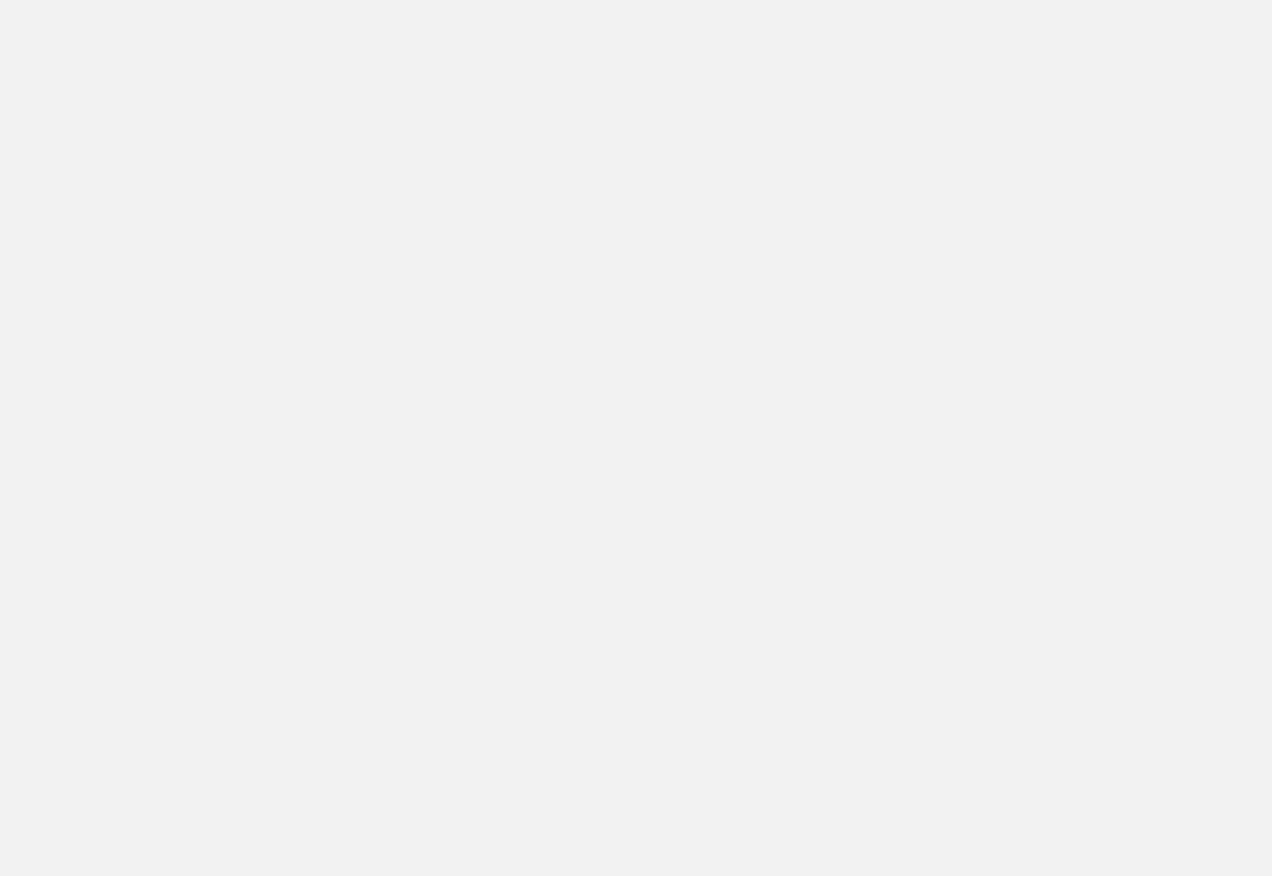 scroll, scrollTop: 0, scrollLeft: 0, axis: both 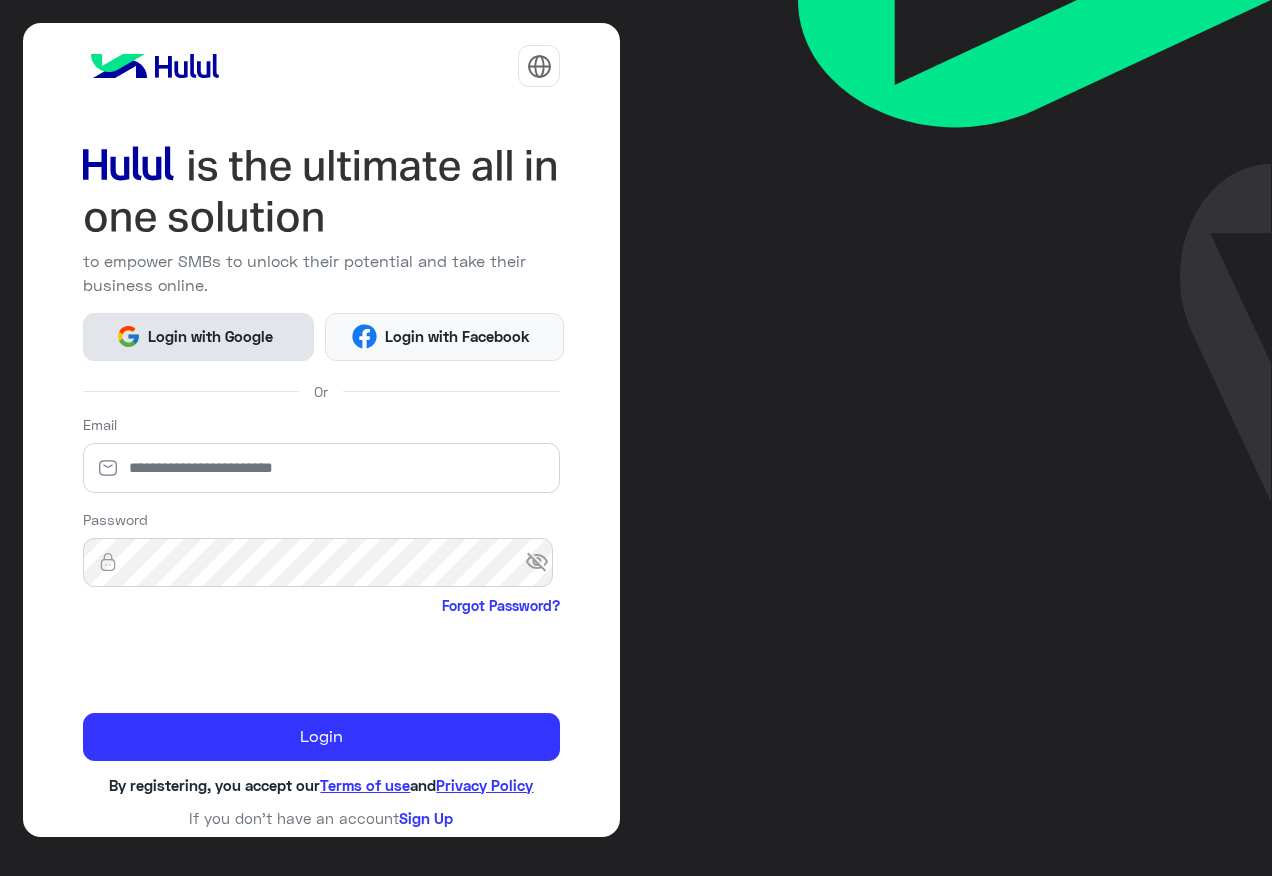 click on "Login with Google" 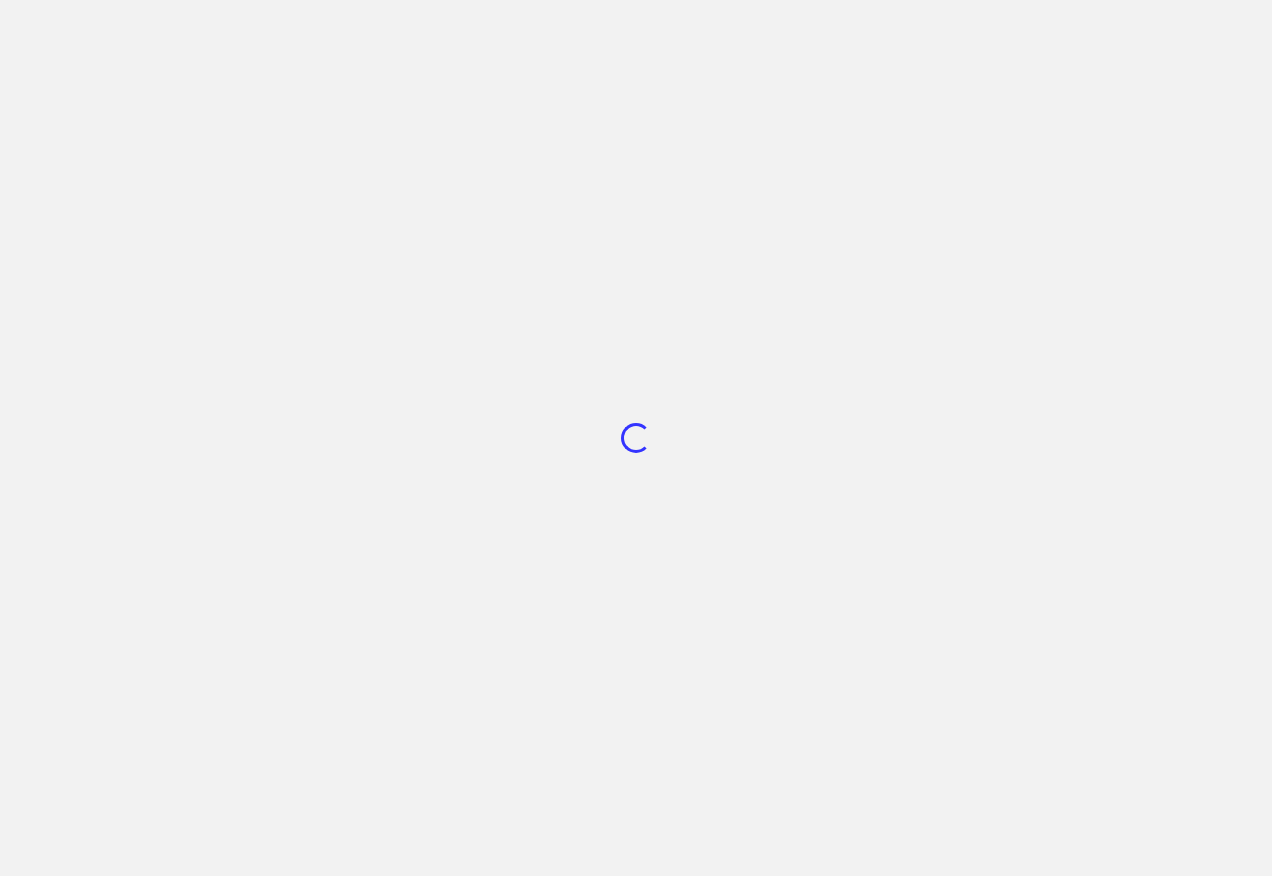 scroll, scrollTop: 0, scrollLeft: 0, axis: both 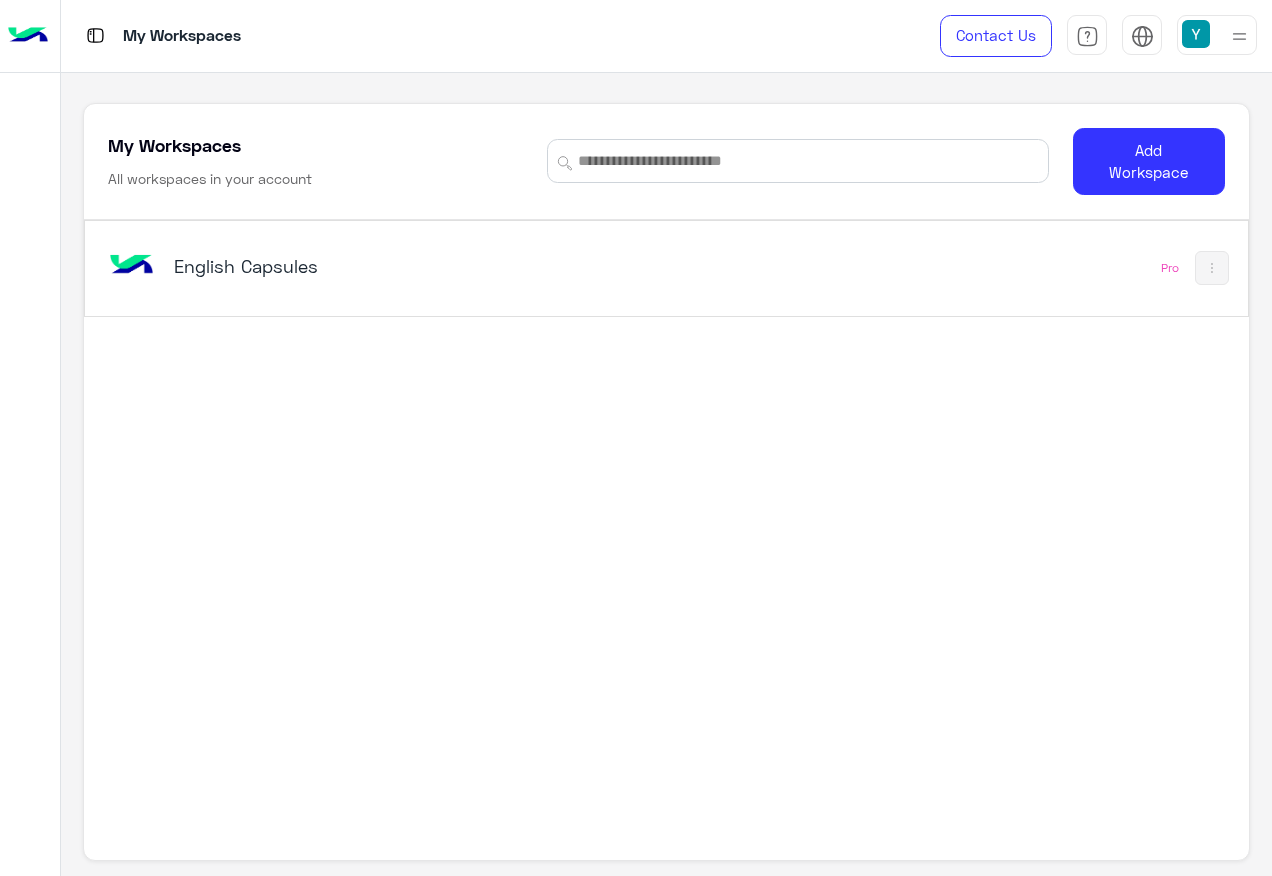 click on "English Capsules" at bounding box center (441, 268) 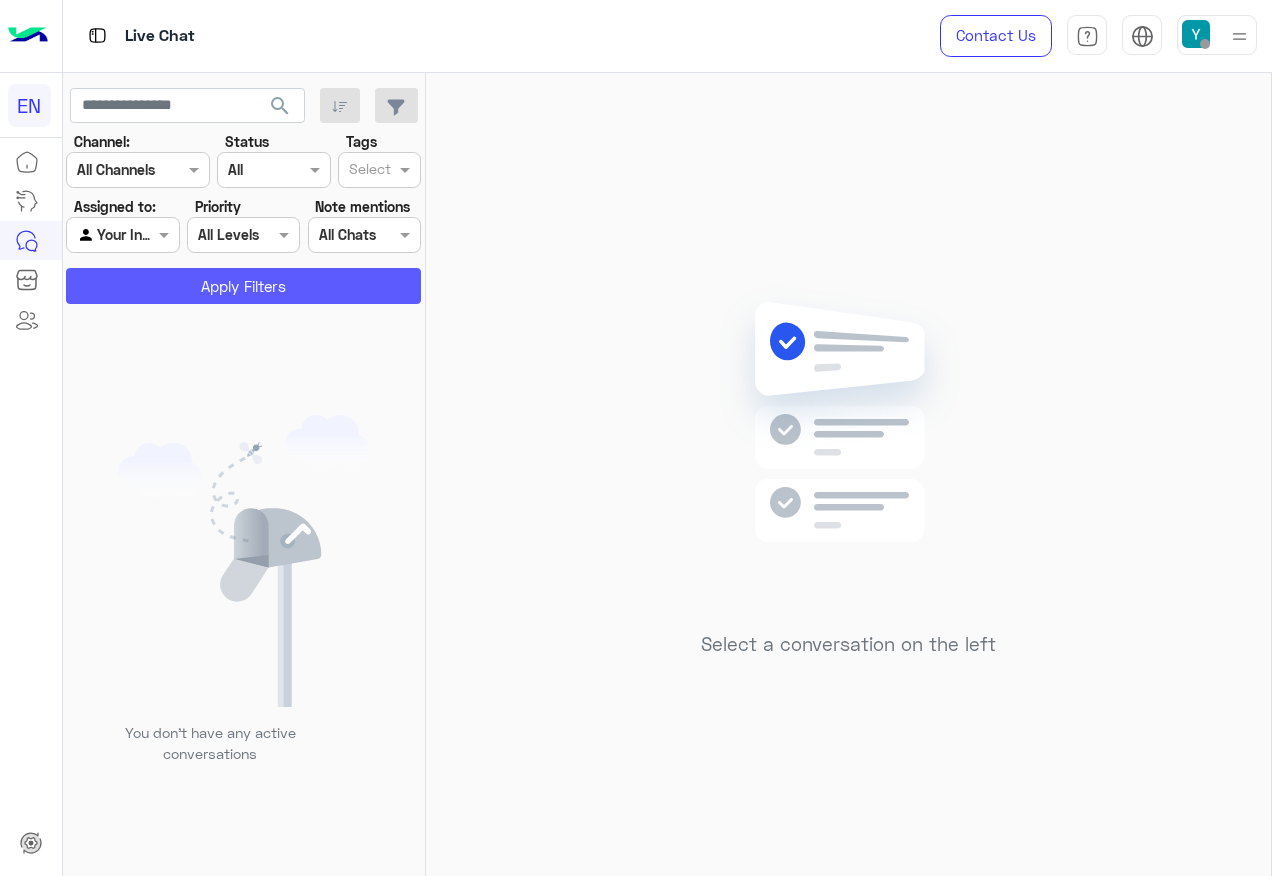 click on "Apply Filters" 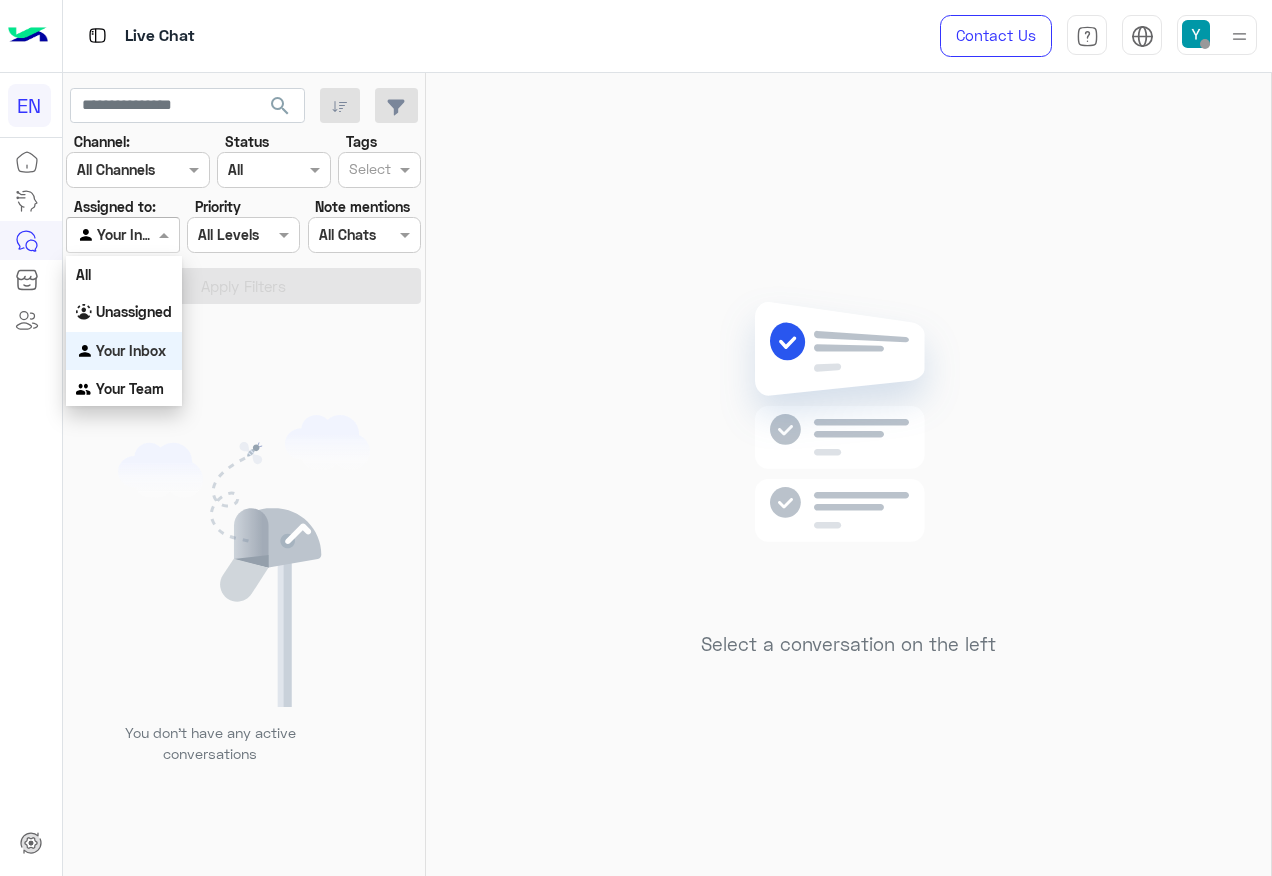 click at bounding box center (122, 234) 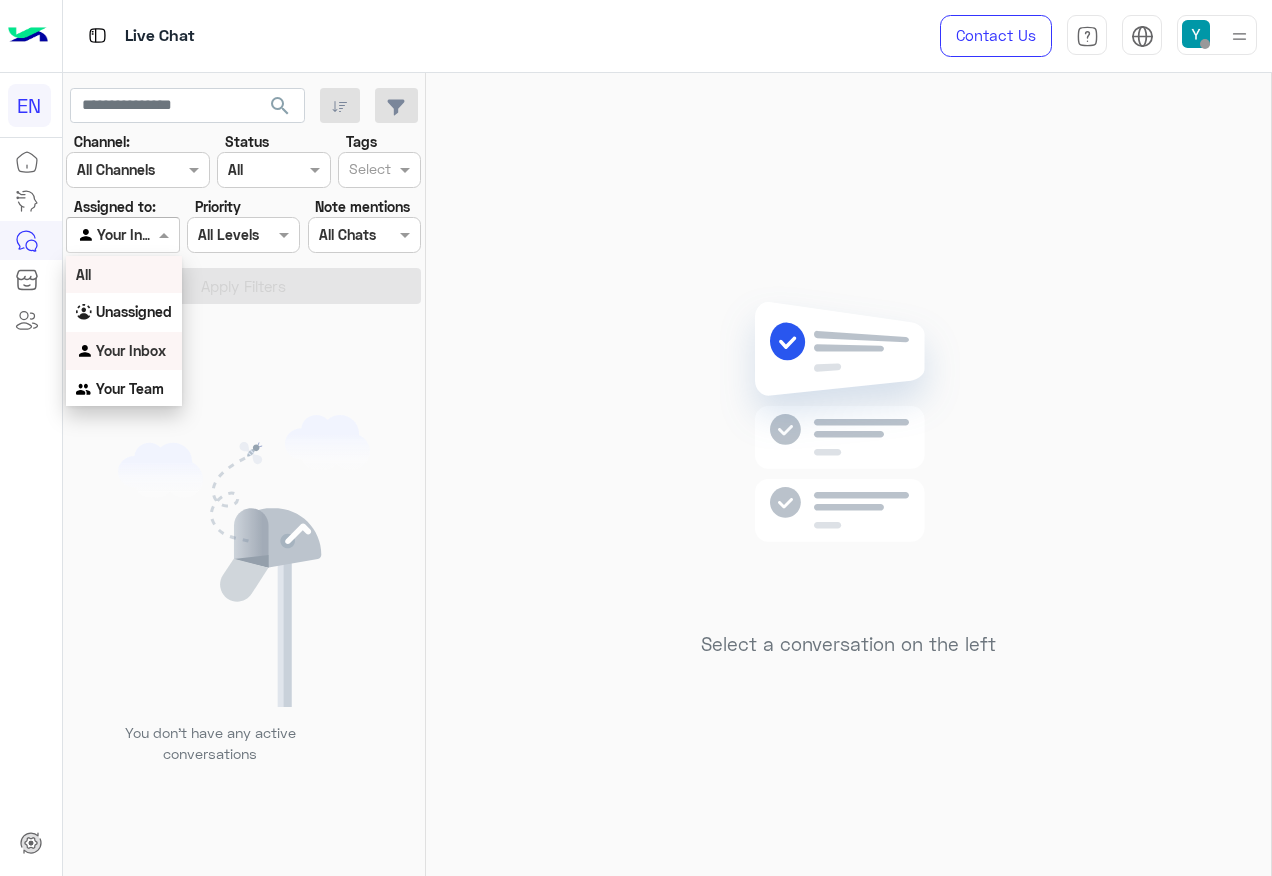 click on "All" at bounding box center [124, 274] 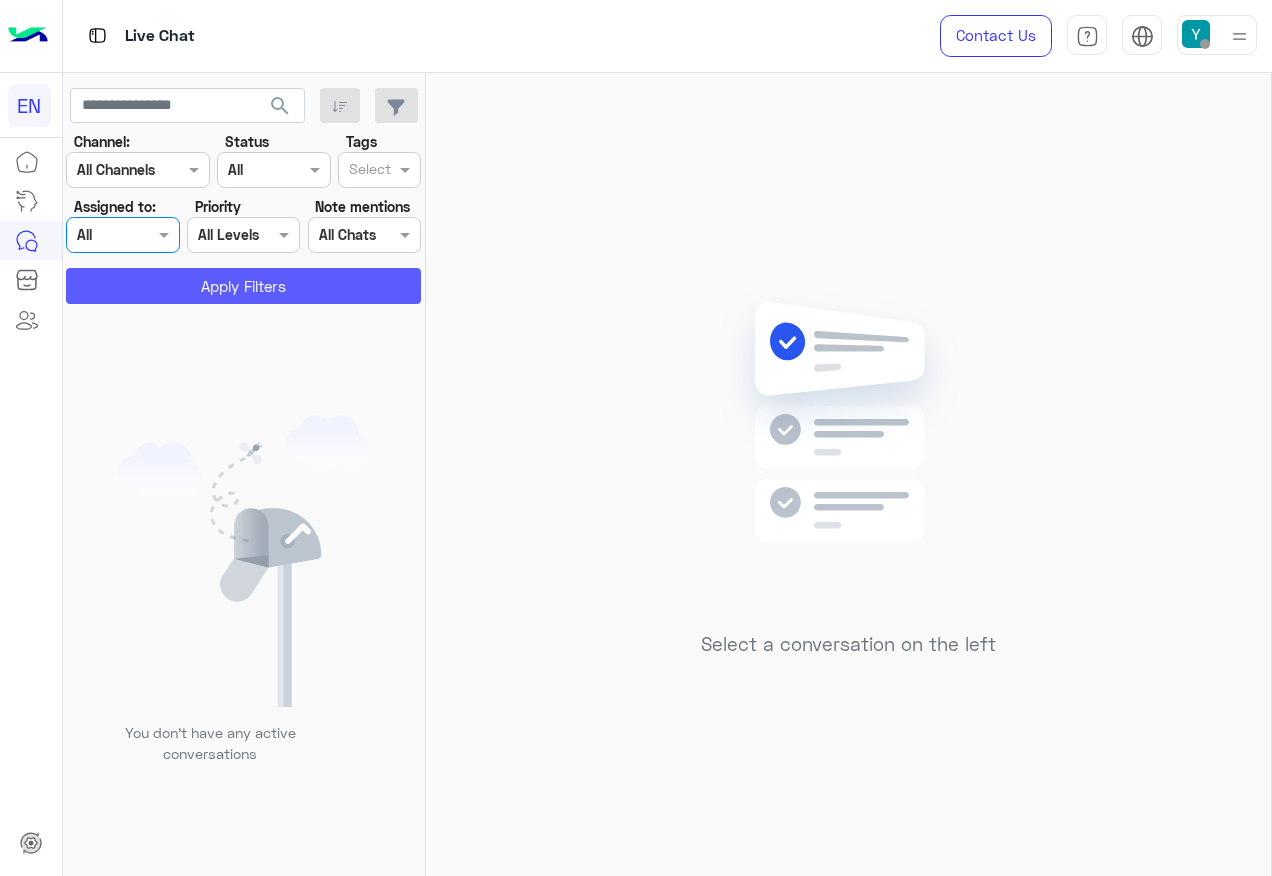 click on "Apply Filters" 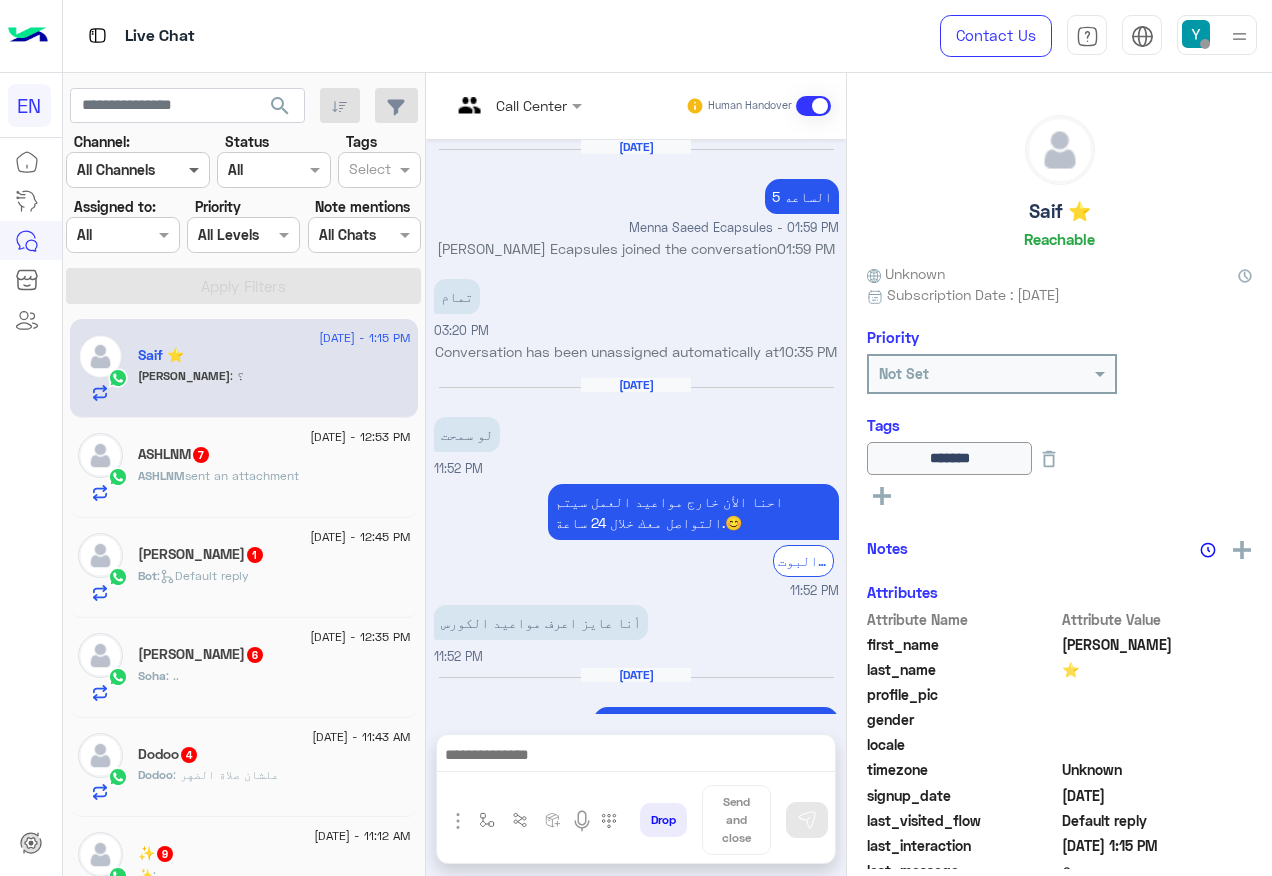 scroll, scrollTop: 1106, scrollLeft: 0, axis: vertical 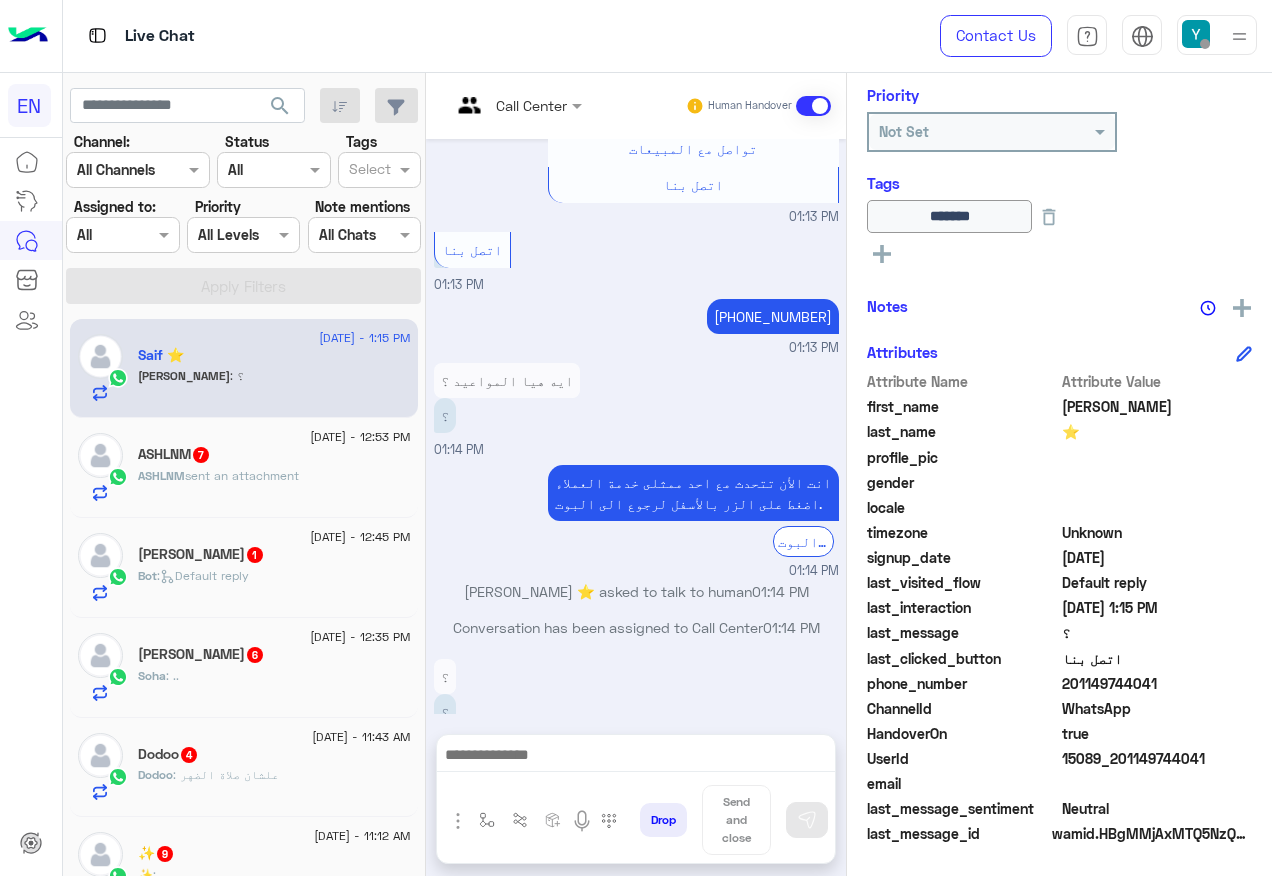 click on "201149744041" 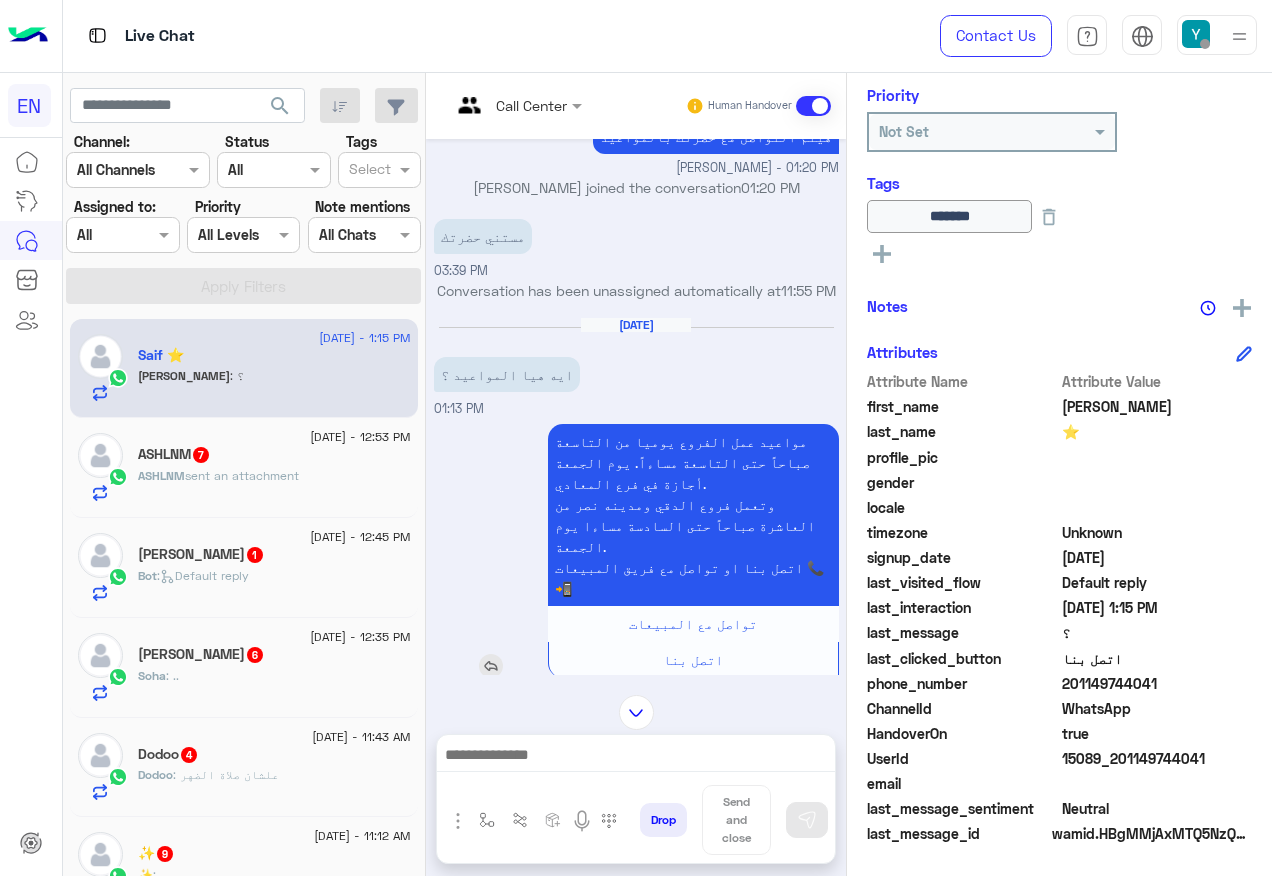 scroll, scrollTop: 3072, scrollLeft: 0, axis: vertical 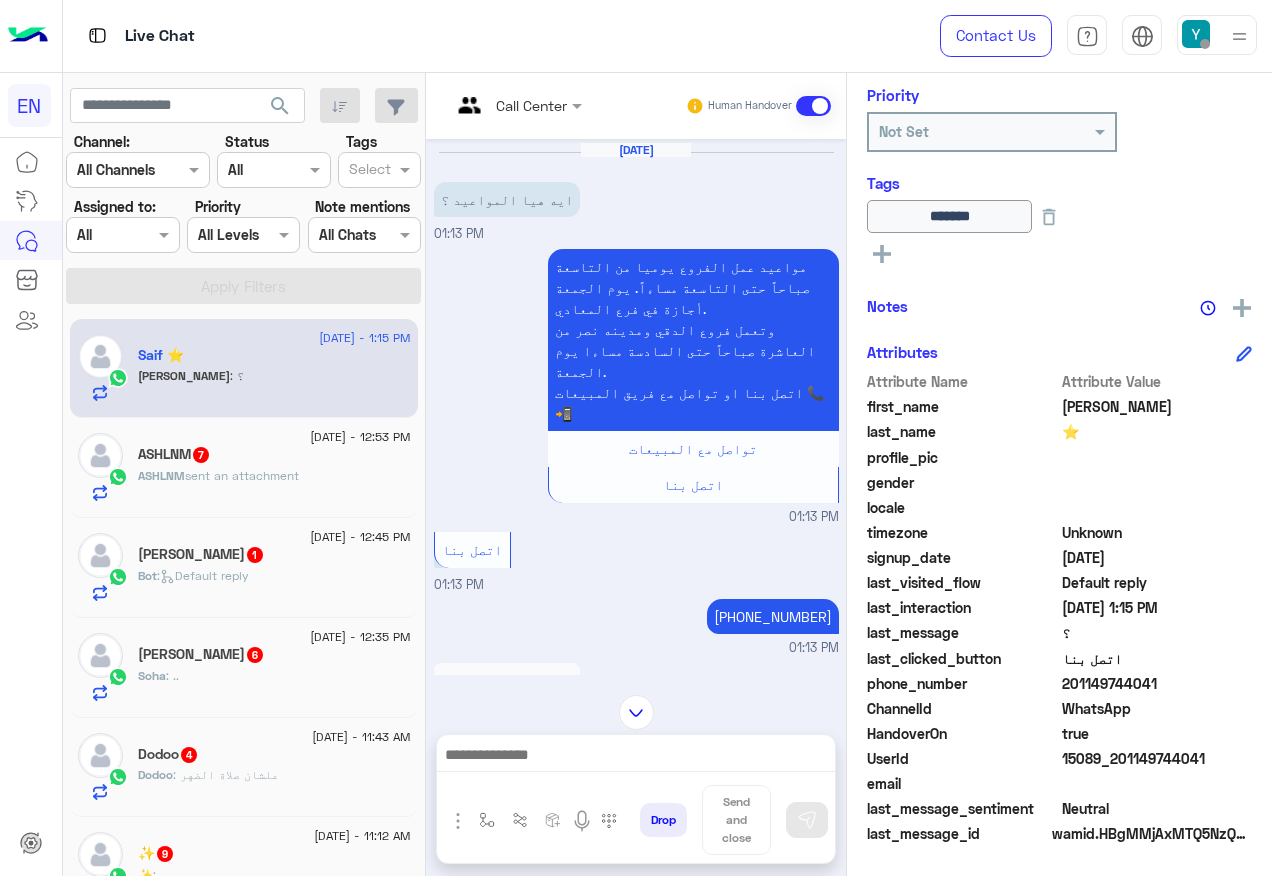 click at bounding box center (813, 106) 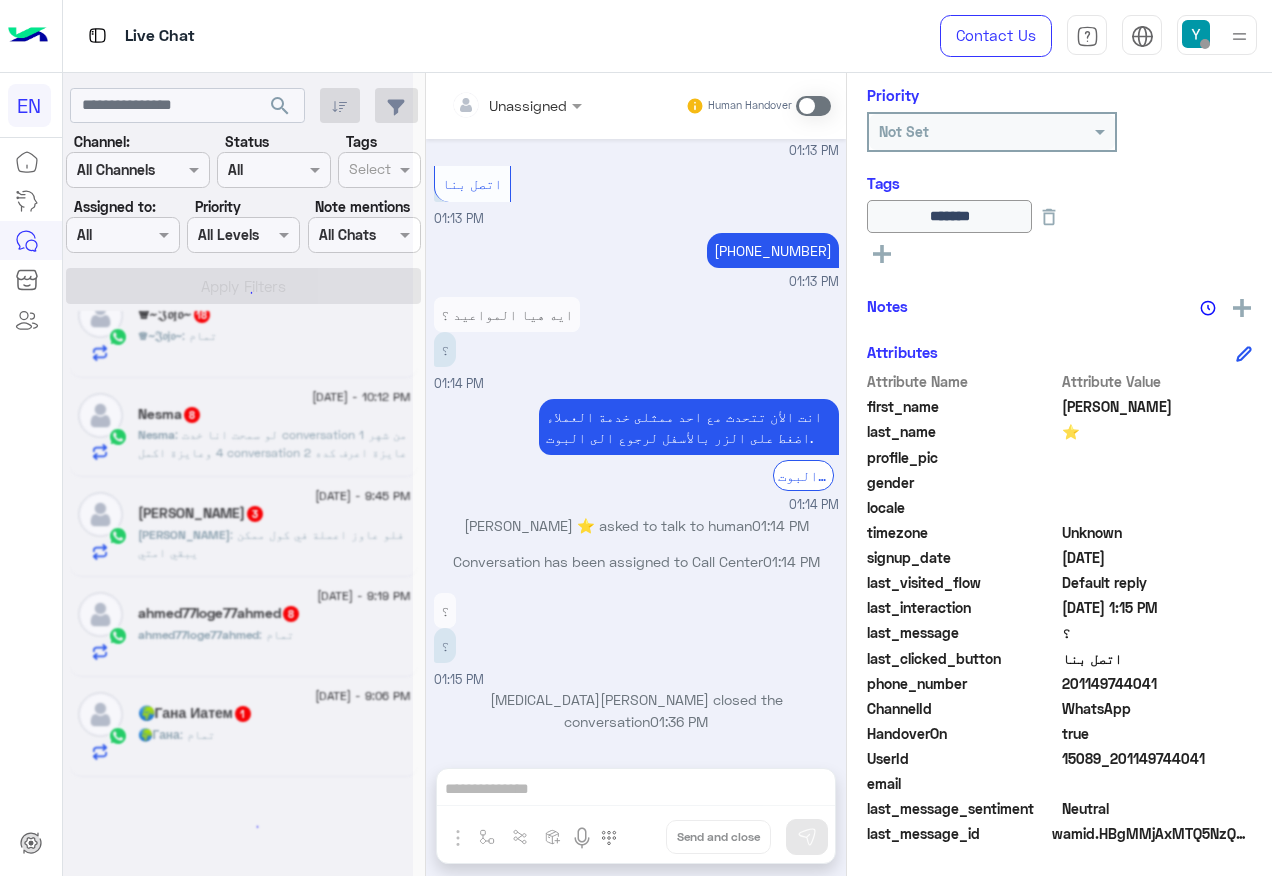 scroll, scrollTop: 10, scrollLeft: 0, axis: vertical 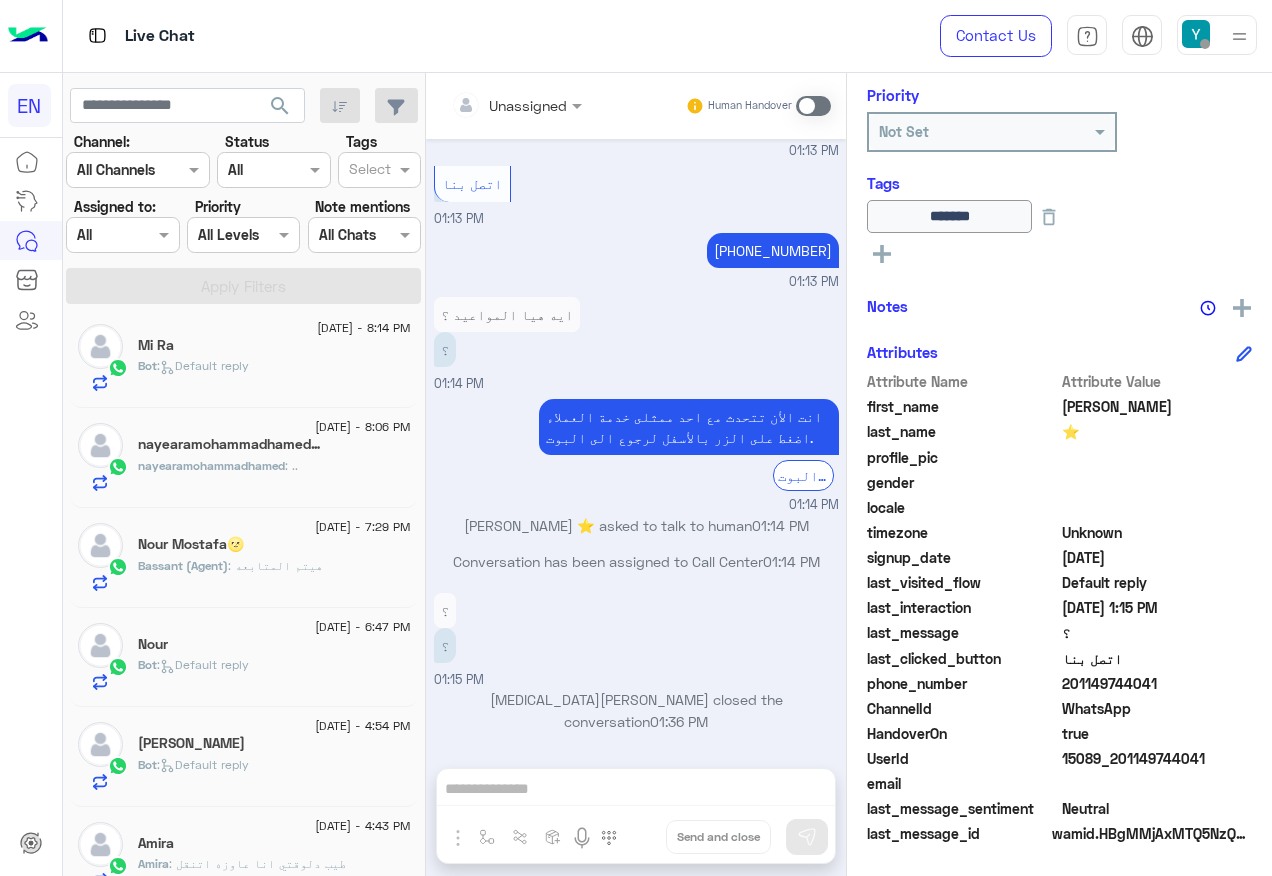 click on "Channel: Channel All Channels Status Channel All Tags Select Assigned to: Agent Filter All Priority All Levels All Levels Note mentions Select All Chats Apply Filters" 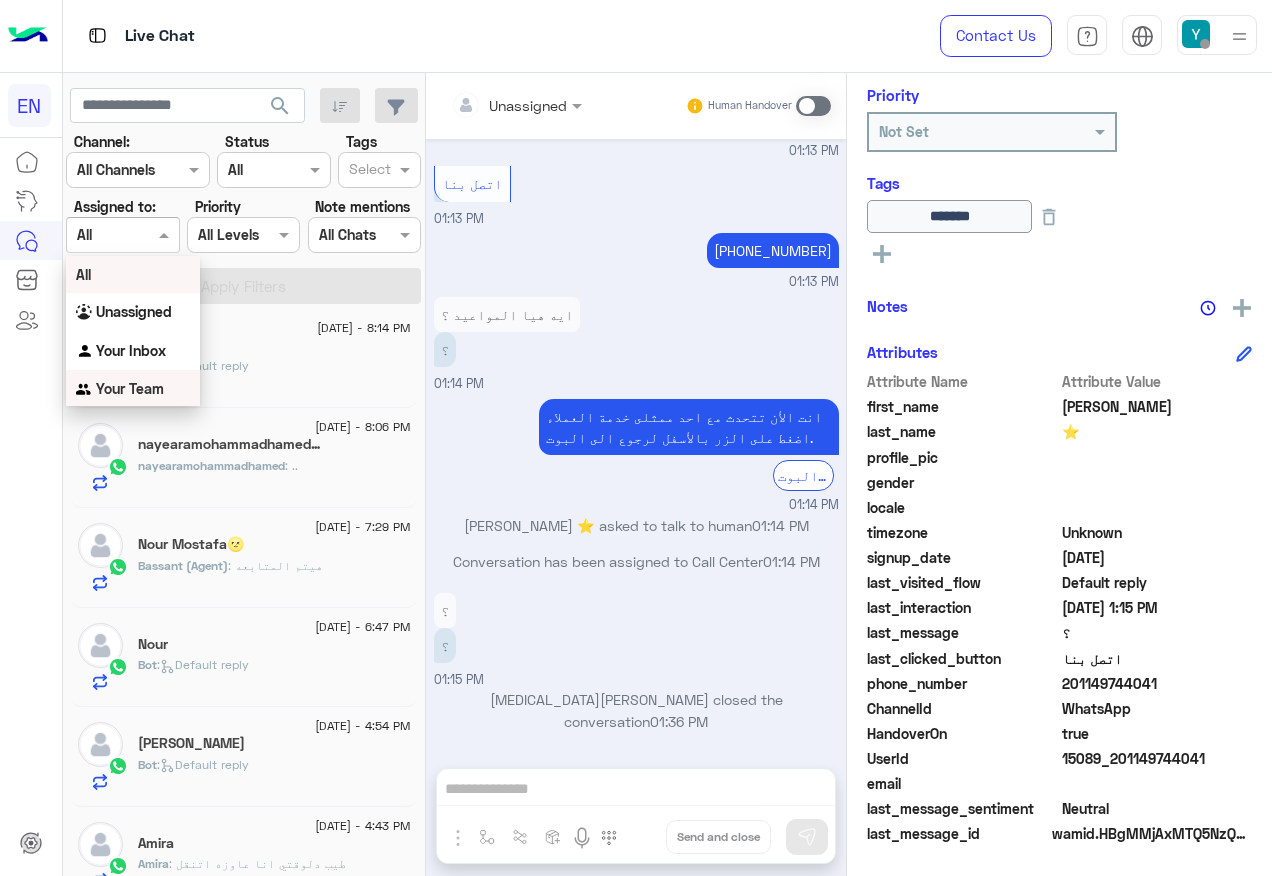 drag, startPoint x: 138, startPoint y: 378, endPoint x: 187, endPoint y: 313, distance: 81.400246 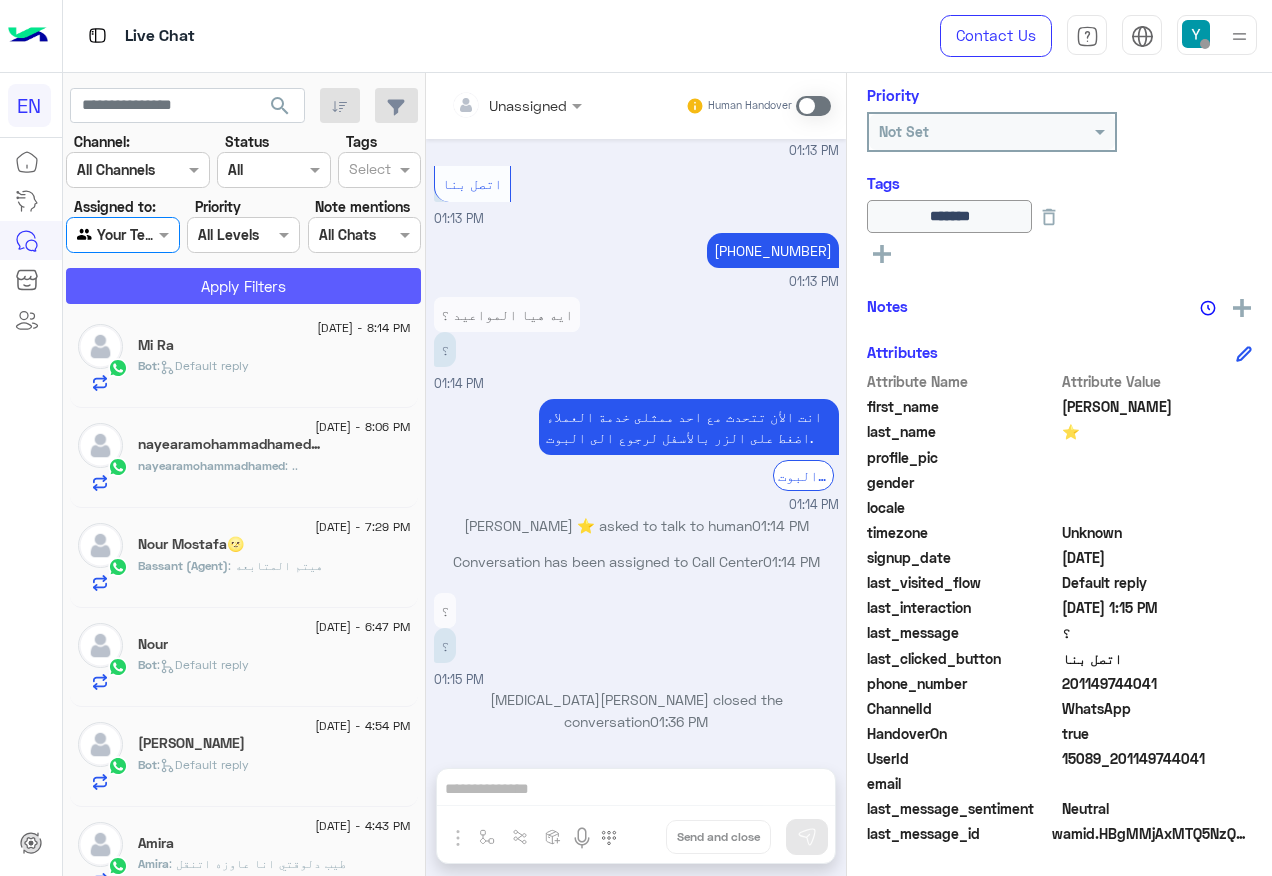click on "Apply Filters" 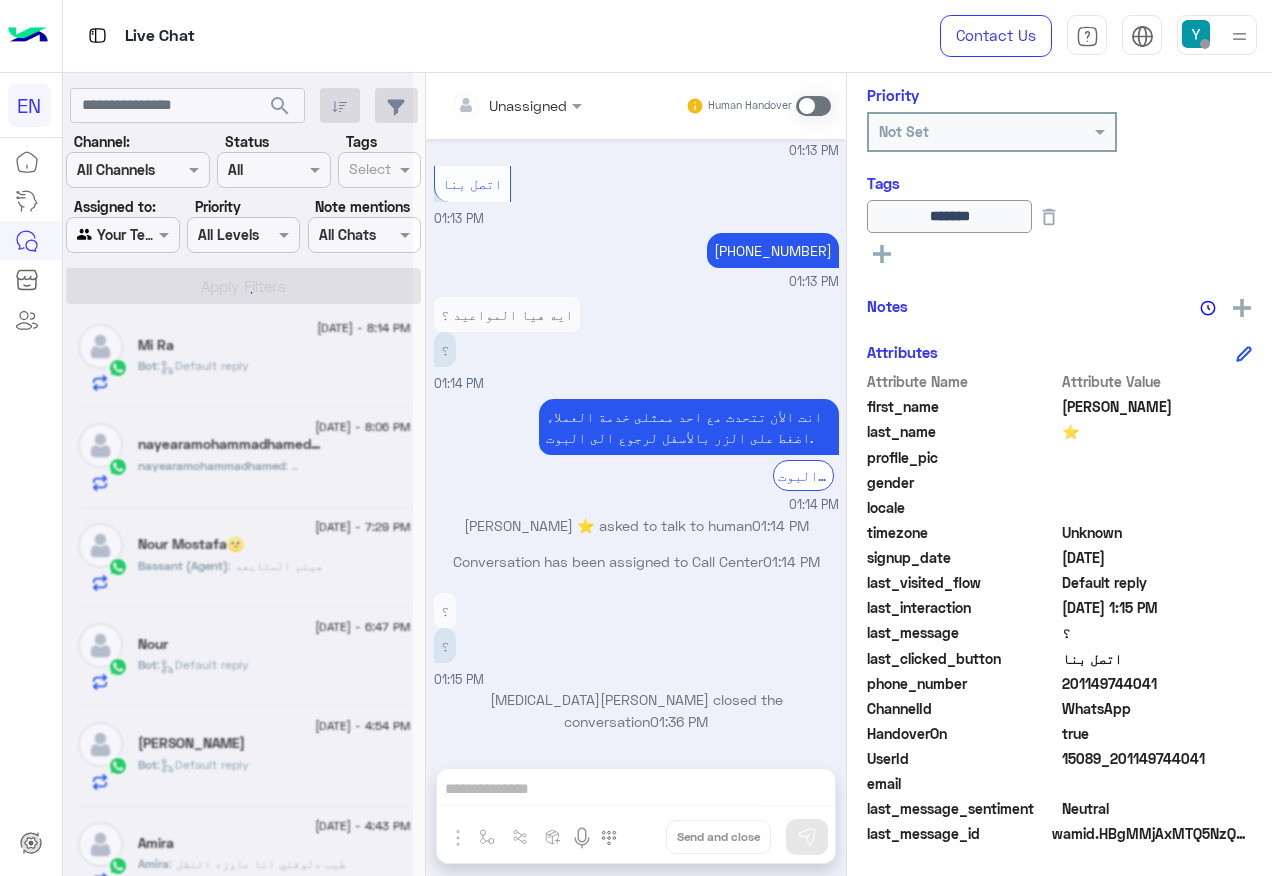 scroll, scrollTop: 0, scrollLeft: 0, axis: both 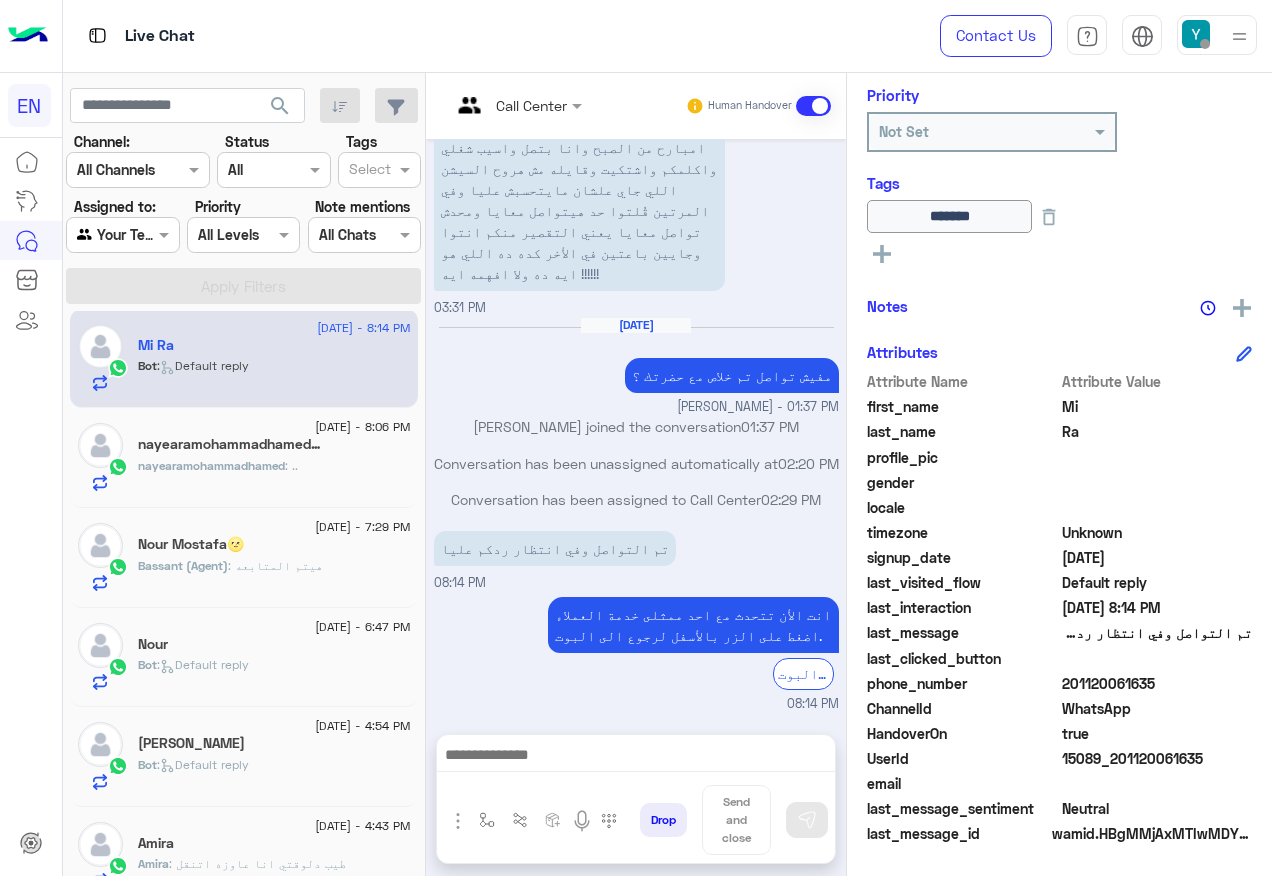 click on "201120061635" 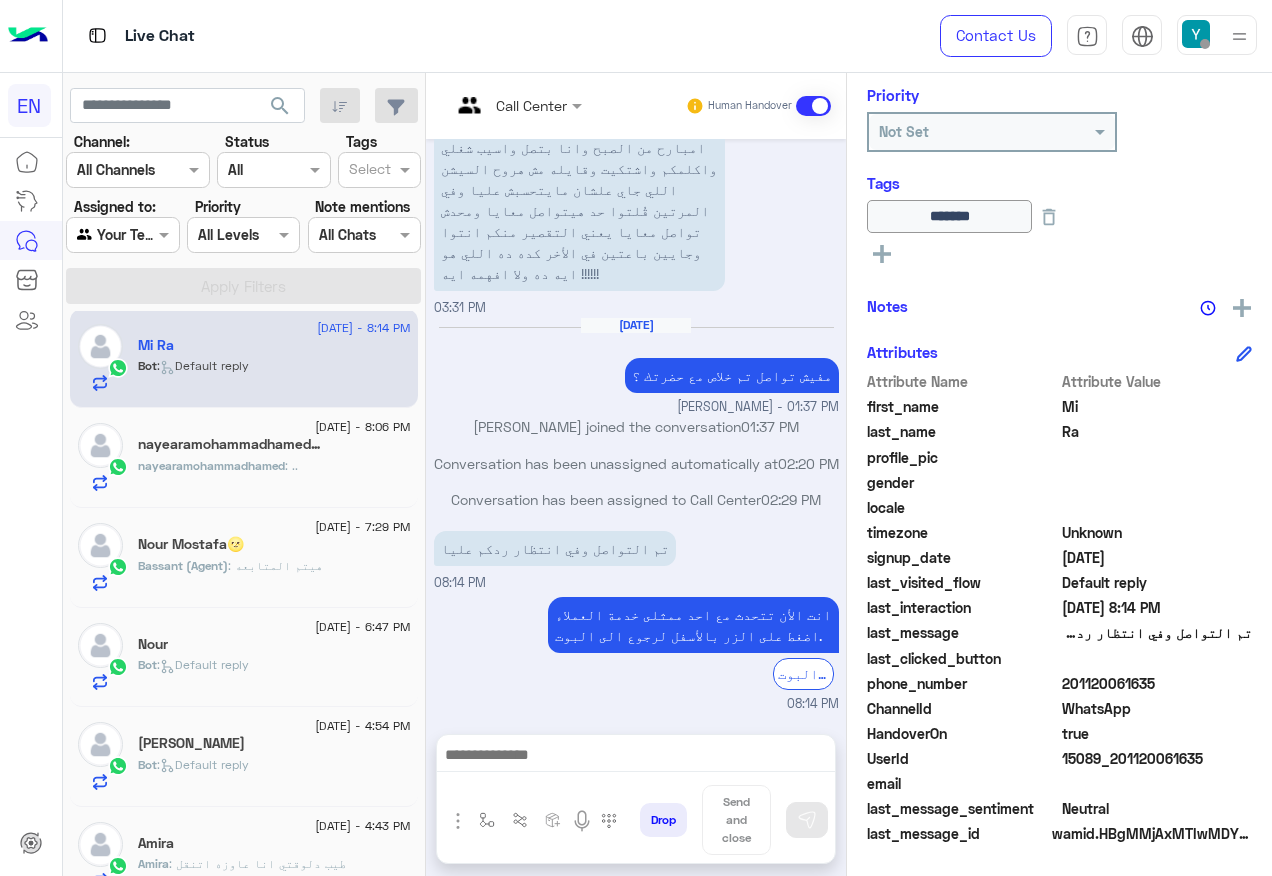 click at bounding box center (813, 106) 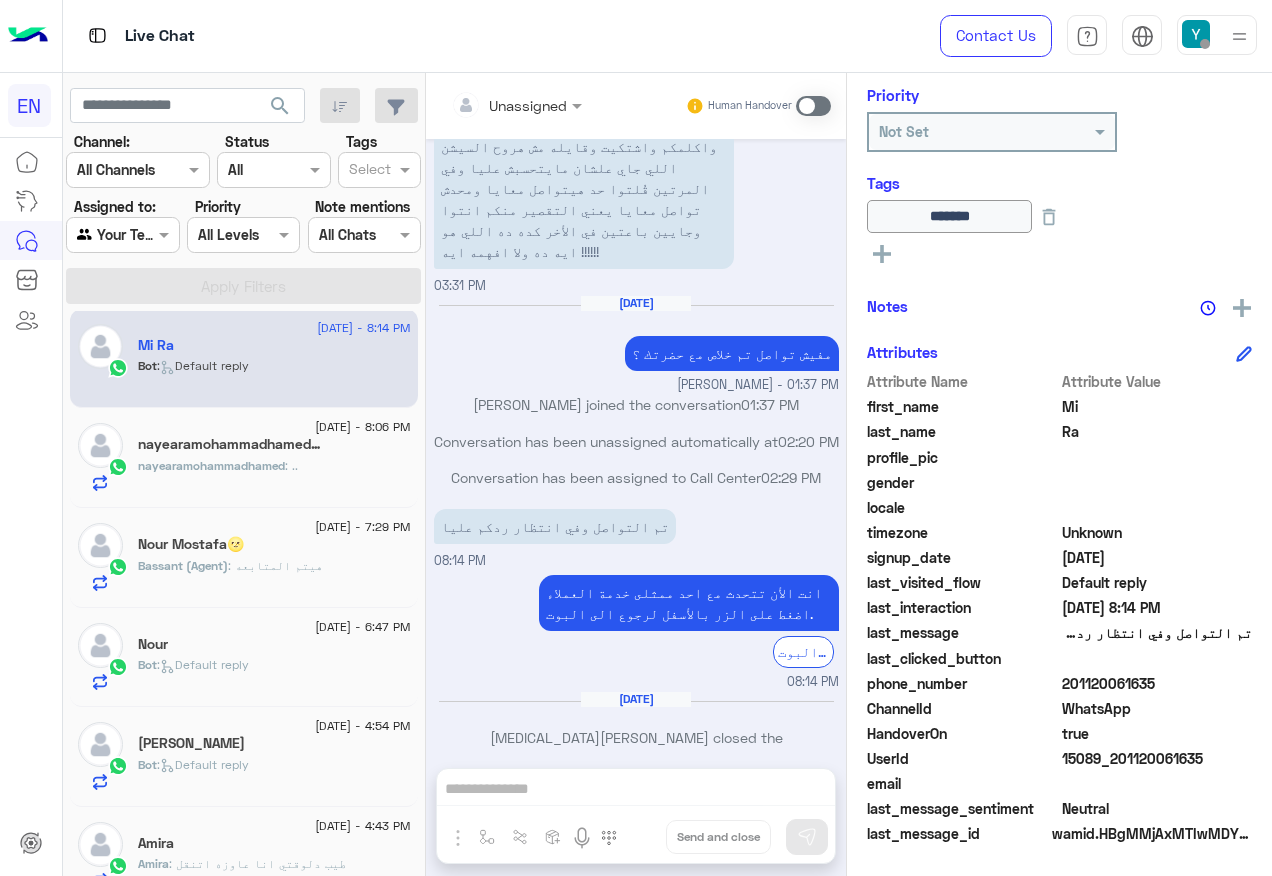 scroll, scrollTop: 2581, scrollLeft: 0, axis: vertical 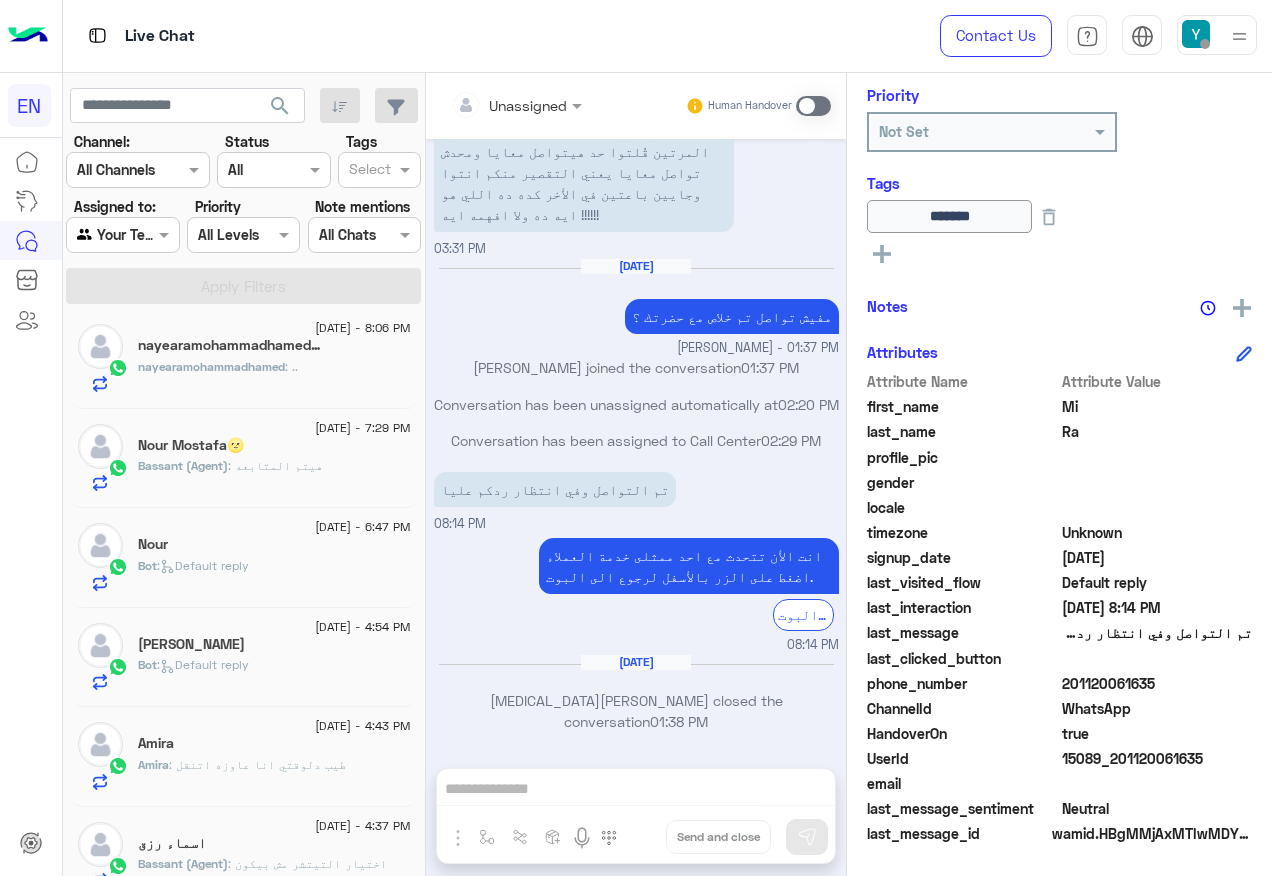 click on "nayearamohammadhamed   2" 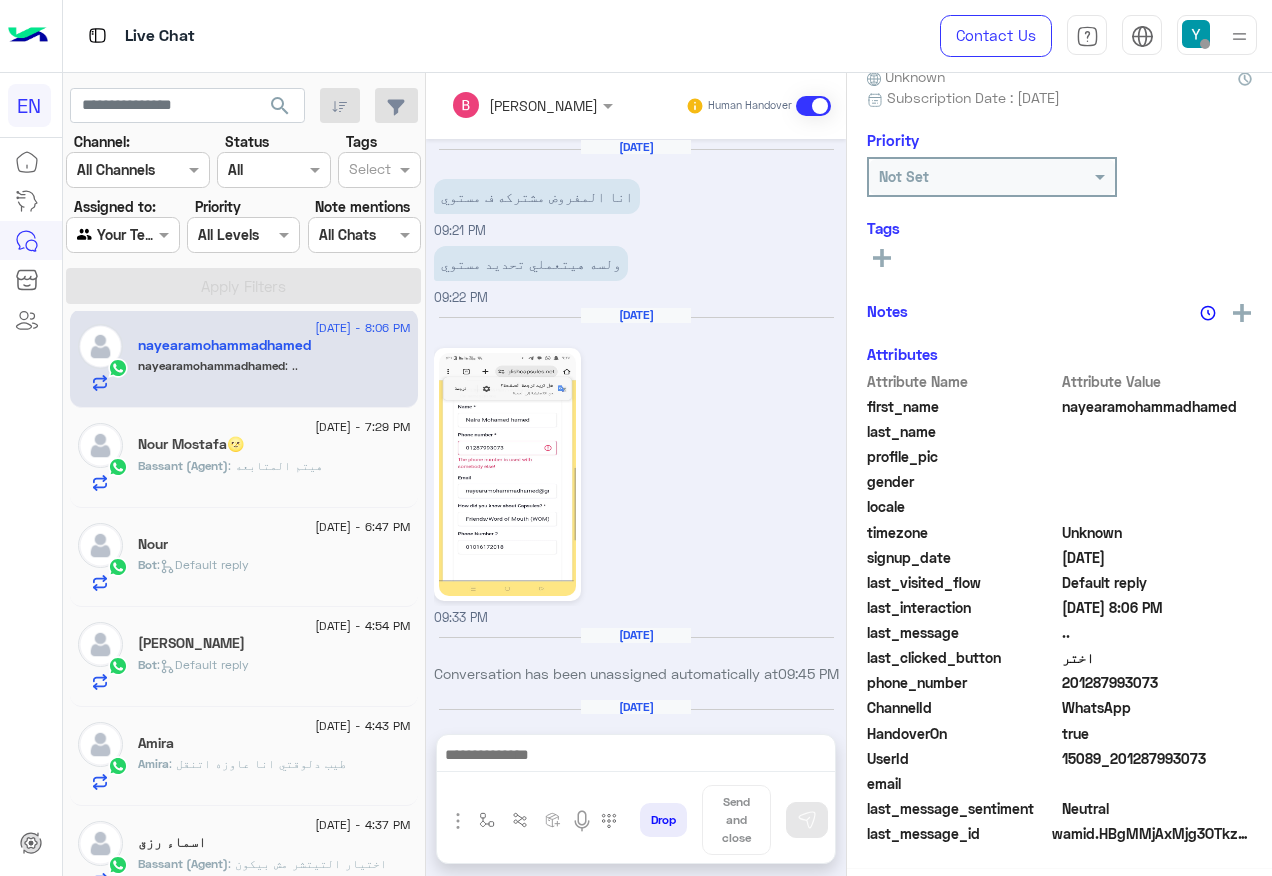 scroll, scrollTop: 197, scrollLeft: 0, axis: vertical 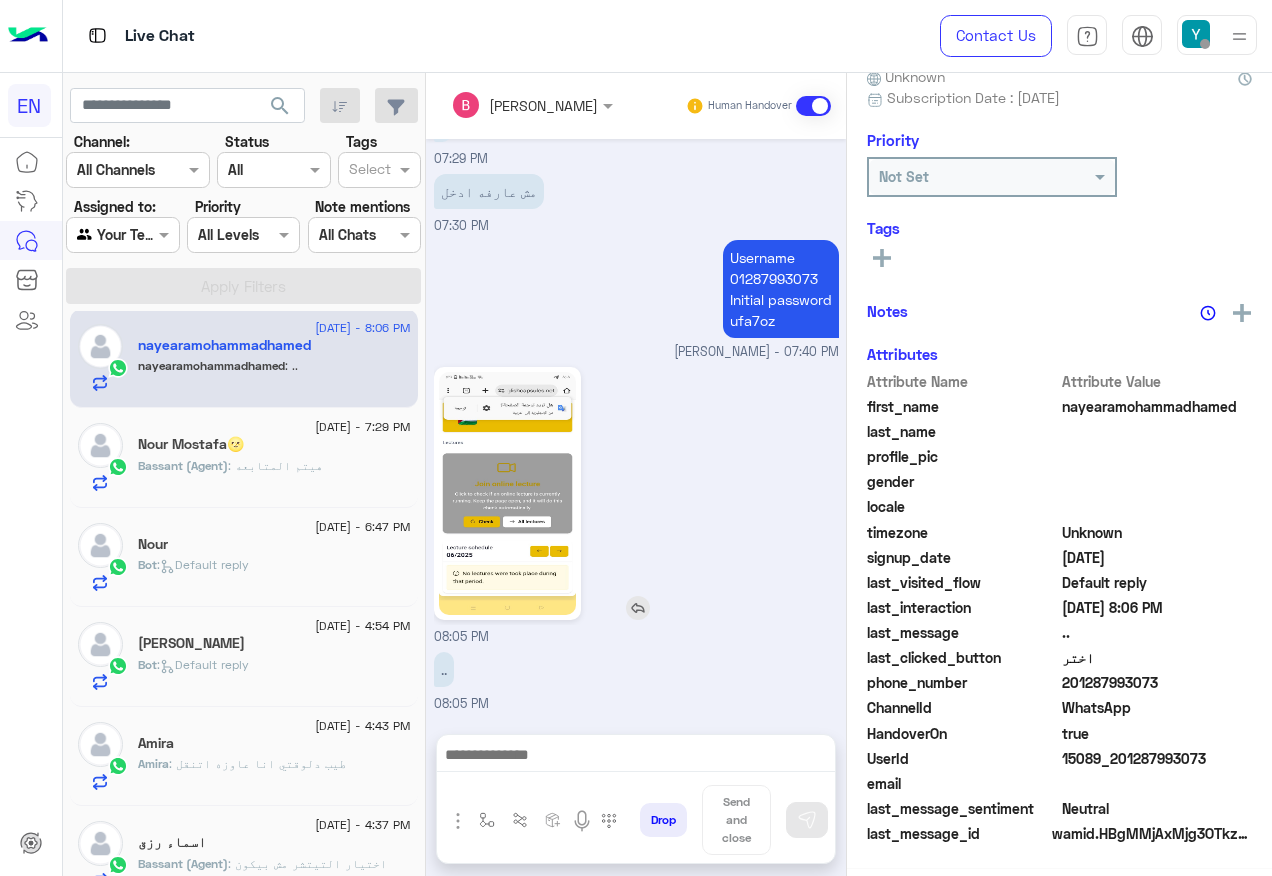 click 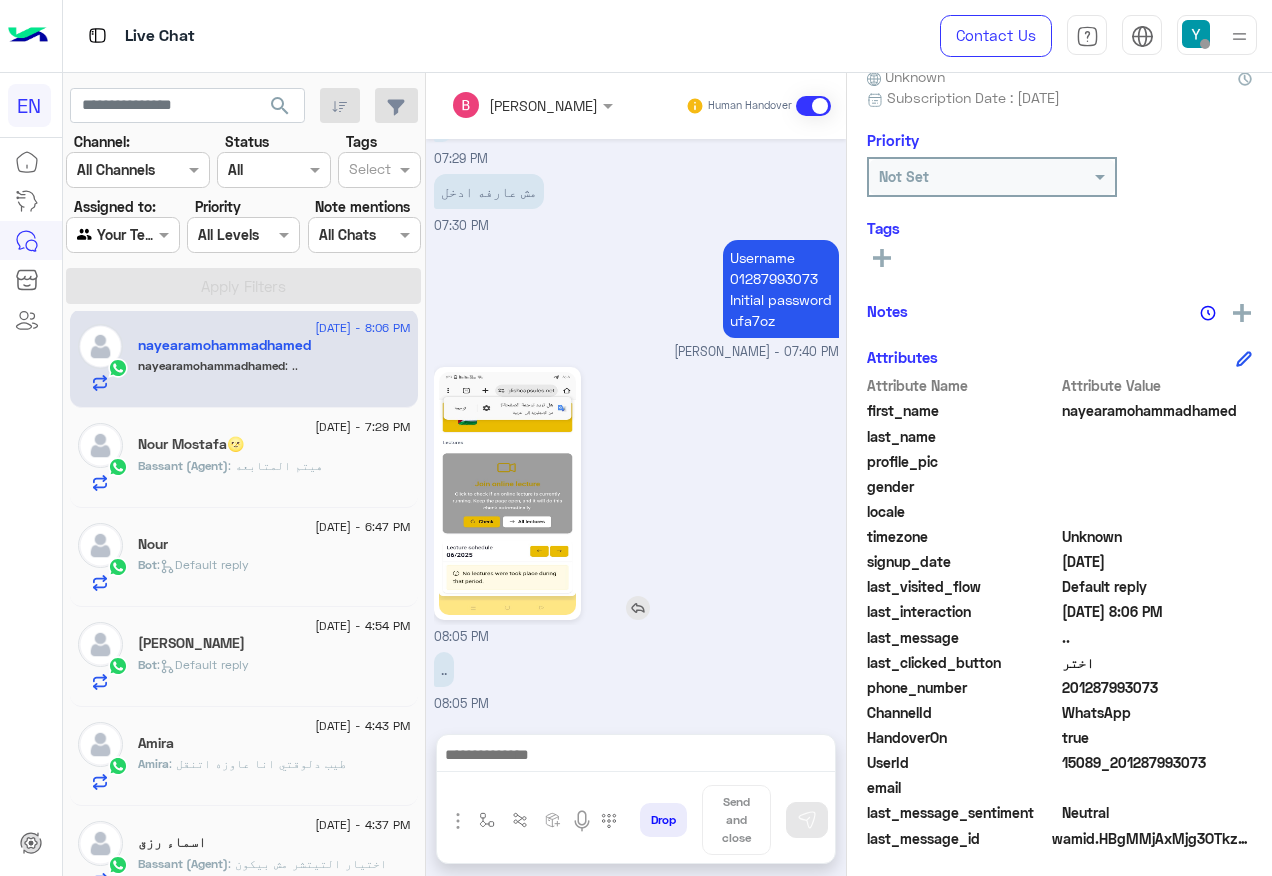 scroll, scrollTop: 201, scrollLeft: 0, axis: vertical 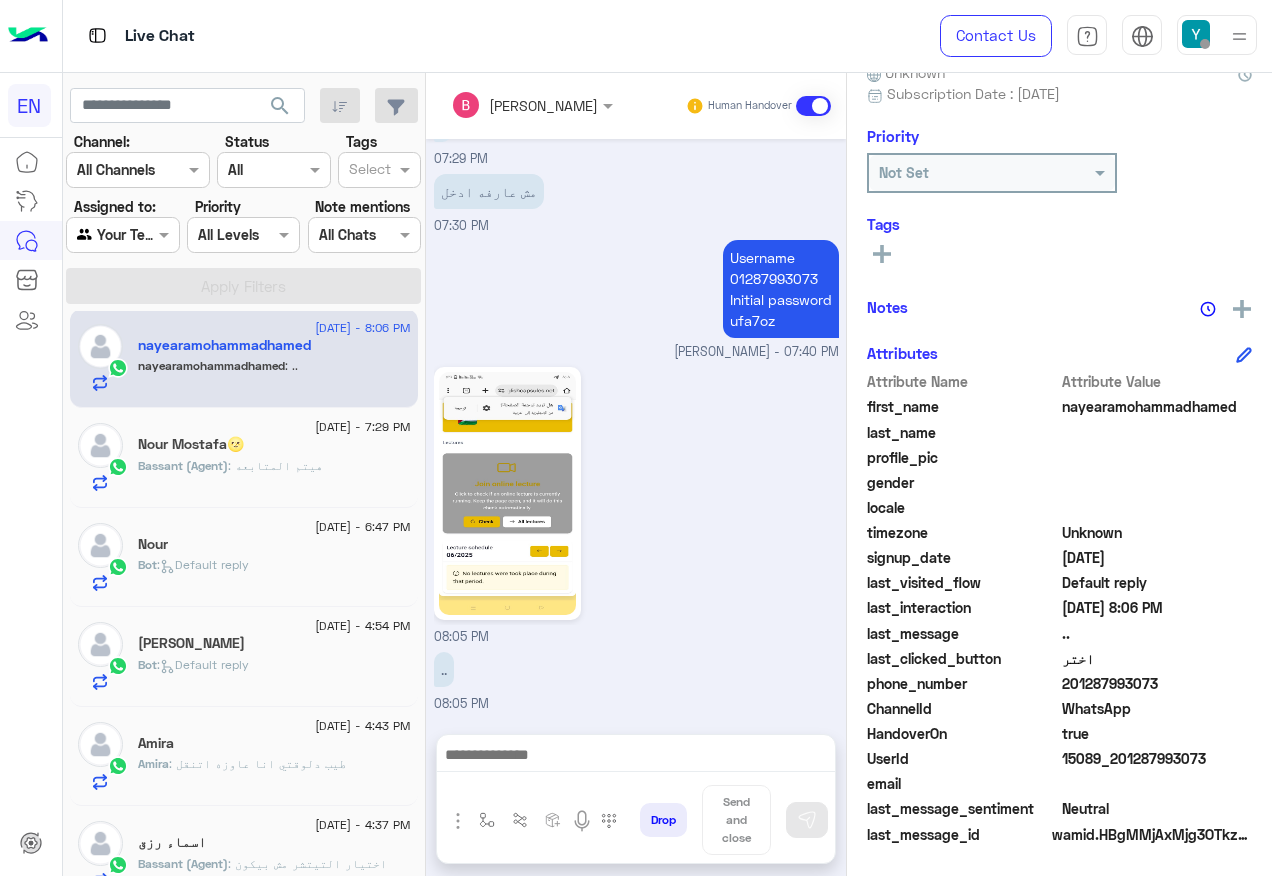 click on "201287993073" 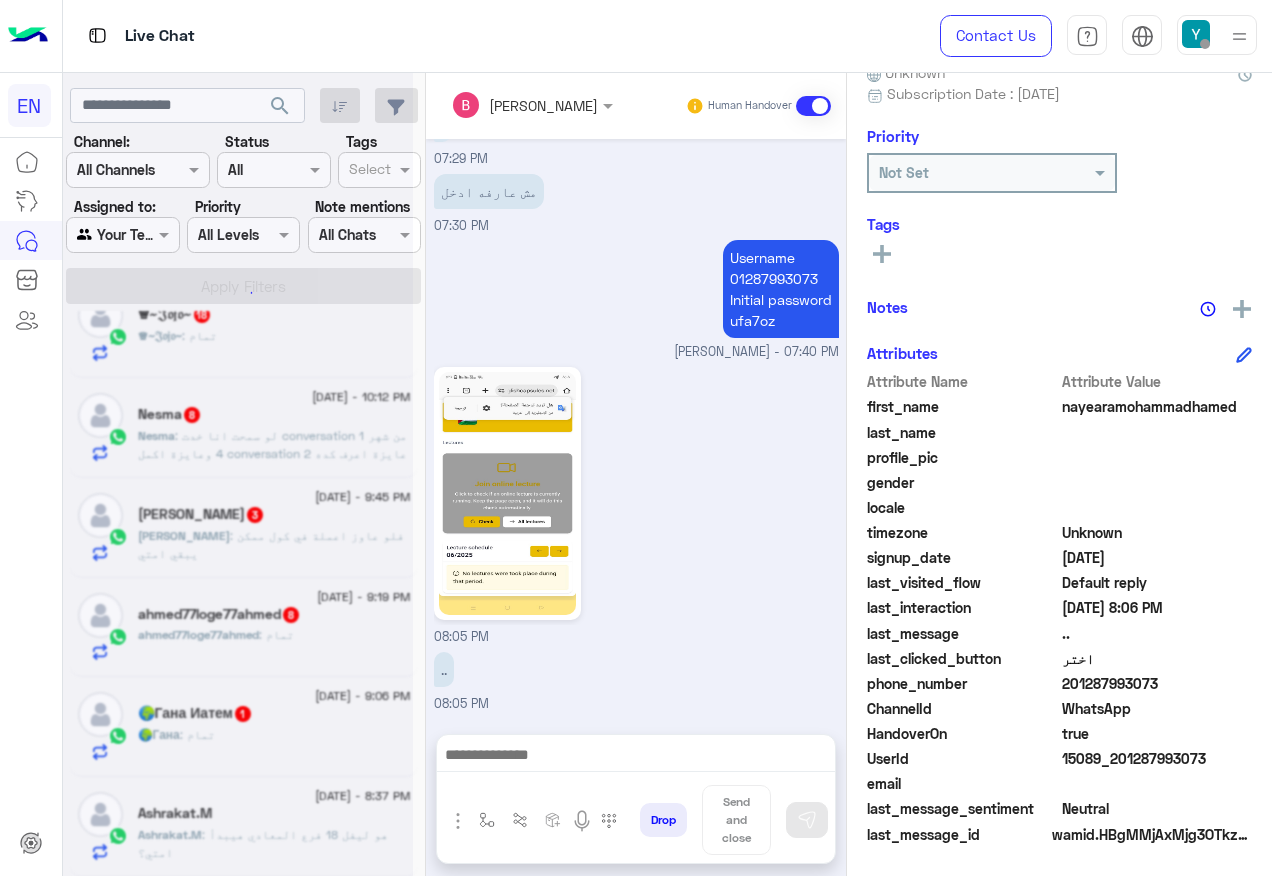 scroll, scrollTop: 10, scrollLeft: 0, axis: vertical 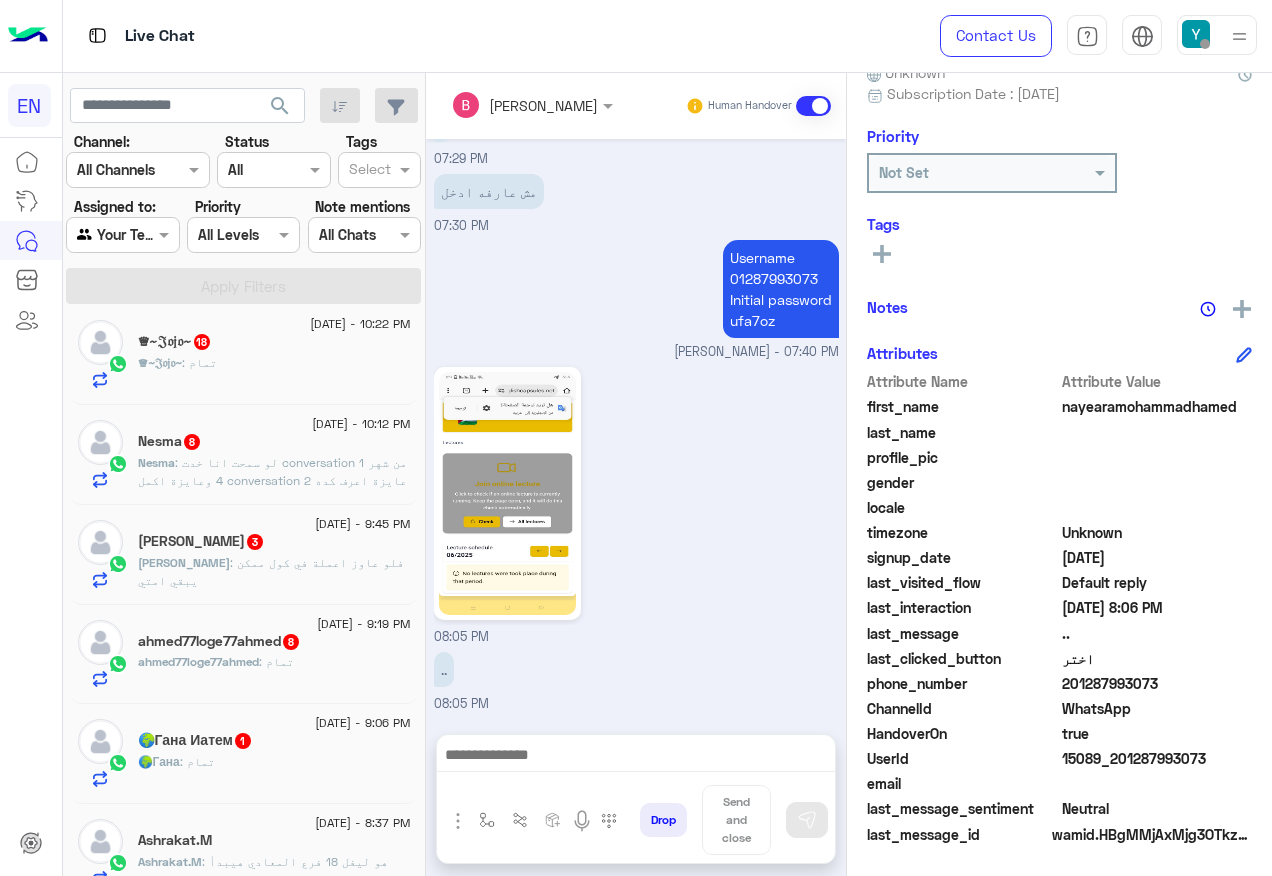 click on "1" 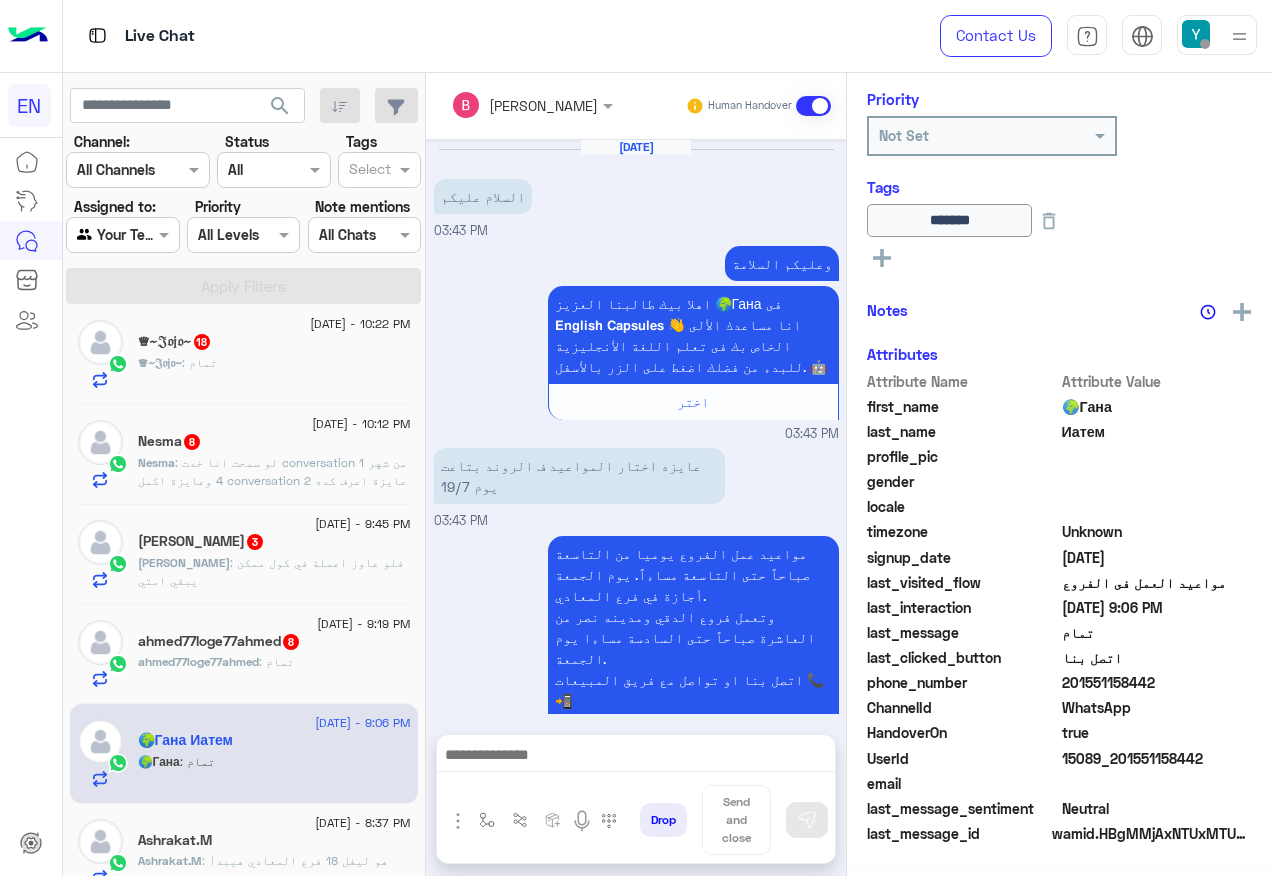 scroll, scrollTop: 1150, scrollLeft: 0, axis: vertical 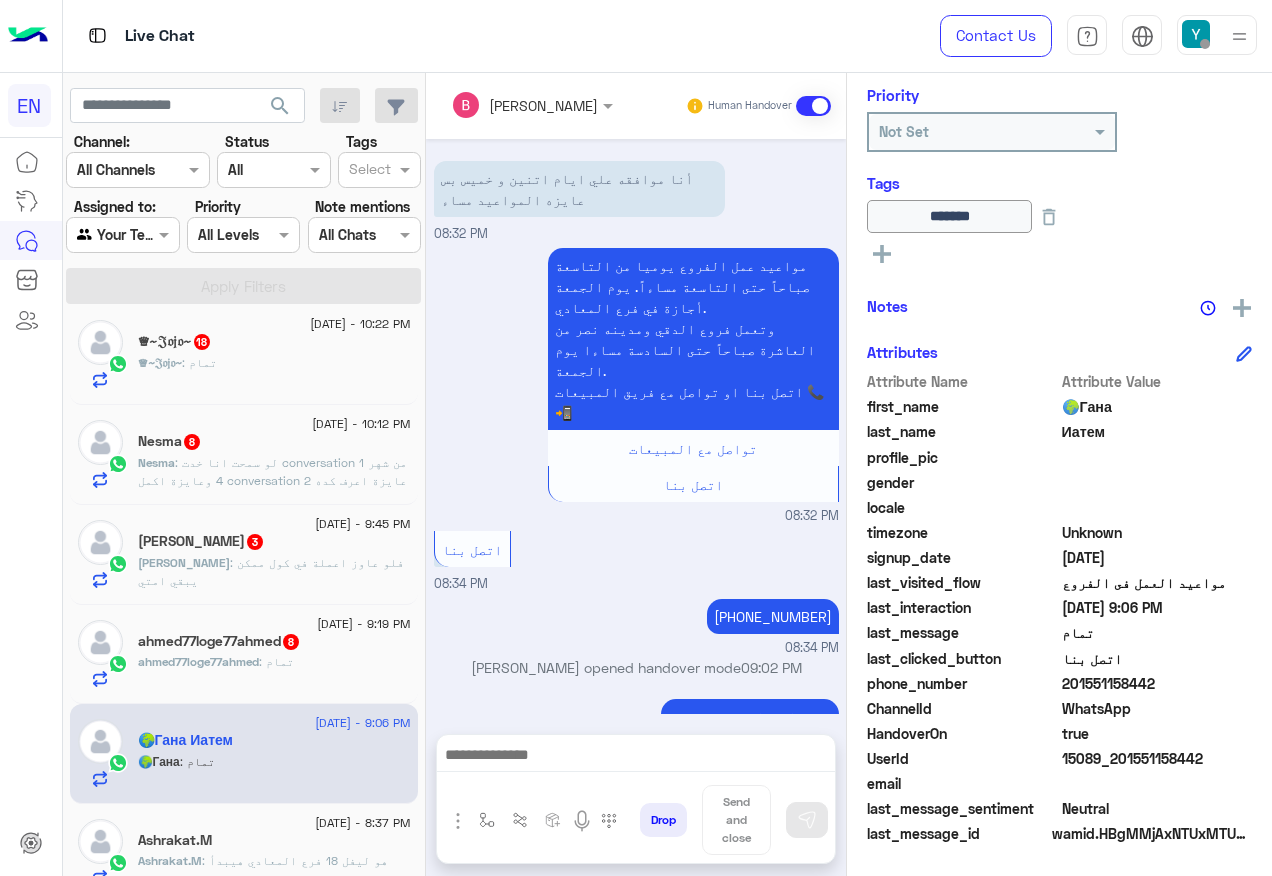 click on "ahmed77loge77ahmed : تمام" 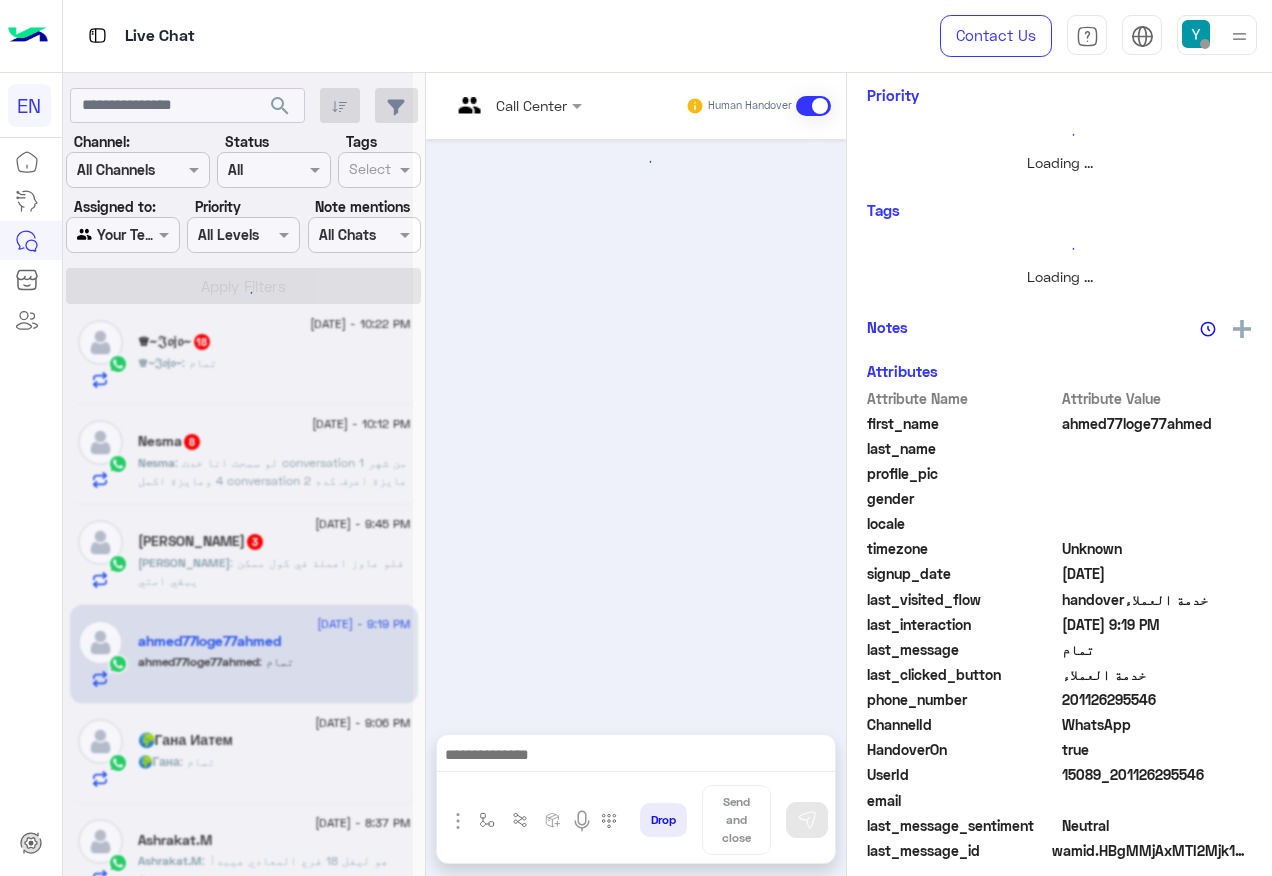 scroll, scrollTop: 0, scrollLeft: 0, axis: both 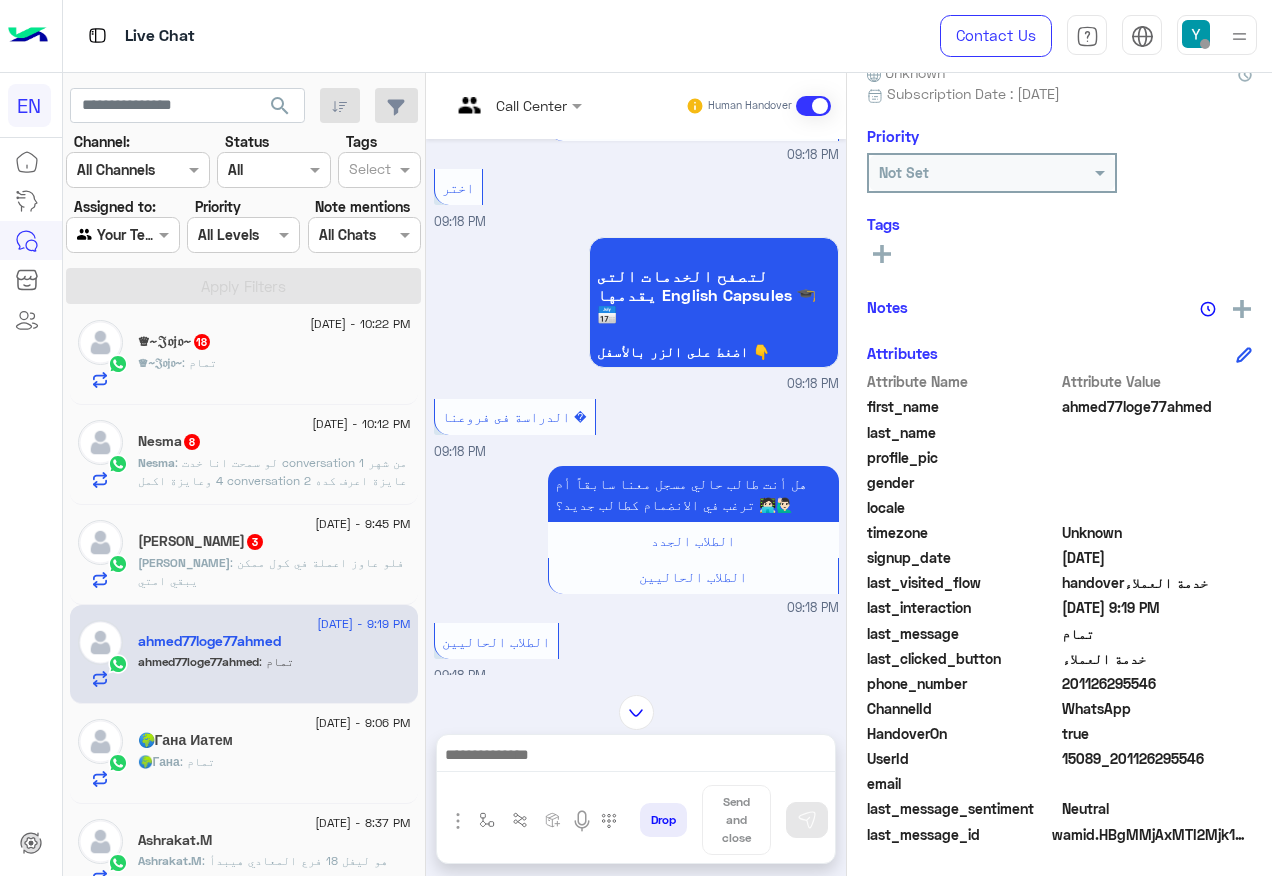 click on "201126295546" 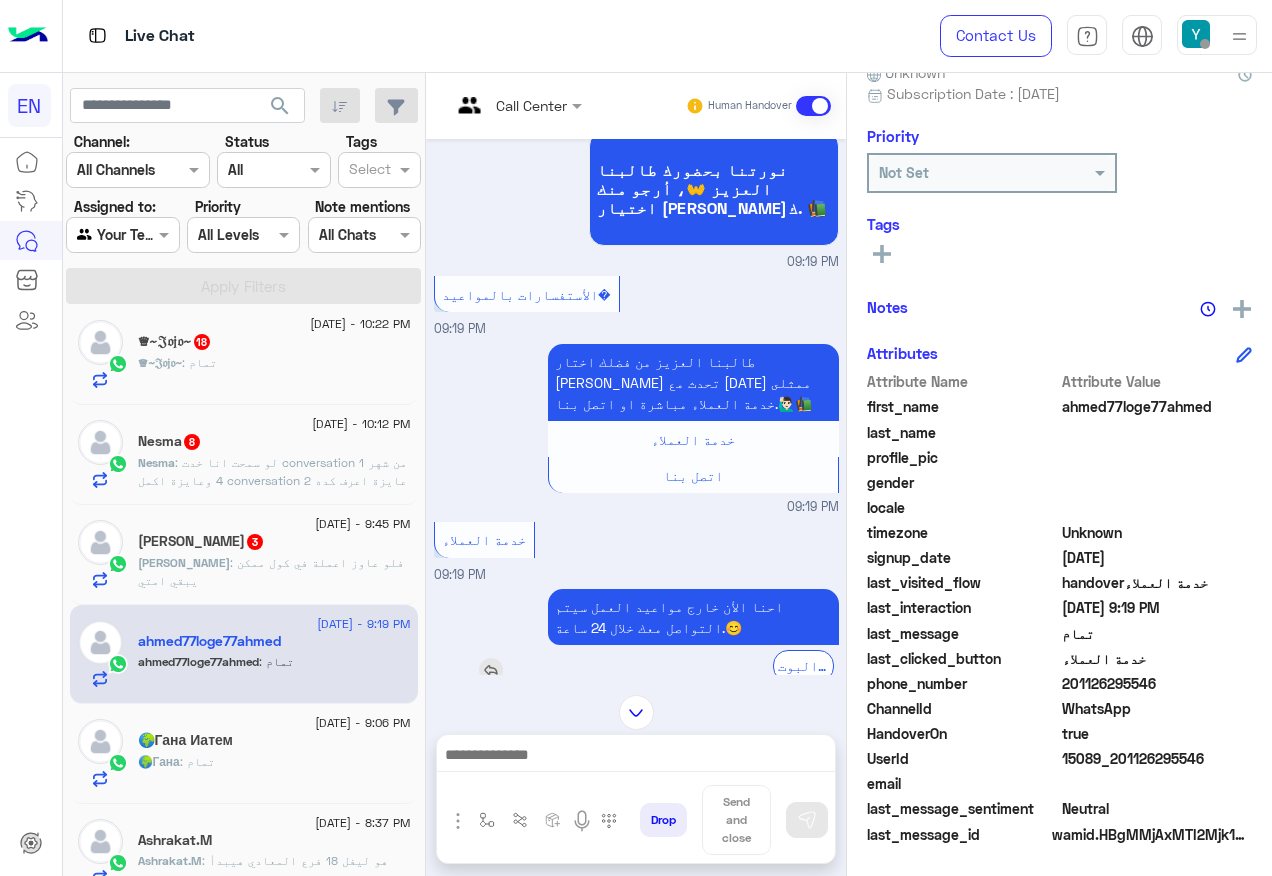 scroll, scrollTop: 1100, scrollLeft: 0, axis: vertical 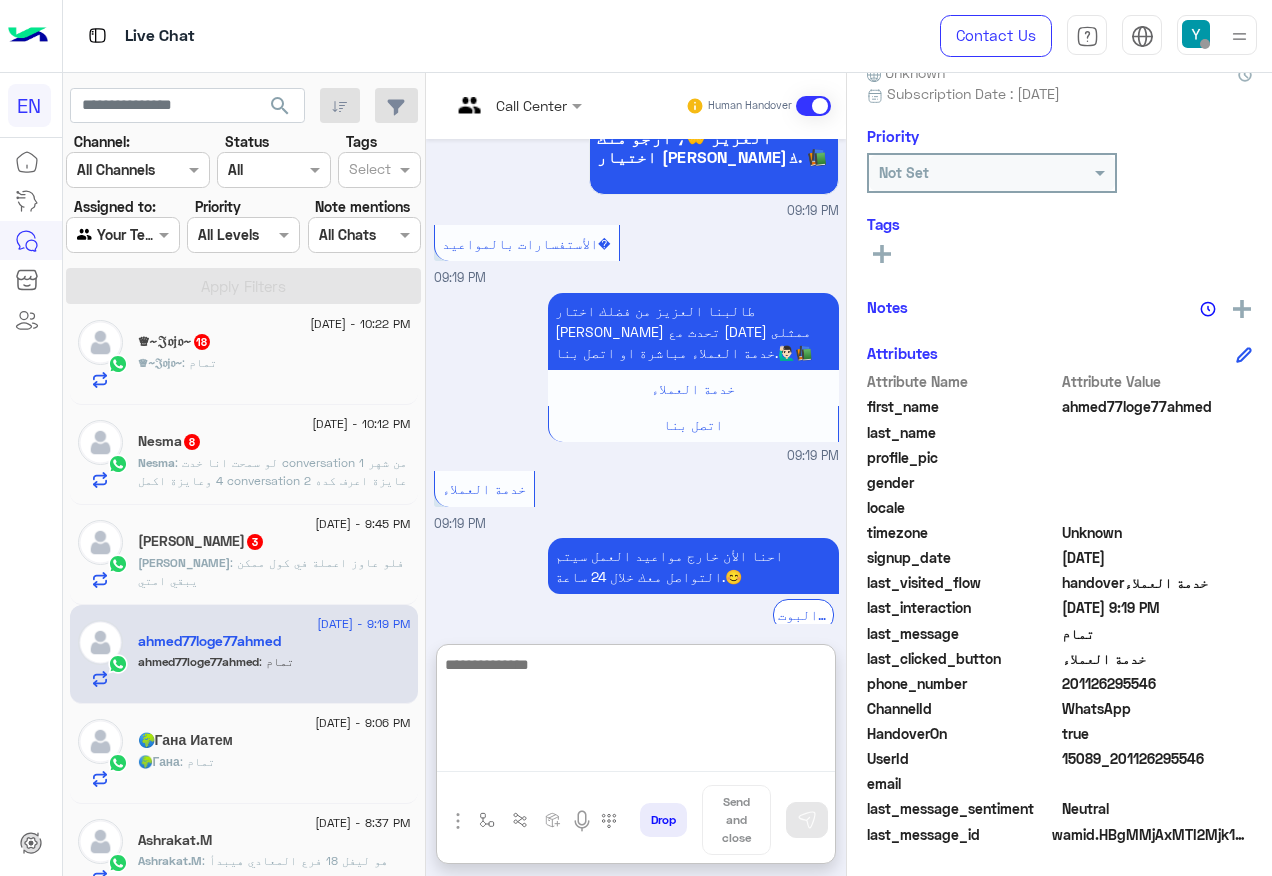 click at bounding box center [636, 712] 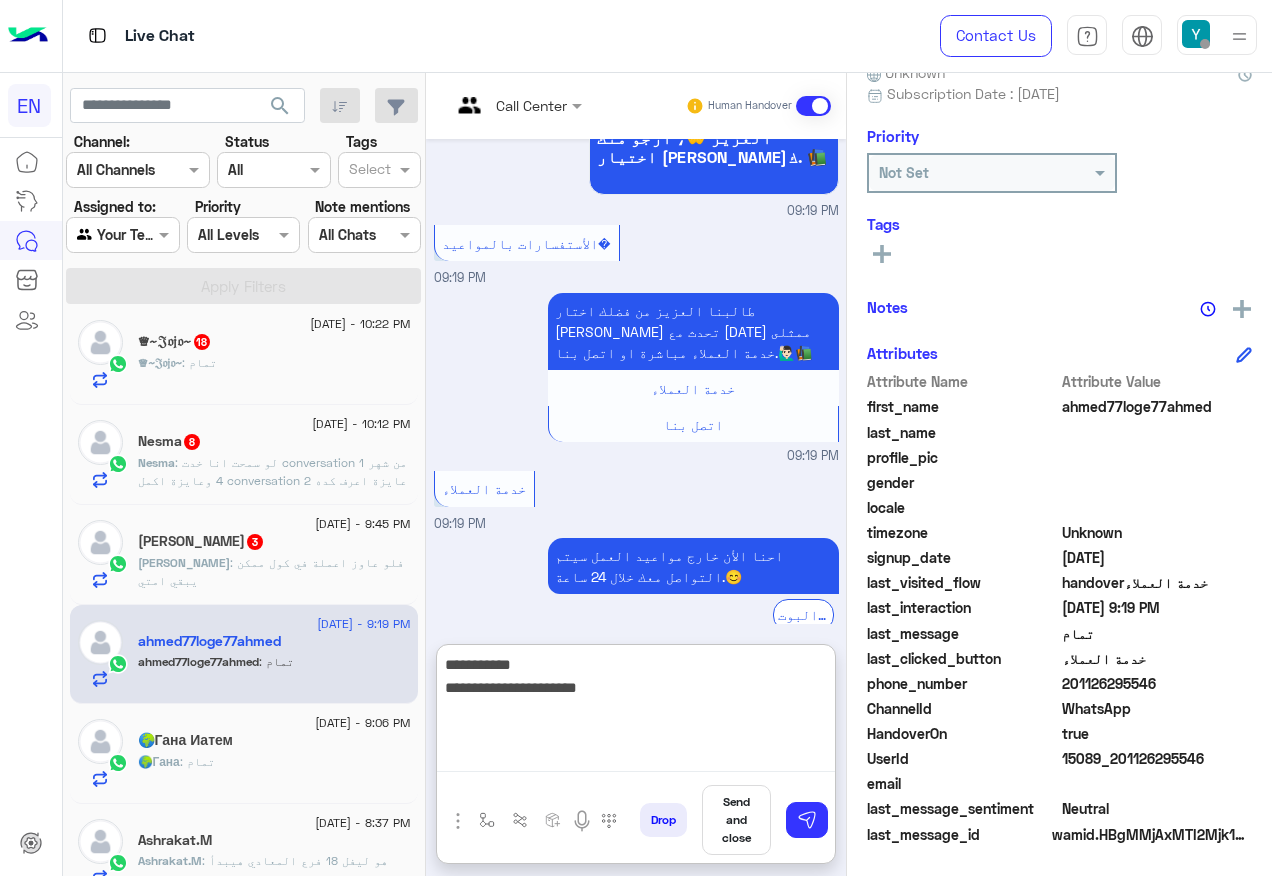 type on "**********" 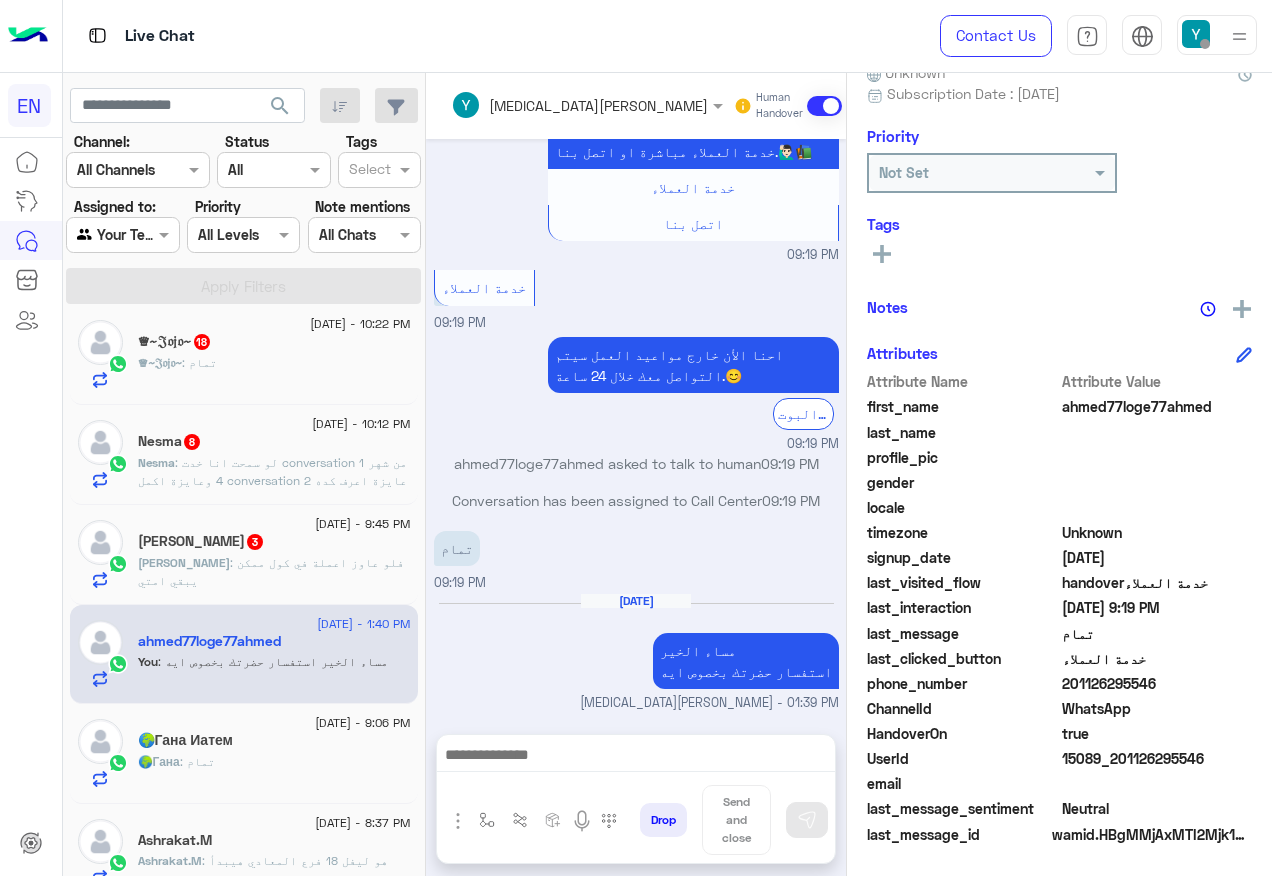 scroll, scrollTop: 1257, scrollLeft: 0, axis: vertical 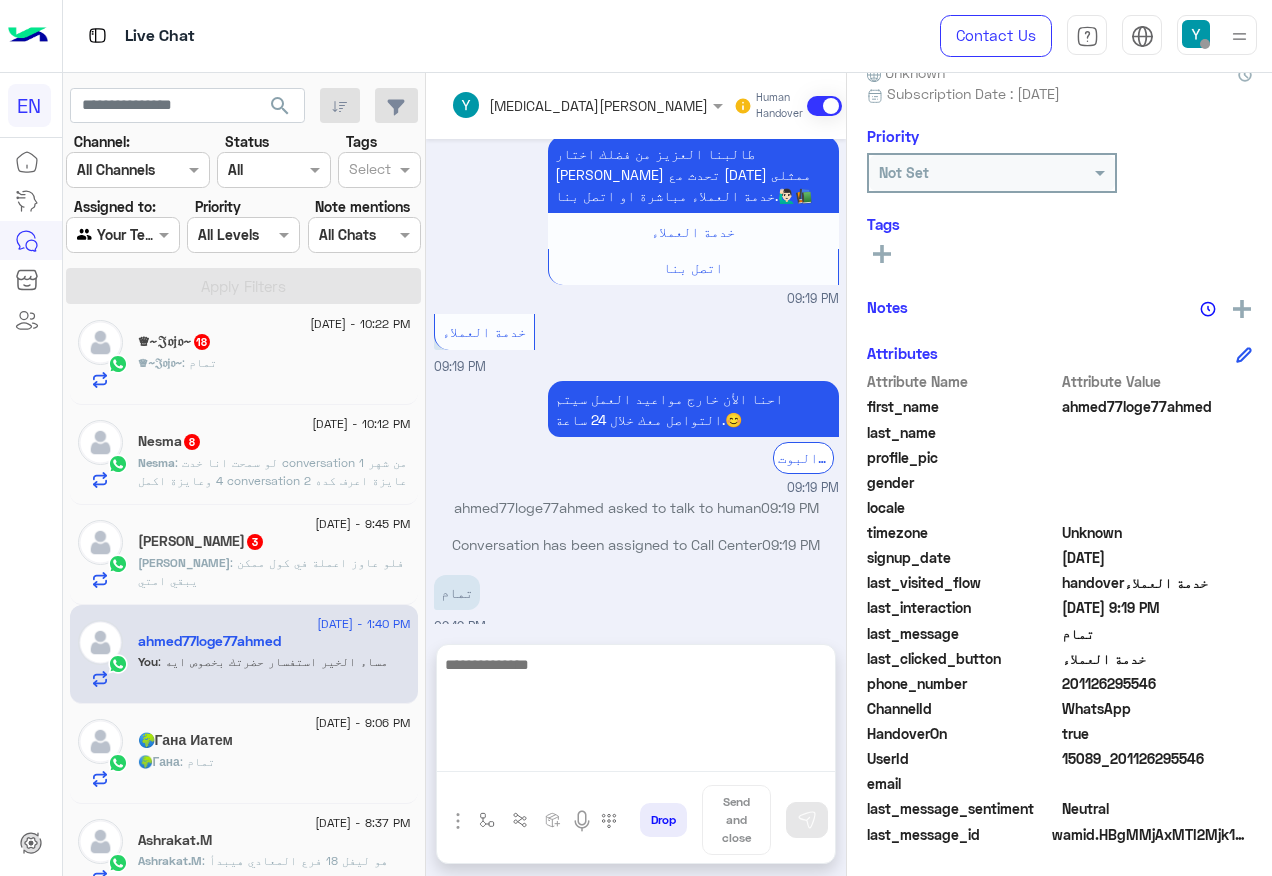 drag, startPoint x: 673, startPoint y: 748, endPoint x: 661, endPoint y: 750, distance: 12.165525 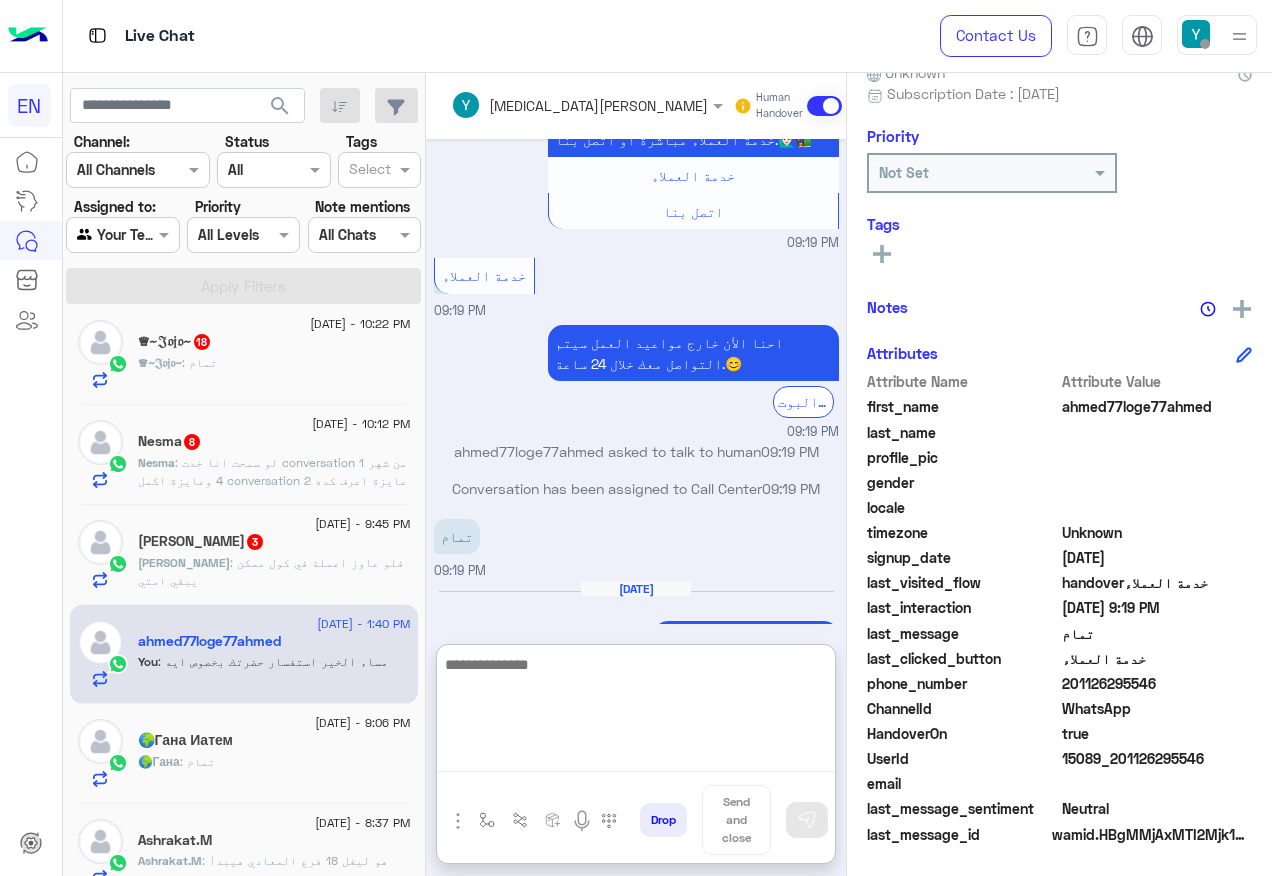 scroll, scrollTop: 1347, scrollLeft: 0, axis: vertical 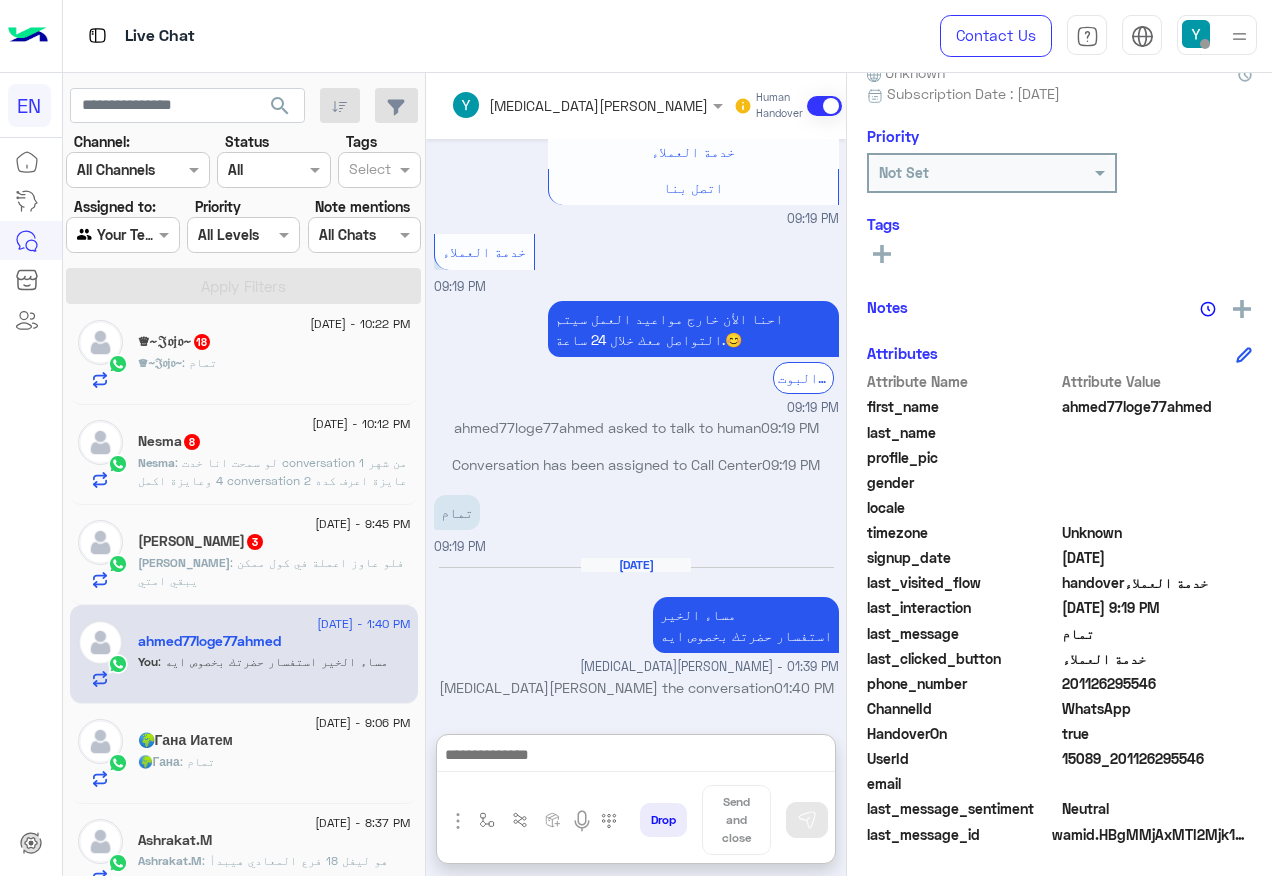 click on "Ahmed : فلو عاوز اعملة في كول ممكن يبقي امتي" 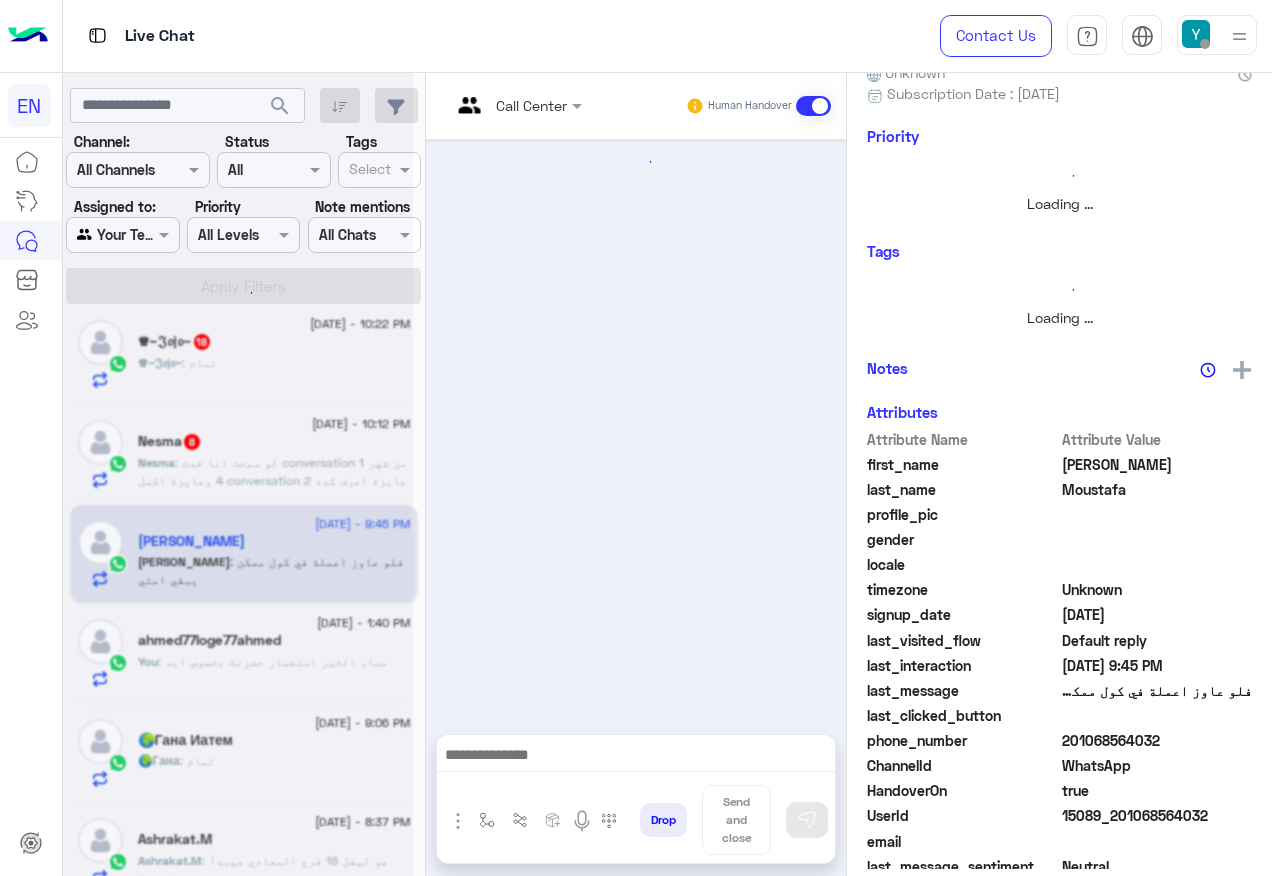 scroll, scrollTop: 242, scrollLeft: 0, axis: vertical 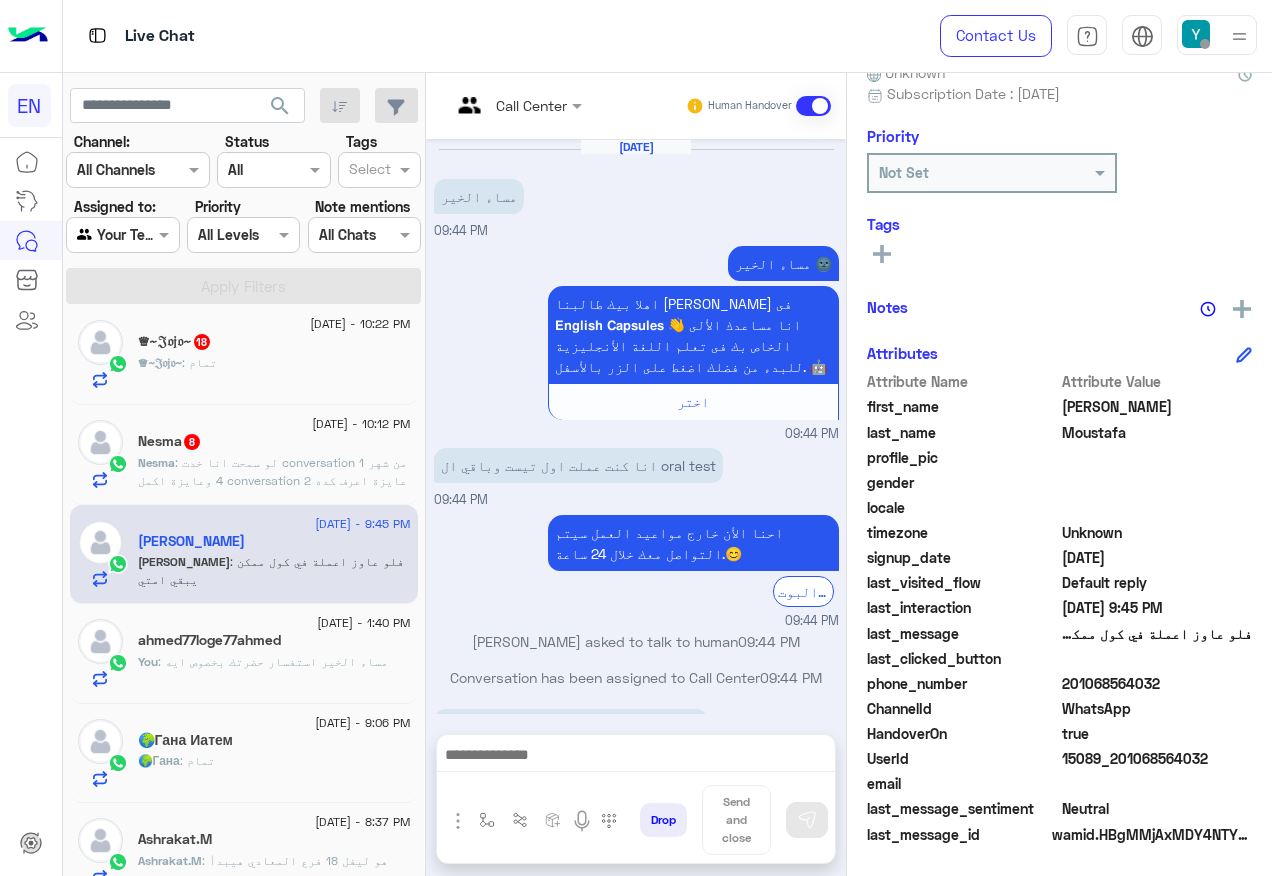 click on "201068564032" 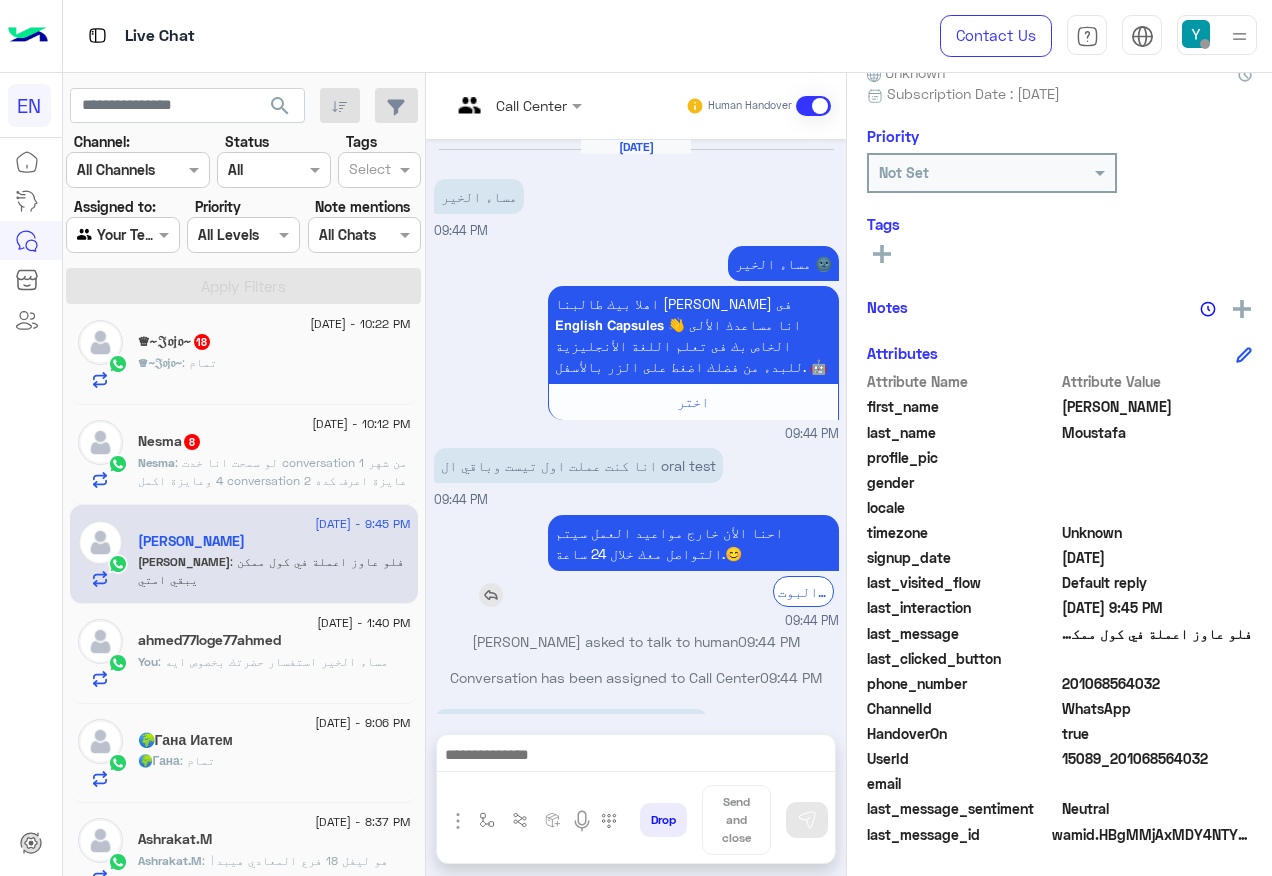 scroll, scrollTop: 57, scrollLeft: 0, axis: vertical 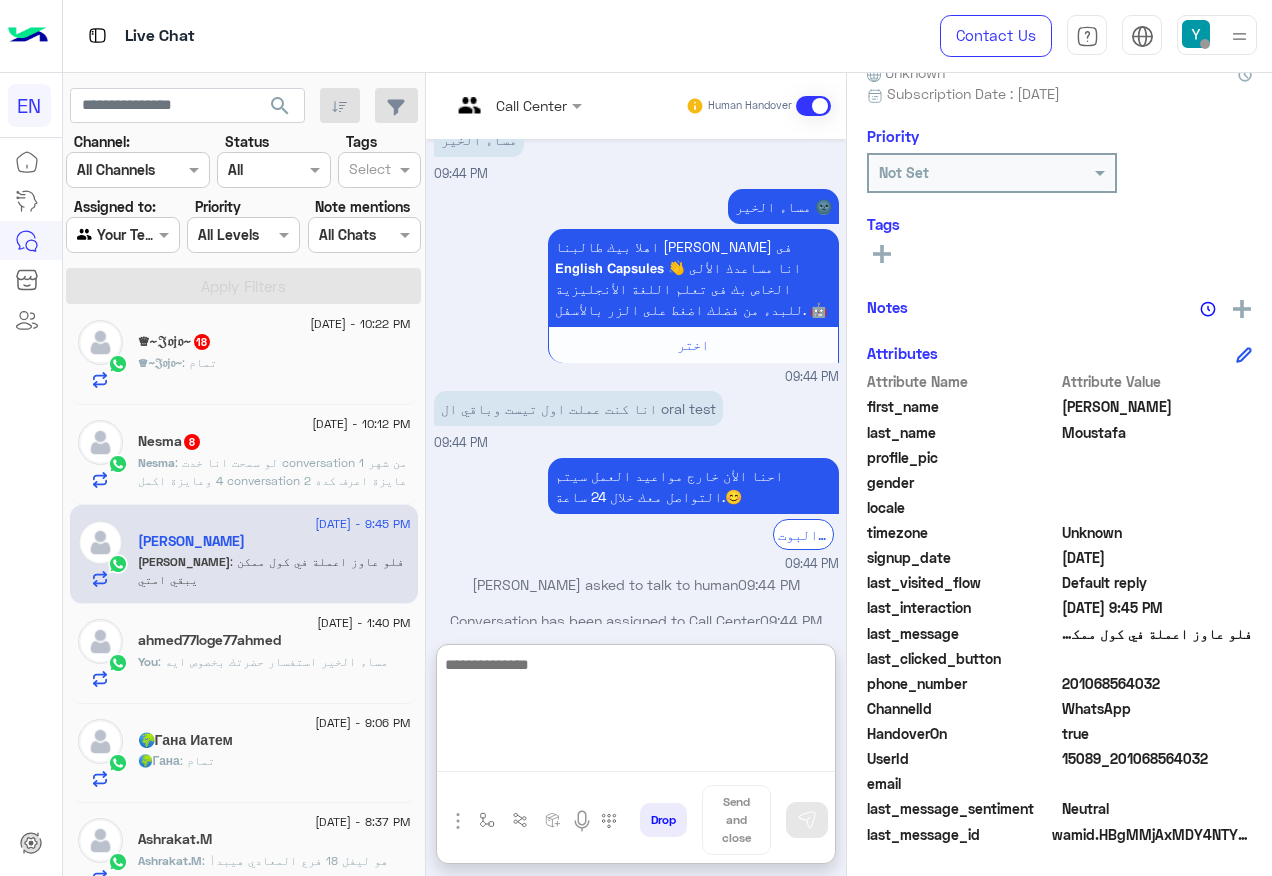 click at bounding box center [636, 712] 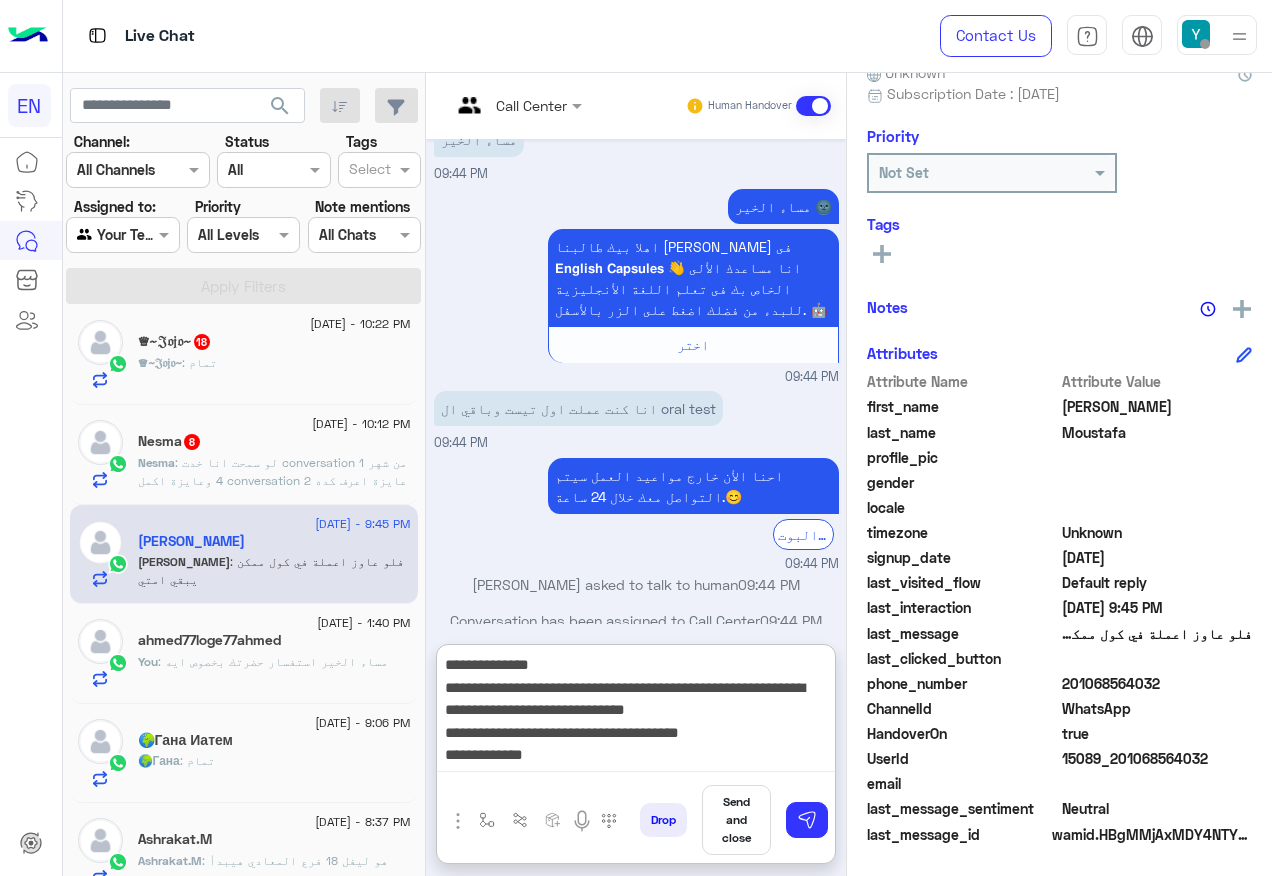 type on "**********" 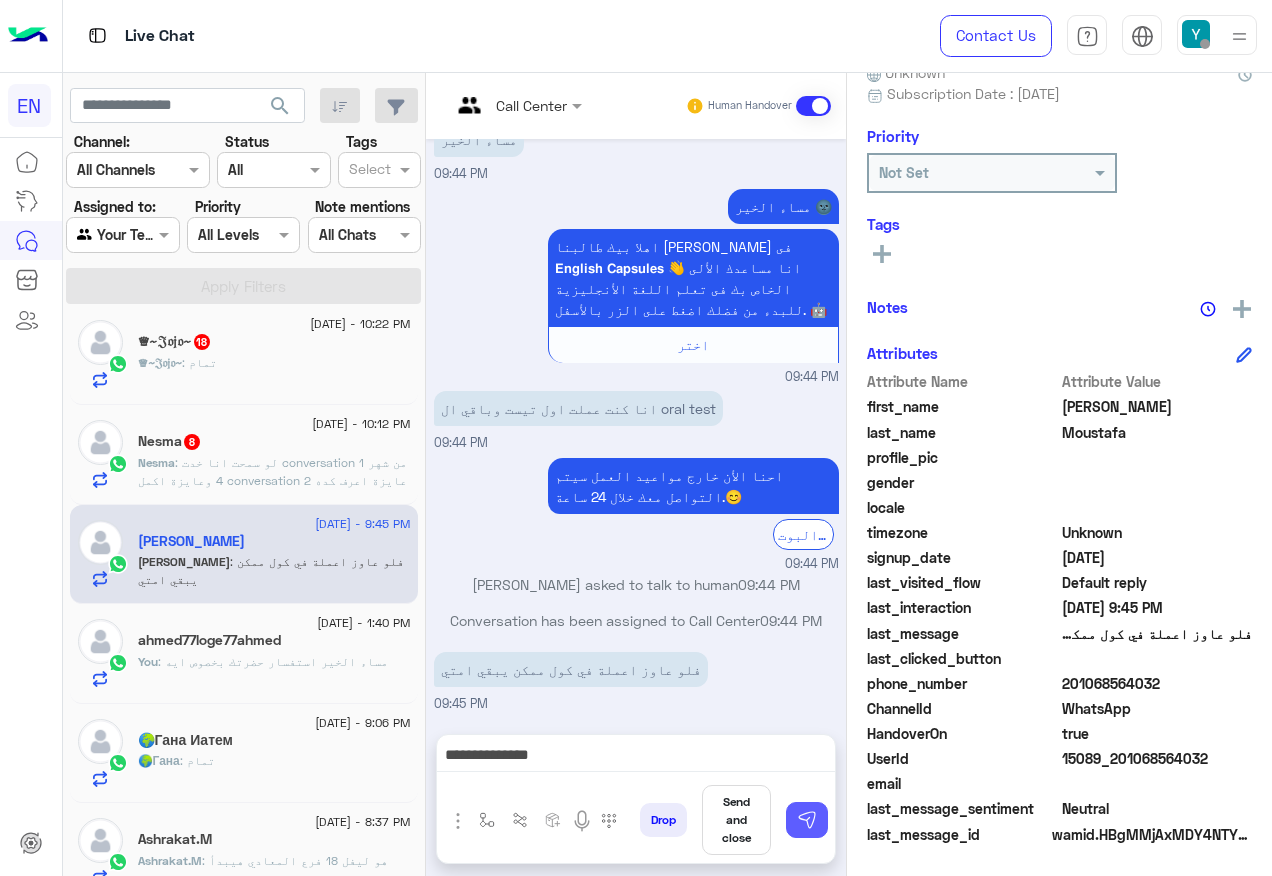 click at bounding box center (807, 820) 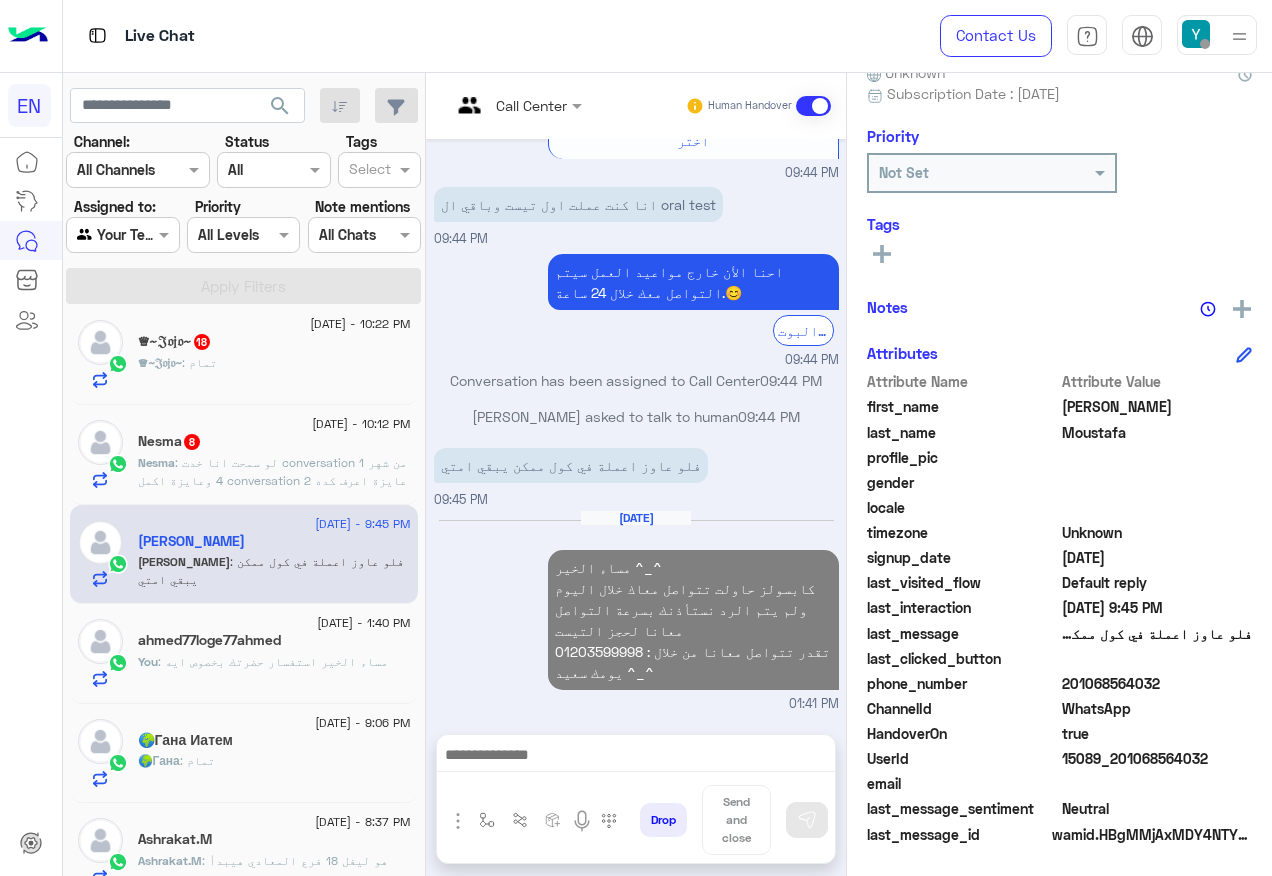 scroll, scrollTop: 298, scrollLeft: 0, axis: vertical 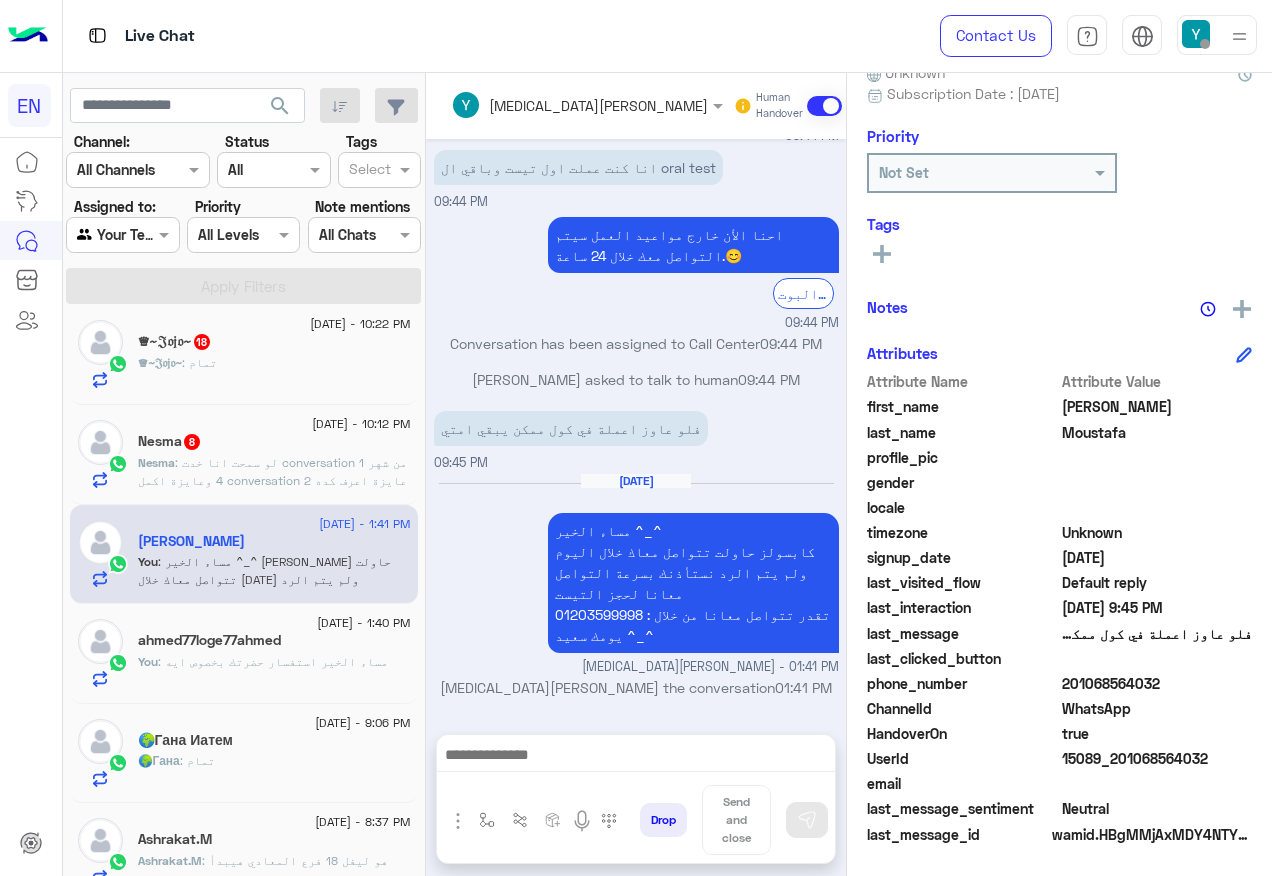 click on ": لو سمحت انا خدت conversation 1 من شهر 4 وعايزة اكمل conversation 2 عايزة اعرف كده هيكون ليا تحديد مستوي ولا لا
وكمان سعره" 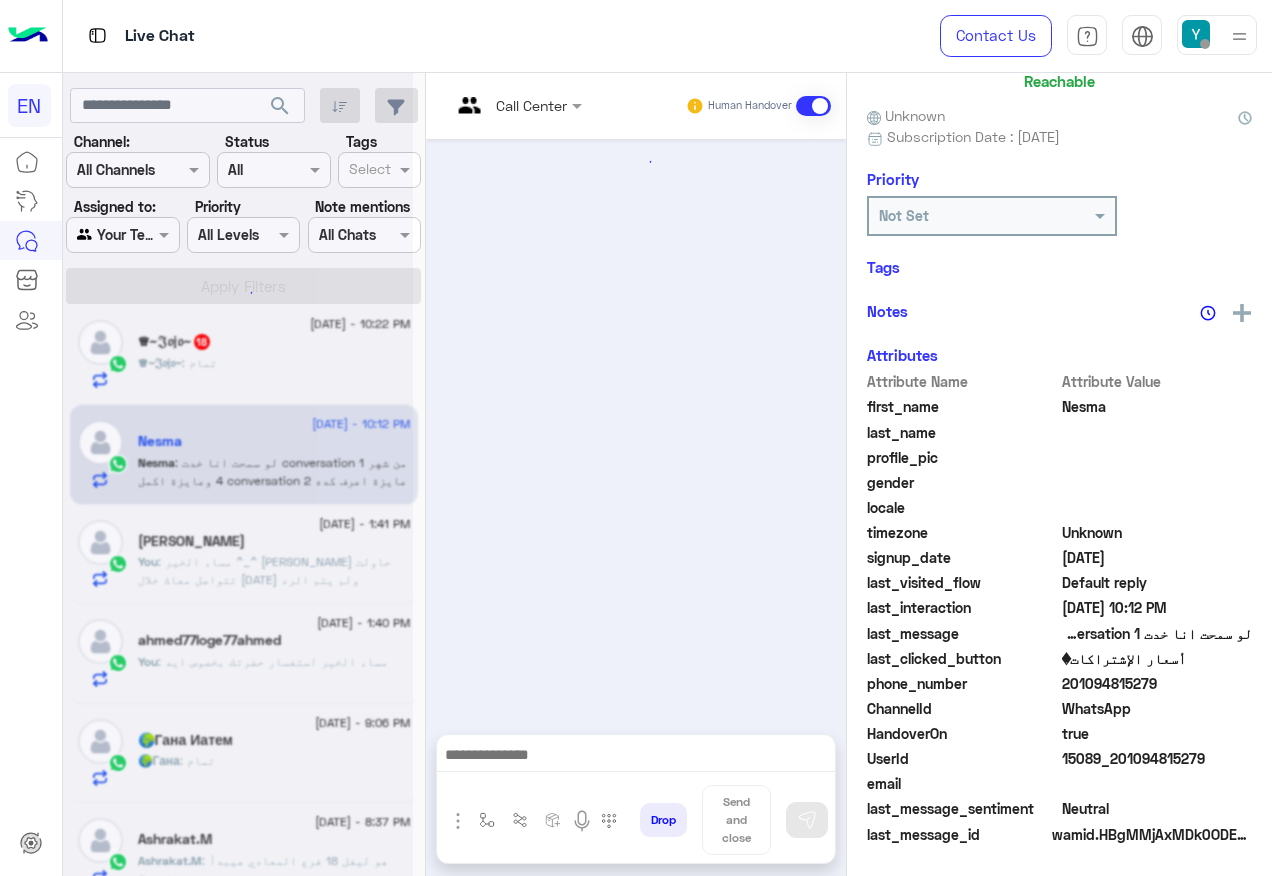 scroll, scrollTop: 158, scrollLeft: 0, axis: vertical 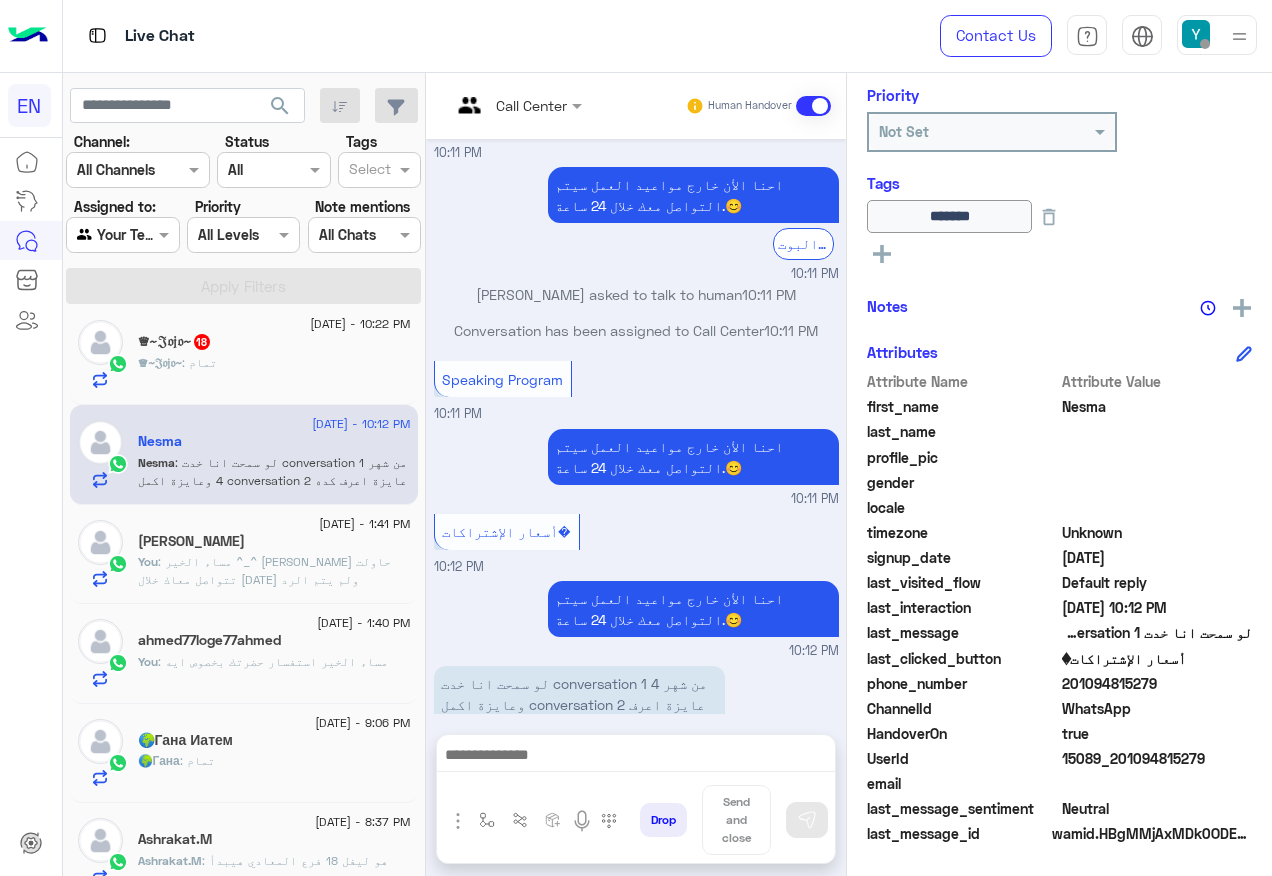 click on "201094815279" 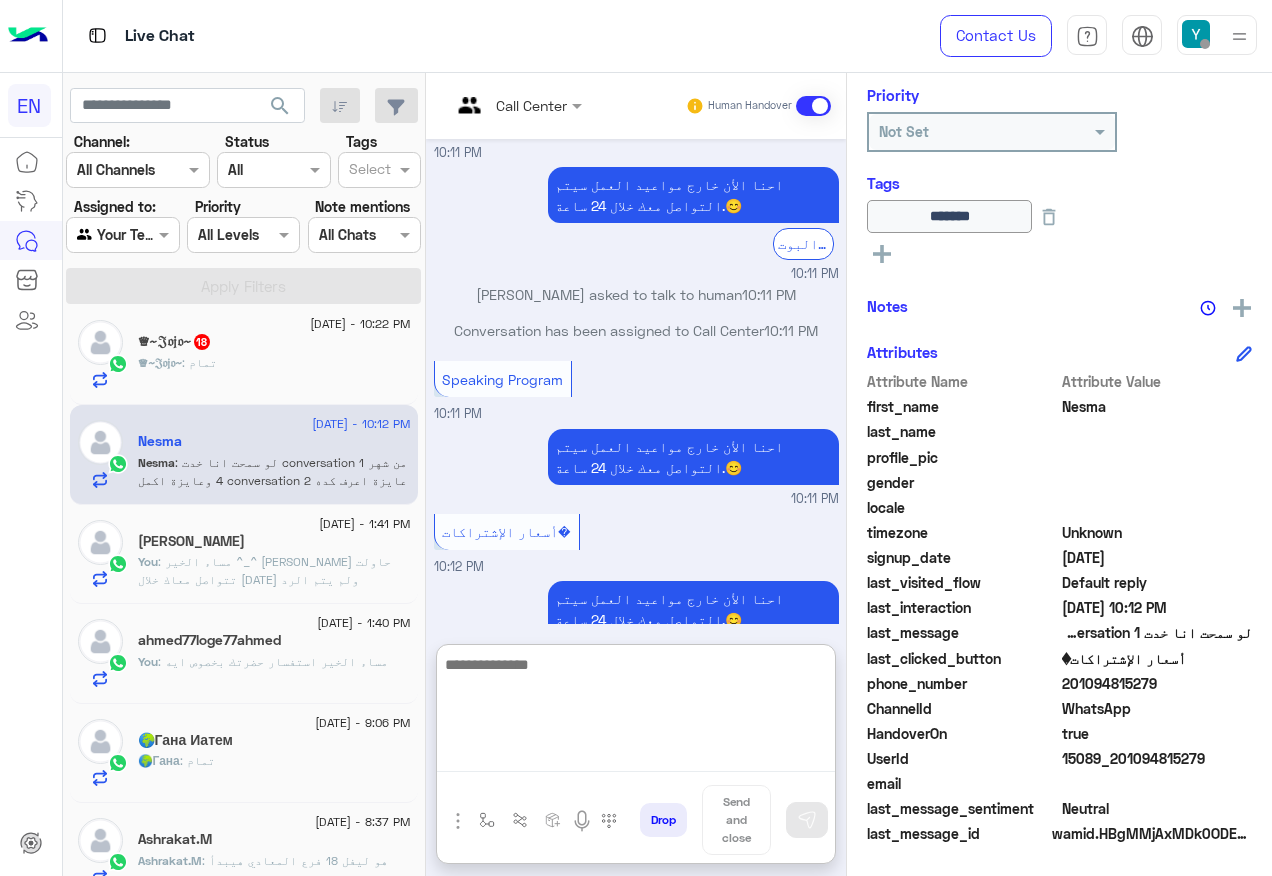 click at bounding box center (636, 712) 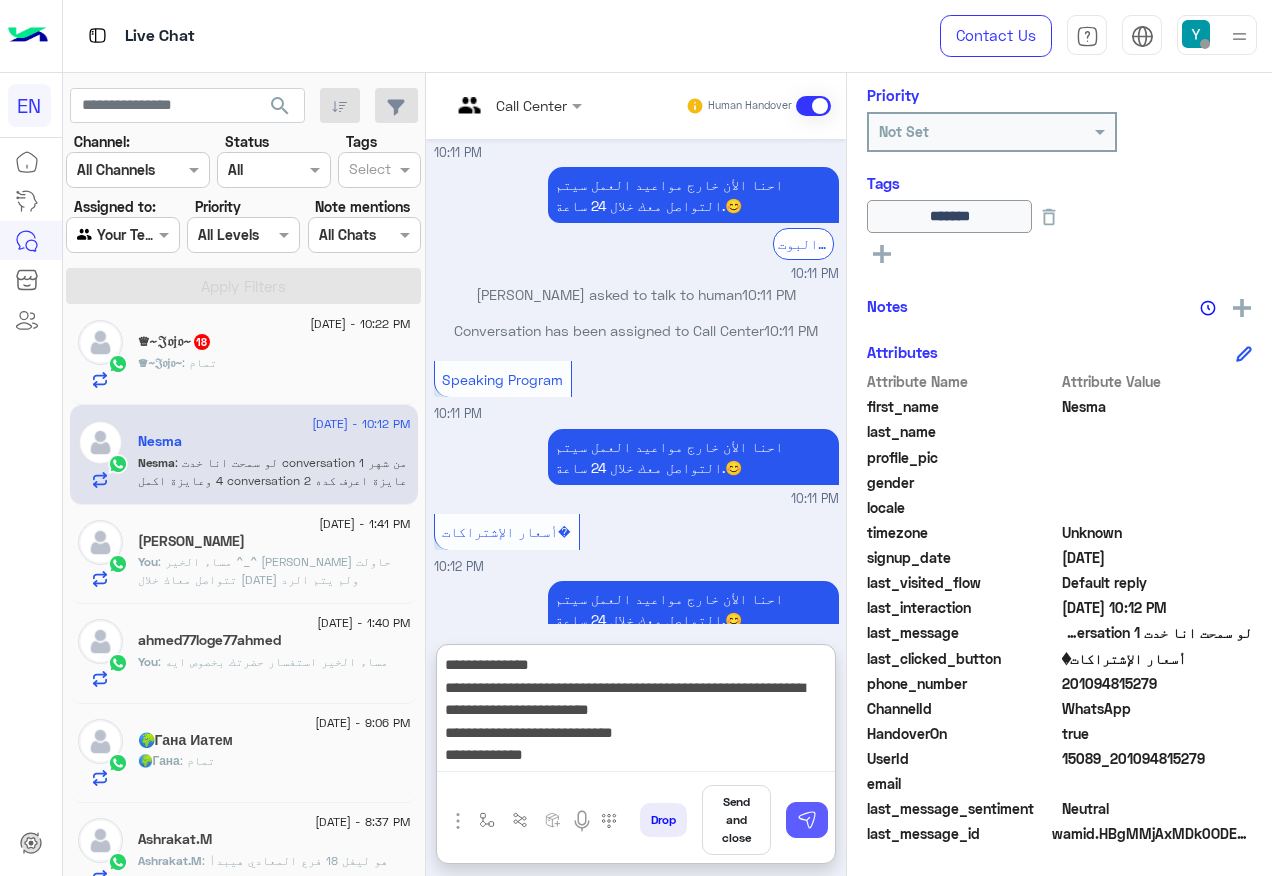 type on "**********" 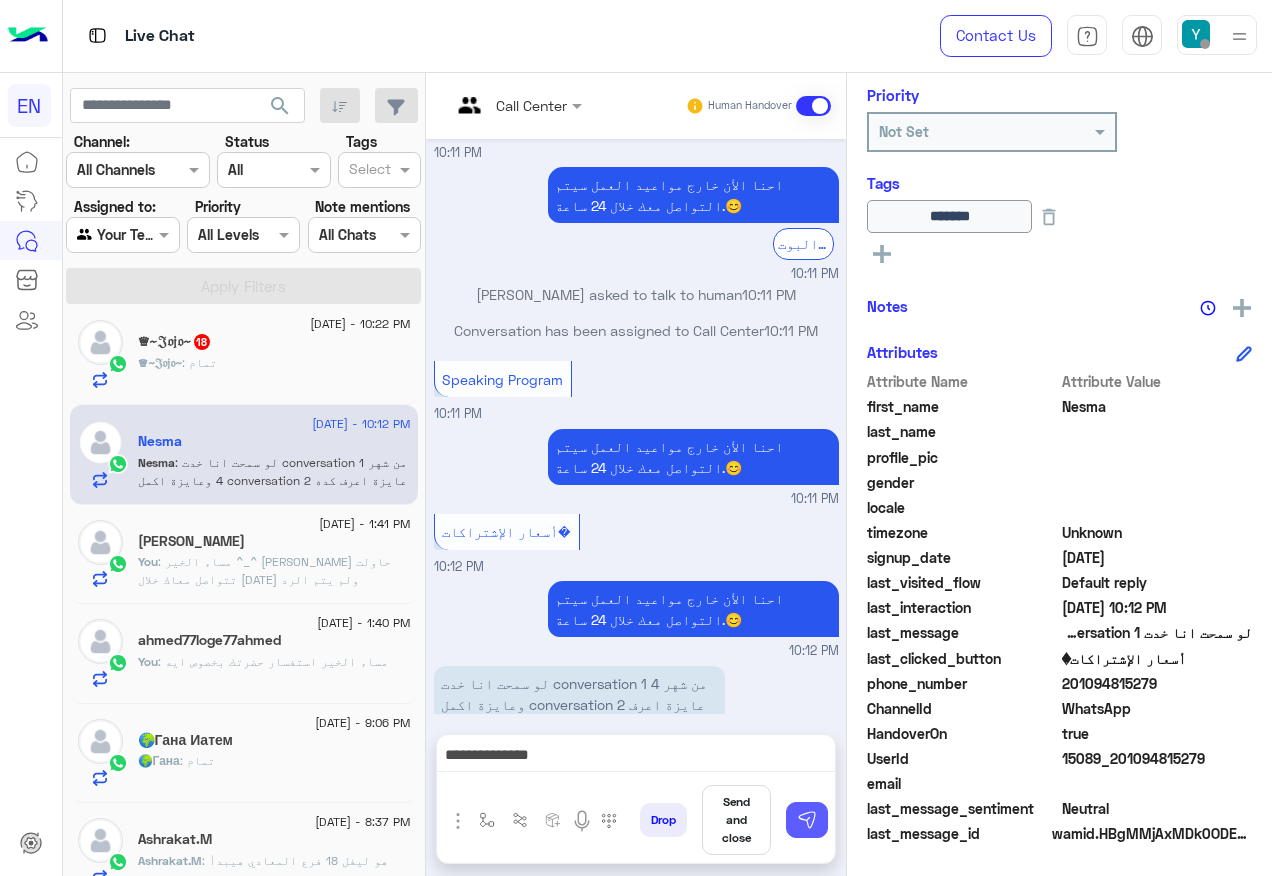click at bounding box center (807, 820) 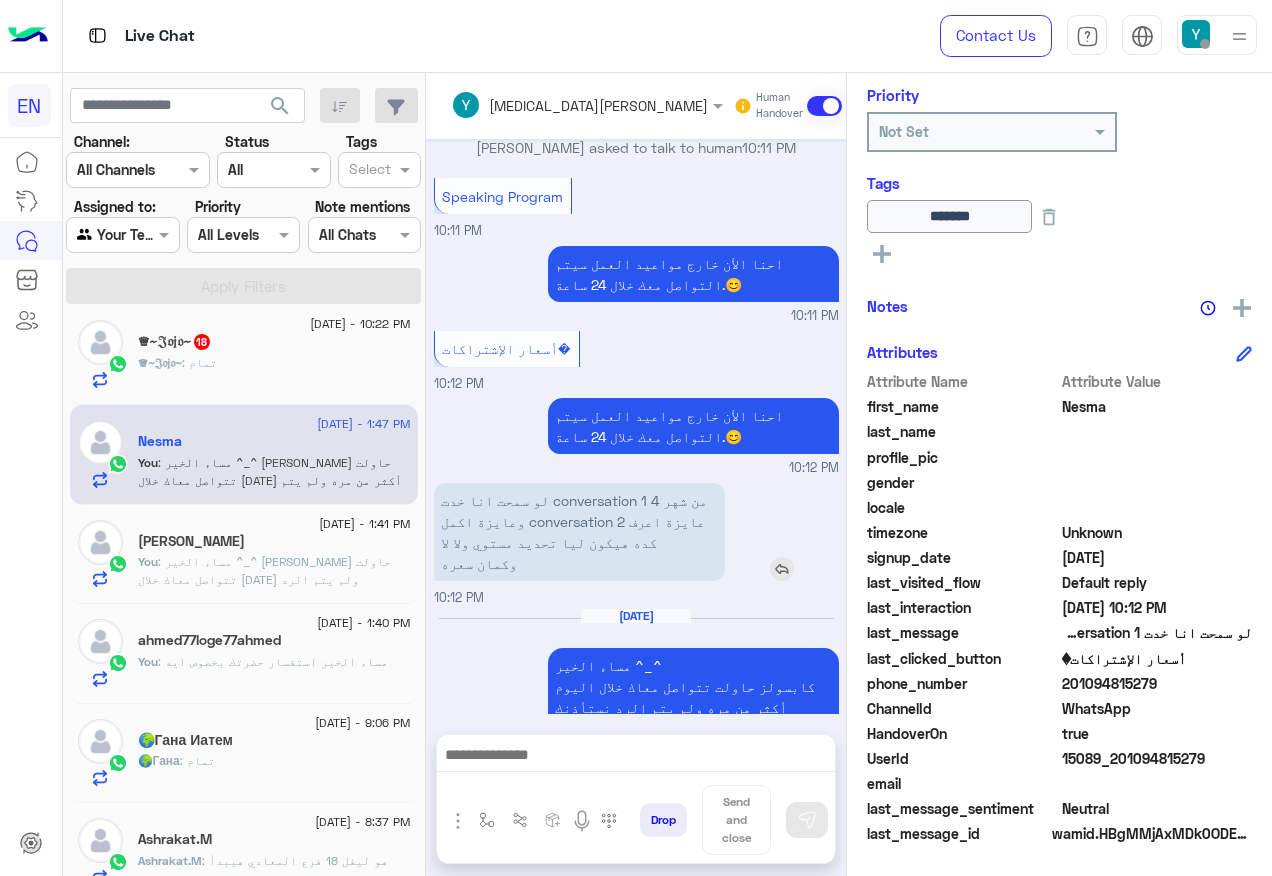 scroll, scrollTop: 2946, scrollLeft: 0, axis: vertical 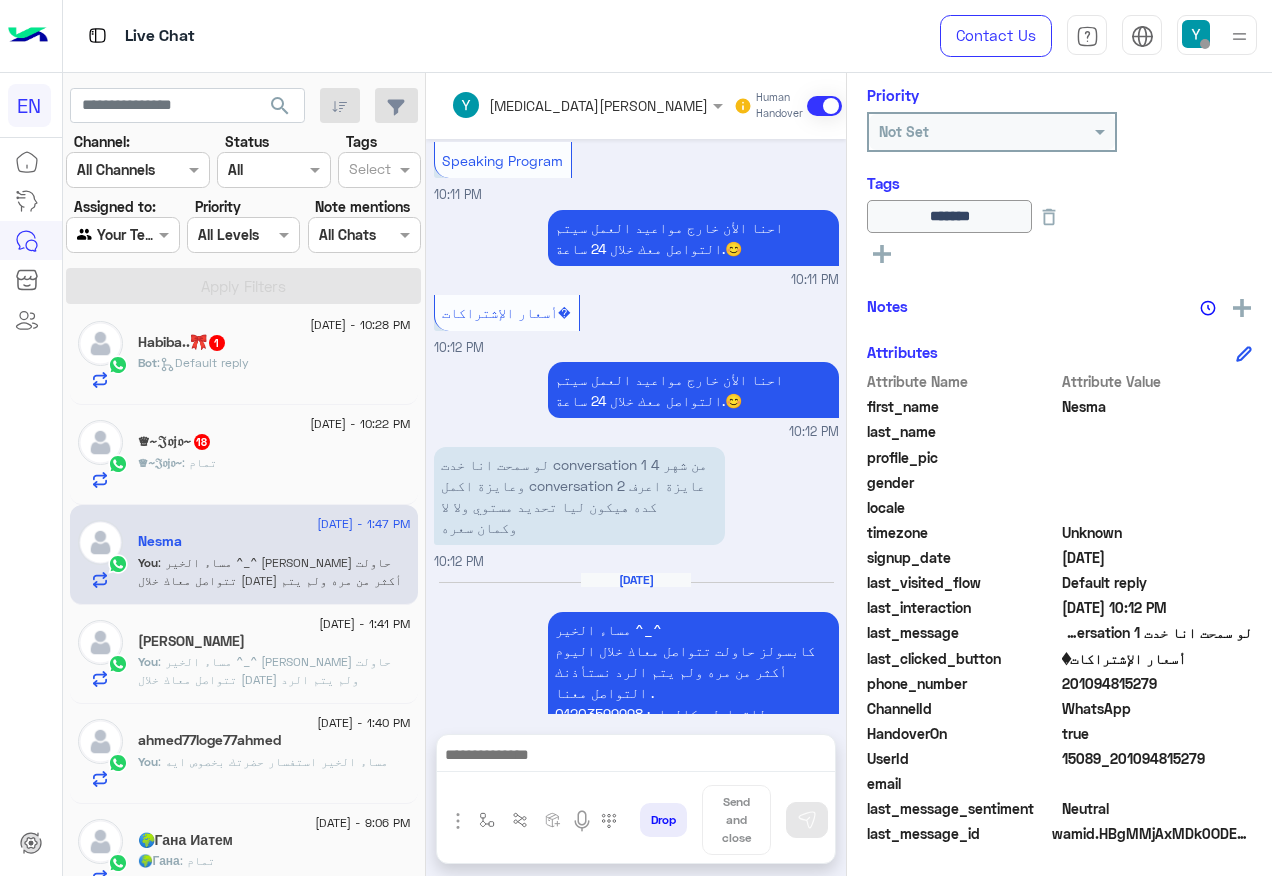 click on "♕~𝔍𝔬𝔧𝔬~ : تمام" 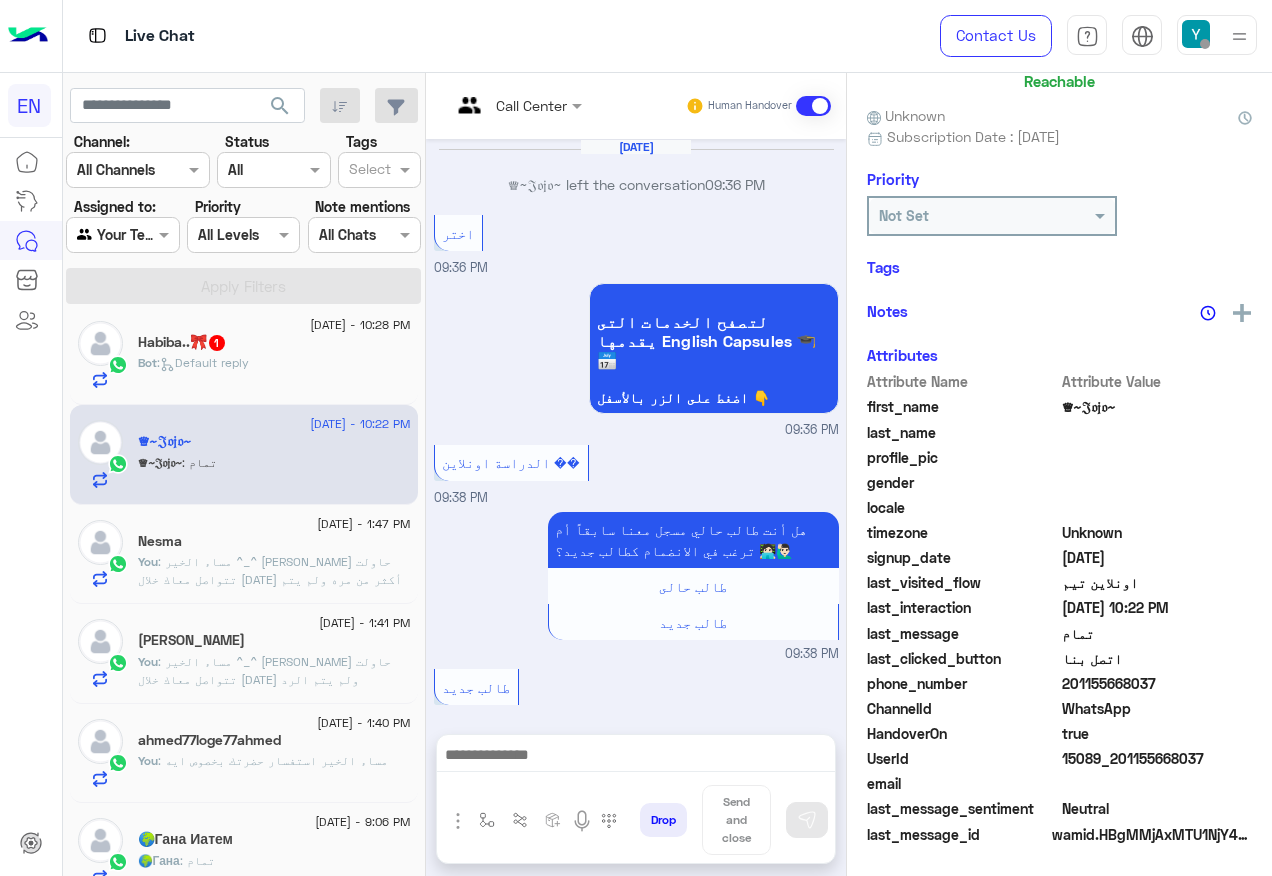 scroll, scrollTop: 158, scrollLeft: 0, axis: vertical 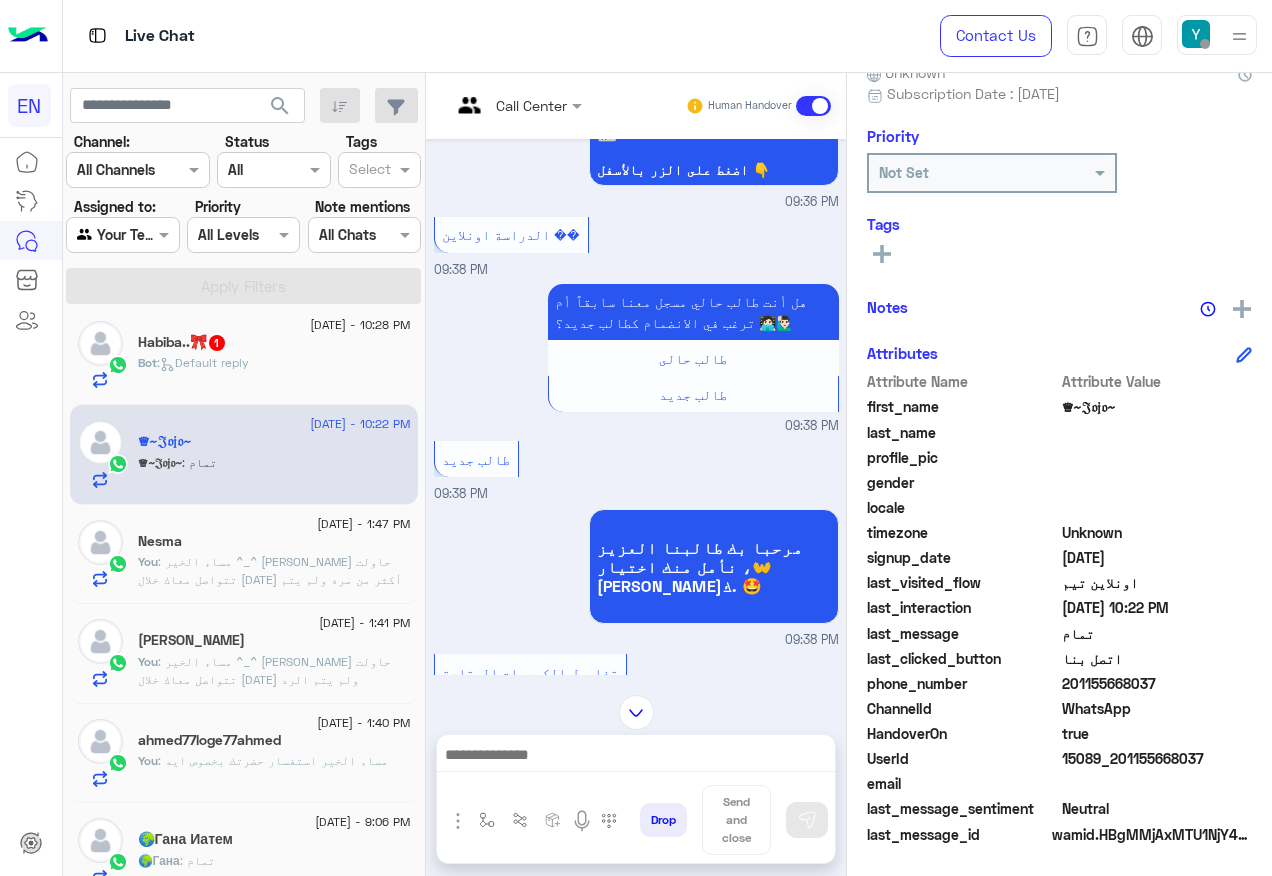 click at bounding box center (491, 105) 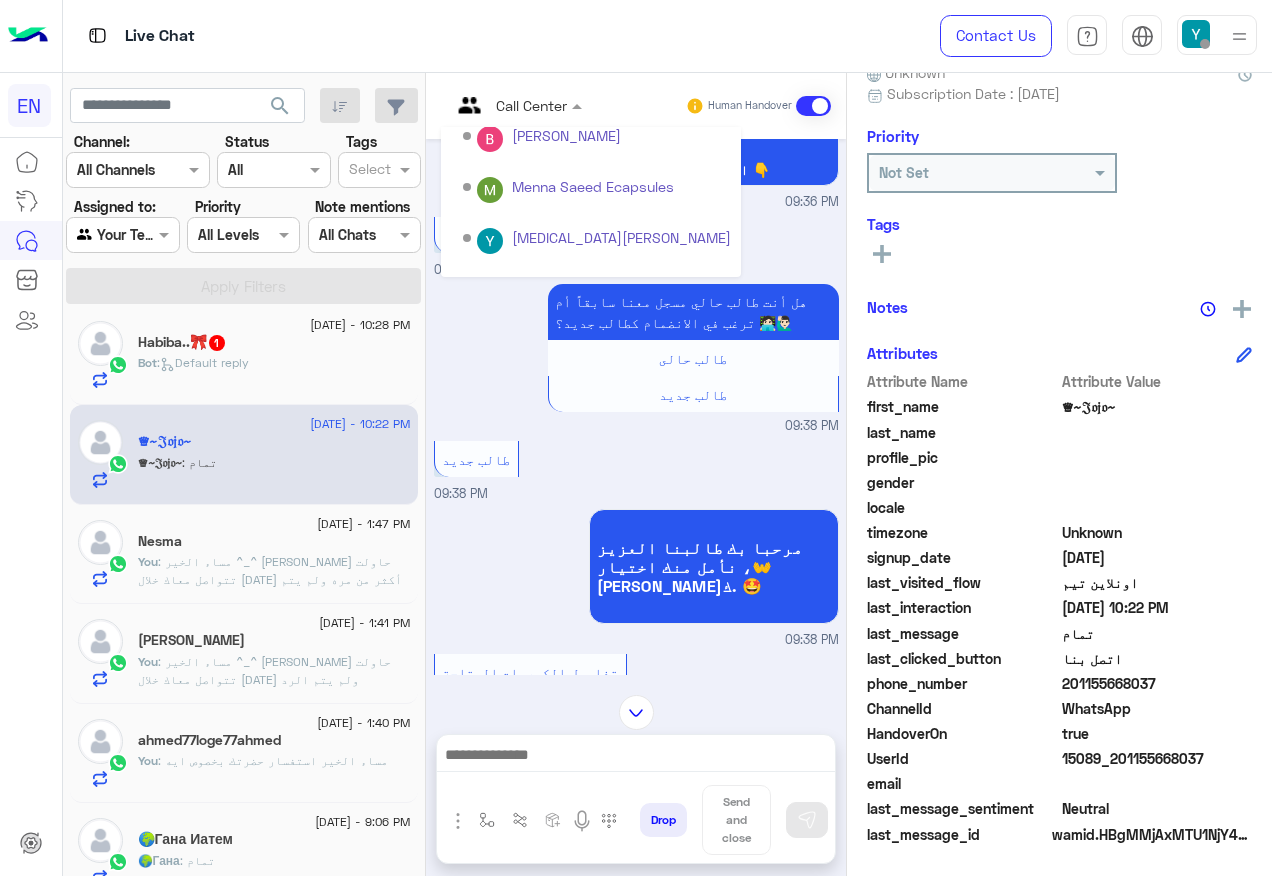 scroll, scrollTop: 332, scrollLeft: 0, axis: vertical 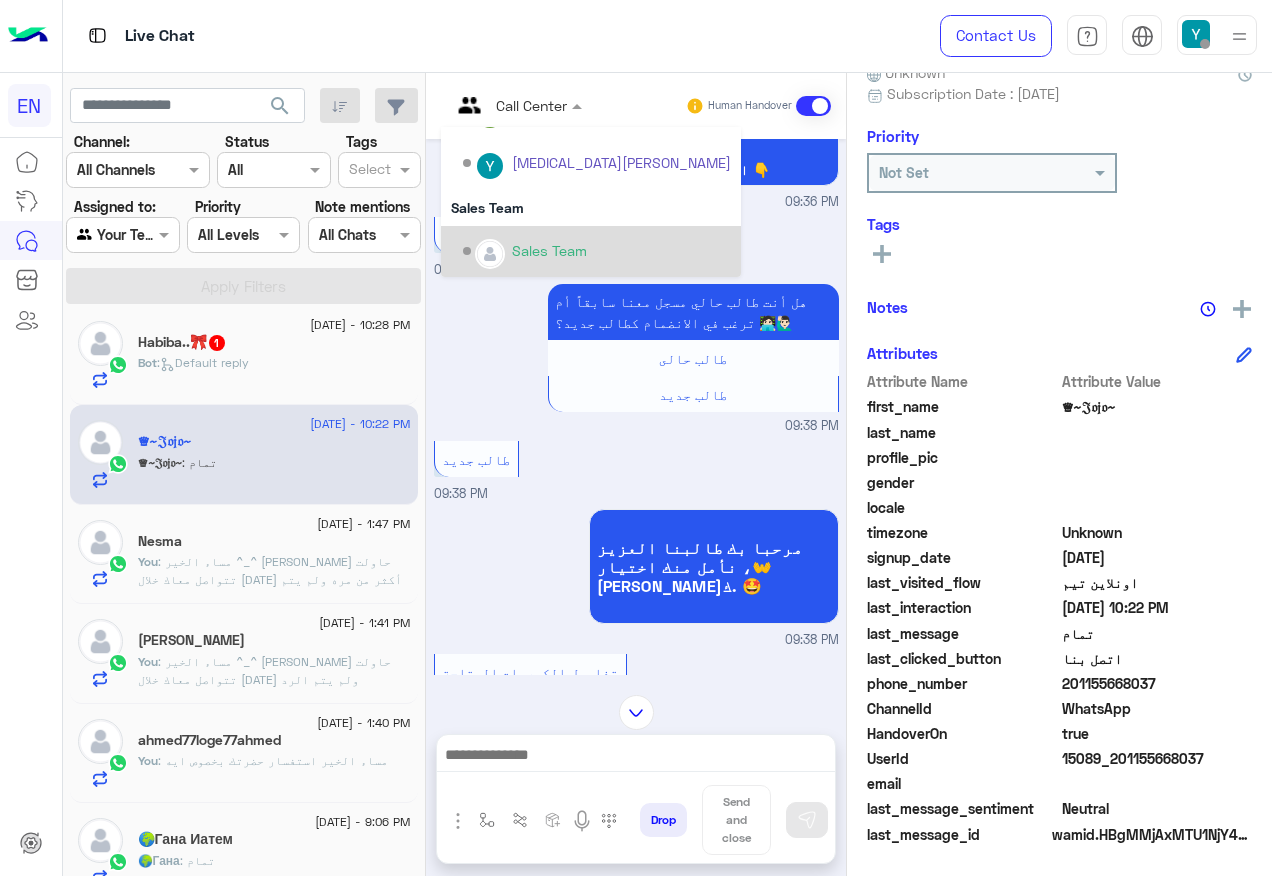 click on "Sales Team" at bounding box center [597, 251] 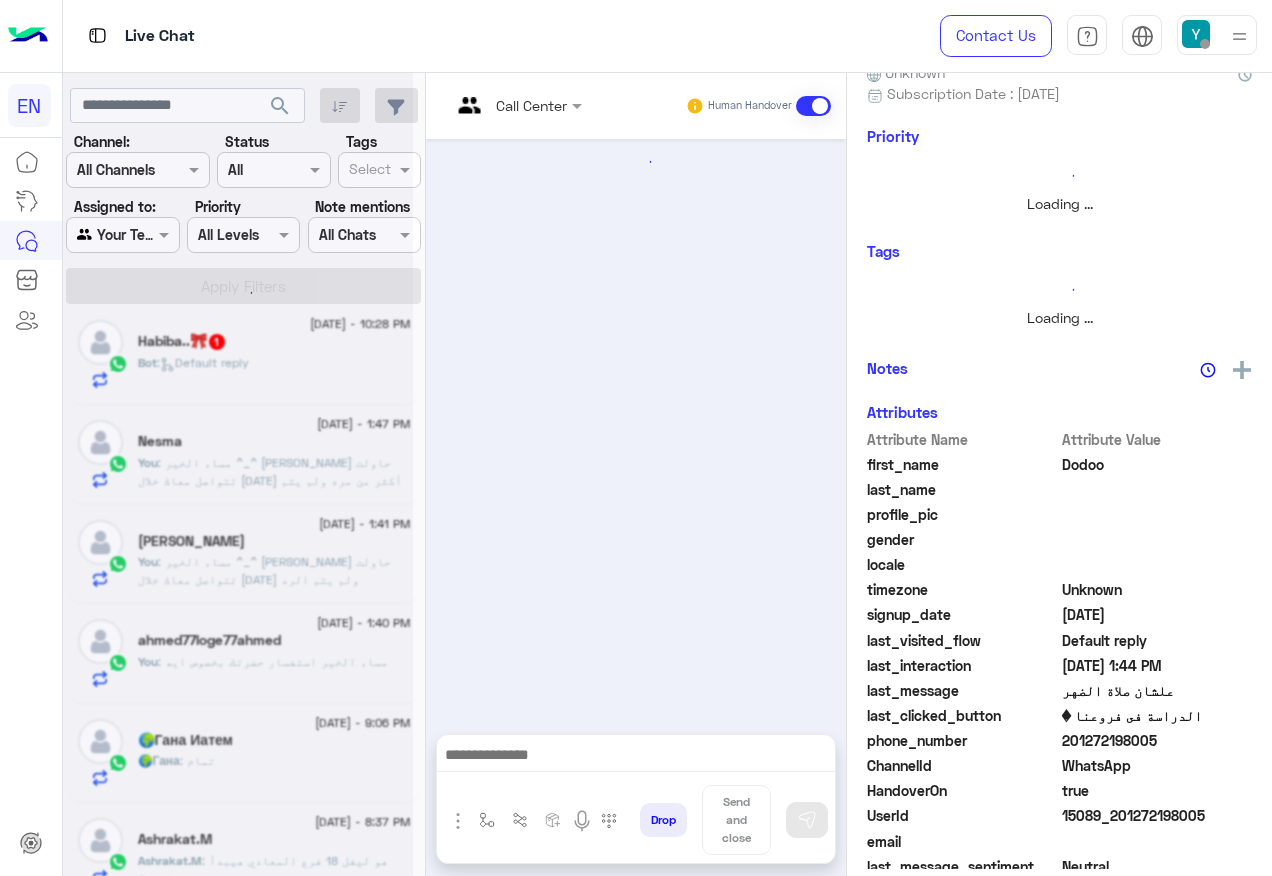 scroll, scrollTop: 242, scrollLeft: 0, axis: vertical 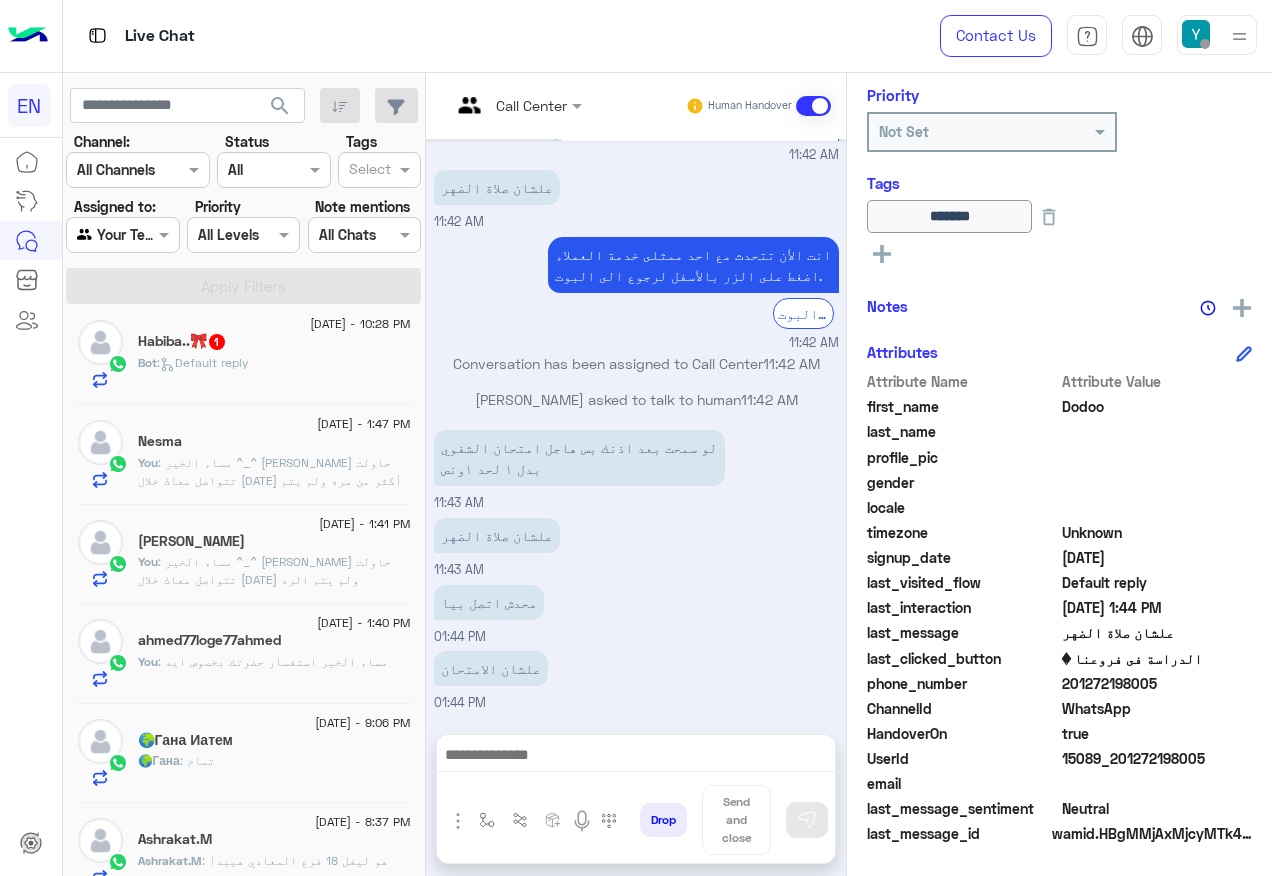 click on "201272198005" 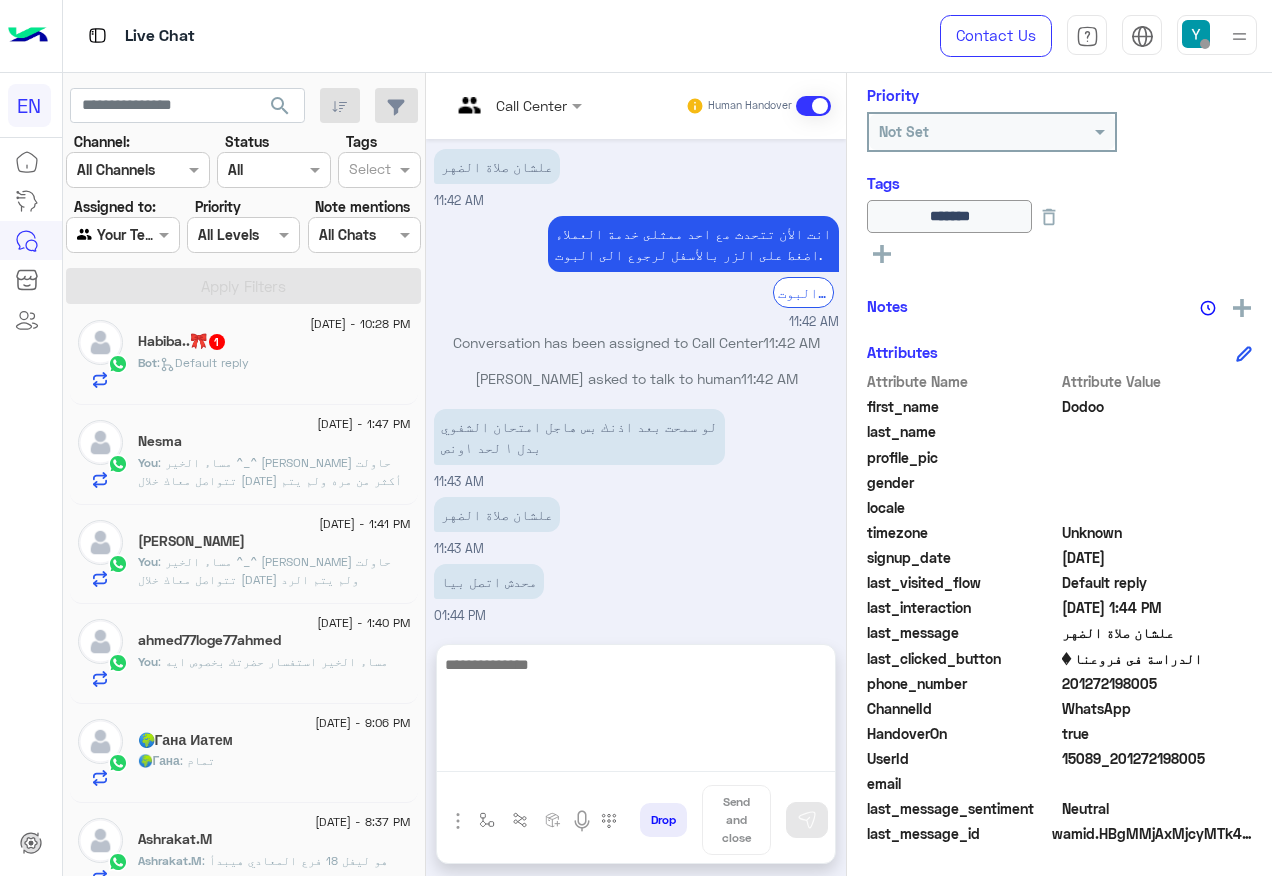 click at bounding box center [636, 712] 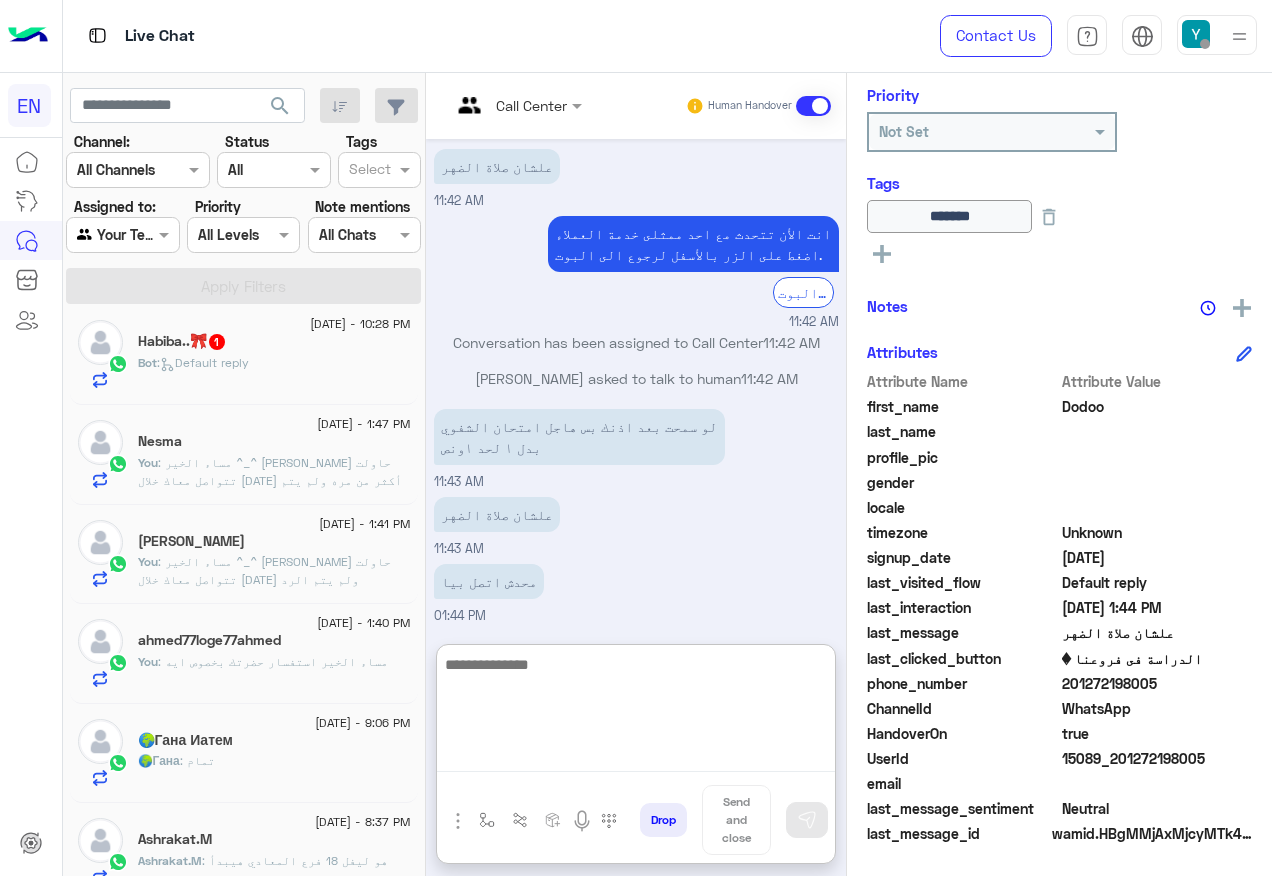 click at bounding box center (636, 712) 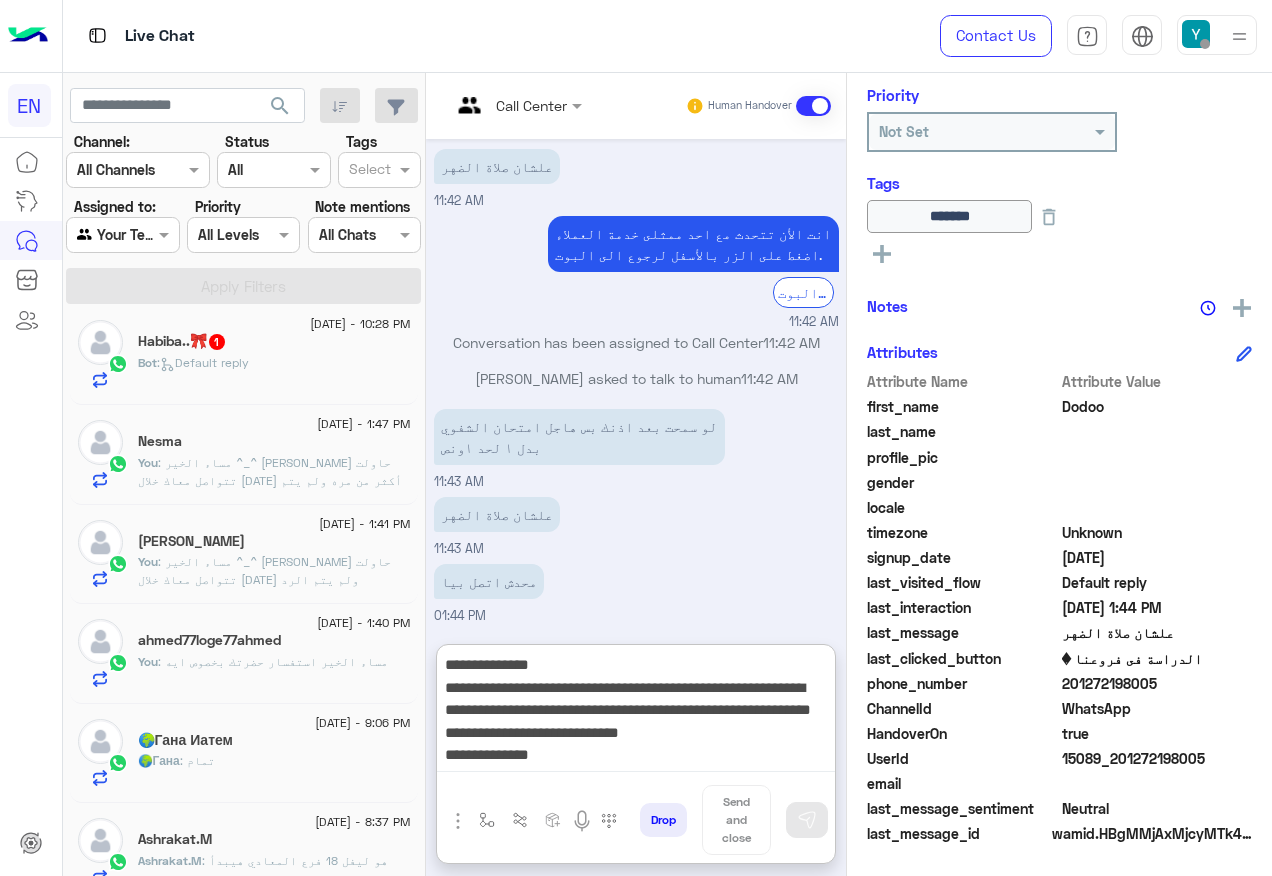 scroll, scrollTop: 16, scrollLeft: 0, axis: vertical 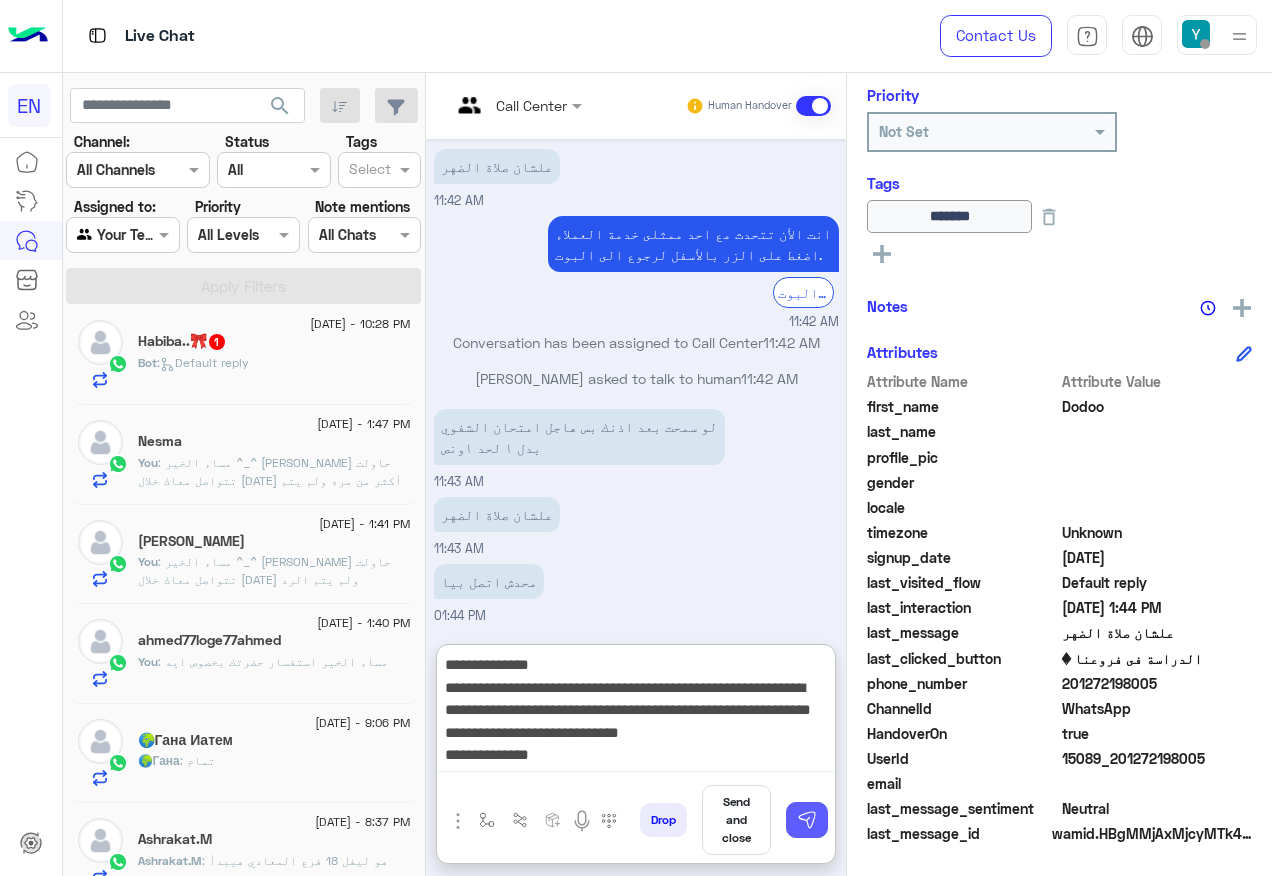 type on "**********" 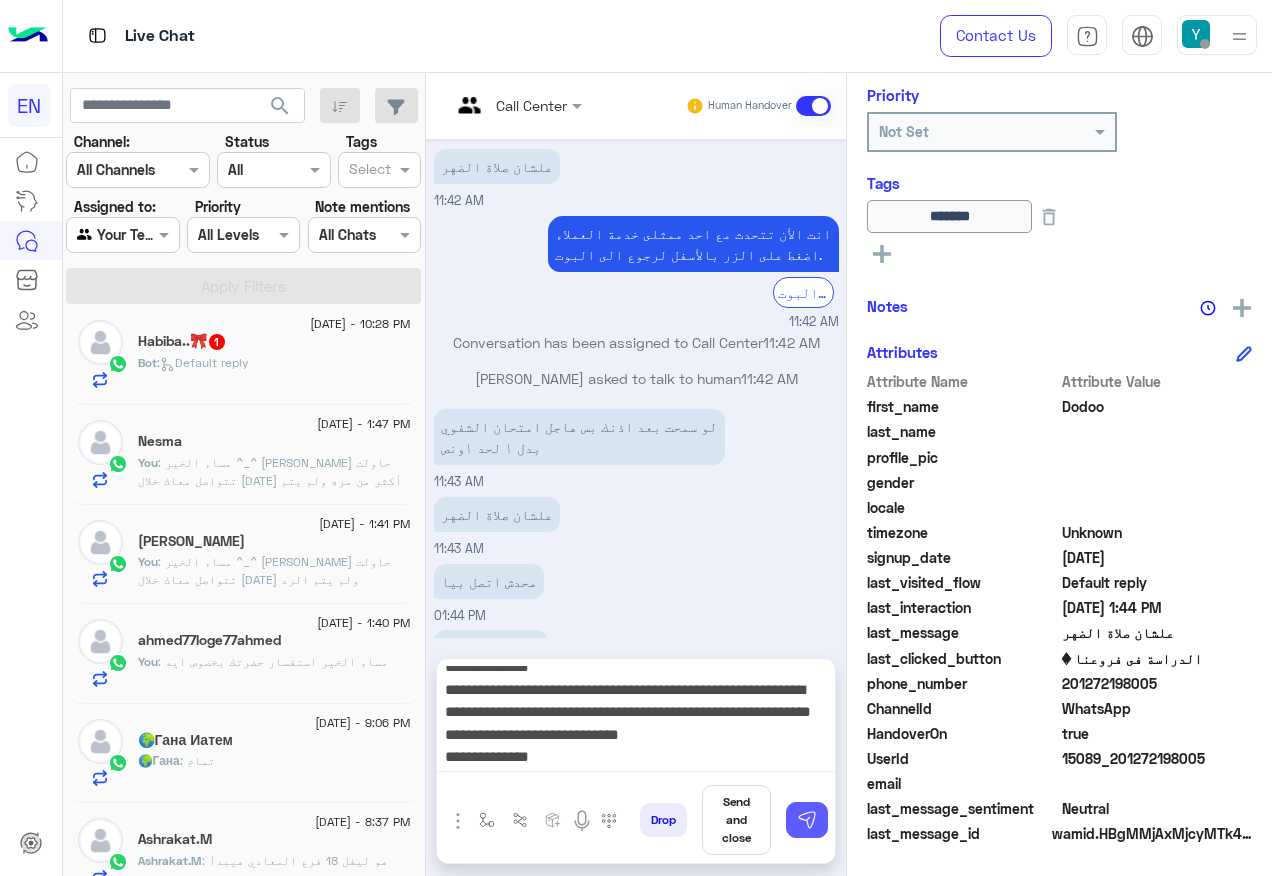 click at bounding box center [807, 820] 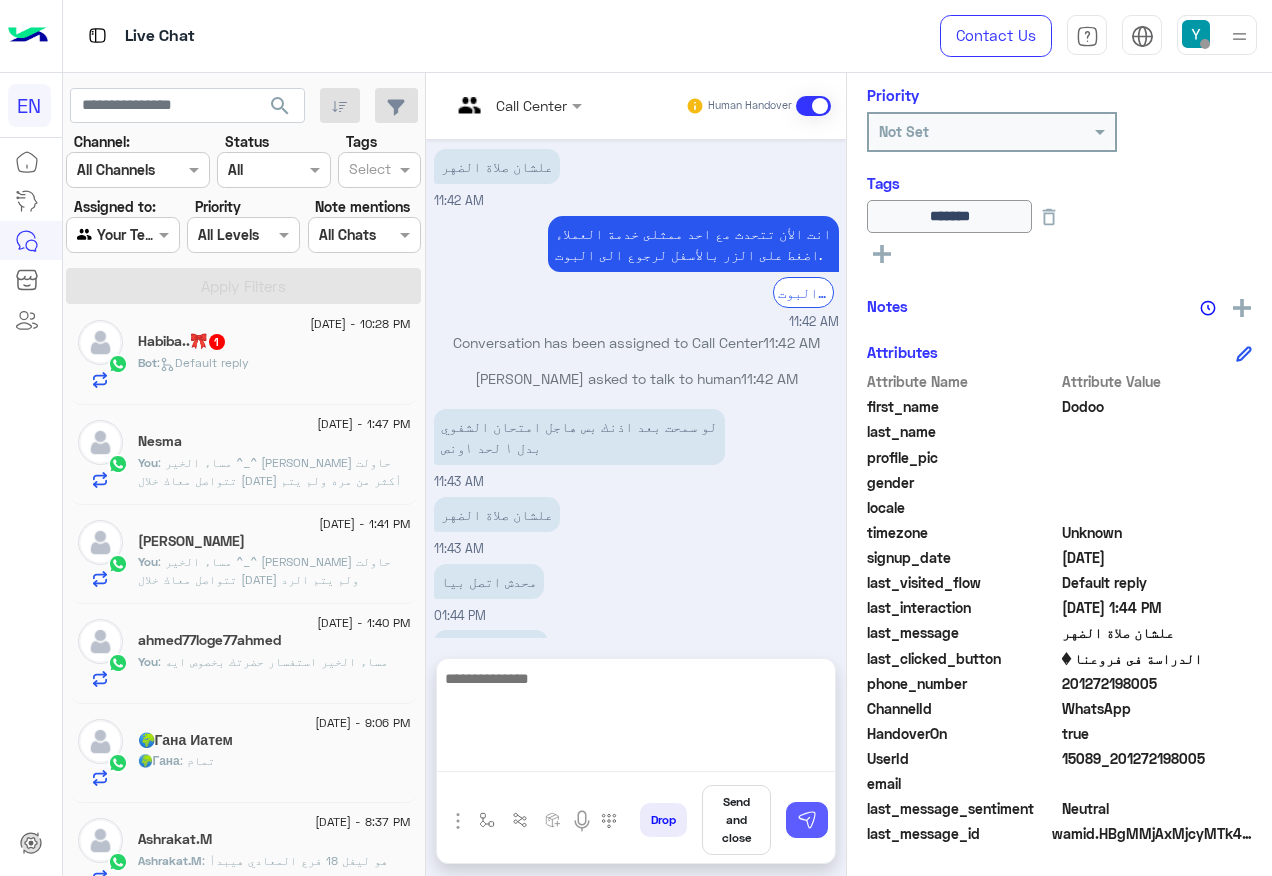 scroll, scrollTop: 0, scrollLeft: 0, axis: both 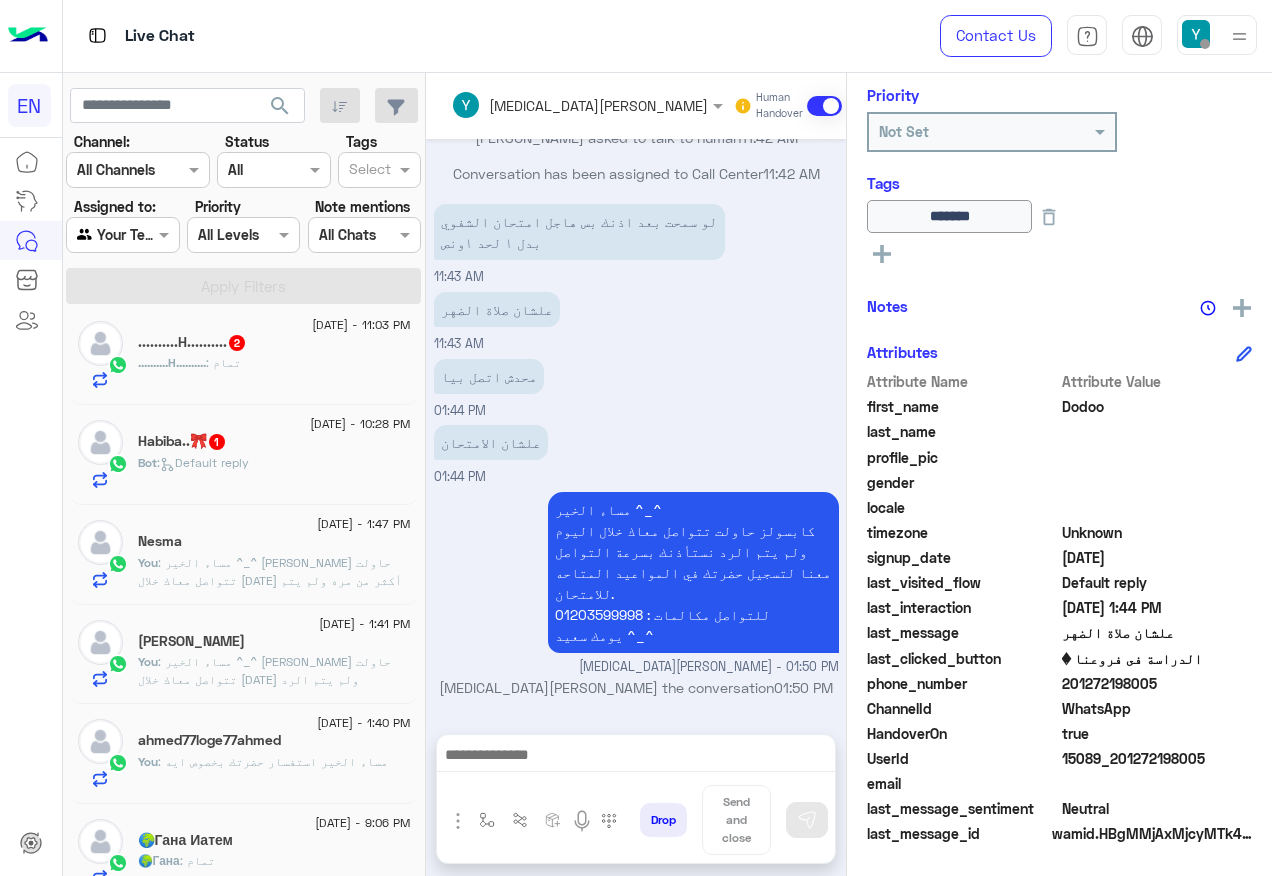 click on "Habiba..🎀   1" 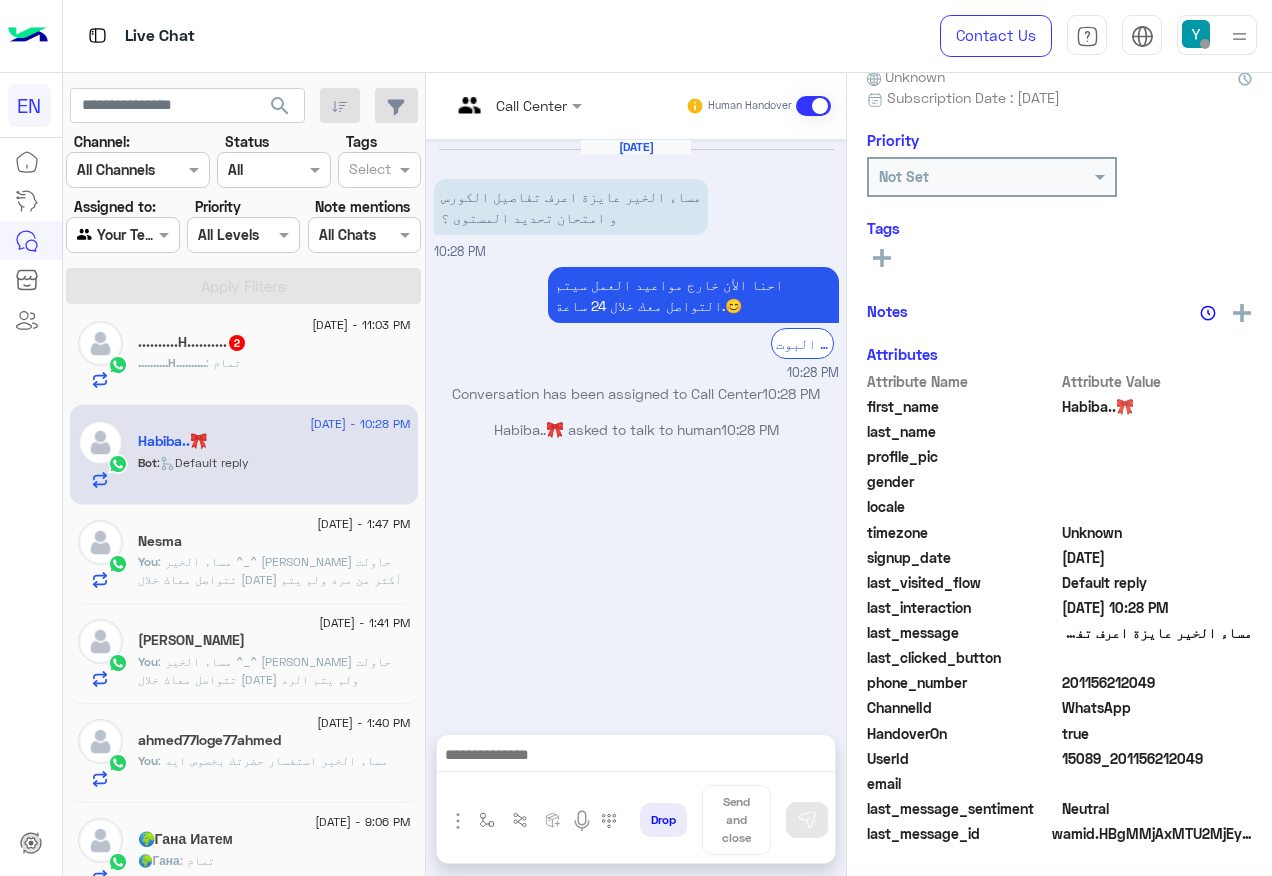 scroll, scrollTop: 201, scrollLeft: 0, axis: vertical 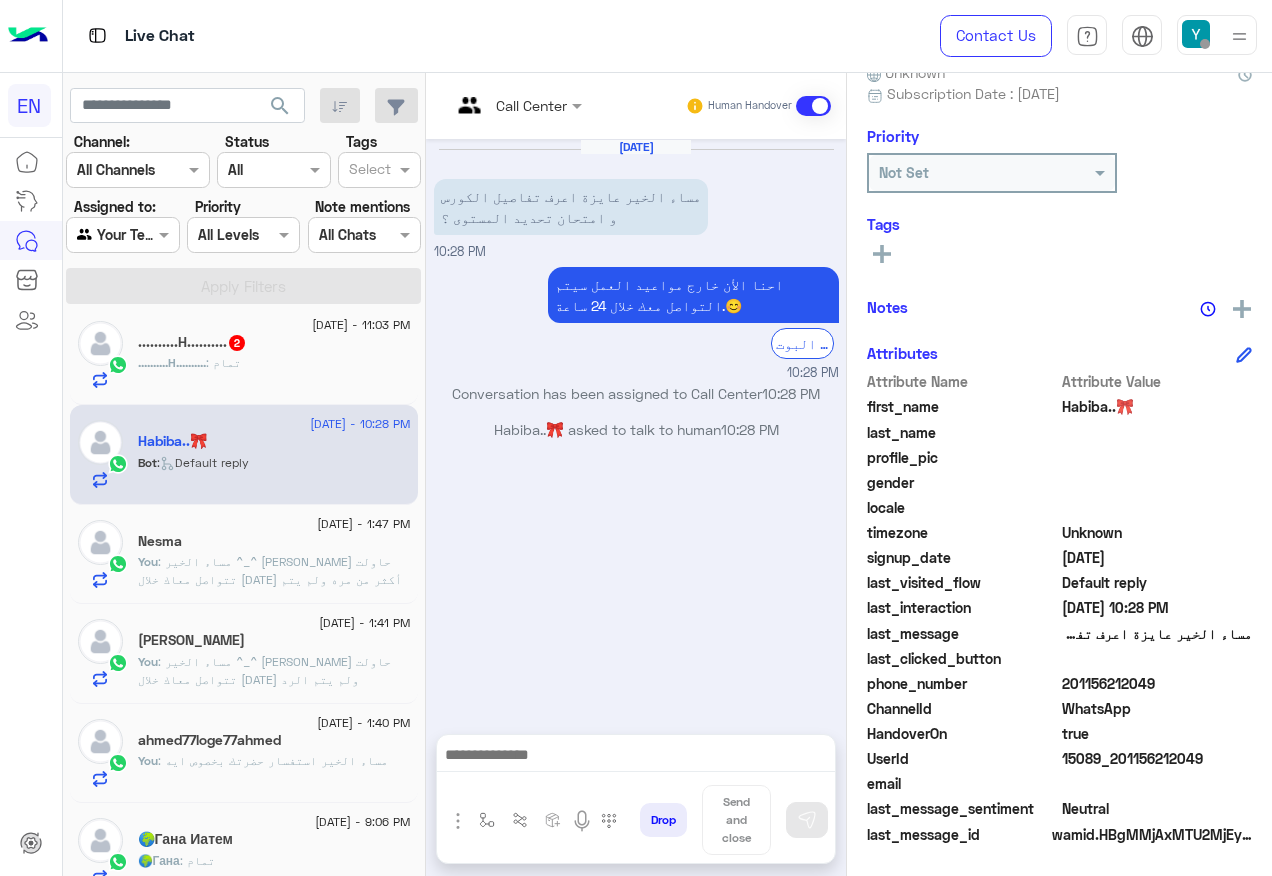 click at bounding box center [516, 104] 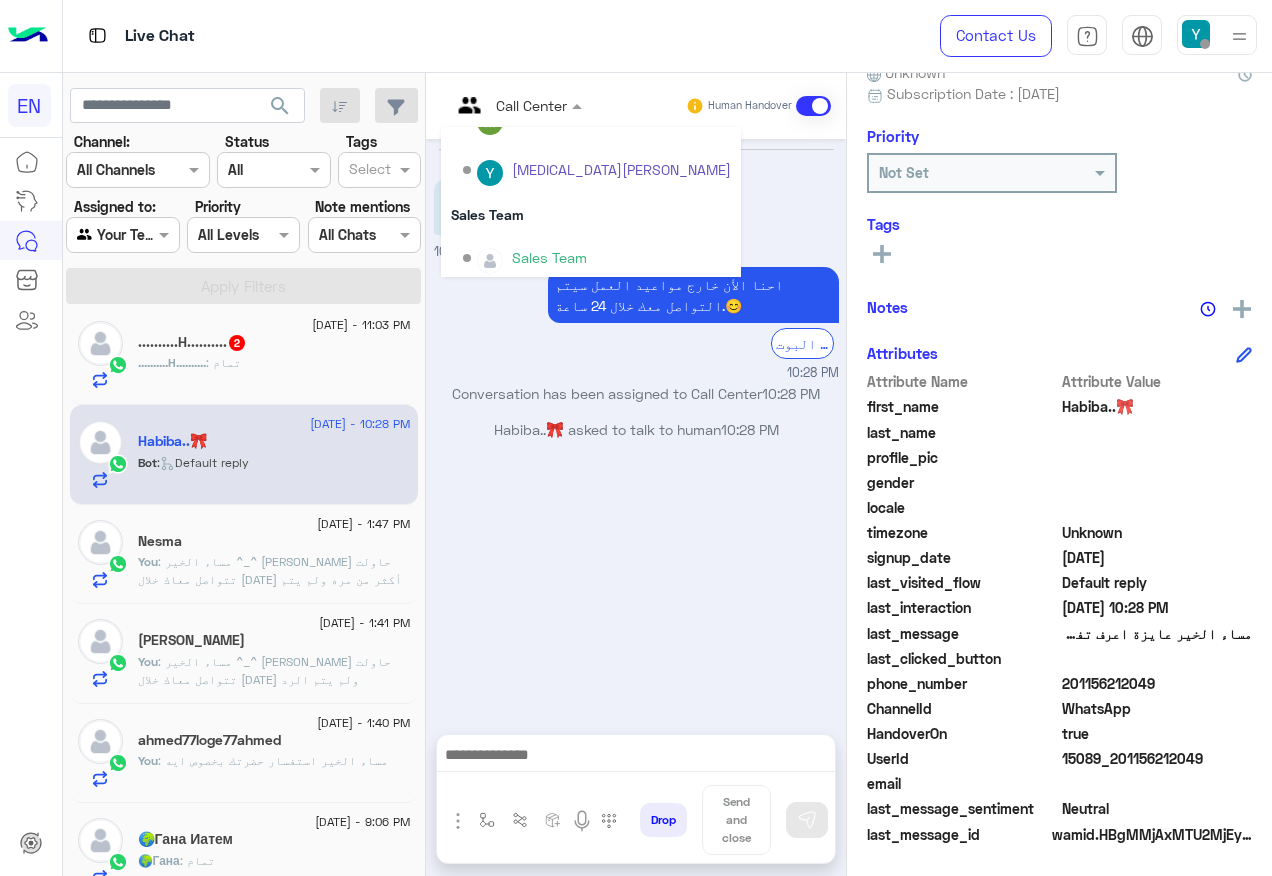 scroll, scrollTop: 332, scrollLeft: 0, axis: vertical 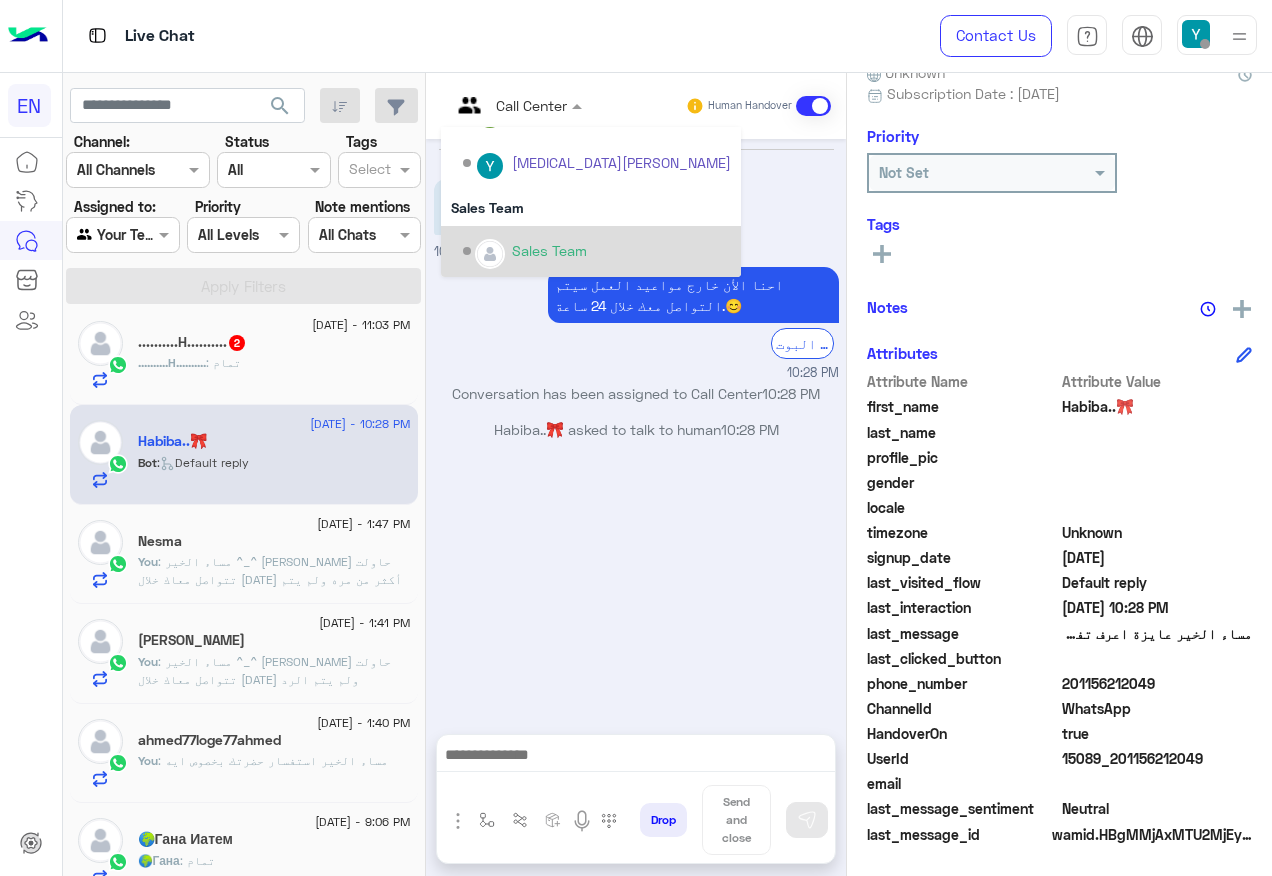 click on "Sales Team" at bounding box center [597, 251] 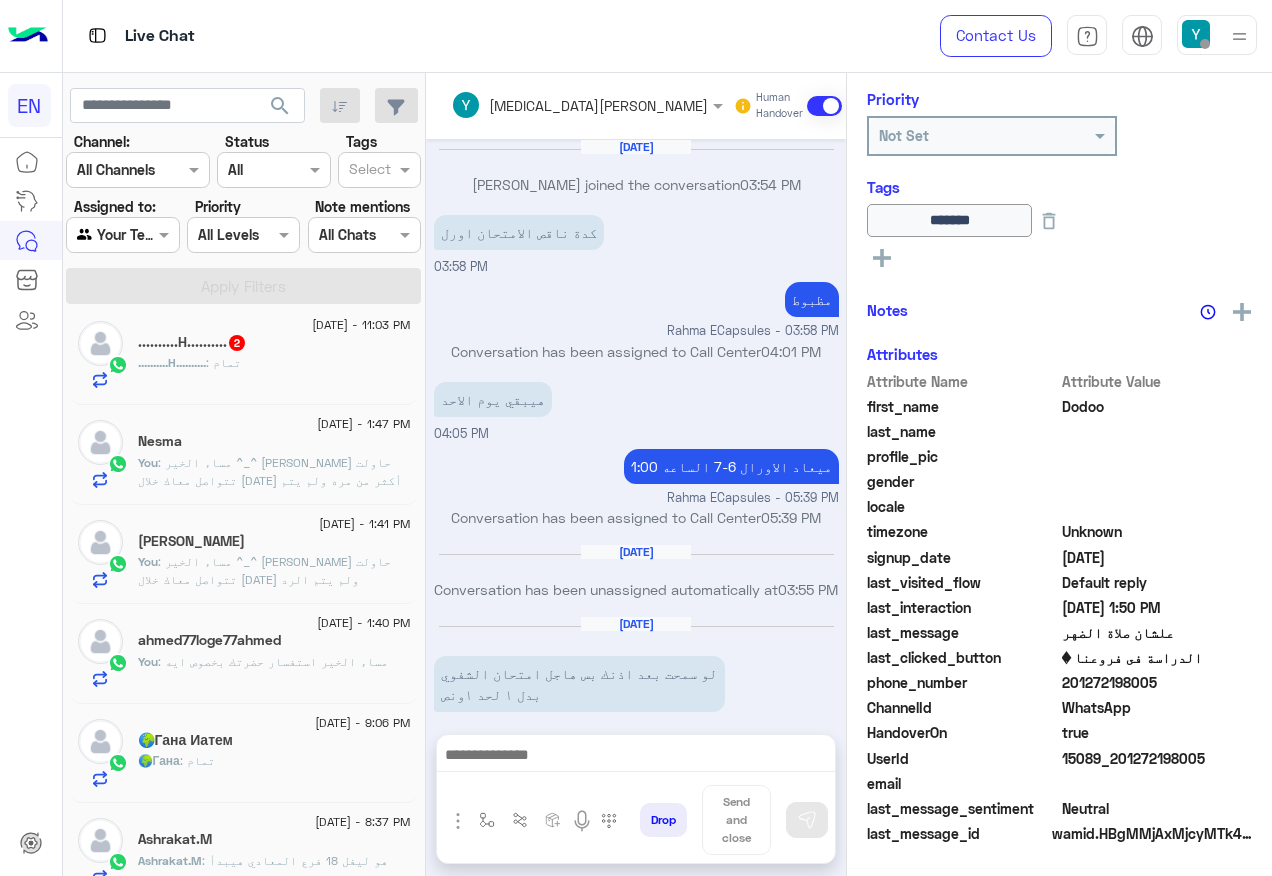 scroll, scrollTop: 238, scrollLeft: 0, axis: vertical 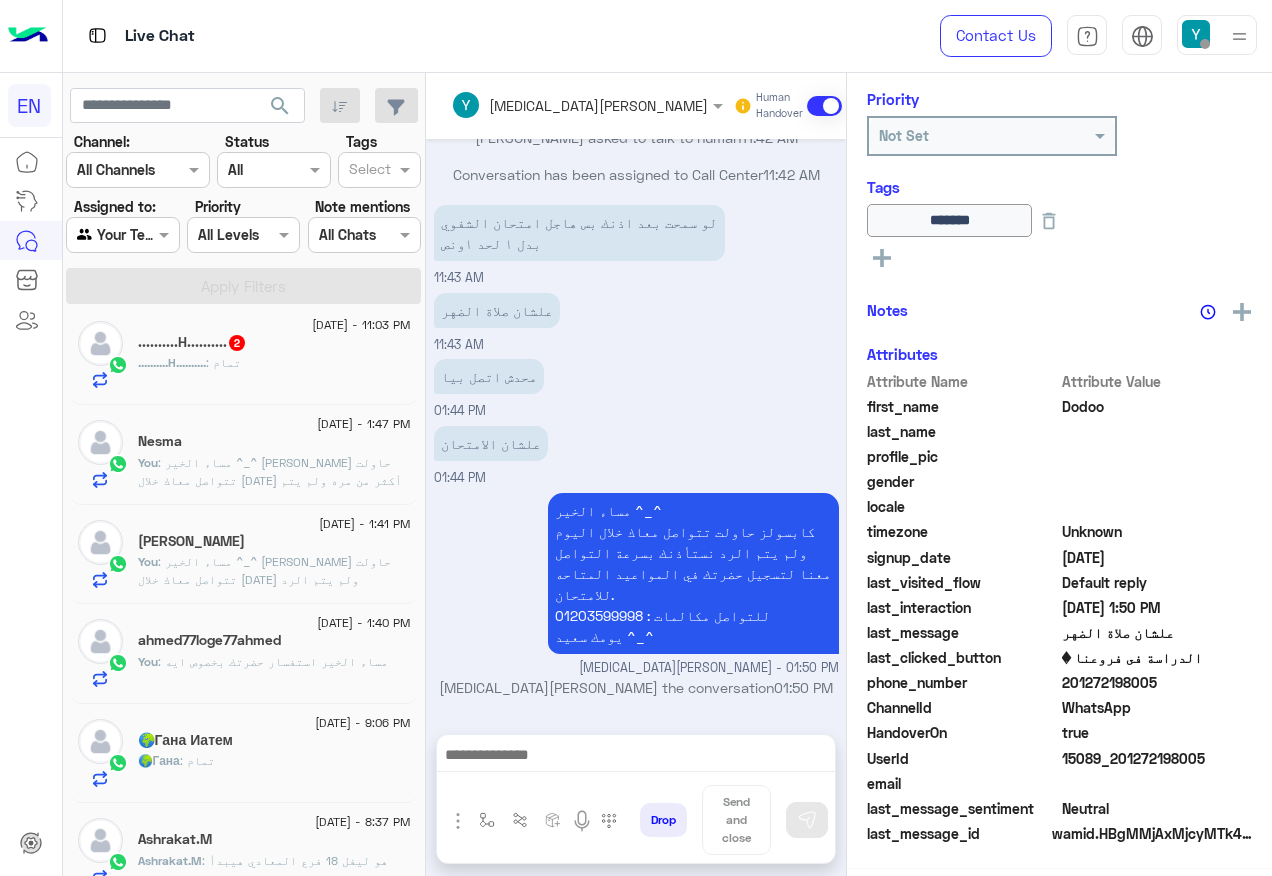 click on "..........H.......... : تمام" 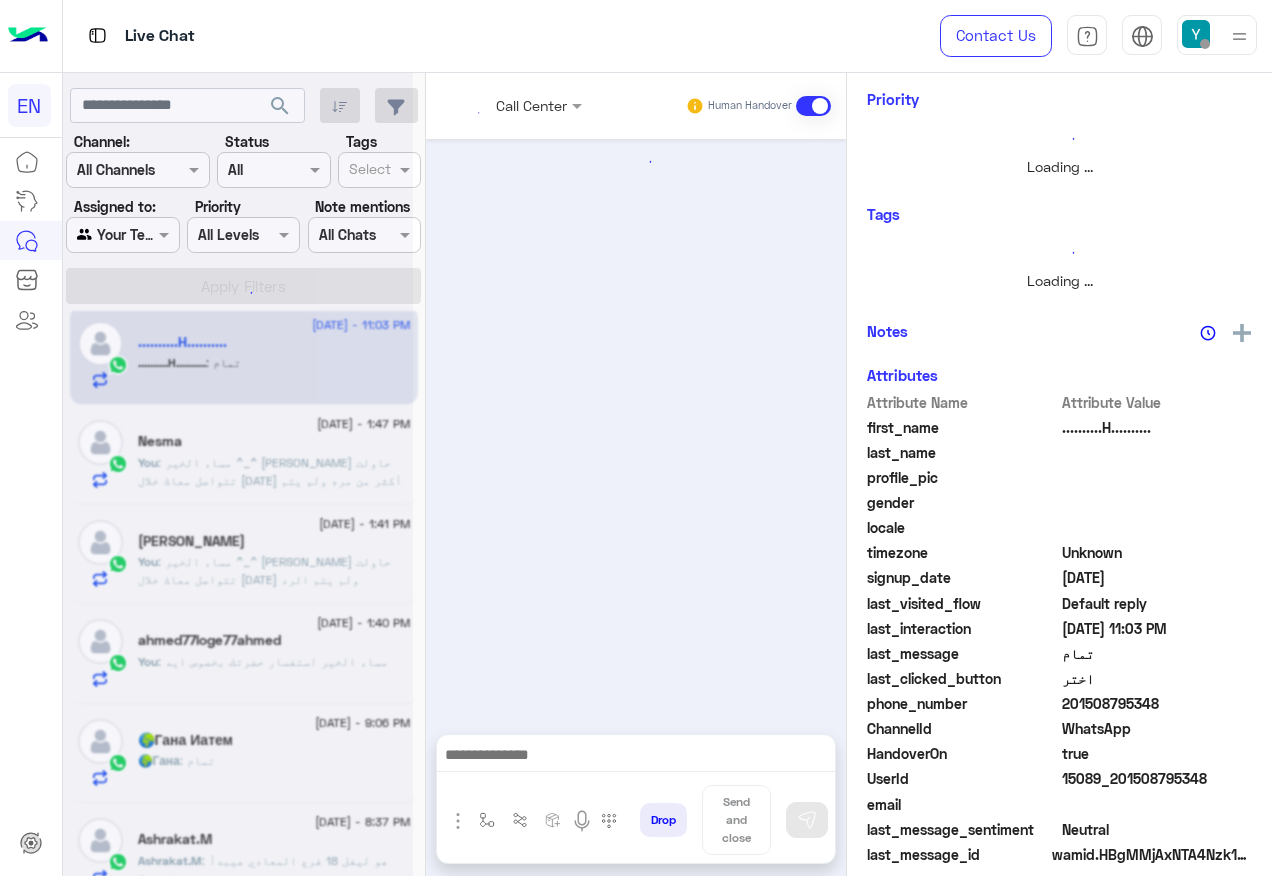 scroll, scrollTop: 242, scrollLeft: 0, axis: vertical 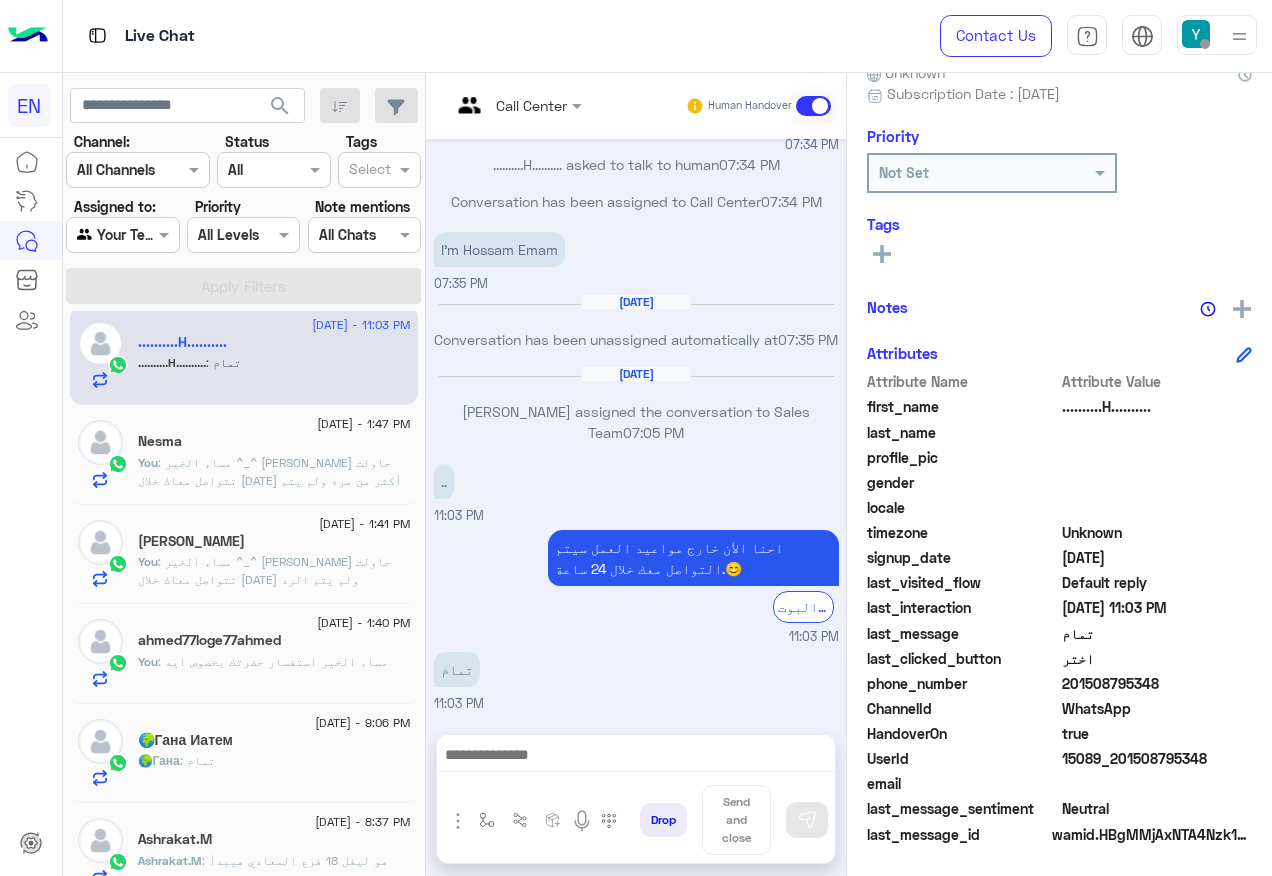 click at bounding box center [636, 757] 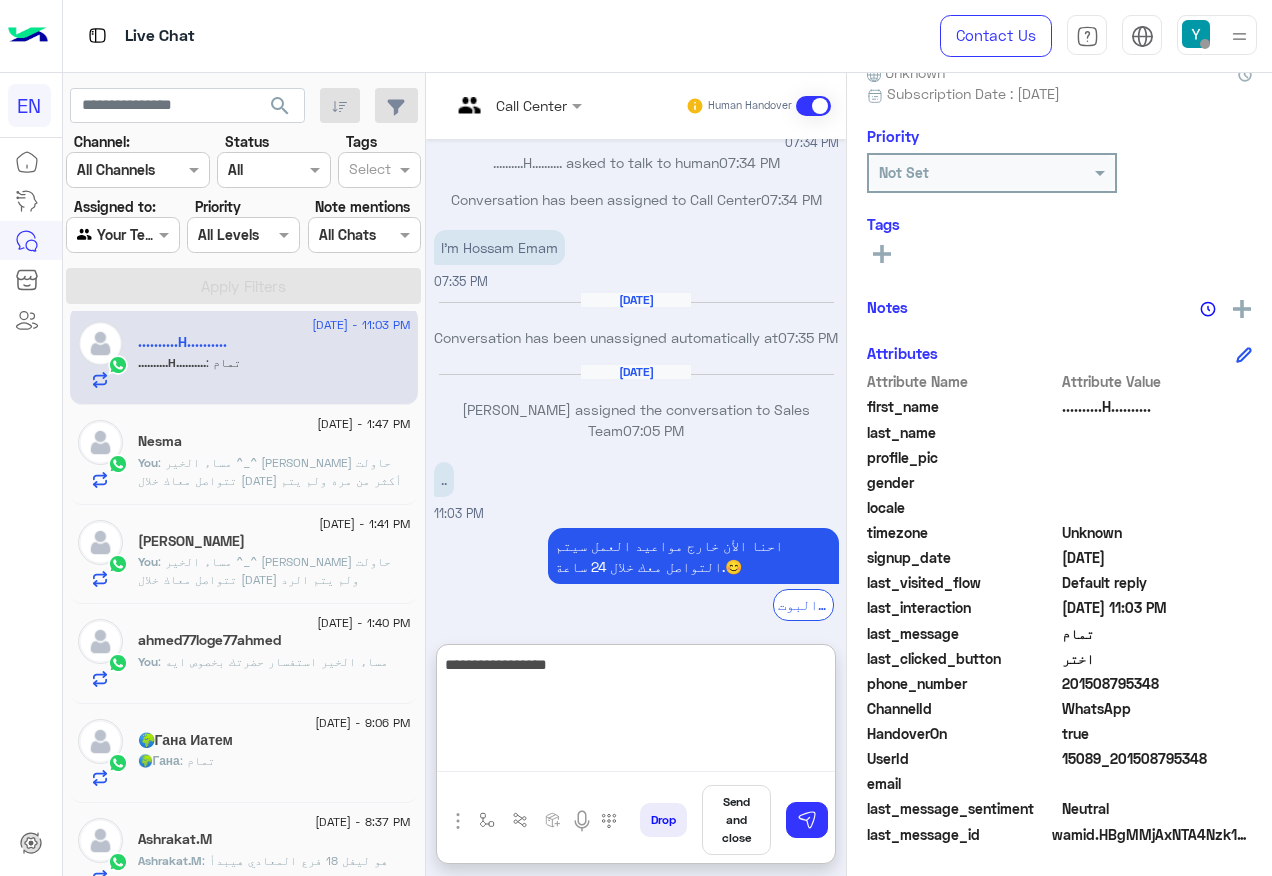 type on "**********" 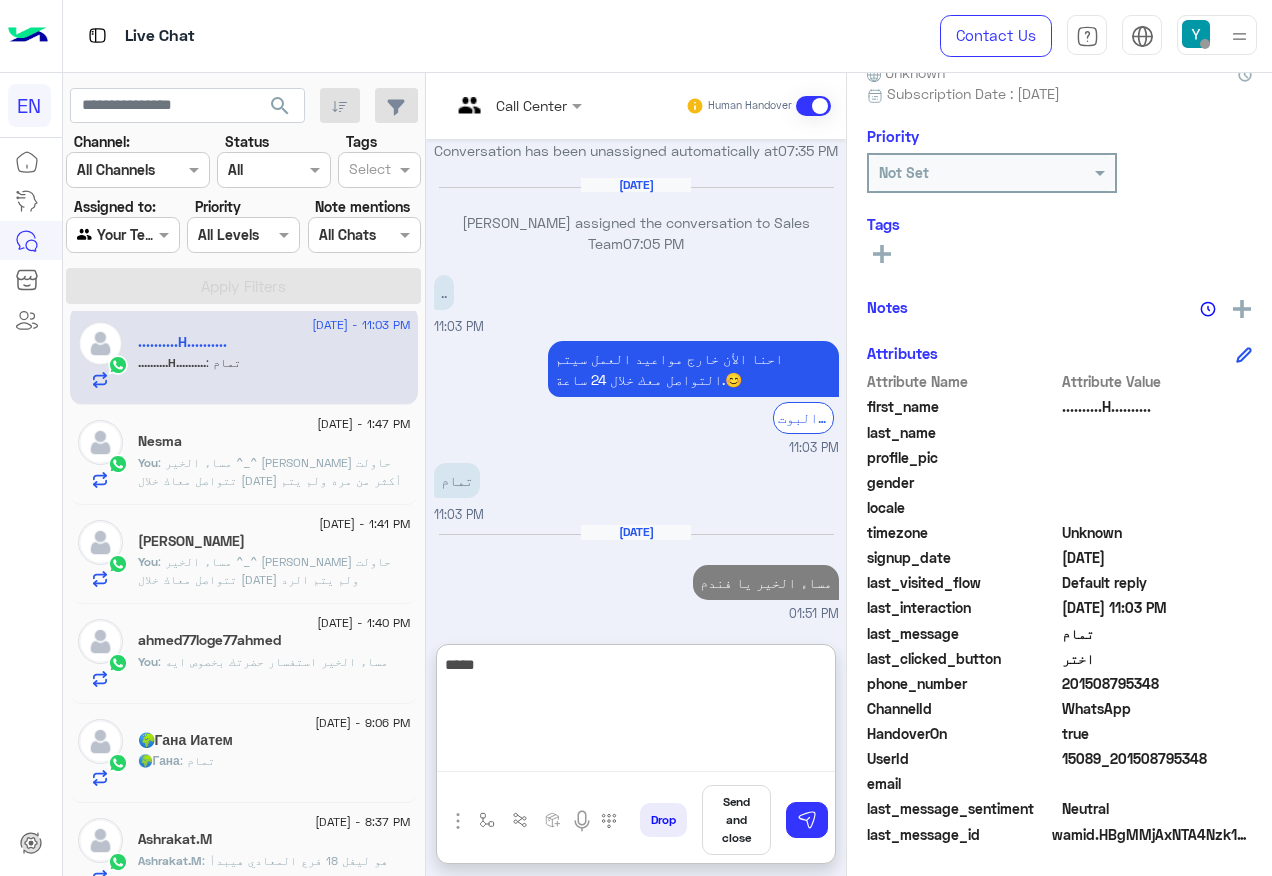 scroll, scrollTop: 1192, scrollLeft: 0, axis: vertical 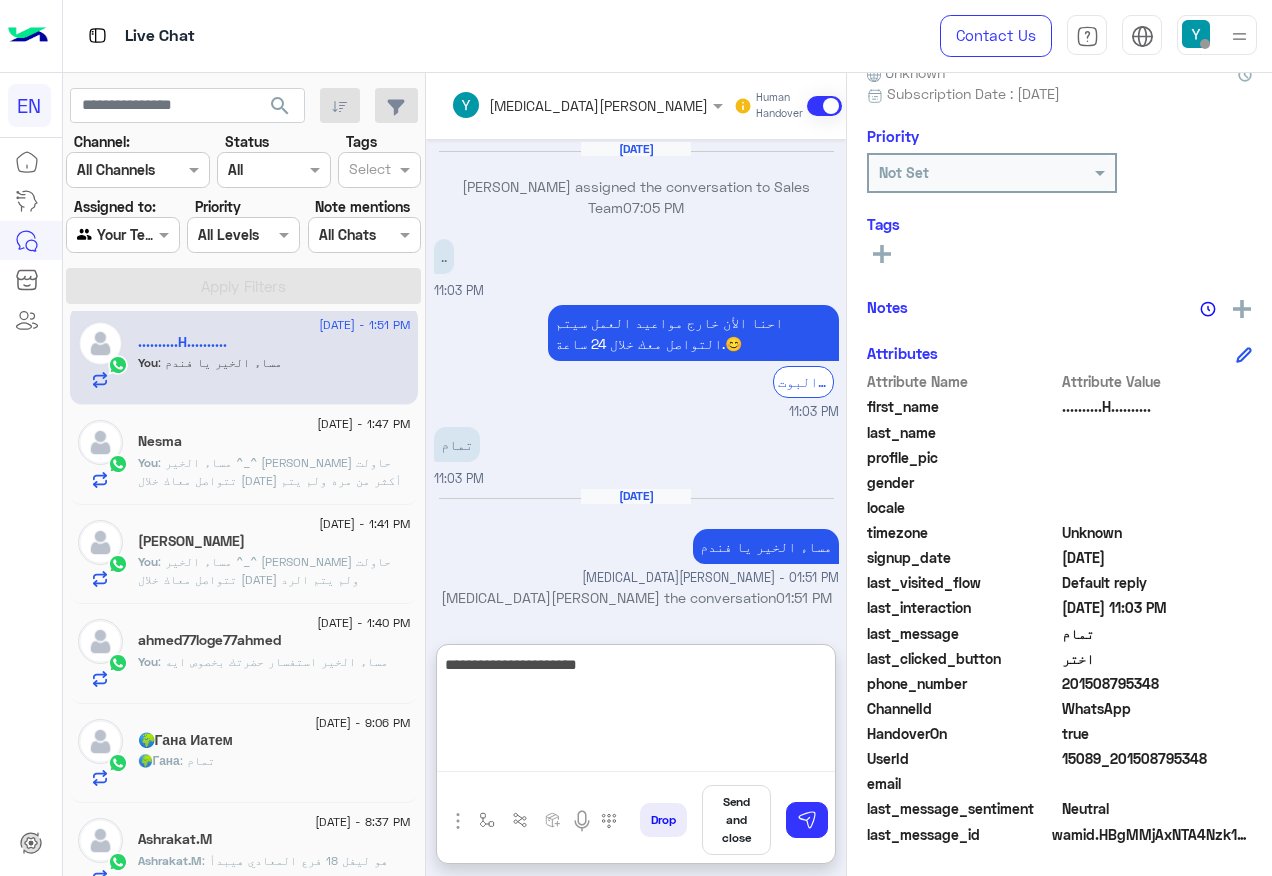 type on "**********" 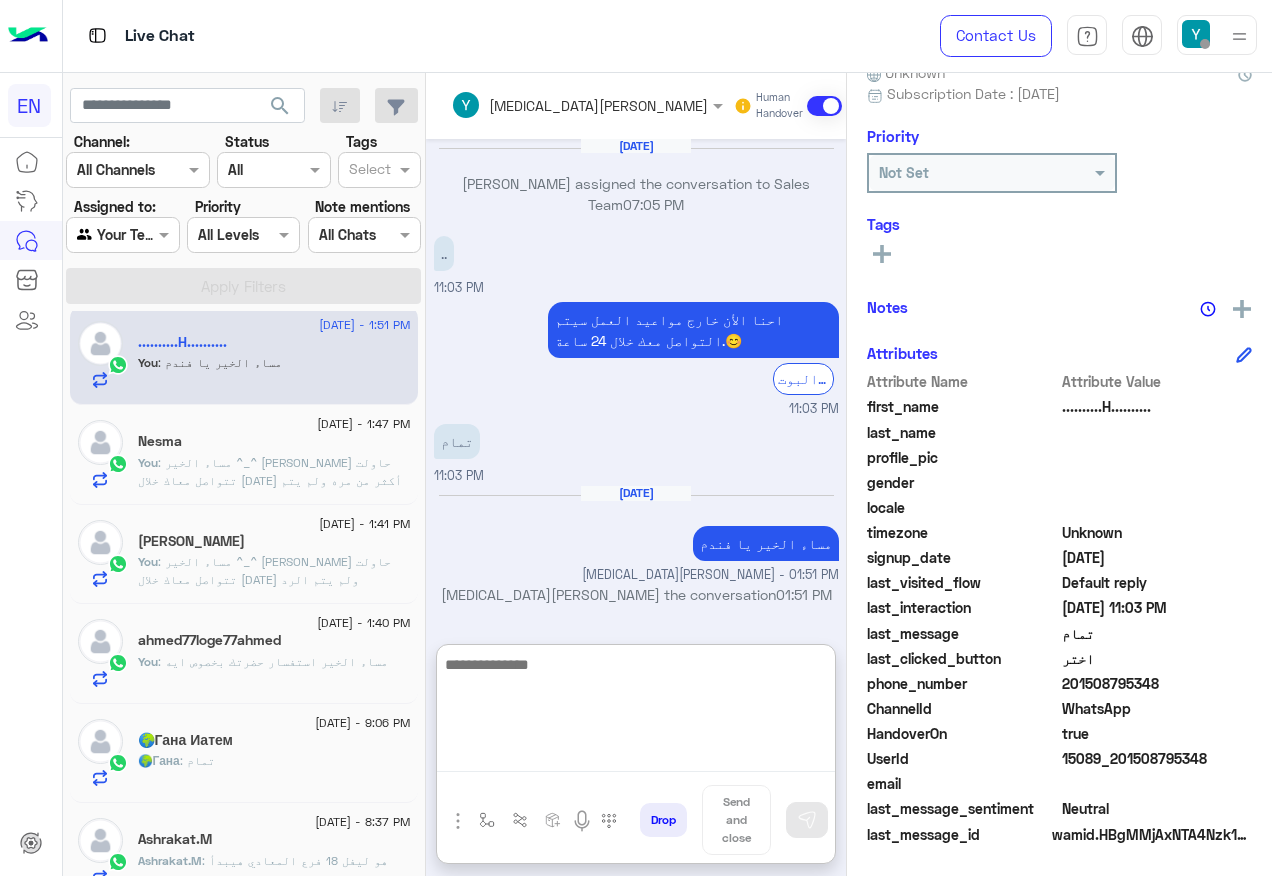 scroll, scrollTop: 1255, scrollLeft: 0, axis: vertical 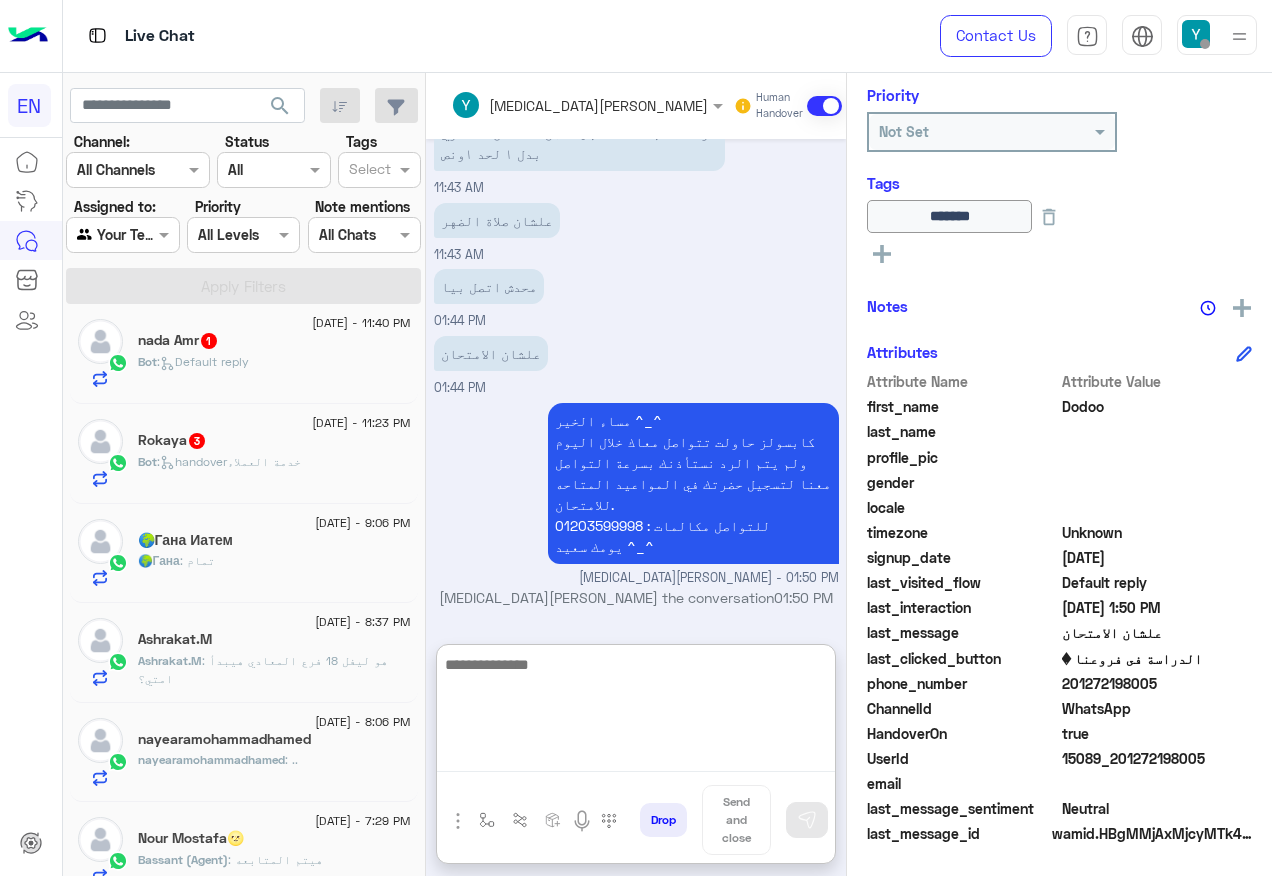 click on ":   handoverخدمة العملاء" 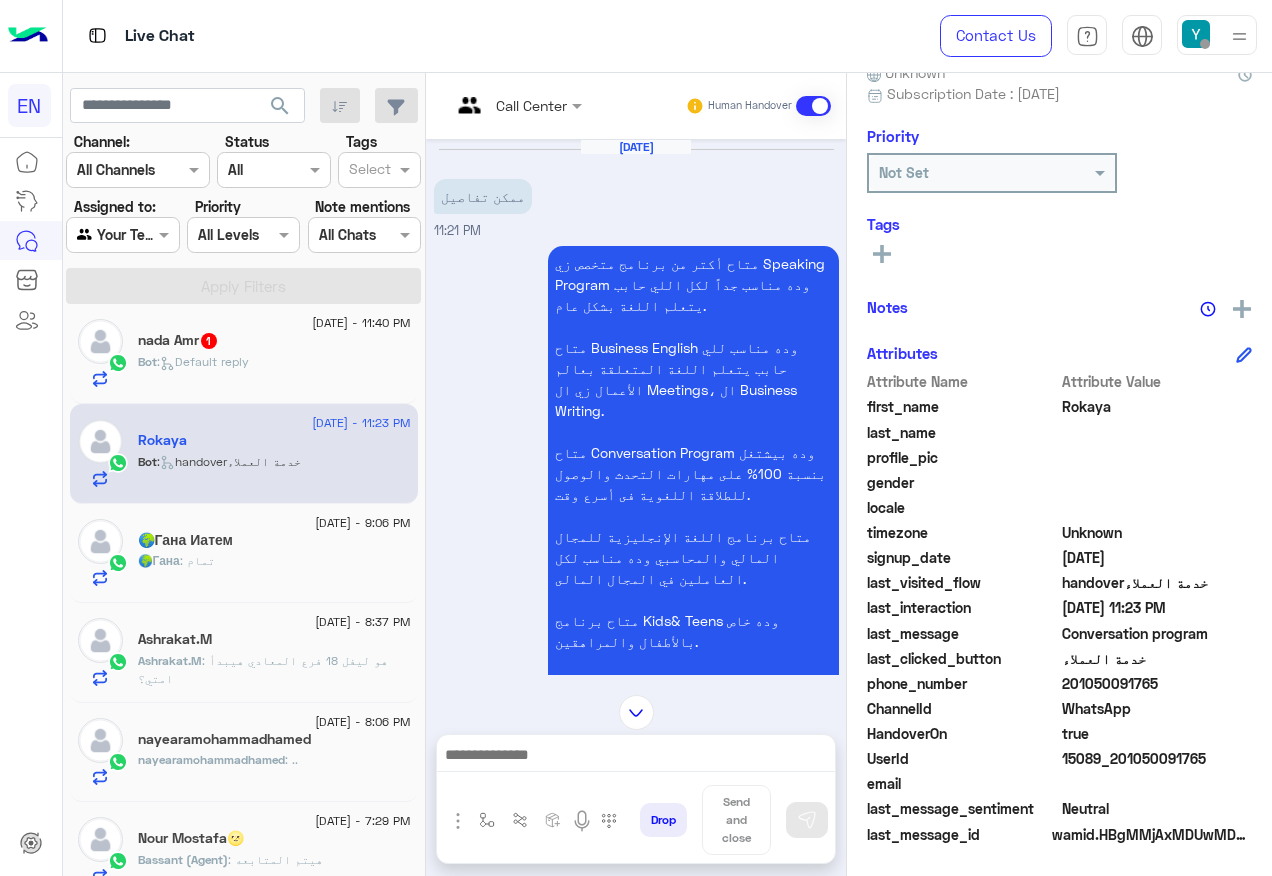 click on "Call Center" at bounding box center (509, 106) 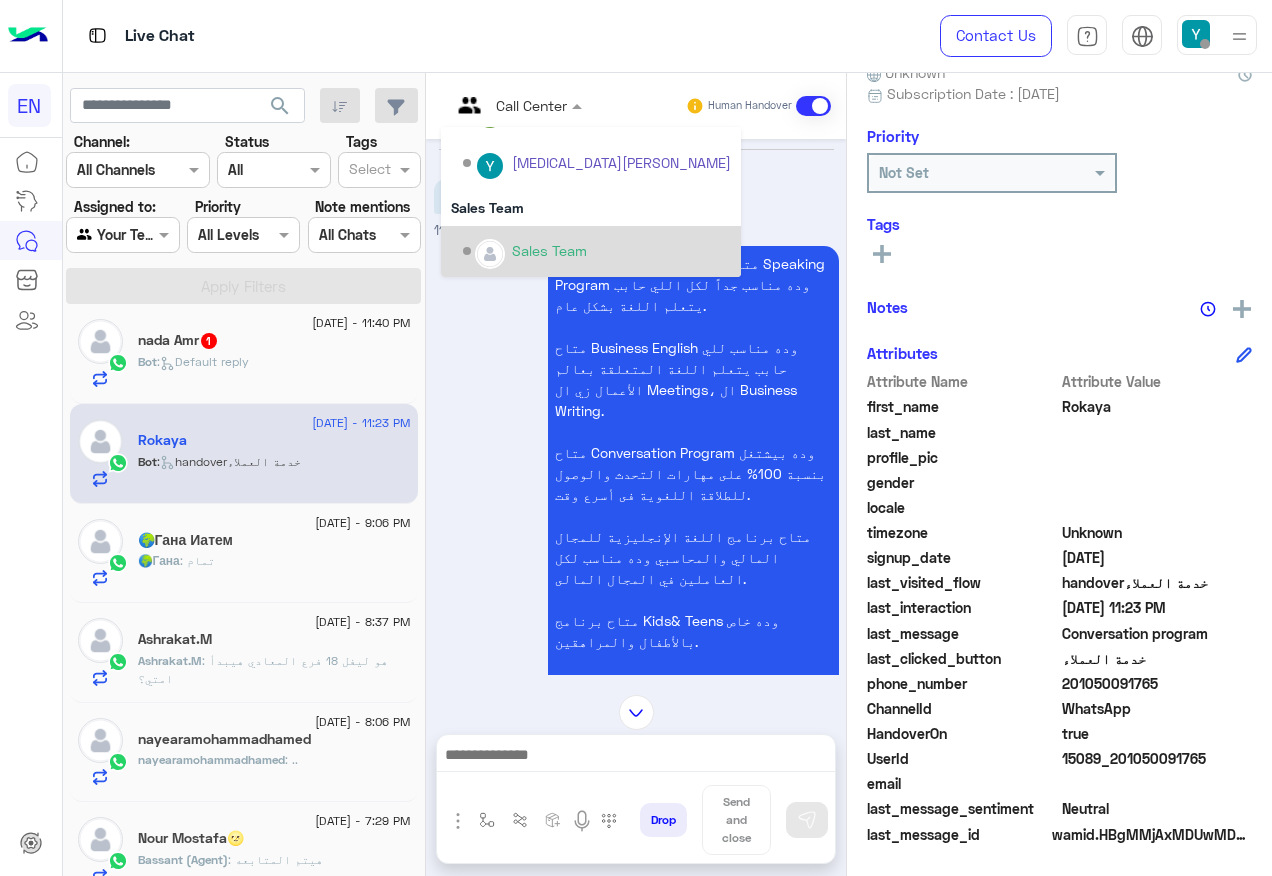 click on "Sales Team" at bounding box center [597, 251] 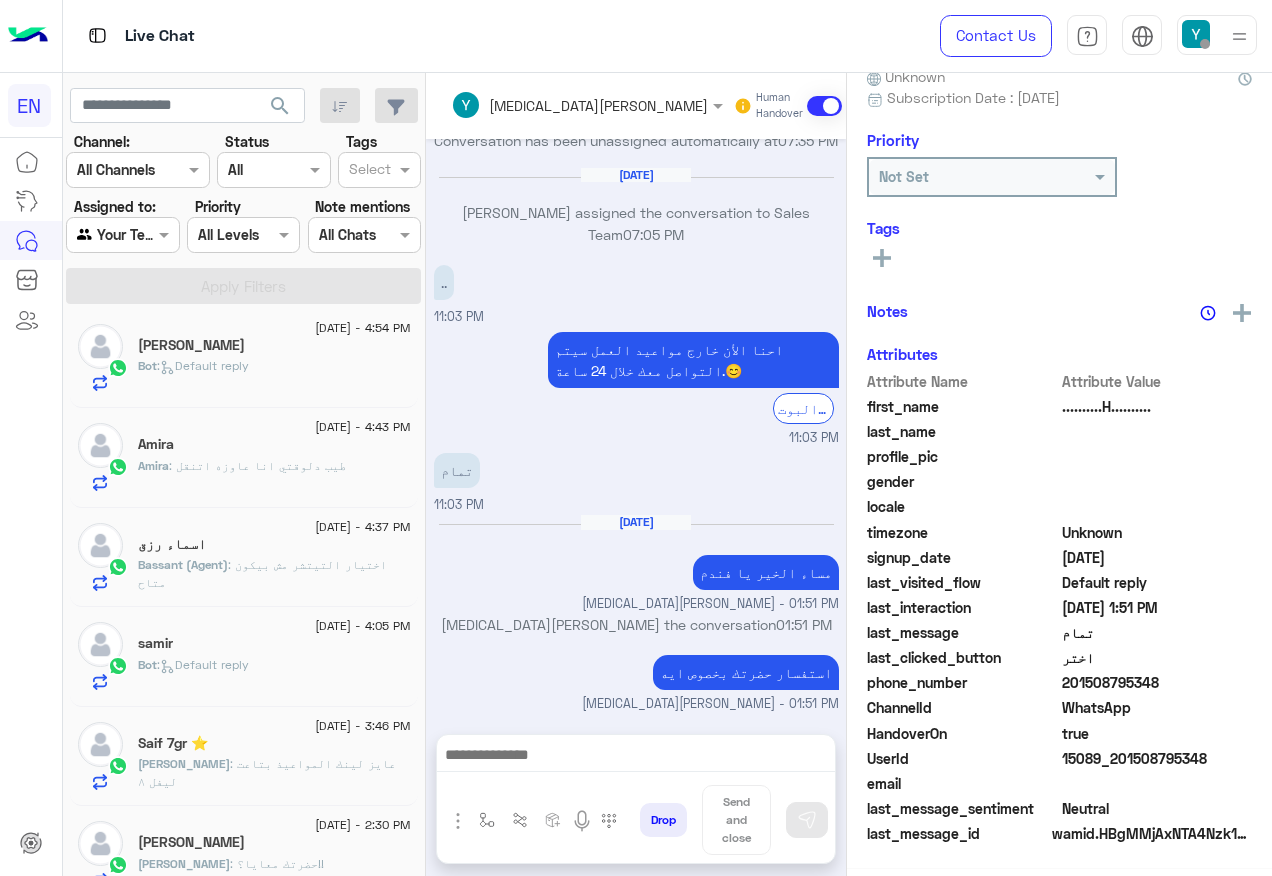 click on ":   Default reply" 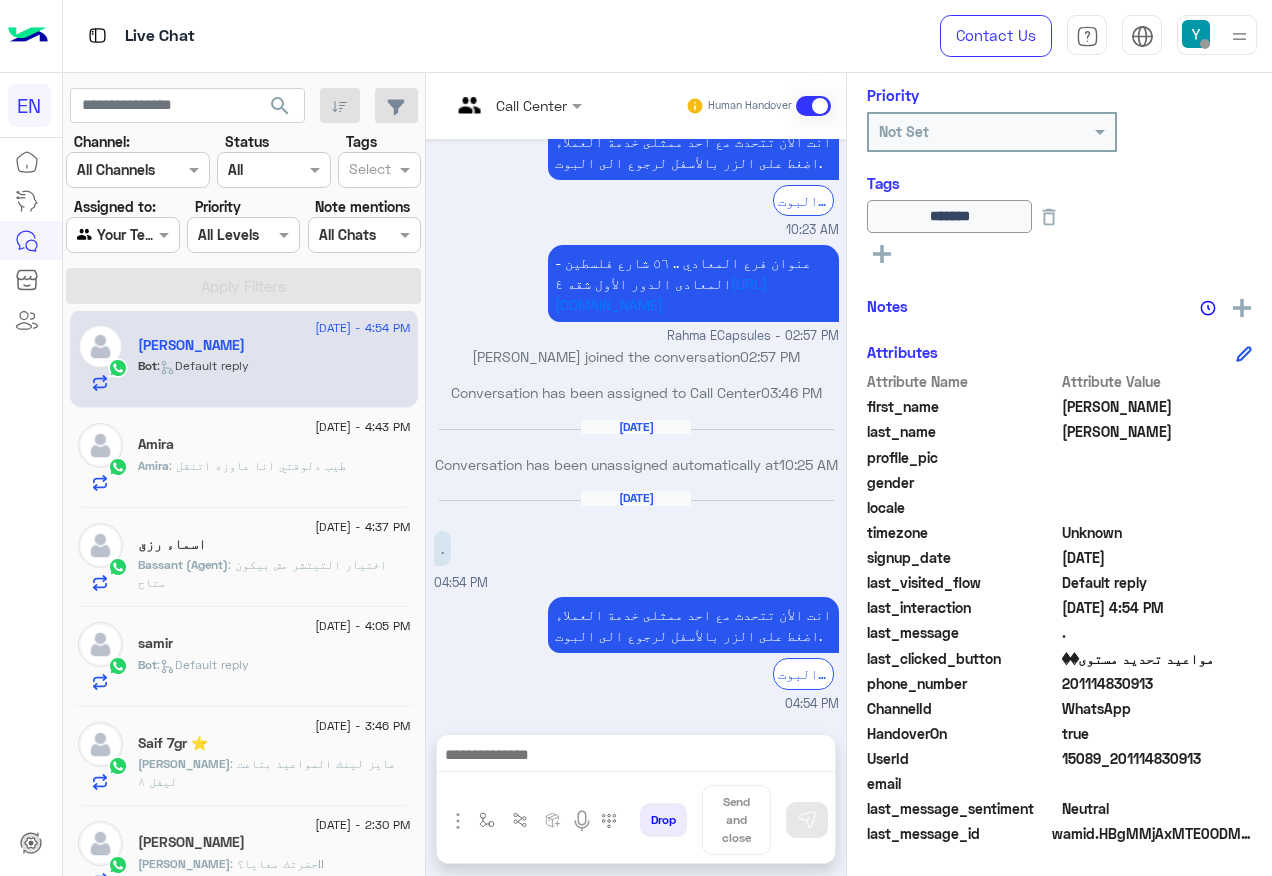 click at bounding box center [636, 757] 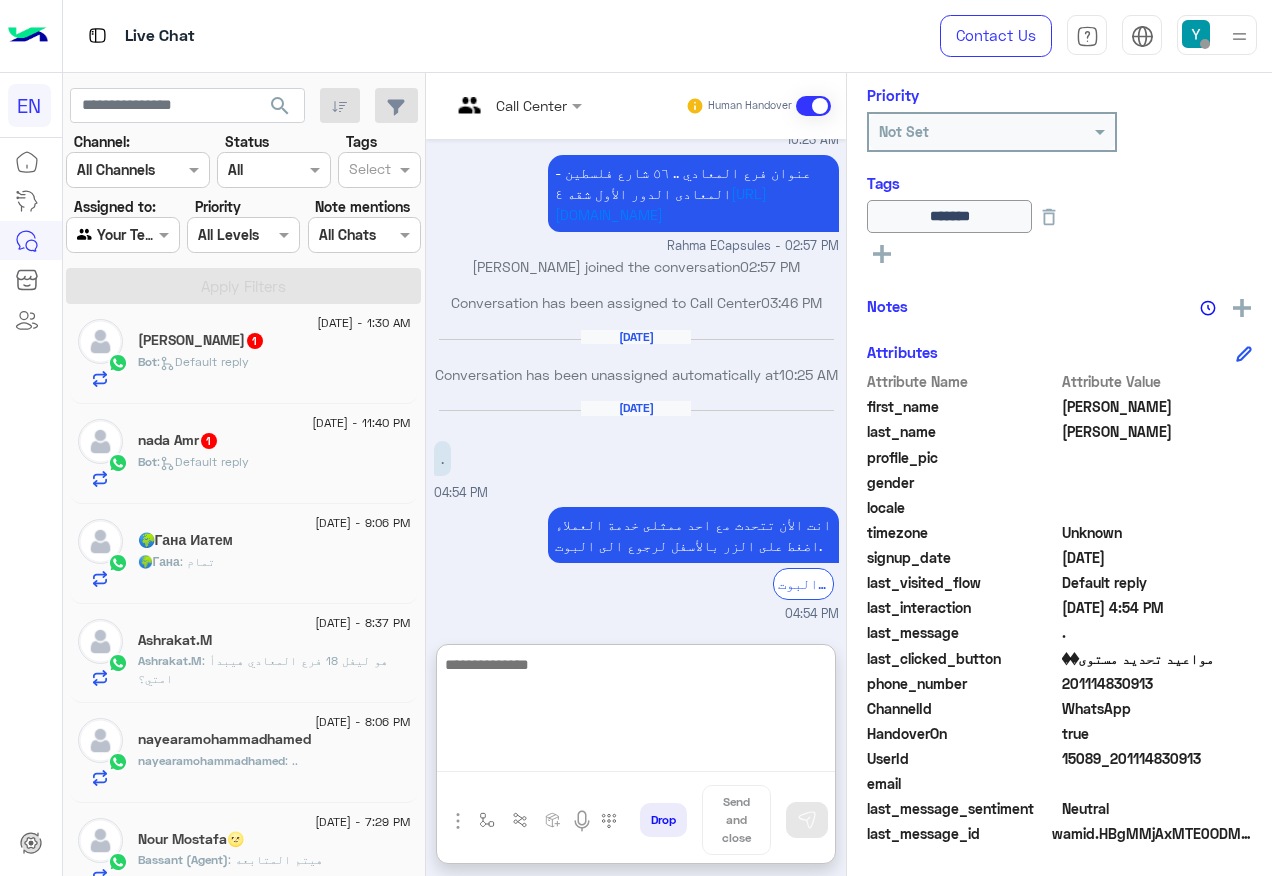 click on "nada Amr  1" 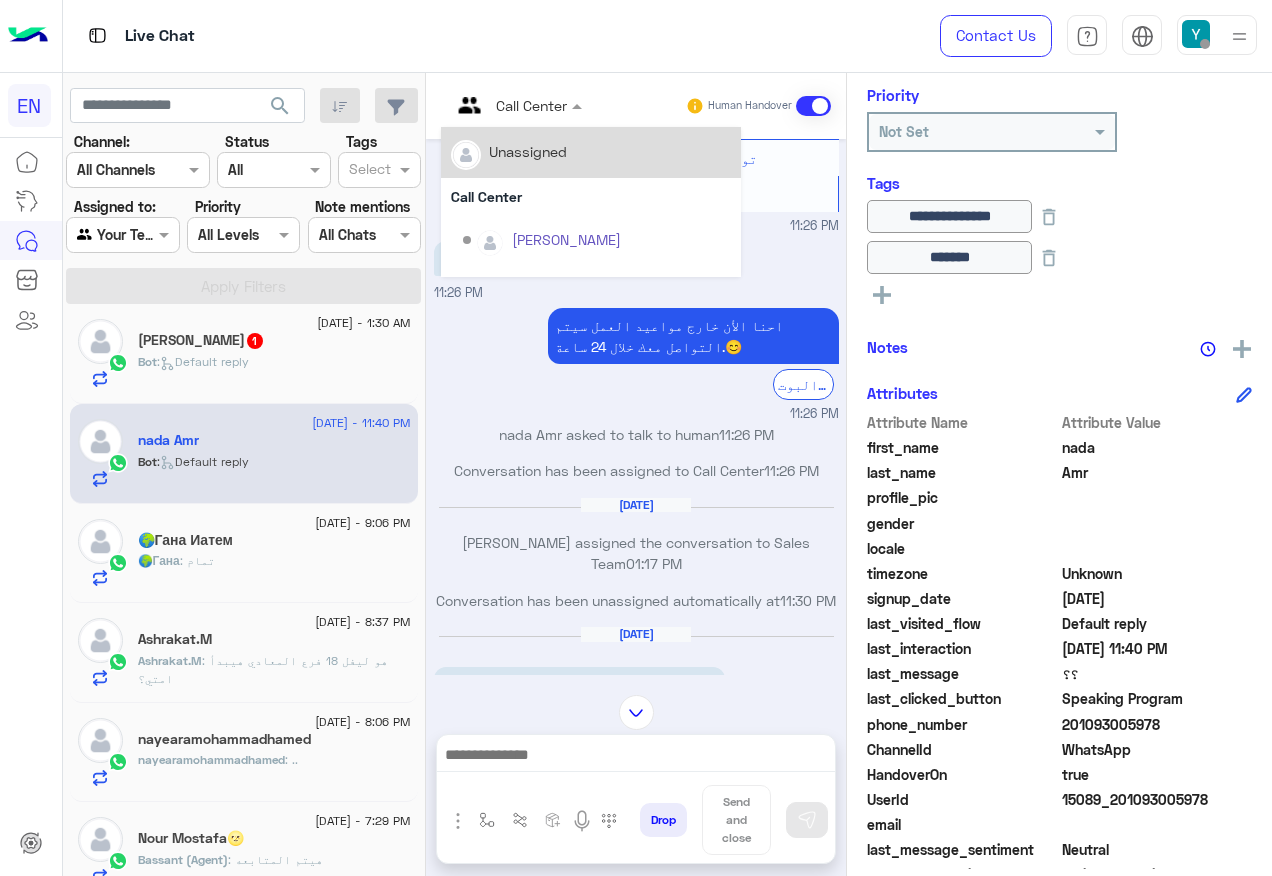 click at bounding box center [491, 105] 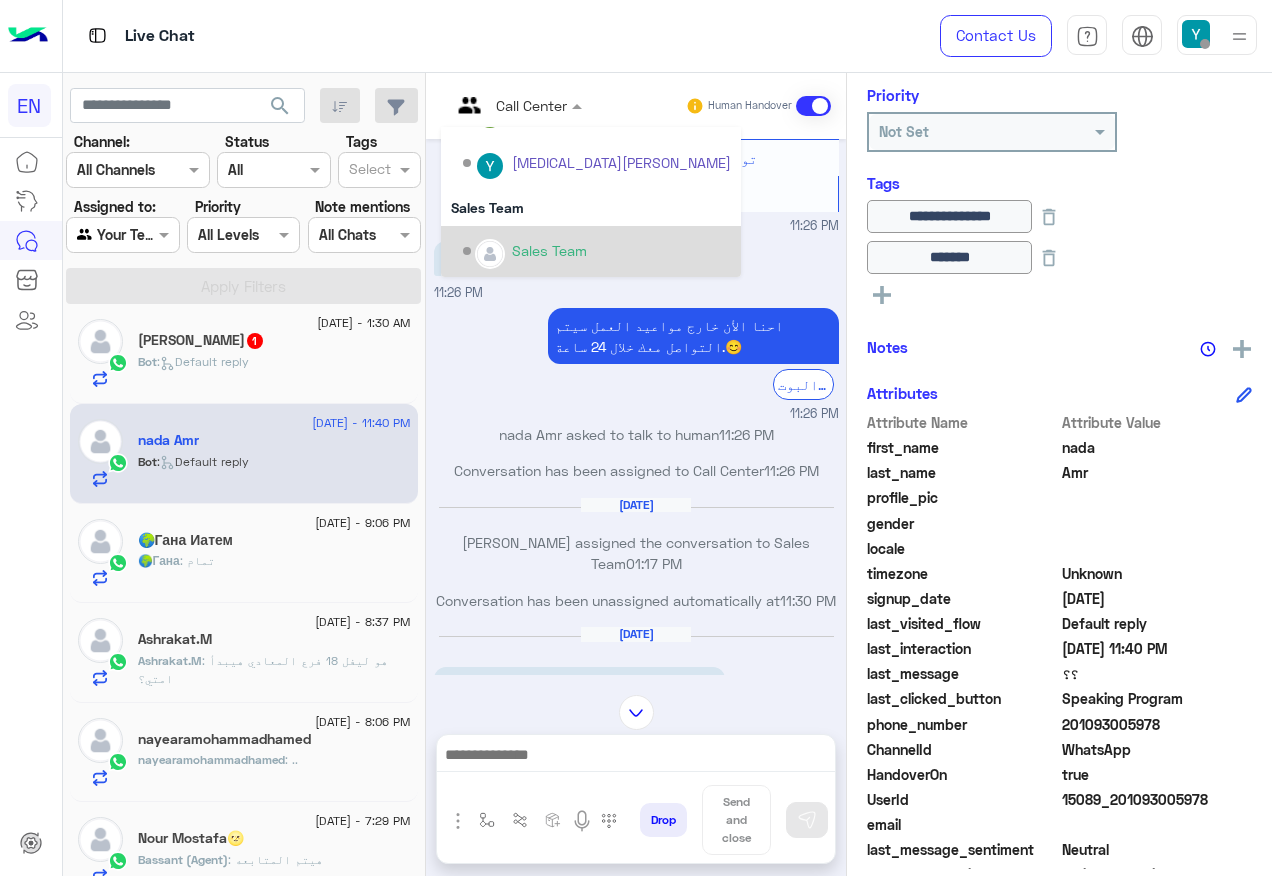 click on "Sales Team" at bounding box center (549, 250) 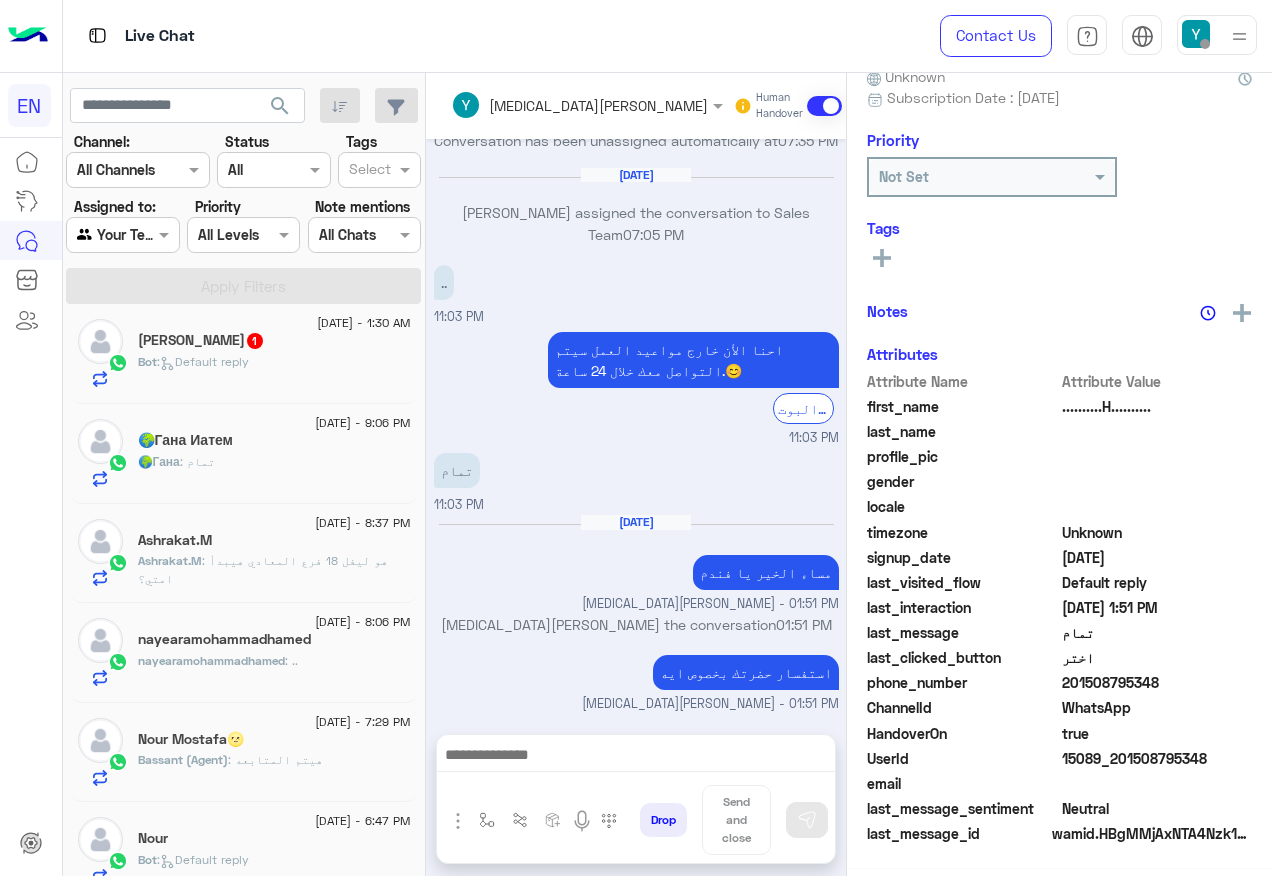 click on "Bot :   Default reply" 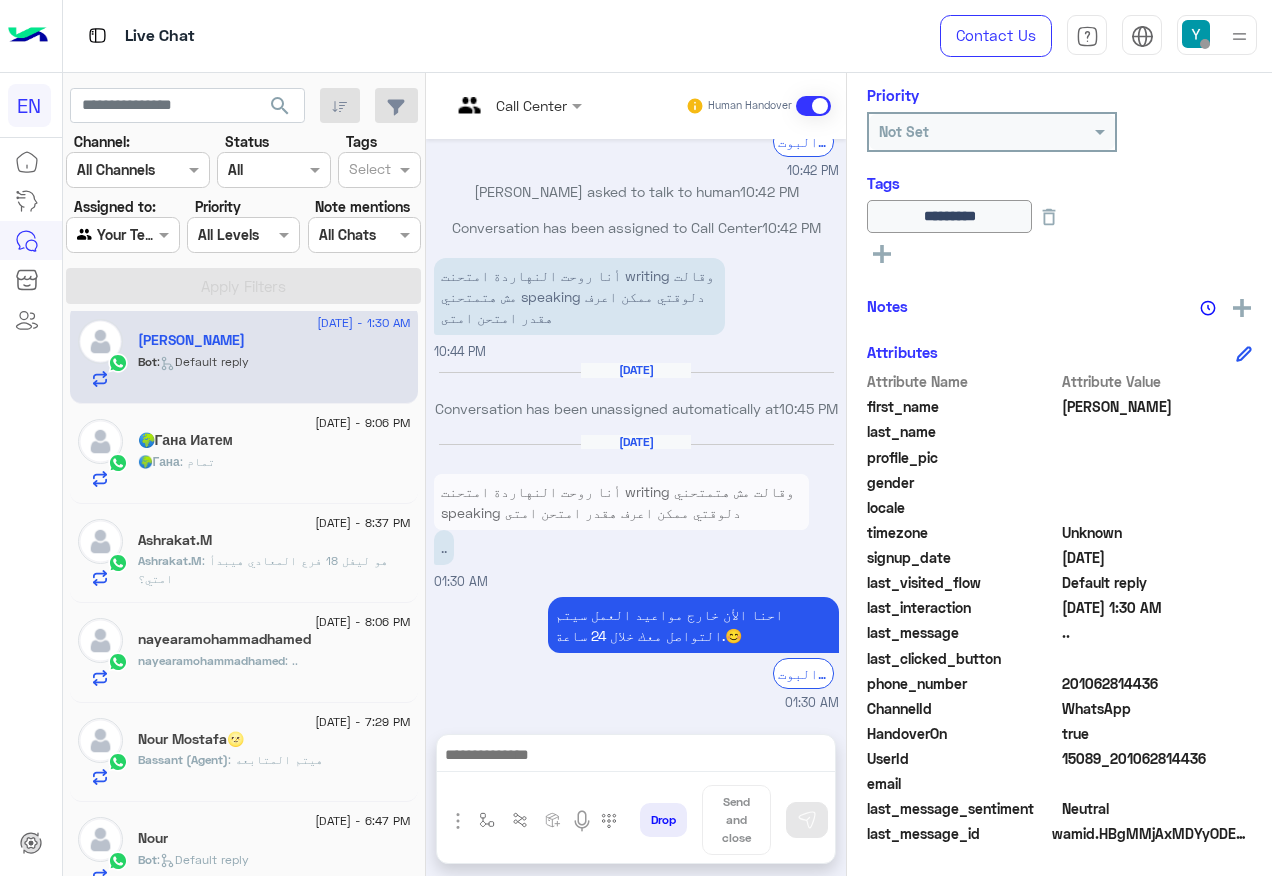 click on "last_clicked_button" 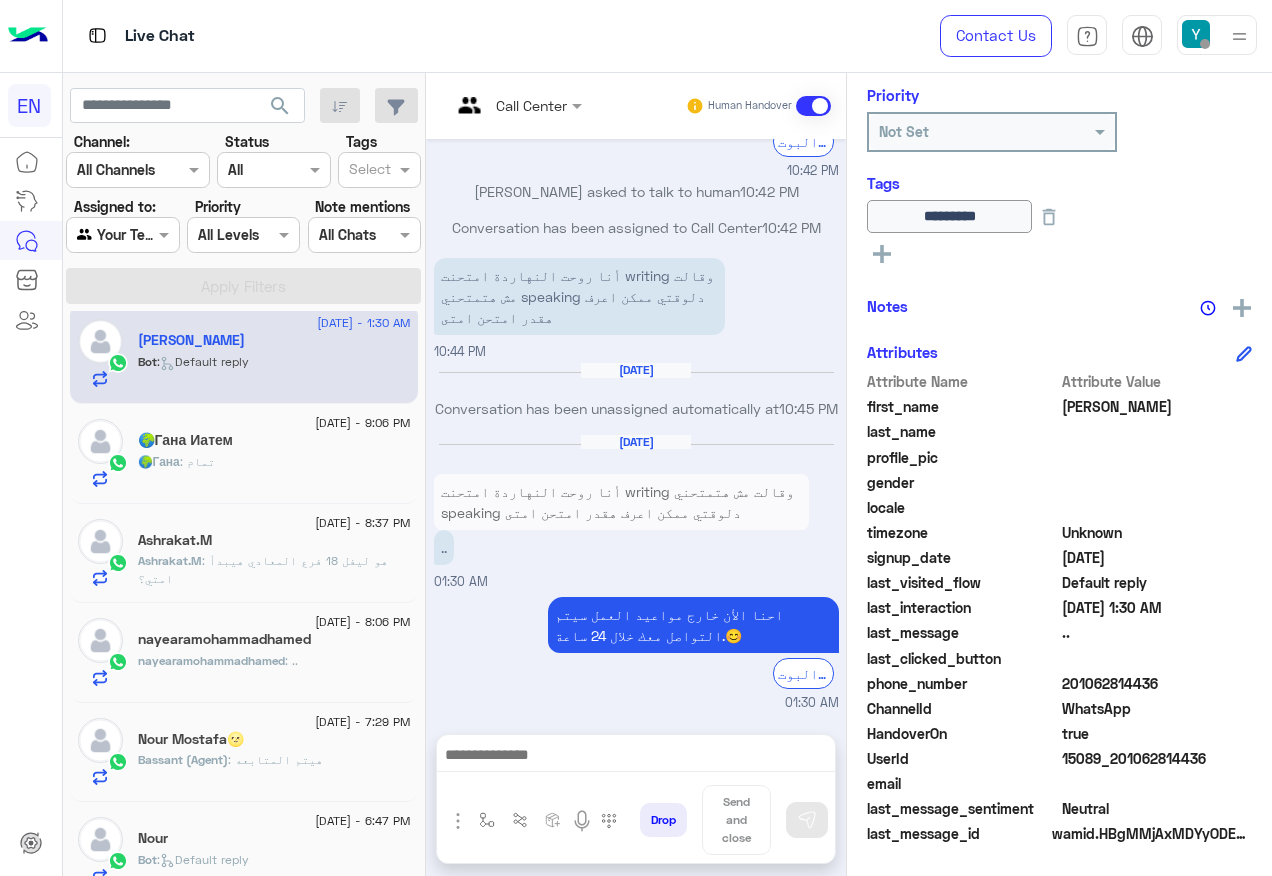 click at bounding box center (636, 757) 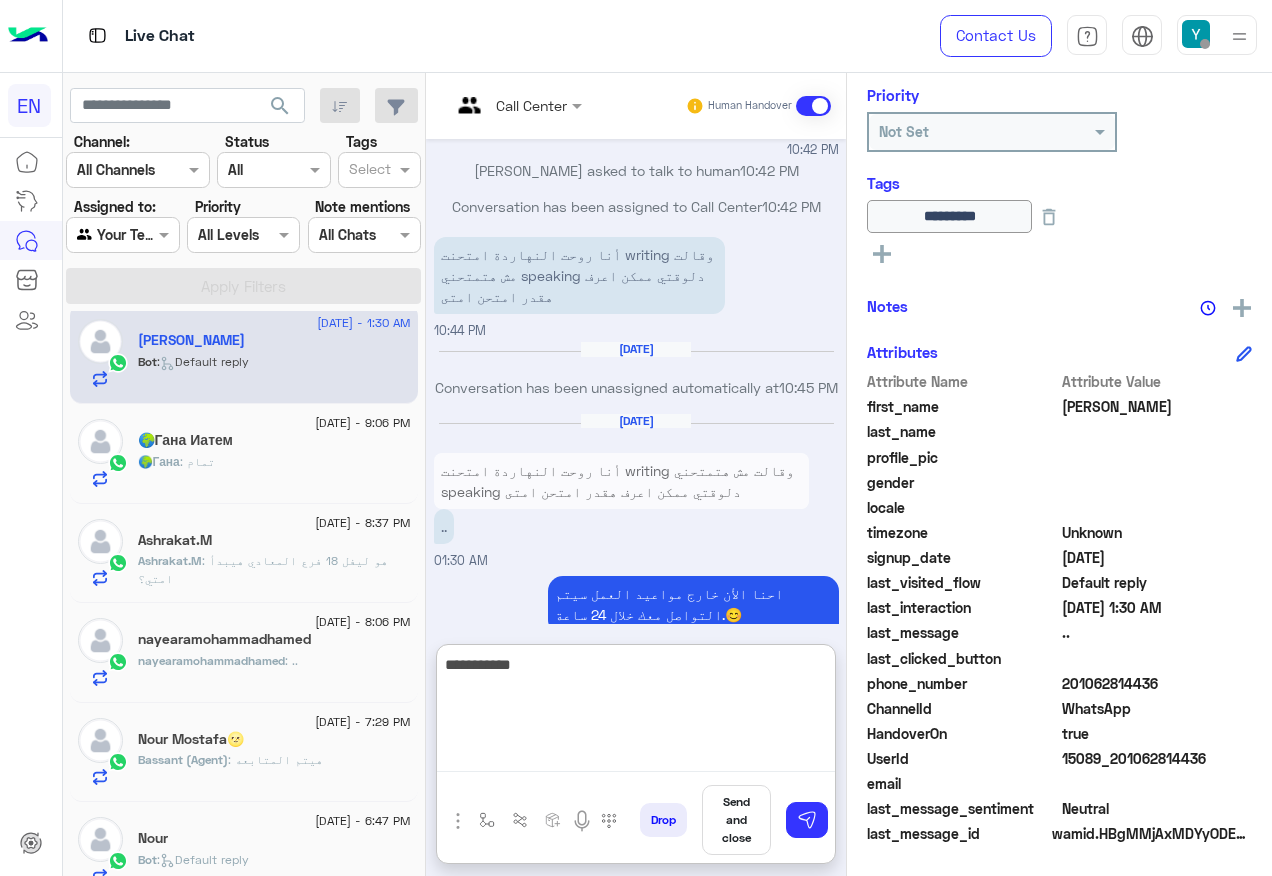 type on "**********" 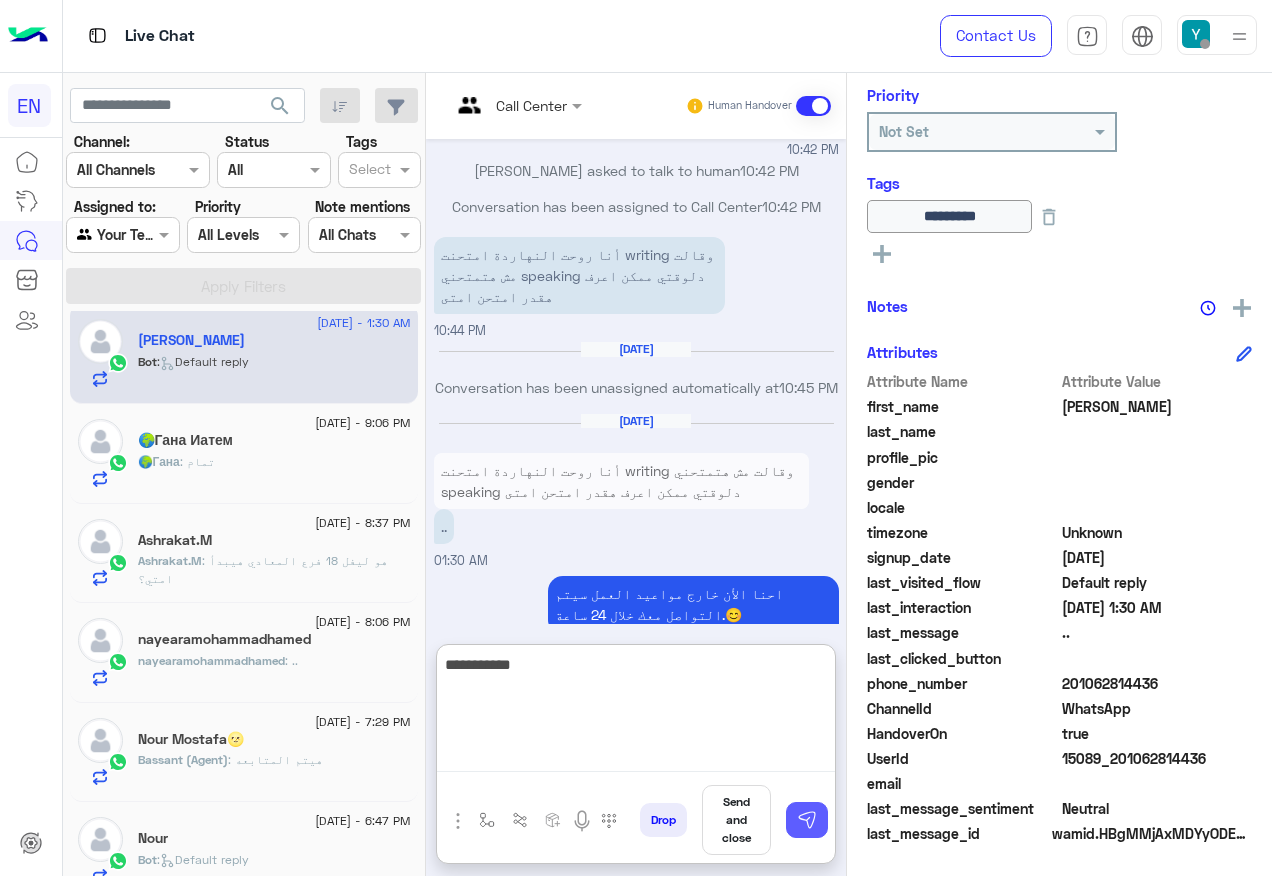 click at bounding box center (807, 820) 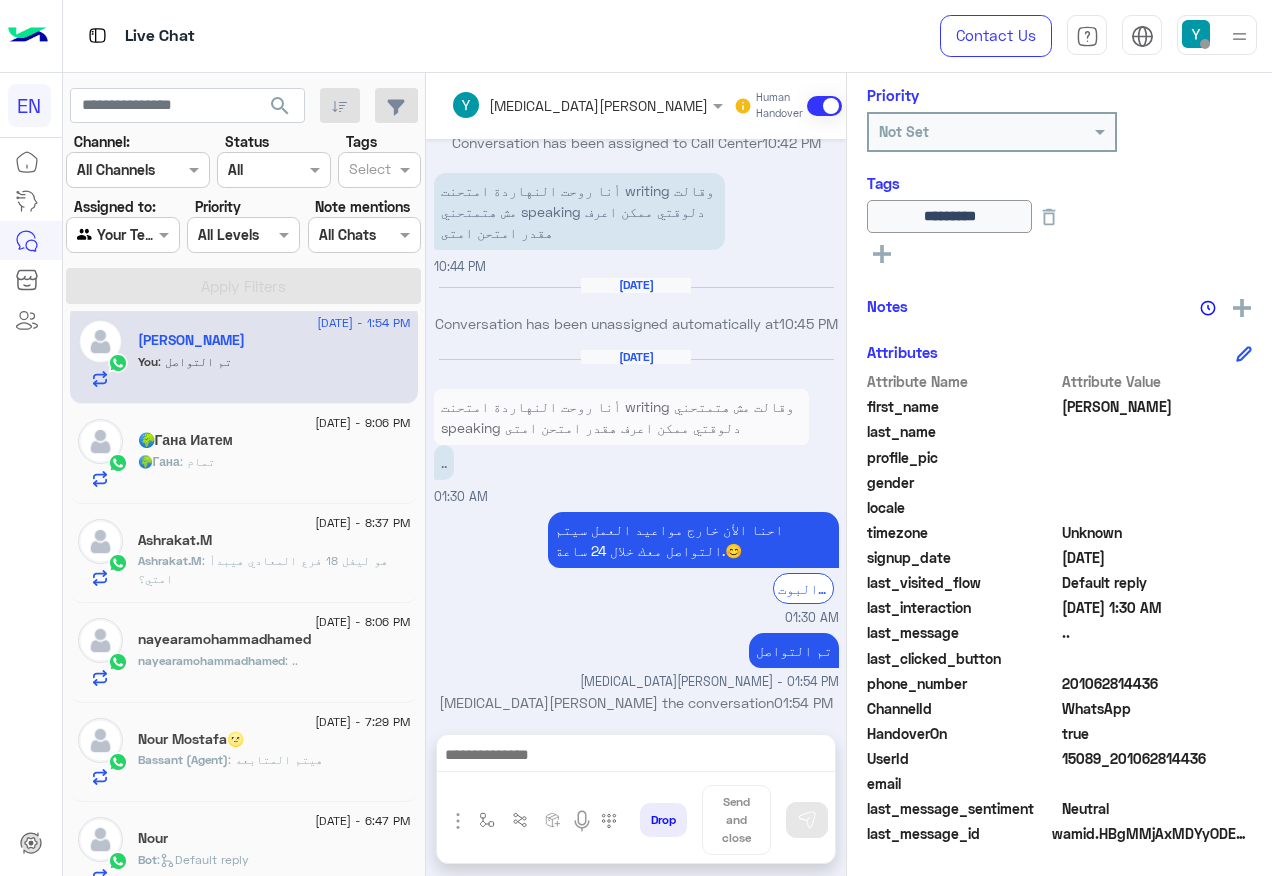 scroll, scrollTop: 302, scrollLeft: 0, axis: vertical 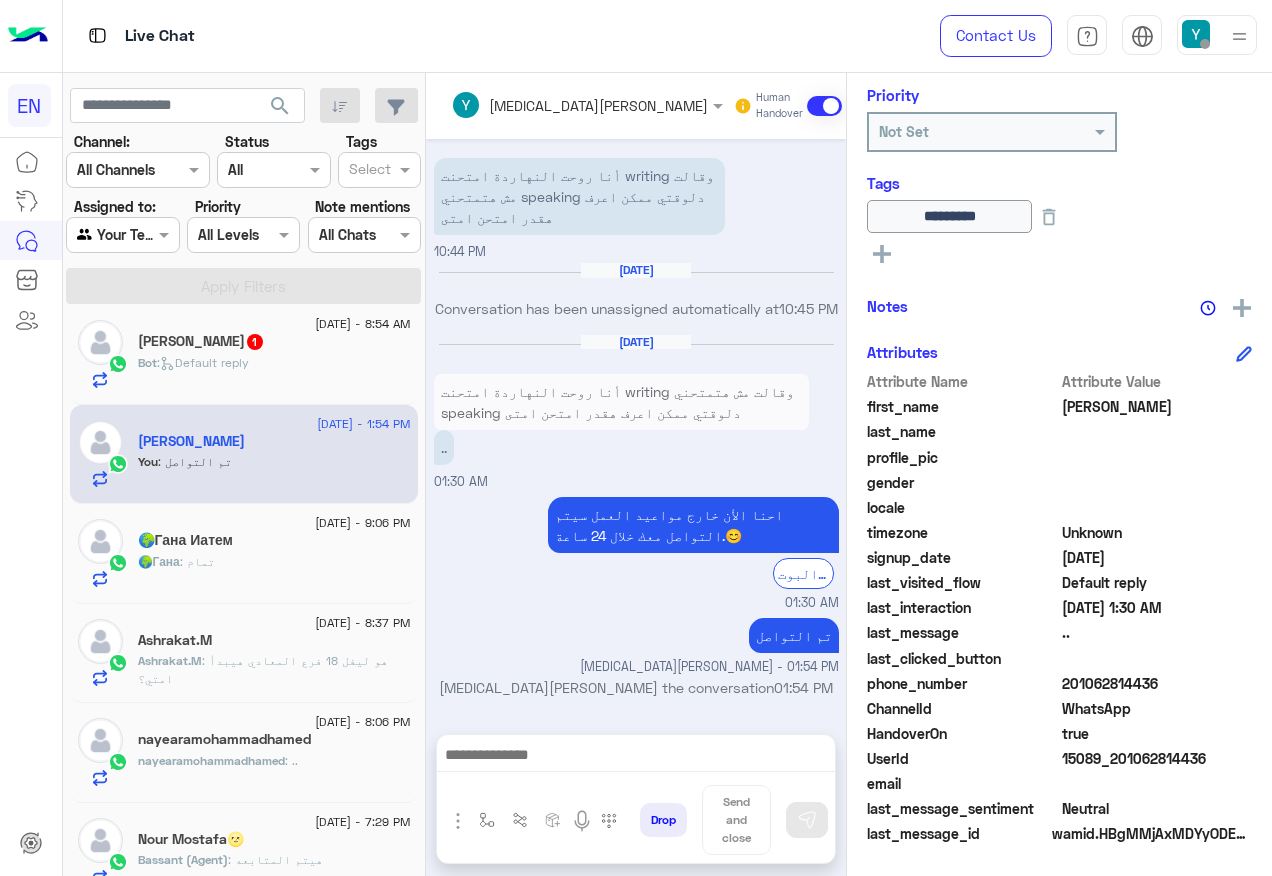click on "Bot :   Default reply" 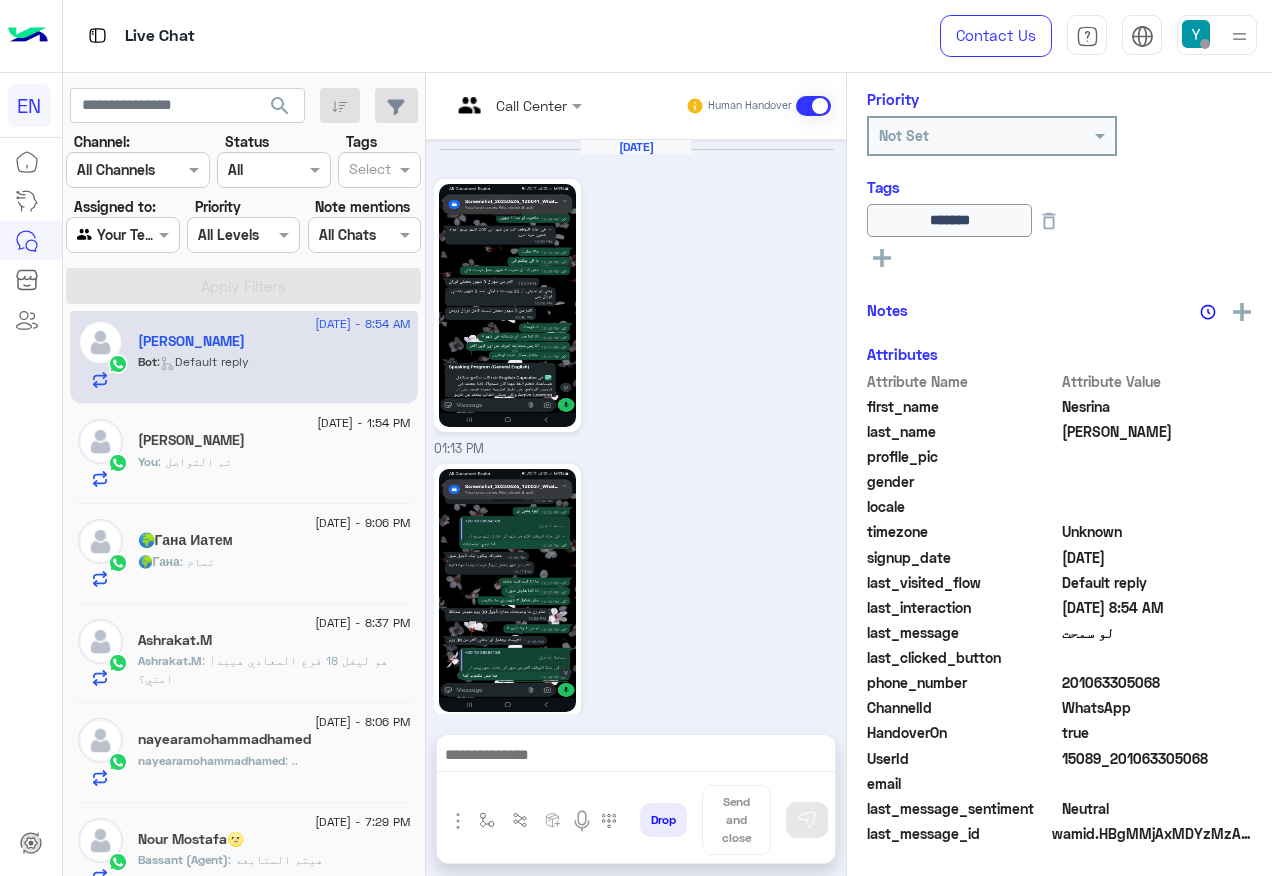 scroll, scrollTop: 1307, scrollLeft: 0, axis: vertical 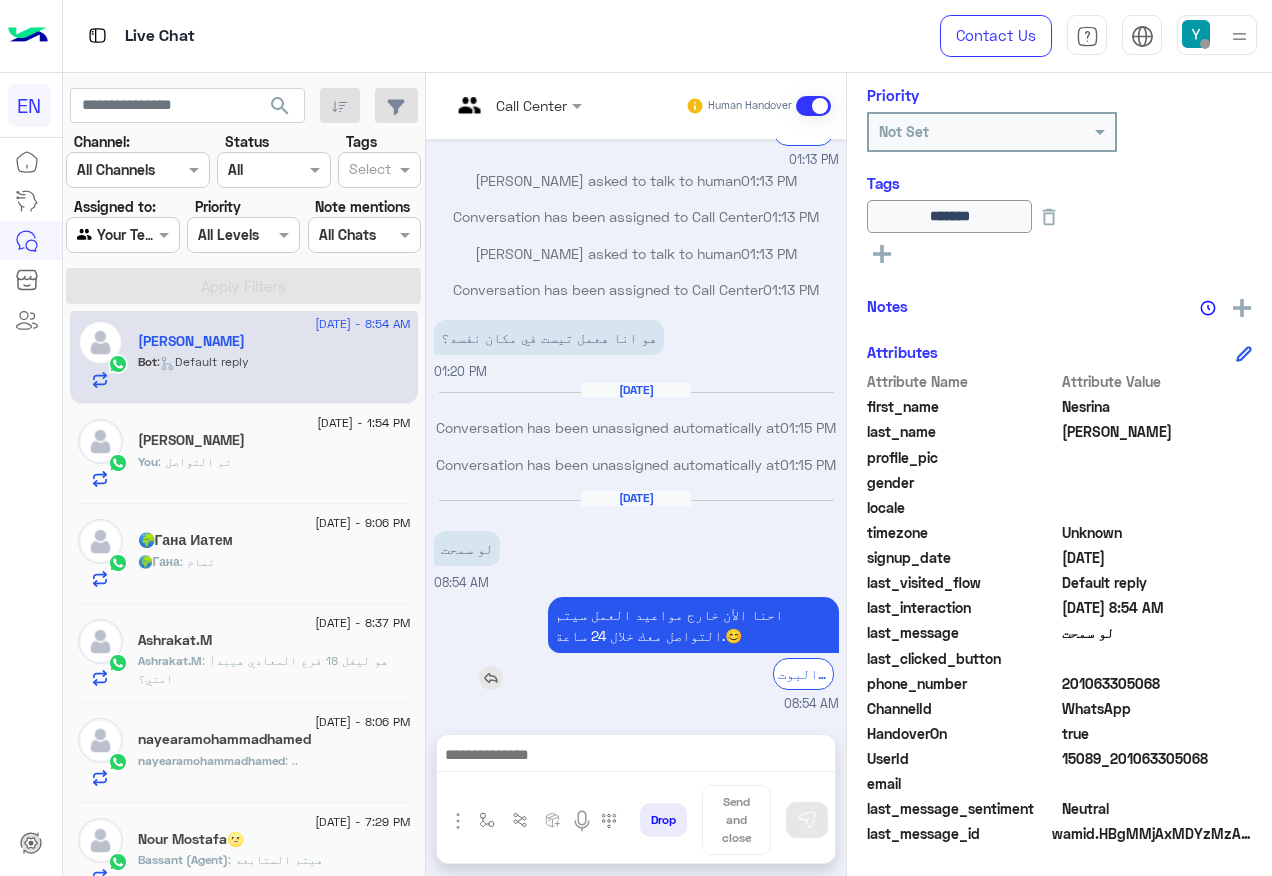 click on "الرجوع الى البوت" 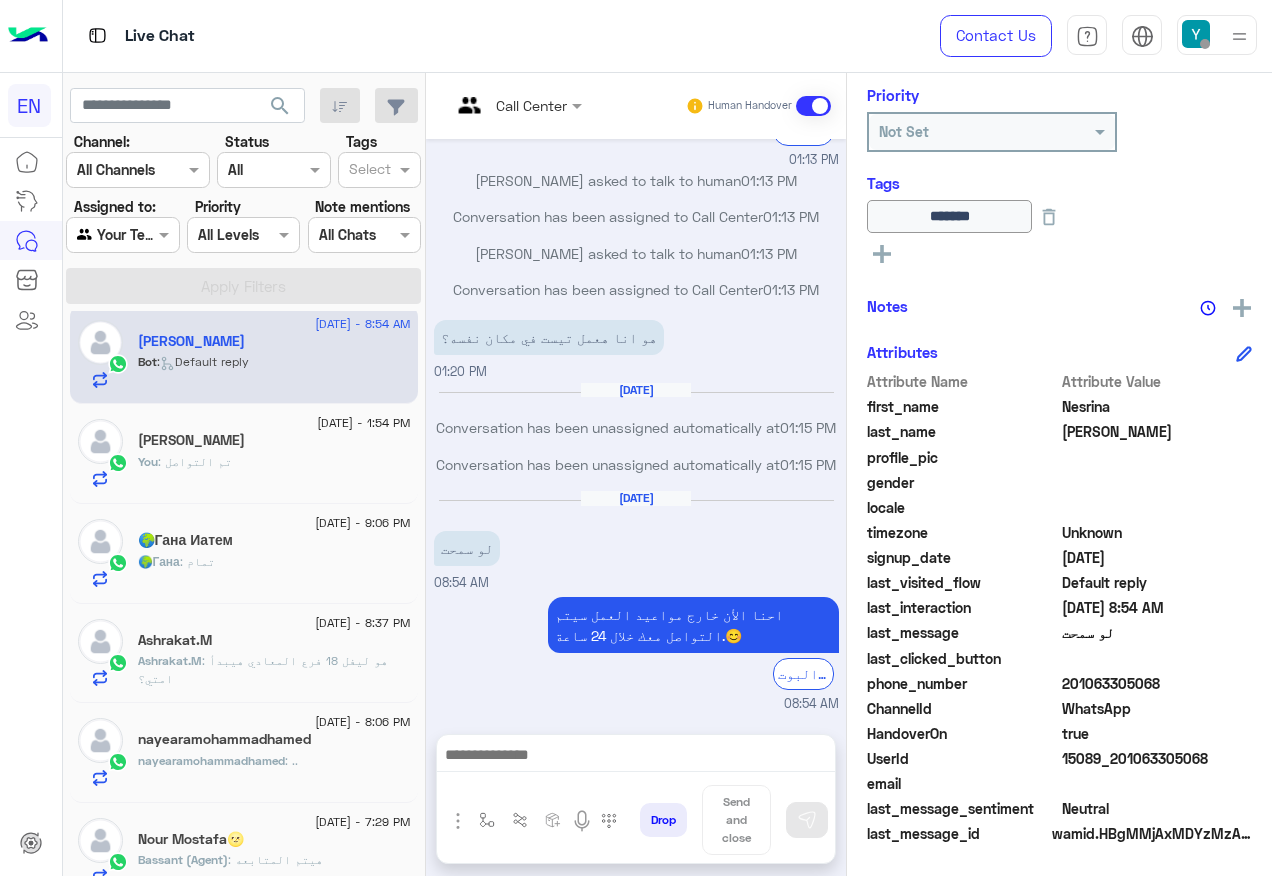 click at bounding box center [636, 757] 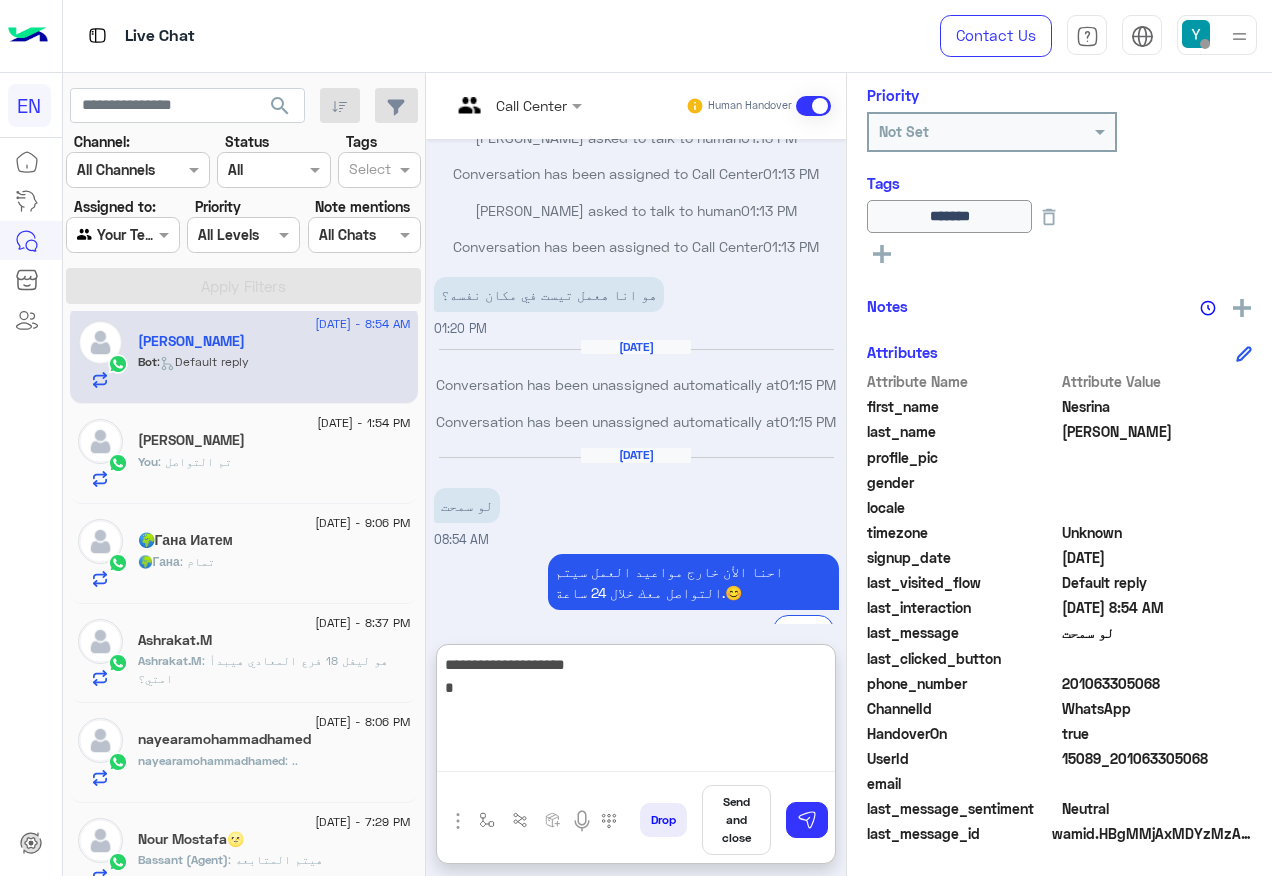 click on "**********" at bounding box center [636, 712] 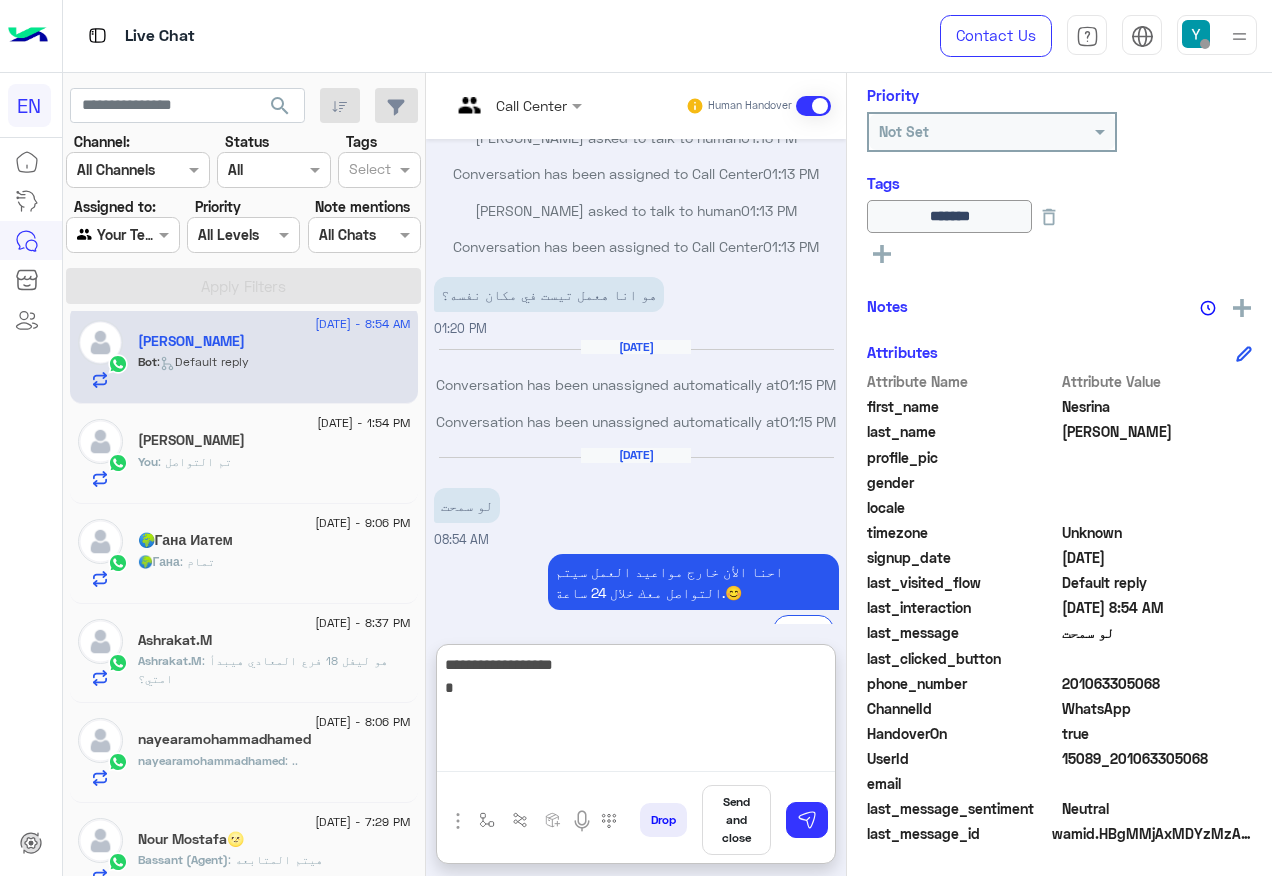 click on "**********" at bounding box center (636, 712) 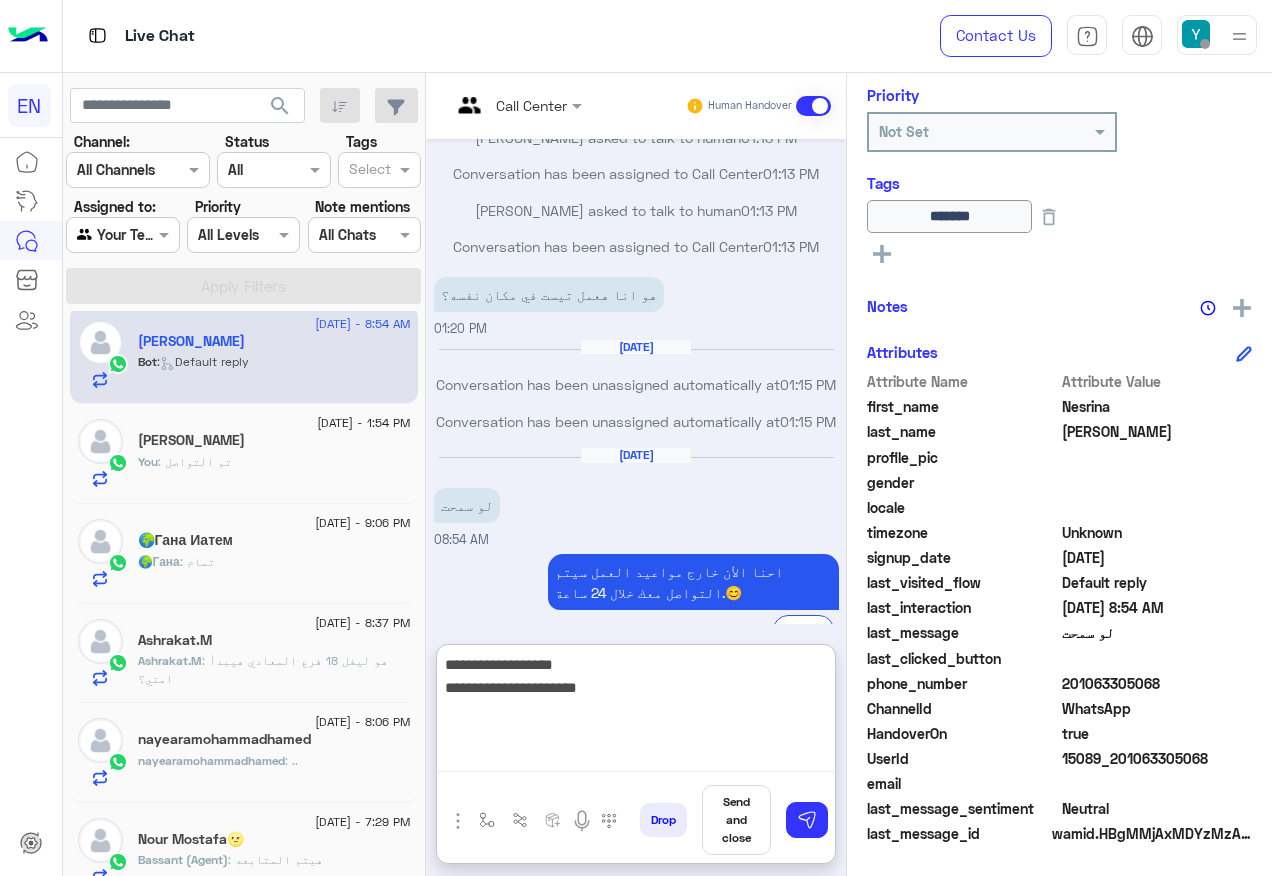 type on "**********" 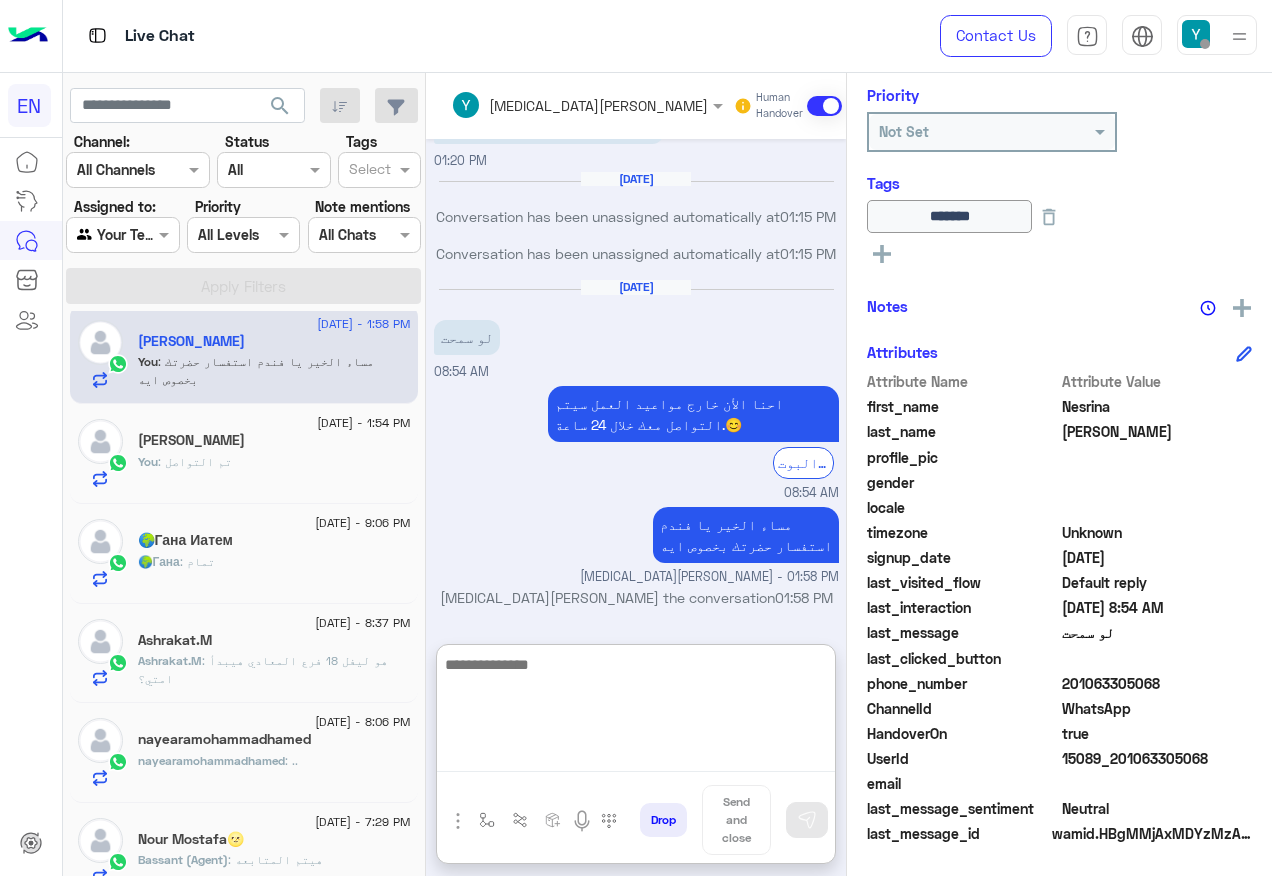 scroll, scrollTop: 1518, scrollLeft: 0, axis: vertical 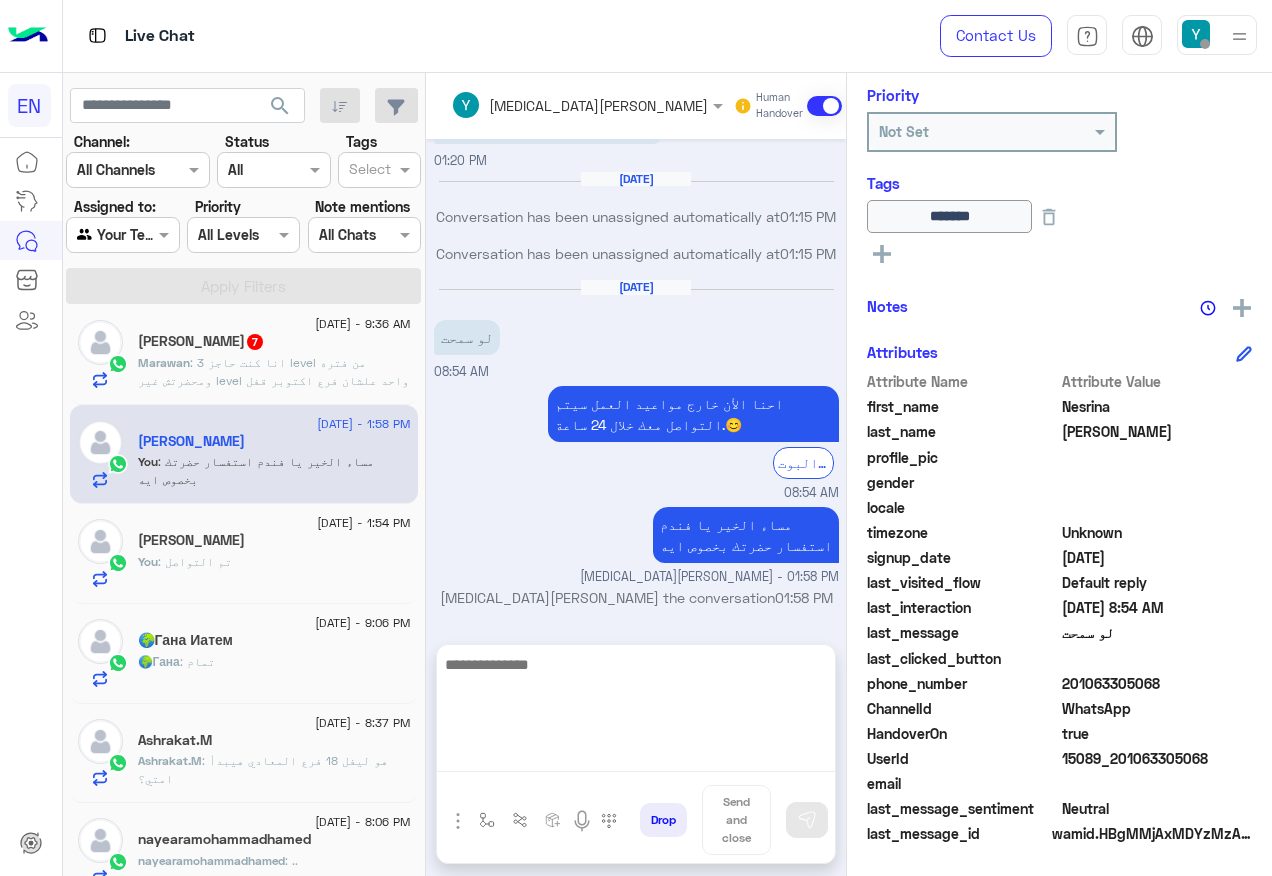 click on "Marawan Hassan  7" 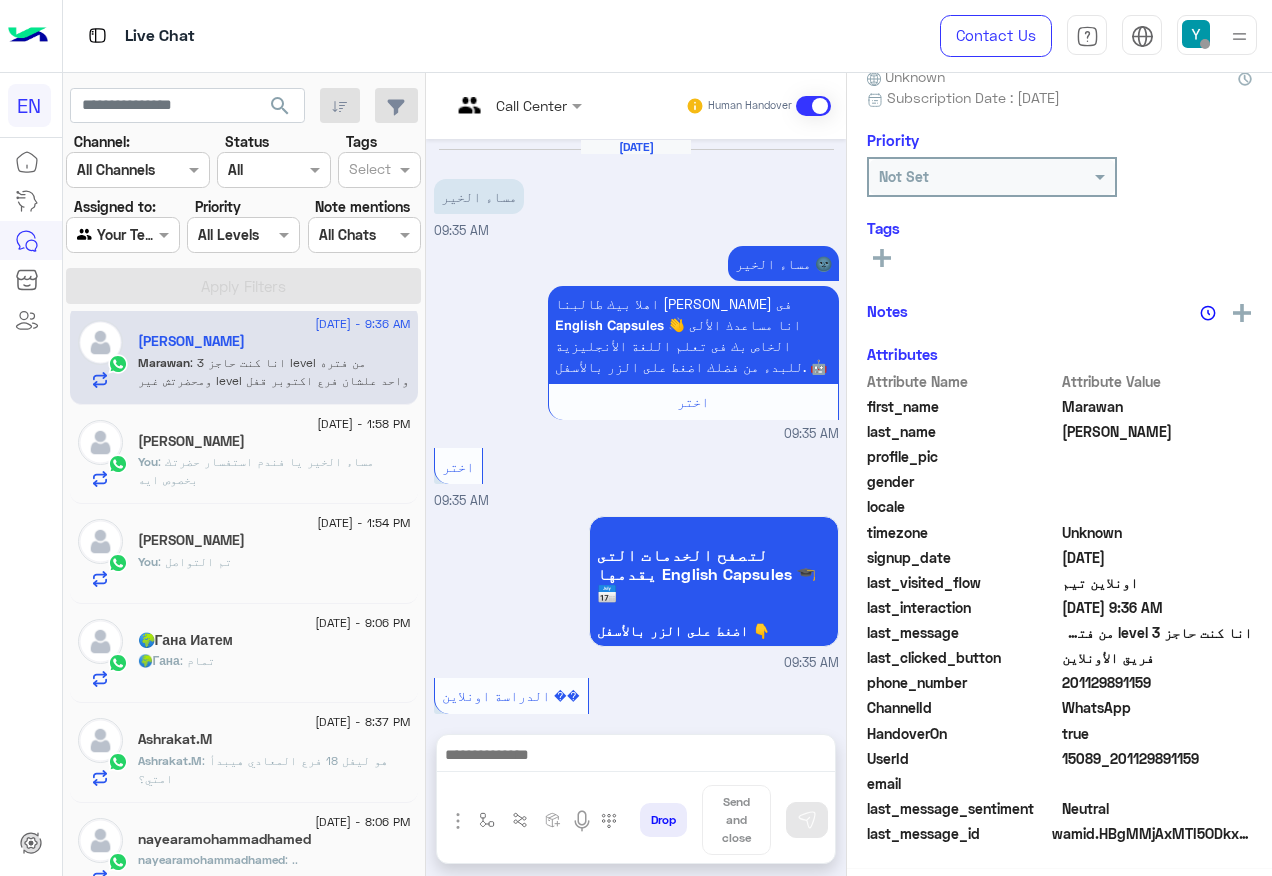 scroll, scrollTop: 197, scrollLeft: 0, axis: vertical 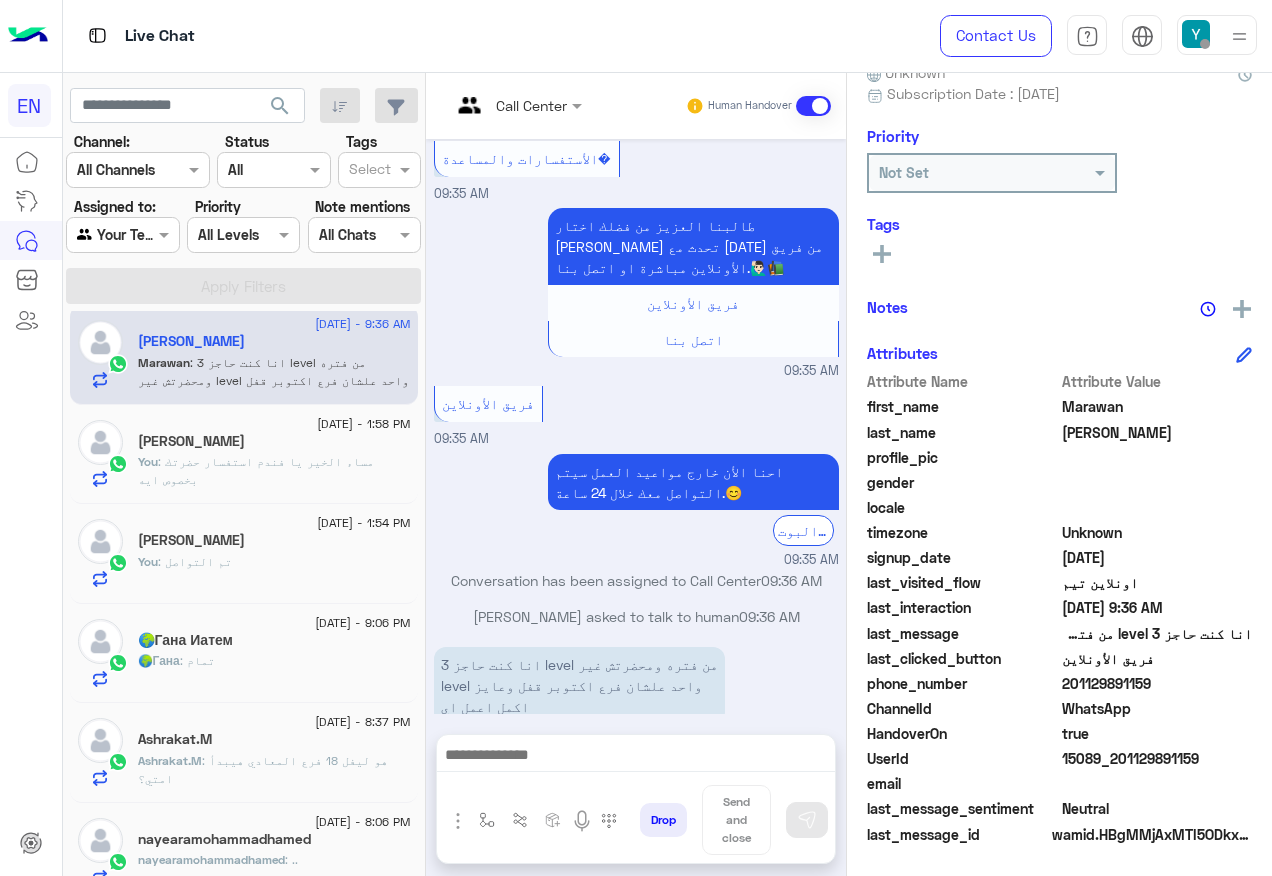 click on "201129891159" 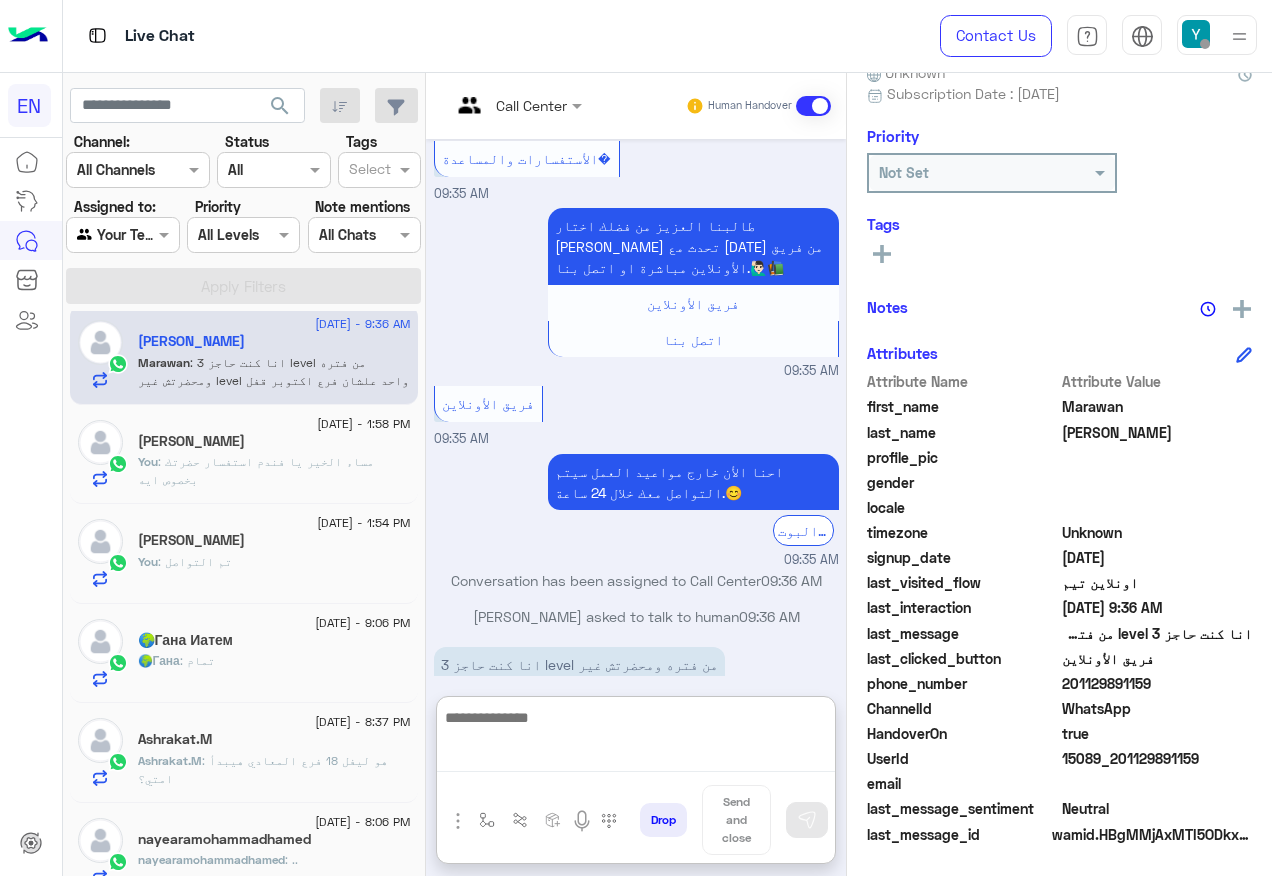 click at bounding box center (636, 738) 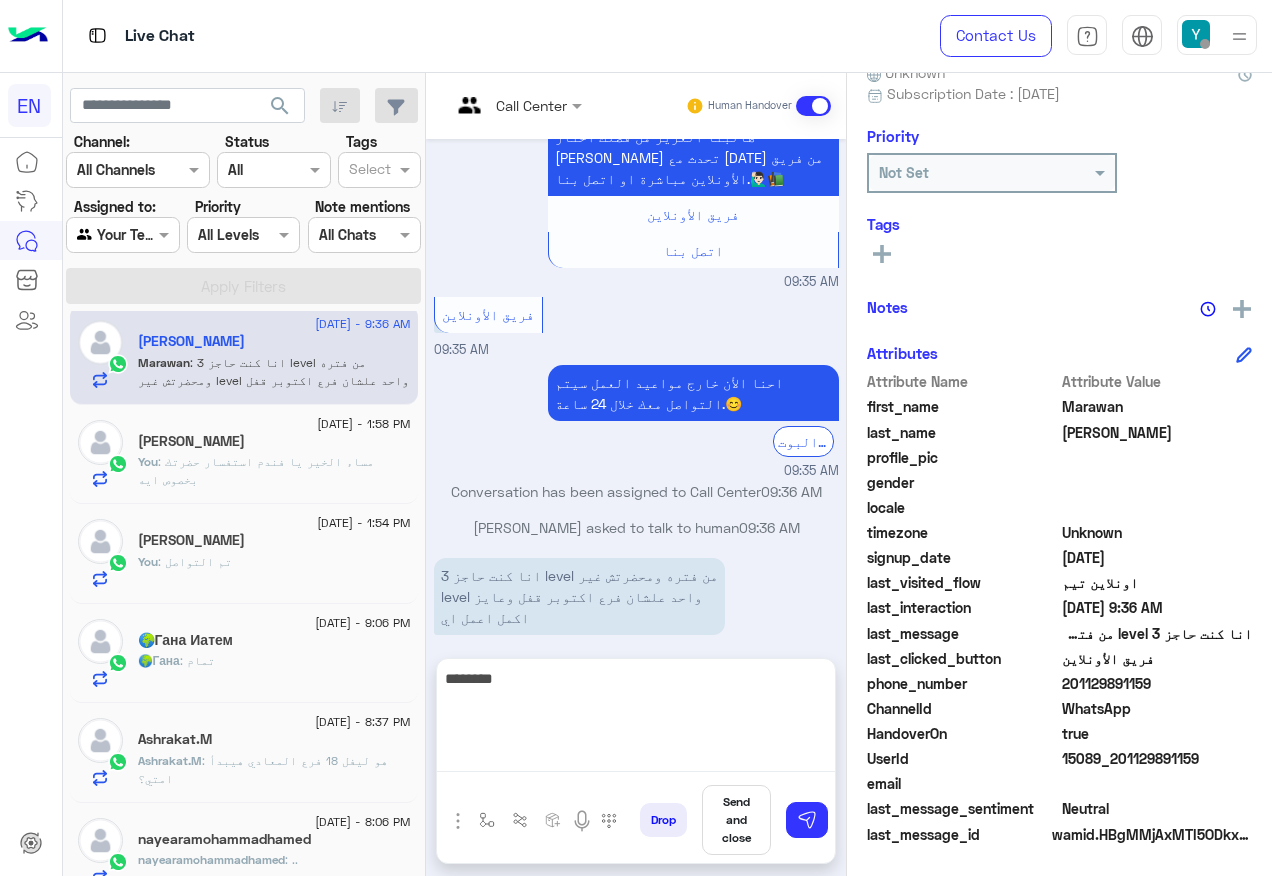 scroll, scrollTop: 975, scrollLeft: 0, axis: vertical 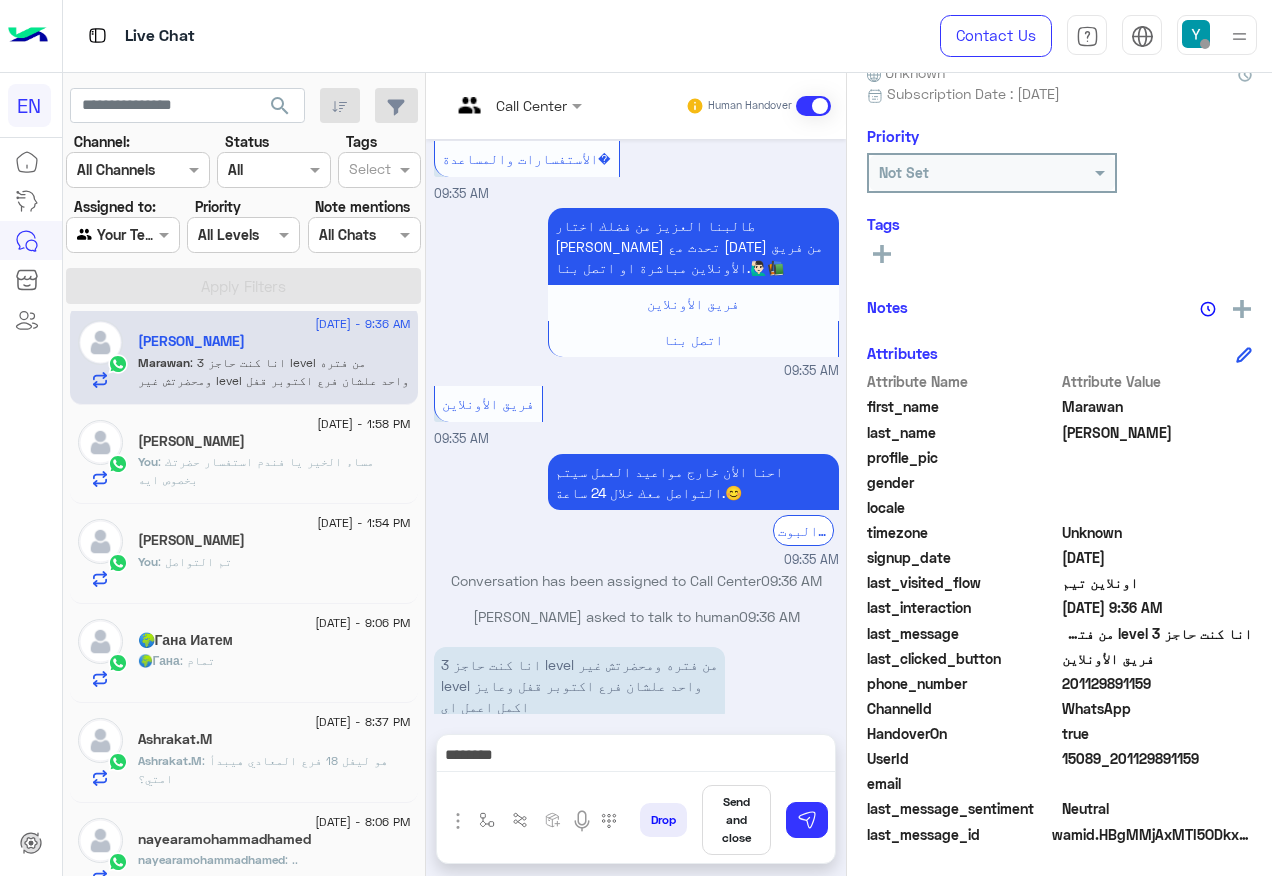 click on "********" at bounding box center [636, 757] 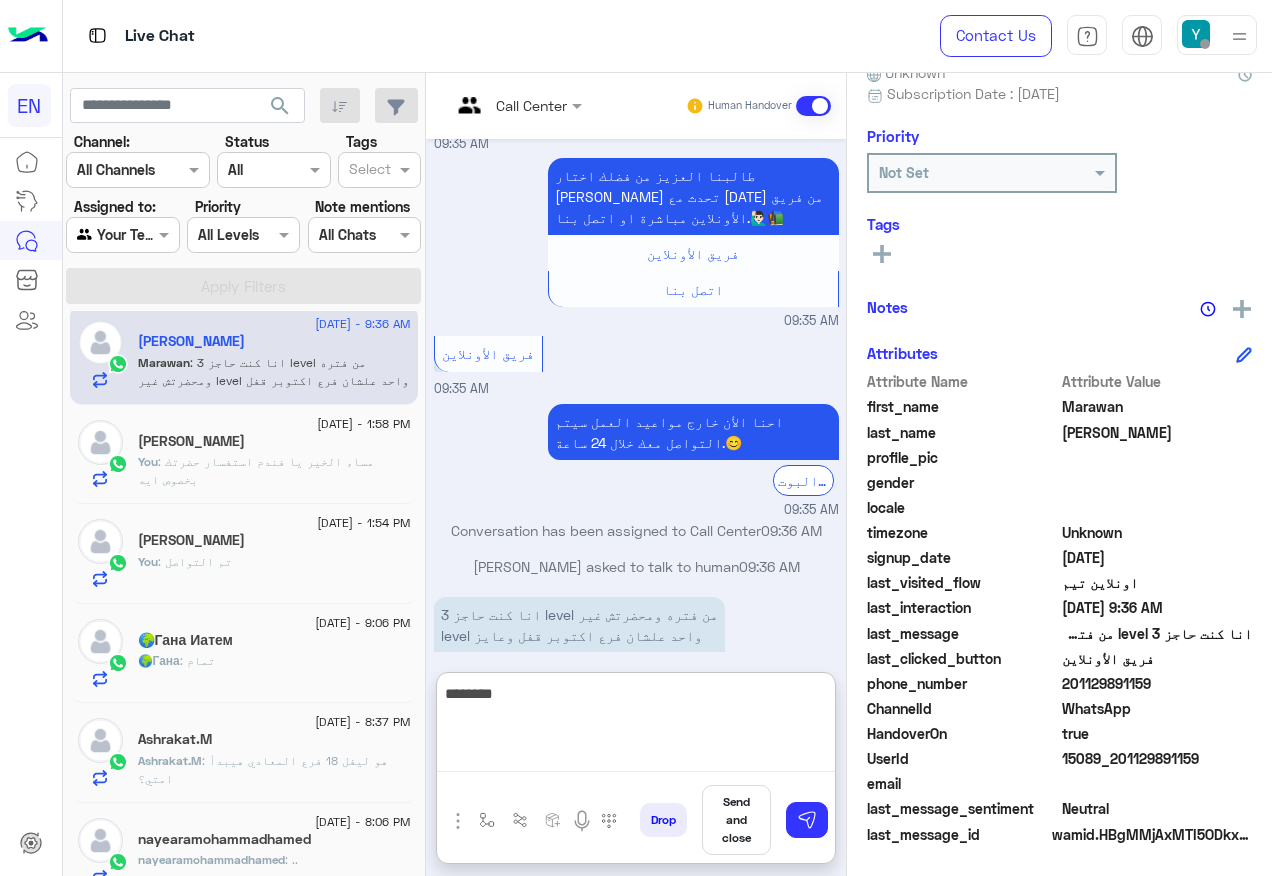 scroll, scrollTop: 1064, scrollLeft: 0, axis: vertical 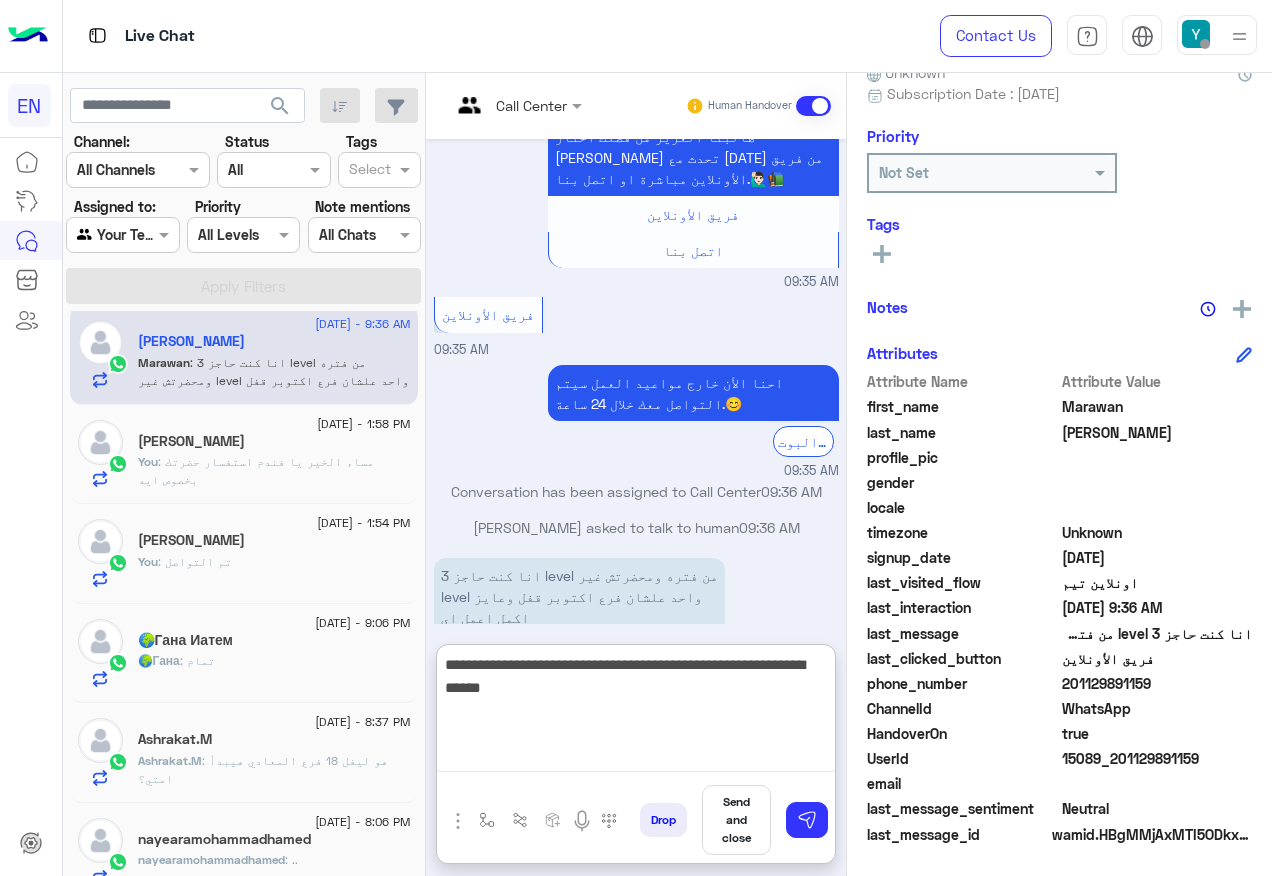 type on "**********" 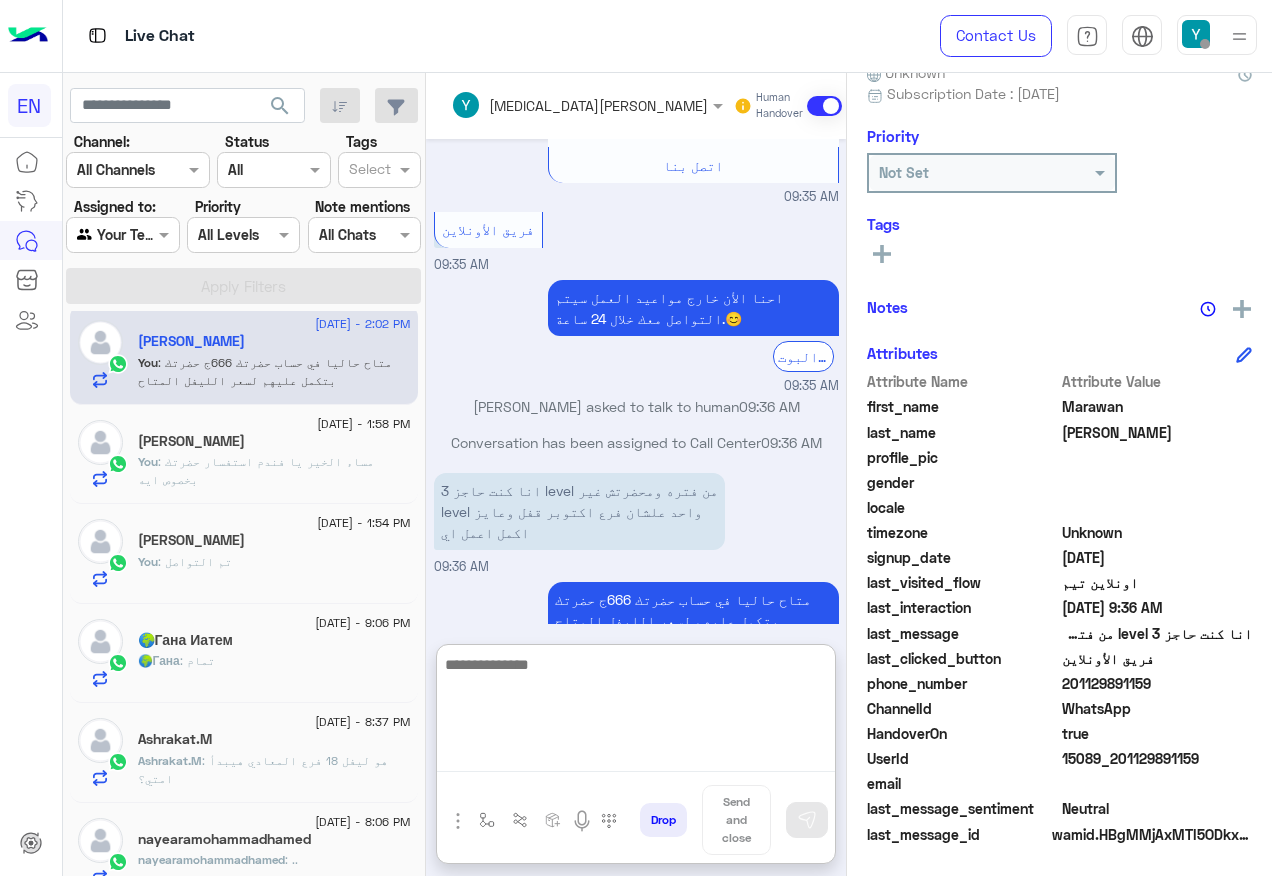 scroll, scrollTop: 1186, scrollLeft: 0, axis: vertical 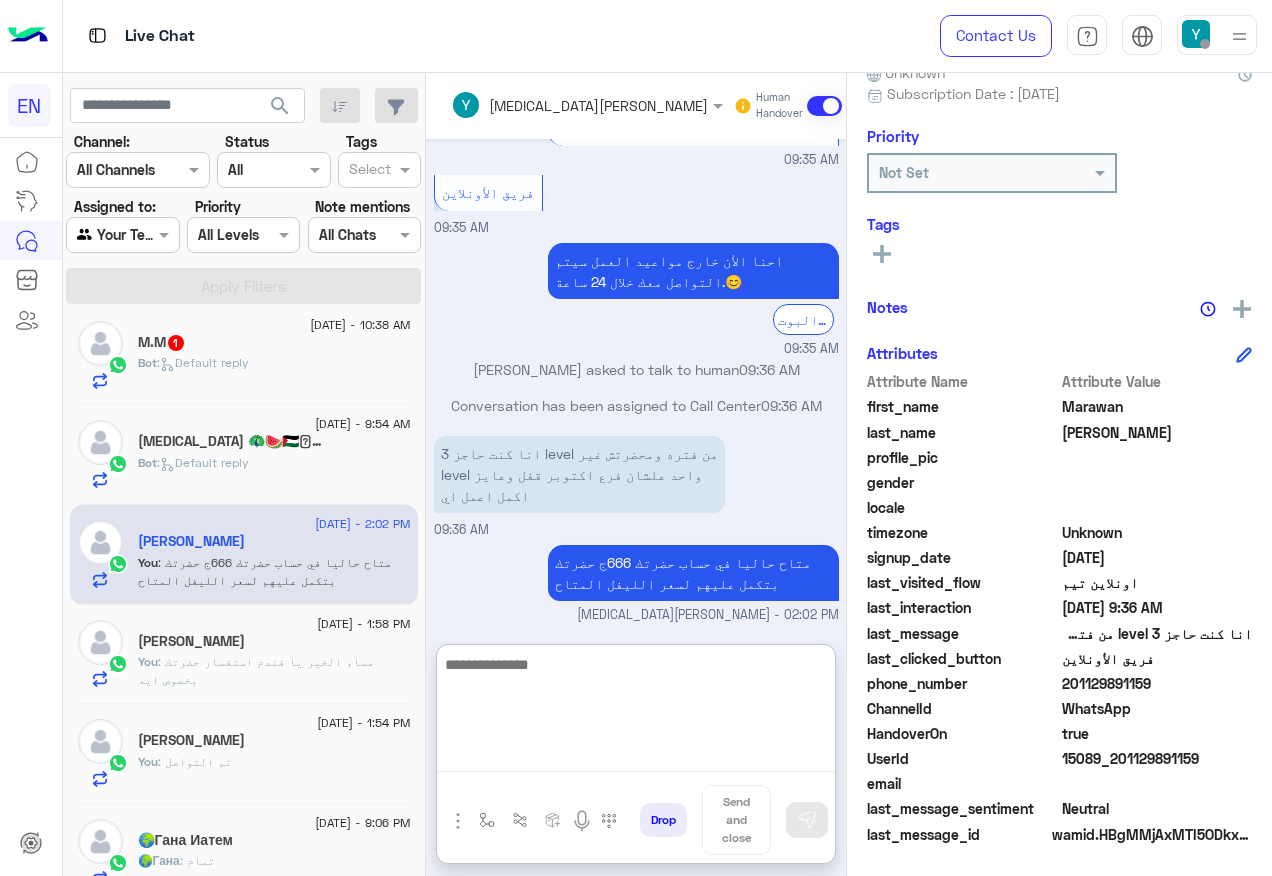 click on "Yasmin 🦚🍉🇵🇸𓂆  4" 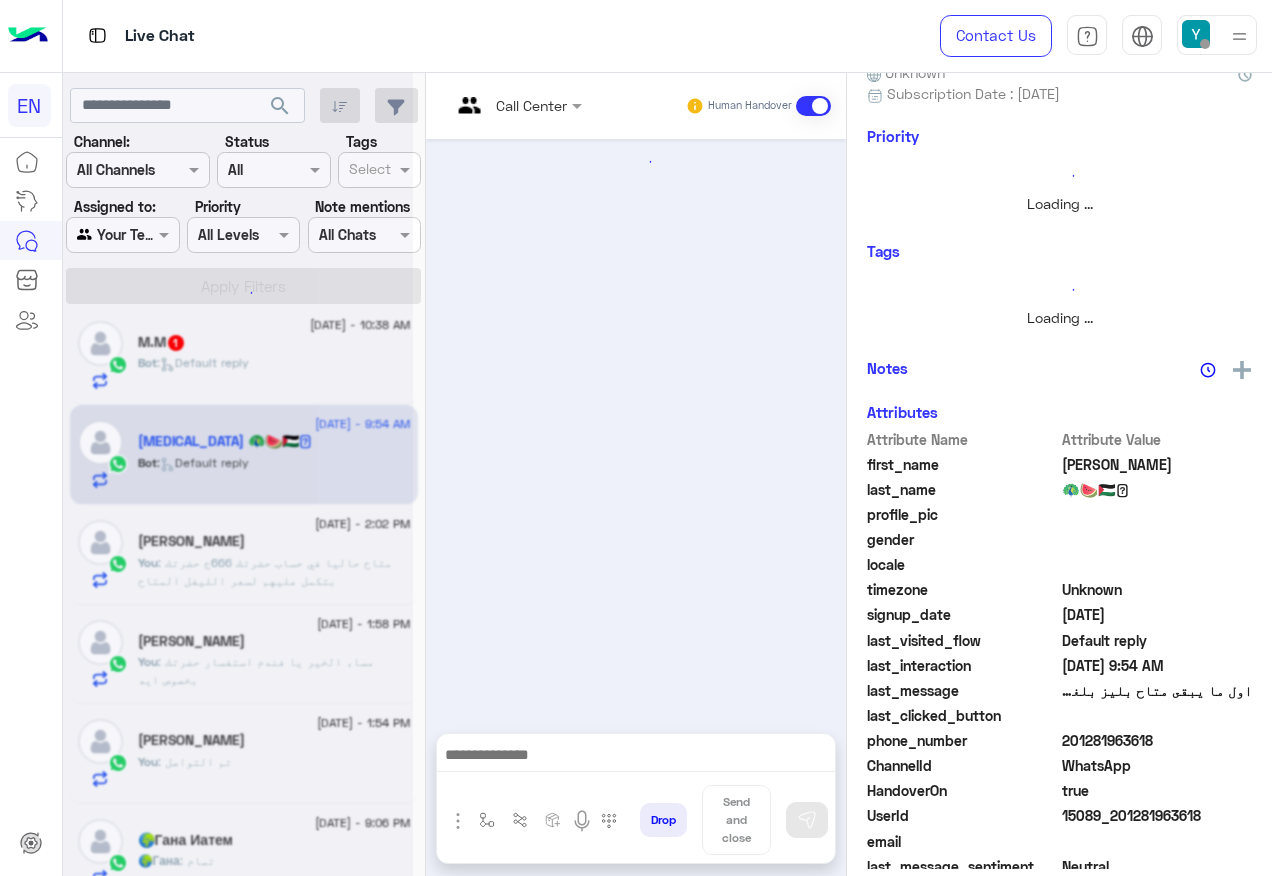 scroll, scrollTop: 242, scrollLeft: 0, axis: vertical 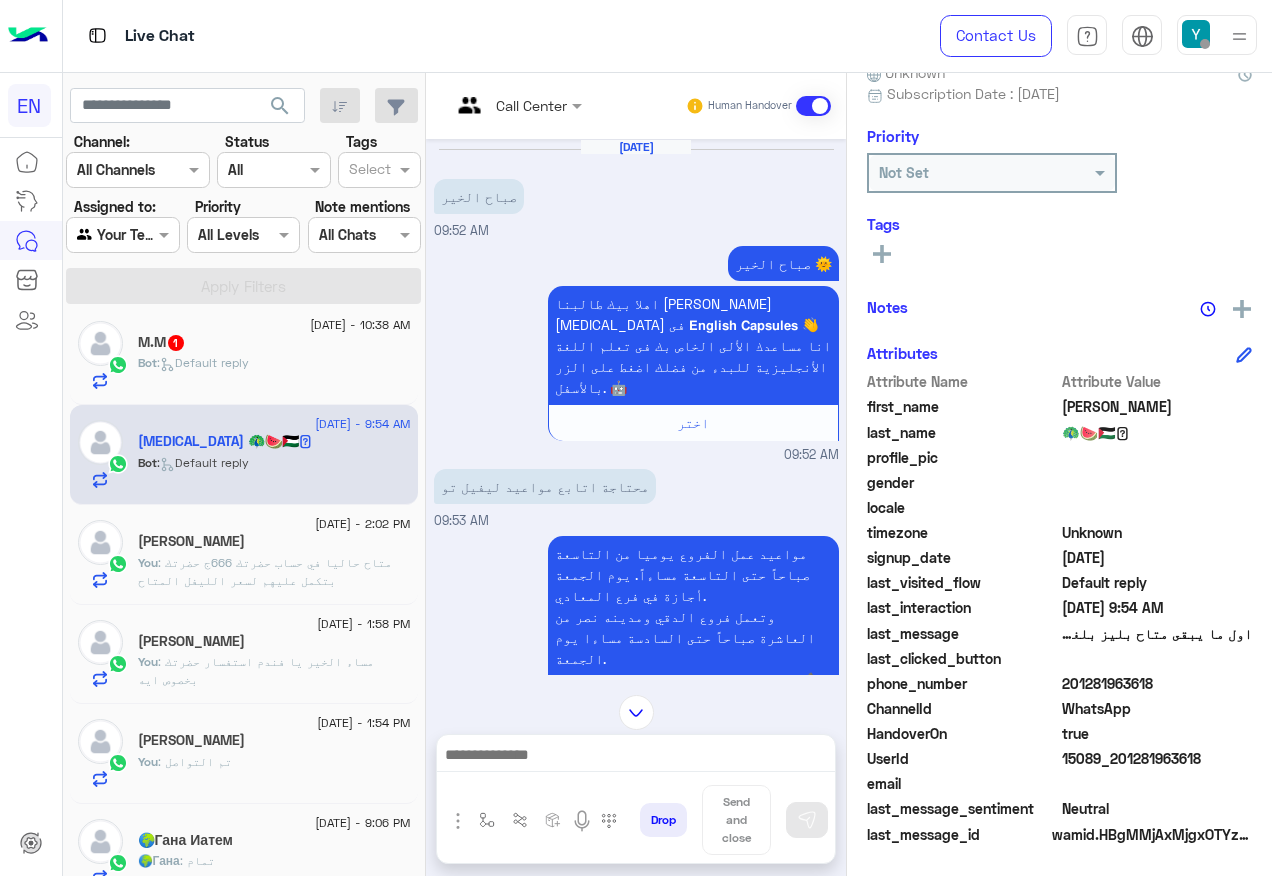 click on "201281963618" 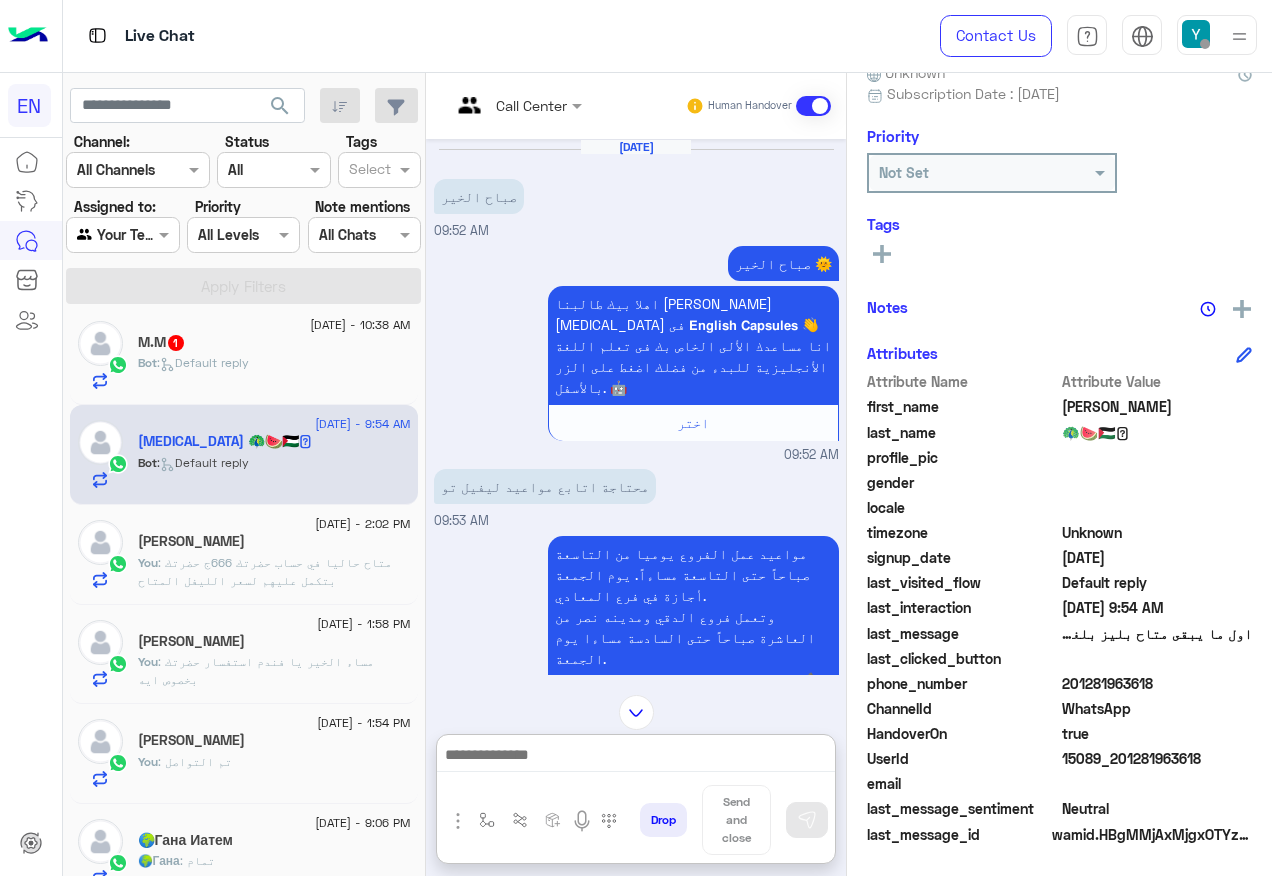 click at bounding box center [636, 757] 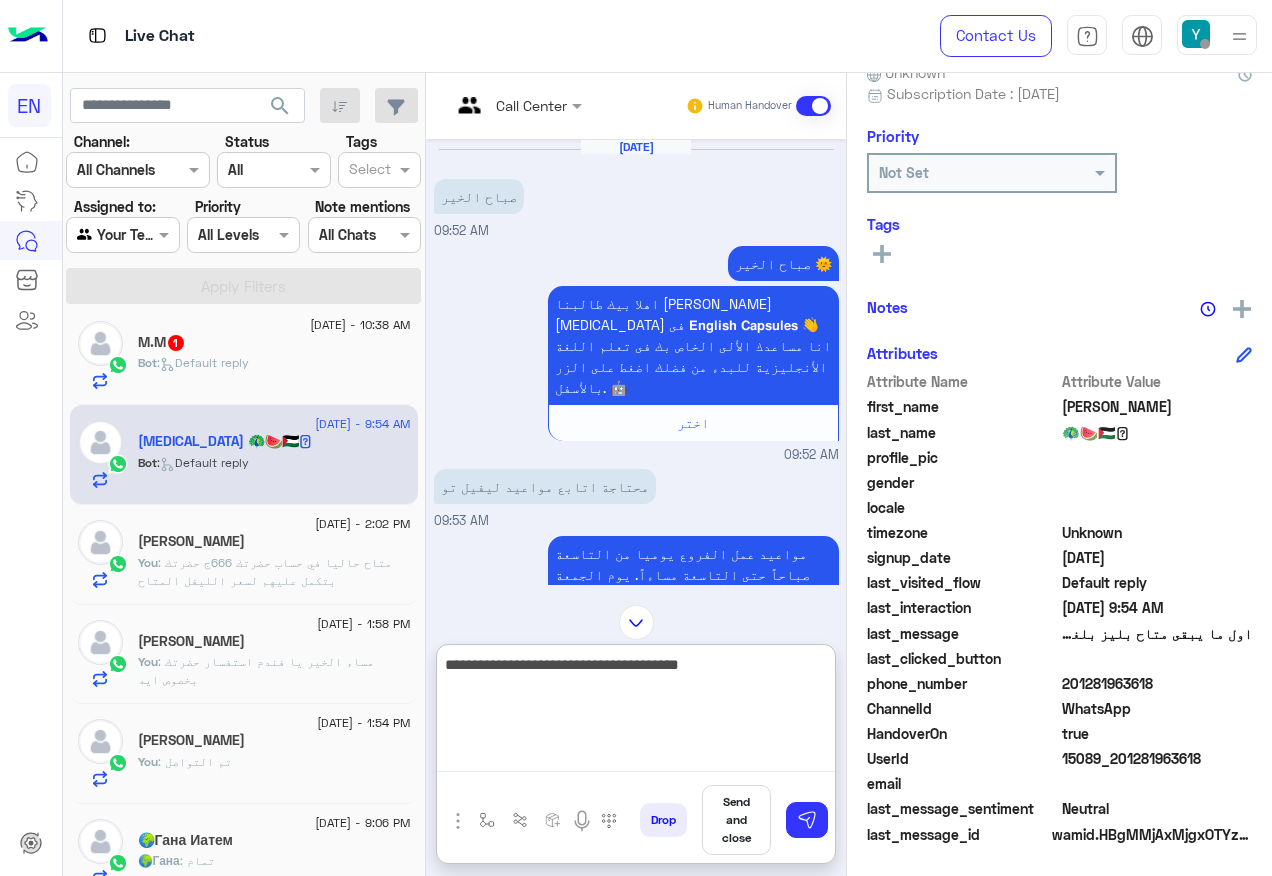 type on "**********" 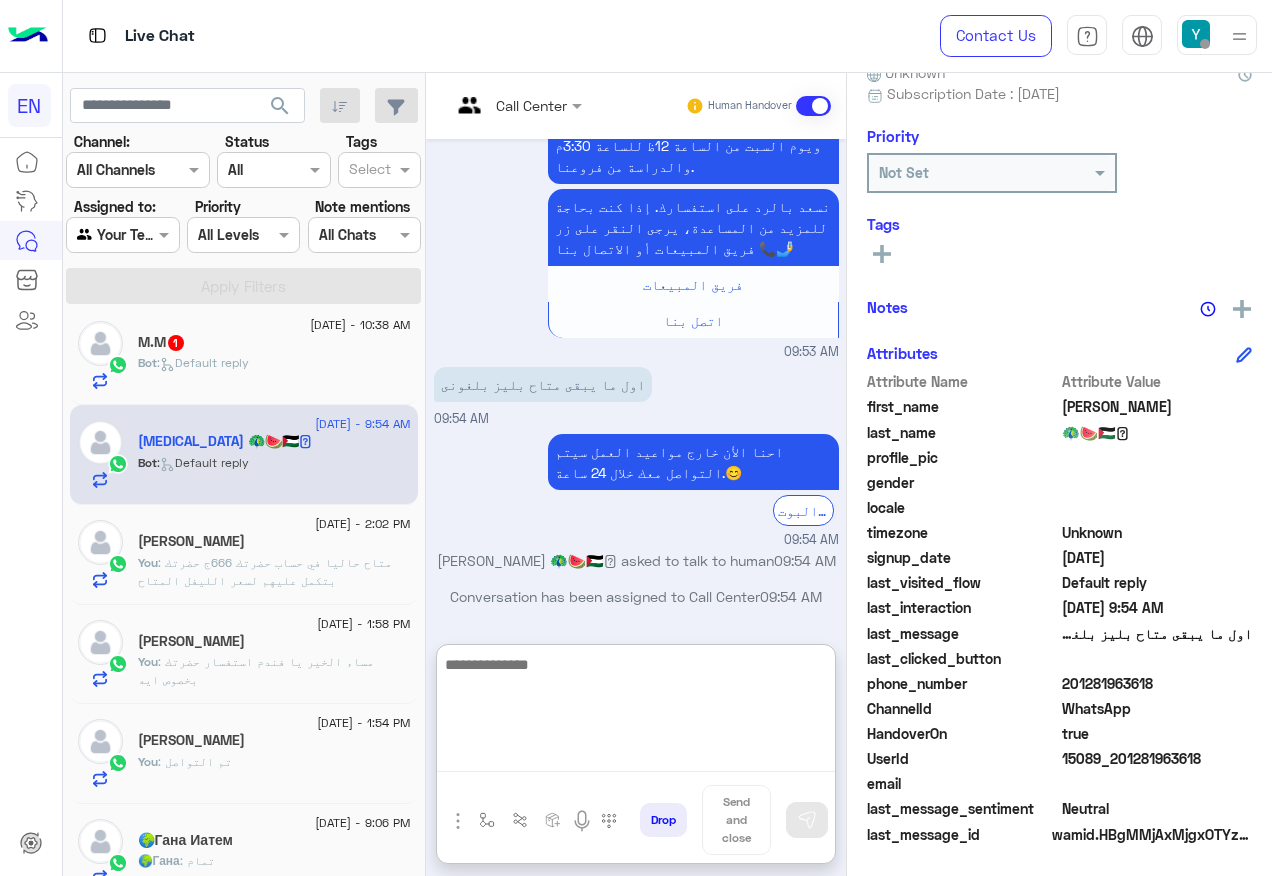 scroll, scrollTop: 1192, scrollLeft: 0, axis: vertical 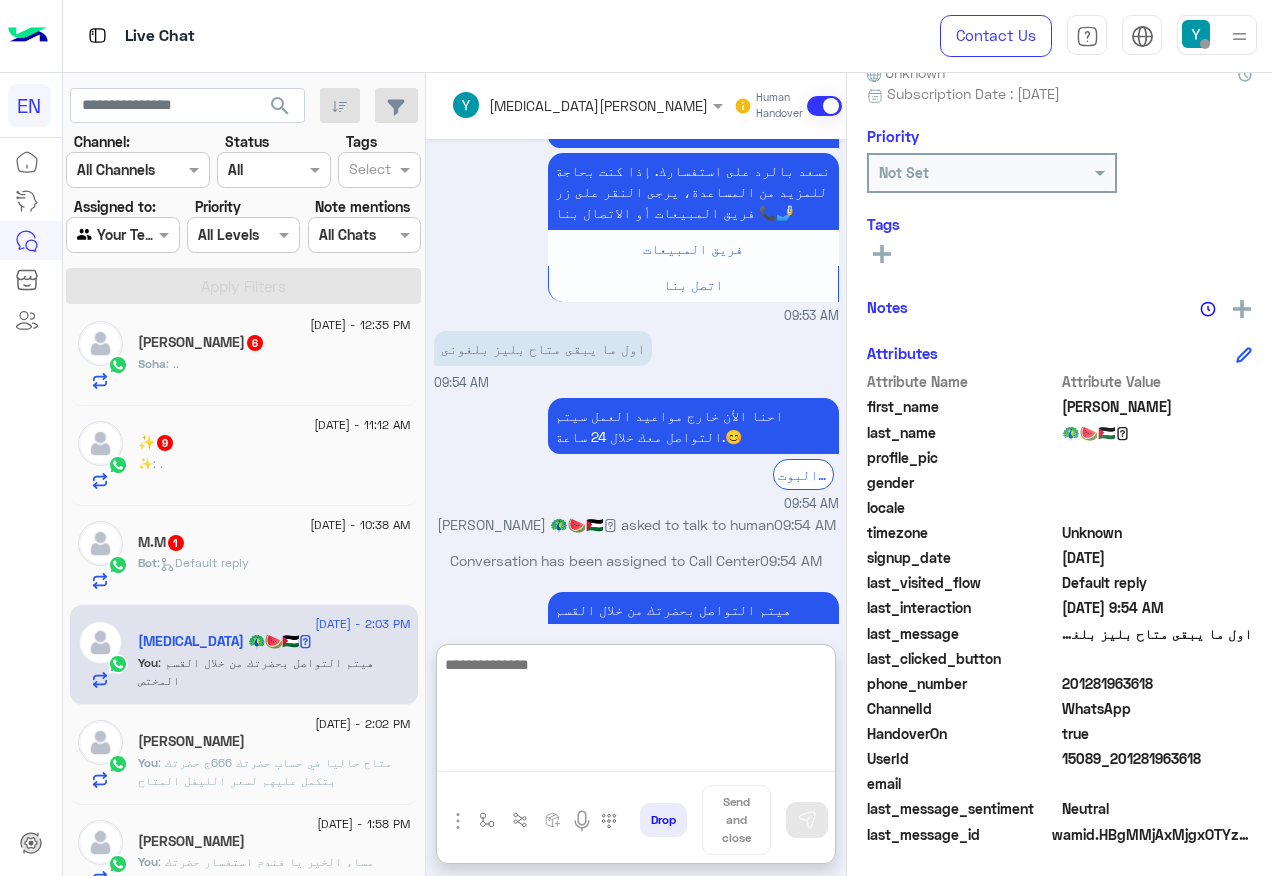 click on "Bot :   Default reply" 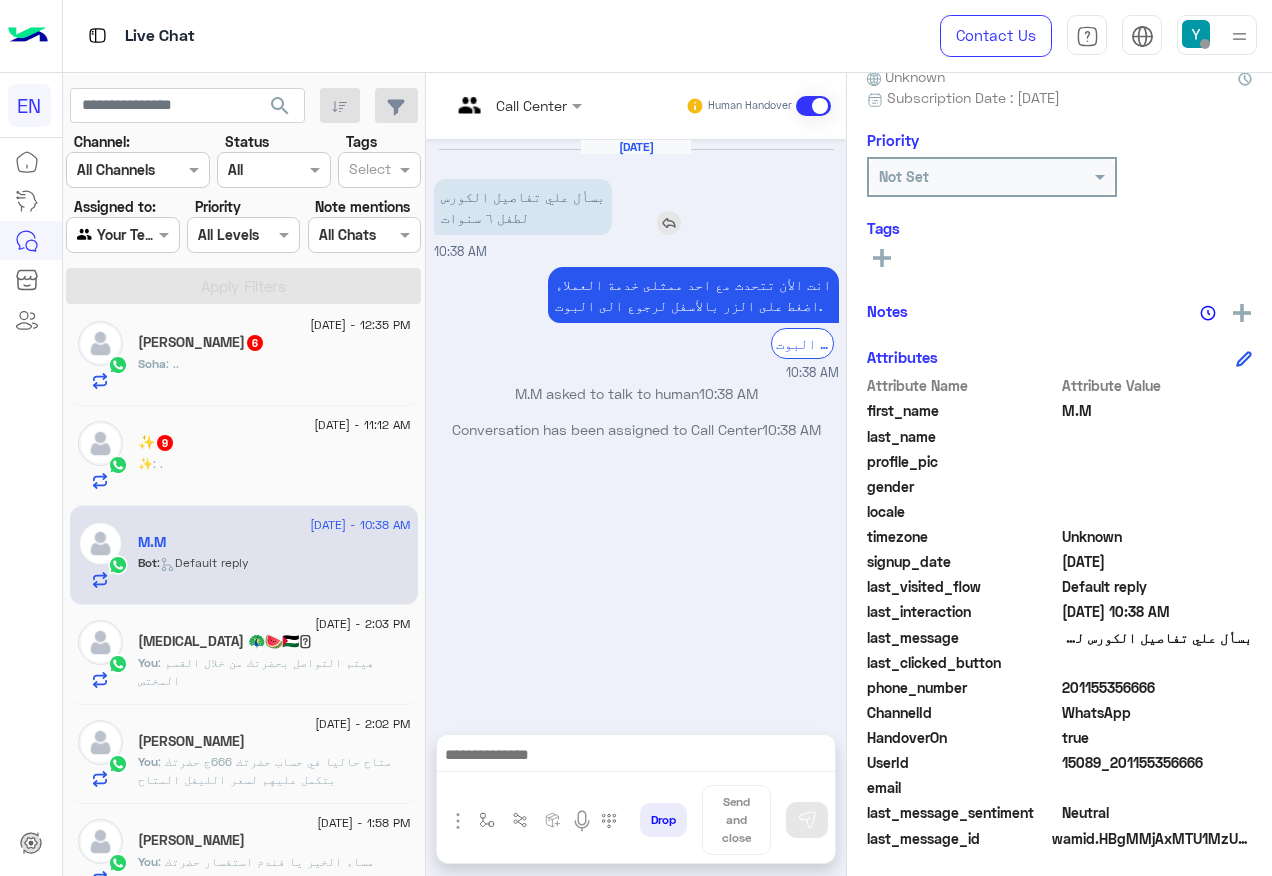 scroll, scrollTop: 201, scrollLeft: 0, axis: vertical 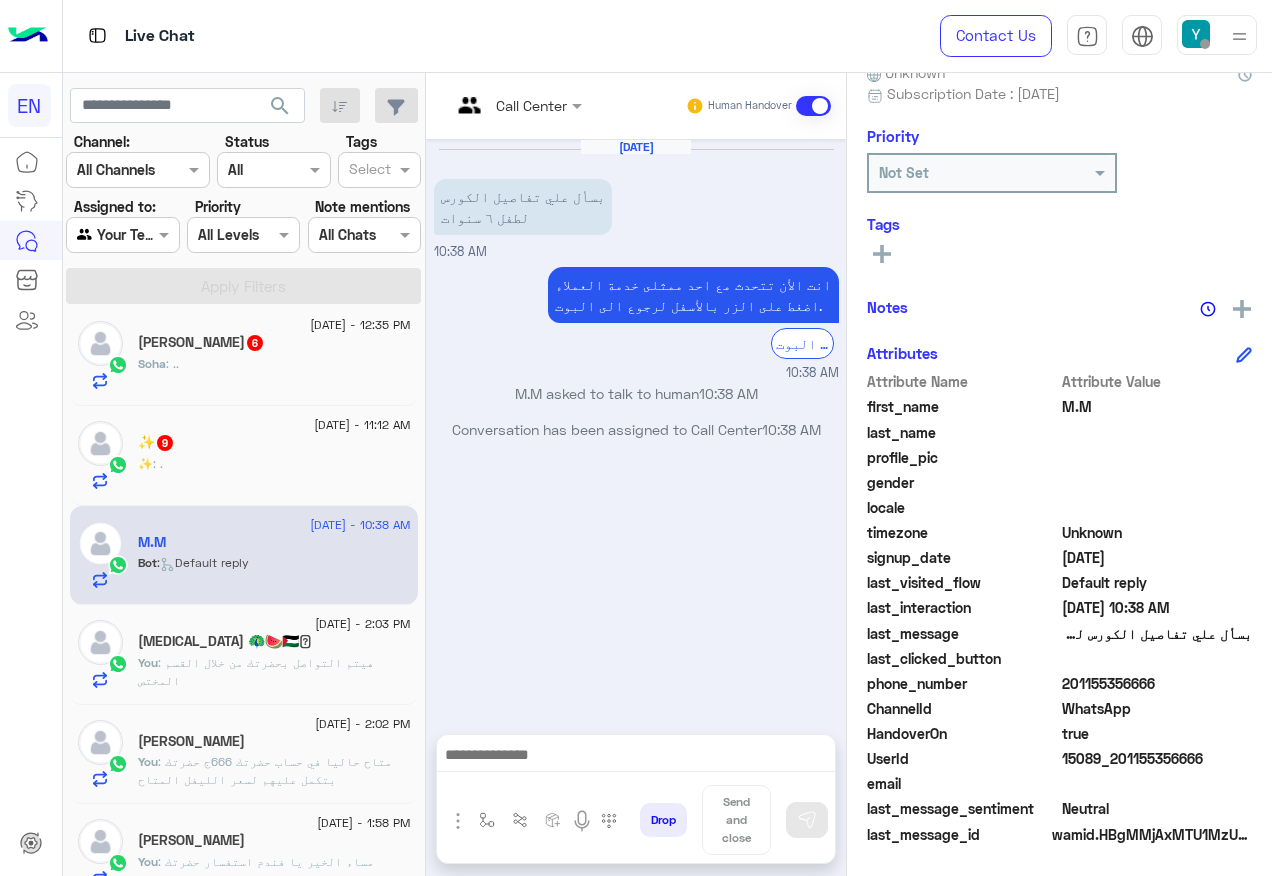 click on "Call Center" at bounding box center [531, 105] 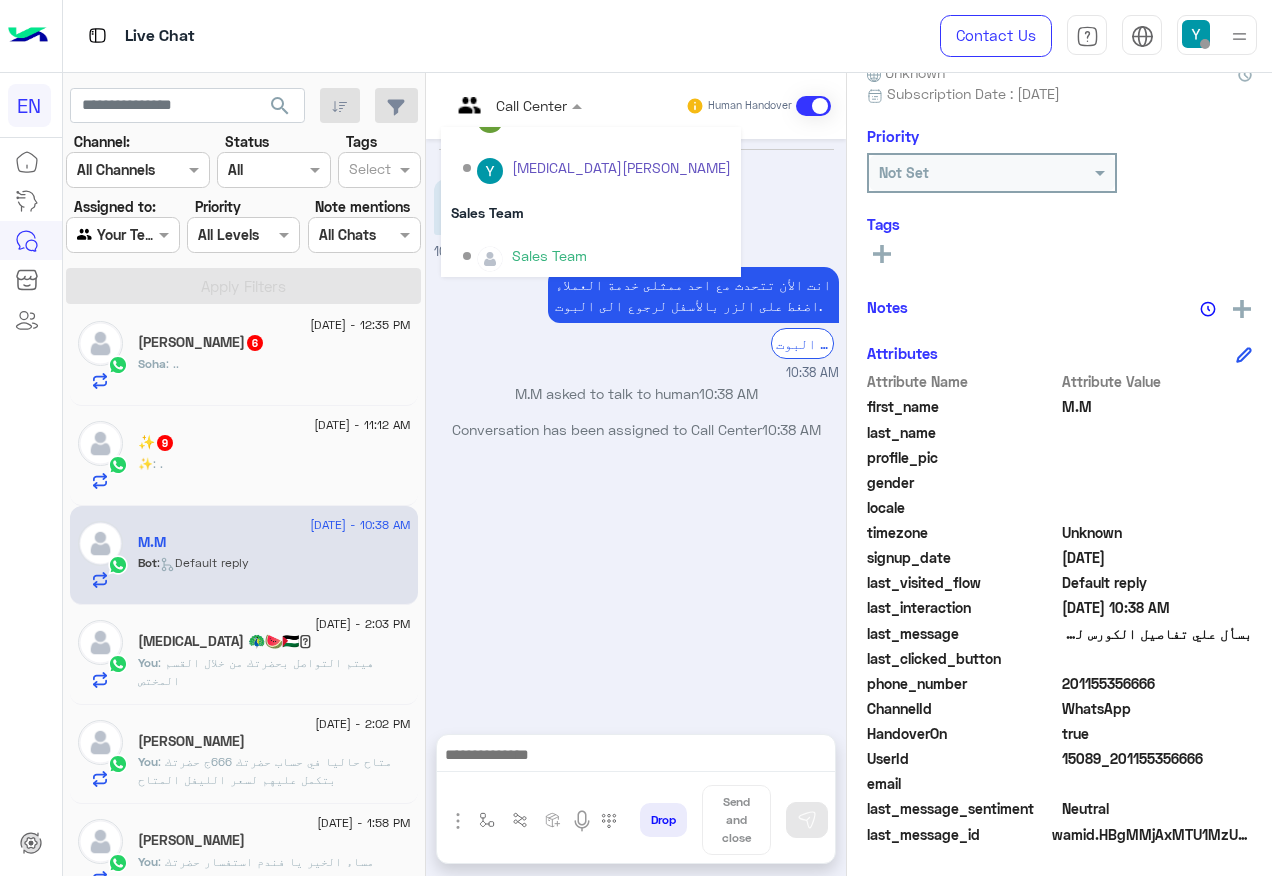 scroll, scrollTop: 332, scrollLeft: 0, axis: vertical 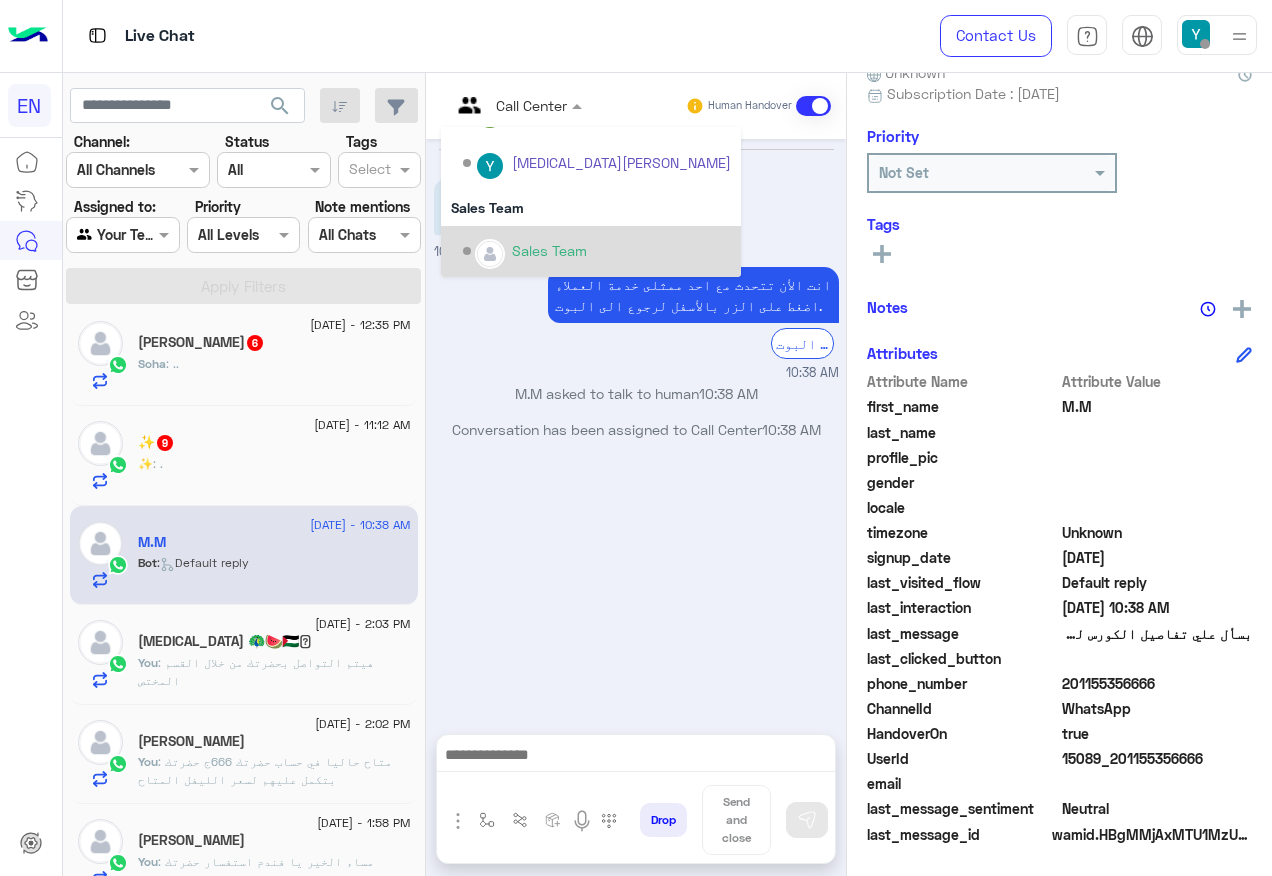 click on "Sales Team" at bounding box center (549, 250) 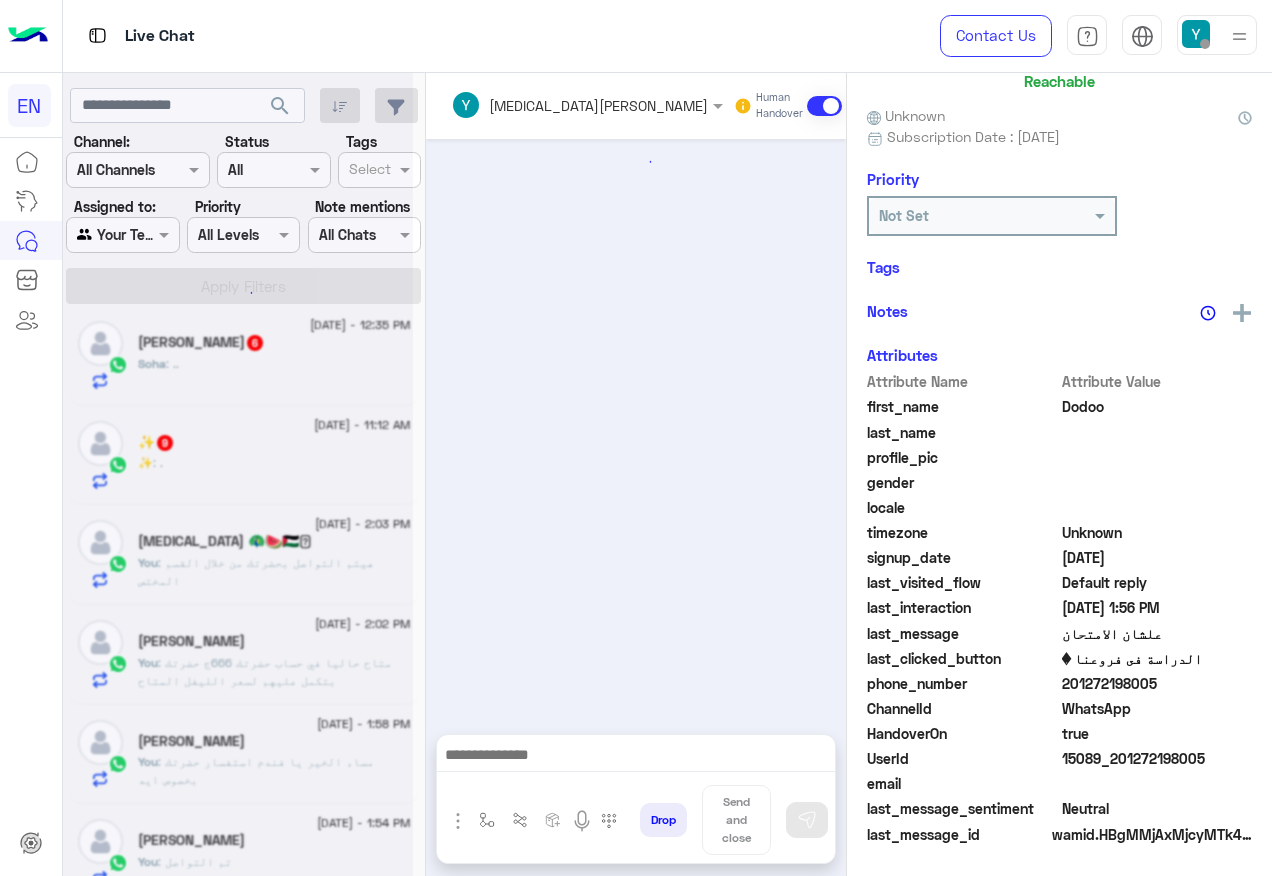 scroll, scrollTop: 238, scrollLeft: 0, axis: vertical 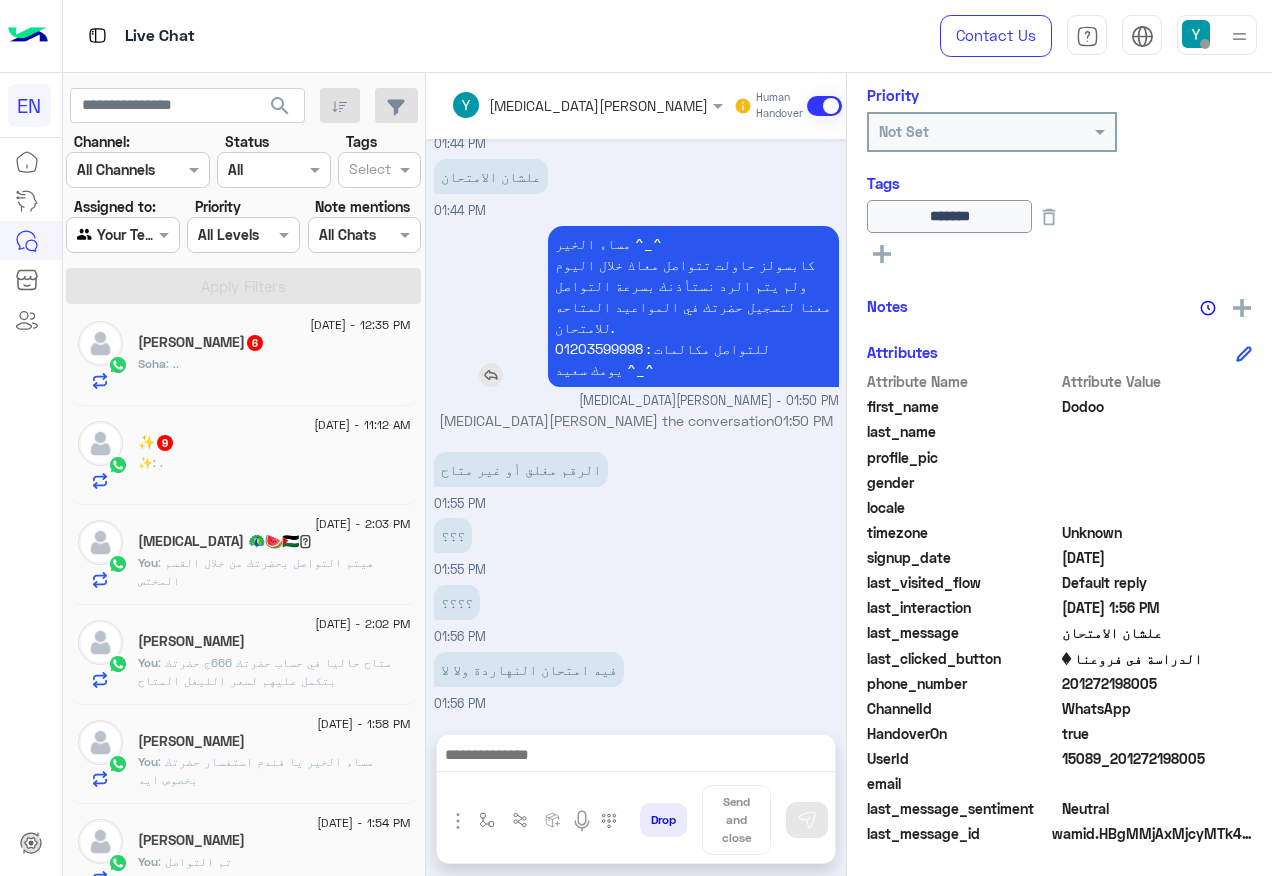 click on "مساء الخير ^_^ كابسولز حاولت تتواصل معاك خلال اليوم ولم يتم الرد نستأذنك بسرعة التواصل معنا لتسجيل حضرتك في المواعيد المتاحه  .للامتحان  للتواصل مكالمات : 01203599998  يومك سعيد ^_^" at bounding box center [693, 306] 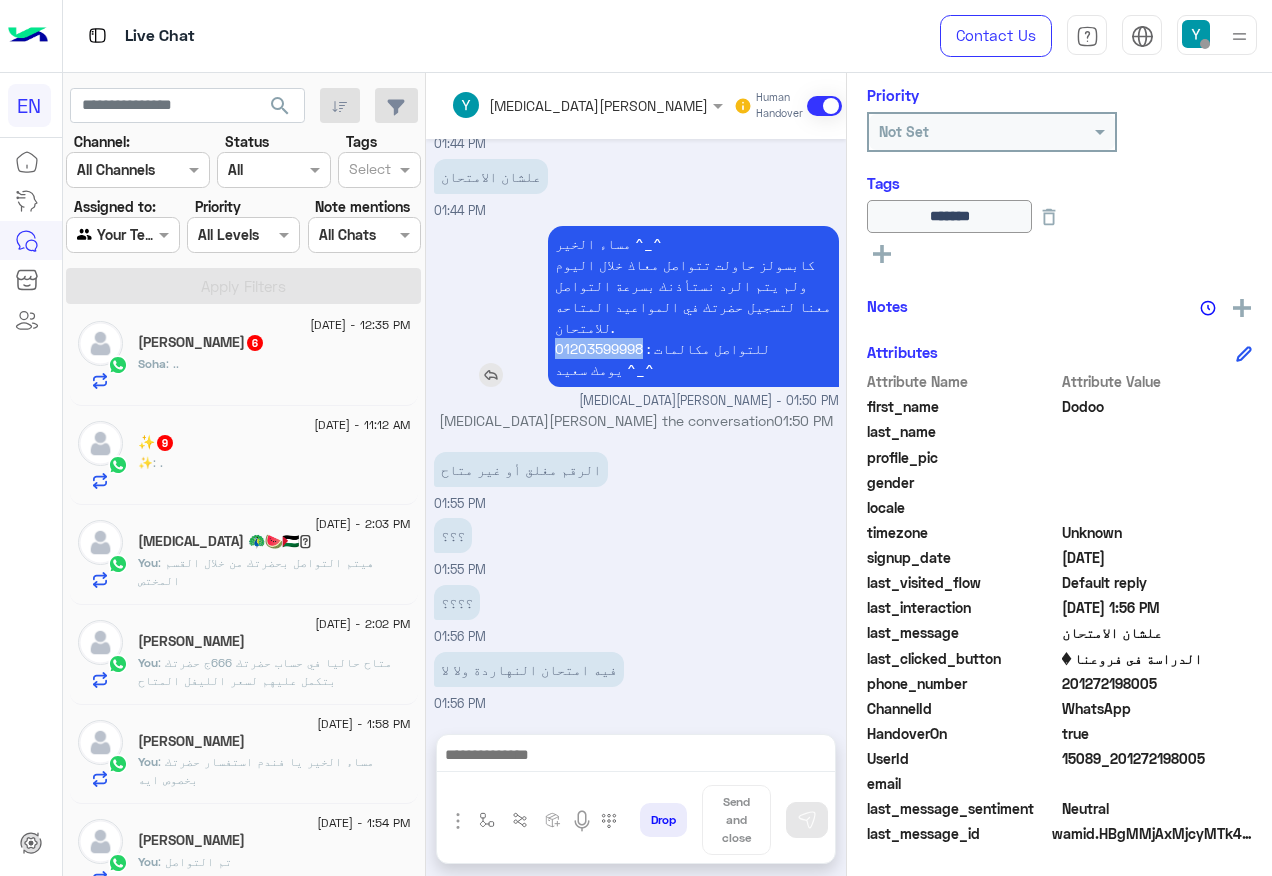 click on "مساء الخير ^_^ كابسولز حاولت تتواصل معاك خلال اليوم ولم يتم الرد نستأذنك بسرعة التواصل معنا لتسجيل حضرتك في المواعيد المتاحه  .للامتحان  للتواصل مكالمات : 01203599998  يومك سعيد ^_^" at bounding box center [693, 306] 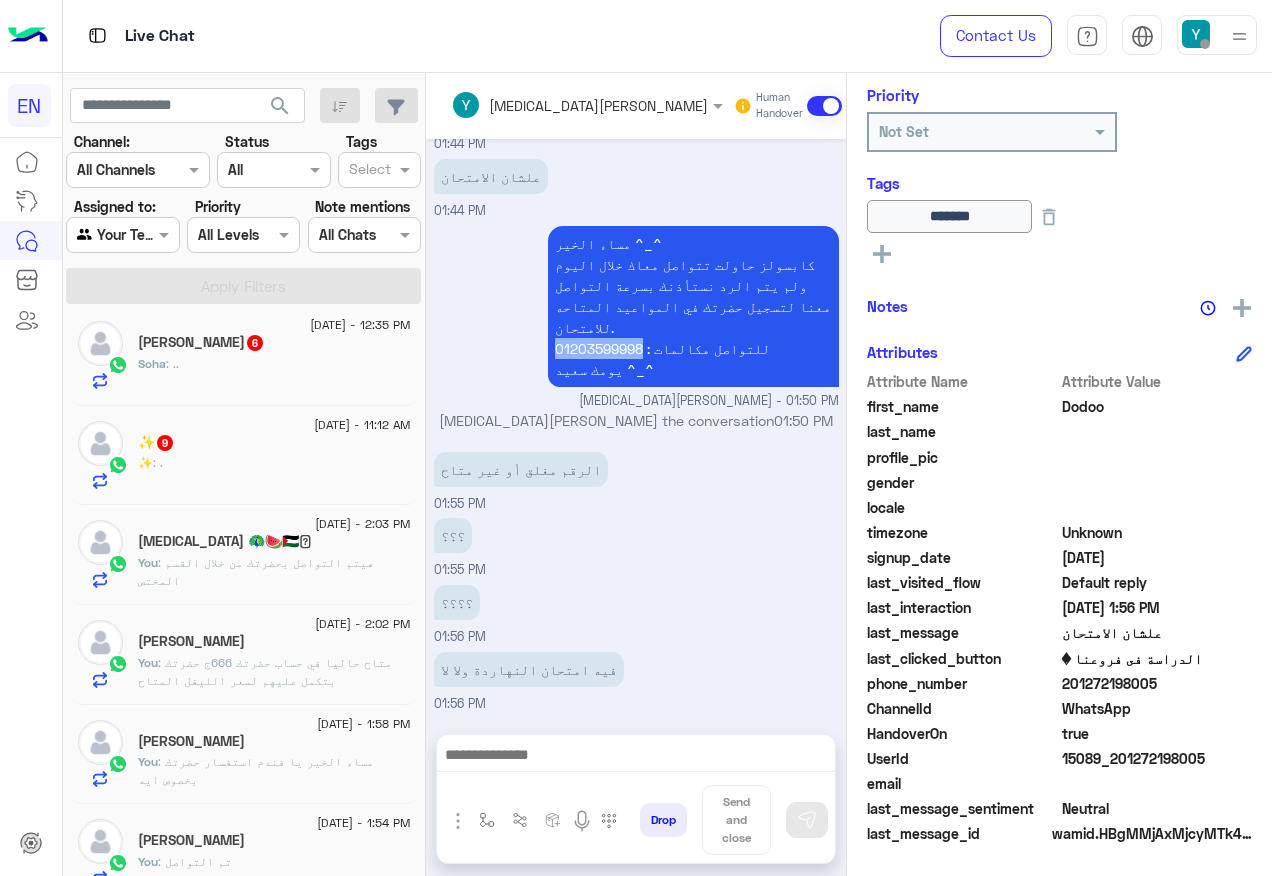 drag, startPoint x: 677, startPoint y: 773, endPoint x: 681, endPoint y: 761, distance: 12.649111 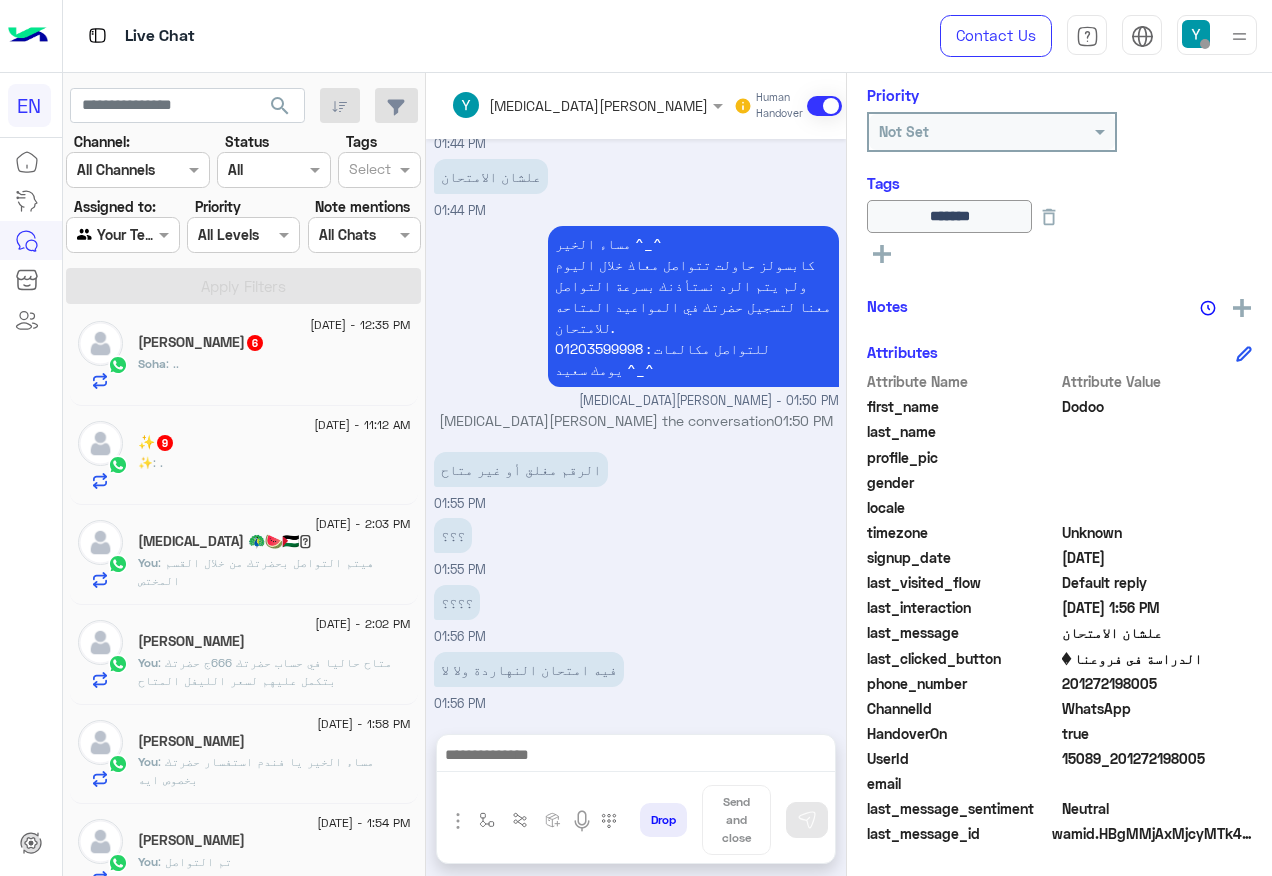 click at bounding box center [636, 757] 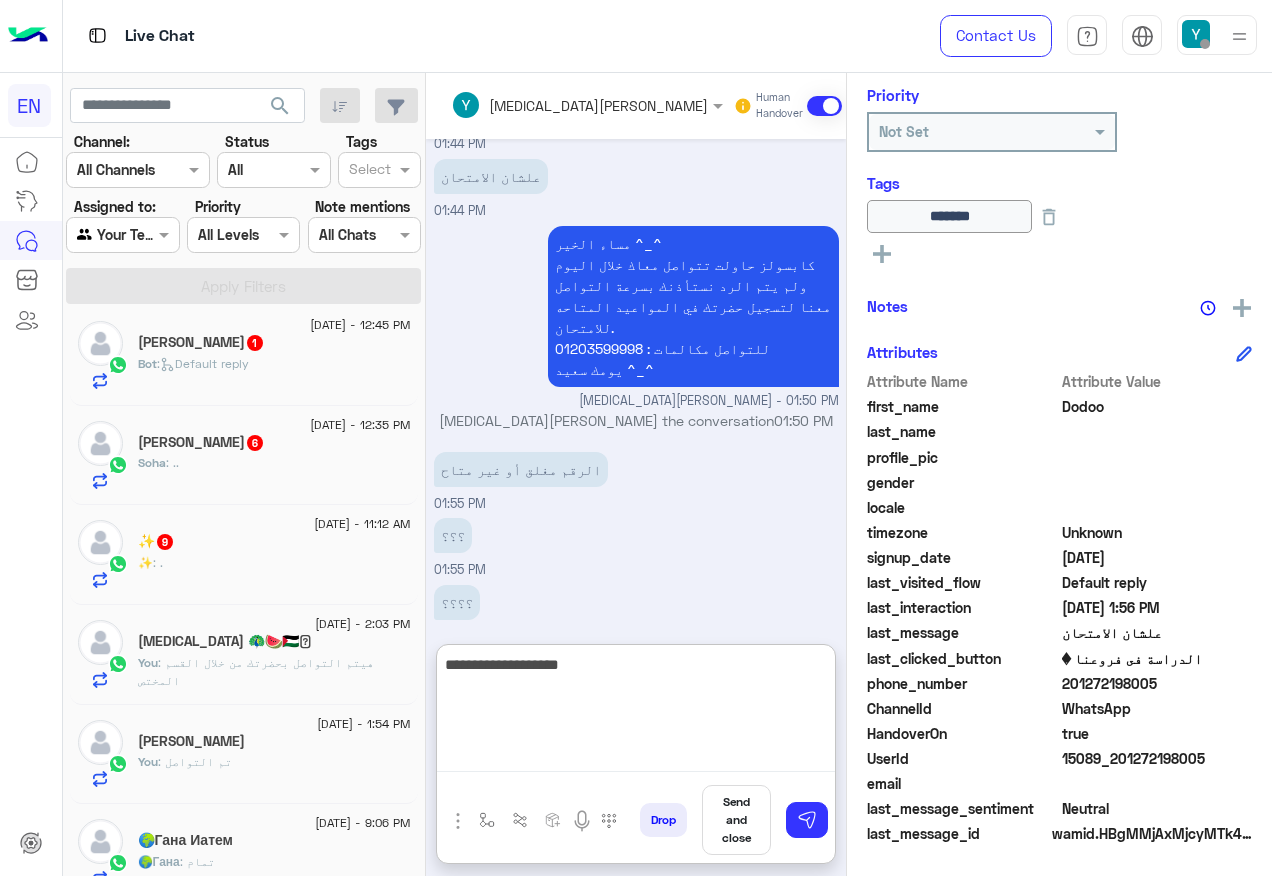 paste on "**********" 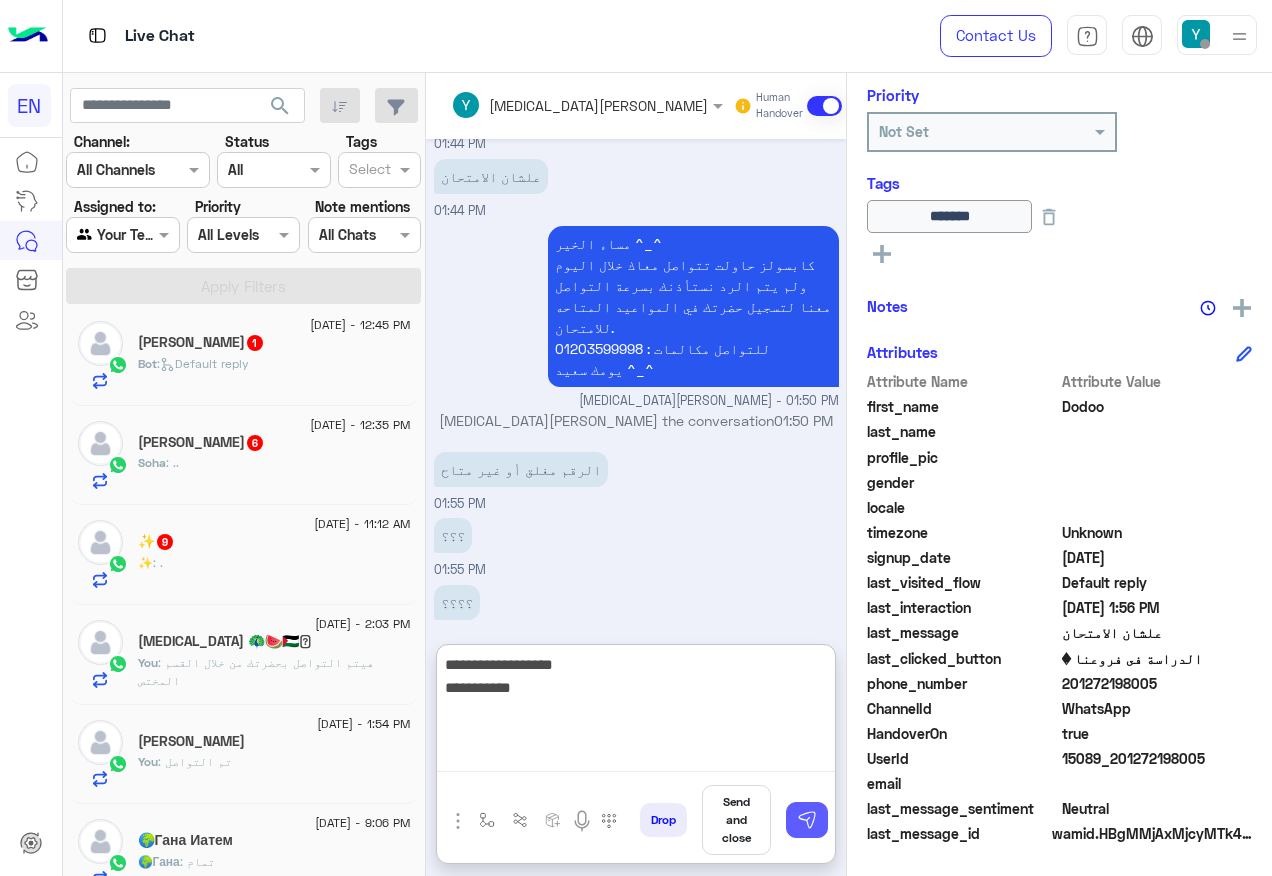type on "**********" 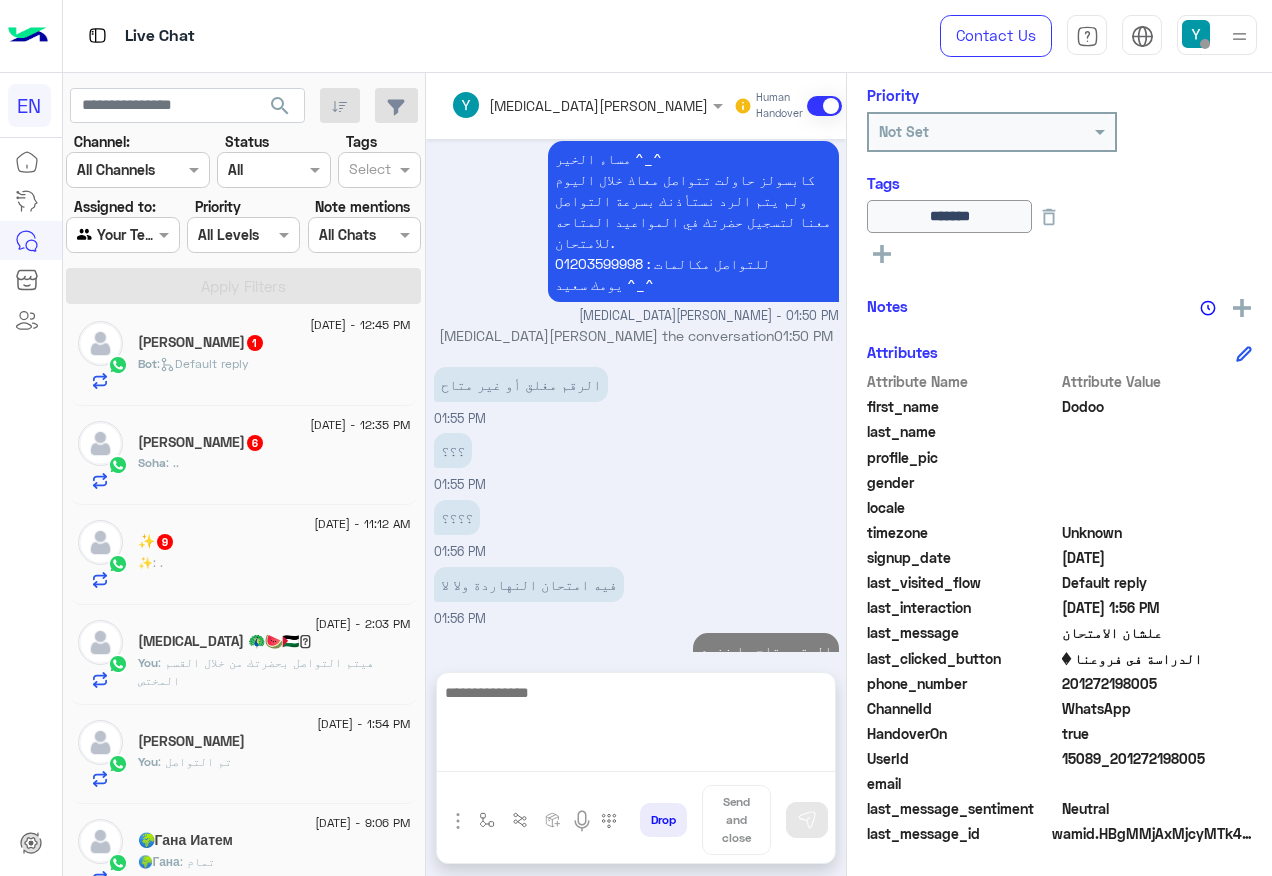 scroll, scrollTop: 1439, scrollLeft: 0, axis: vertical 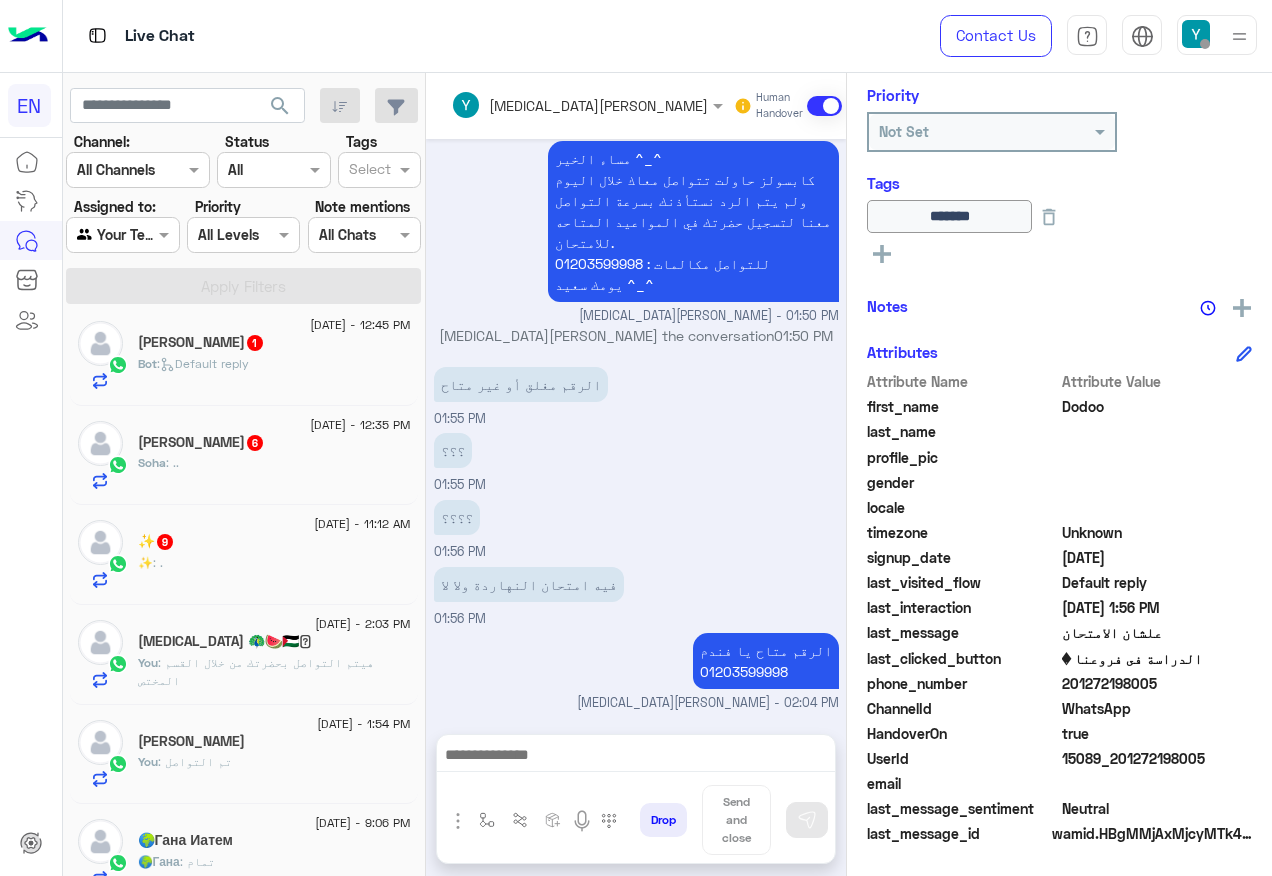 click on "✨ : ." 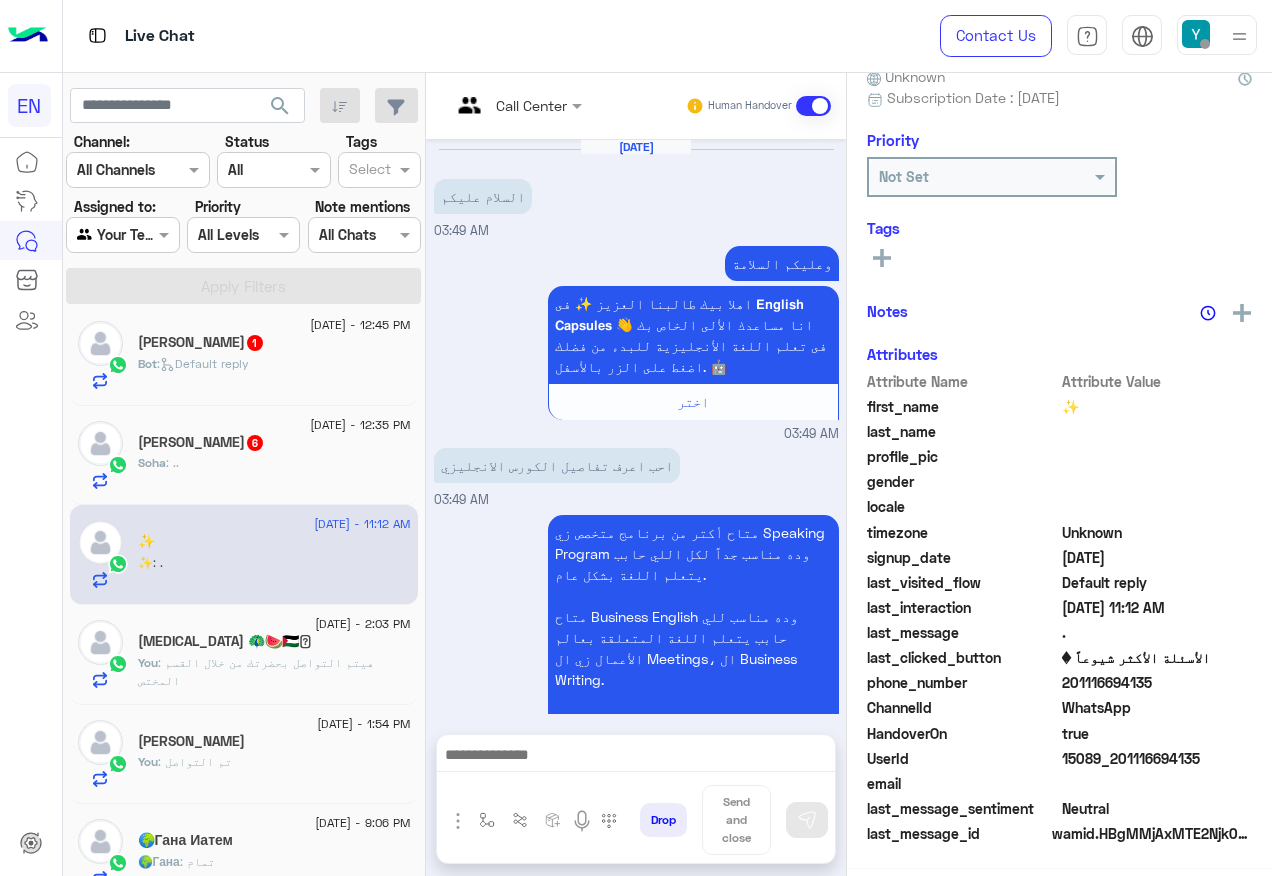 scroll, scrollTop: 197, scrollLeft: 0, axis: vertical 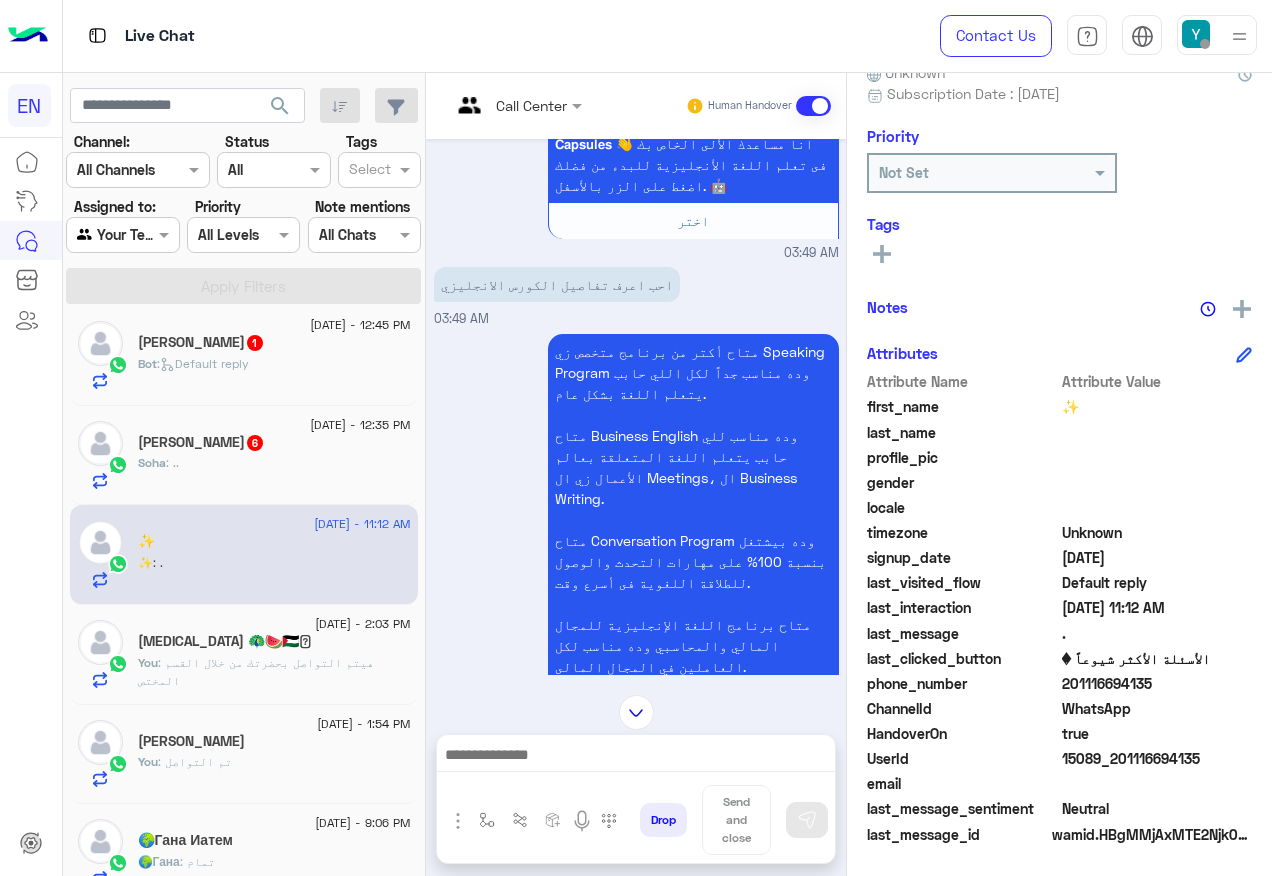 click at bounding box center (516, 104) 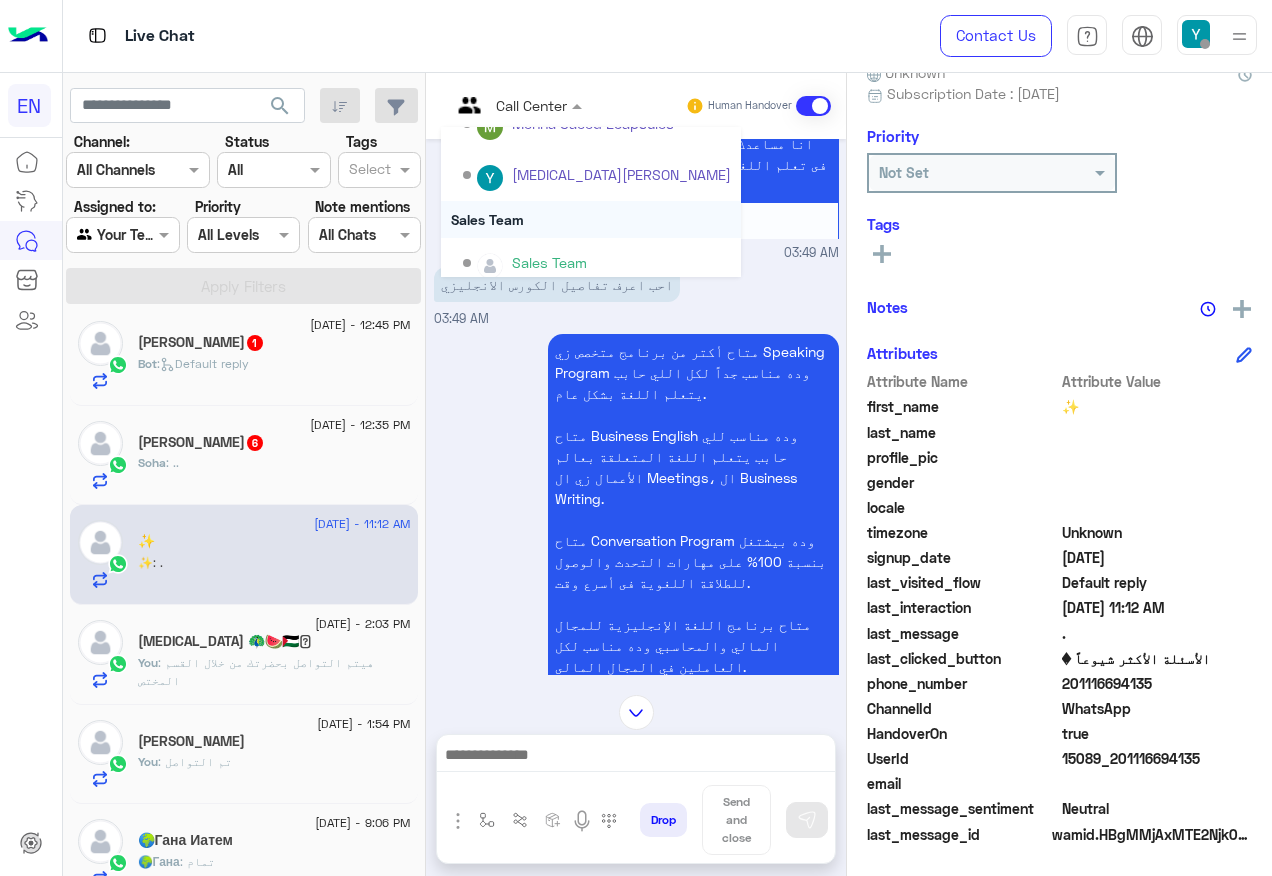 scroll, scrollTop: 332, scrollLeft: 0, axis: vertical 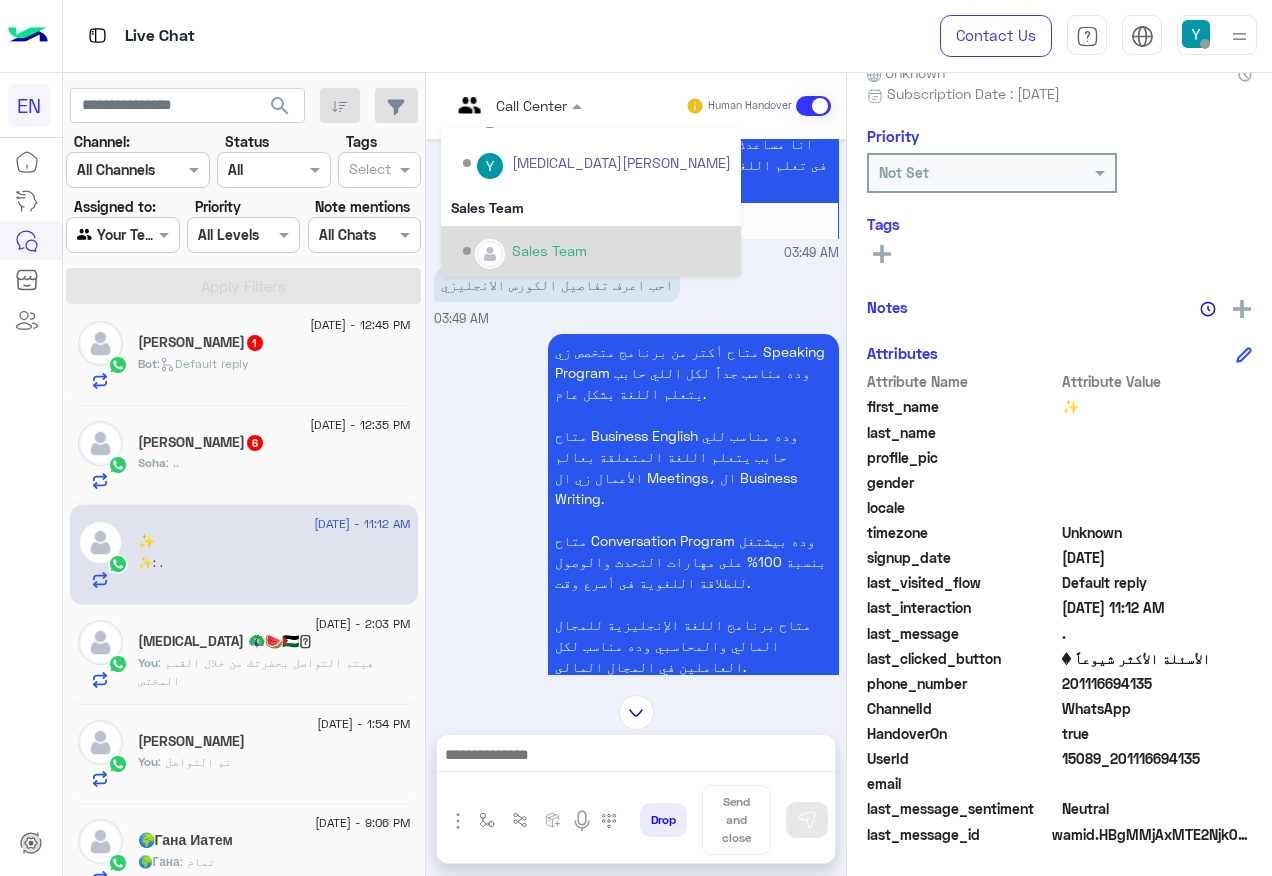 click on "Sales Team" at bounding box center (549, 250) 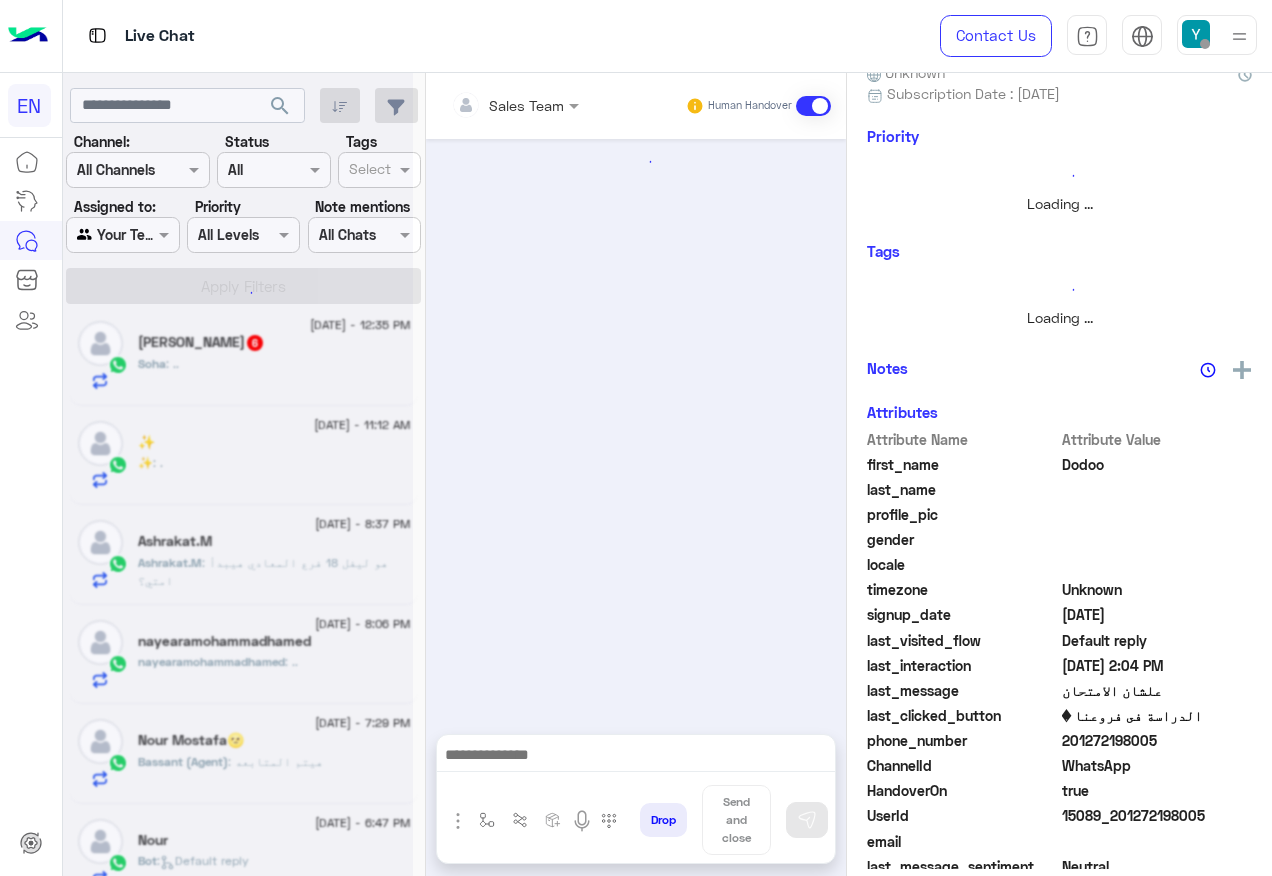 scroll, scrollTop: 0, scrollLeft: 0, axis: both 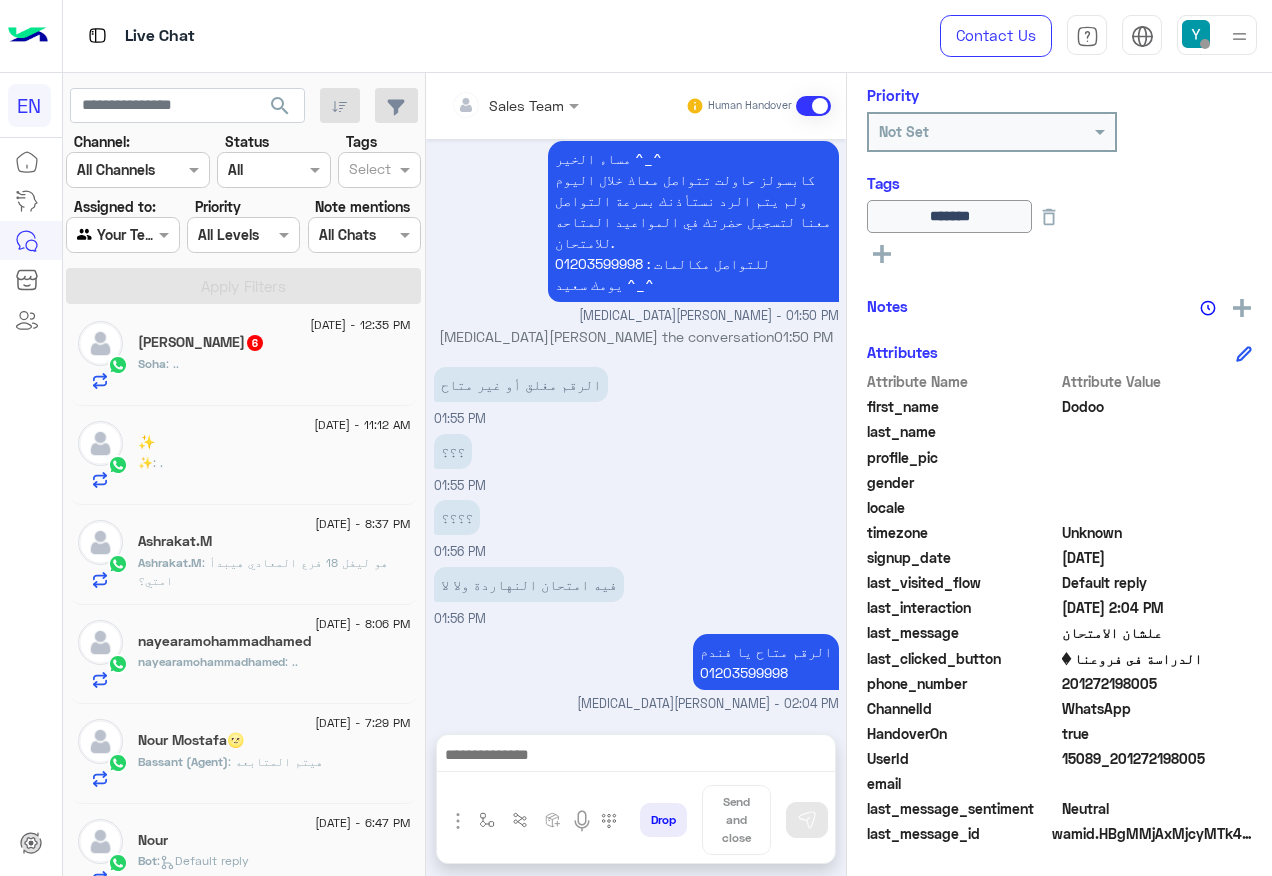 click on "6 July - 11:12 AM  ✨   ✨ : ." 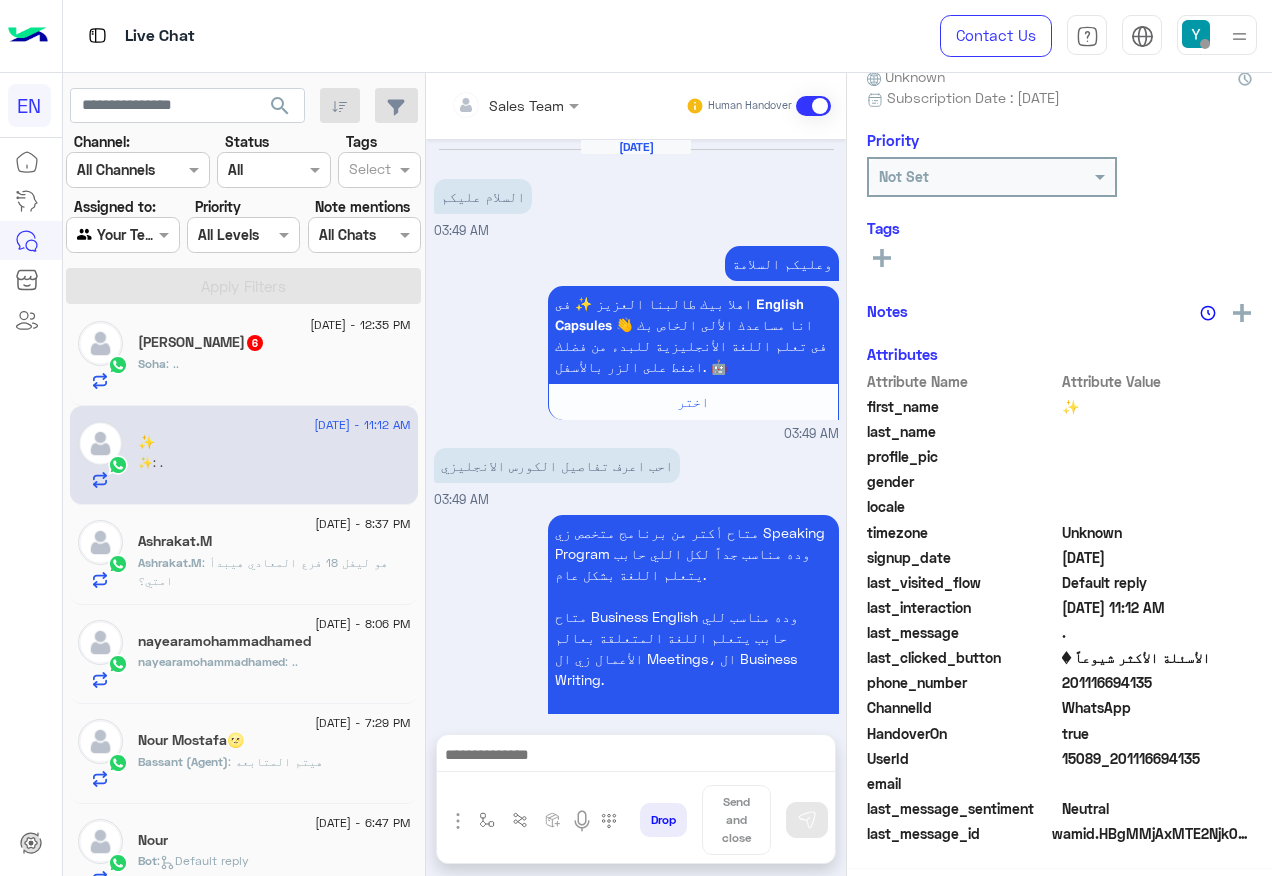 scroll, scrollTop: 197, scrollLeft: 0, axis: vertical 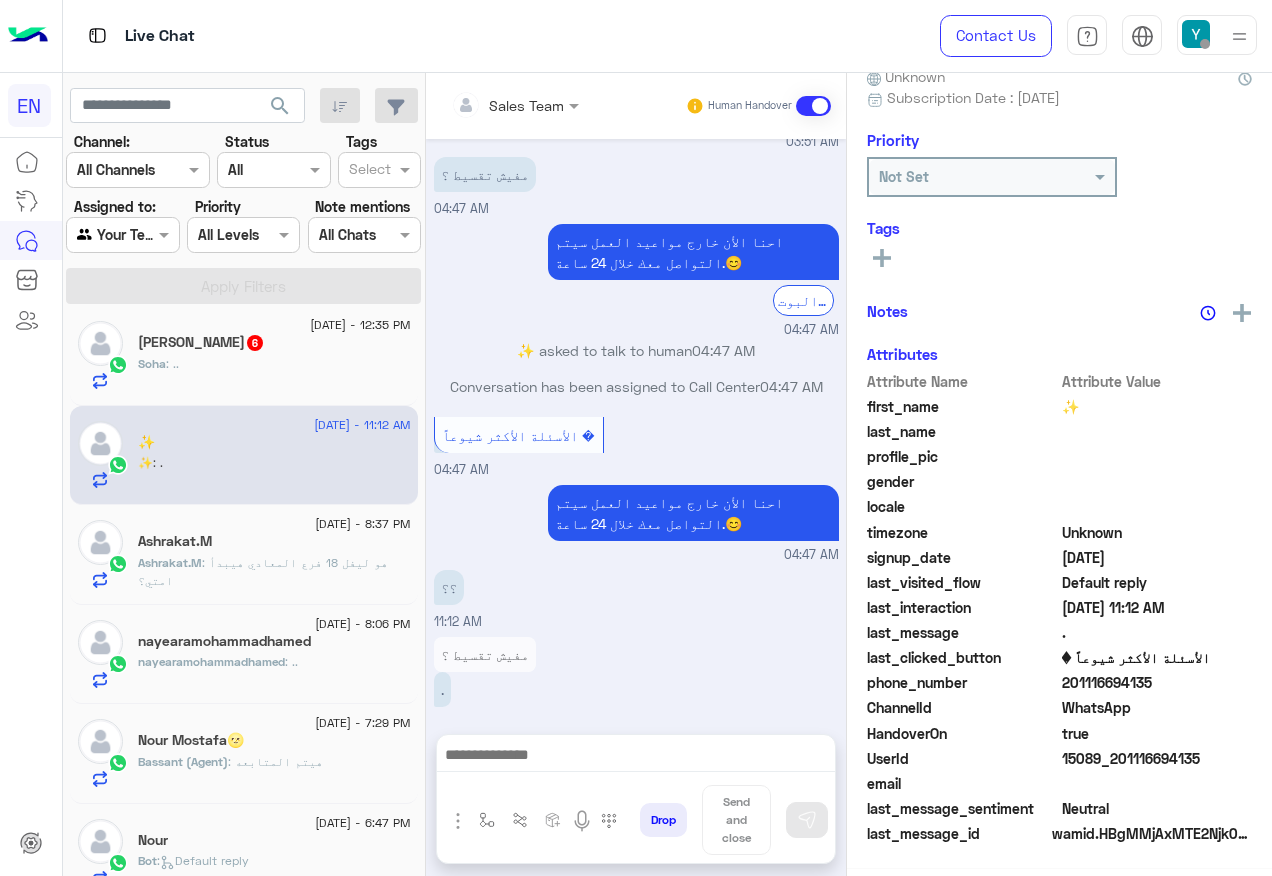 click on "✨" 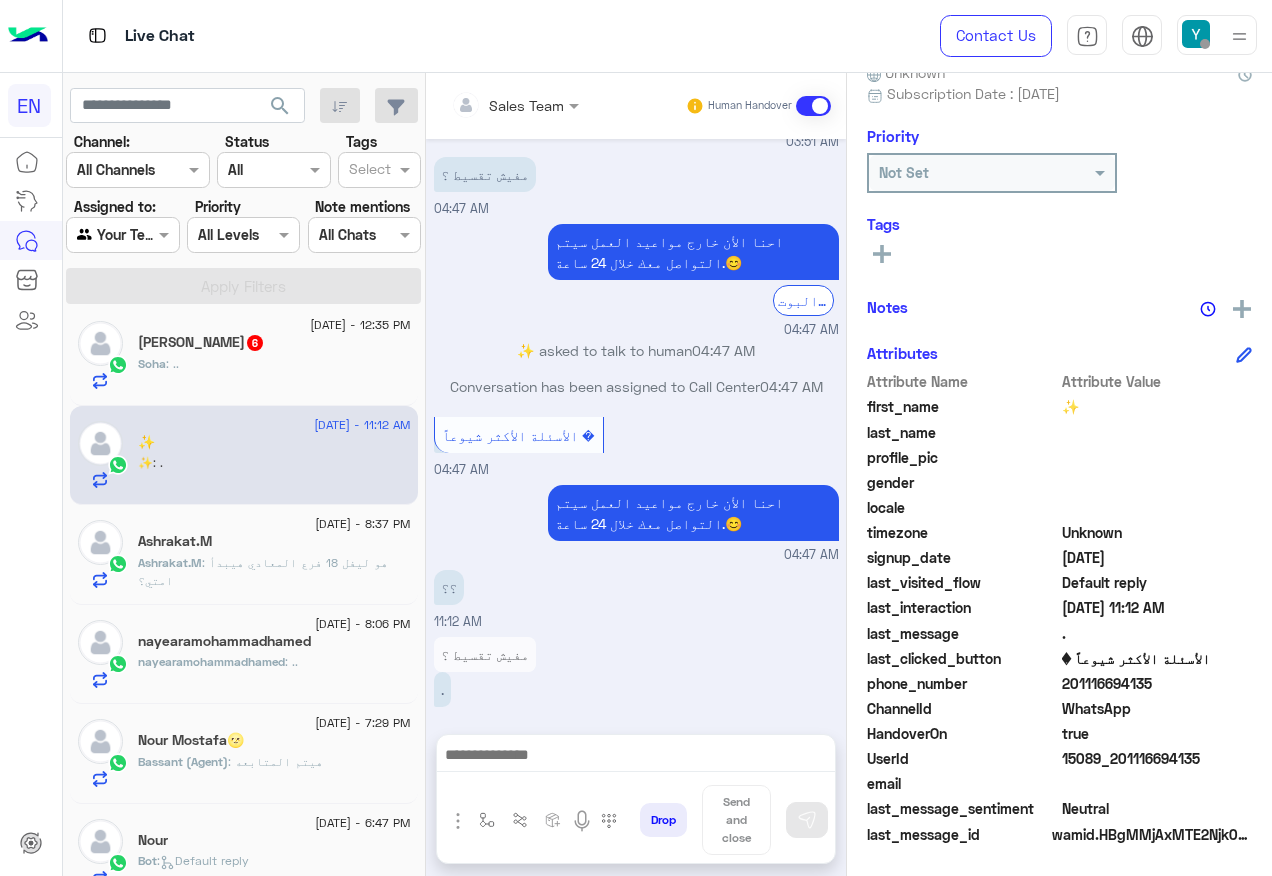 scroll, scrollTop: 2738, scrollLeft: 0, axis: vertical 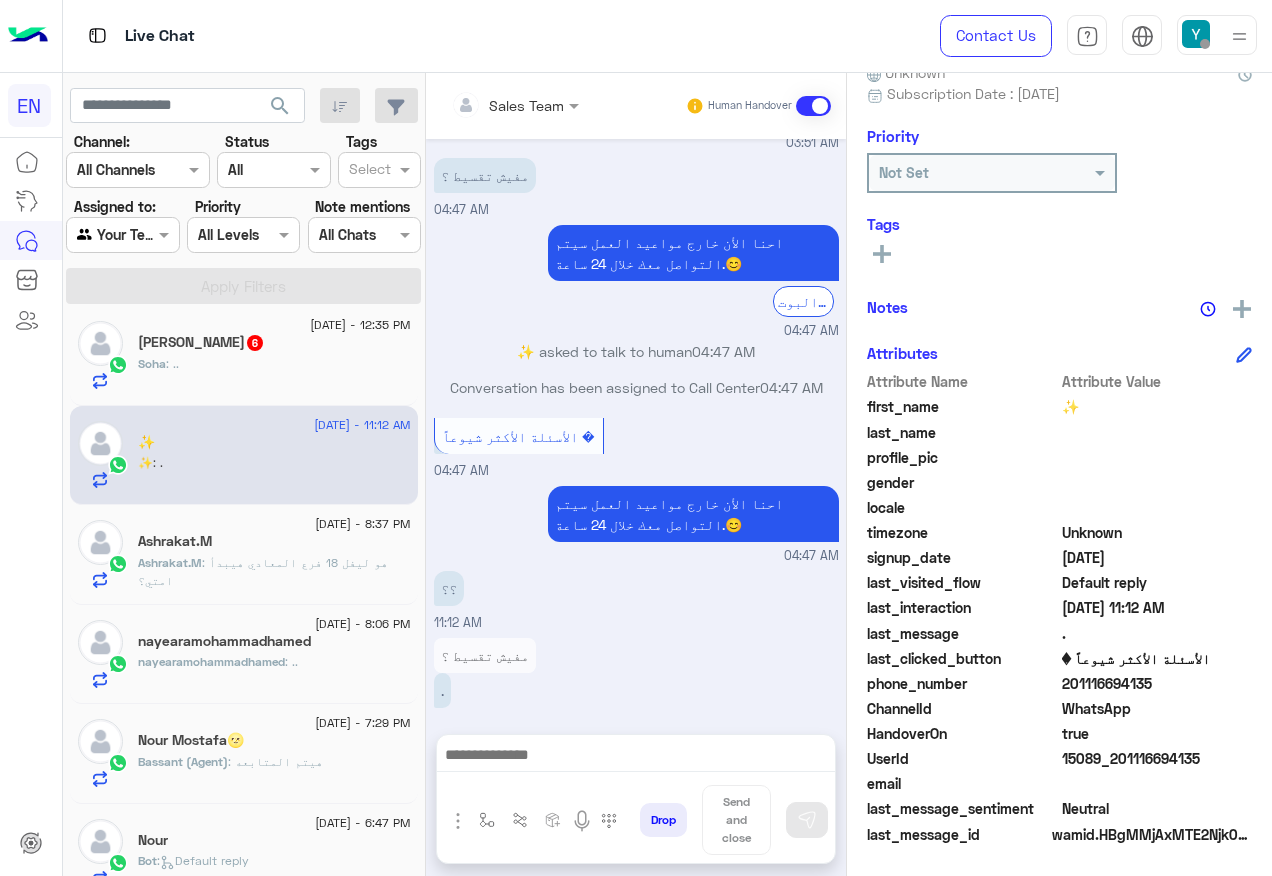 click at bounding box center [515, 104] 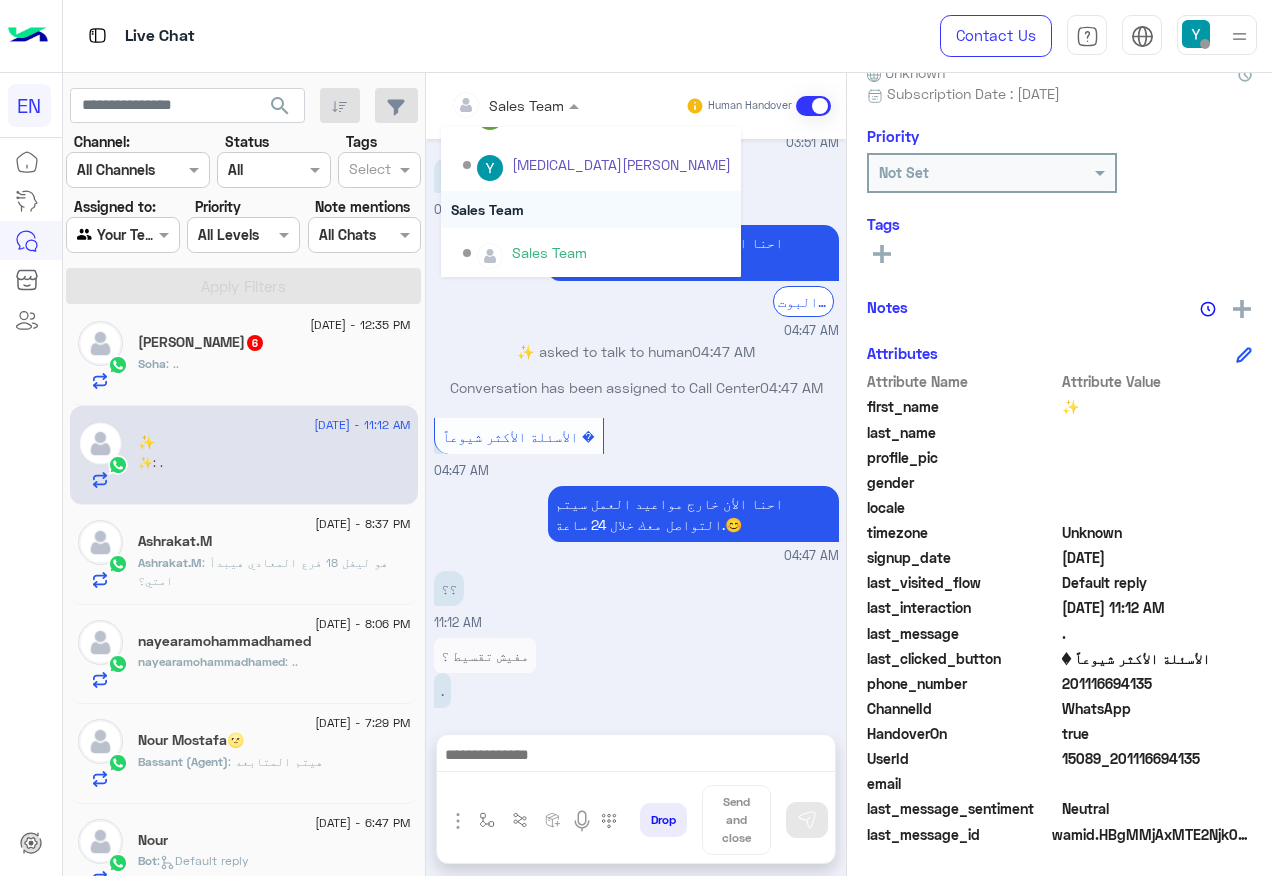 scroll, scrollTop: 332, scrollLeft: 0, axis: vertical 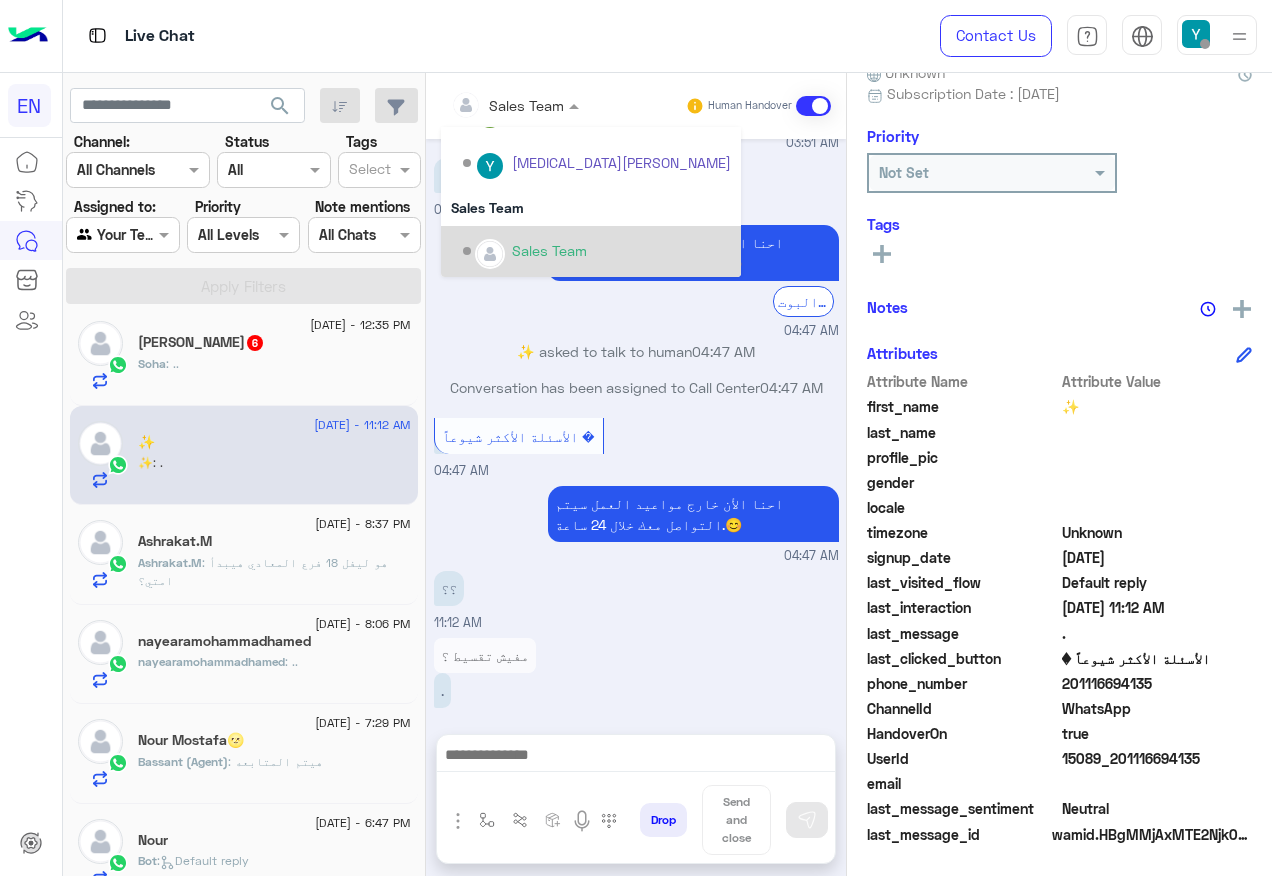 click on "Sales Team" at bounding box center (549, 250) 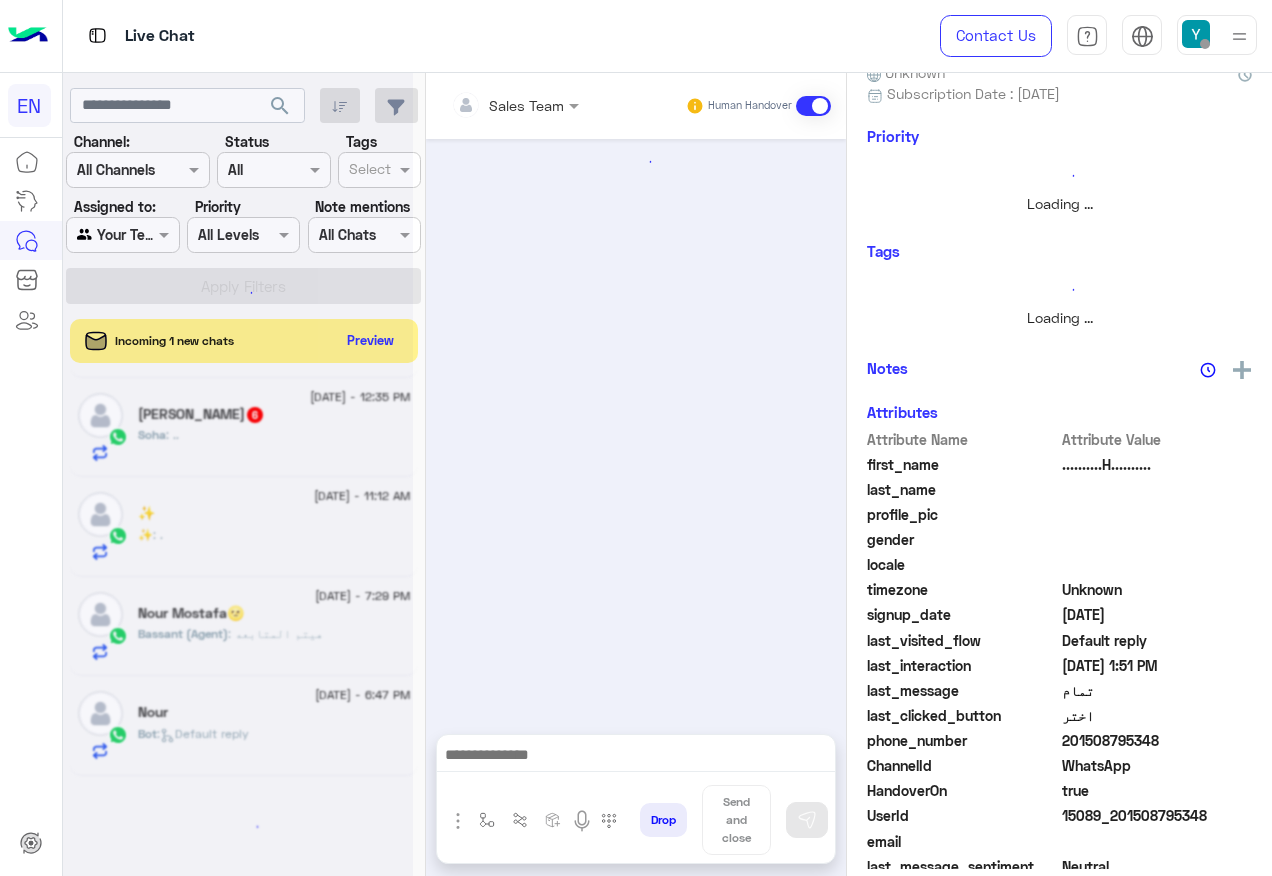 scroll, scrollTop: 598, scrollLeft: 0, axis: vertical 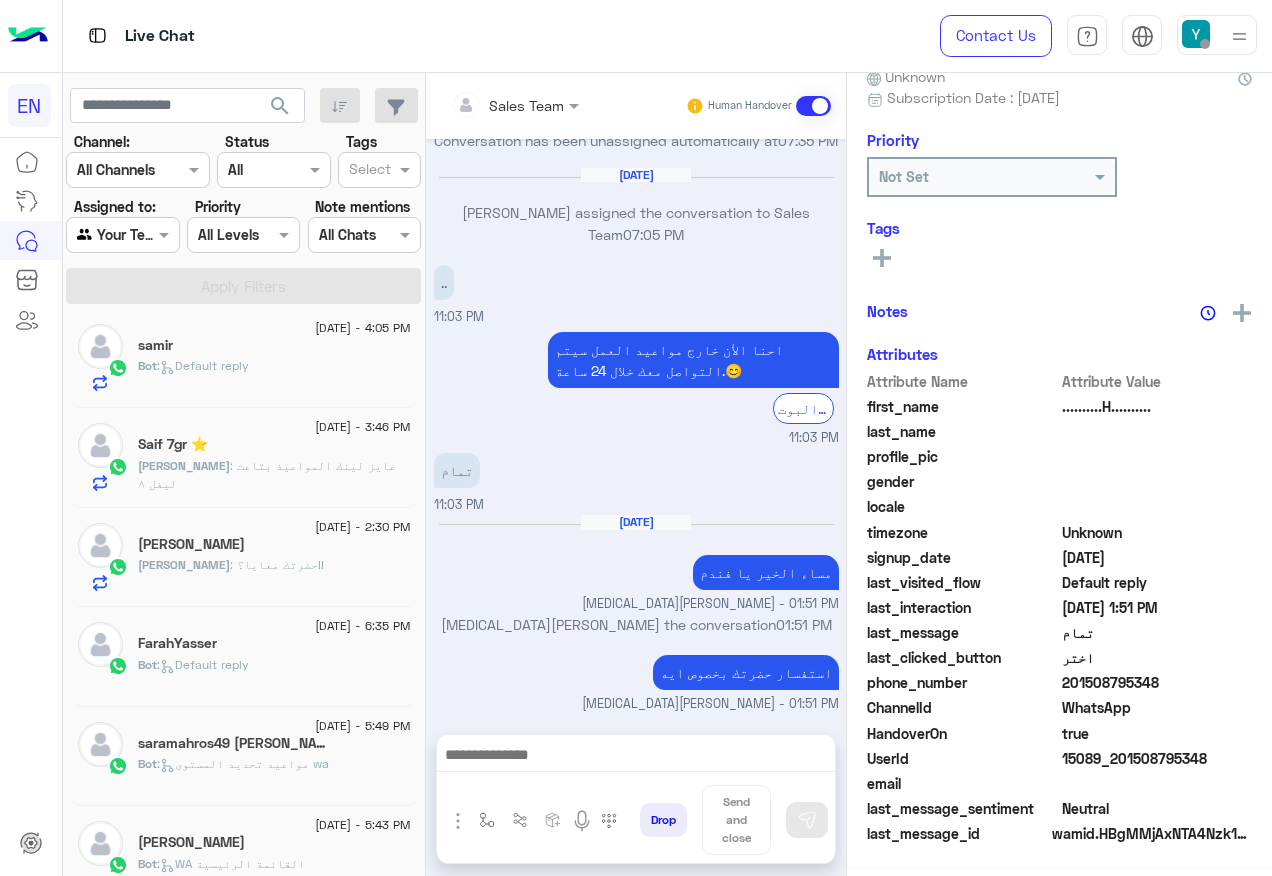 click on "Saif 7gr ⭐️" 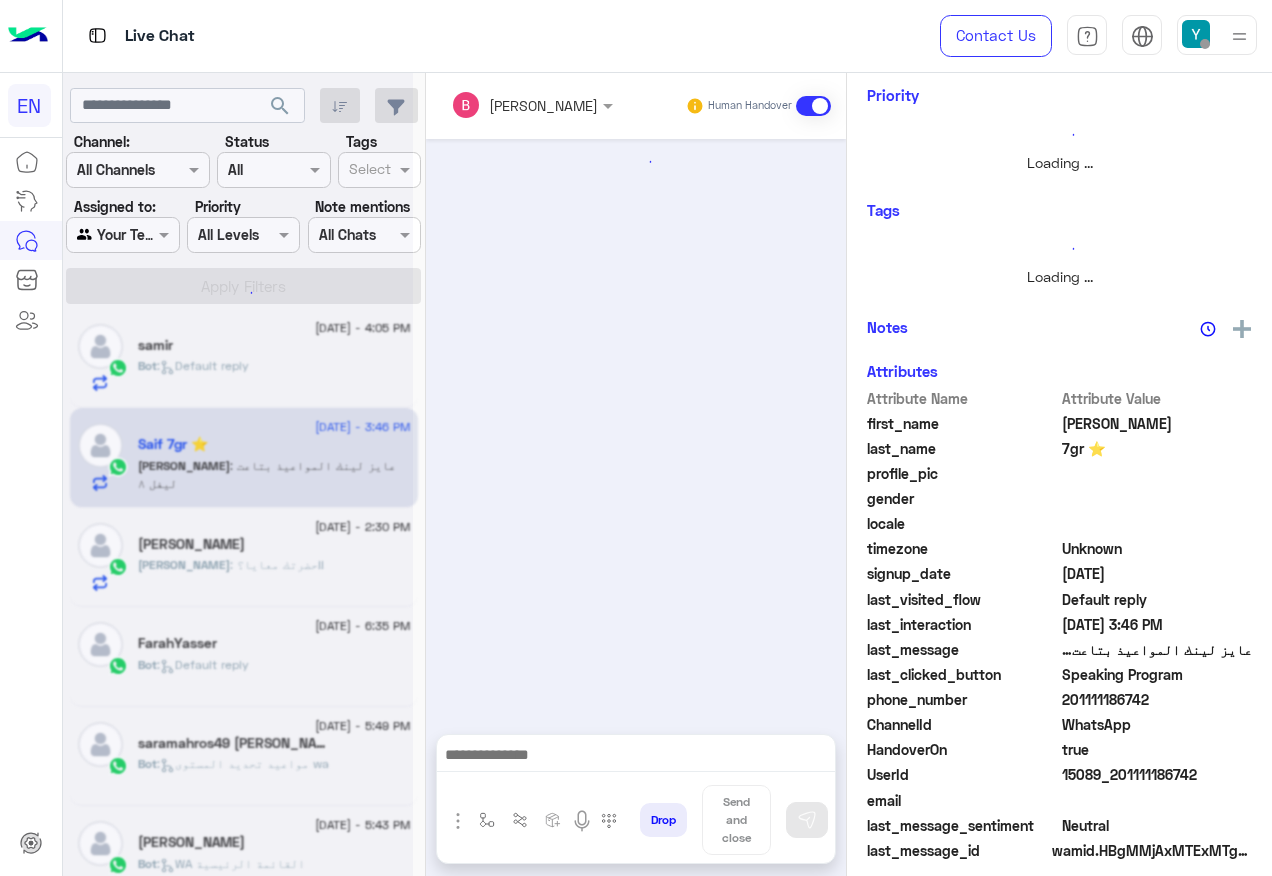 scroll, scrollTop: 197, scrollLeft: 0, axis: vertical 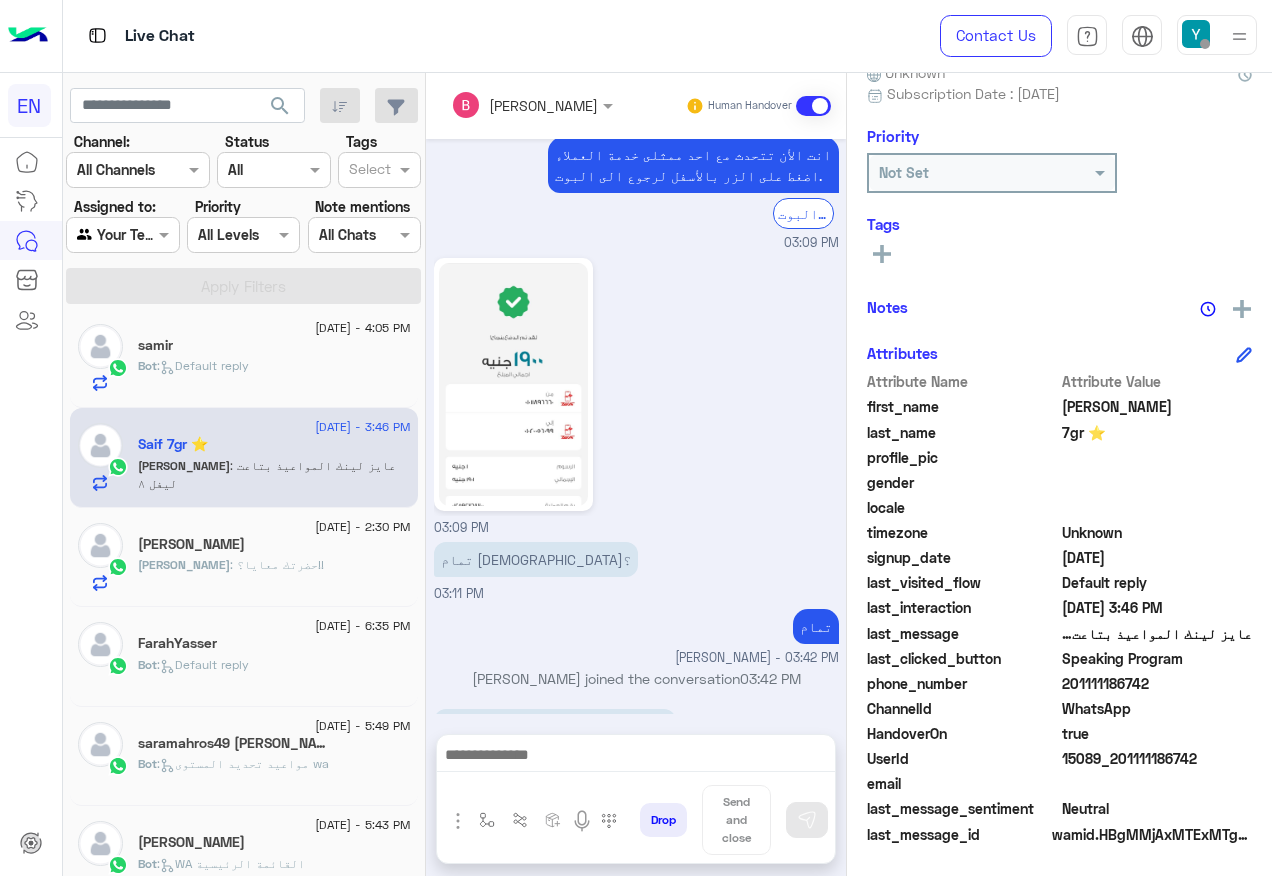 click on "201111186742" 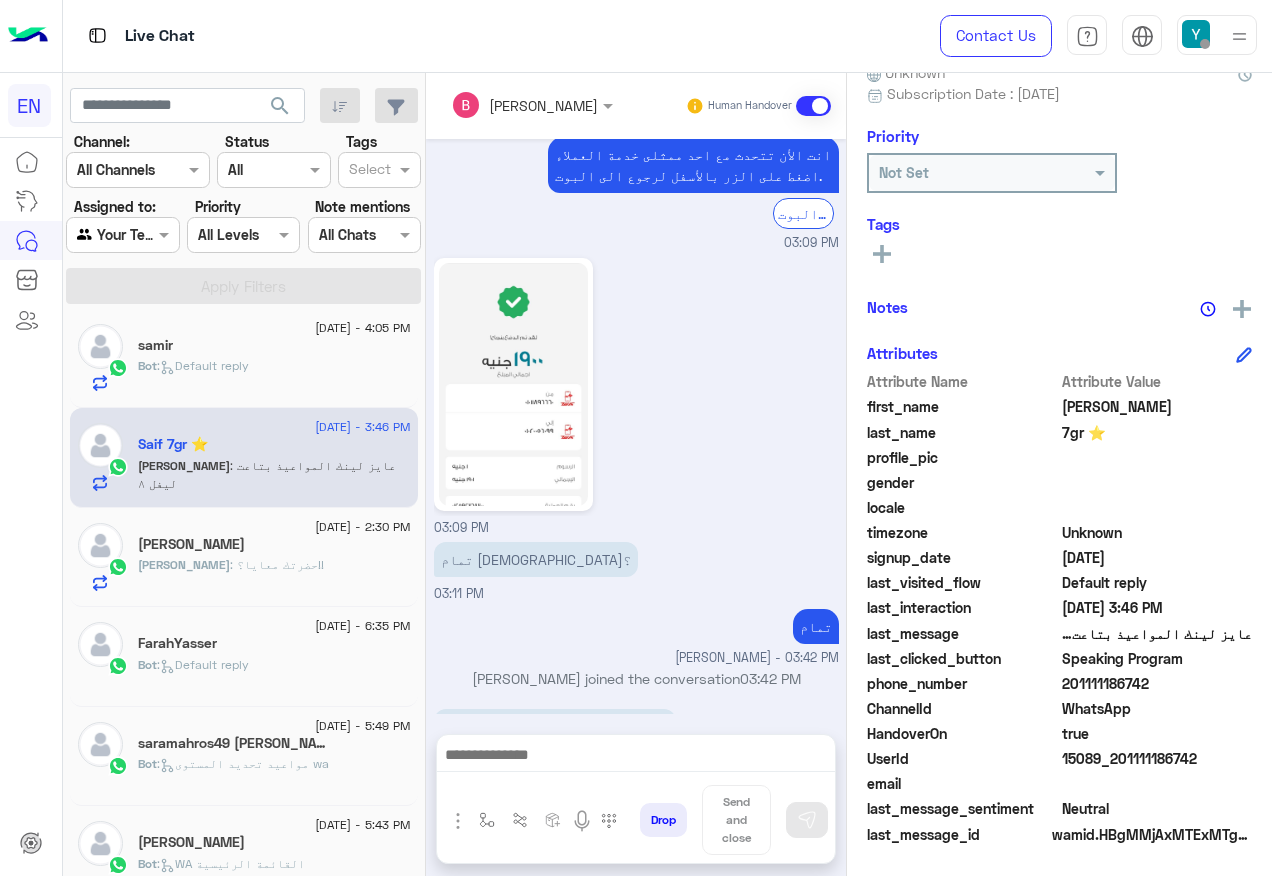 click on "201111186742" 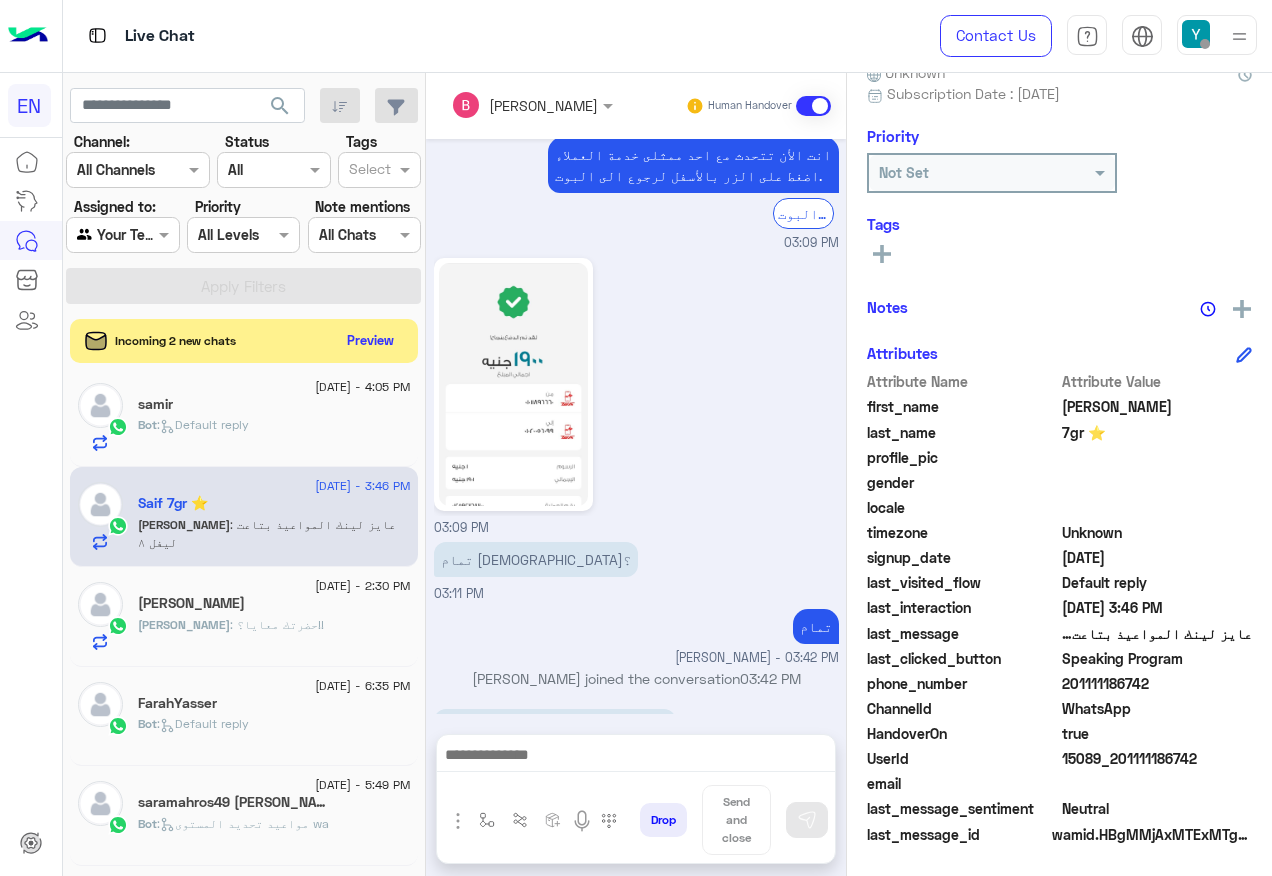 click at bounding box center [636, 757] 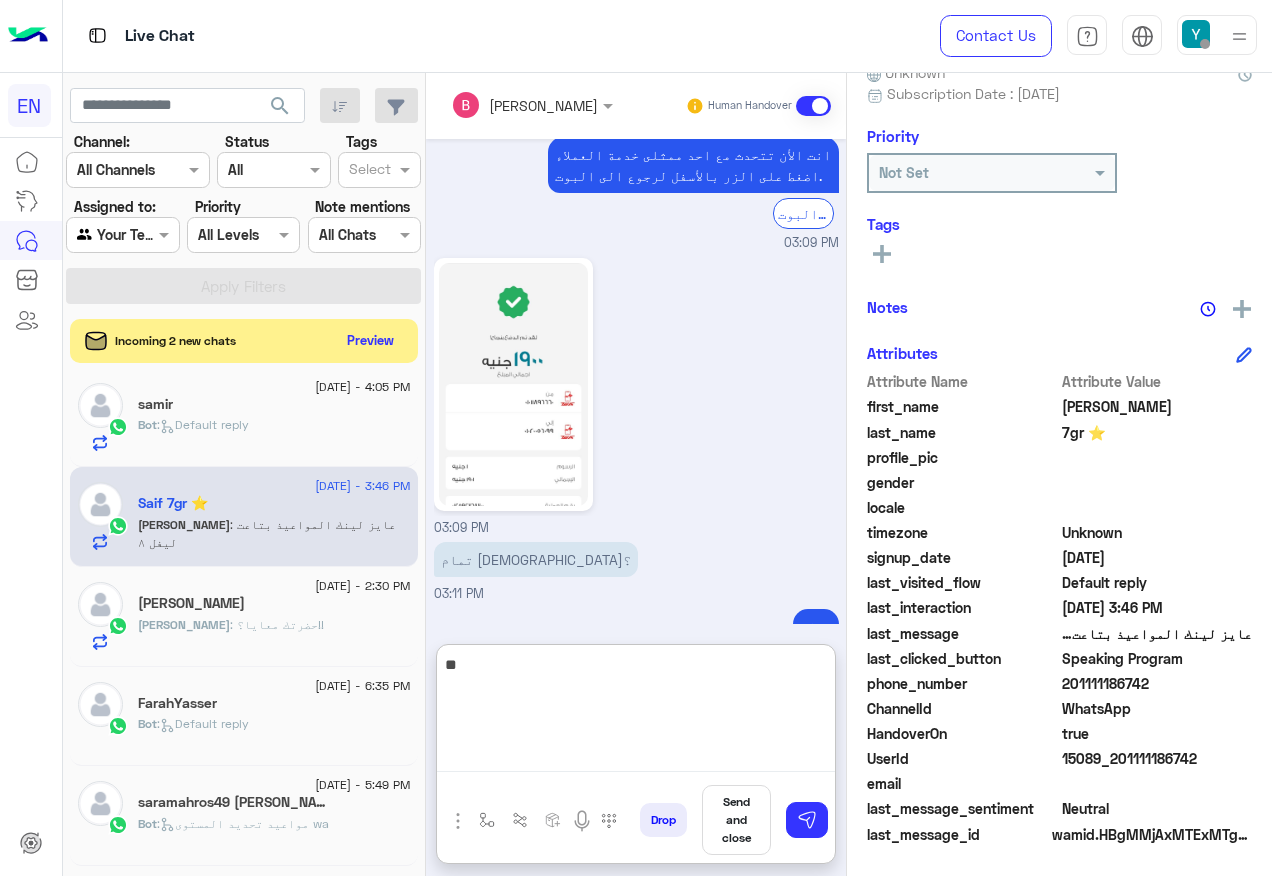 type on "*" 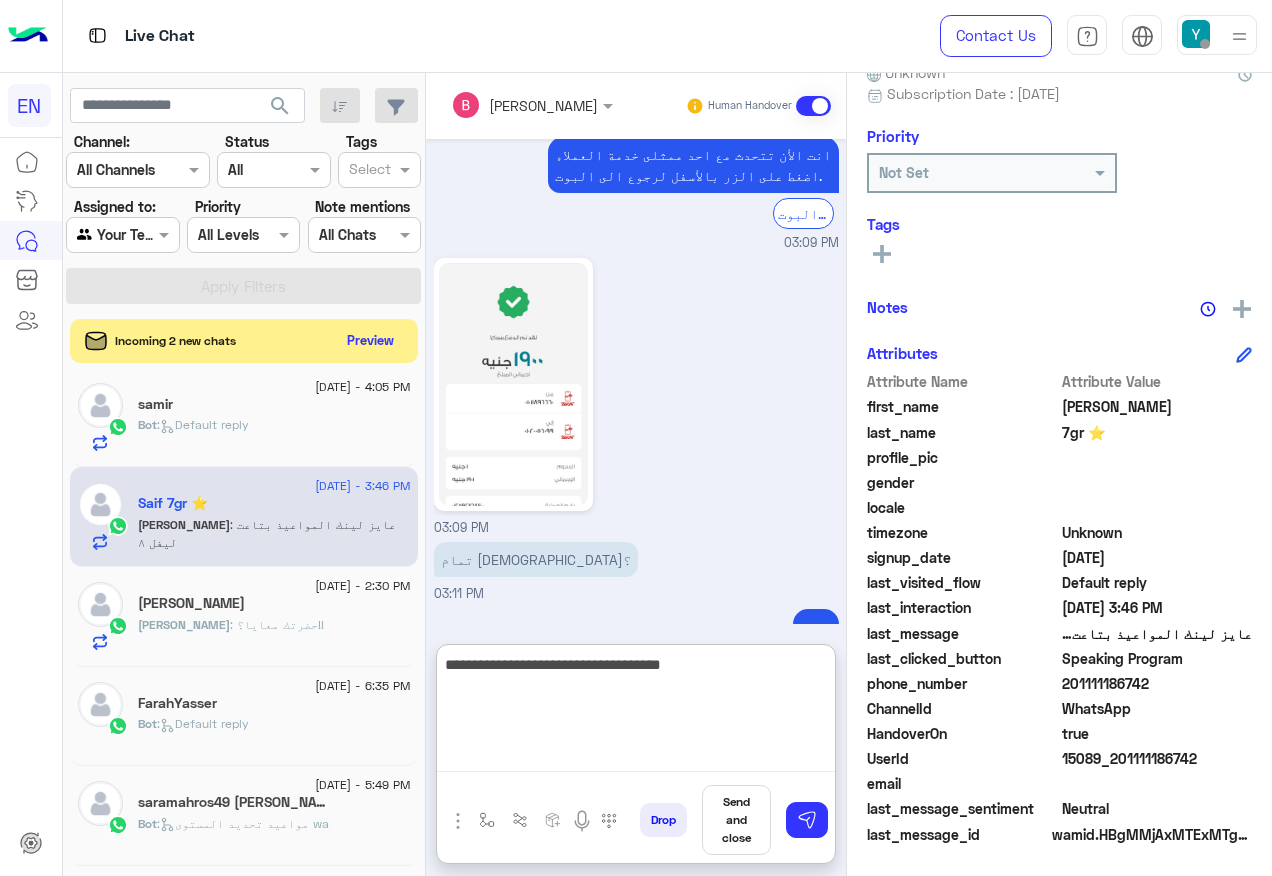 type on "**********" 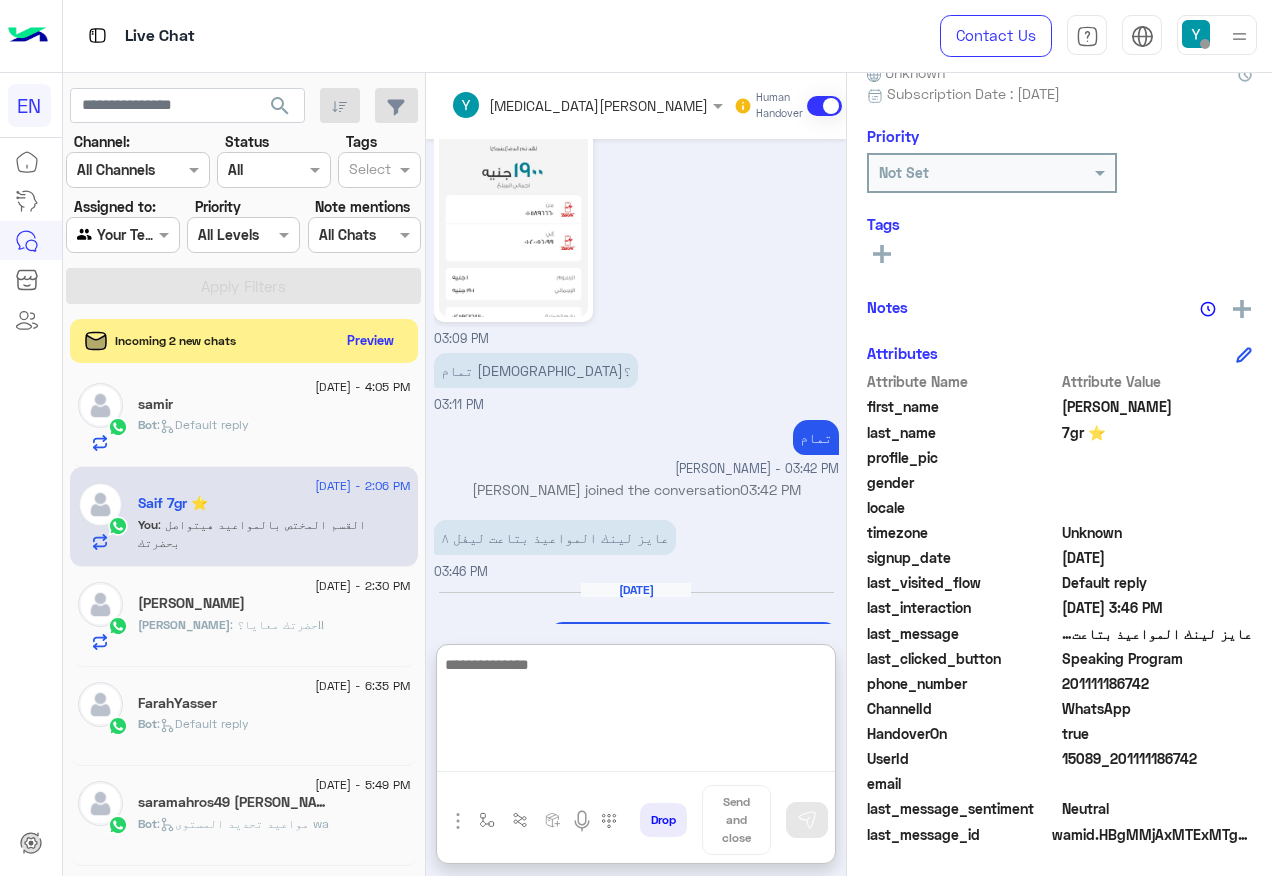 scroll, scrollTop: 3767, scrollLeft: 0, axis: vertical 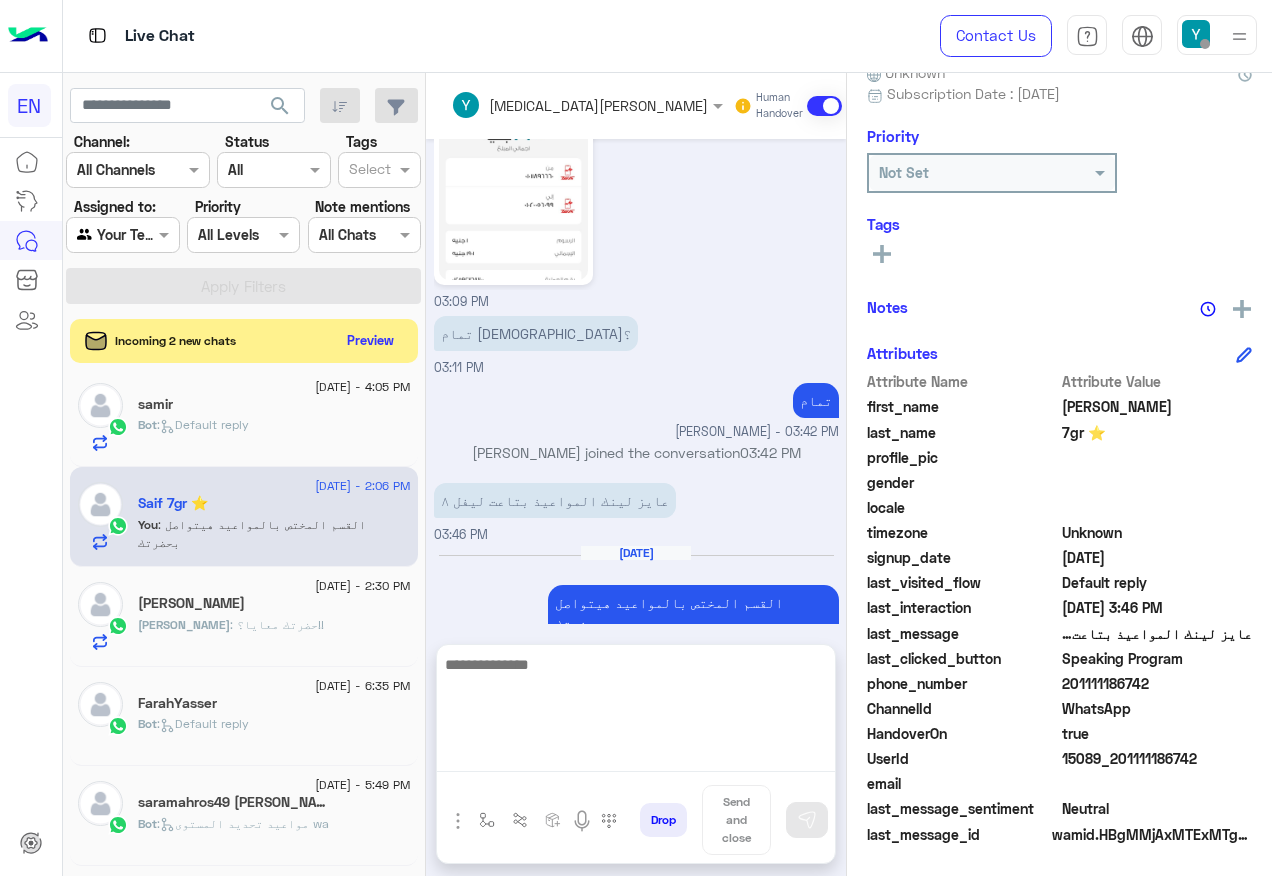 click on "samir" 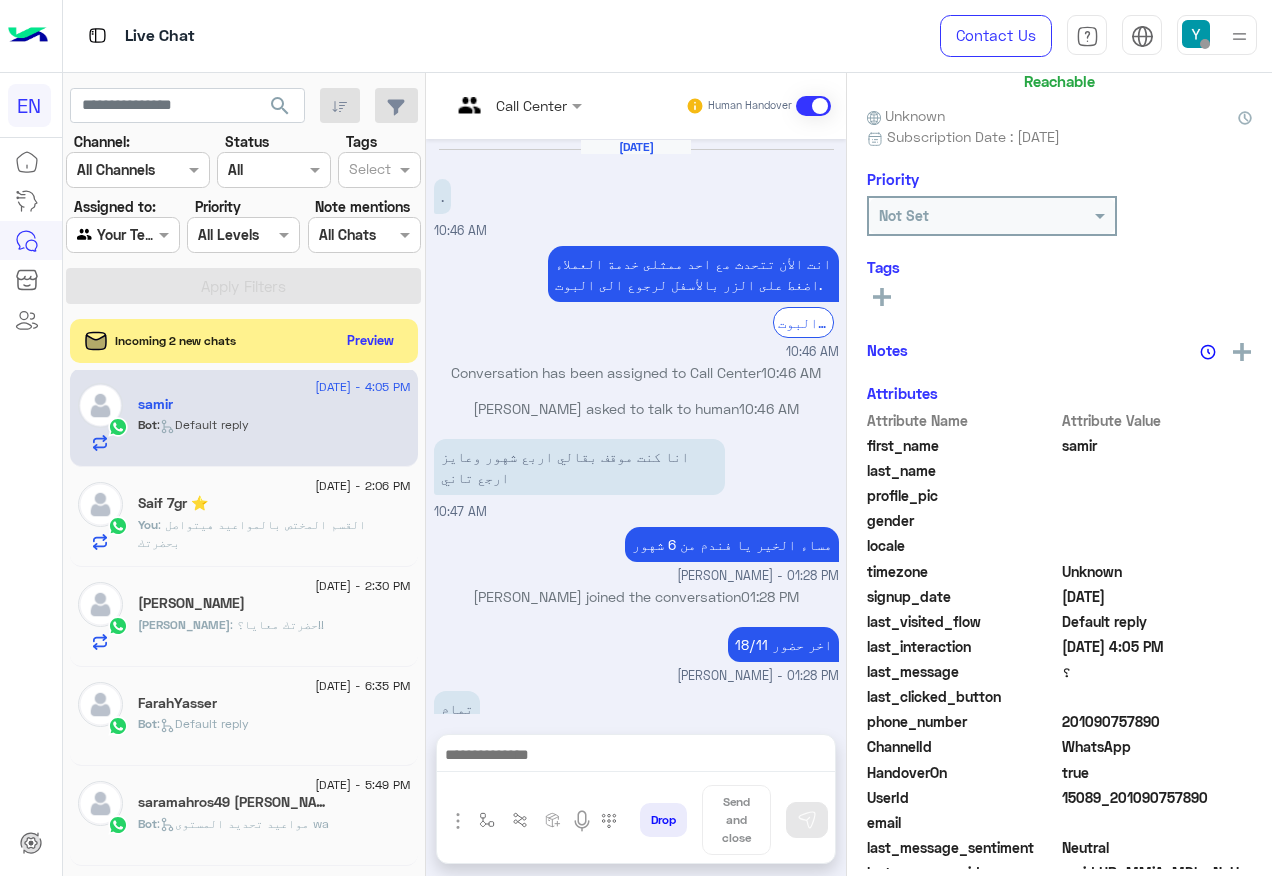 scroll, scrollTop: 197, scrollLeft: 0, axis: vertical 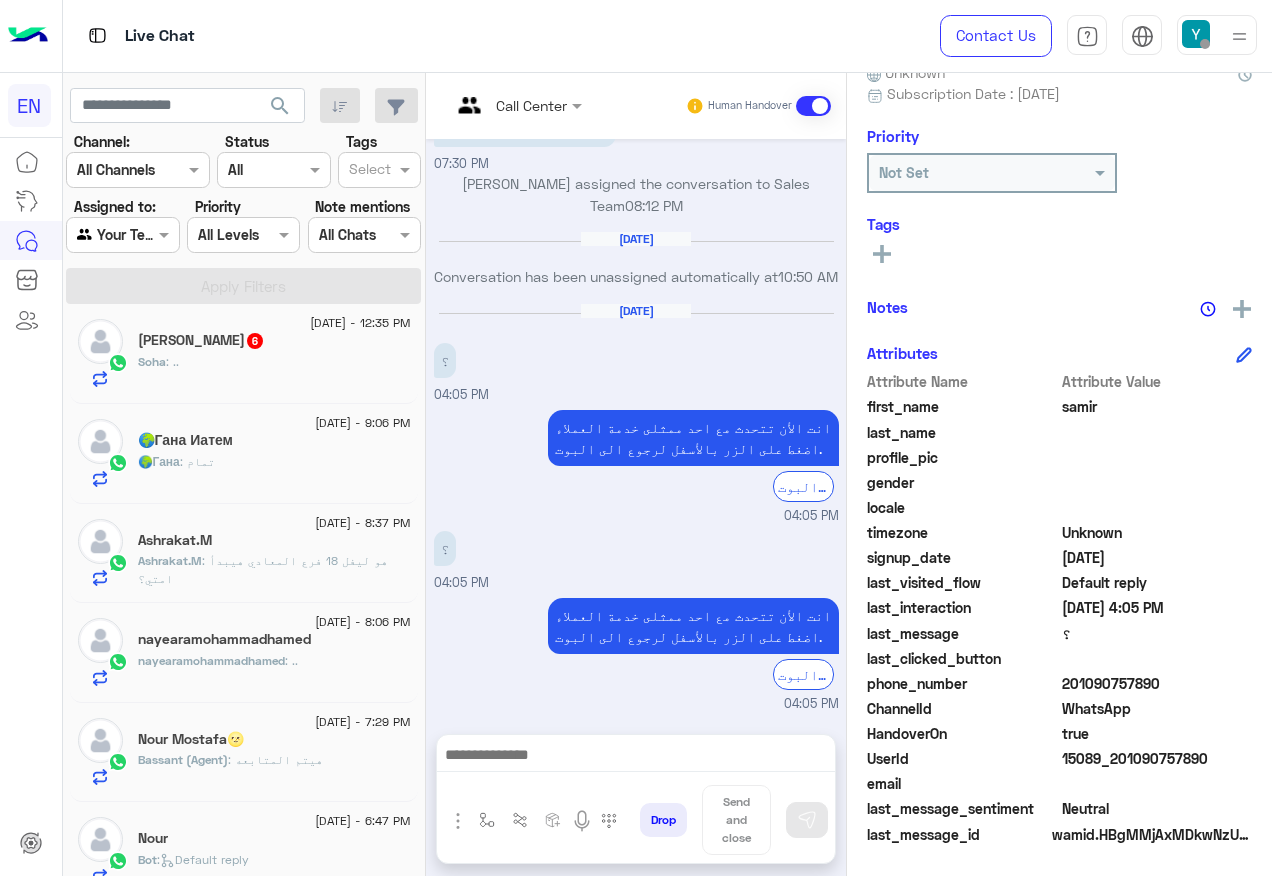 click on "Soha : .." 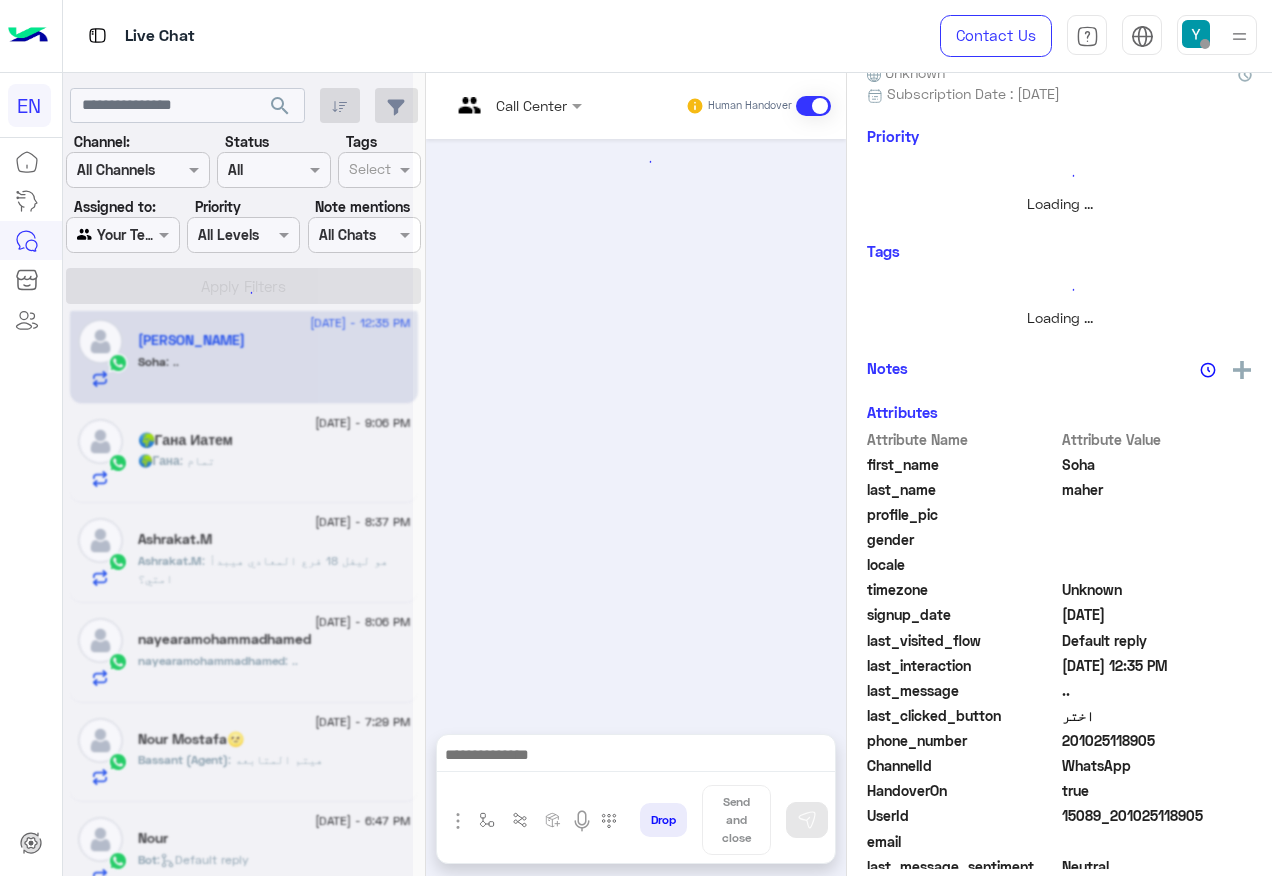 scroll, scrollTop: 242, scrollLeft: 0, axis: vertical 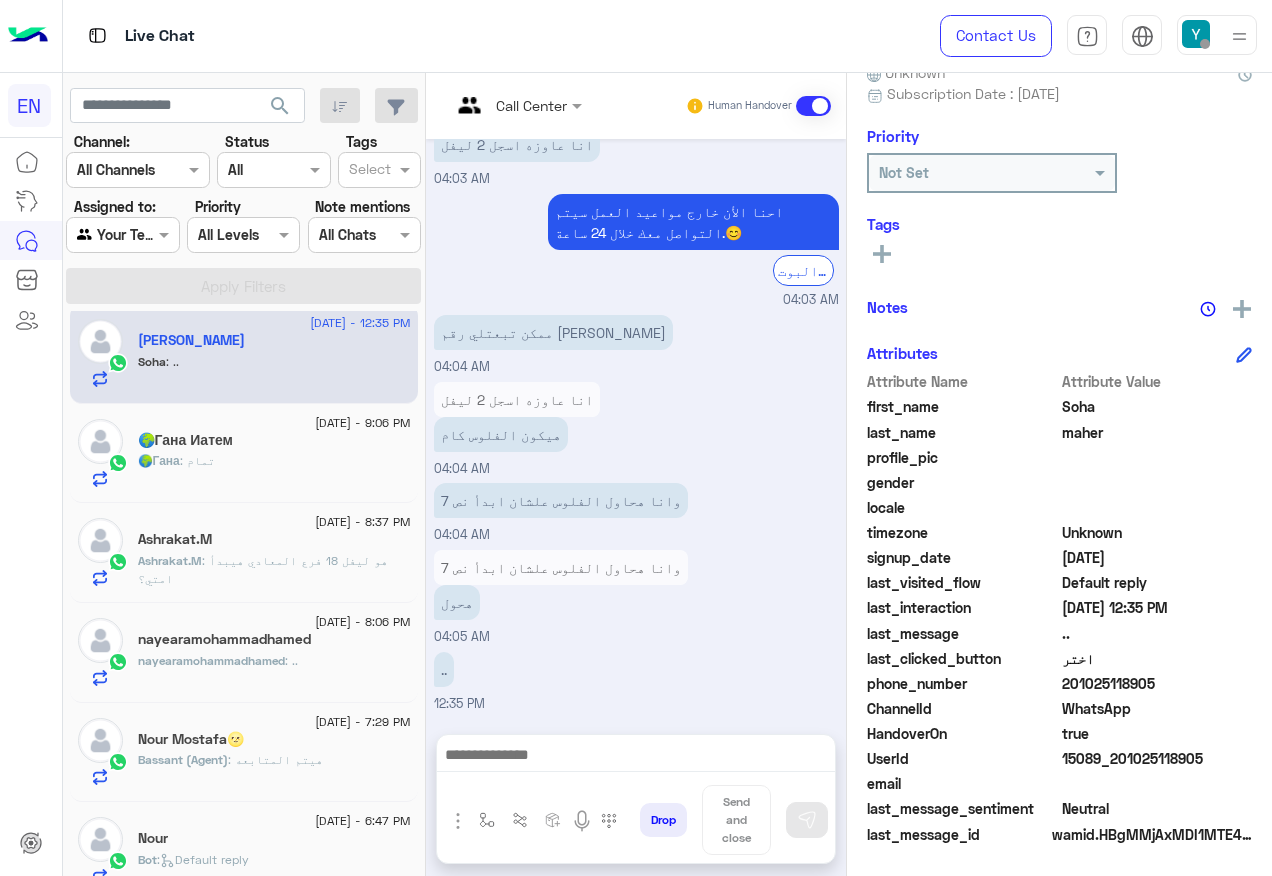 click at bounding box center (636, 757) 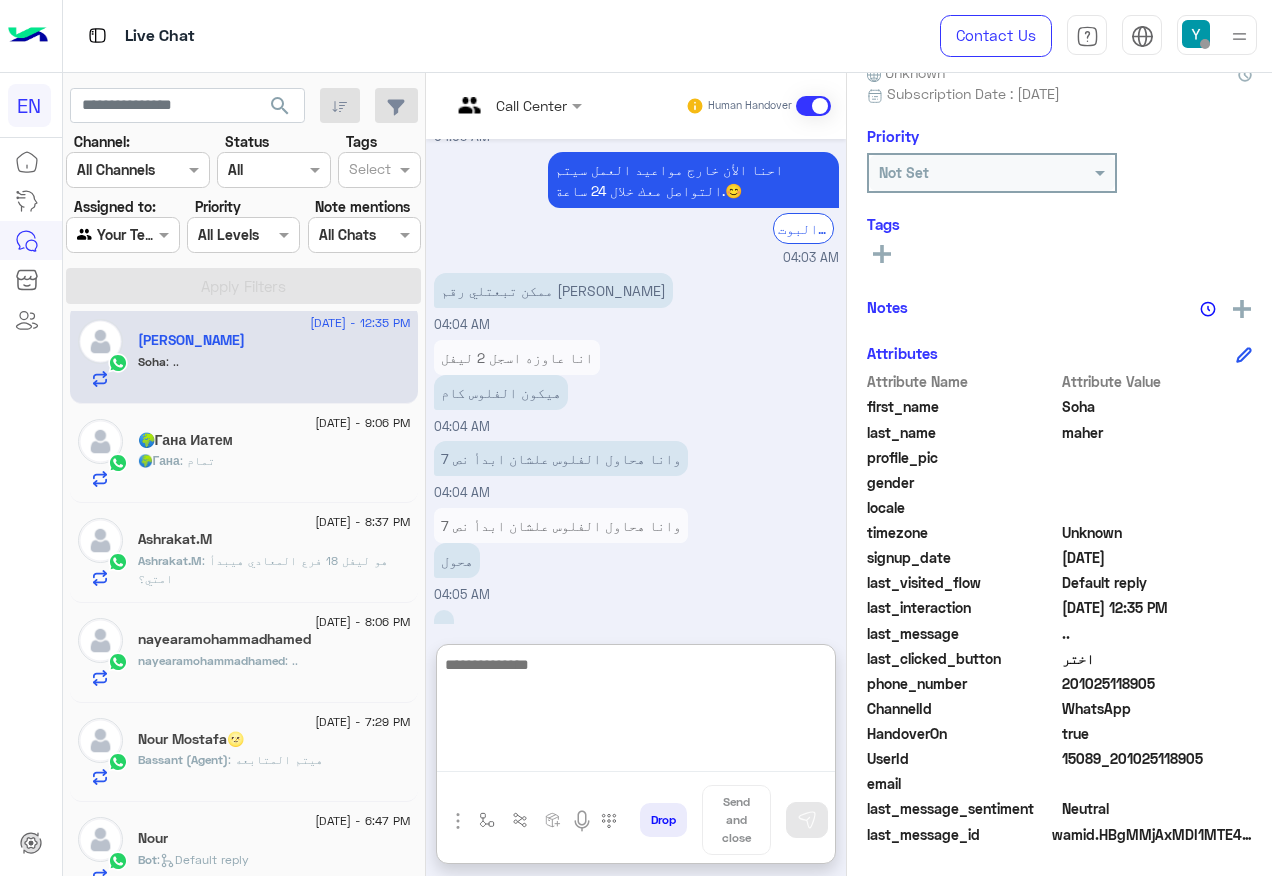 paste on "**********" 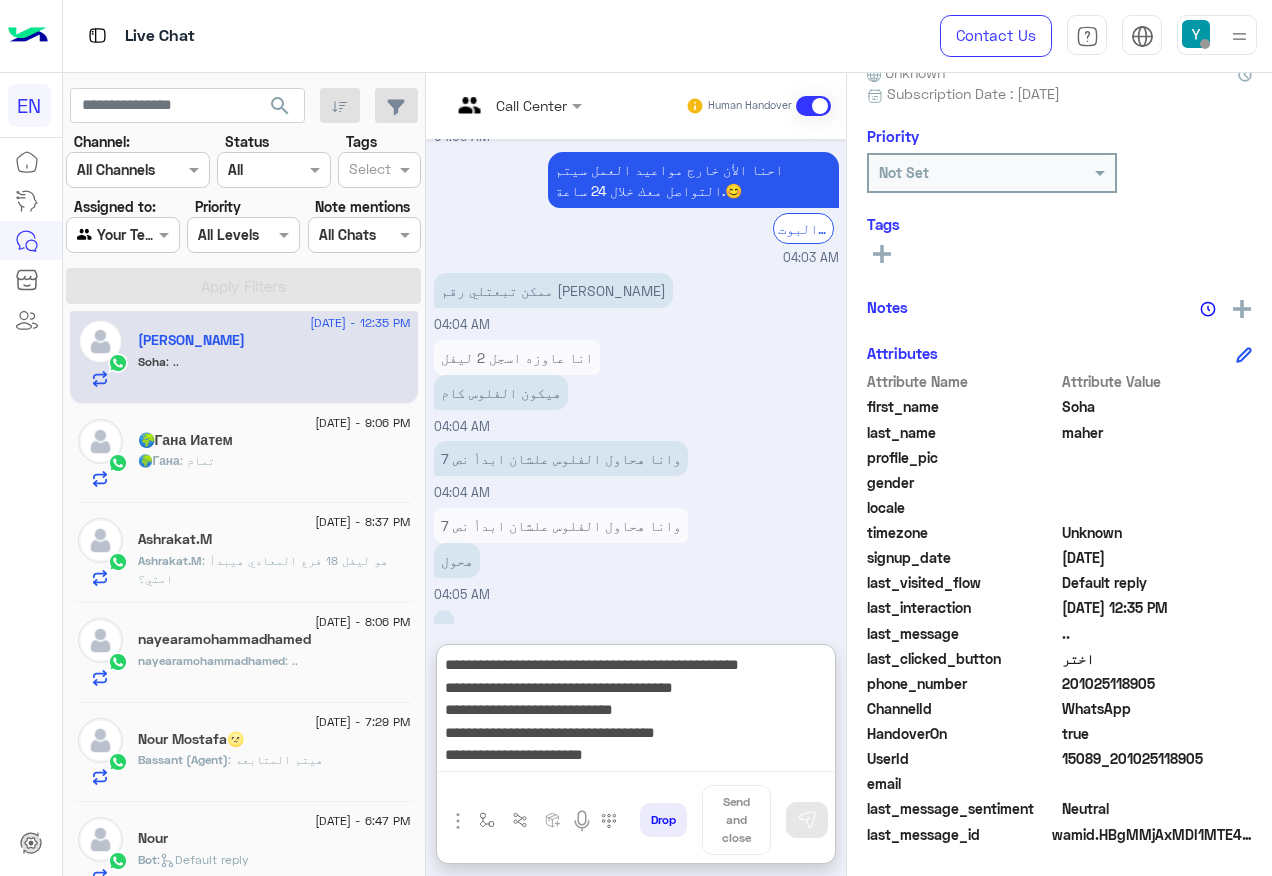 scroll, scrollTop: 39, scrollLeft: 0, axis: vertical 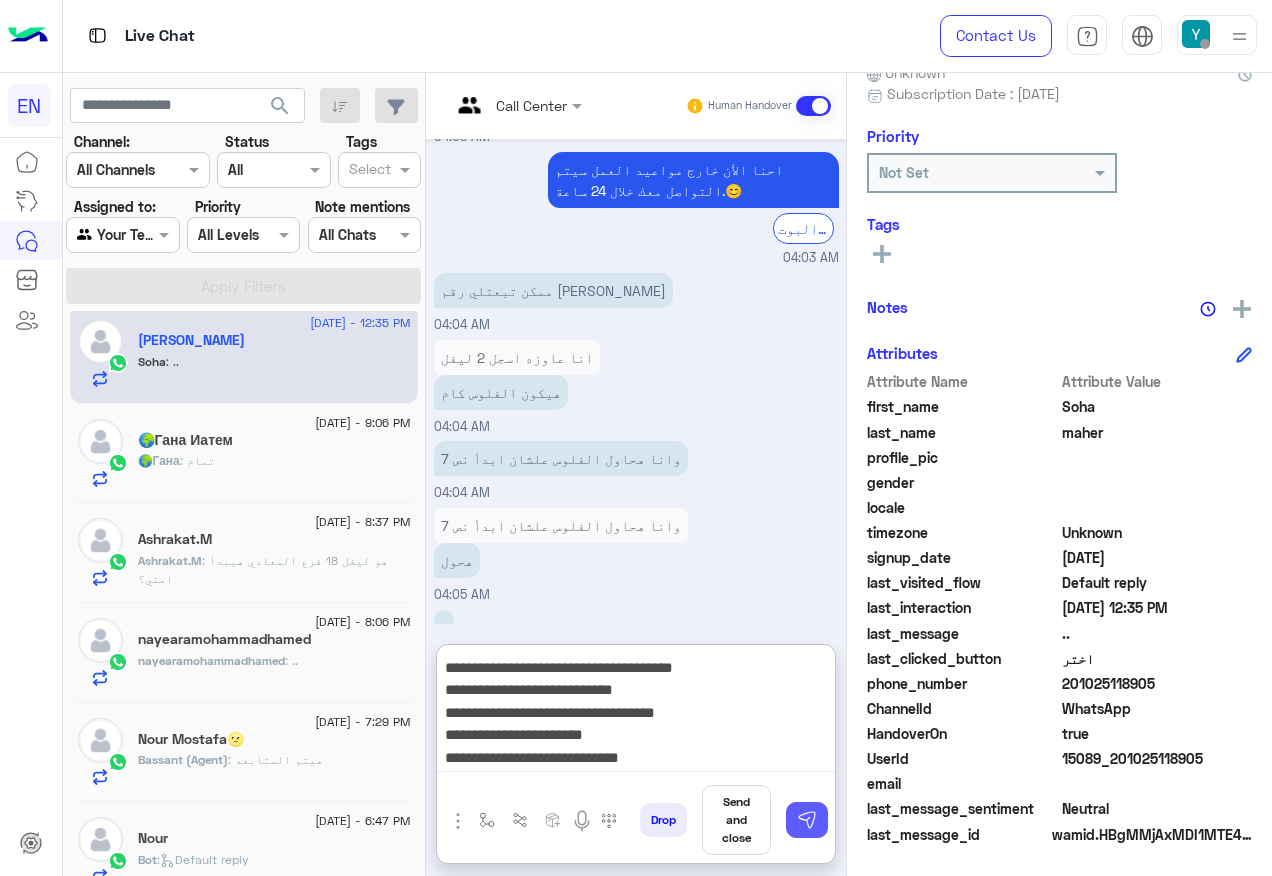 type on "**********" 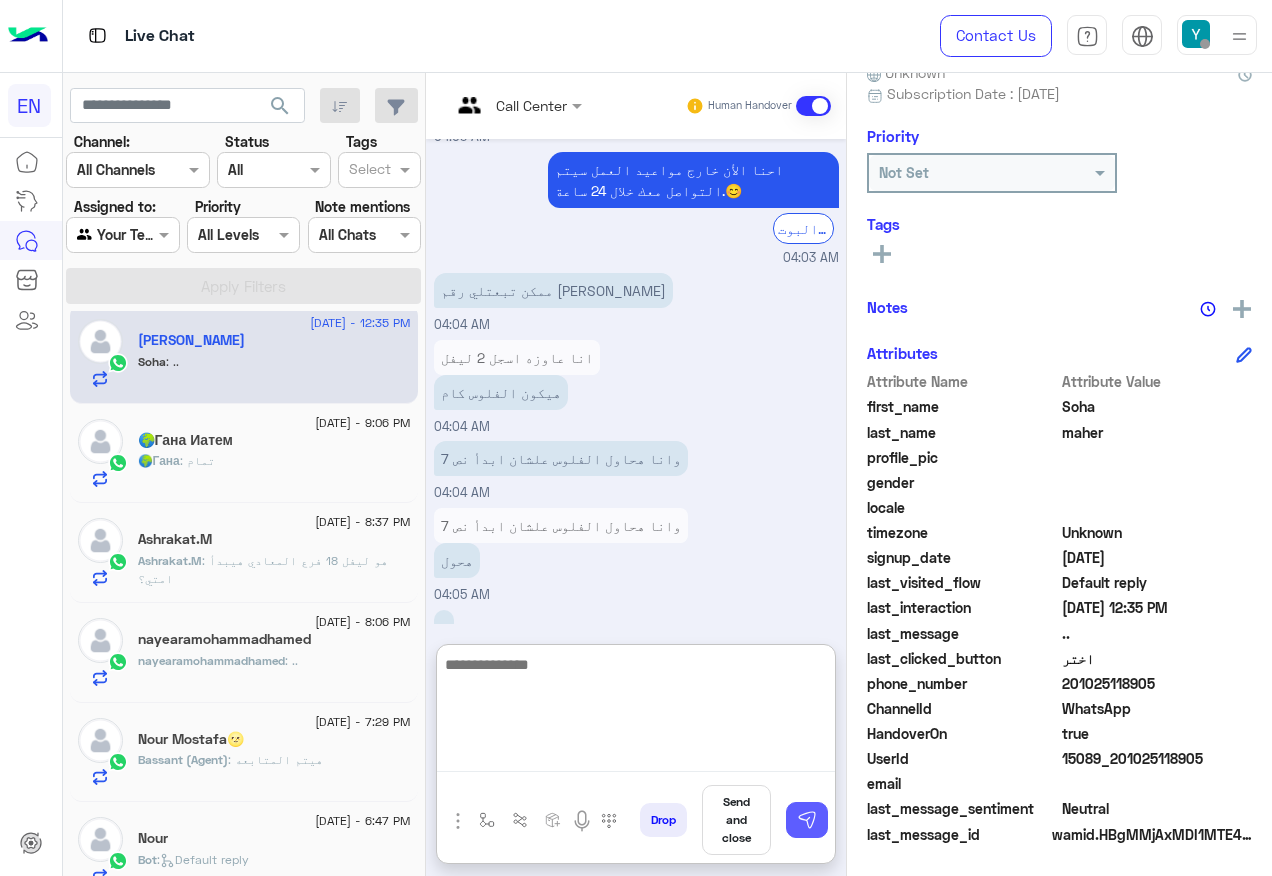 scroll, scrollTop: 0, scrollLeft: 0, axis: both 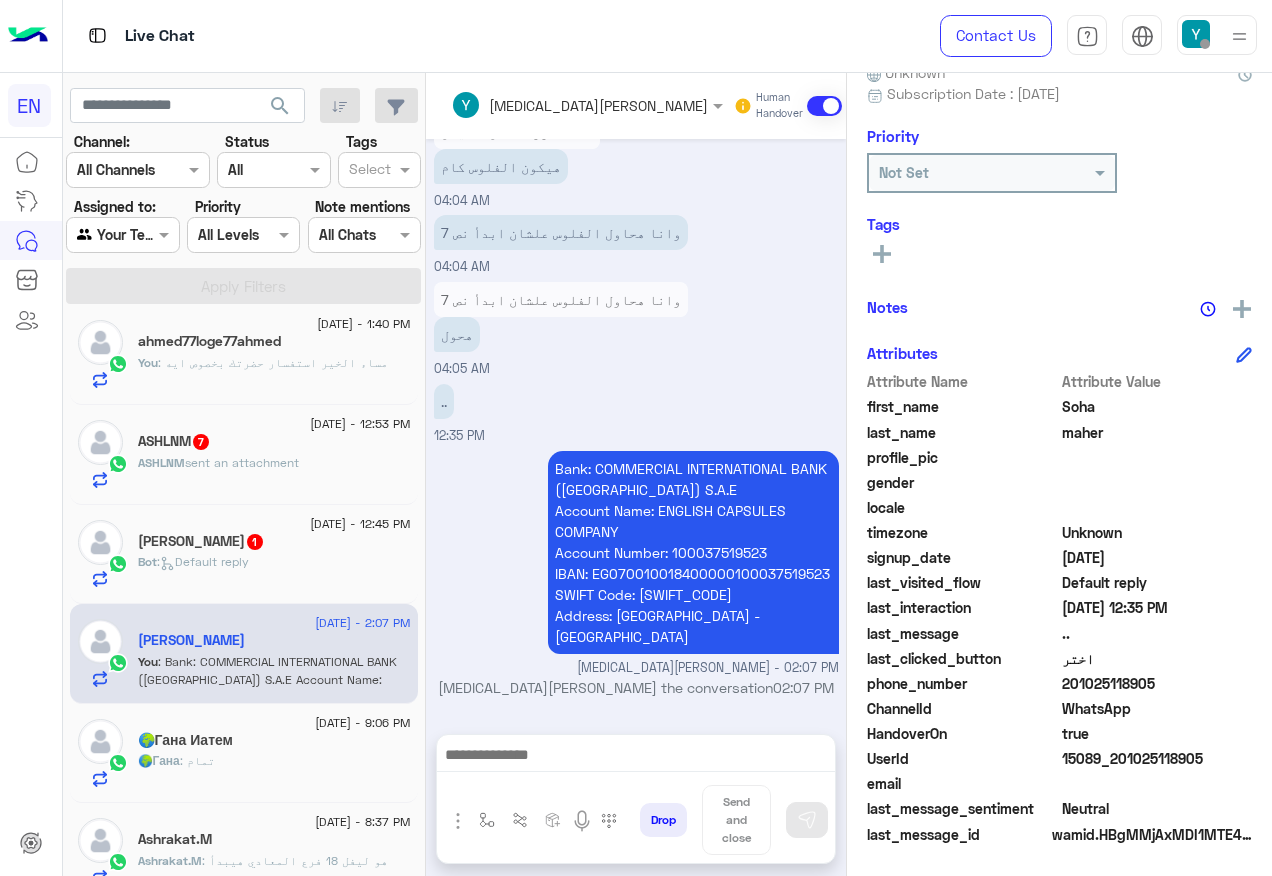 click on "Bot :   Default reply" 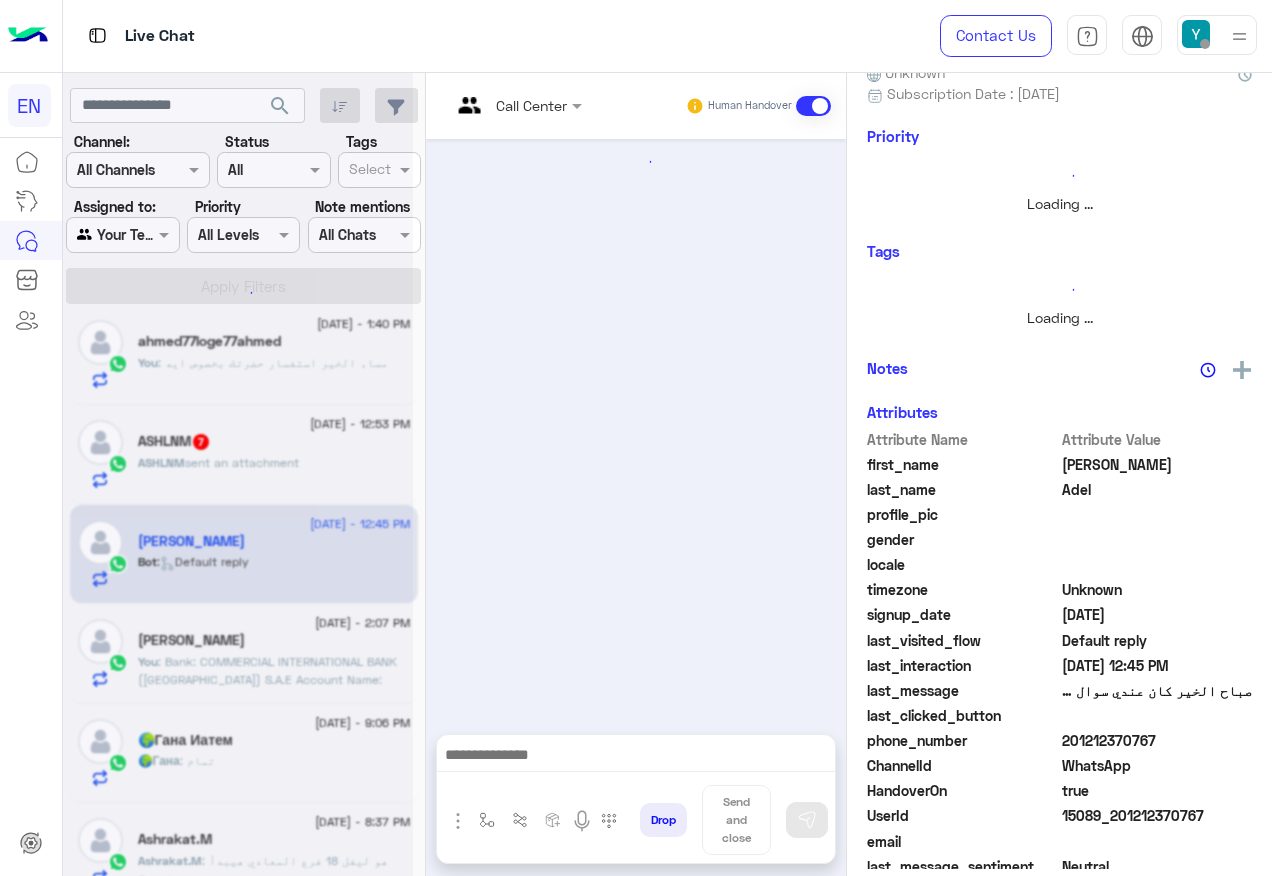 scroll, scrollTop: 242, scrollLeft: 0, axis: vertical 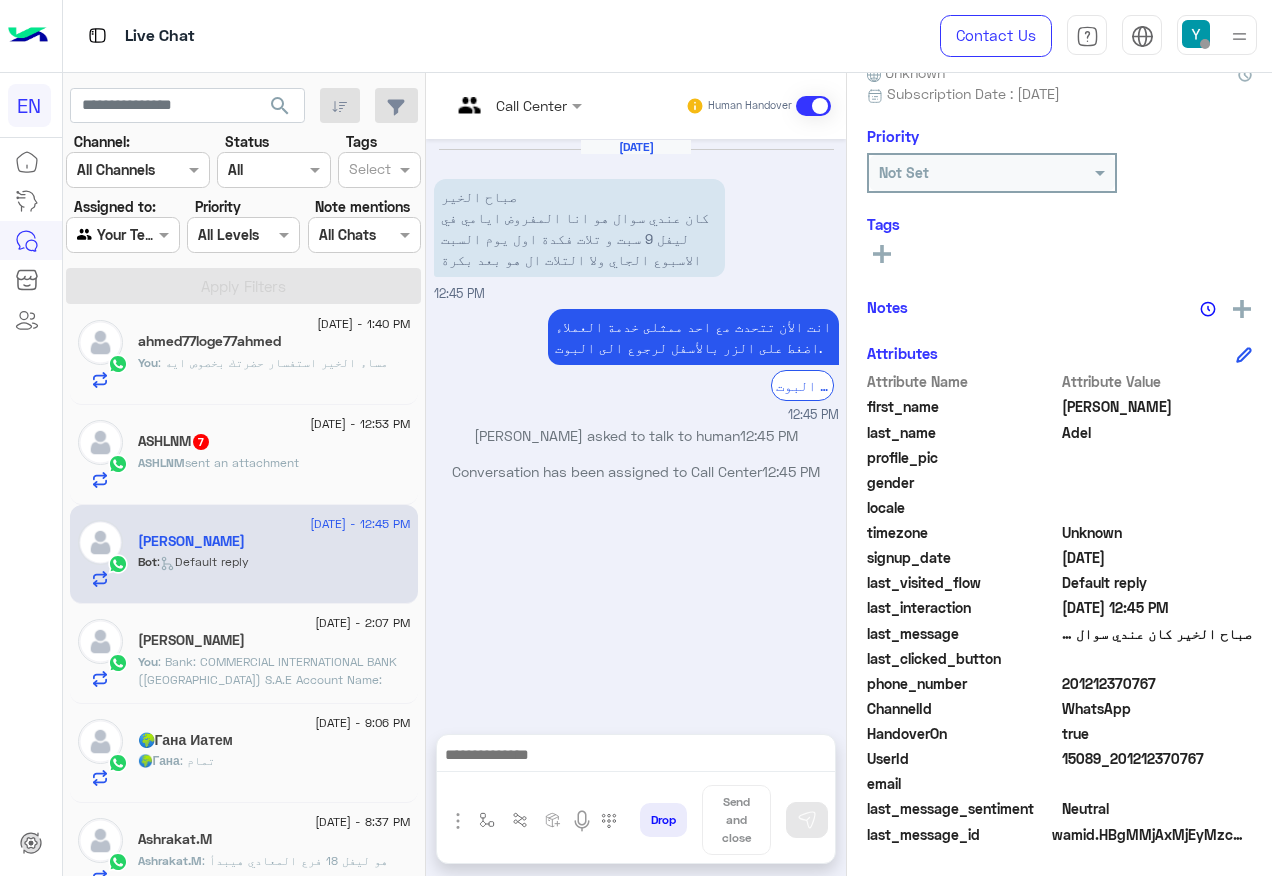 click on "201212370767" 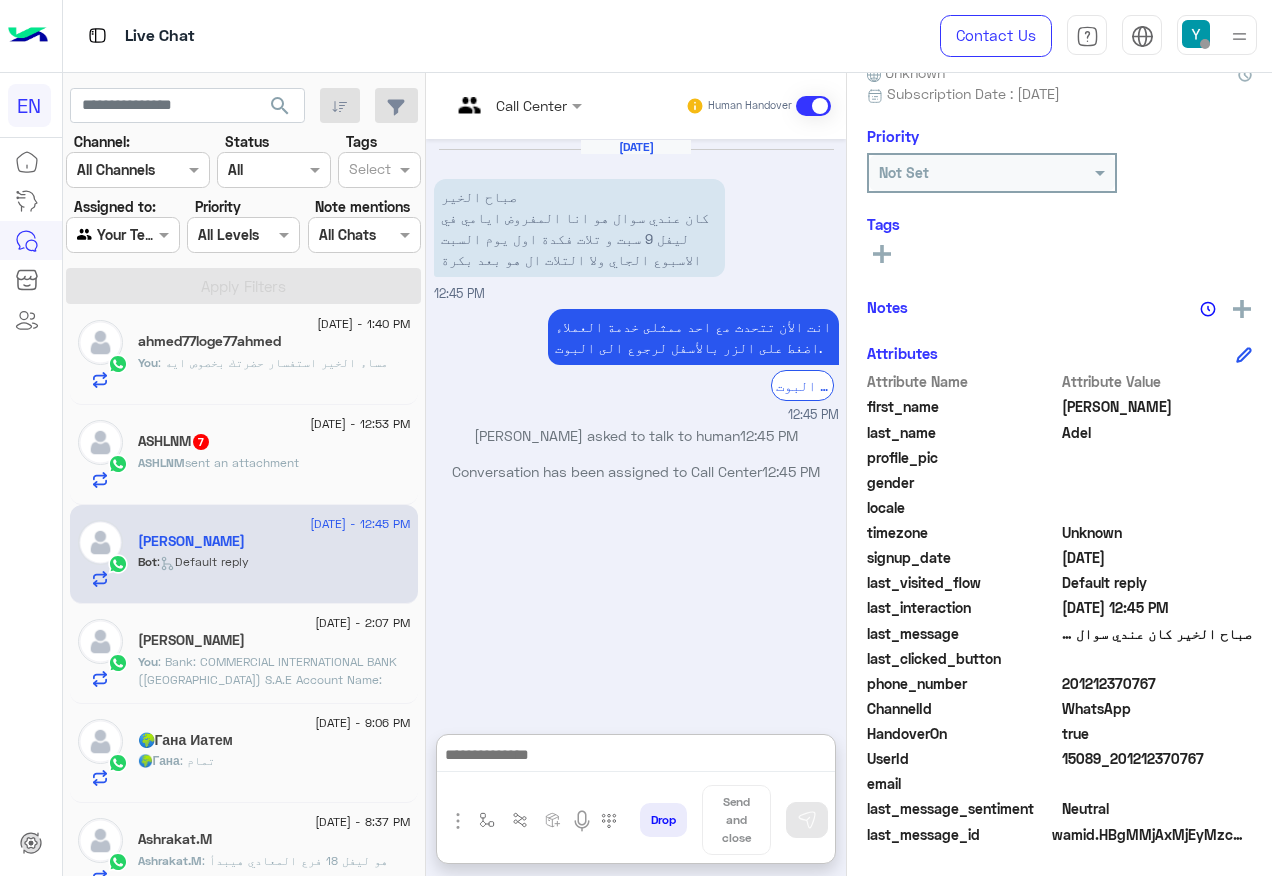 click at bounding box center (636, 757) 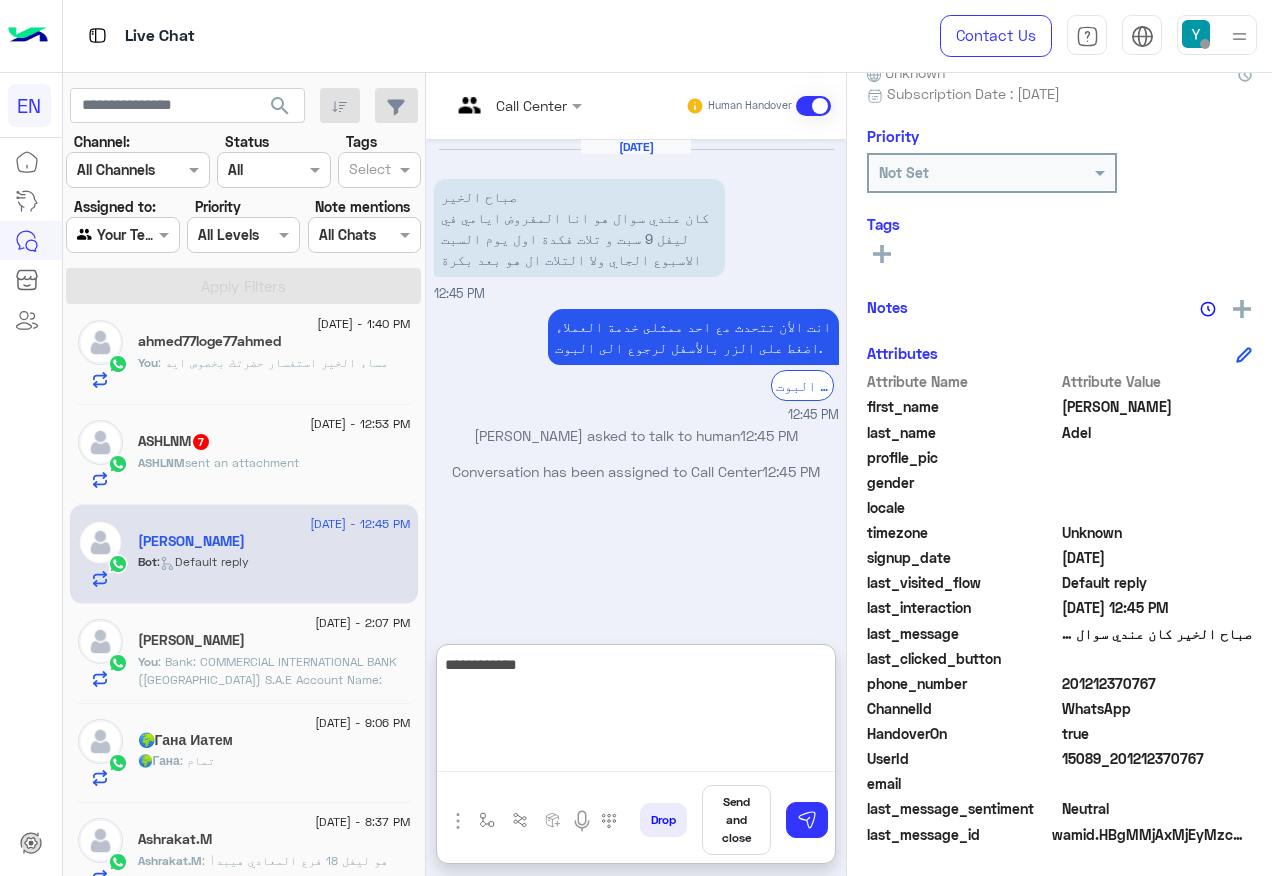 paste on "**********" 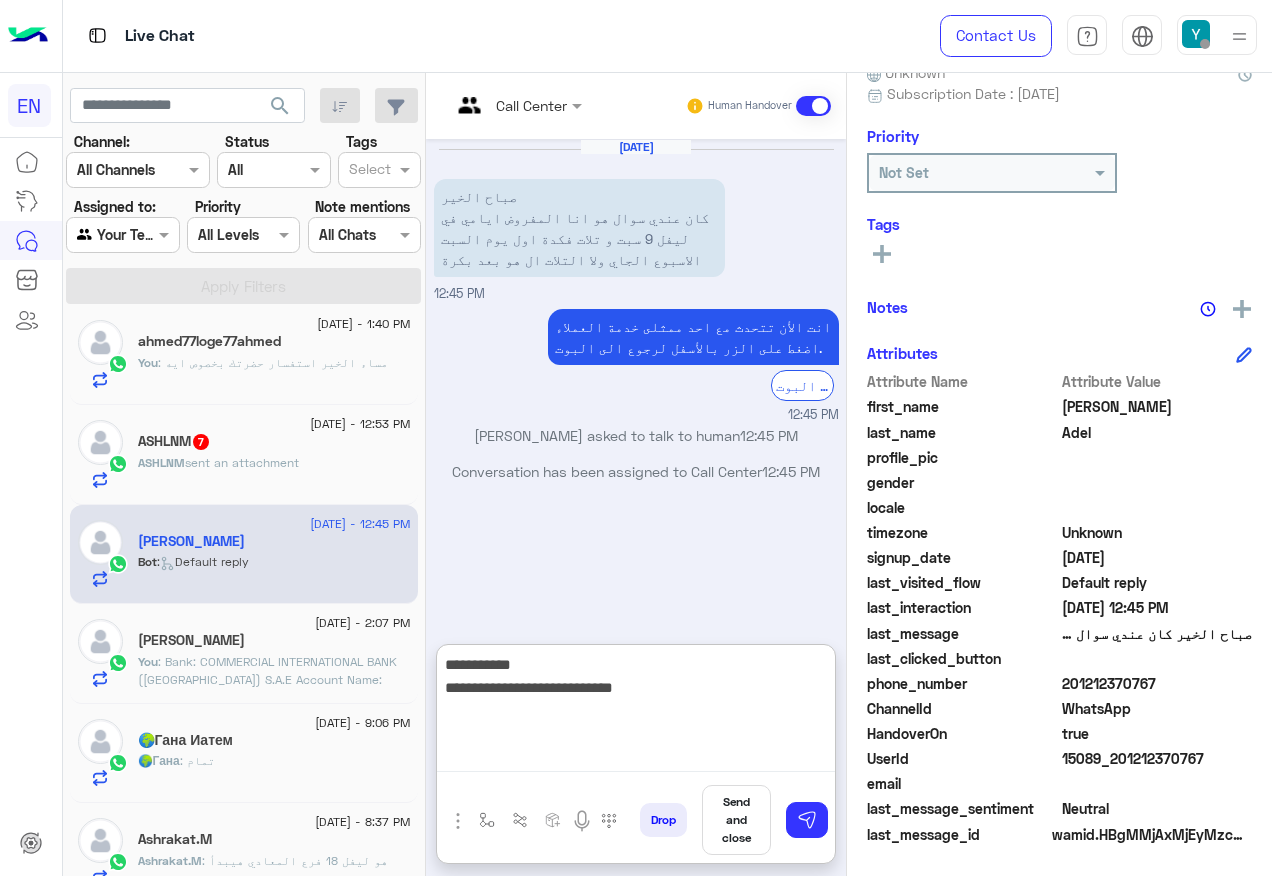 type on "**********" 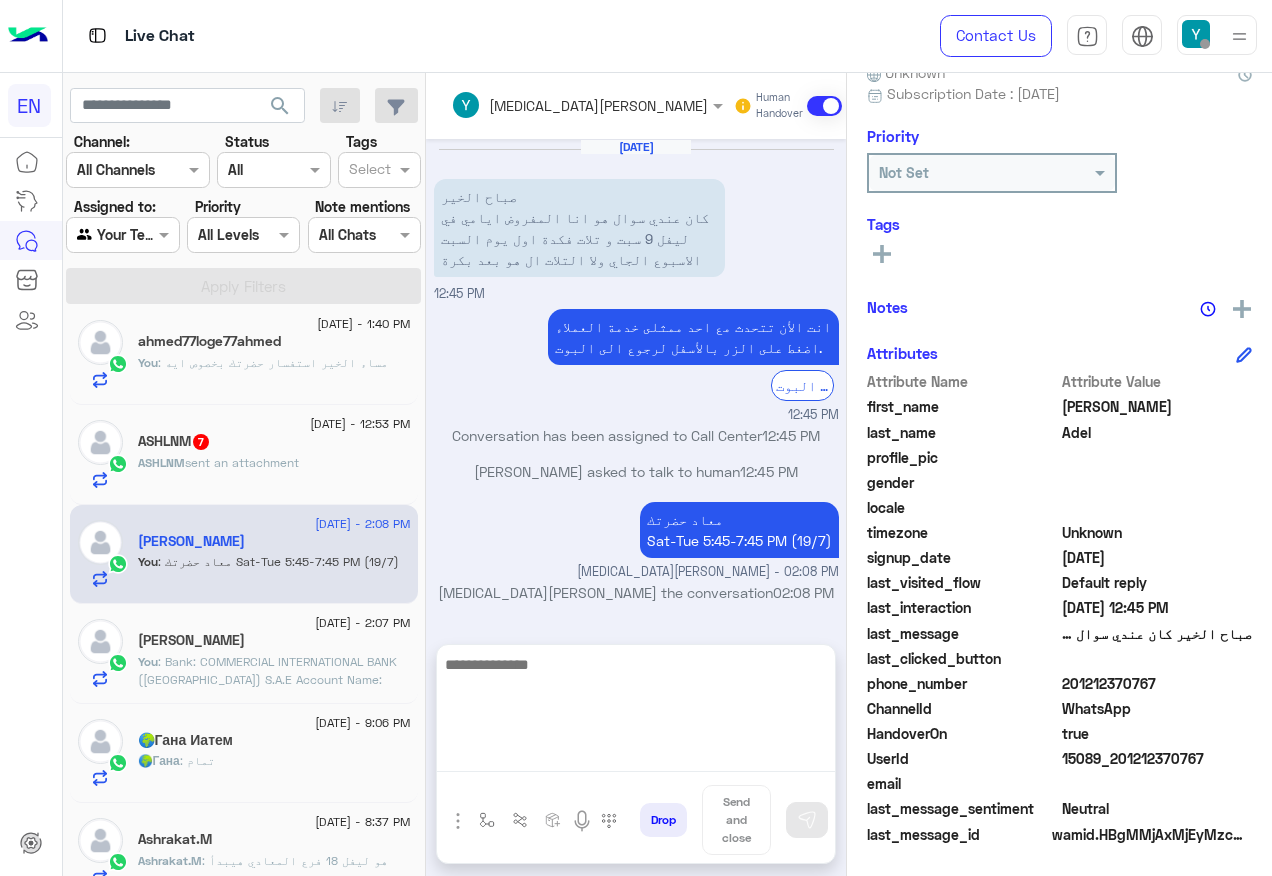 click on "sent an attachment" 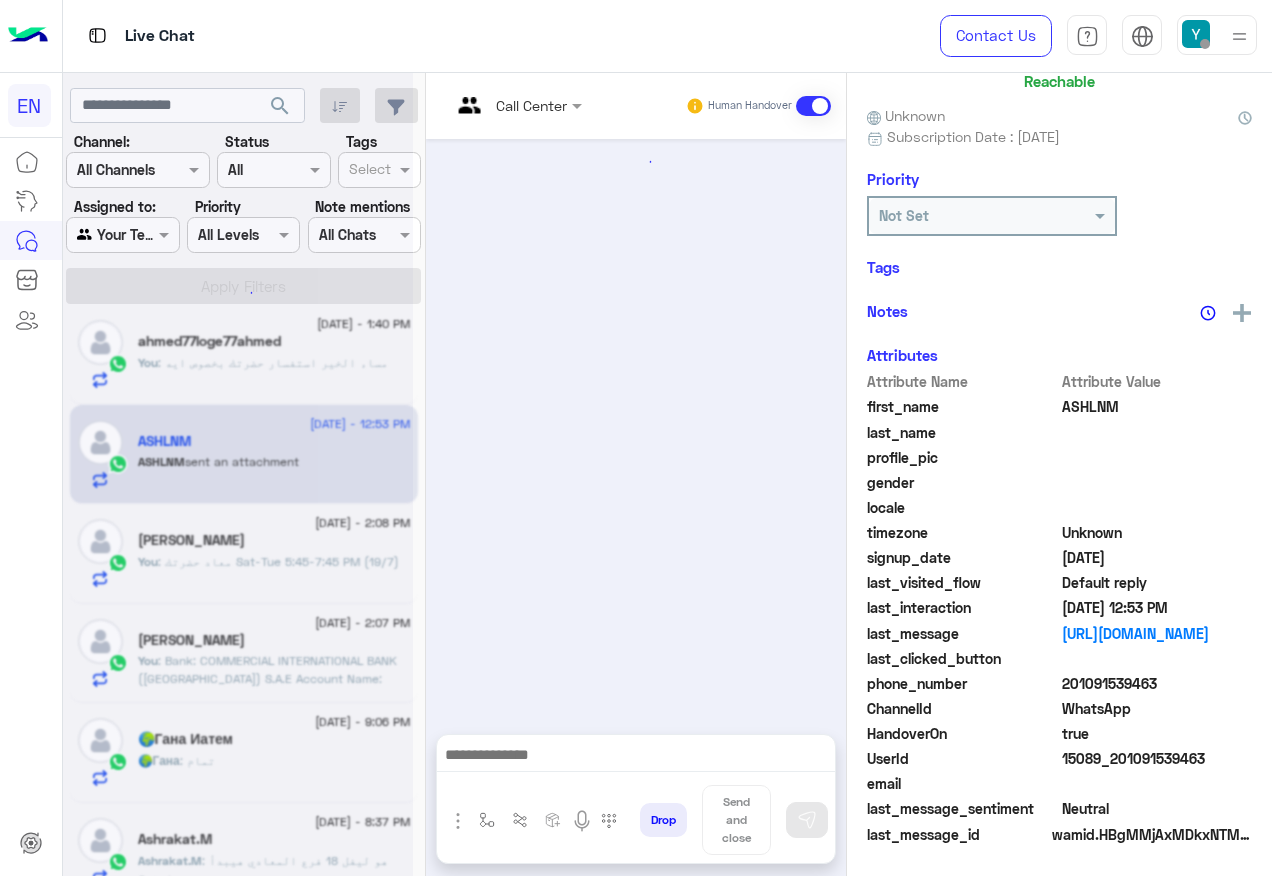 scroll, scrollTop: 158, scrollLeft: 0, axis: vertical 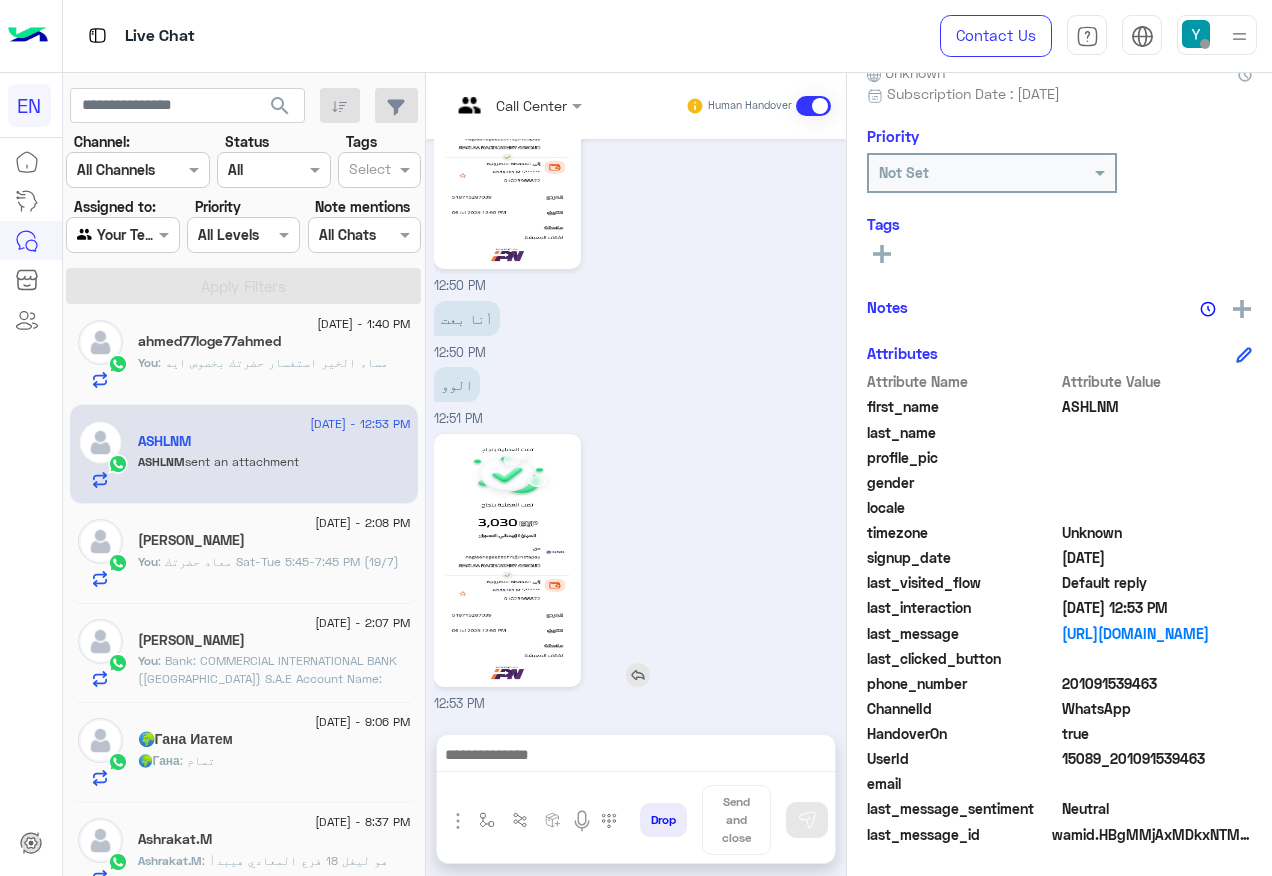 click 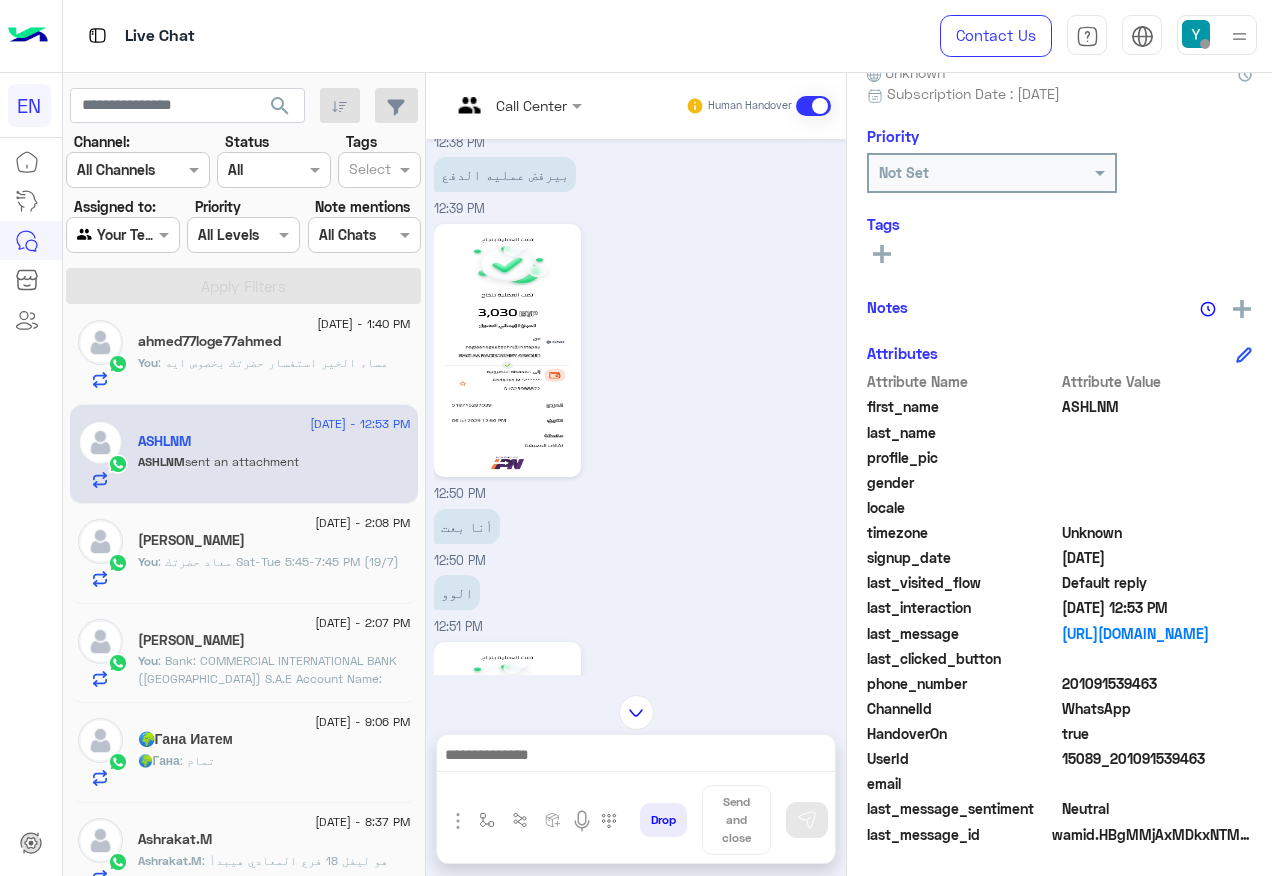 scroll, scrollTop: 502, scrollLeft: 0, axis: vertical 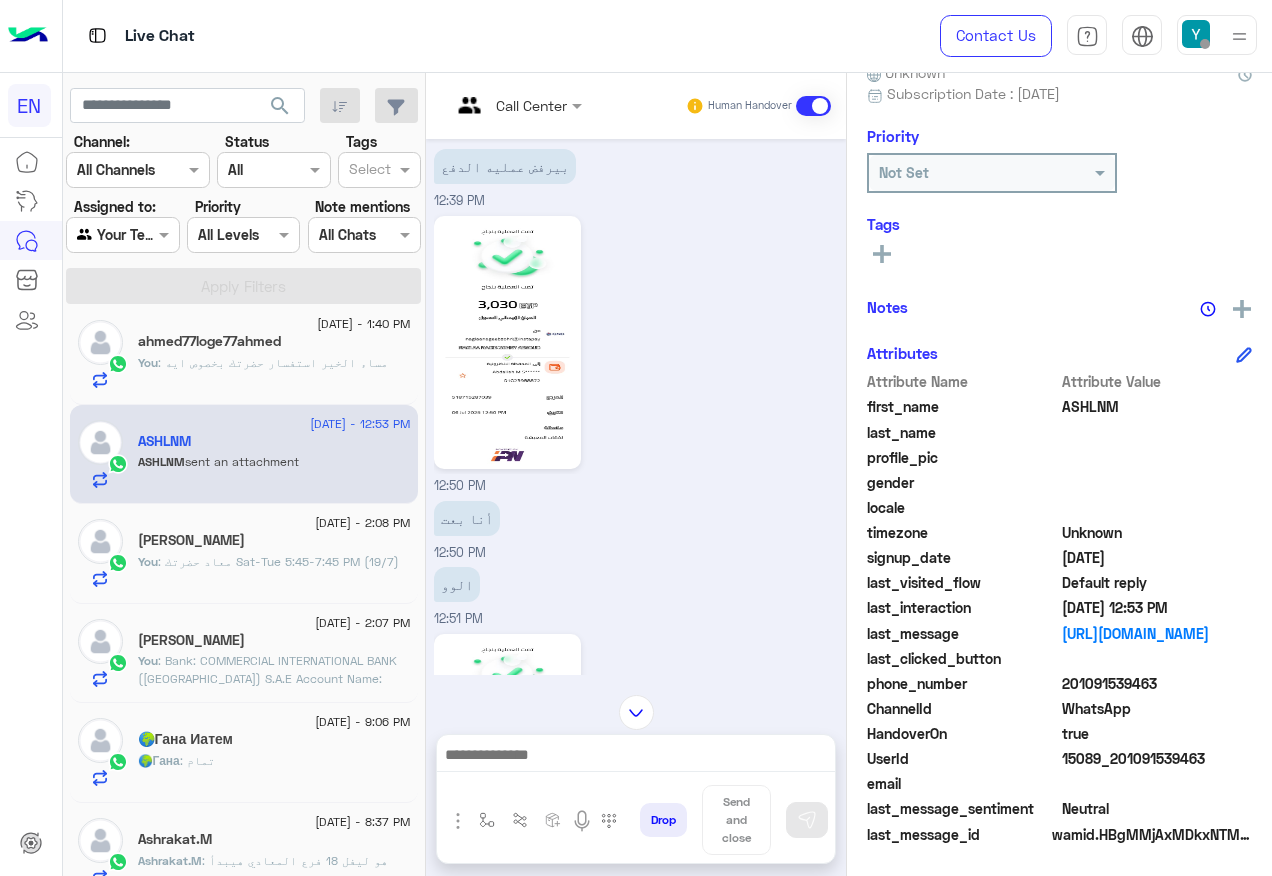 click on "201091539463" 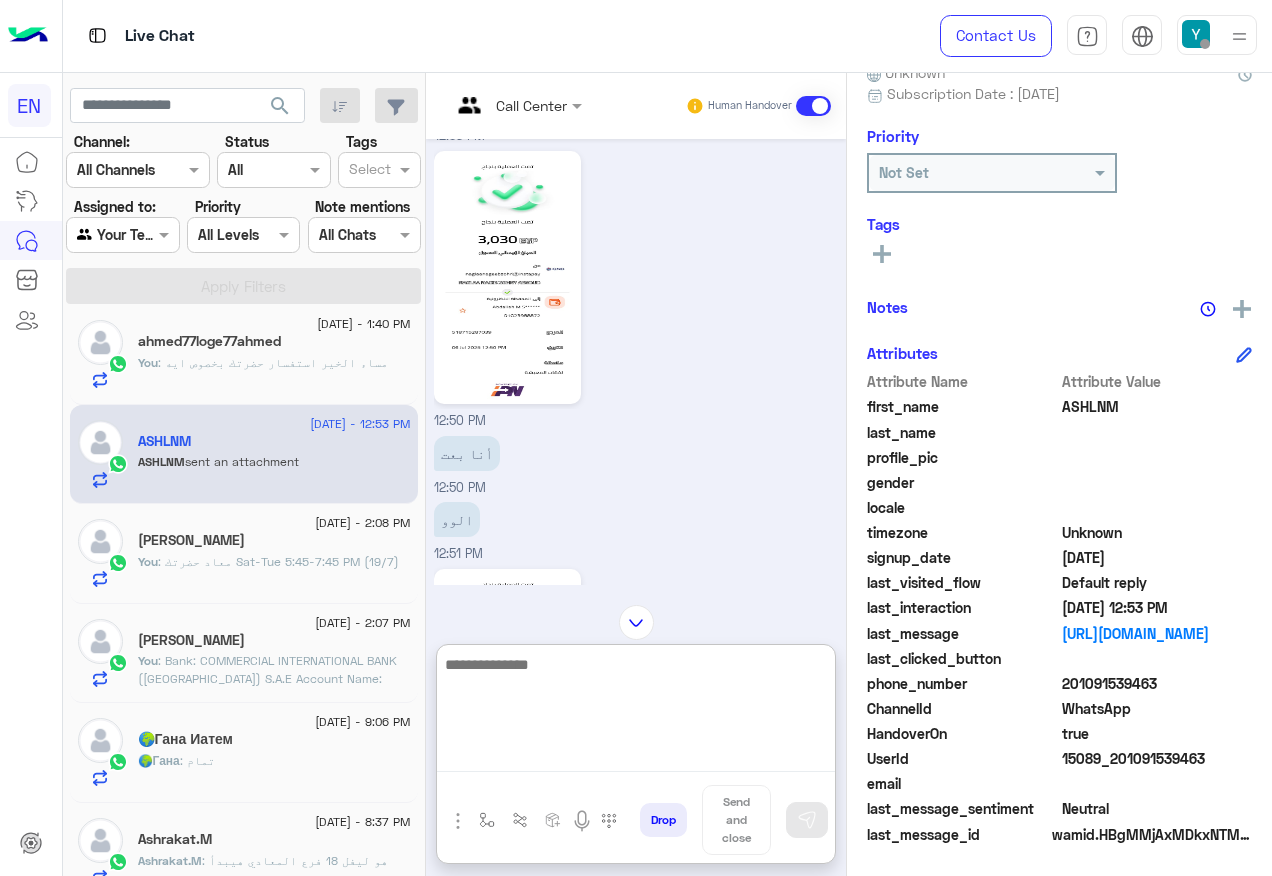 scroll, scrollTop: 602, scrollLeft: 0, axis: vertical 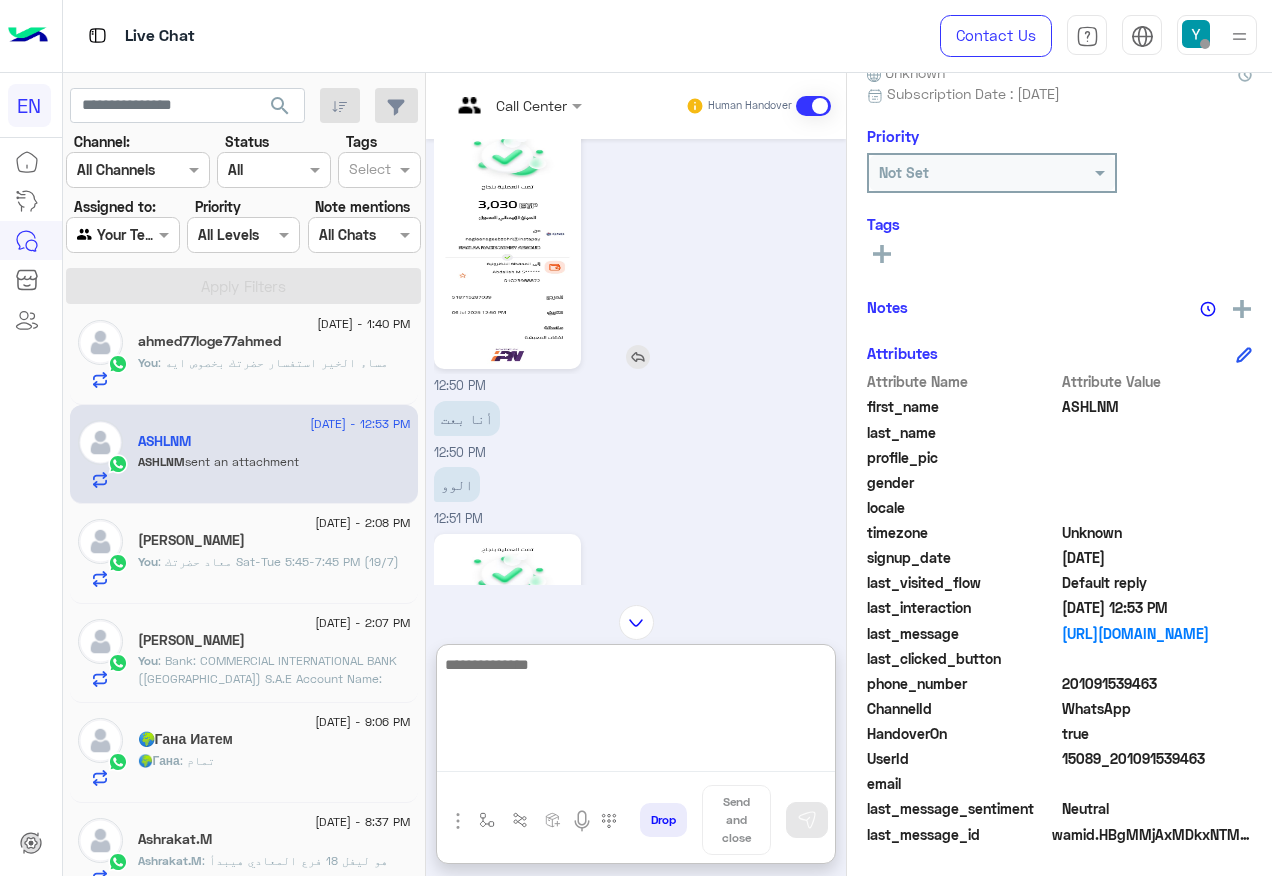 click 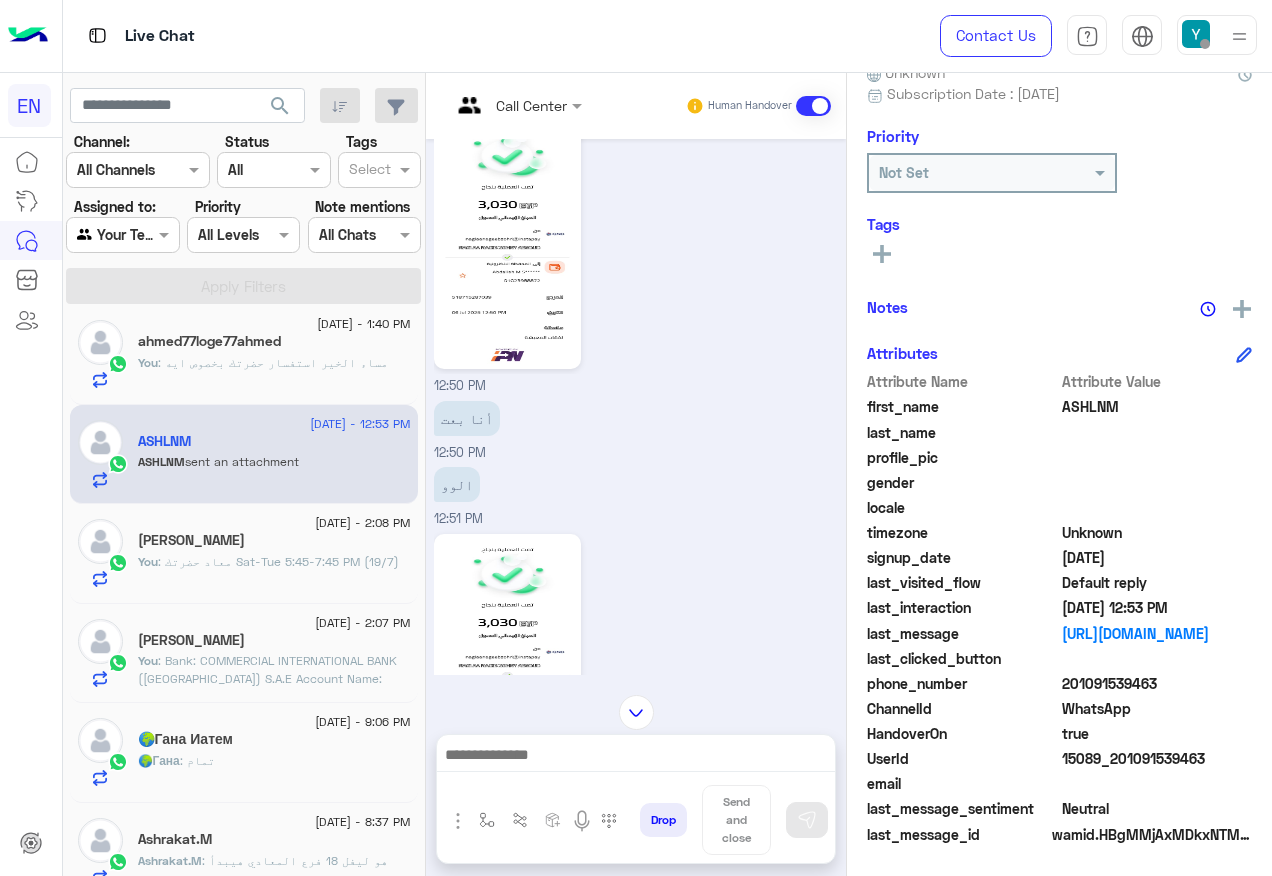 scroll, scrollTop: 702, scrollLeft: 0, axis: vertical 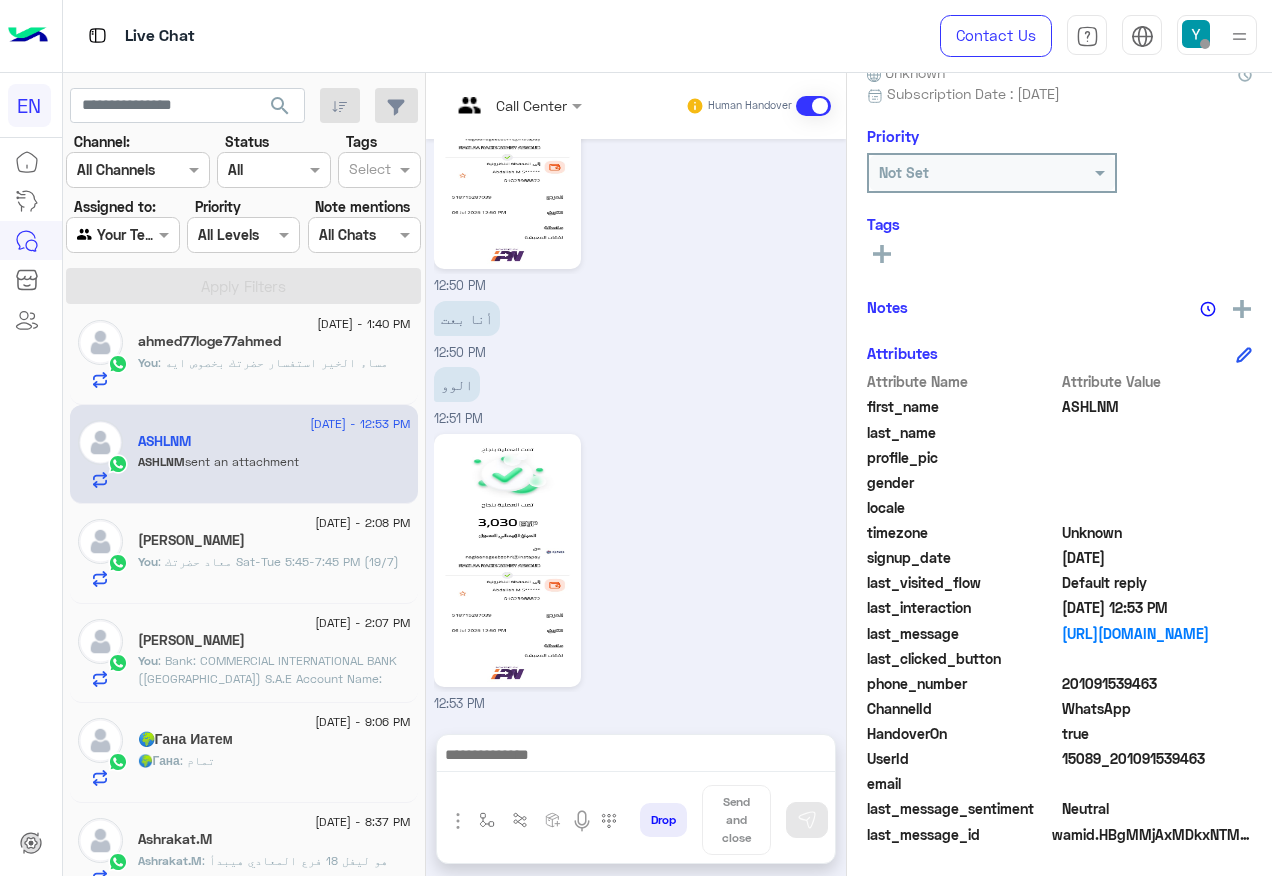 click at bounding box center (636, 757) 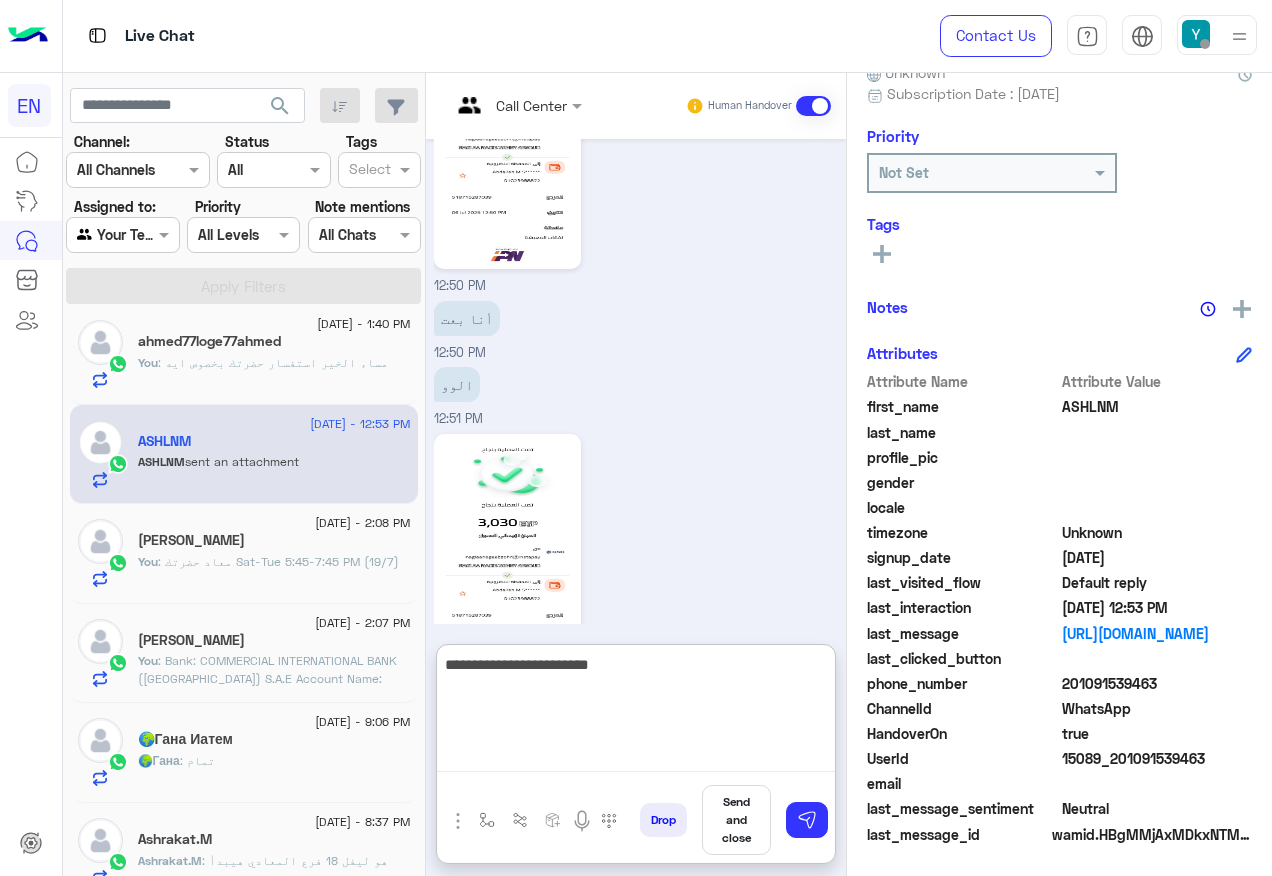 type on "**********" 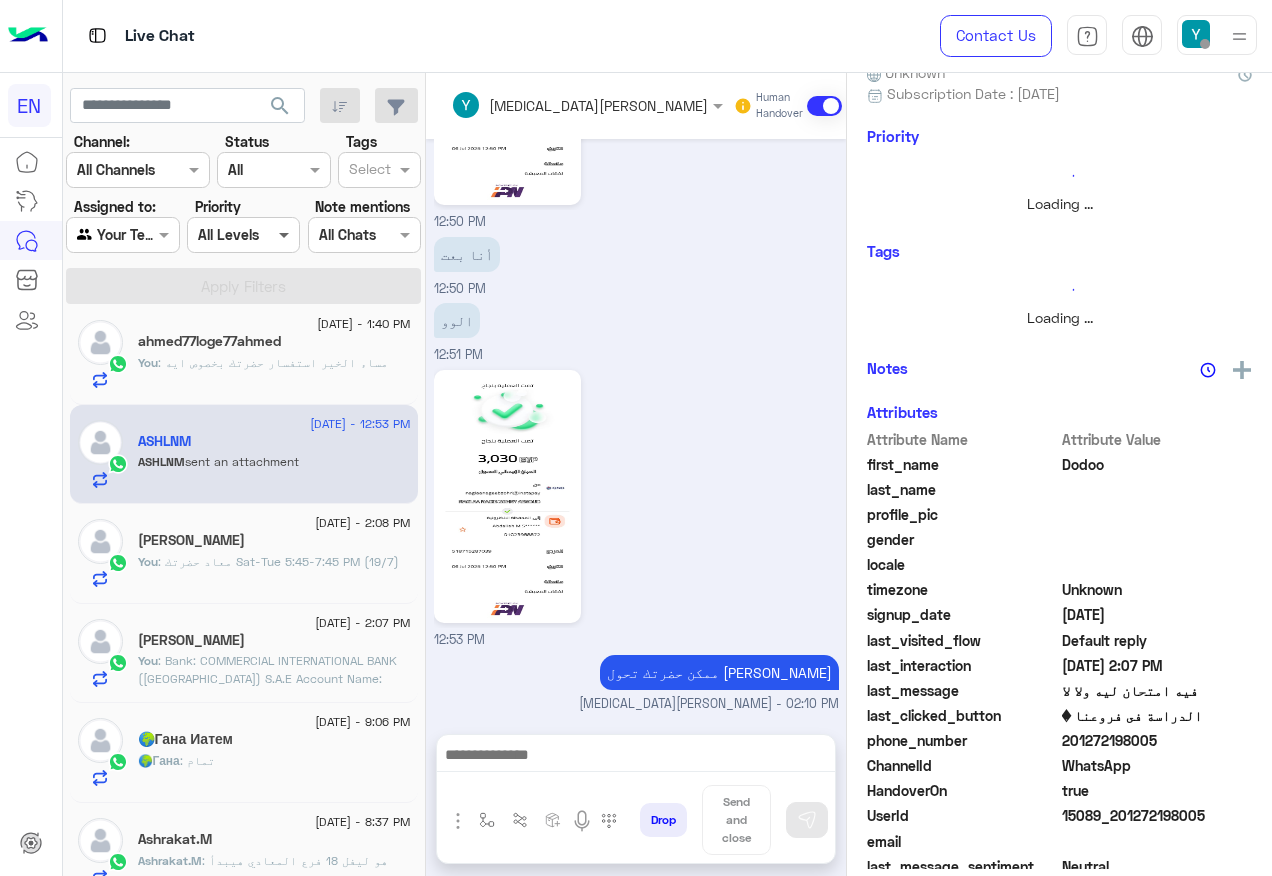 scroll, scrollTop: 802, scrollLeft: 0, axis: vertical 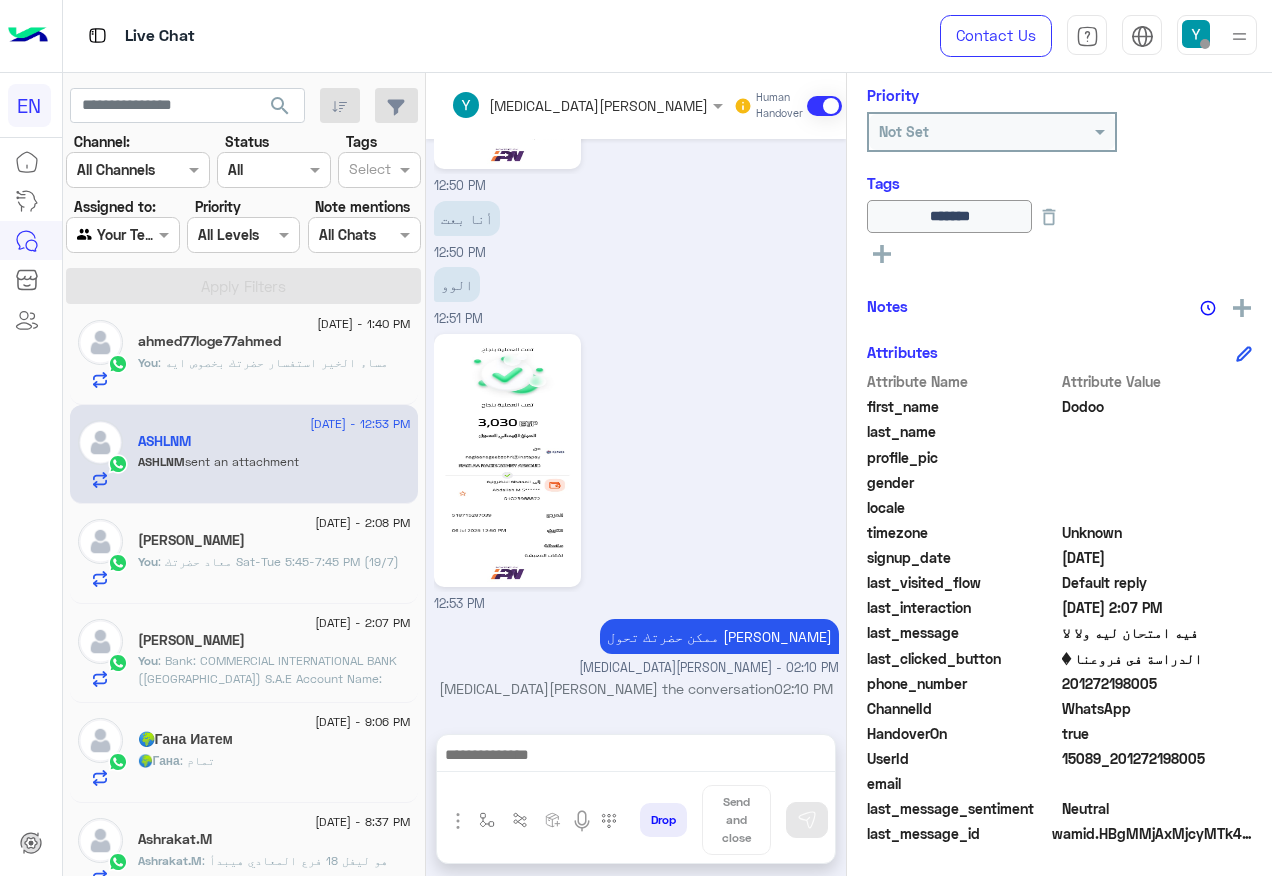 click at bounding box center [636, 757] 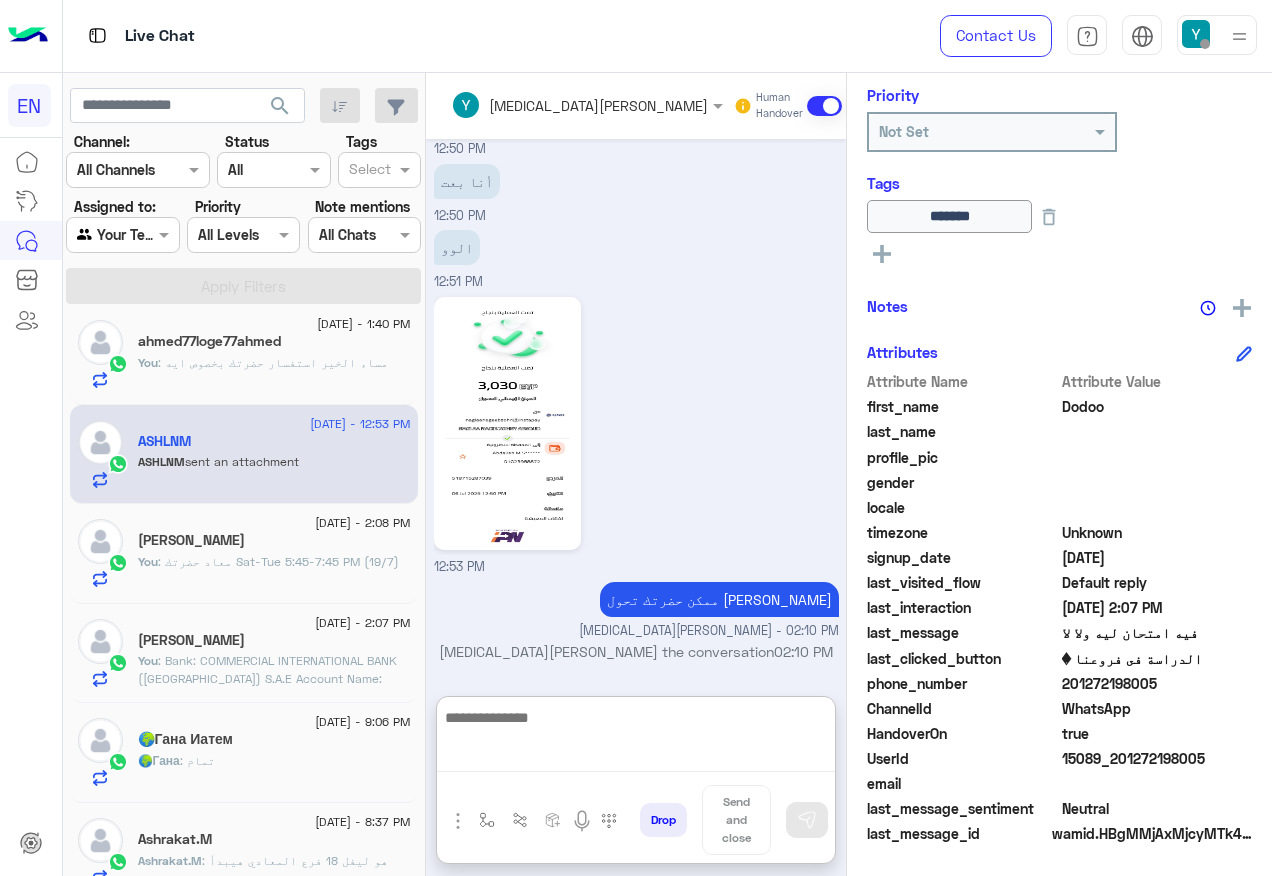 scroll, scrollTop: 856, scrollLeft: 0, axis: vertical 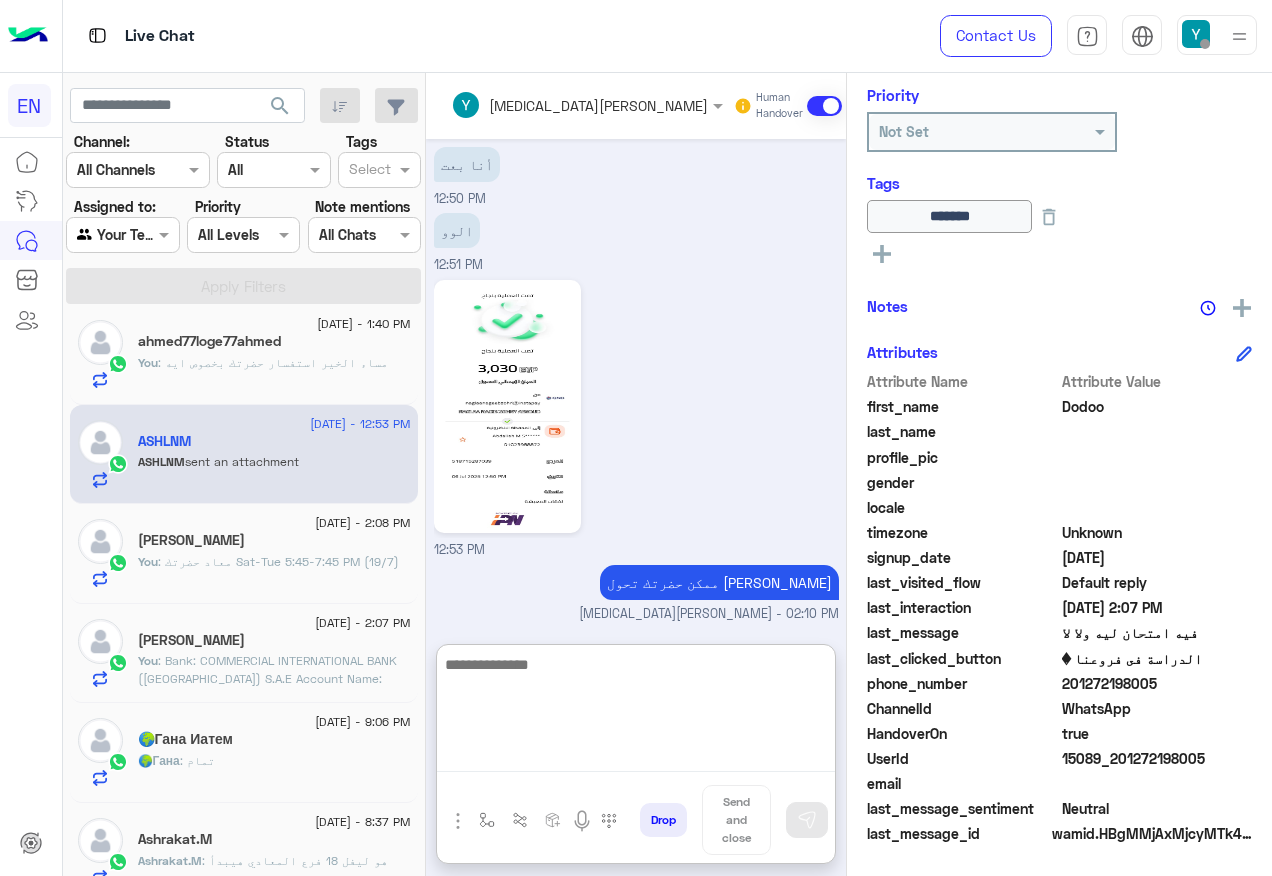 paste on "**********" 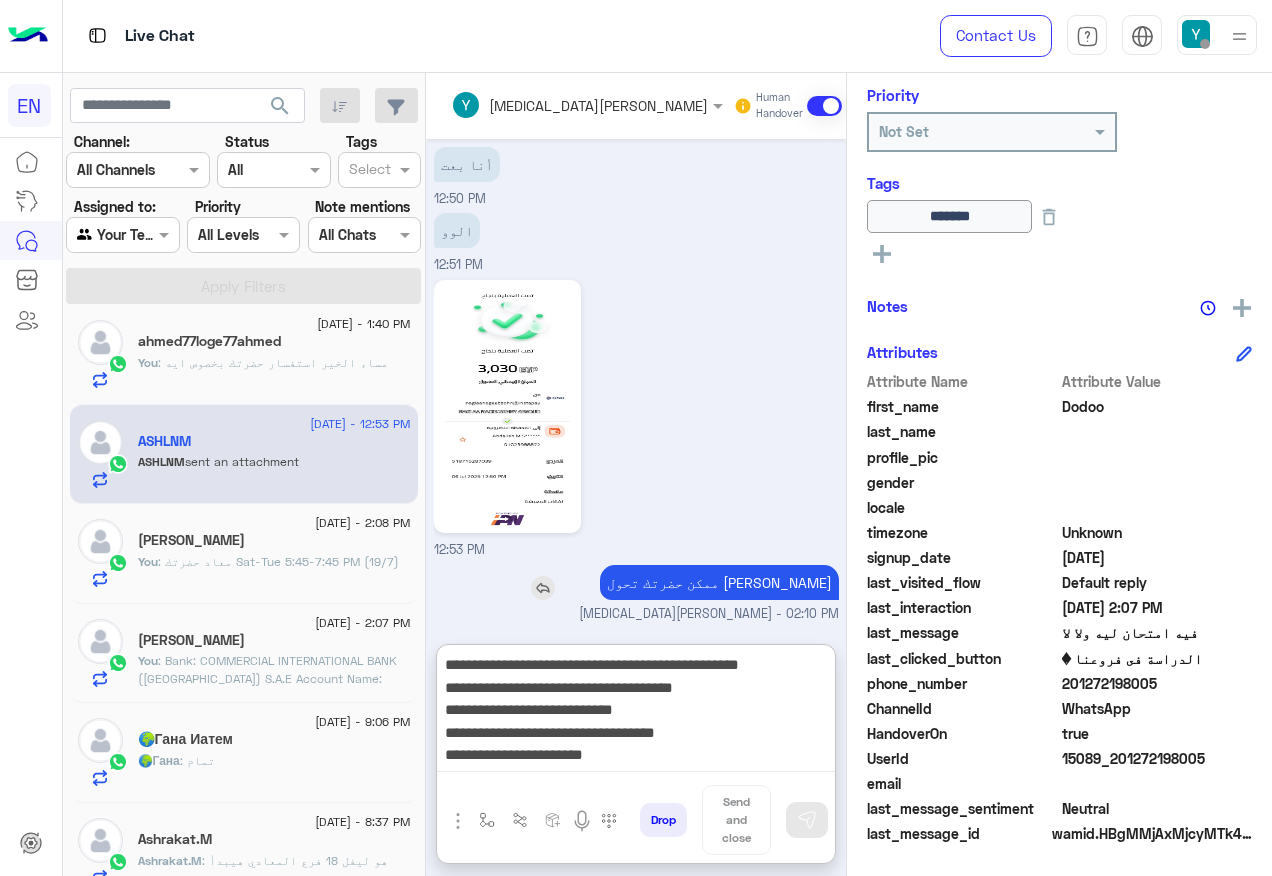 scroll, scrollTop: 39, scrollLeft: 0, axis: vertical 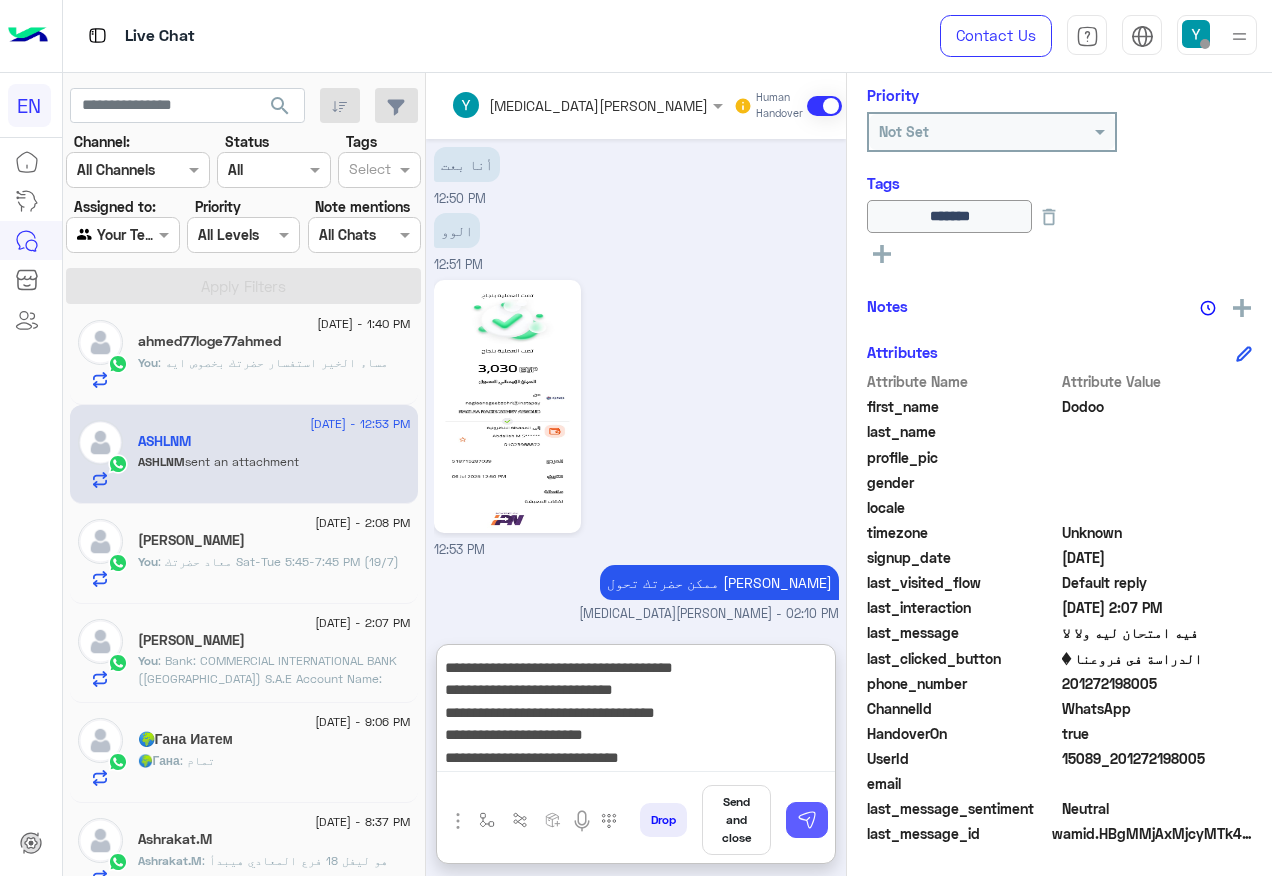 type on "**********" 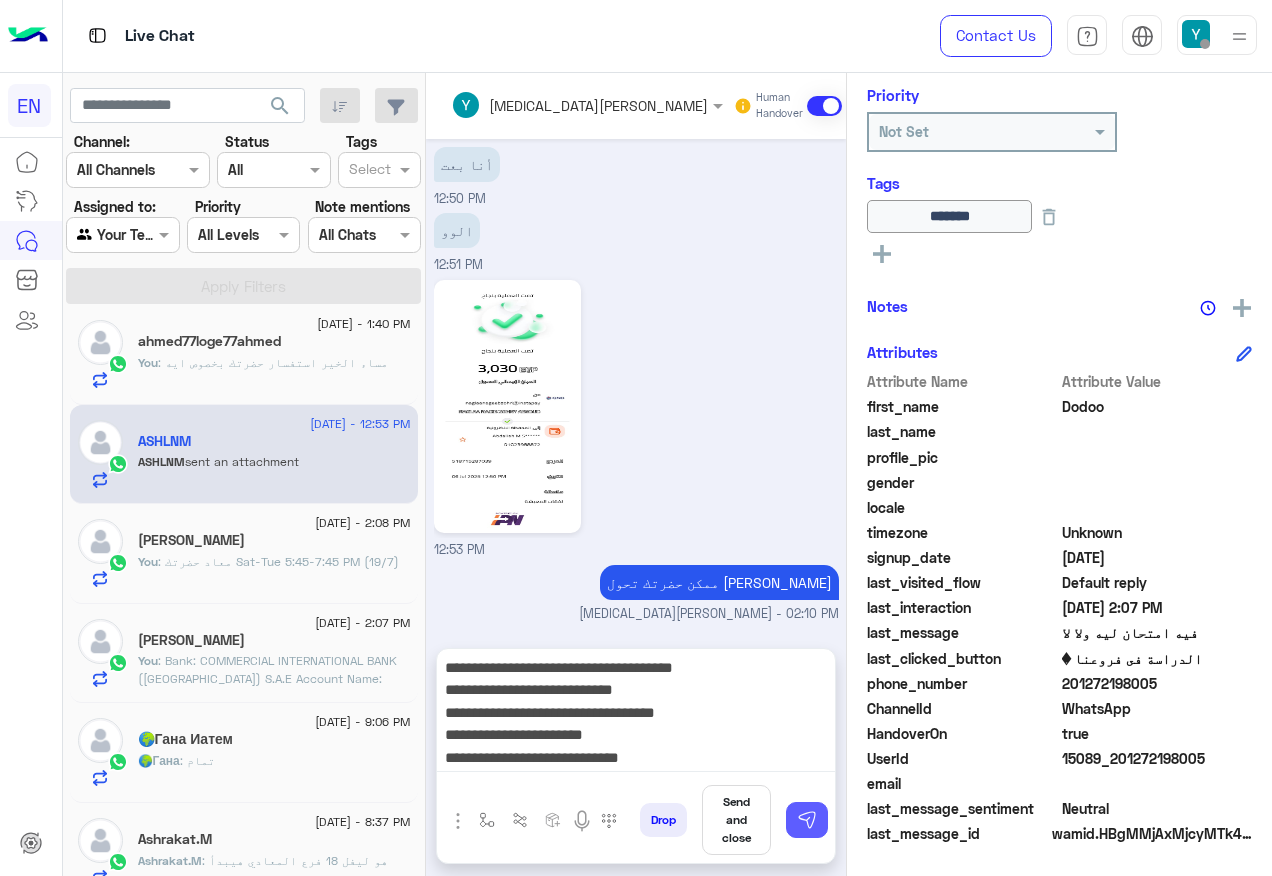 click at bounding box center (807, 820) 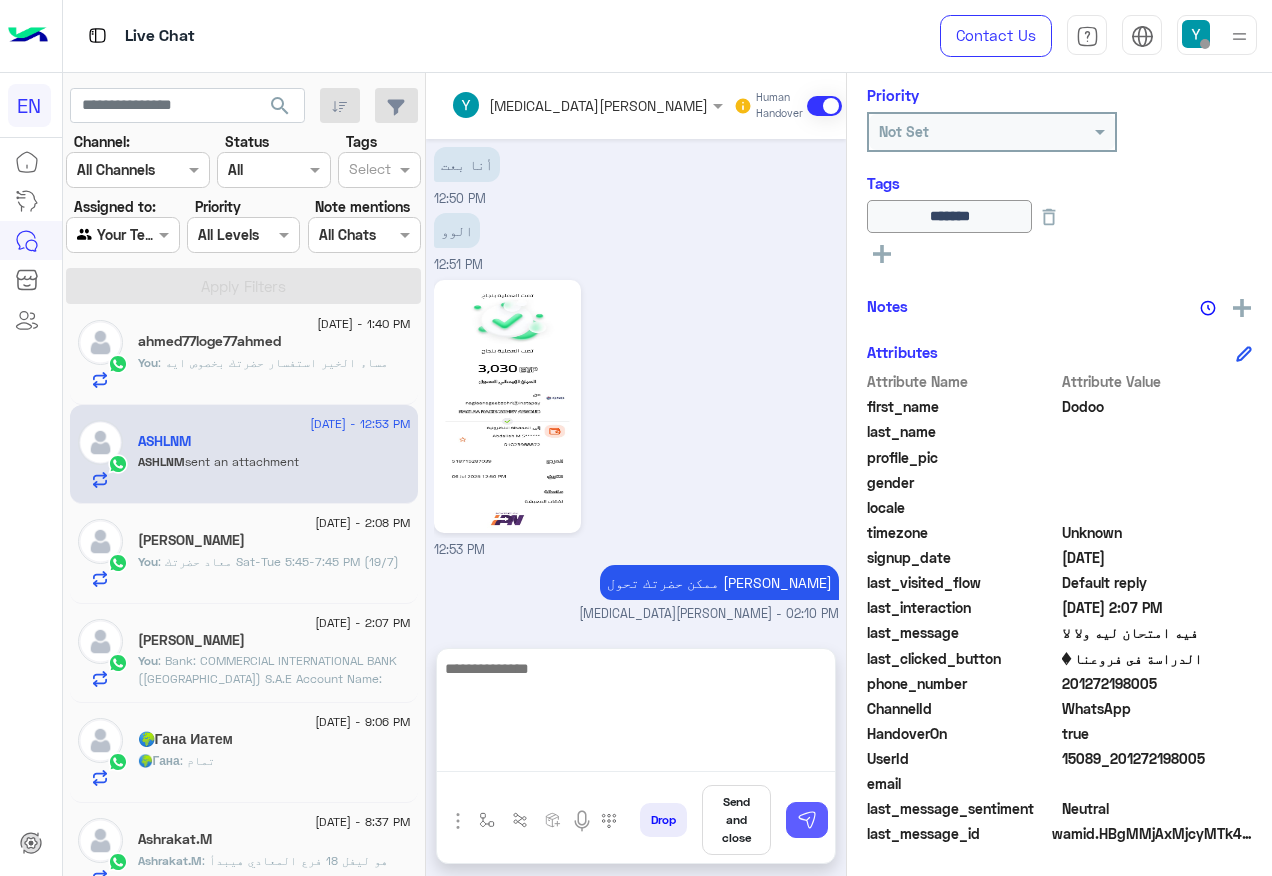 scroll, scrollTop: 0, scrollLeft: 0, axis: both 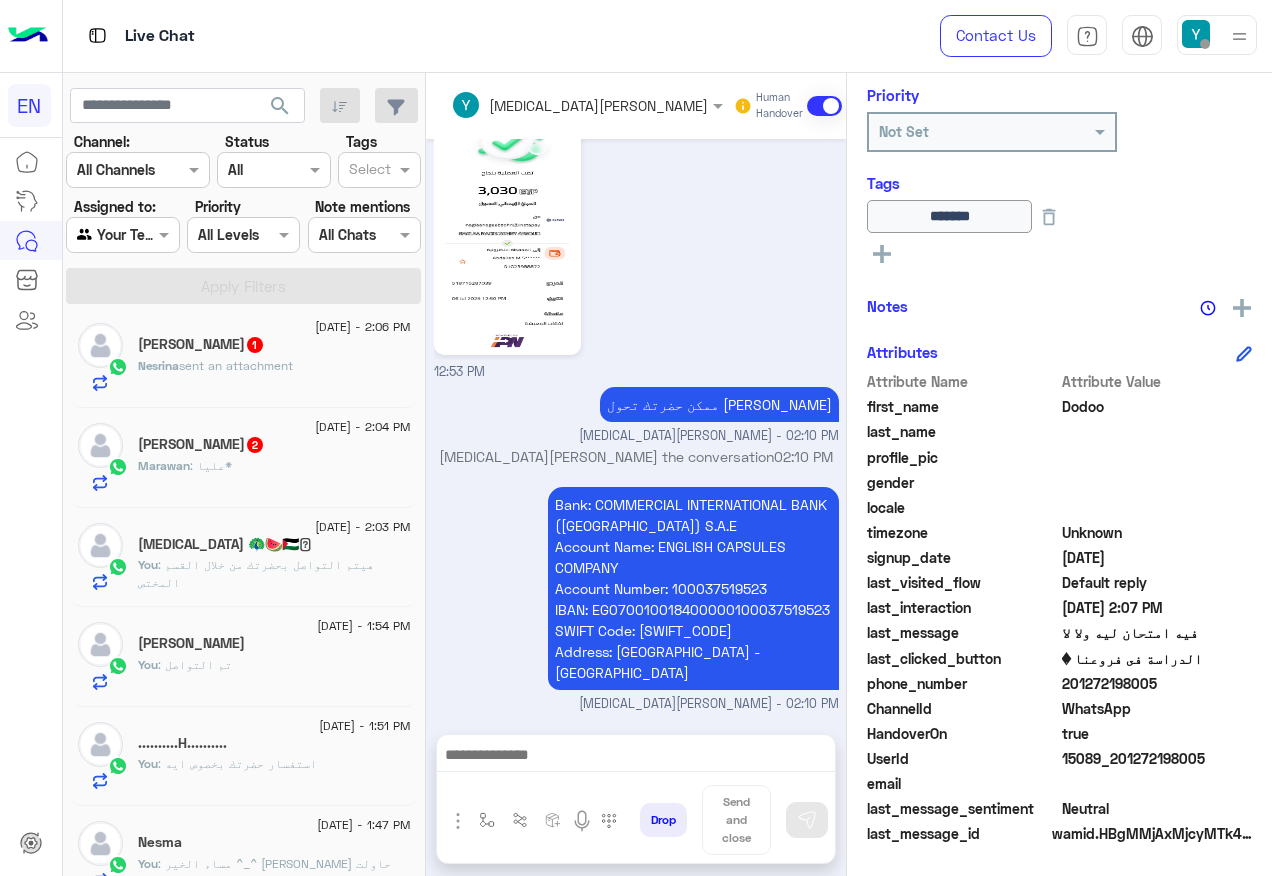 click on "Marawan Hassan  2" 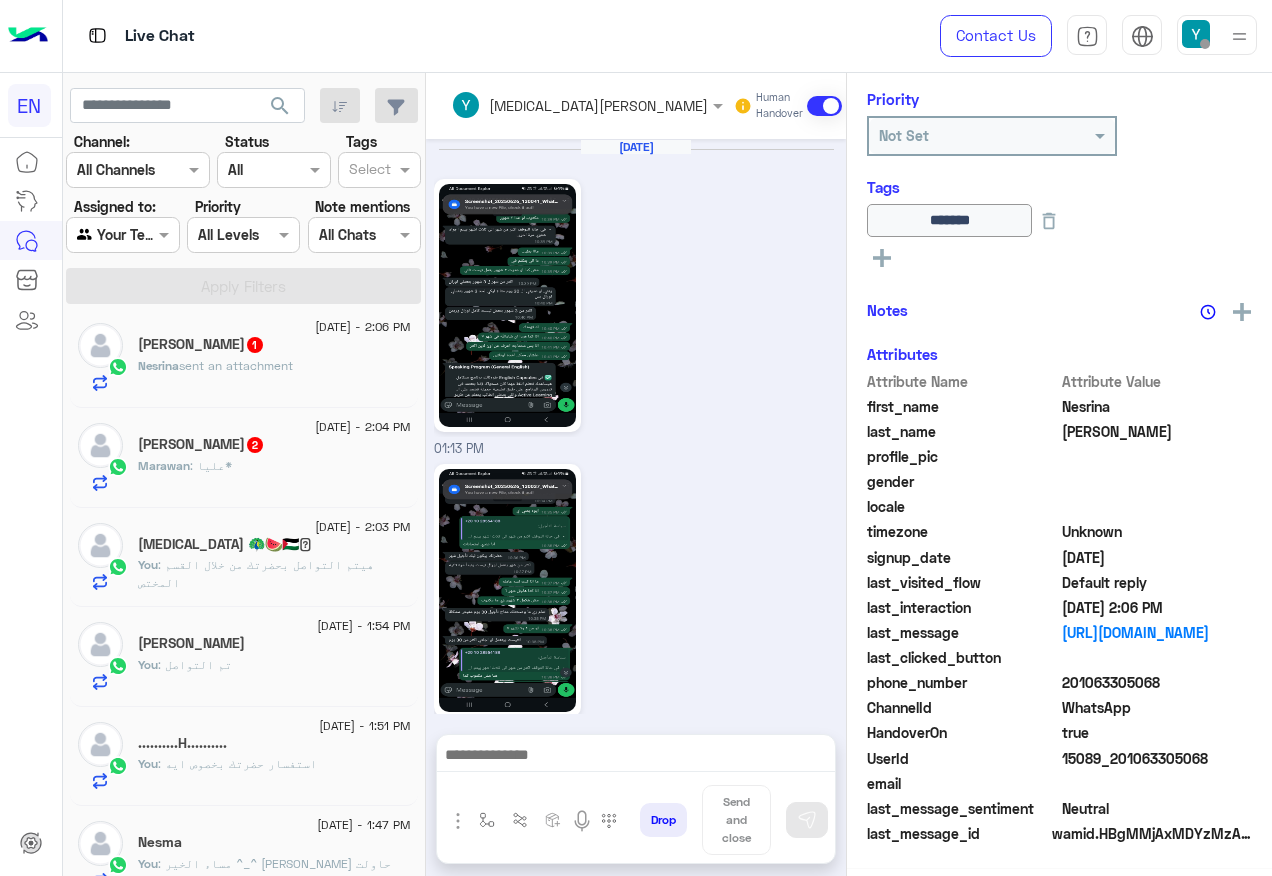 scroll, scrollTop: 238, scrollLeft: 0, axis: vertical 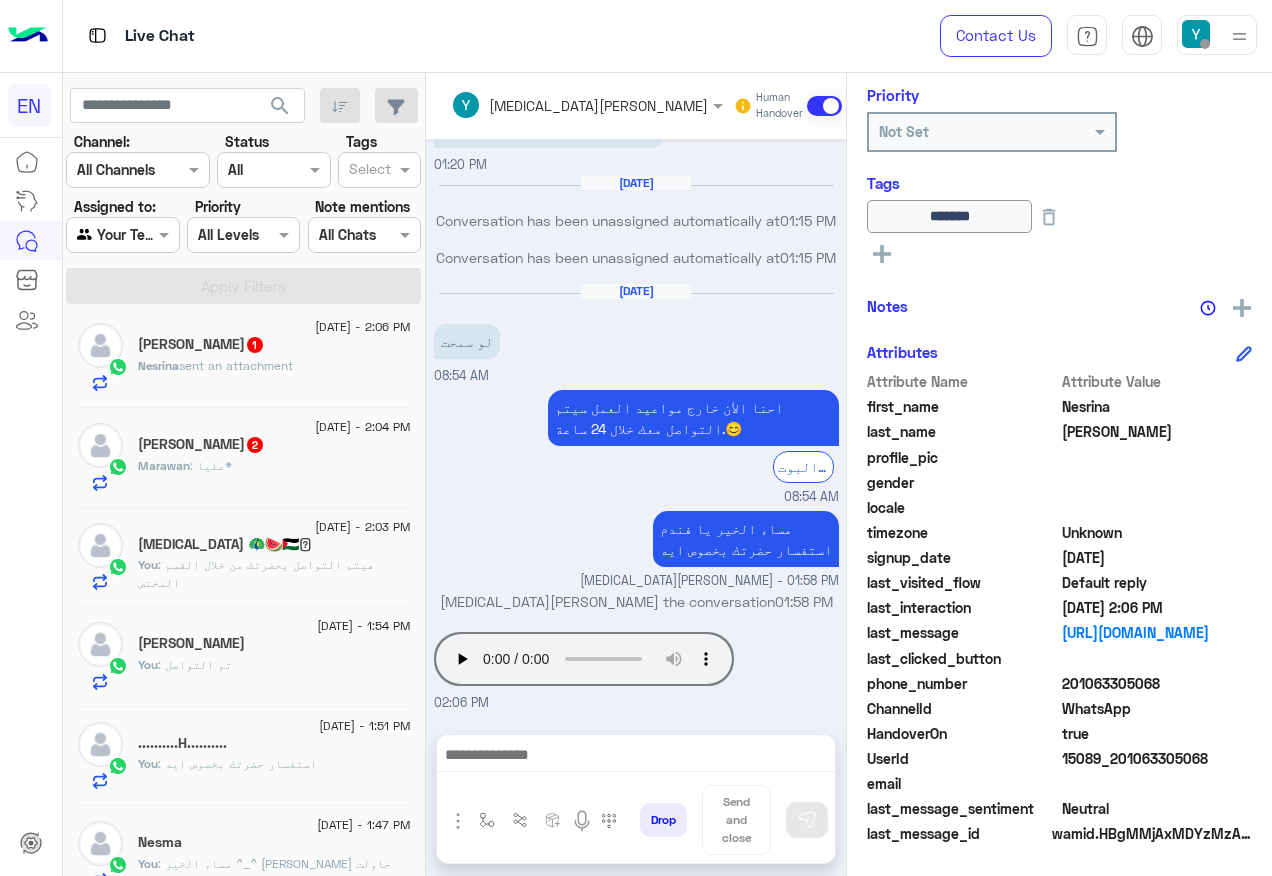click on "201063305068" 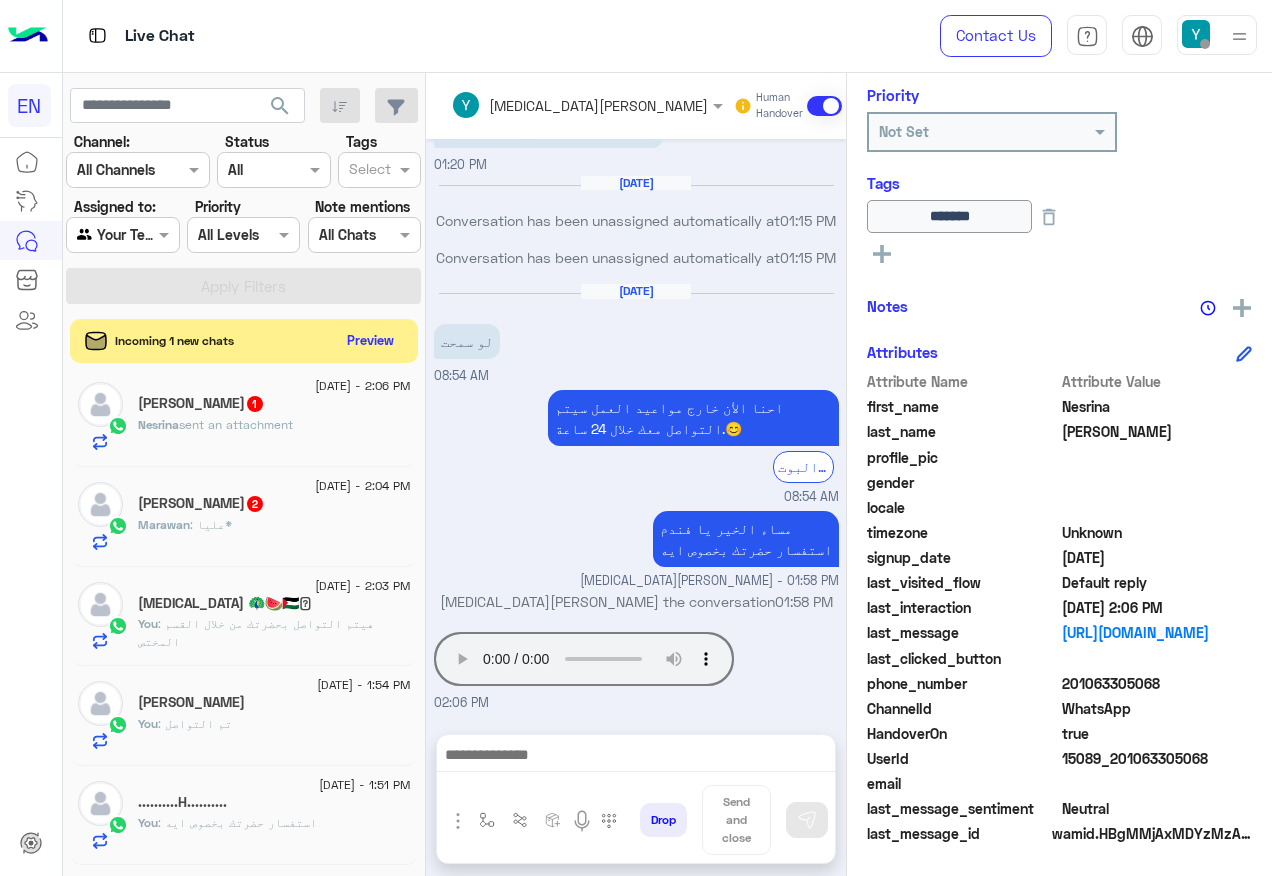 click at bounding box center (636, 757) 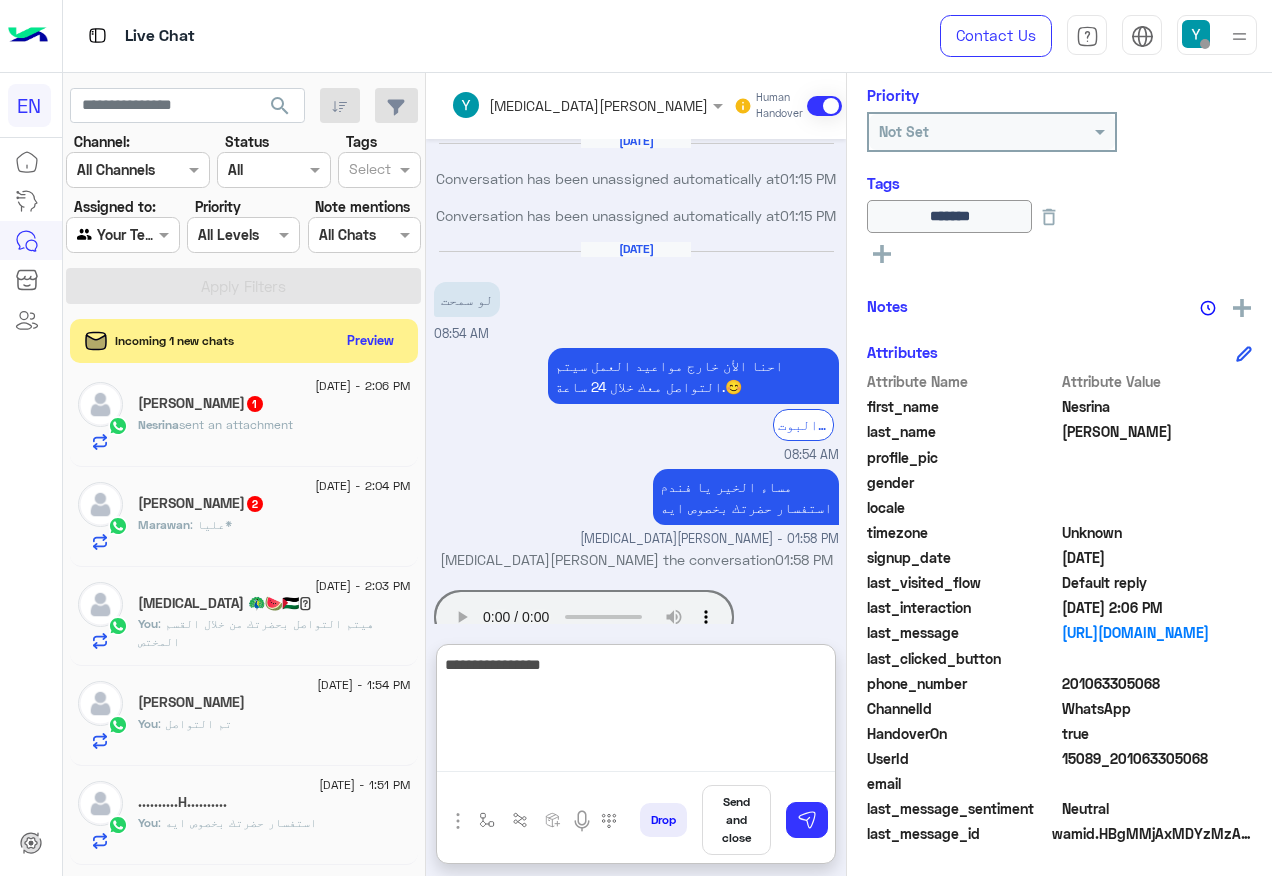 paste on "**********" 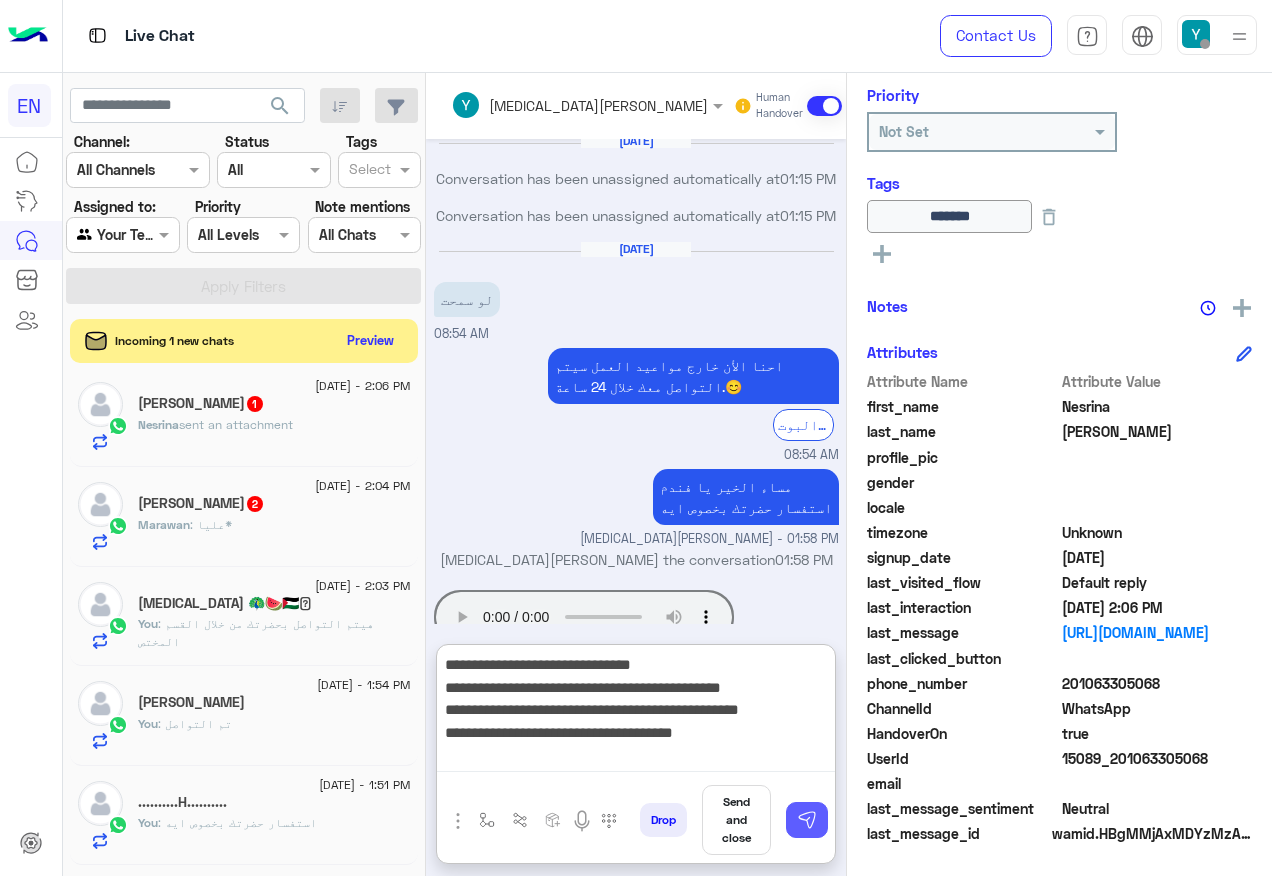 type on "**********" 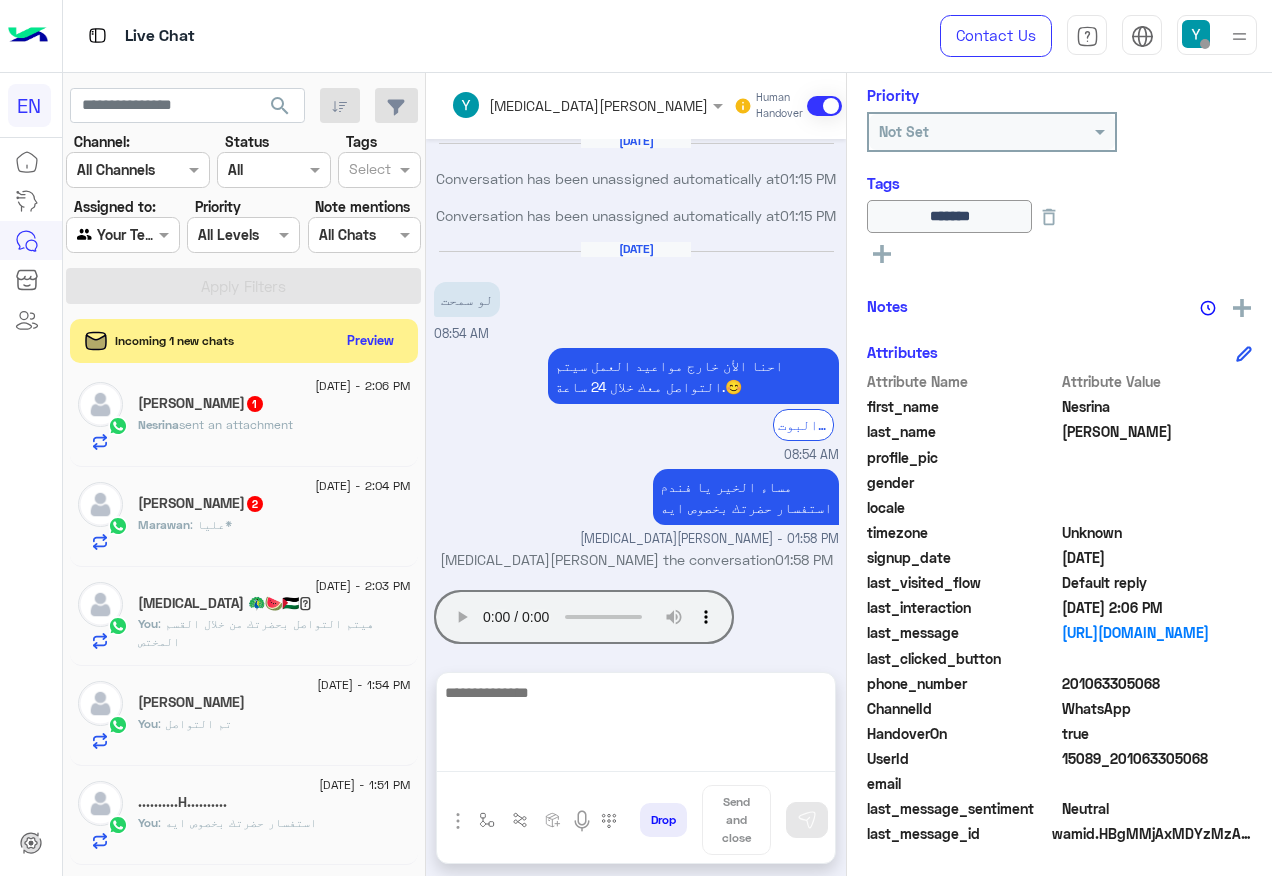 scroll, scrollTop: 1682, scrollLeft: 0, axis: vertical 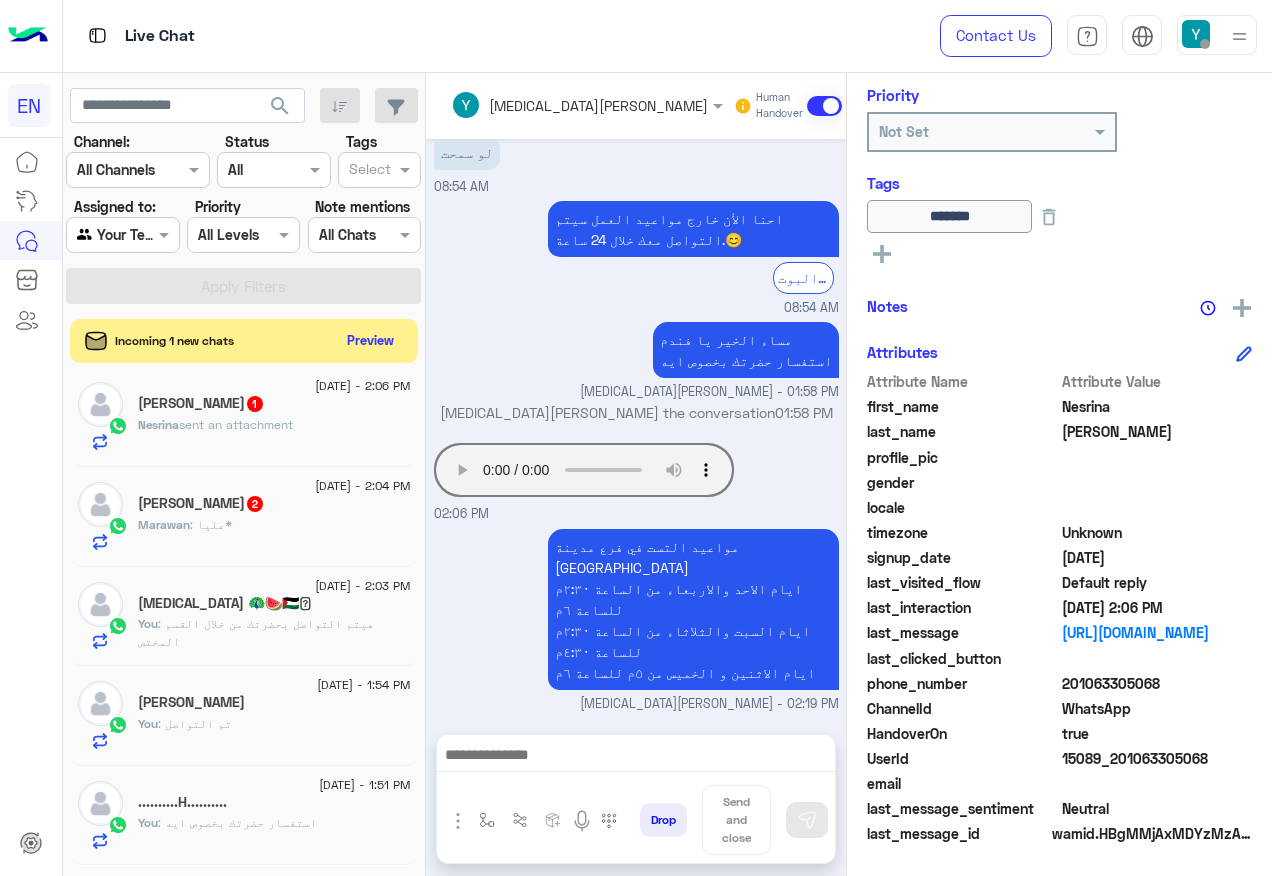 click on "Marawan : عليا*" 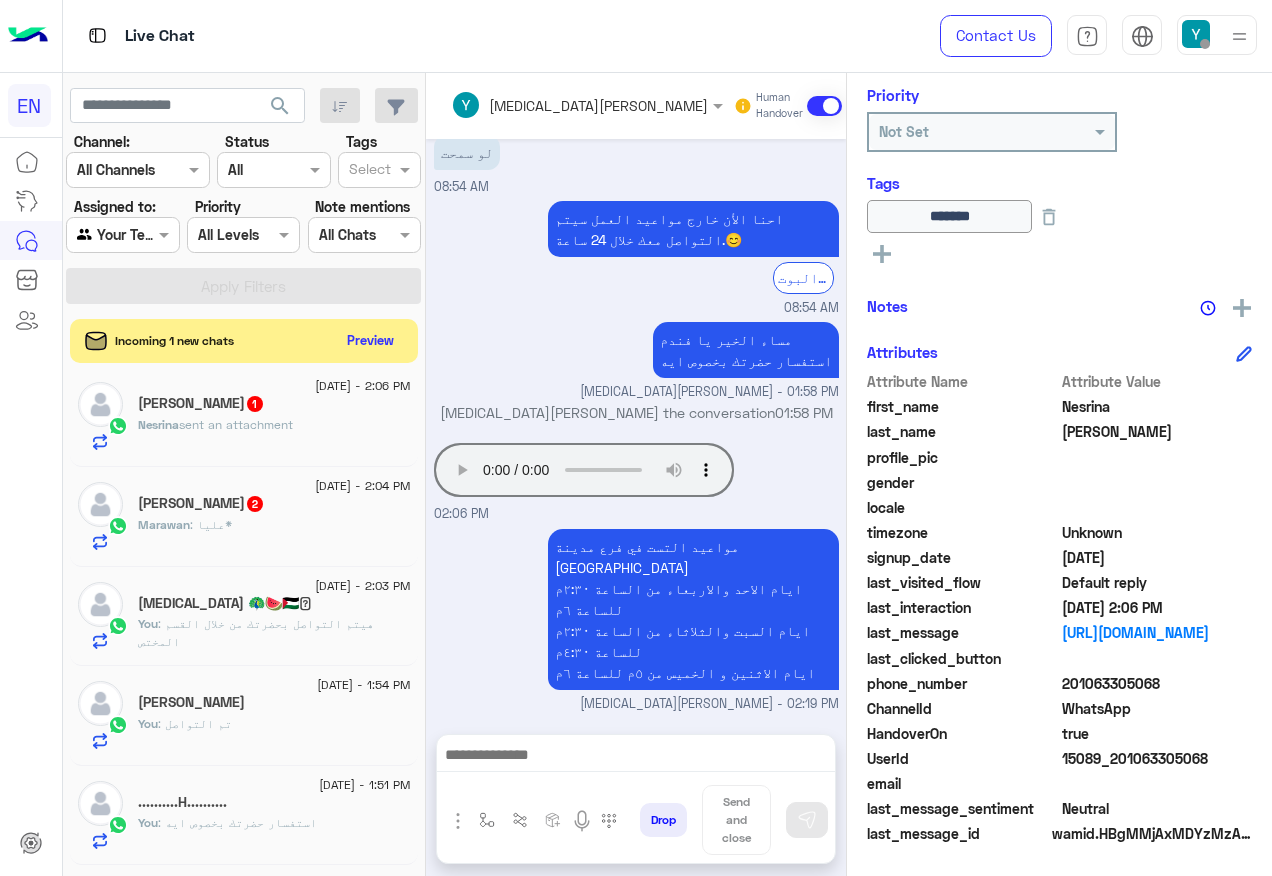 click on "Marawan : عليا*" 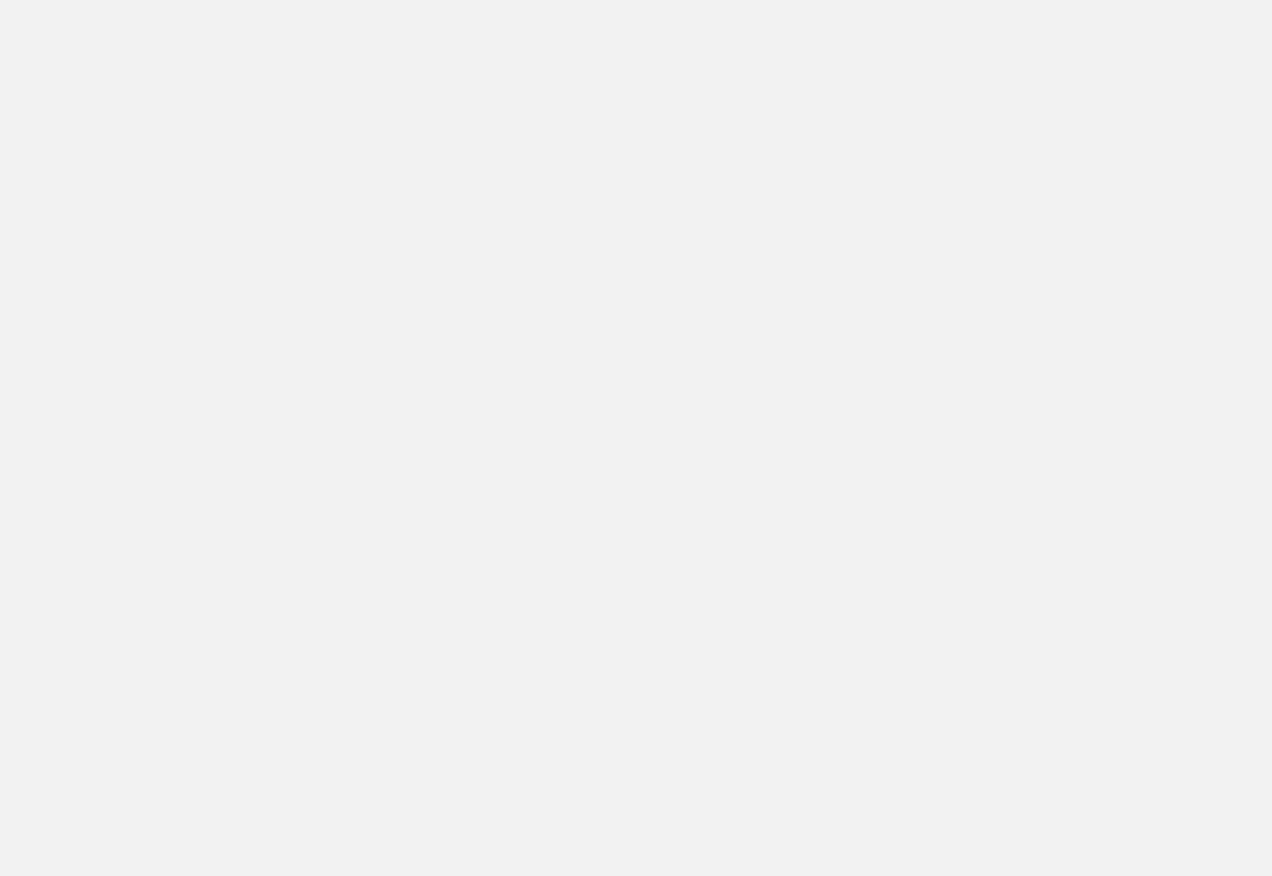 scroll, scrollTop: 0, scrollLeft: 0, axis: both 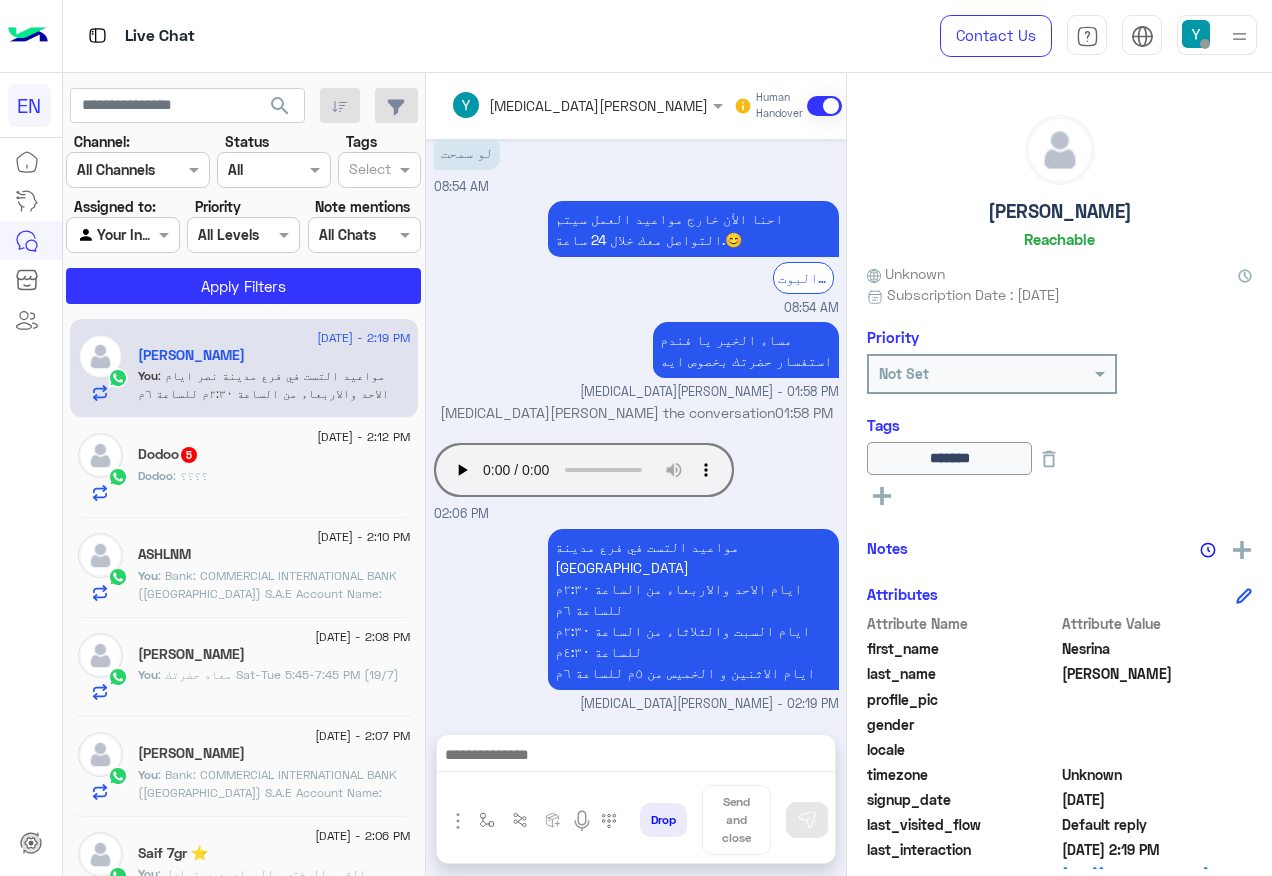 click on "Dodoo : ؟؟؟؟" 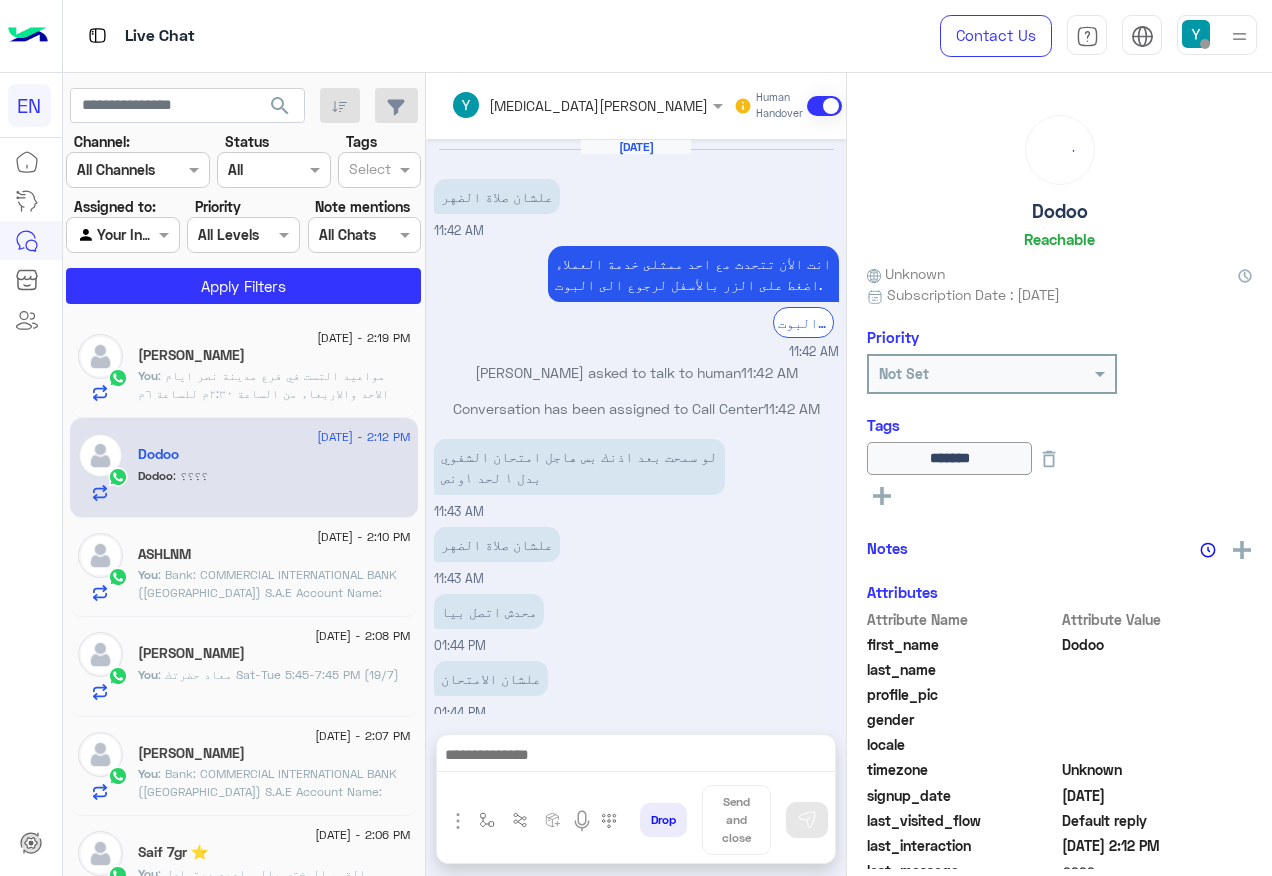 scroll, scrollTop: 920, scrollLeft: 0, axis: vertical 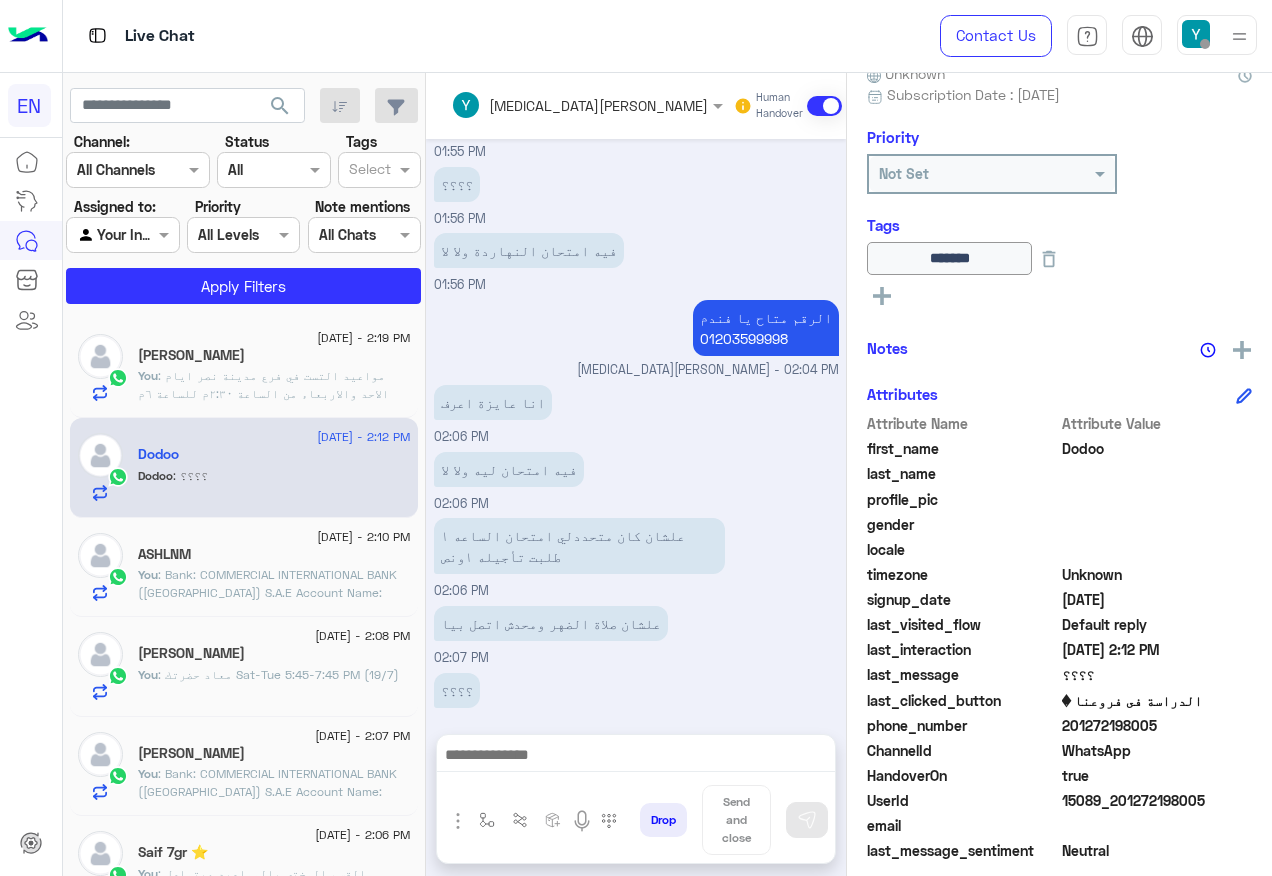 click on "201272198005" 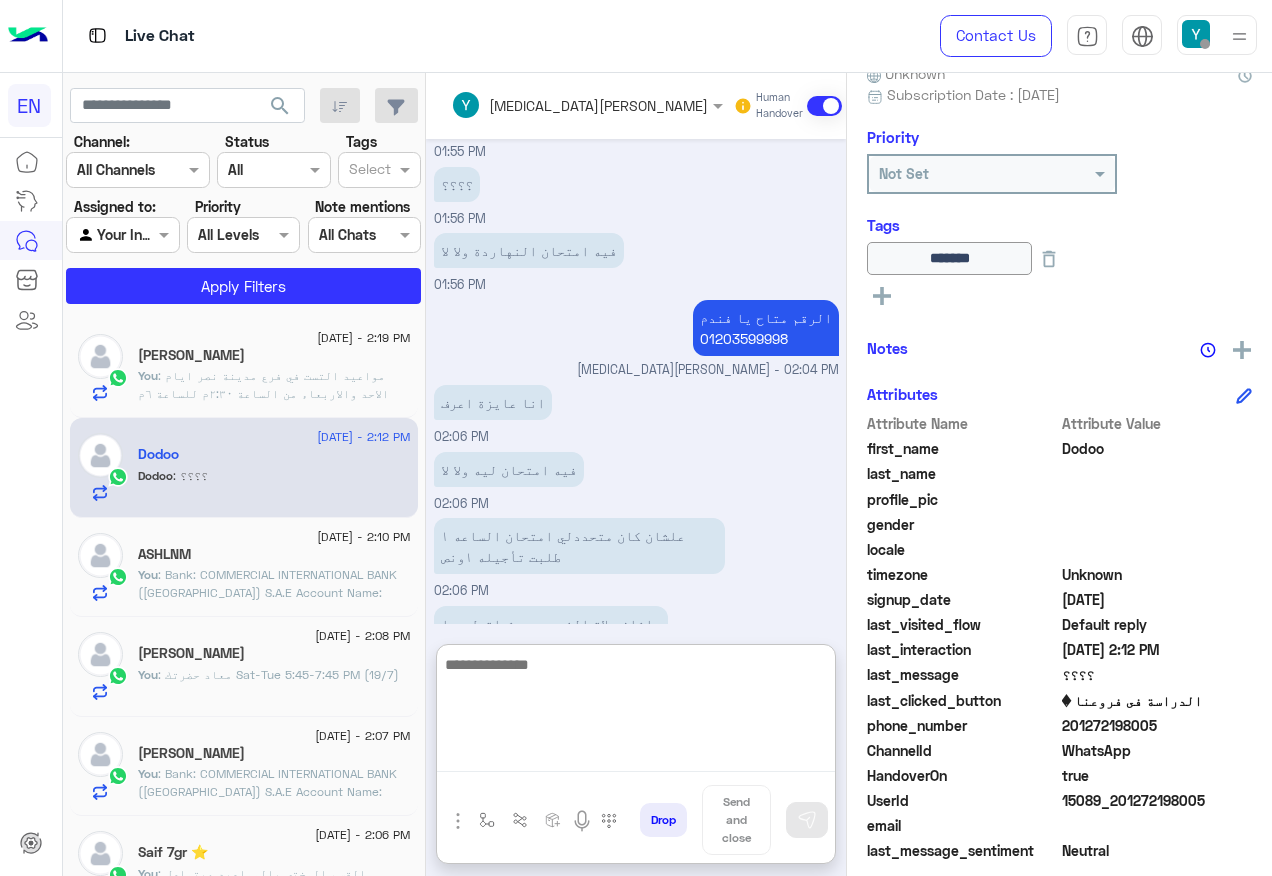 click at bounding box center [636, 712] 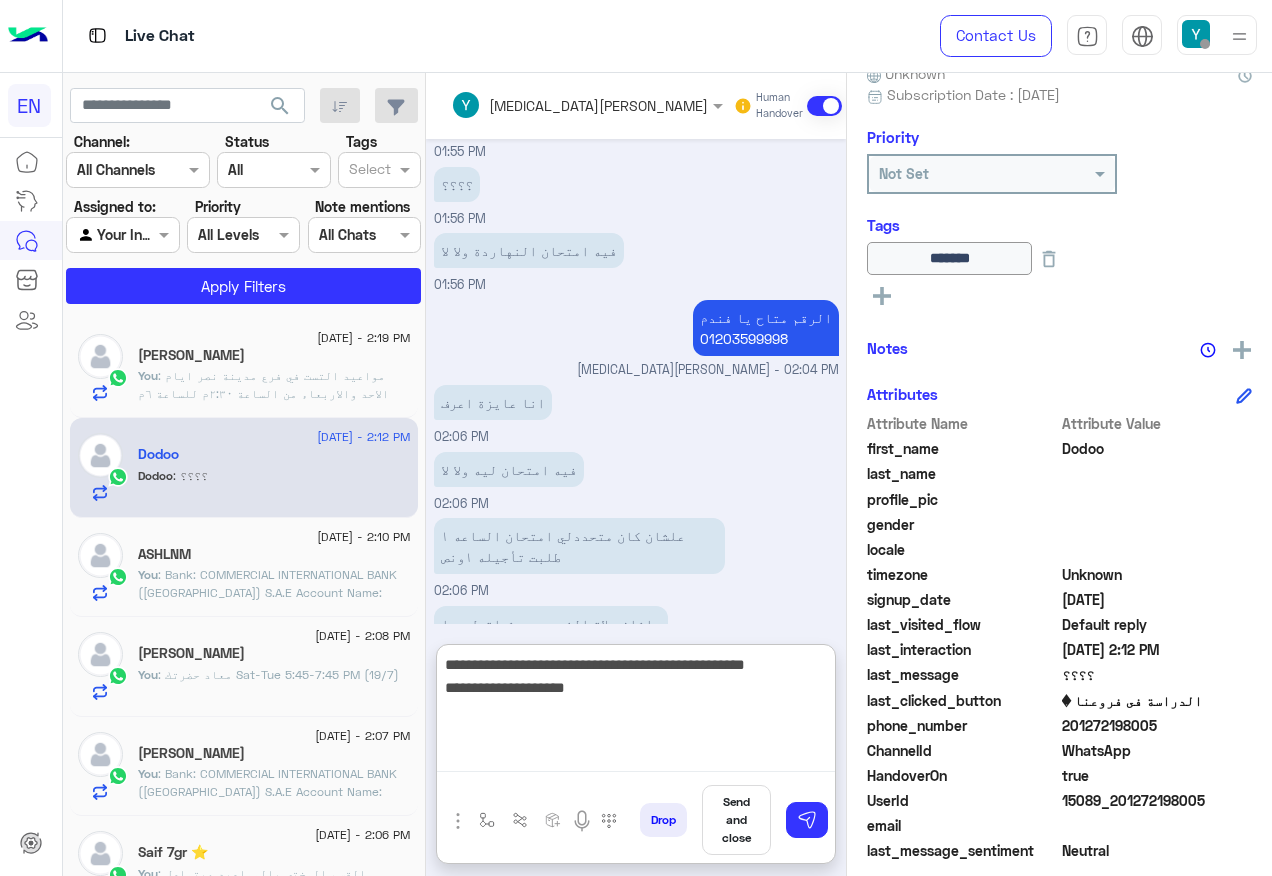 type on "**********" 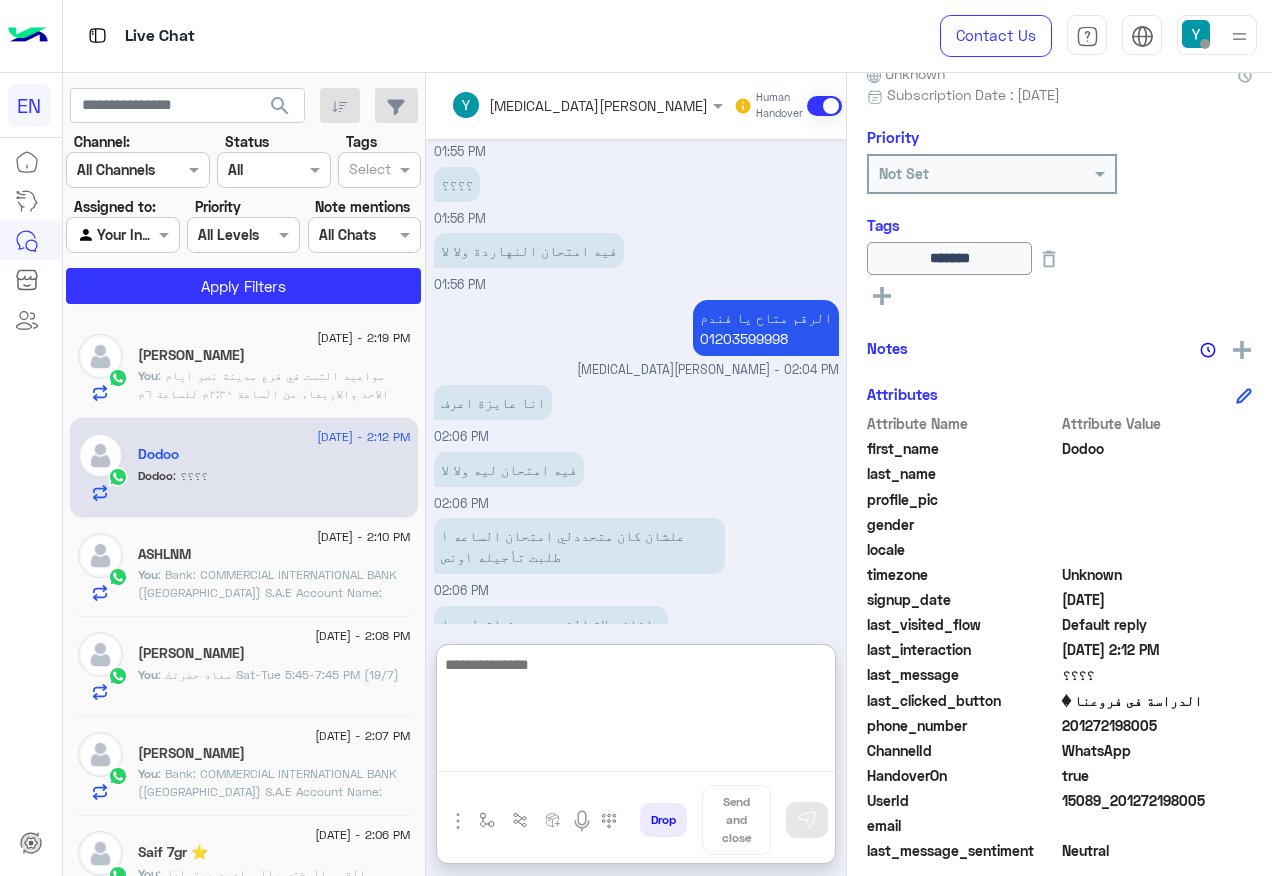 scroll, scrollTop: 1116, scrollLeft: 0, axis: vertical 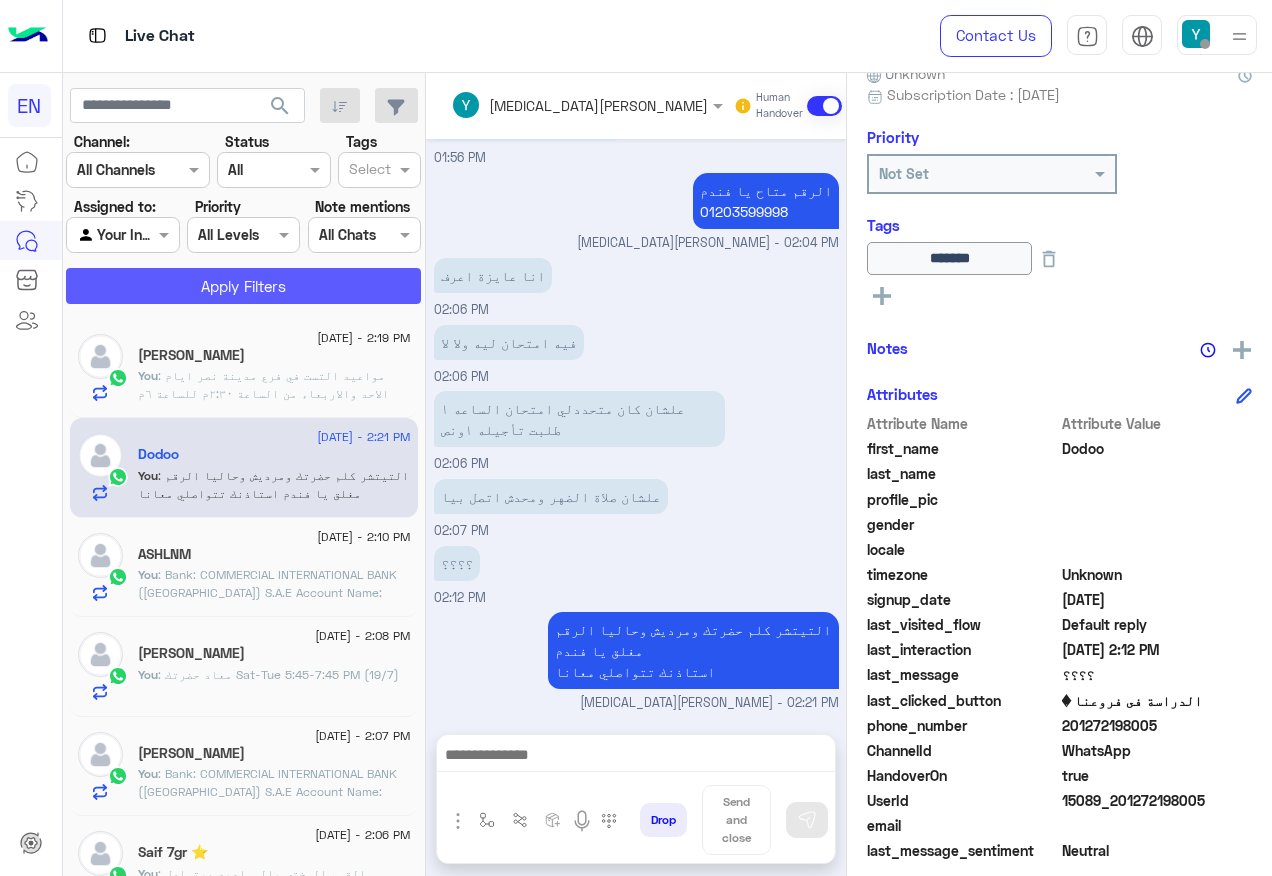 click on "Apply Filters" 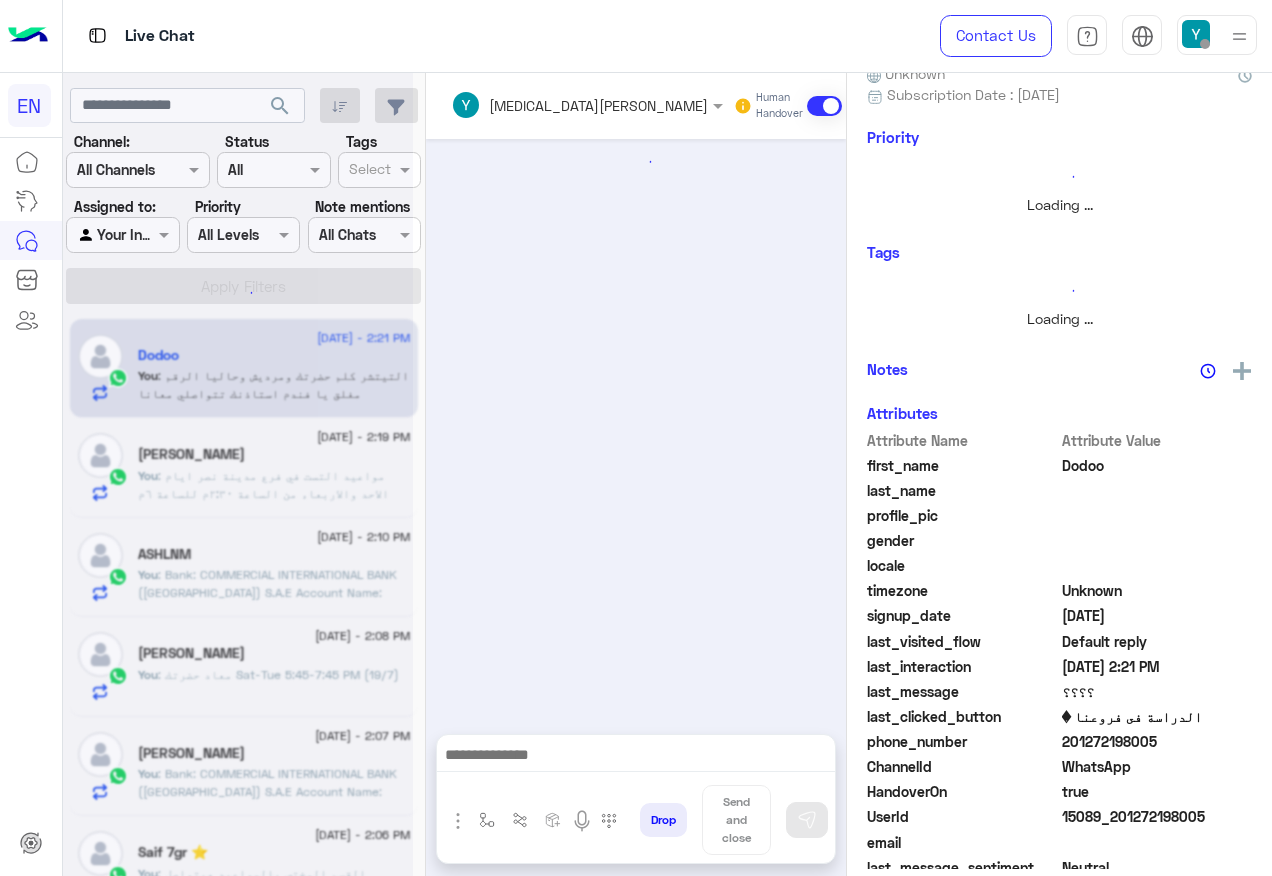 scroll, scrollTop: 959, scrollLeft: 0, axis: vertical 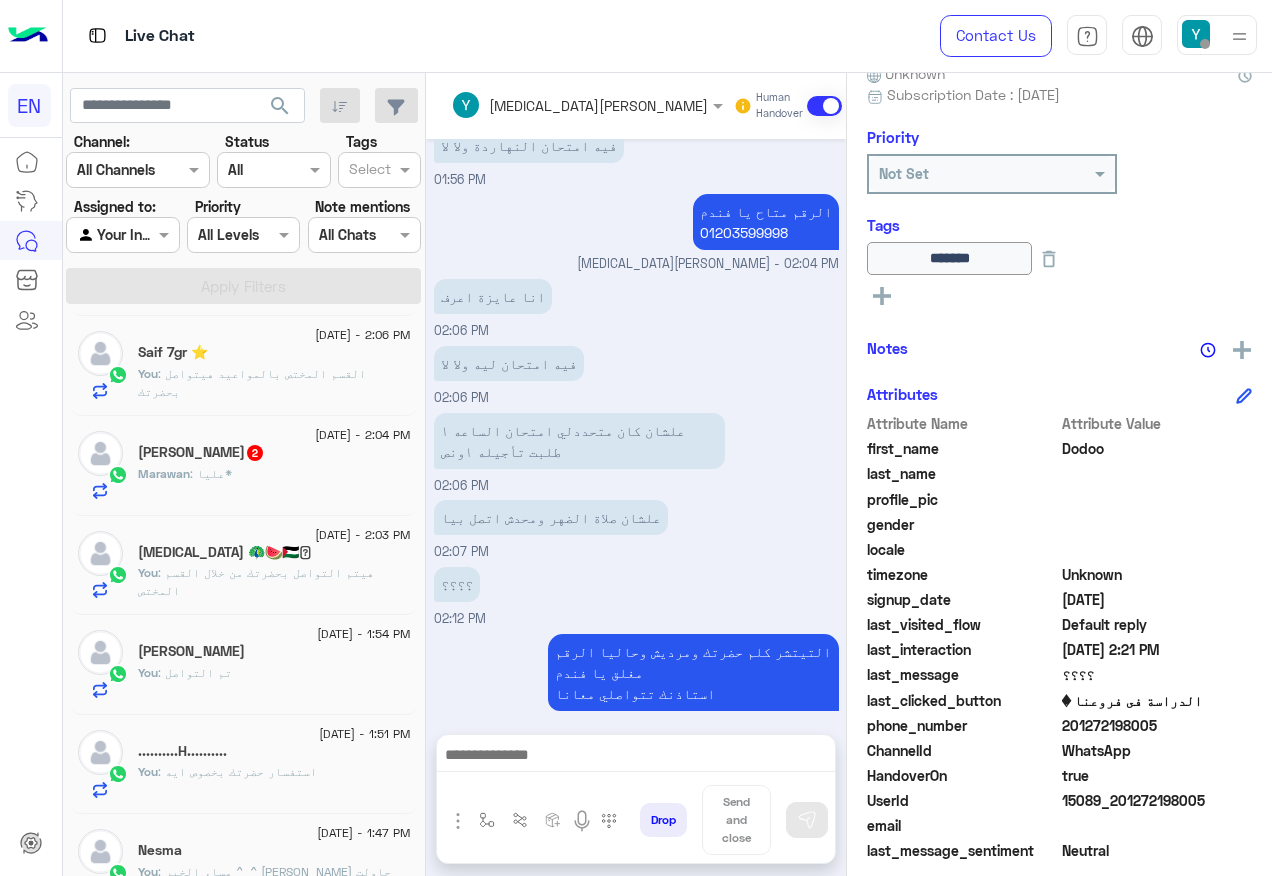 click on "Marawan : عليا*" 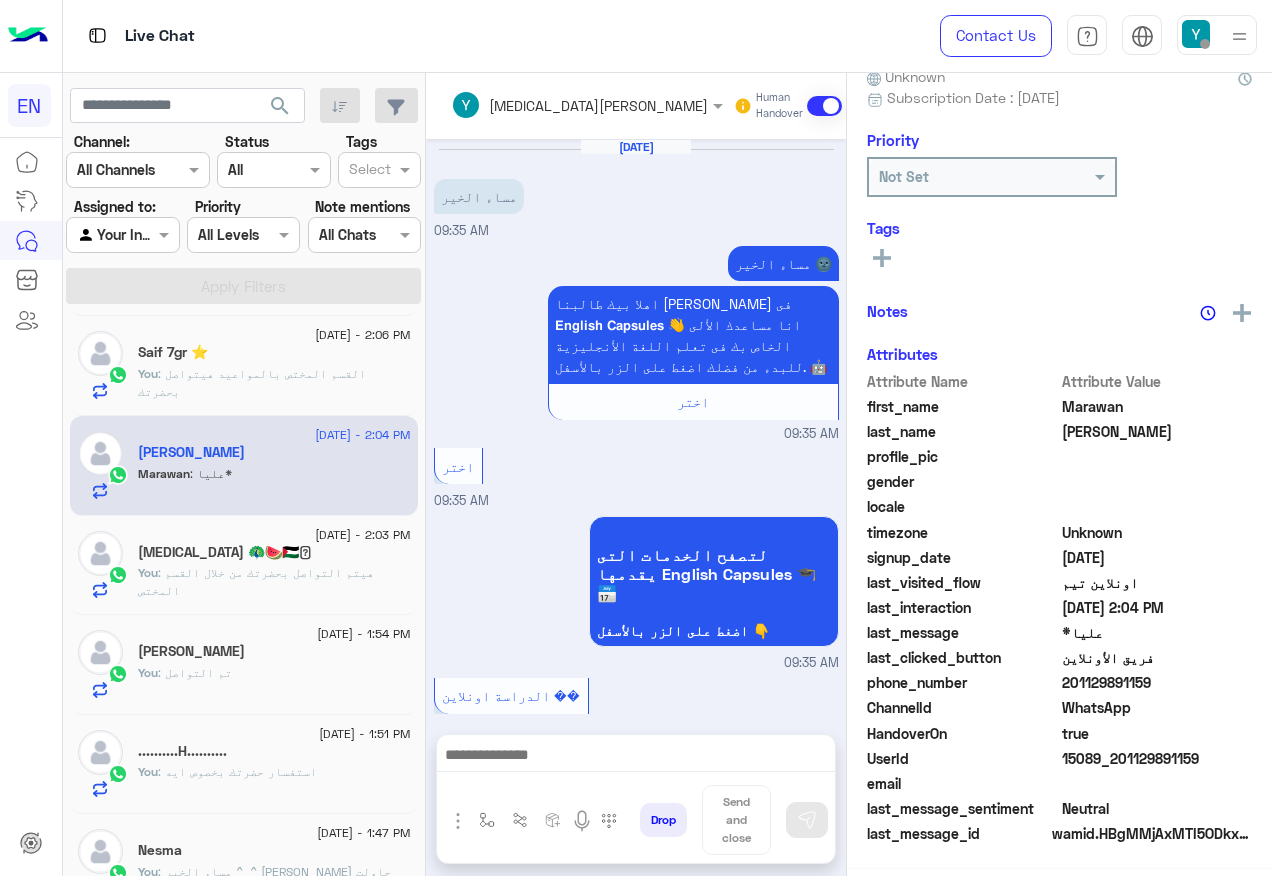 scroll, scrollTop: 197, scrollLeft: 0, axis: vertical 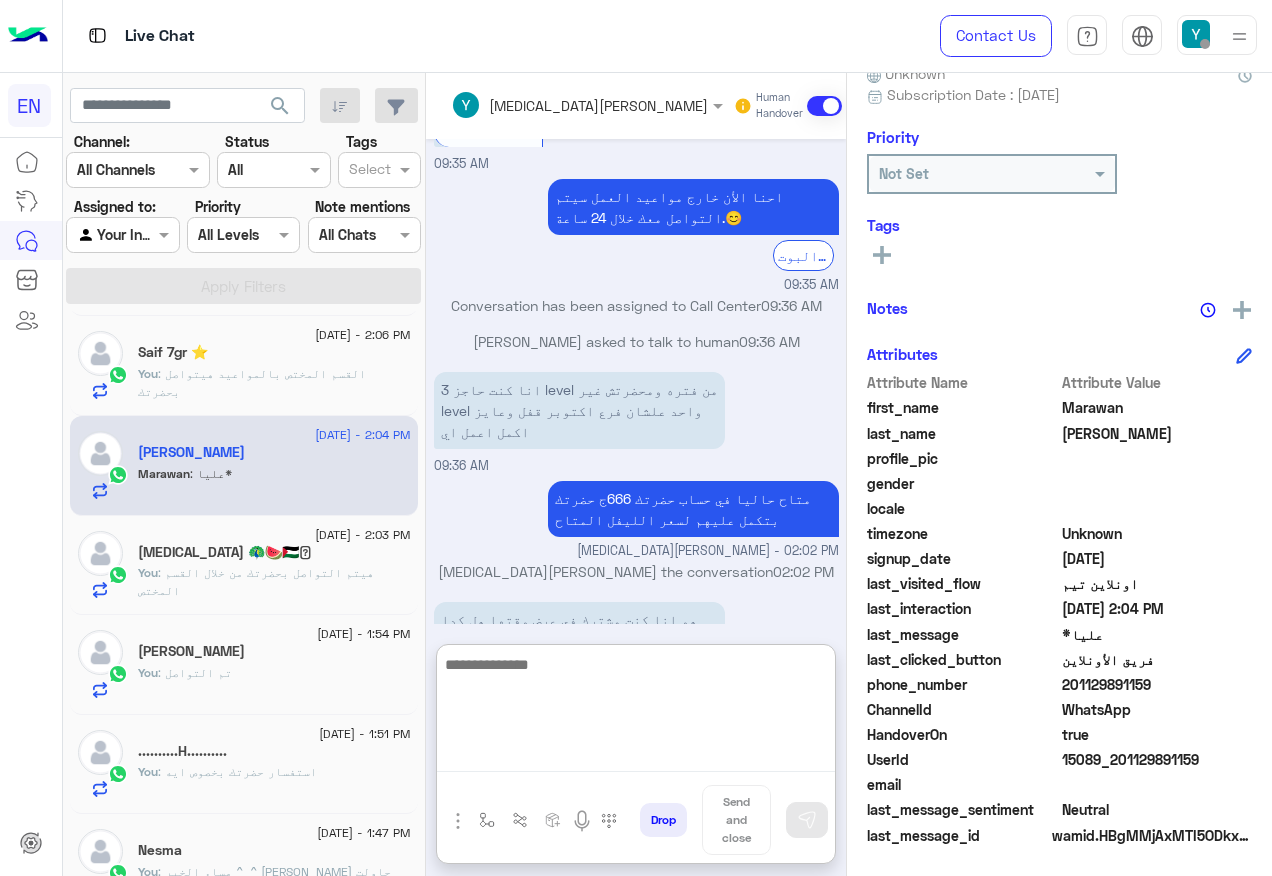 click at bounding box center (636, 712) 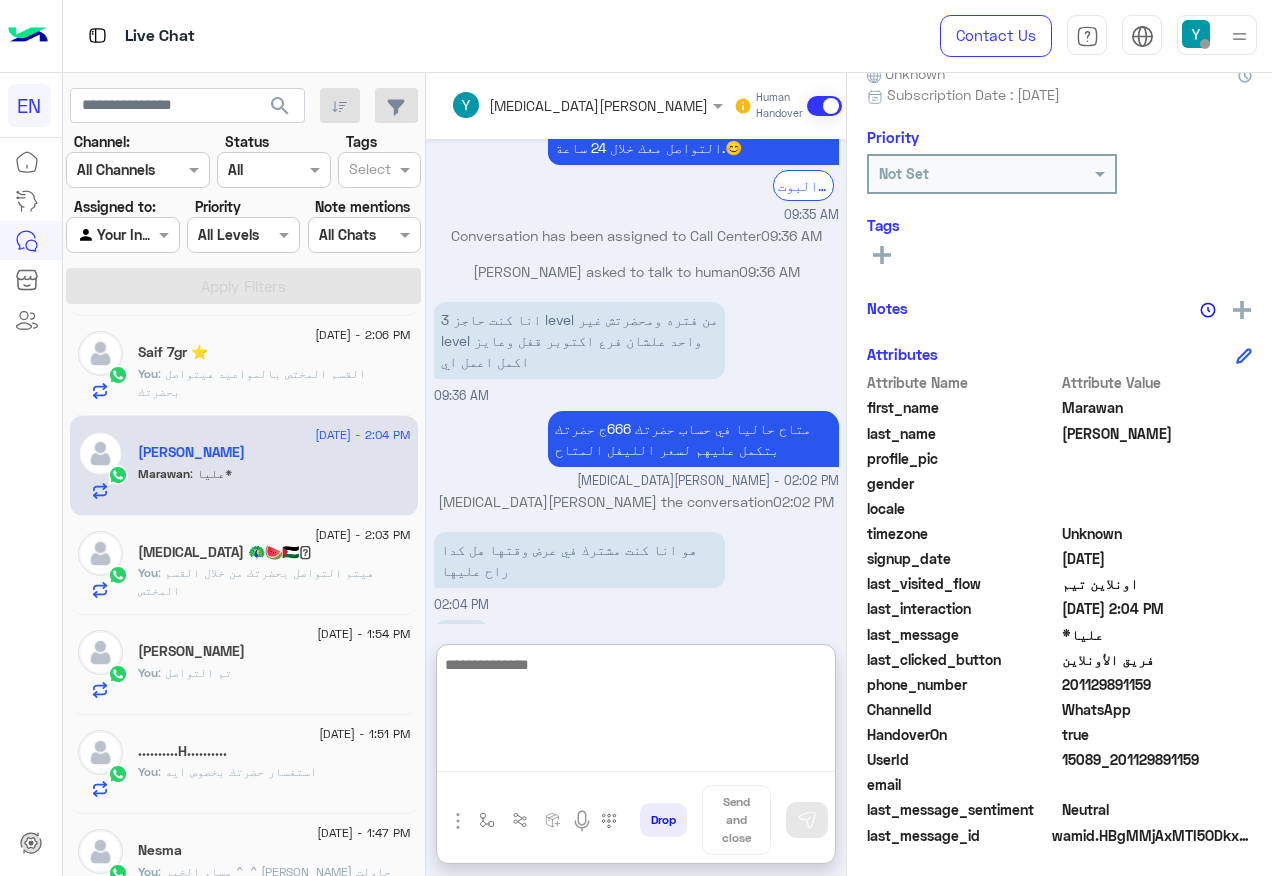 scroll, scrollTop: 1340, scrollLeft: 0, axis: vertical 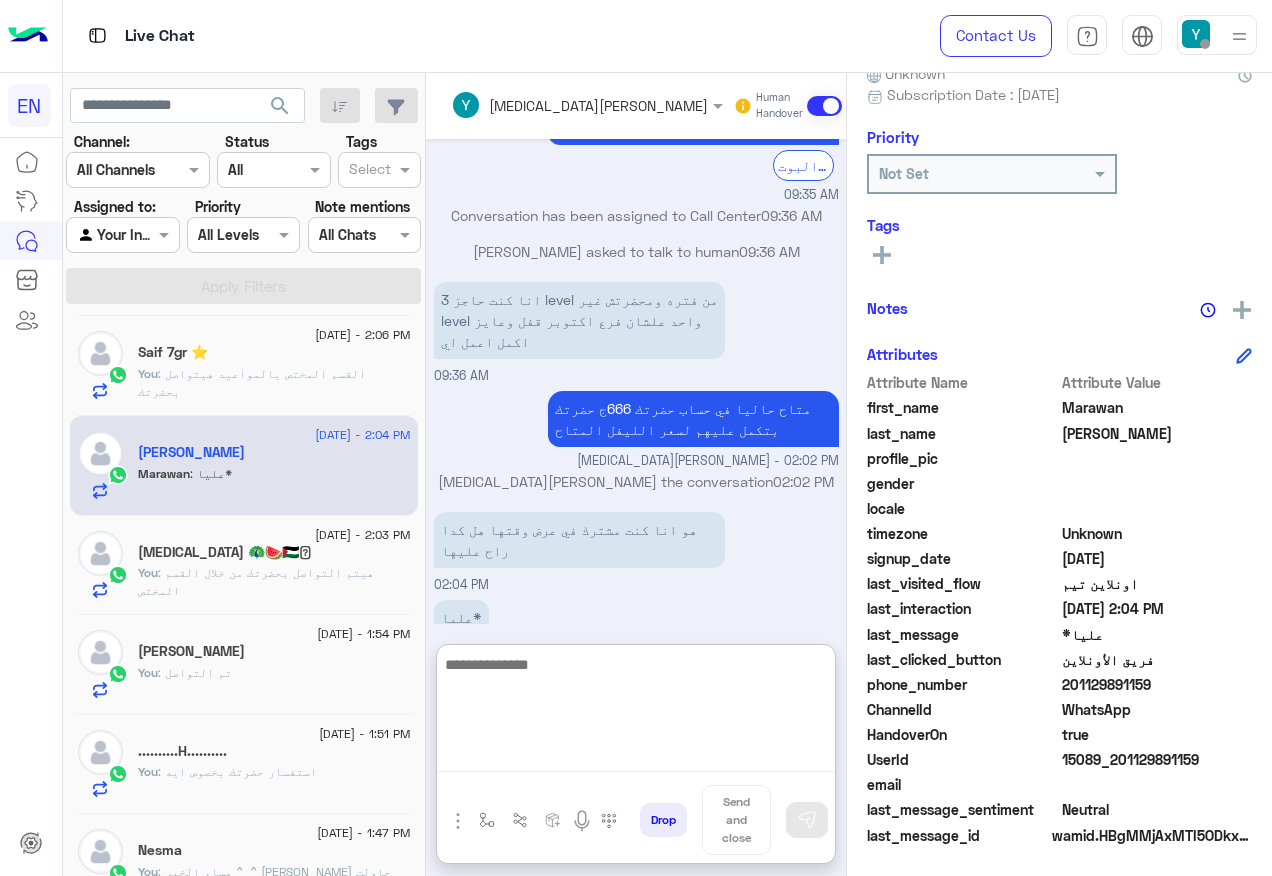 click at bounding box center [636, 712] 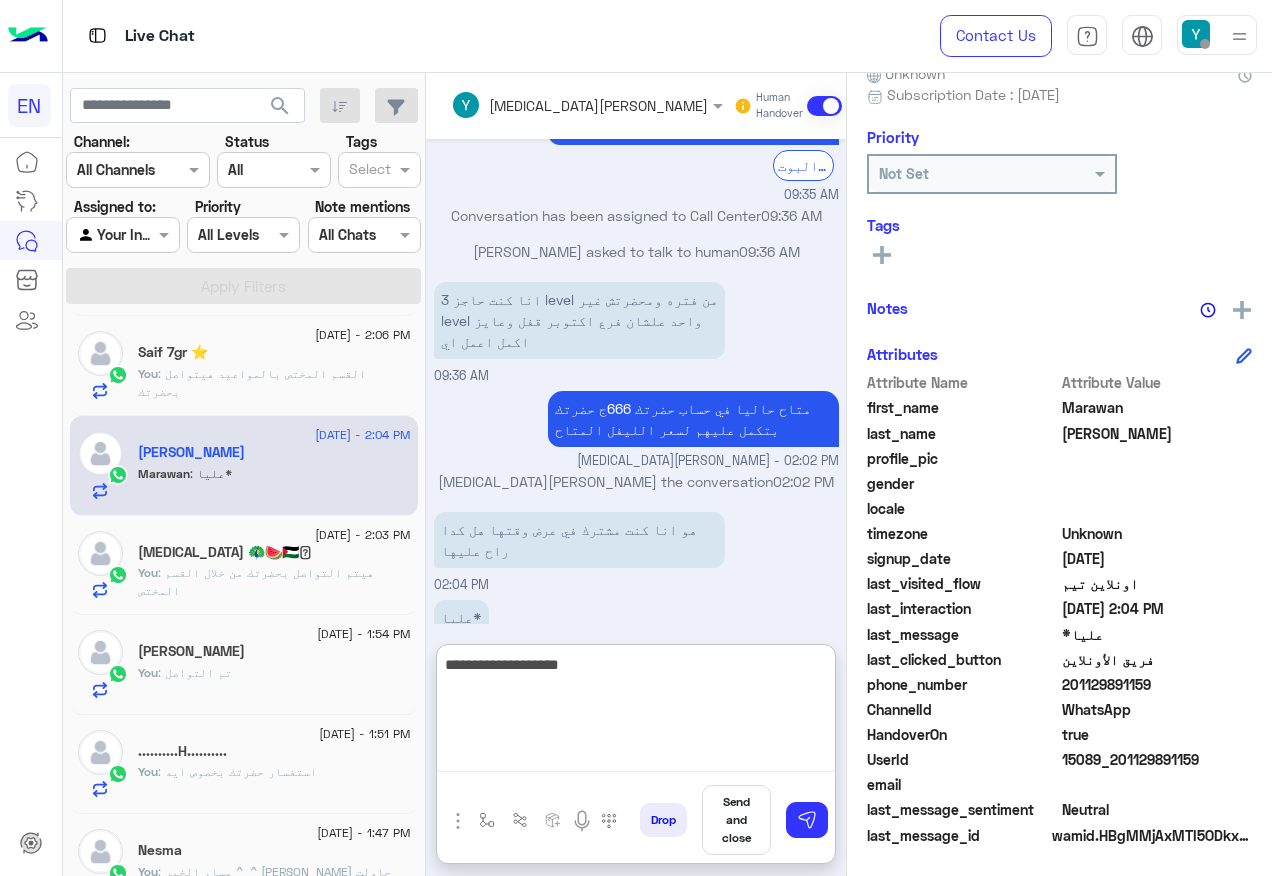 type on "**********" 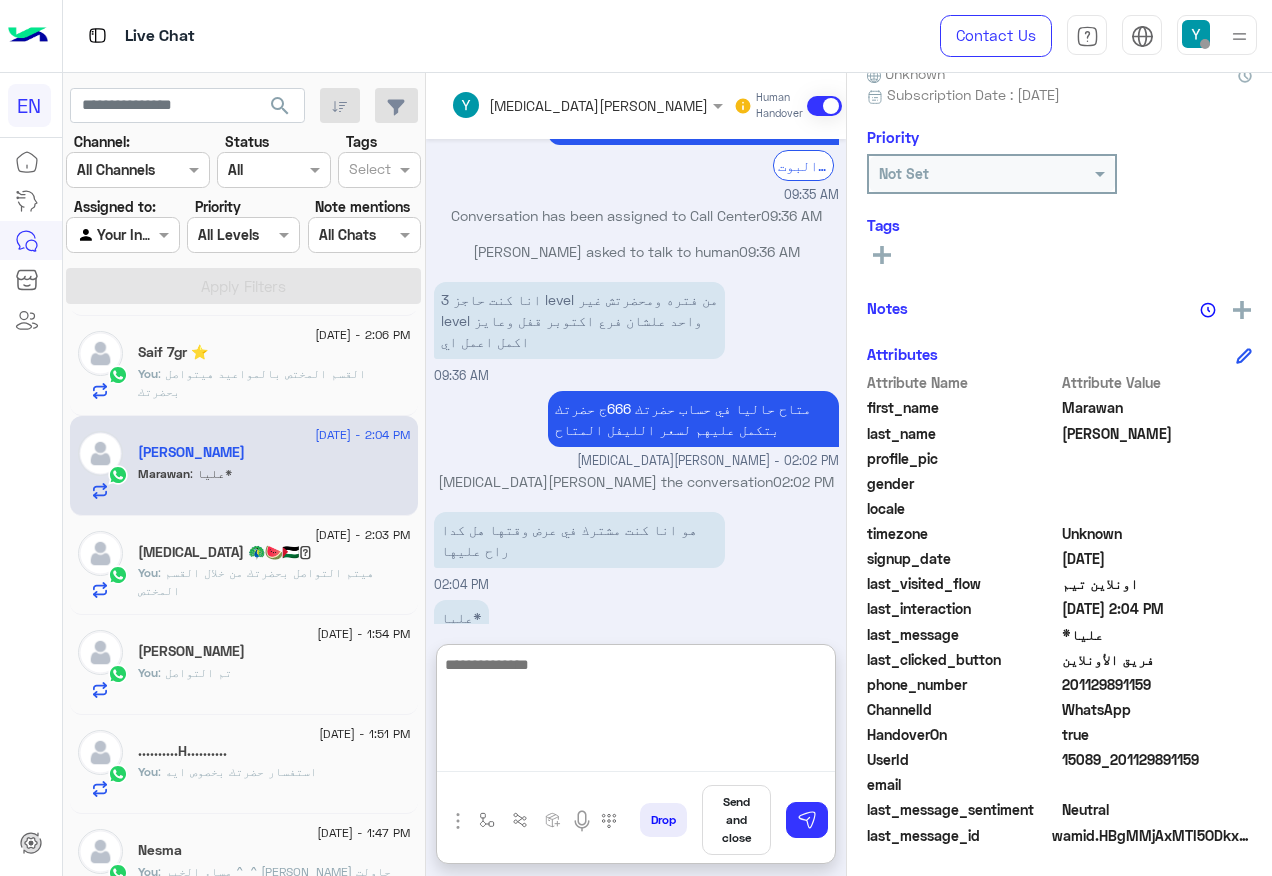 scroll, scrollTop: 1404, scrollLeft: 0, axis: vertical 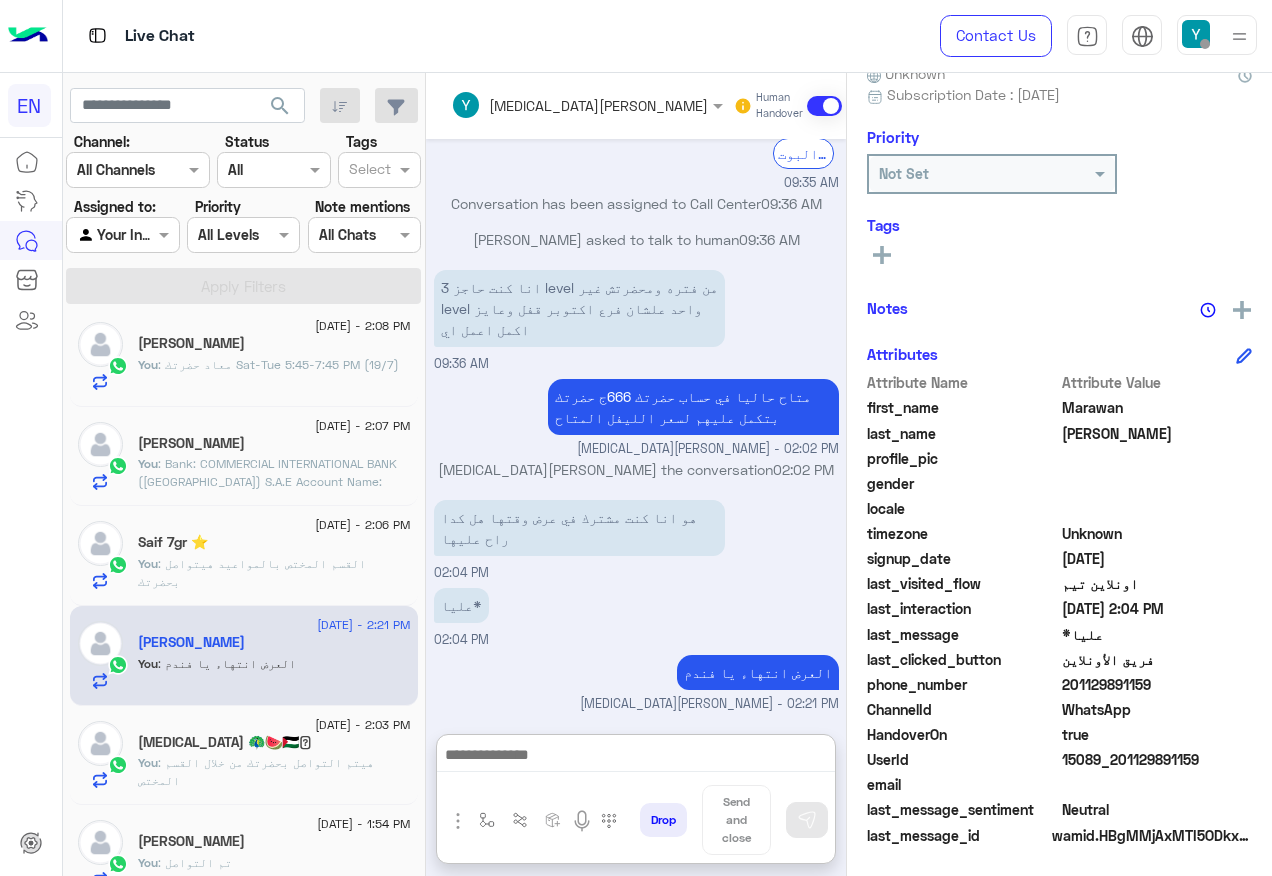 click on "Agent Filter Your Inbox" at bounding box center (122, 235) 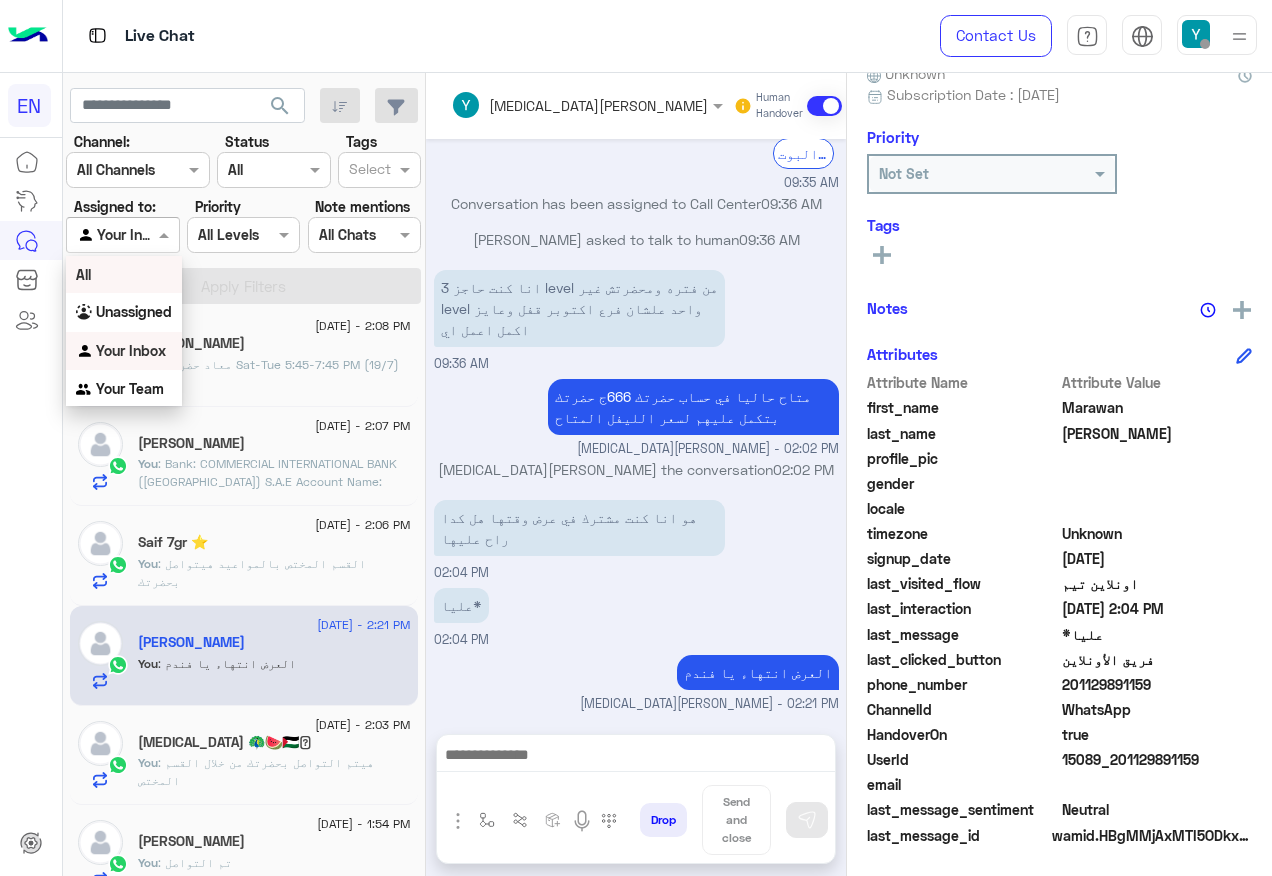scroll, scrollTop: 1314, scrollLeft: 0, axis: vertical 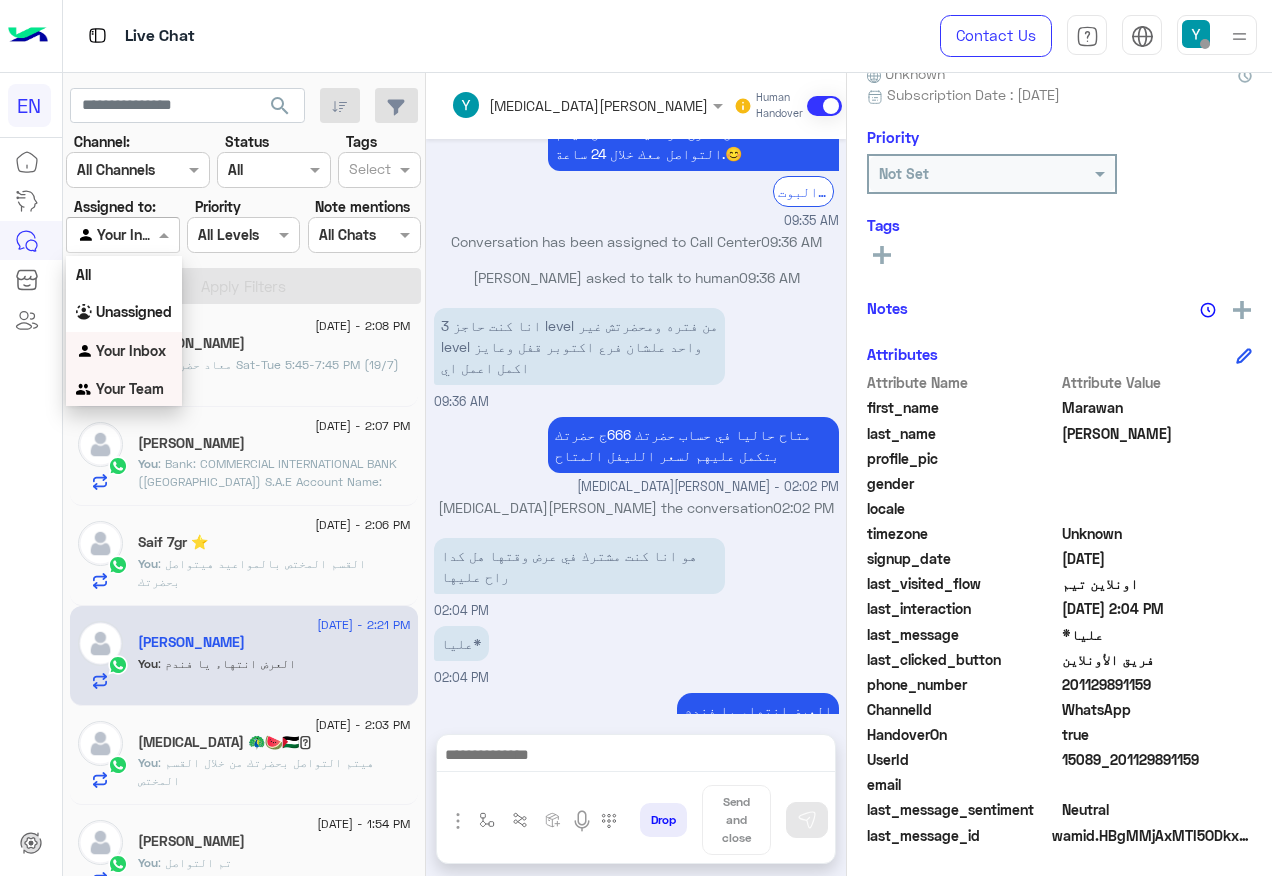 click on "Your Team" at bounding box center [130, 388] 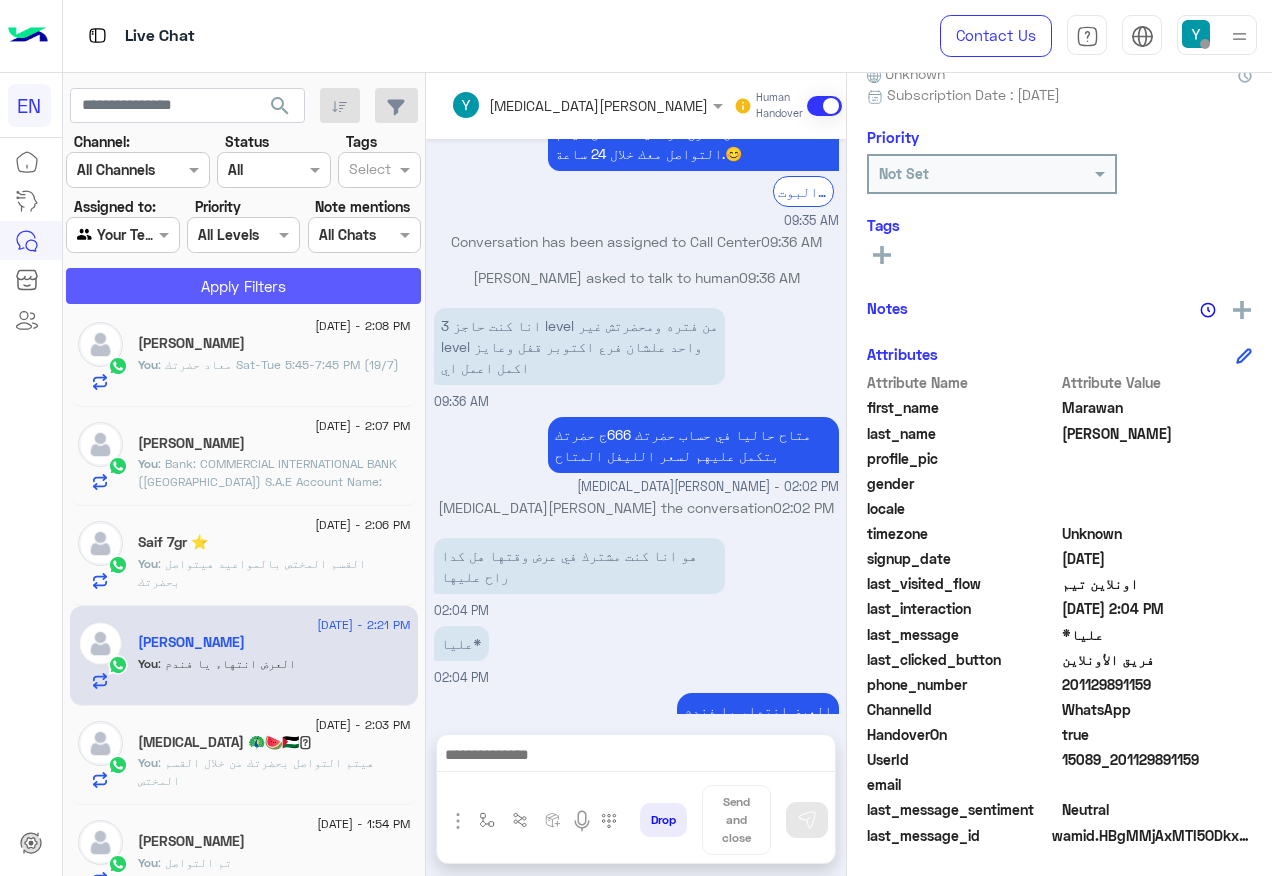 click on "Apply Filters" 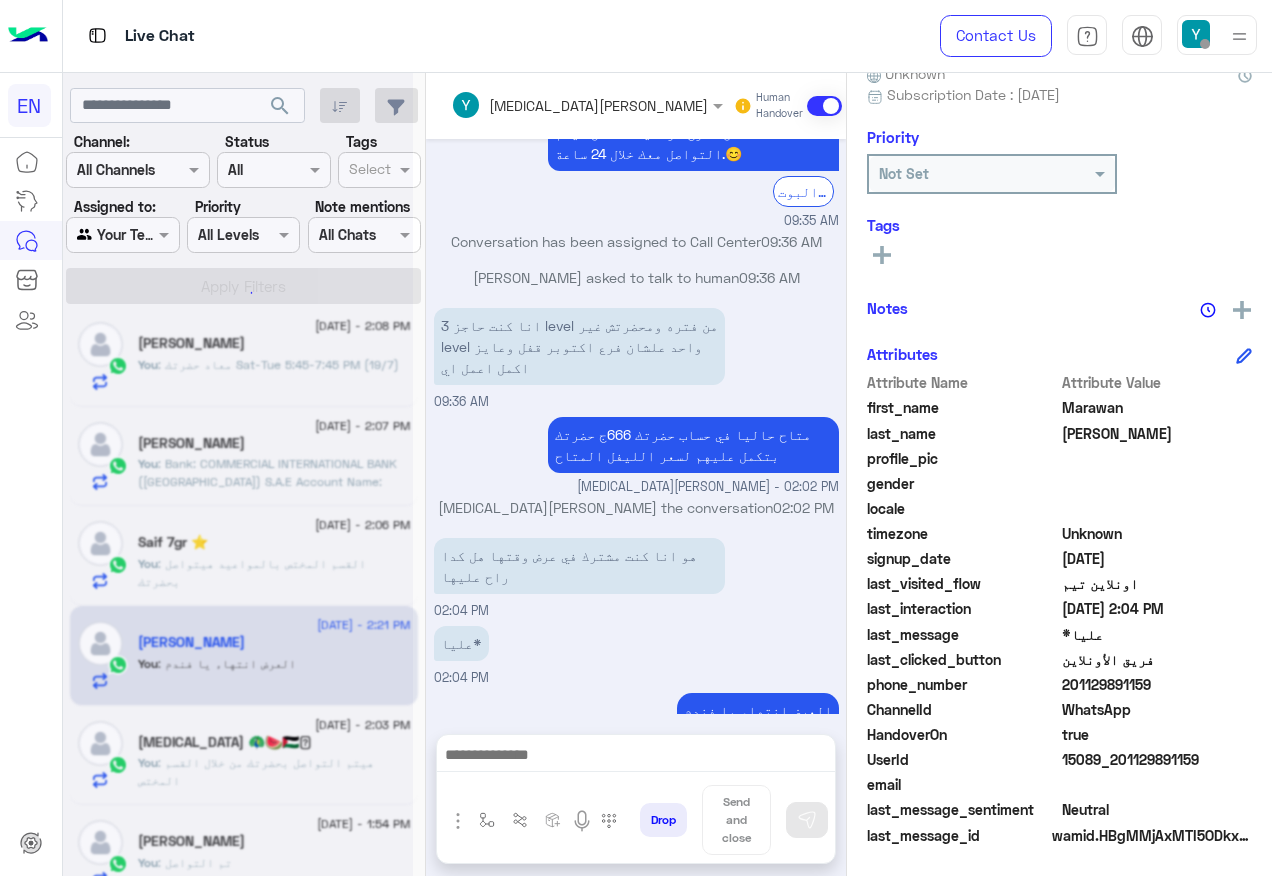 scroll, scrollTop: 0, scrollLeft: 0, axis: both 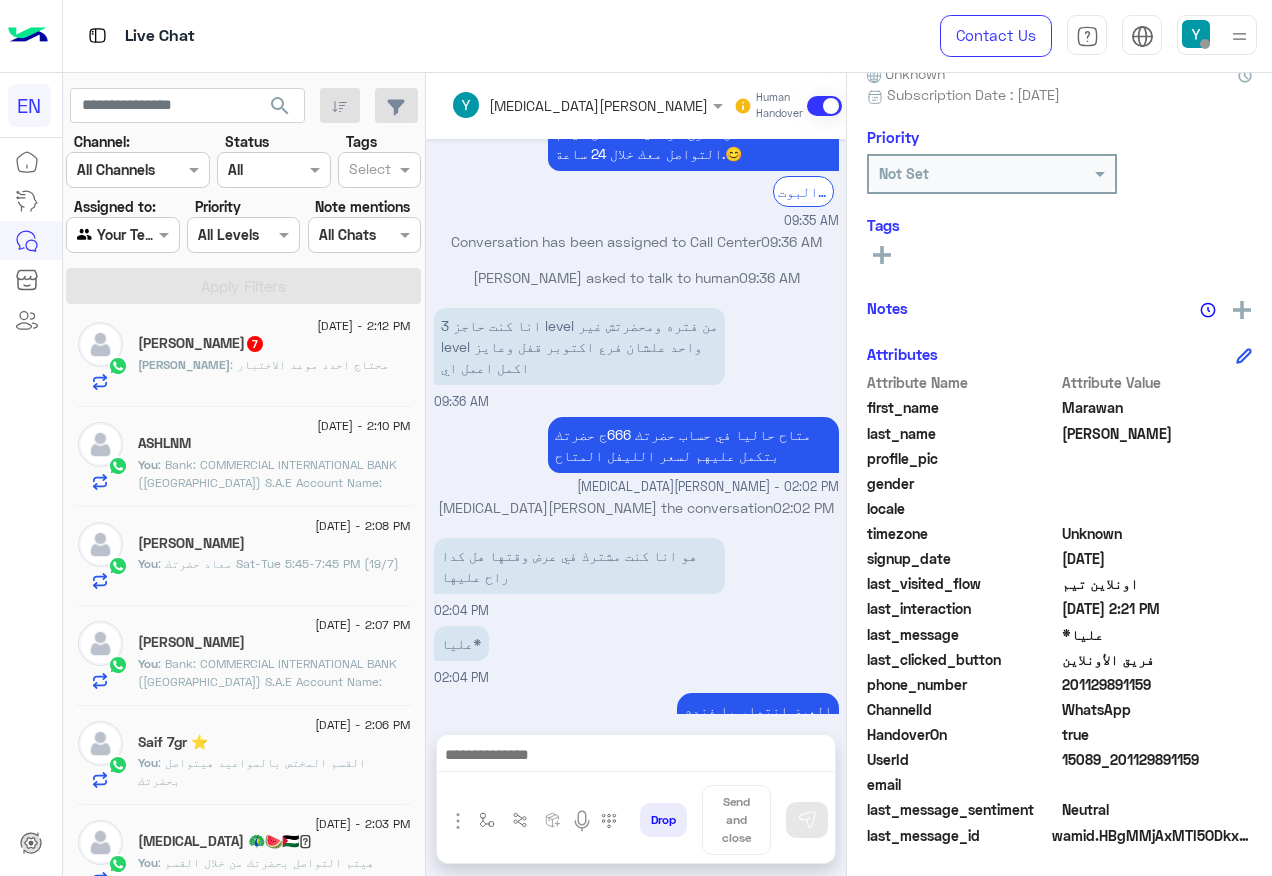 click on "Ahmed : محتاج احدد موعد الاختبار" 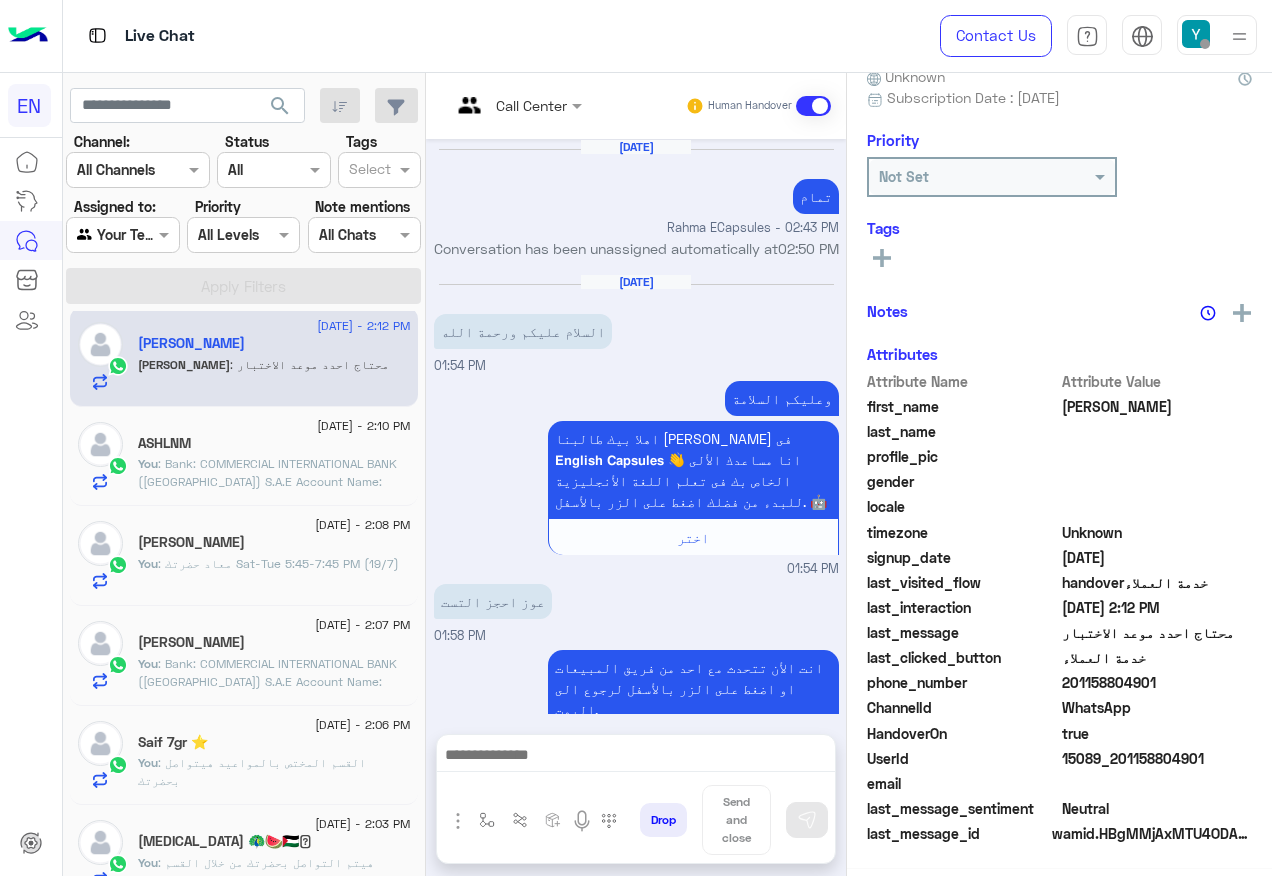 scroll, scrollTop: 1529, scrollLeft: 0, axis: vertical 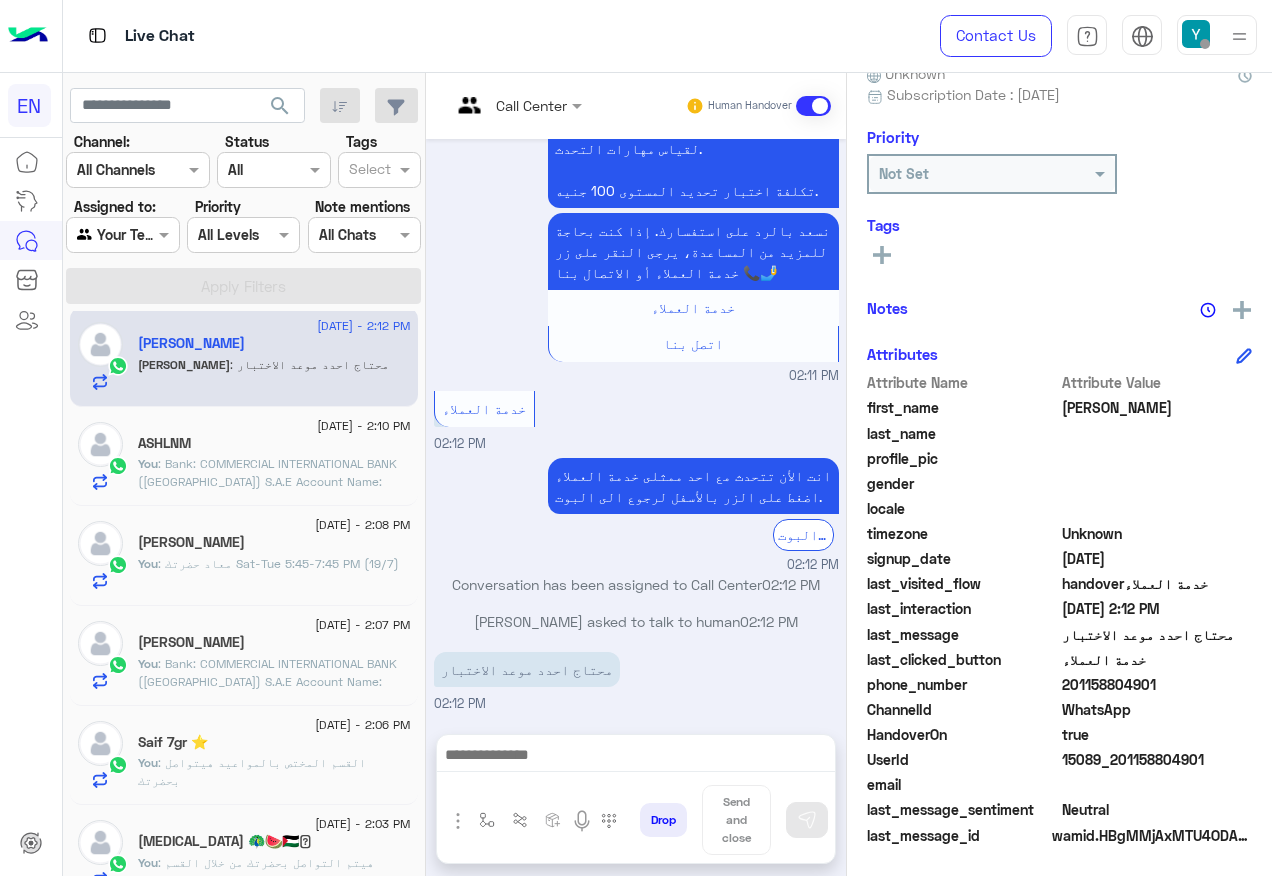 click on "201158804901" 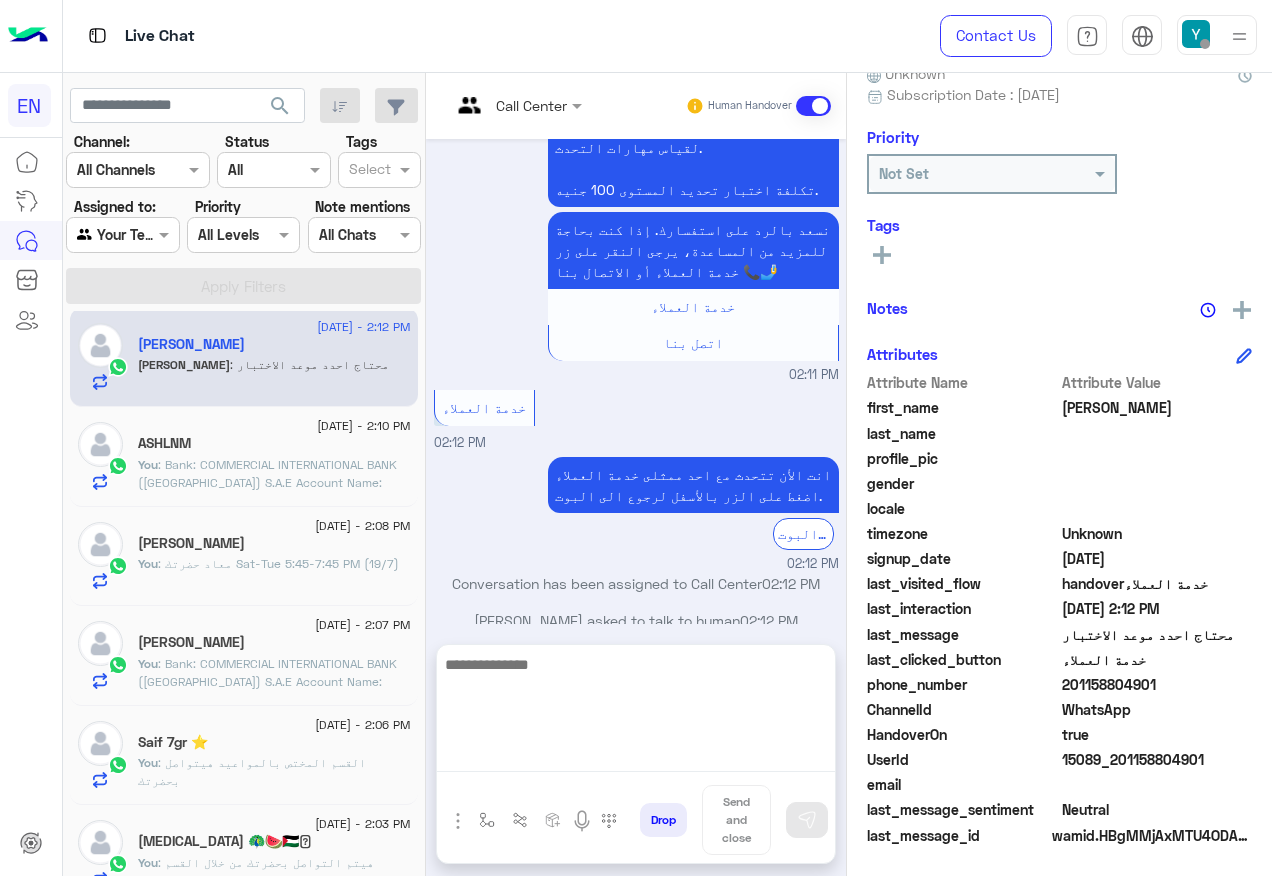 click at bounding box center (636, 712) 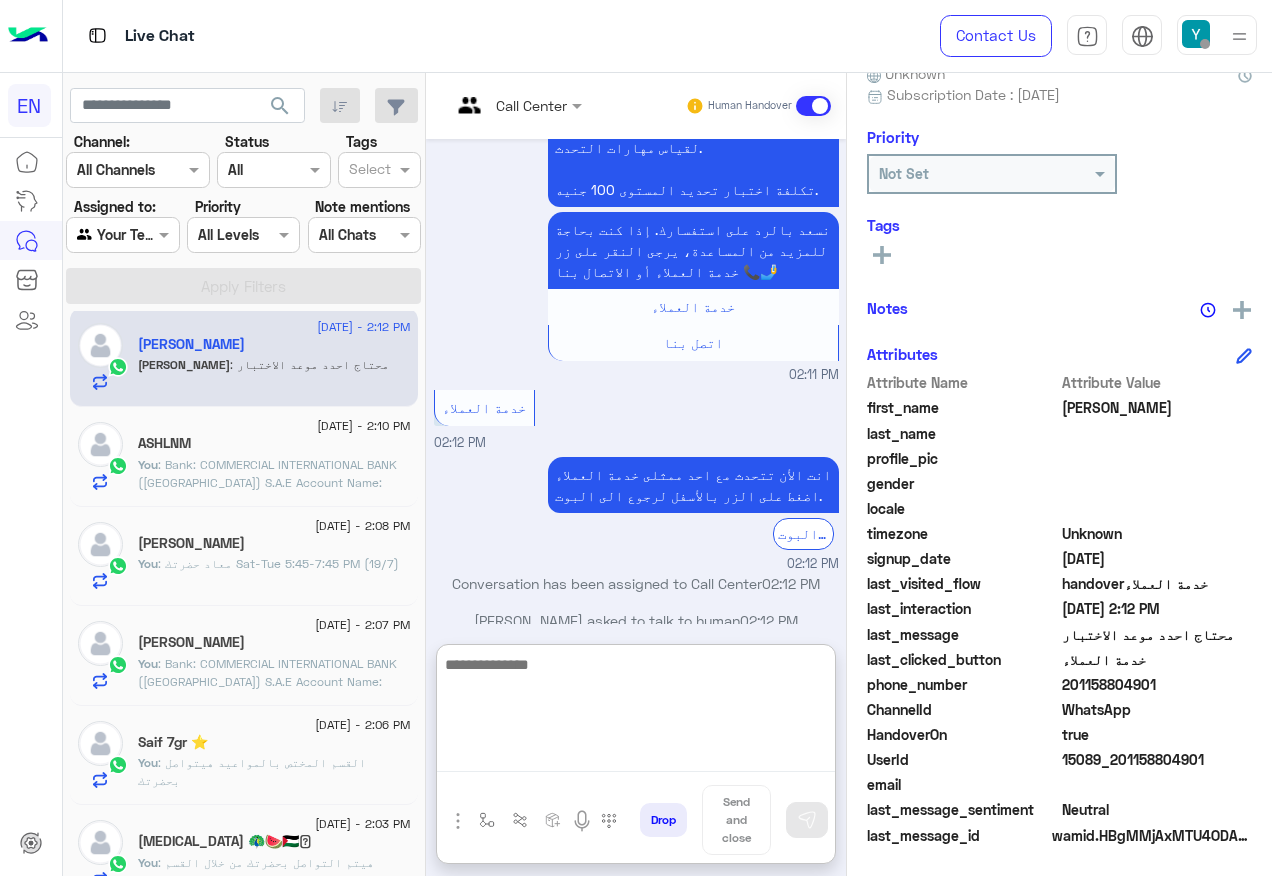 paste on "**********" 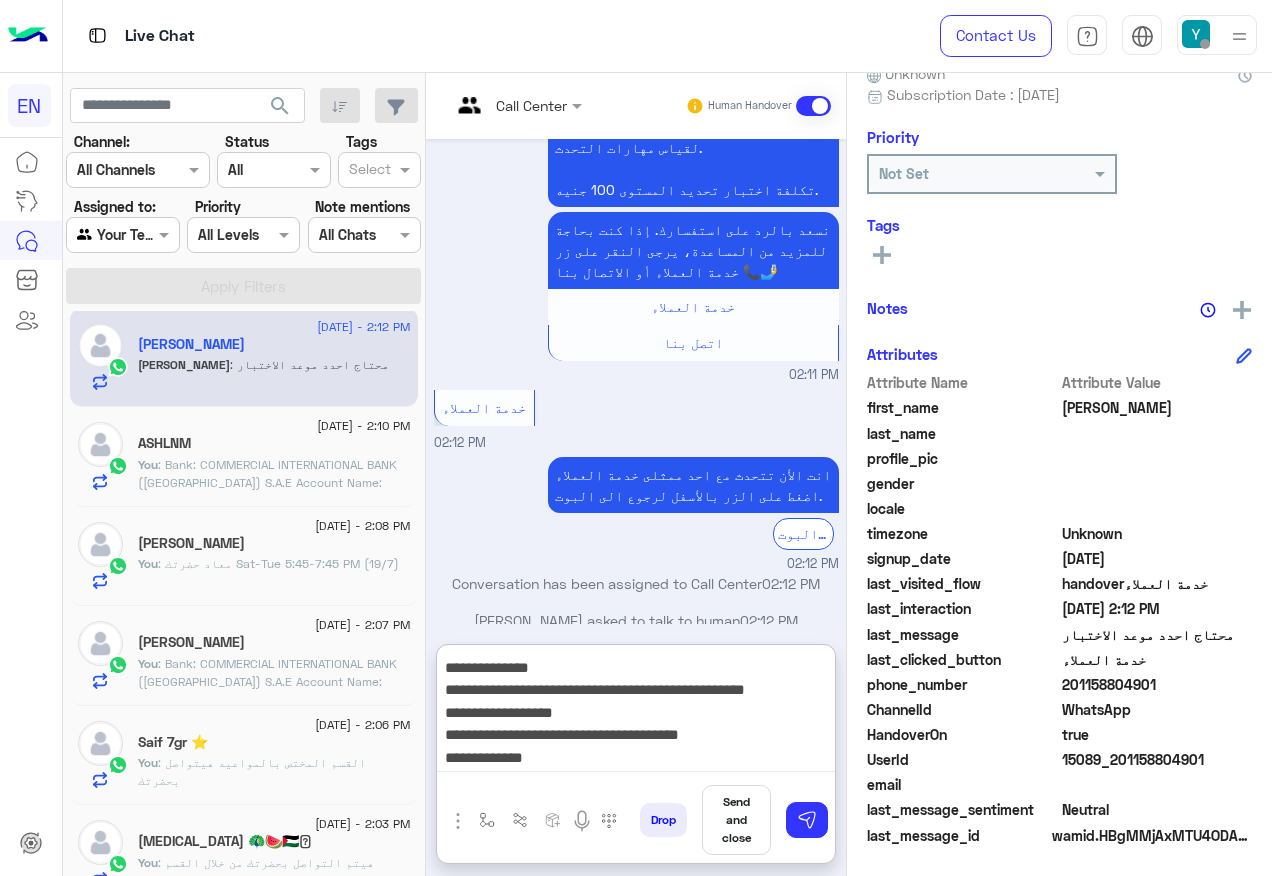 scroll, scrollTop: 0, scrollLeft: 0, axis: both 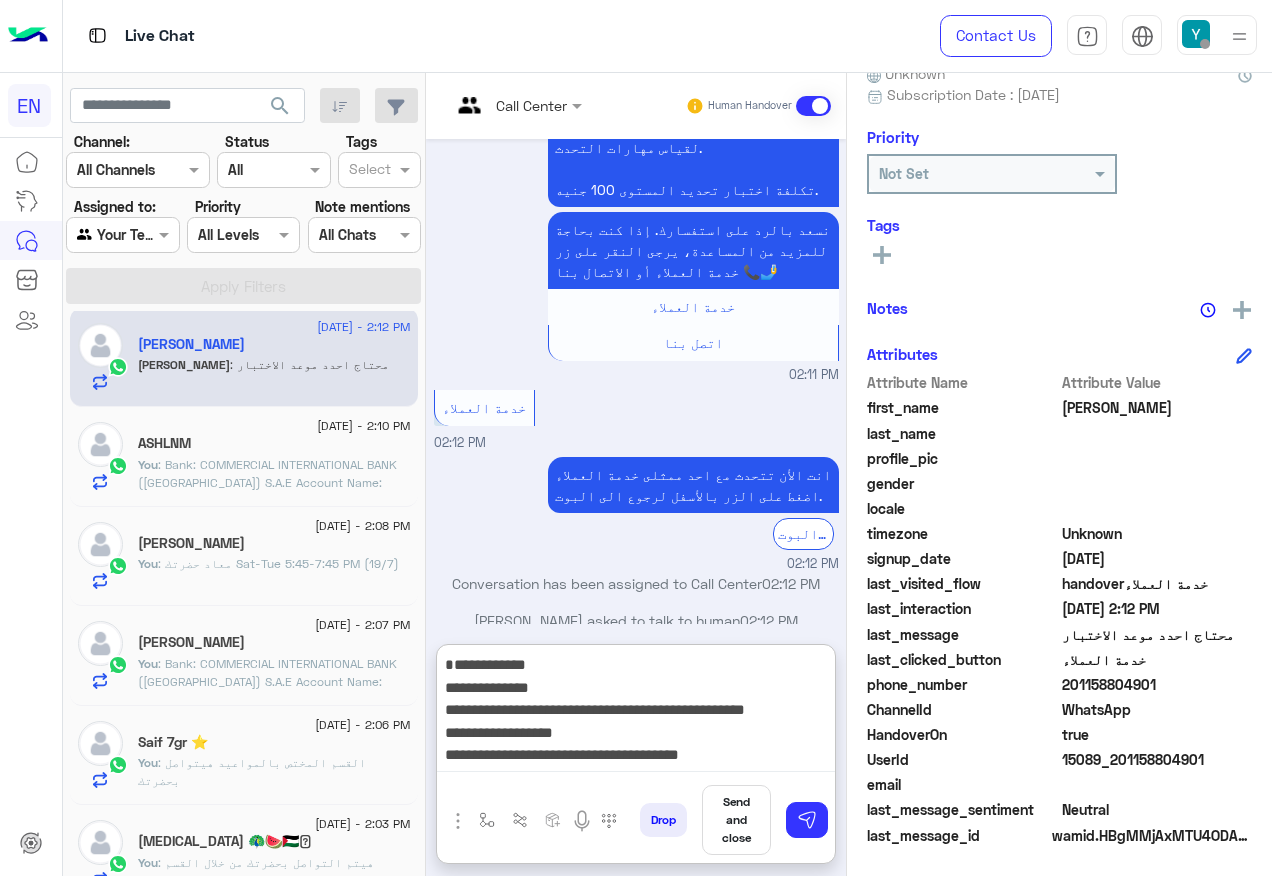 drag, startPoint x: 616, startPoint y: 683, endPoint x: 332, endPoint y: 682, distance: 284.00177 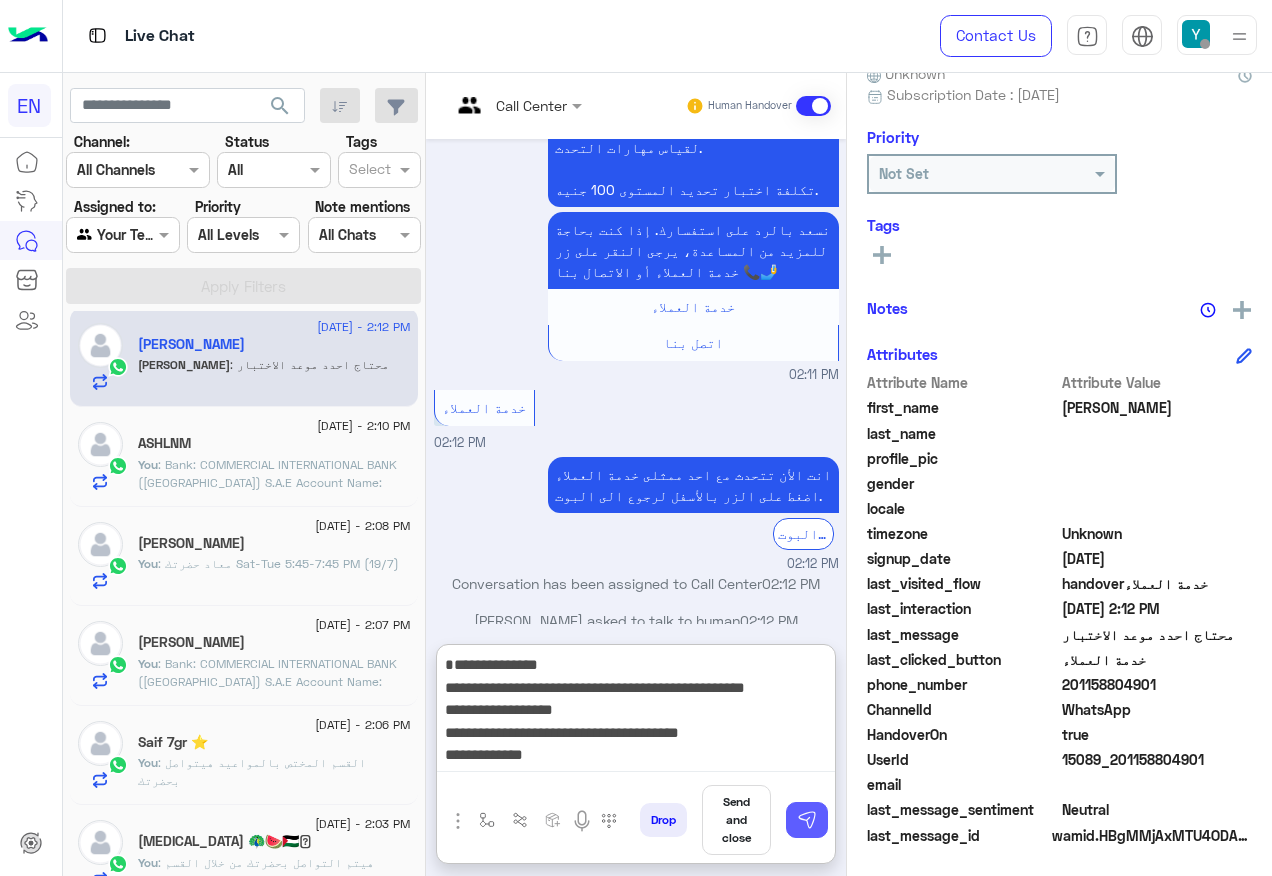 type on "**********" 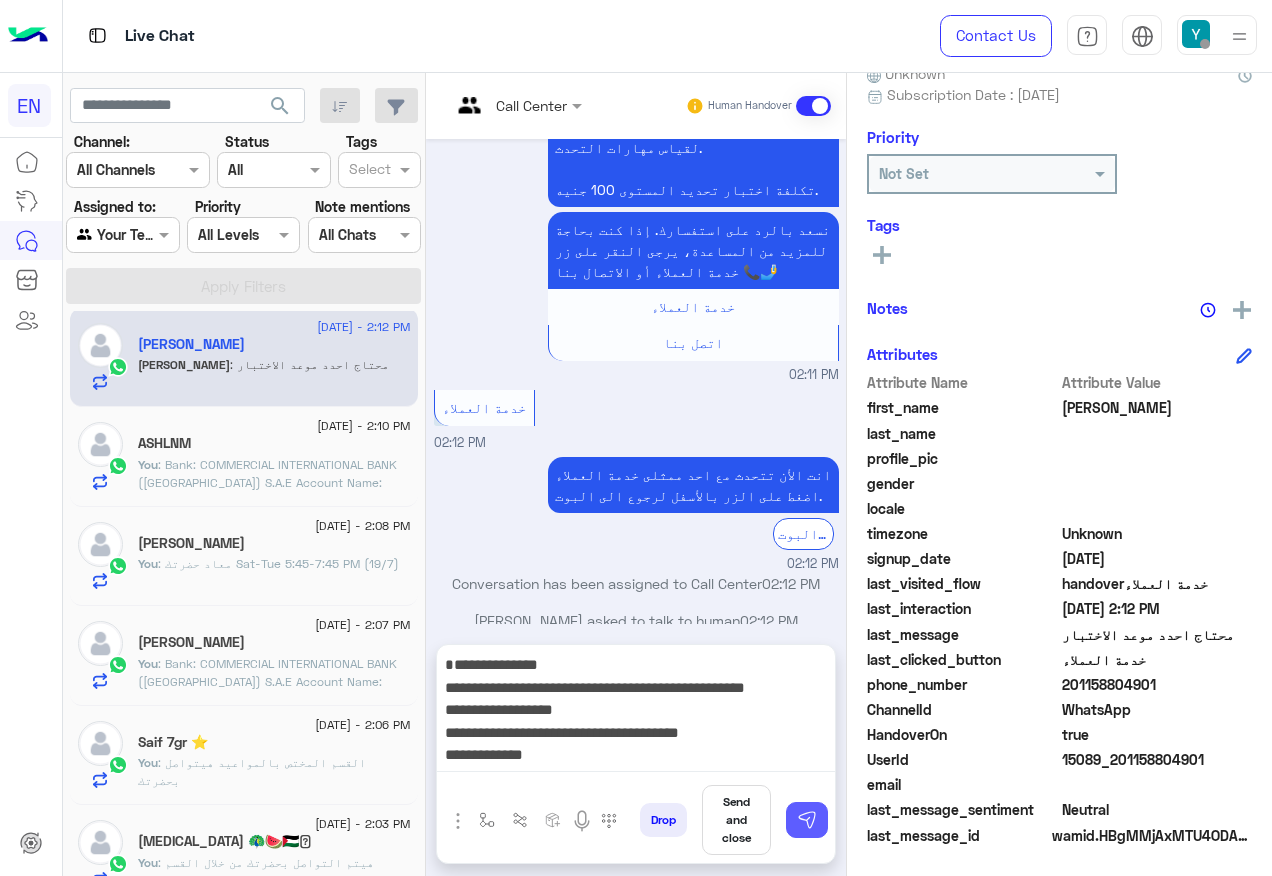 click at bounding box center (807, 820) 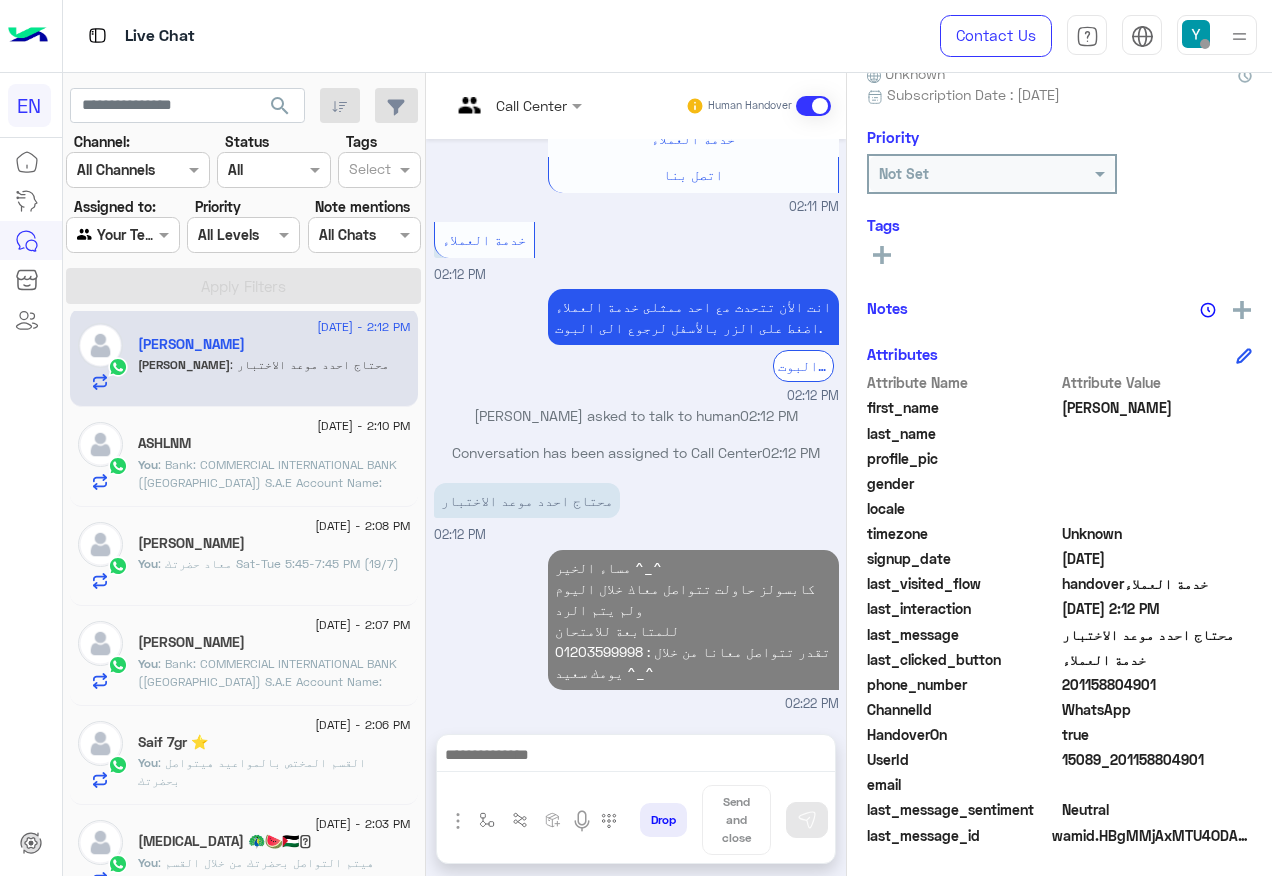 scroll, scrollTop: 1734, scrollLeft: 0, axis: vertical 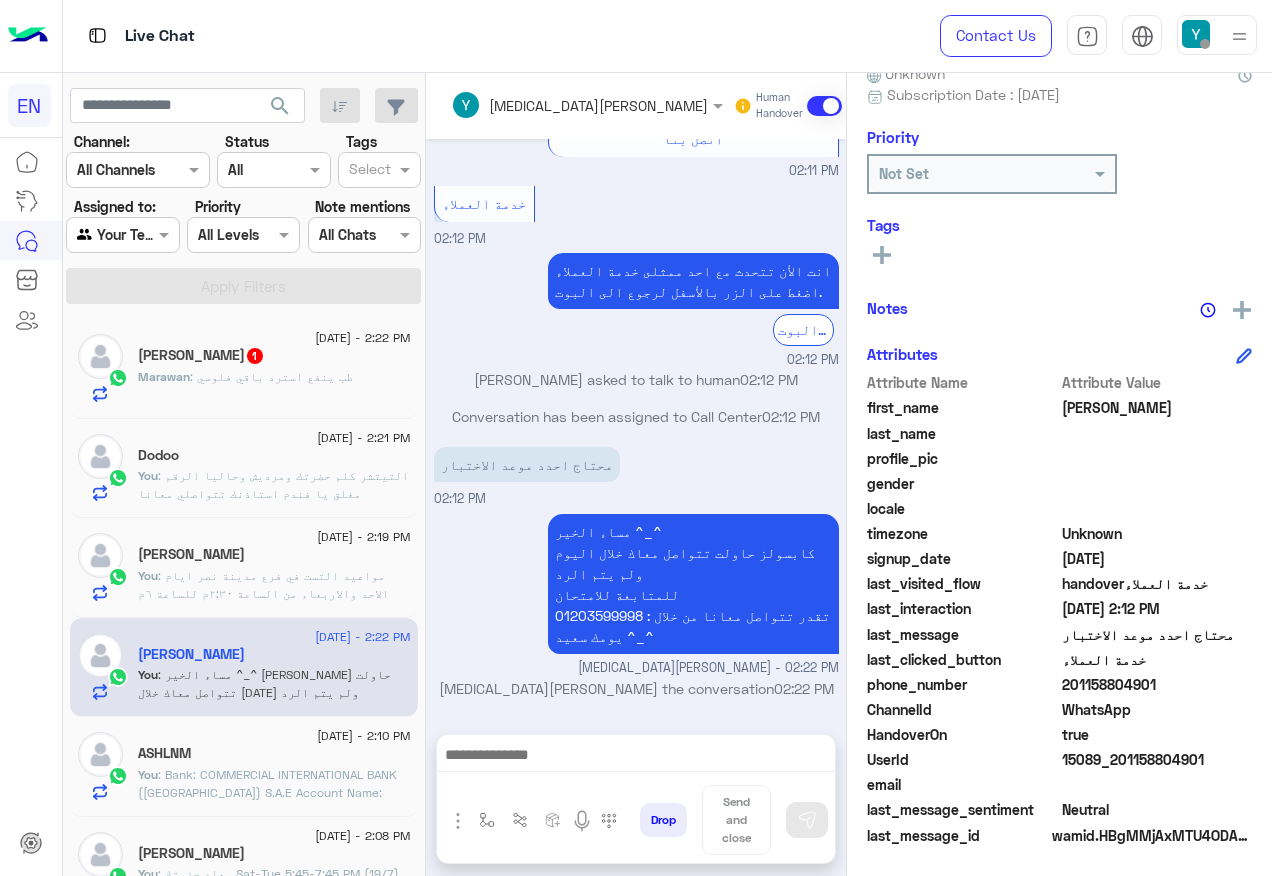 click on "Marawan : طب ينفع استرد باقي فلوسي" 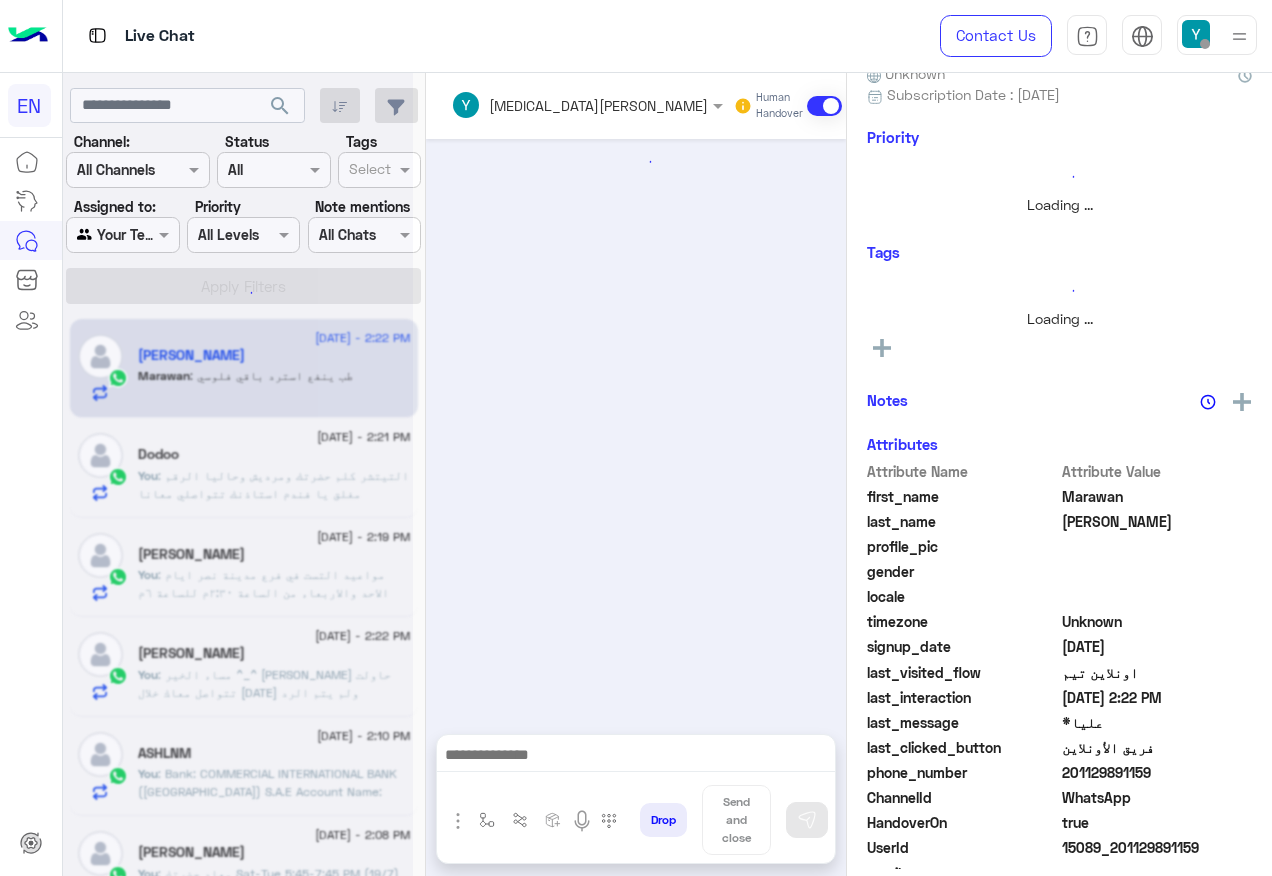 click at bounding box center (636, 757) 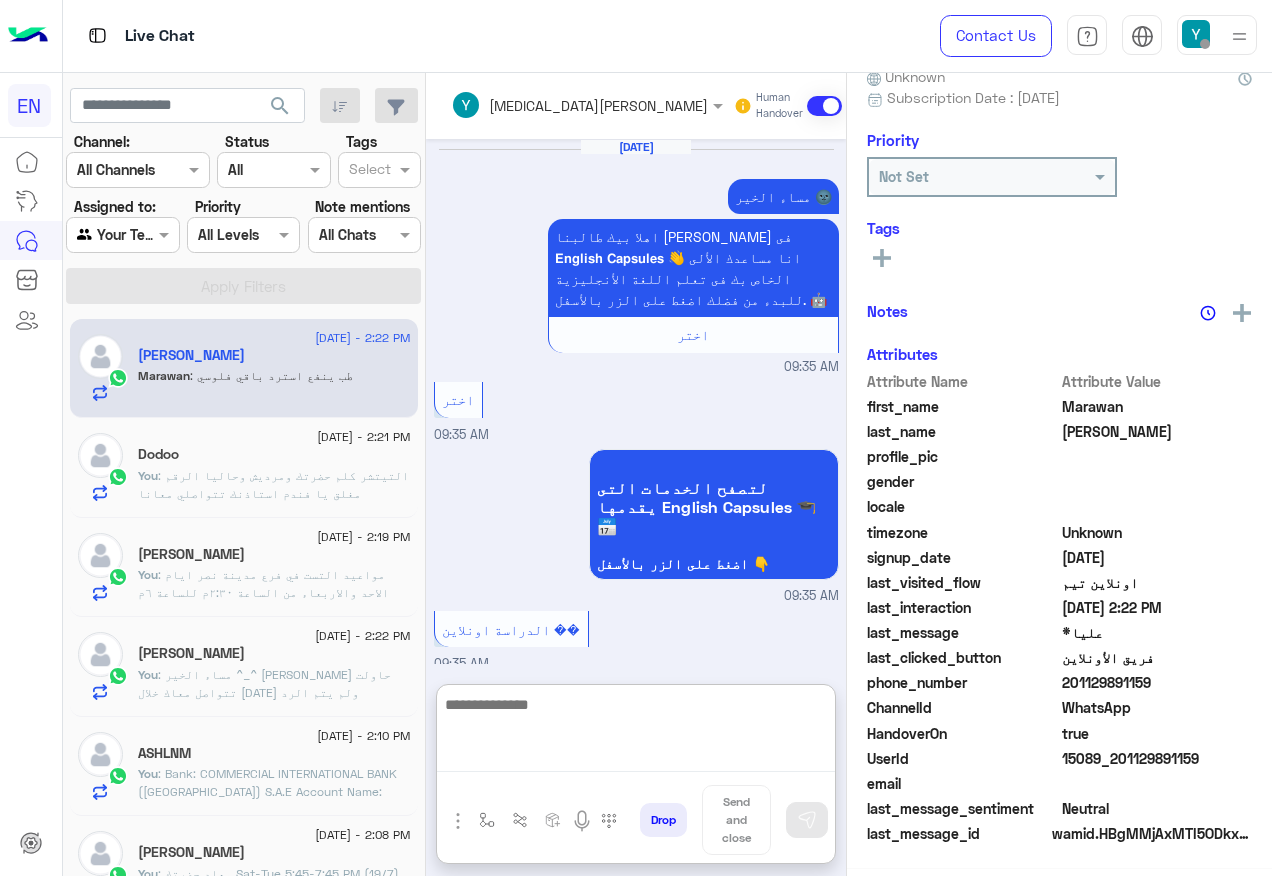 scroll, scrollTop: 197, scrollLeft: 0, axis: vertical 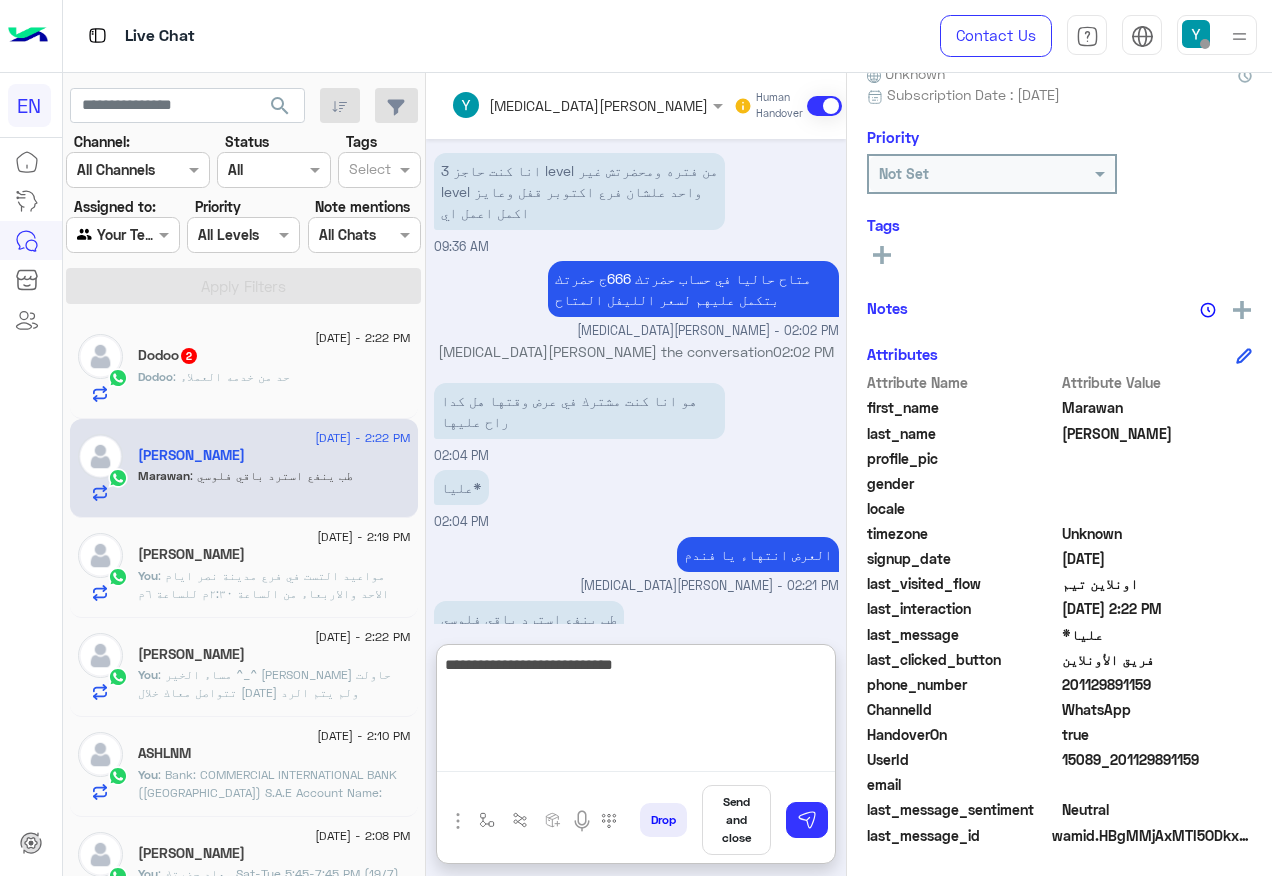 type on "**********" 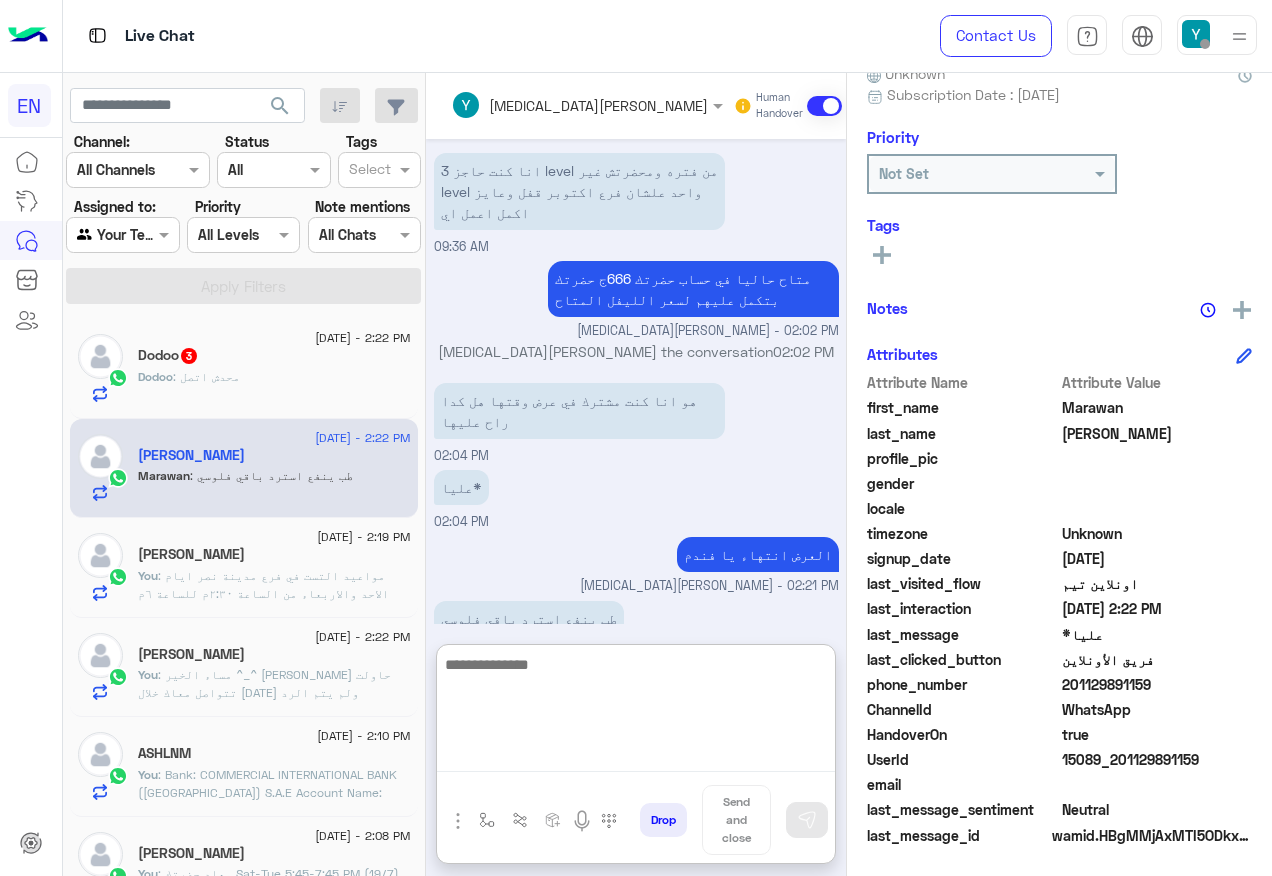 scroll, scrollTop: 1468, scrollLeft: 0, axis: vertical 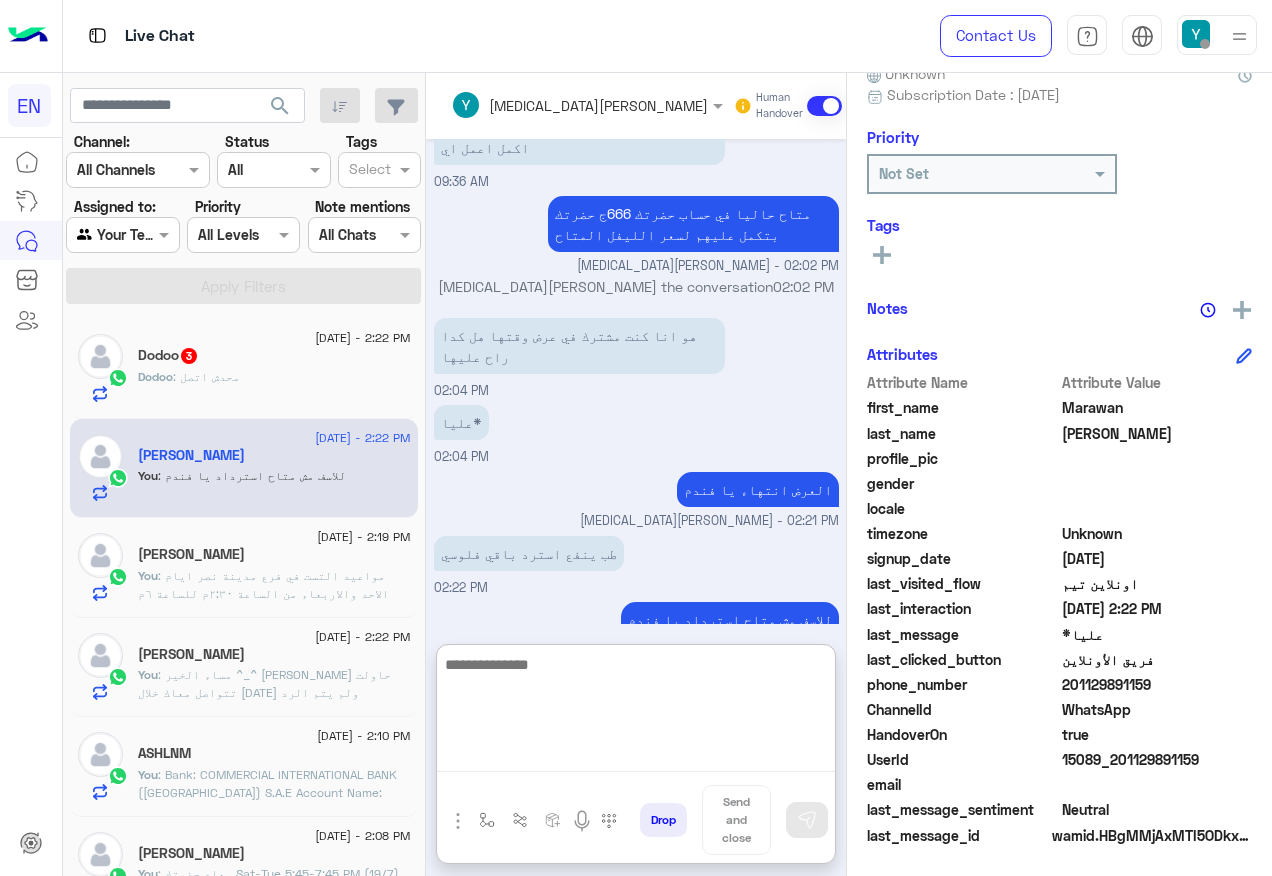 click on "Dodoo : محدش اتصل" 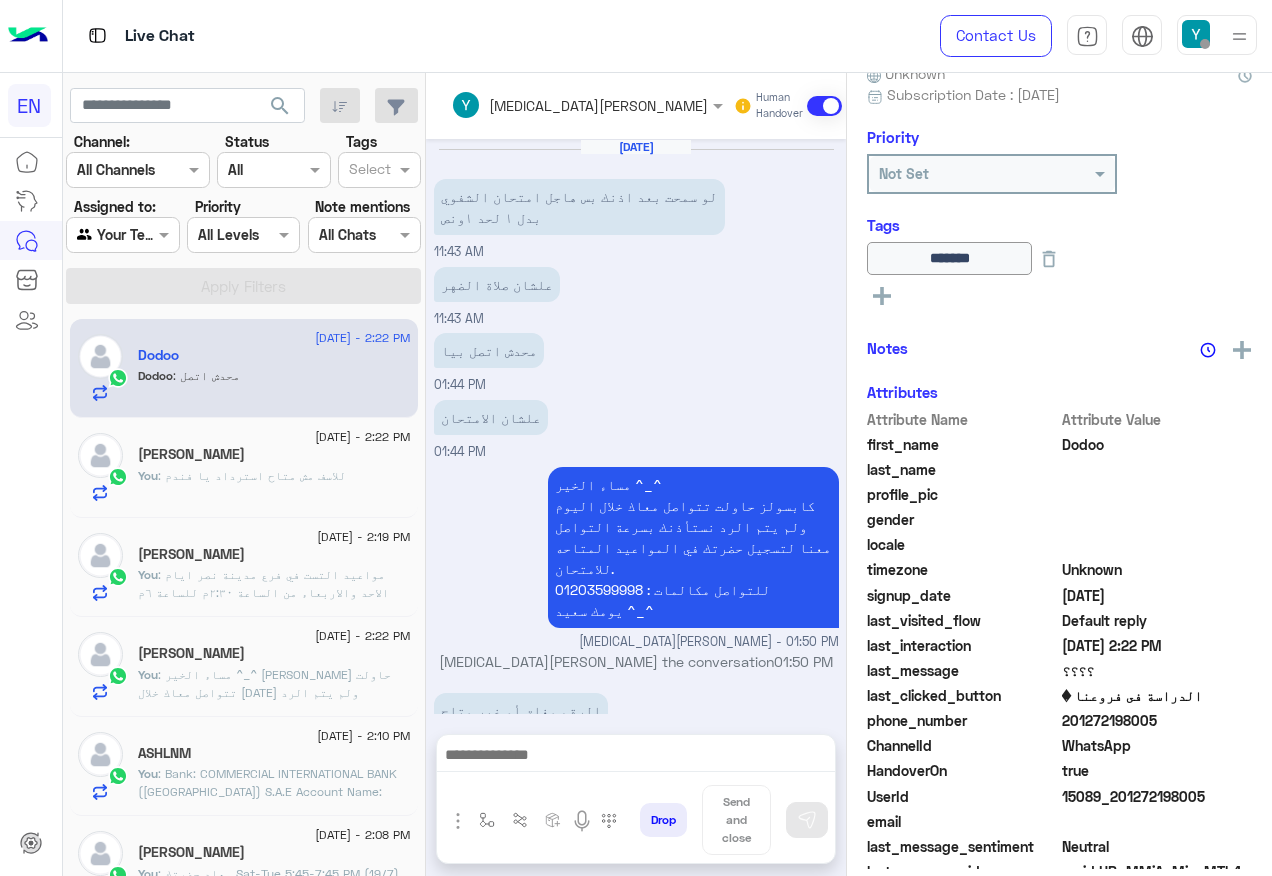 scroll, scrollTop: 965, scrollLeft: 0, axis: vertical 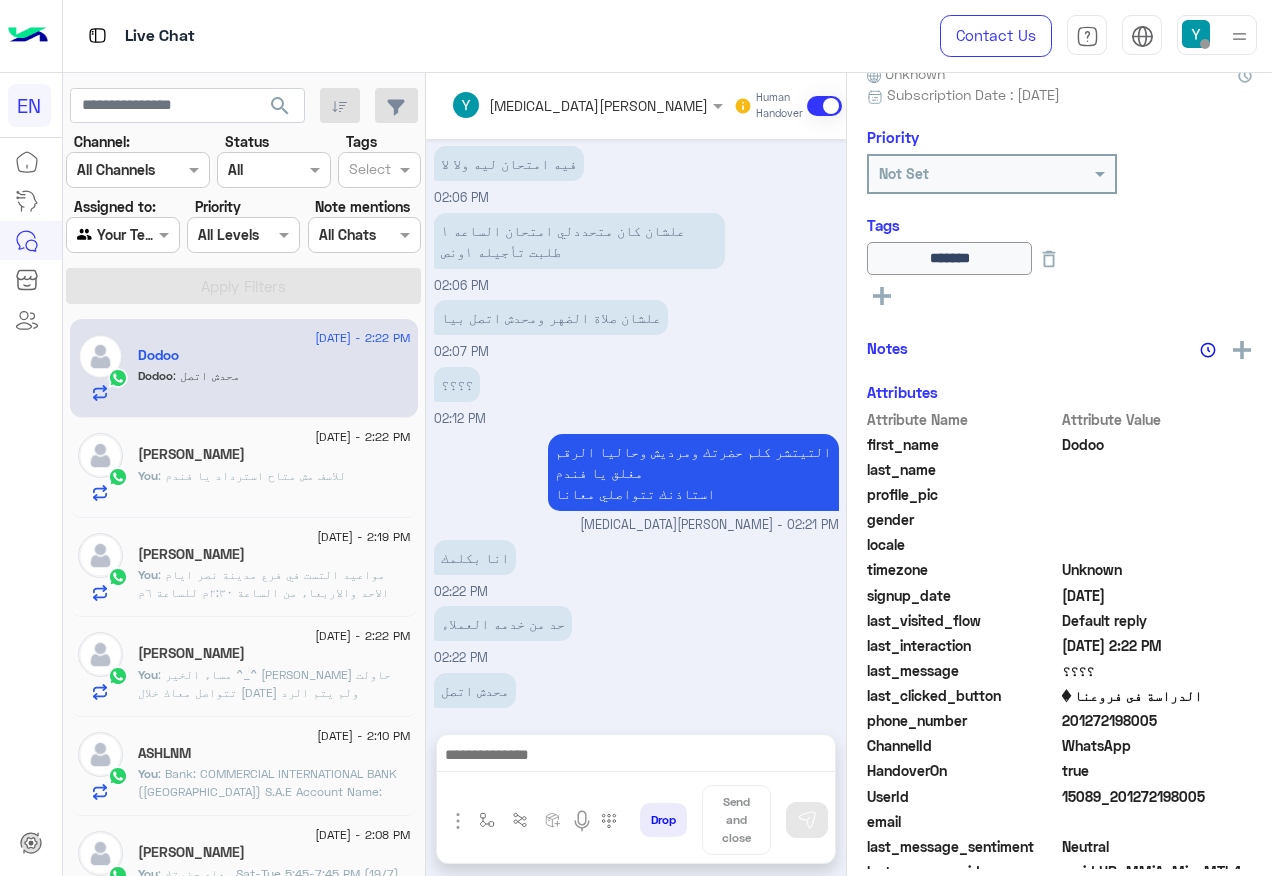 click at bounding box center (636, 757) 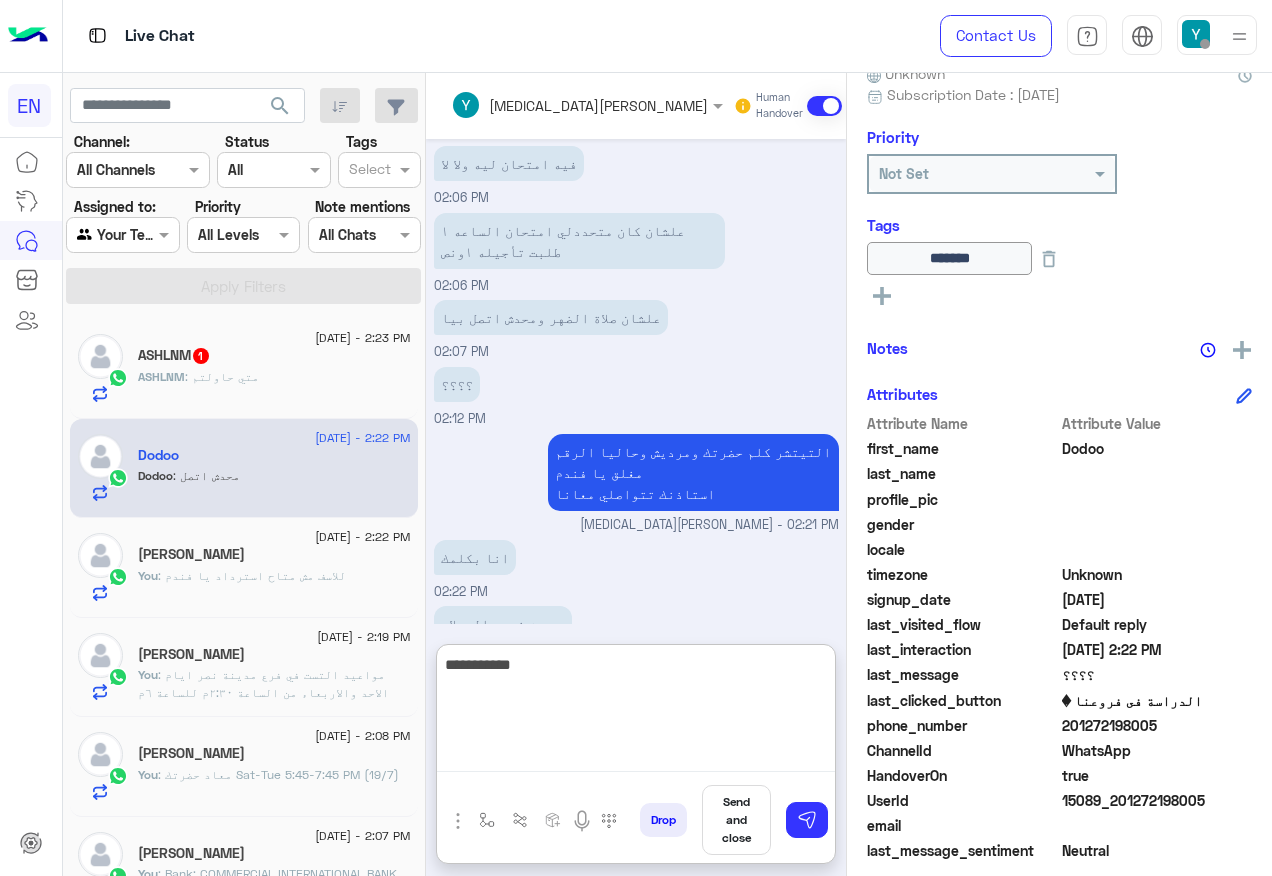 type on "**********" 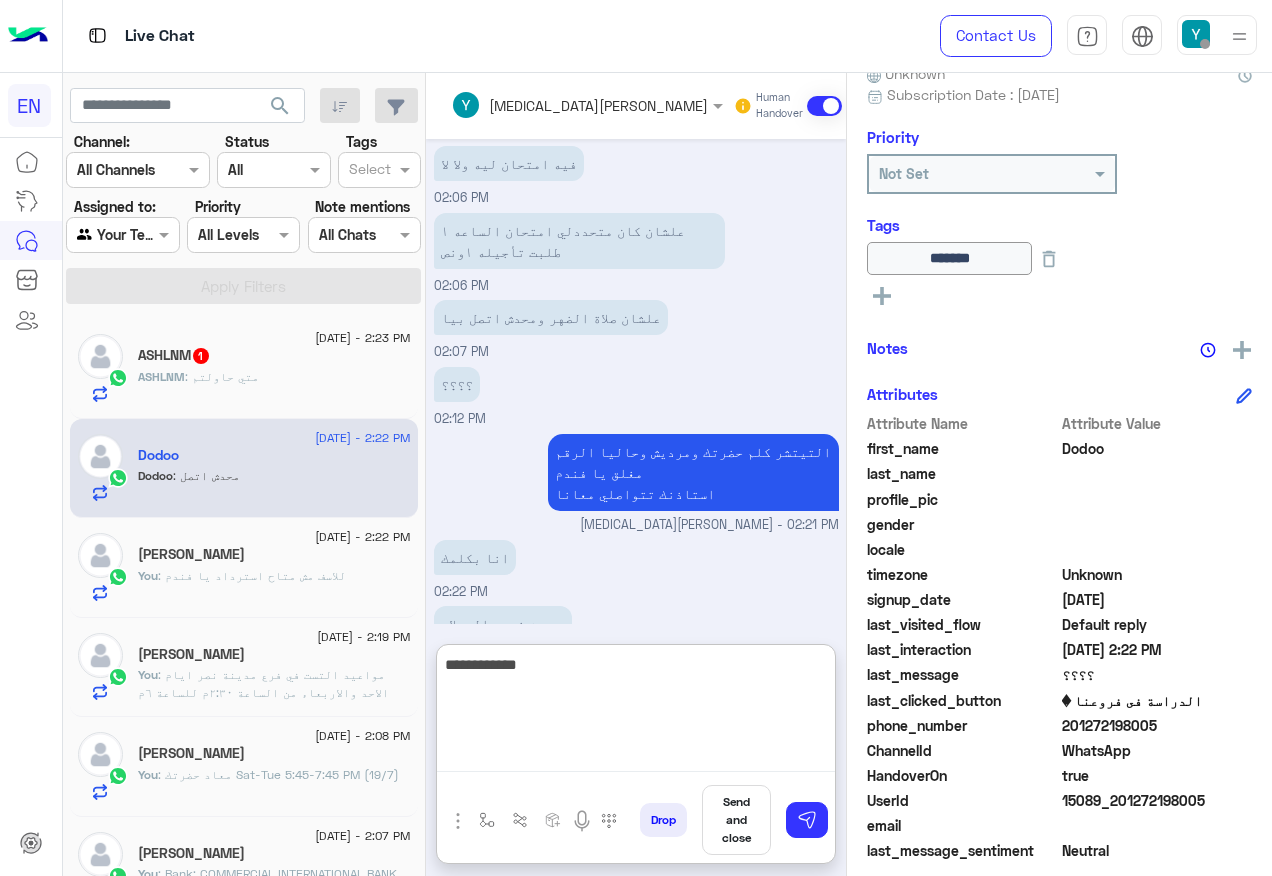 type 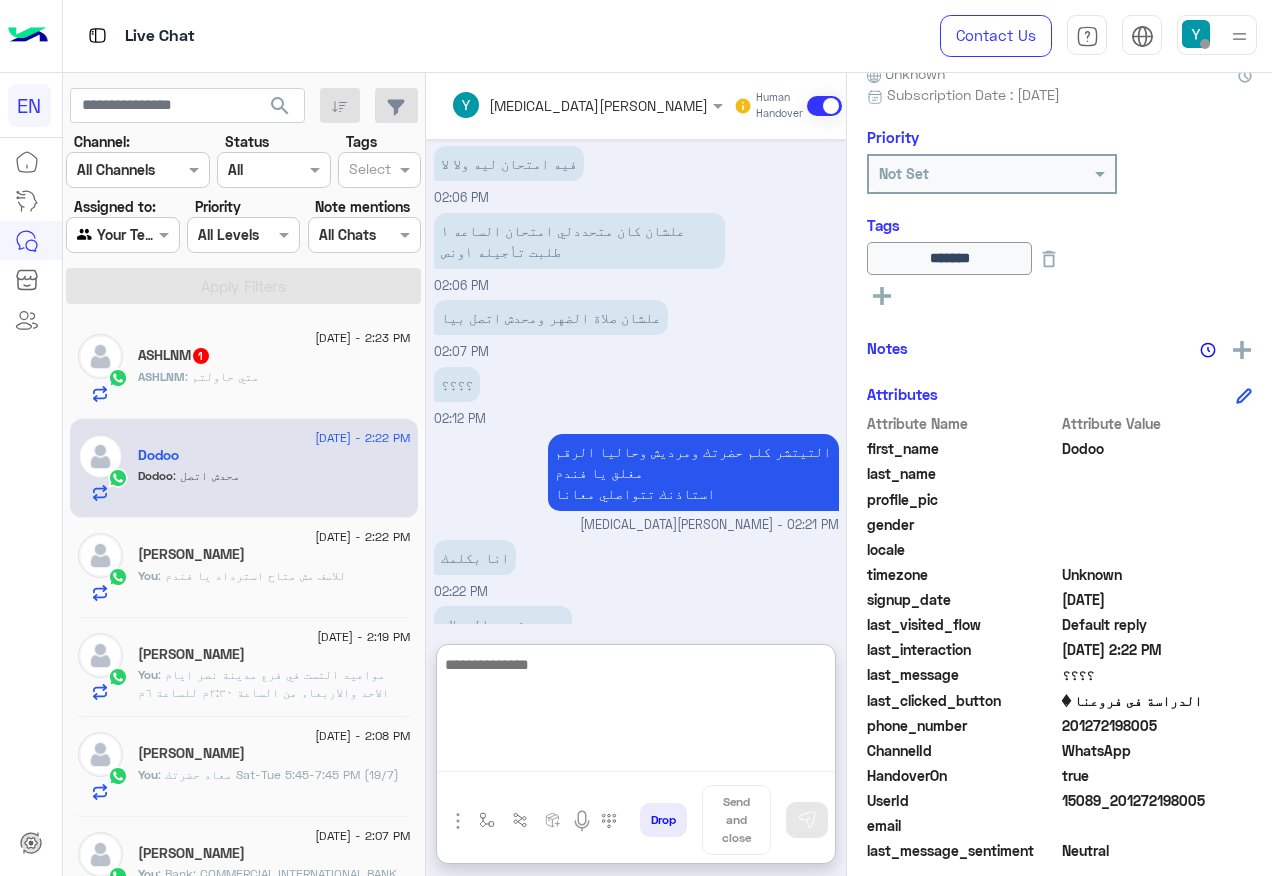 scroll, scrollTop: 1119, scrollLeft: 0, axis: vertical 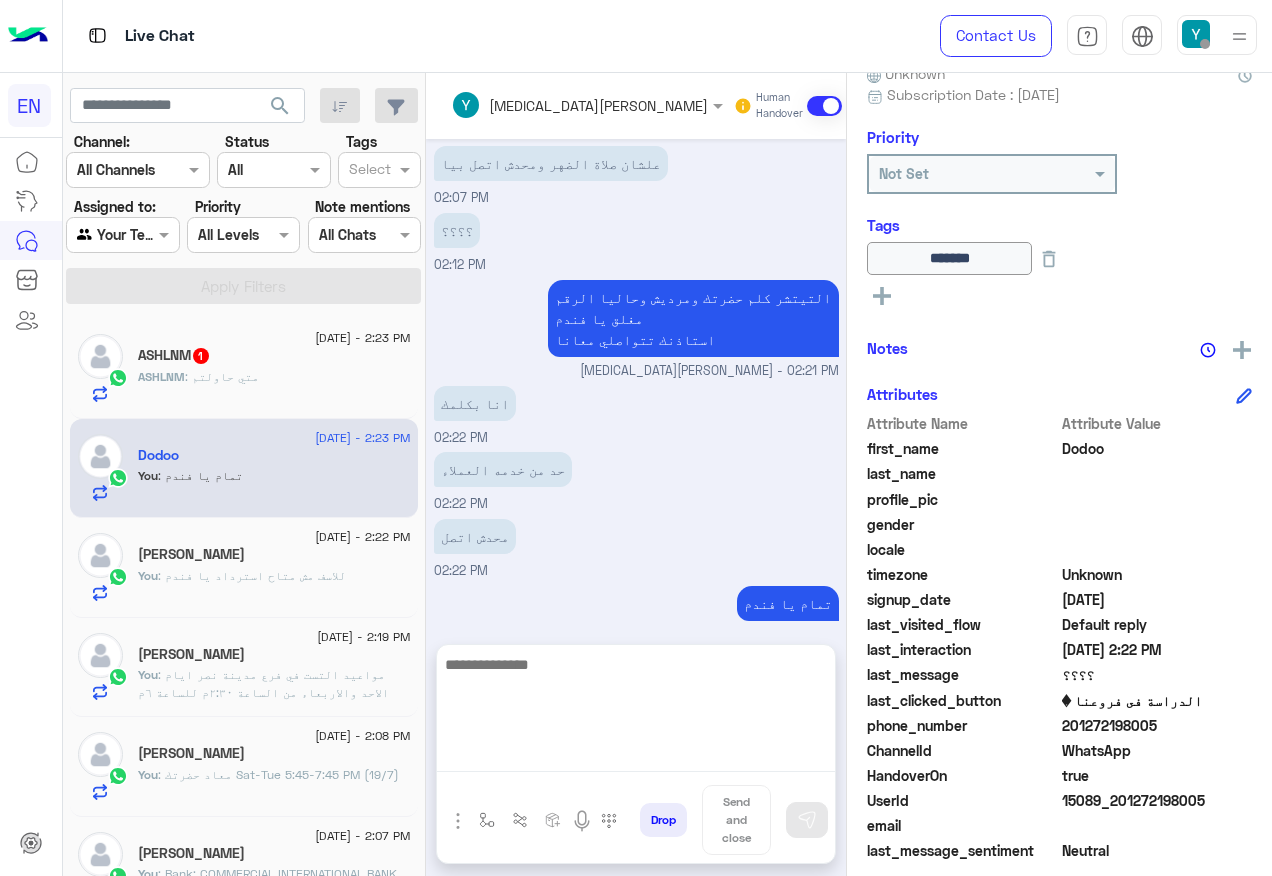 click on "ASHLNM : متي حاولتم" 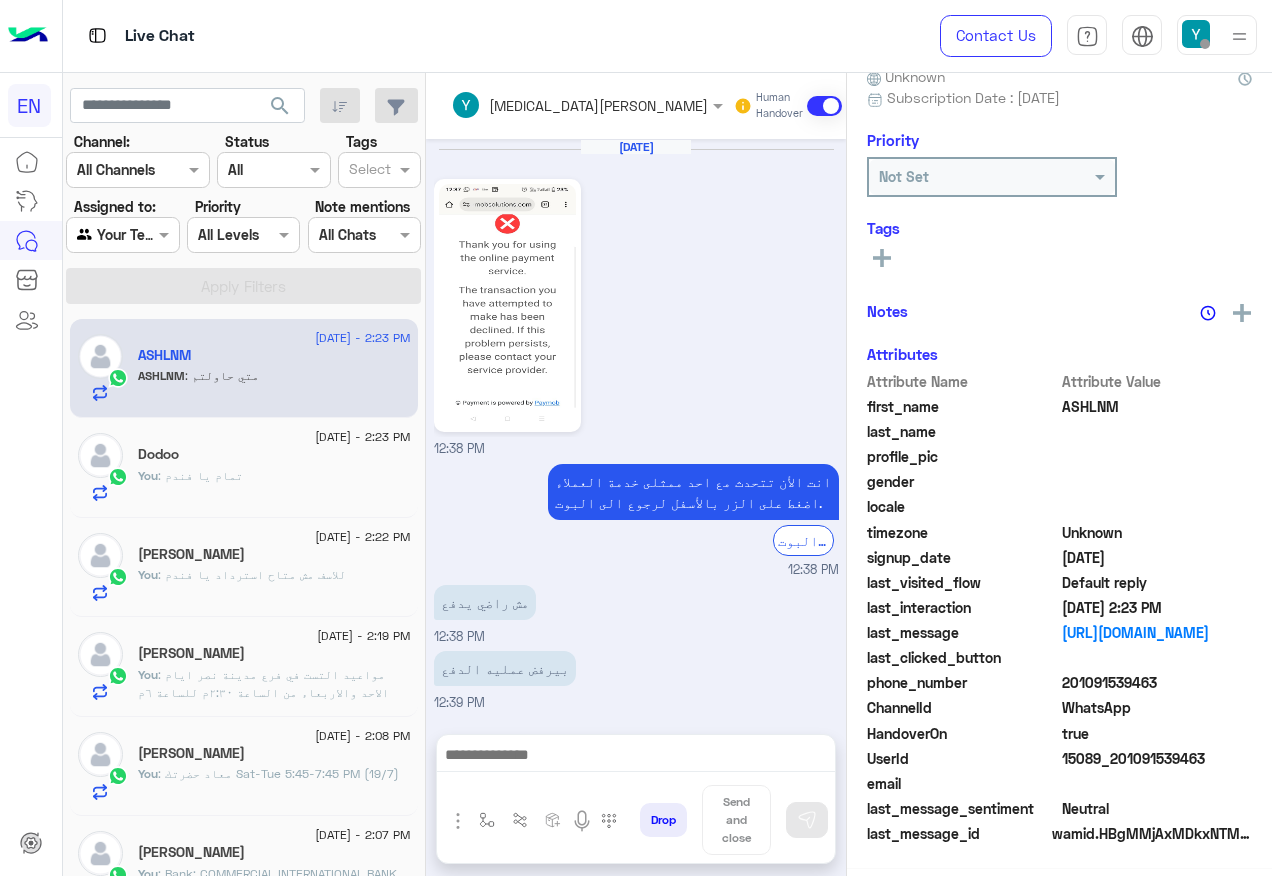 scroll, scrollTop: 197, scrollLeft: 0, axis: vertical 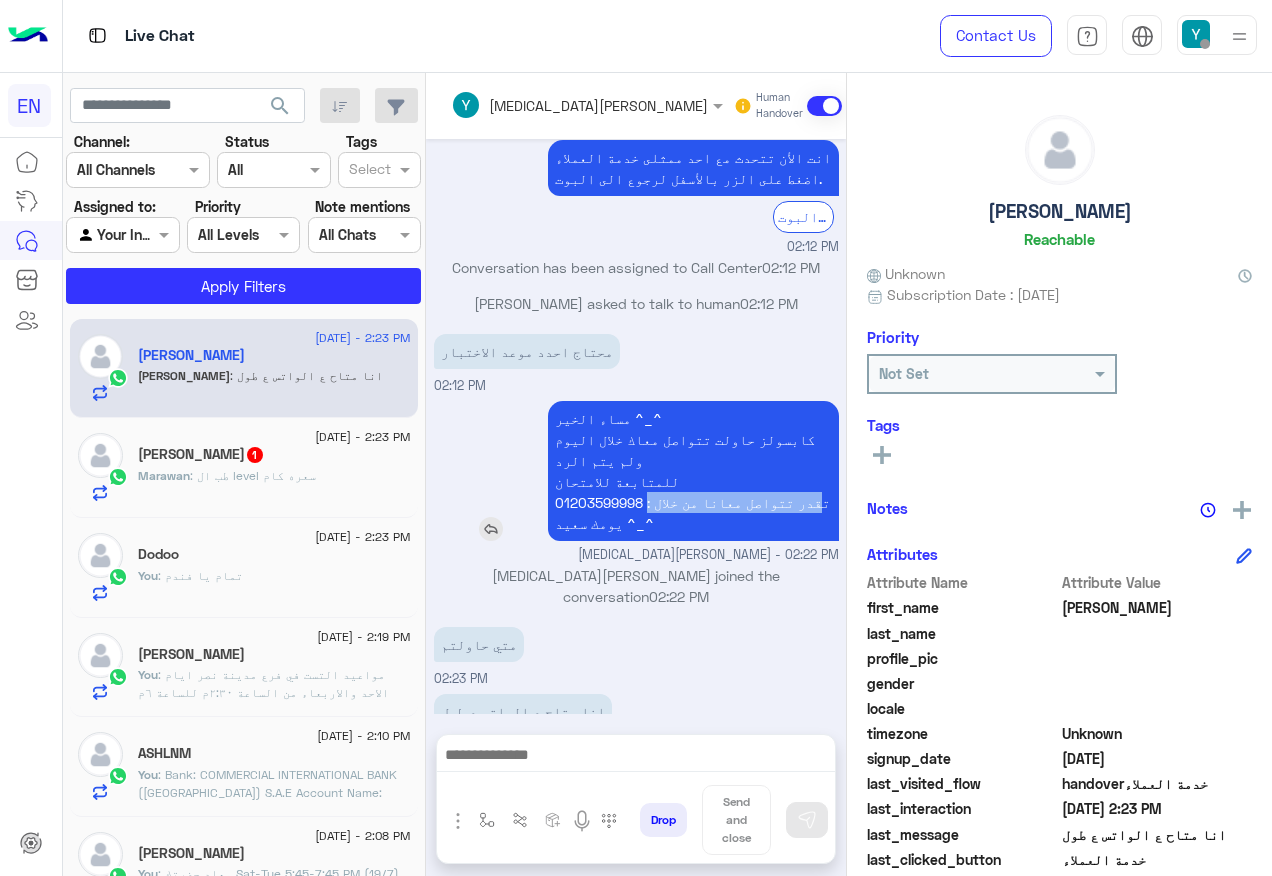 drag, startPoint x: 808, startPoint y: 479, endPoint x: 645, endPoint y: 482, distance: 163.0276 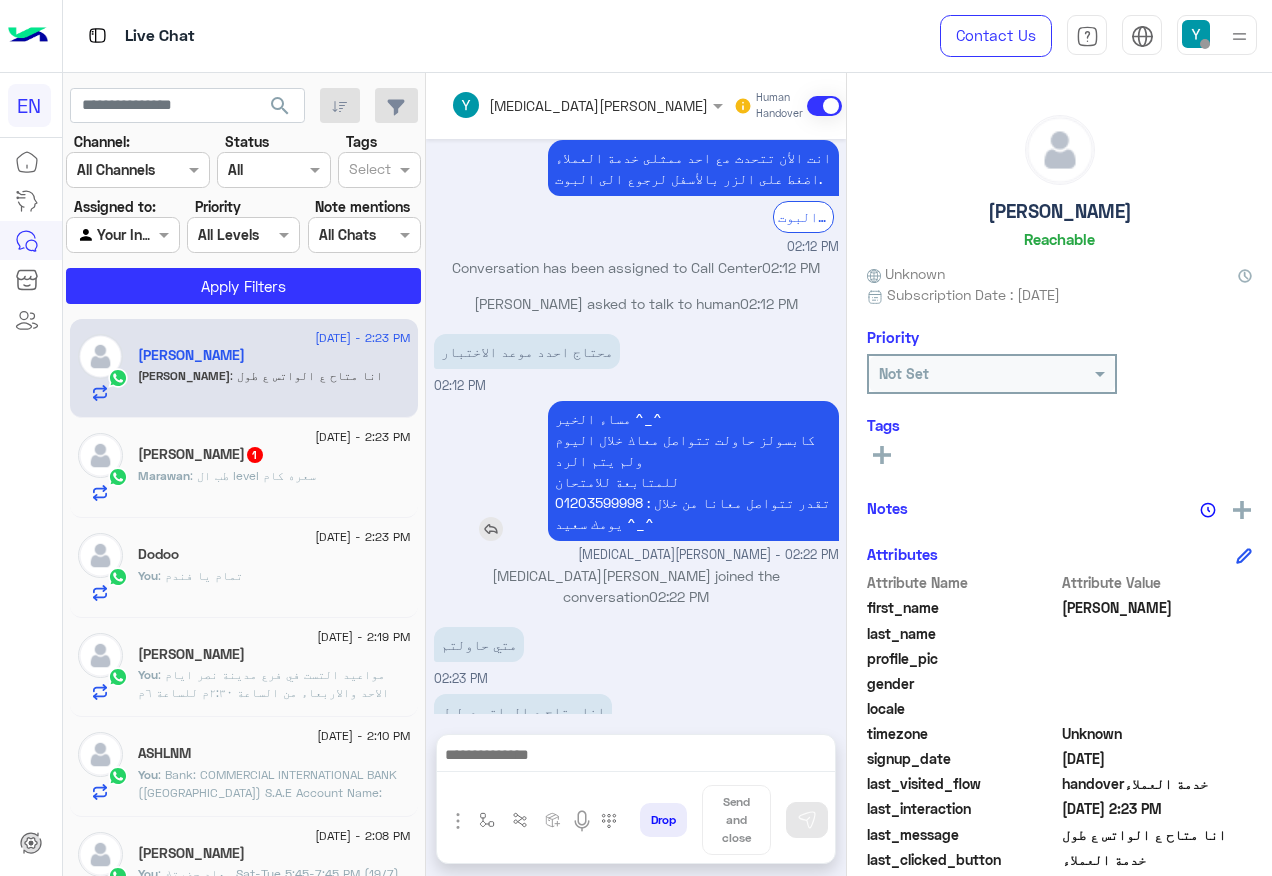 drag, startPoint x: 645, startPoint y: 482, endPoint x: 733, endPoint y: 486, distance: 88.09086 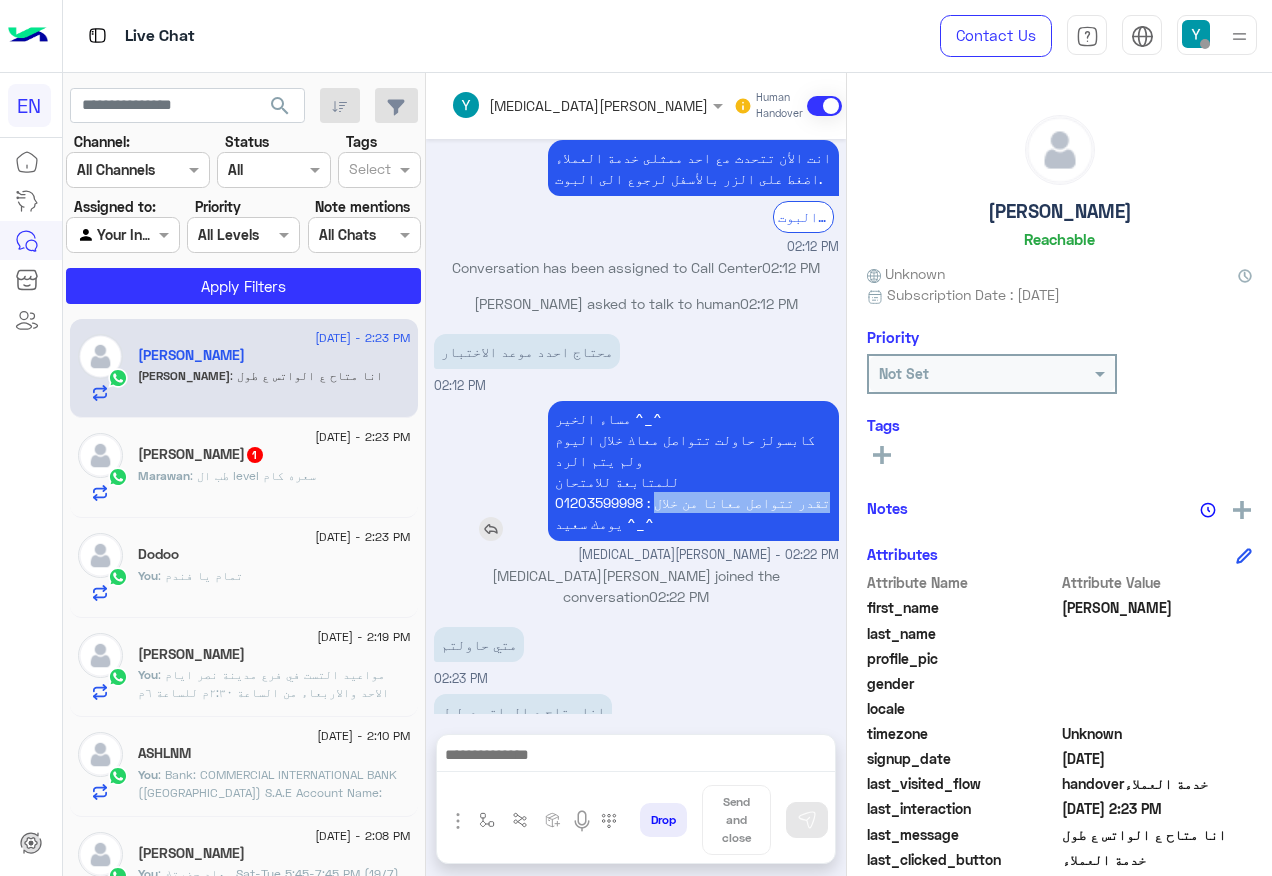 drag, startPoint x: 814, startPoint y: 480, endPoint x: 656, endPoint y: 482, distance: 158.01266 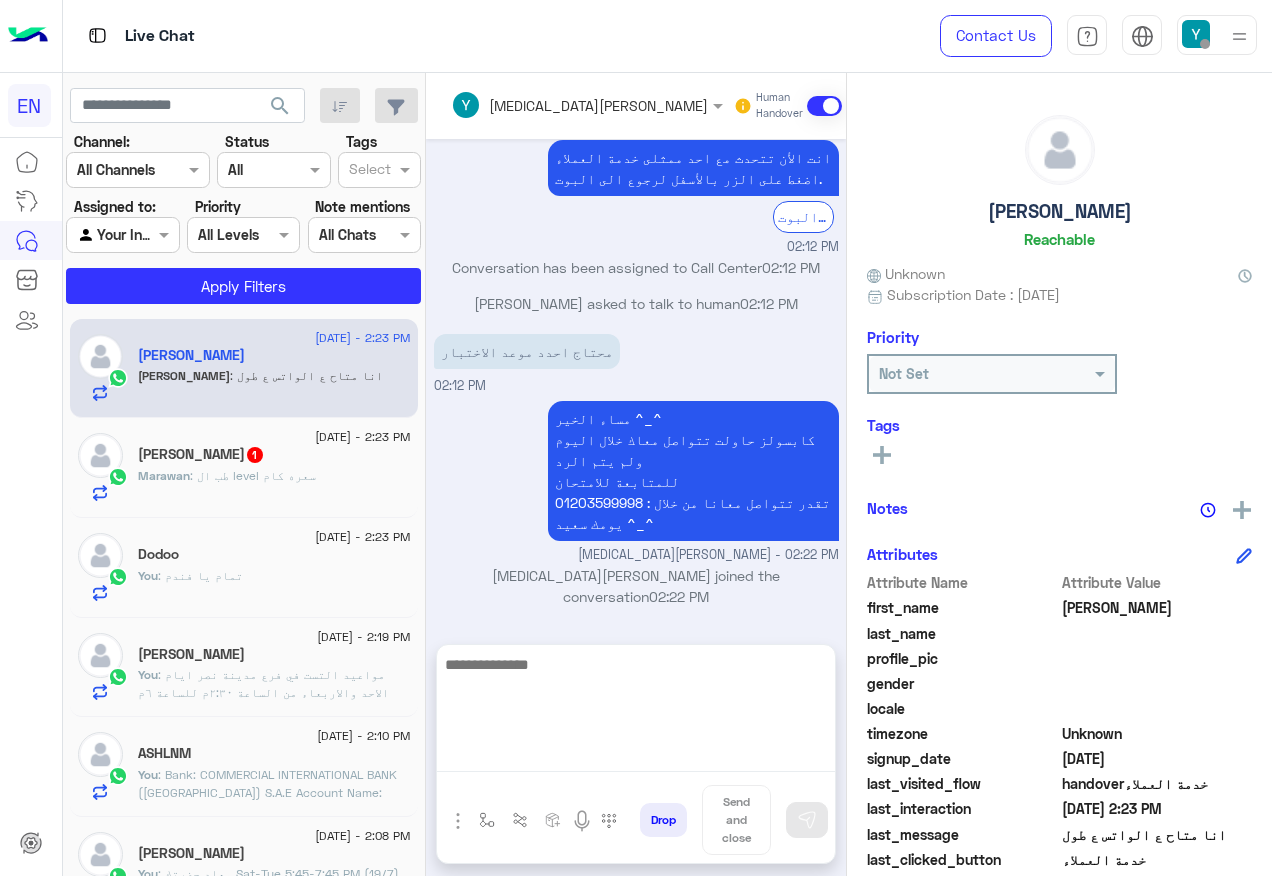 click at bounding box center (636, 712) 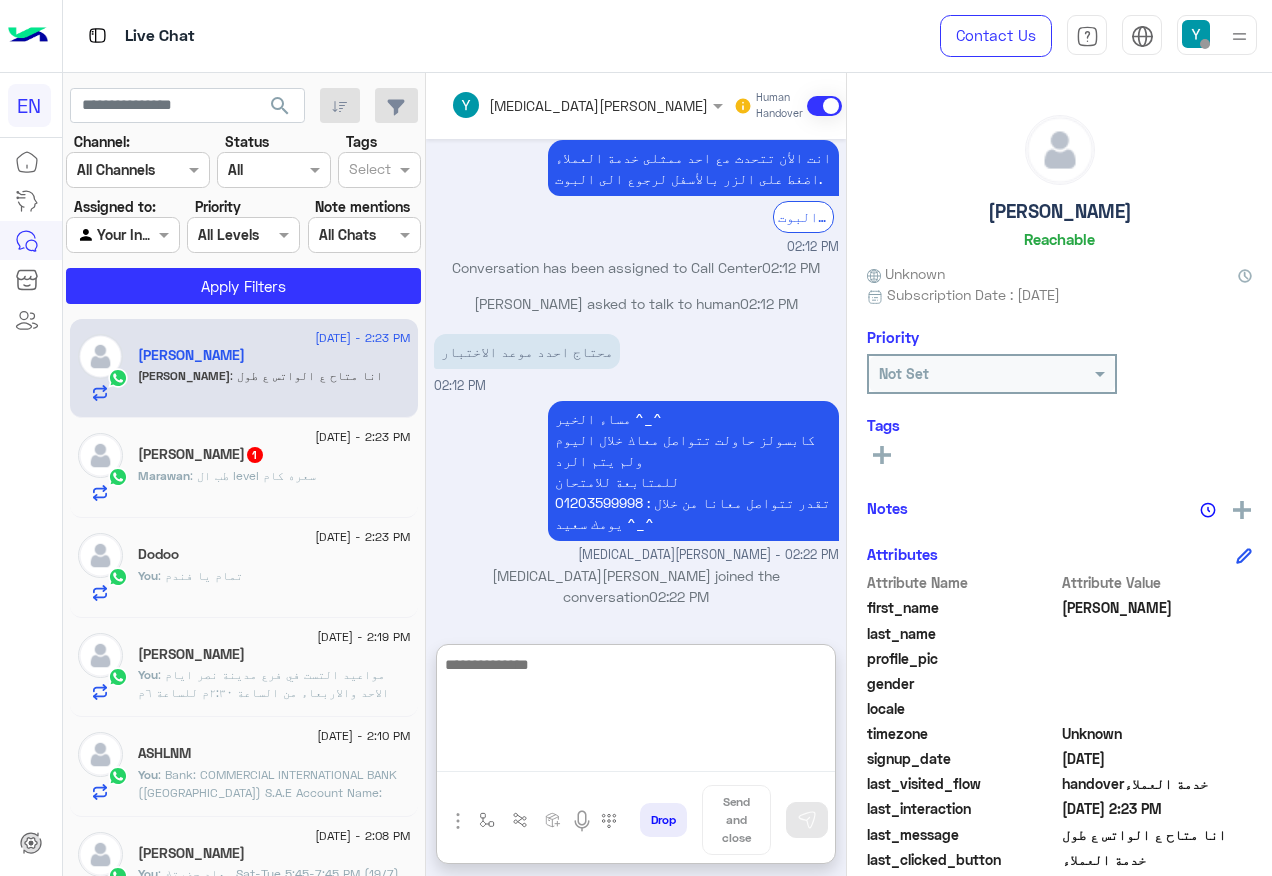 paste on "**********" 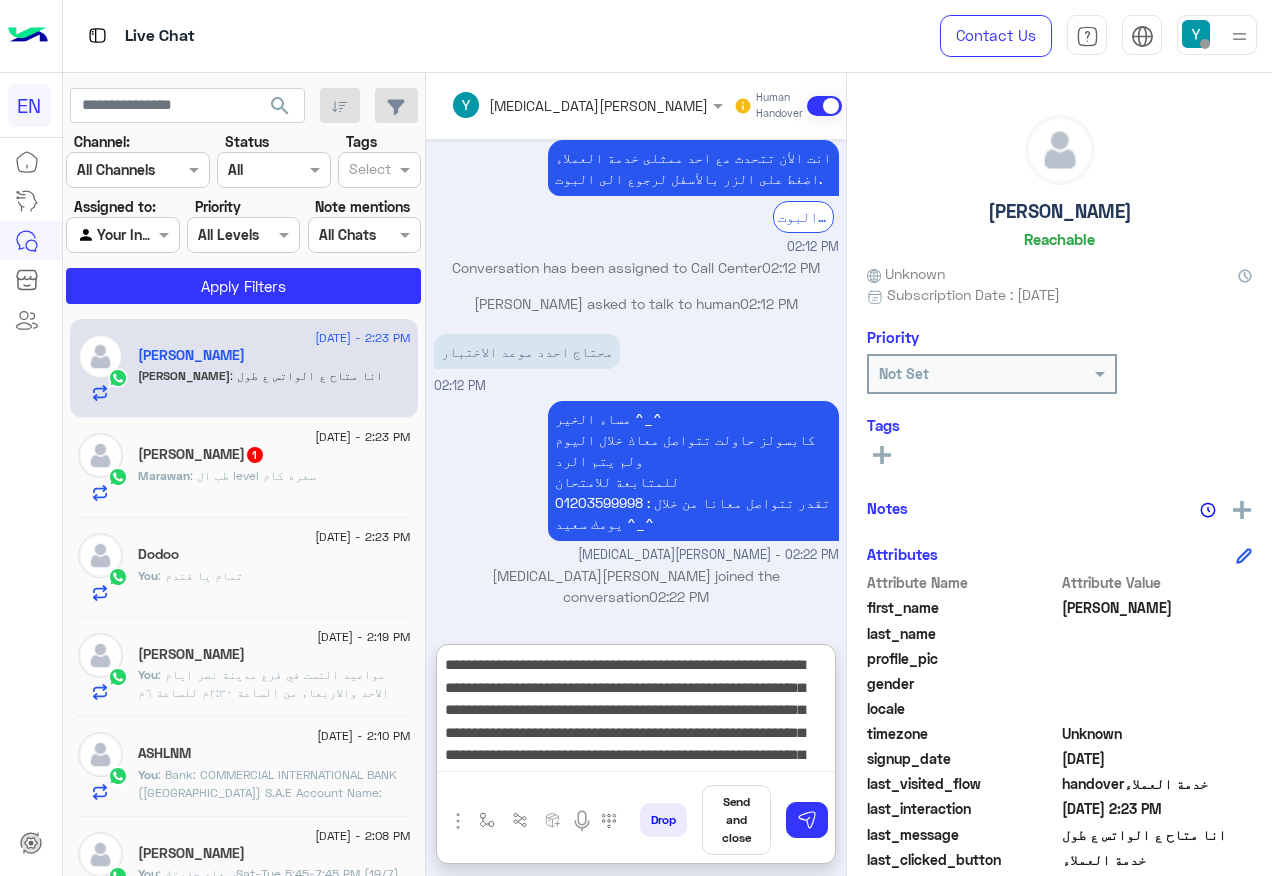 scroll, scrollTop: 129, scrollLeft: 0, axis: vertical 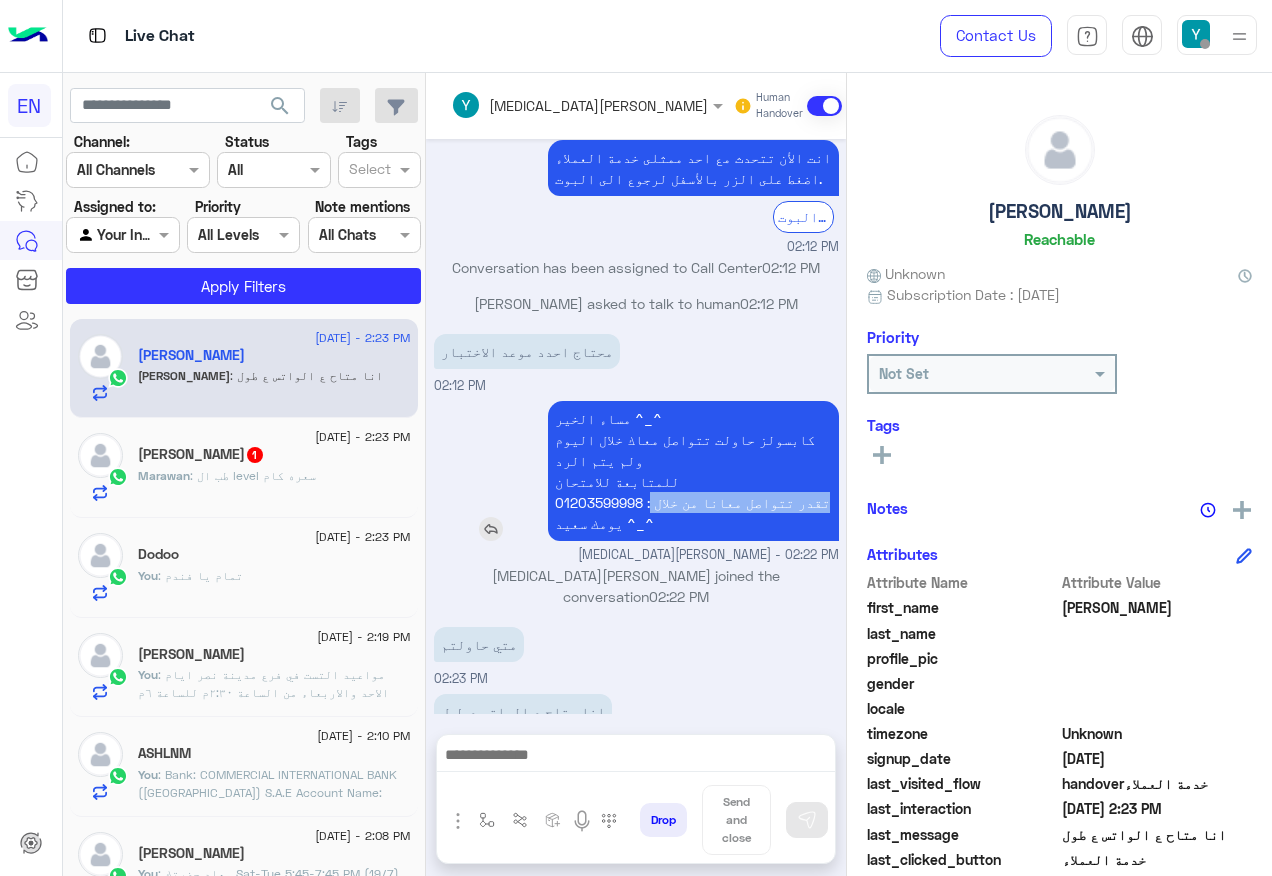 drag, startPoint x: 653, startPoint y: 479, endPoint x: 814, endPoint y: 485, distance: 161.11176 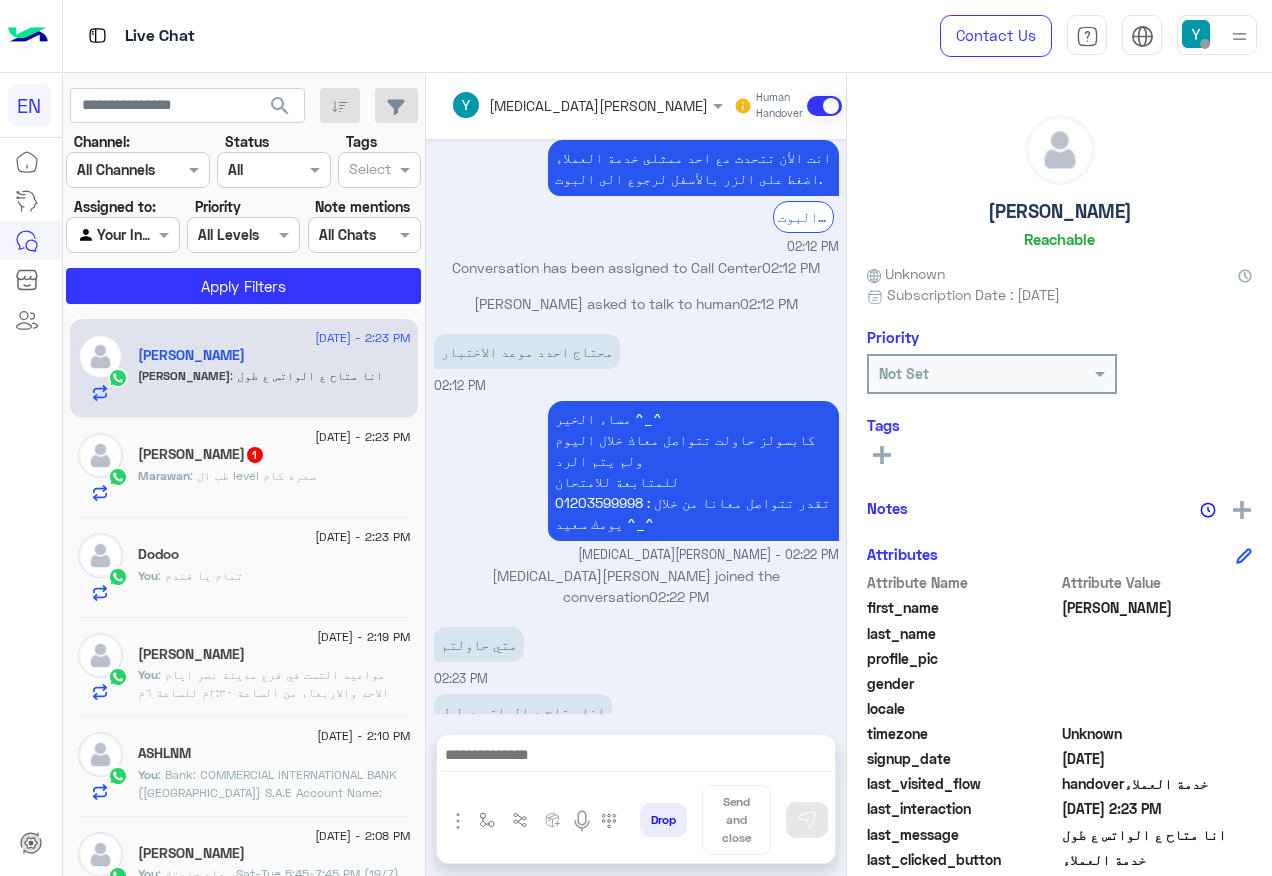 click at bounding box center (636, 757) 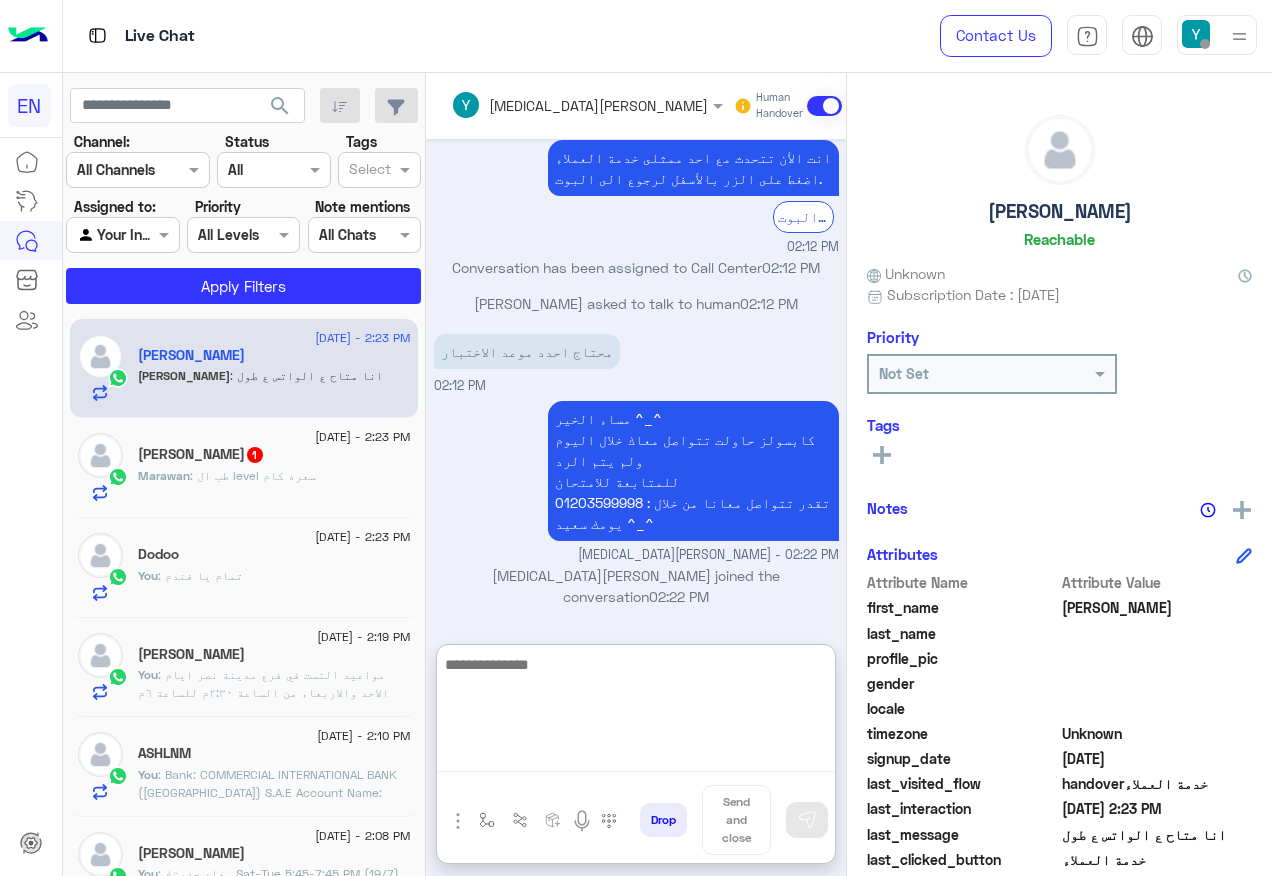 paste on "**********" 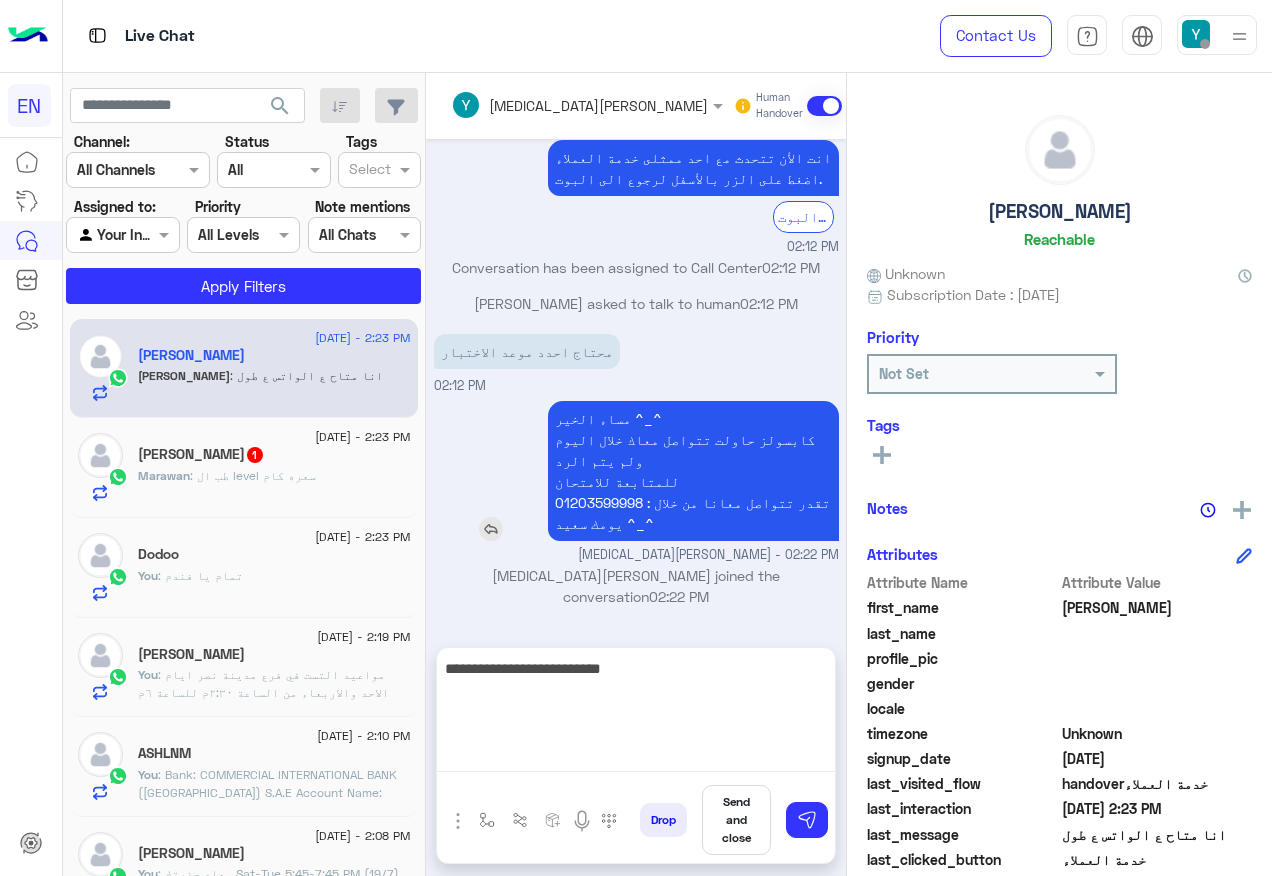 click on "مساء الخير ^_^ [PERSON_NAME] حاولت تتواصل معاك خلال اليوم ولم يتم الرد  للمتابعة للامتحان  تقدر تتواصل معانا من خلال : 01203599998 يومك سعيد ^_^" at bounding box center (693, 471) 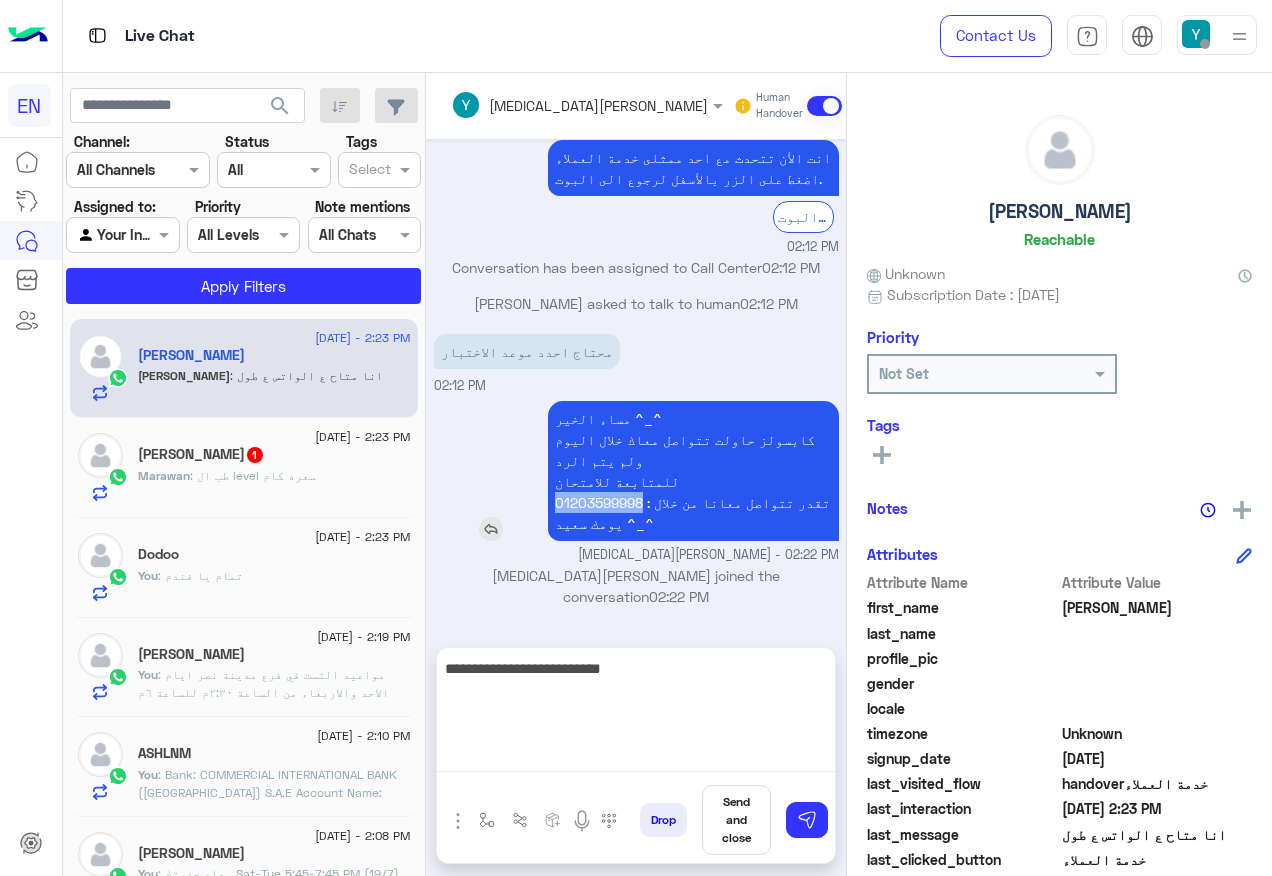click on "مساء الخير ^_^ [PERSON_NAME] حاولت تتواصل معاك خلال اليوم ولم يتم الرد  للمتابعة للامتحان  تقدر تتواصل معانا من خلال : 01203599998 يومك سعيد ^_^" at bounding box center (693, 471) 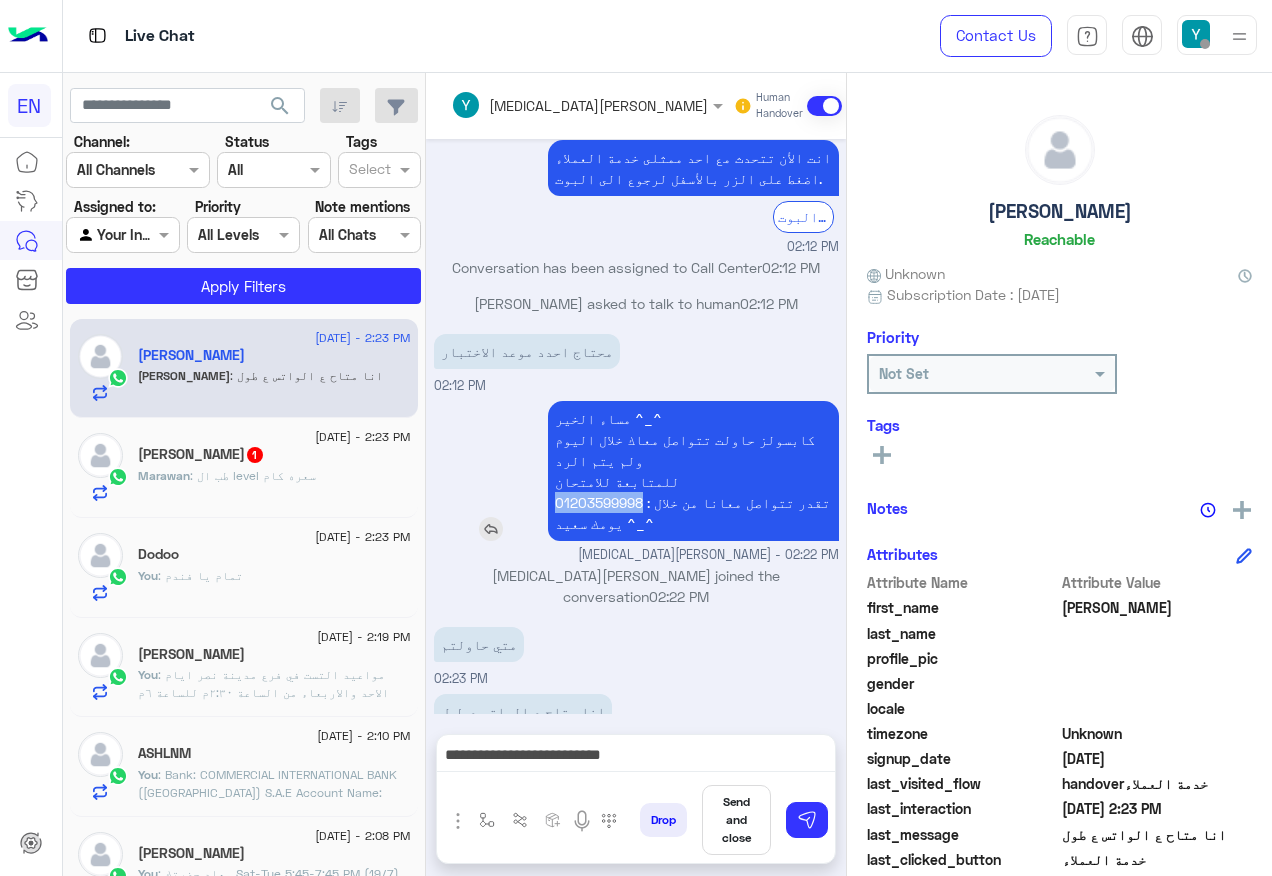 copy on "01203599998" 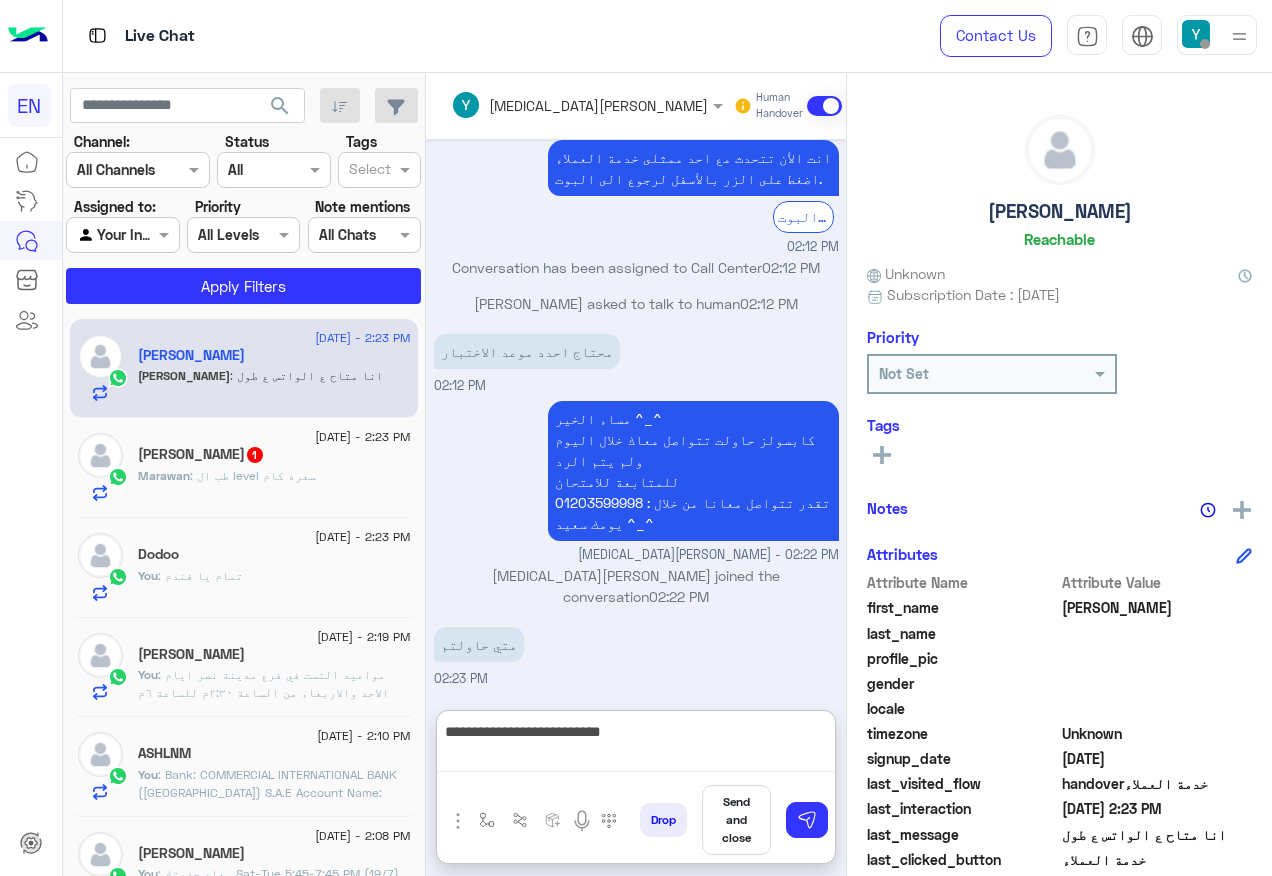 click on "**********" at bounding box center (636, 745) 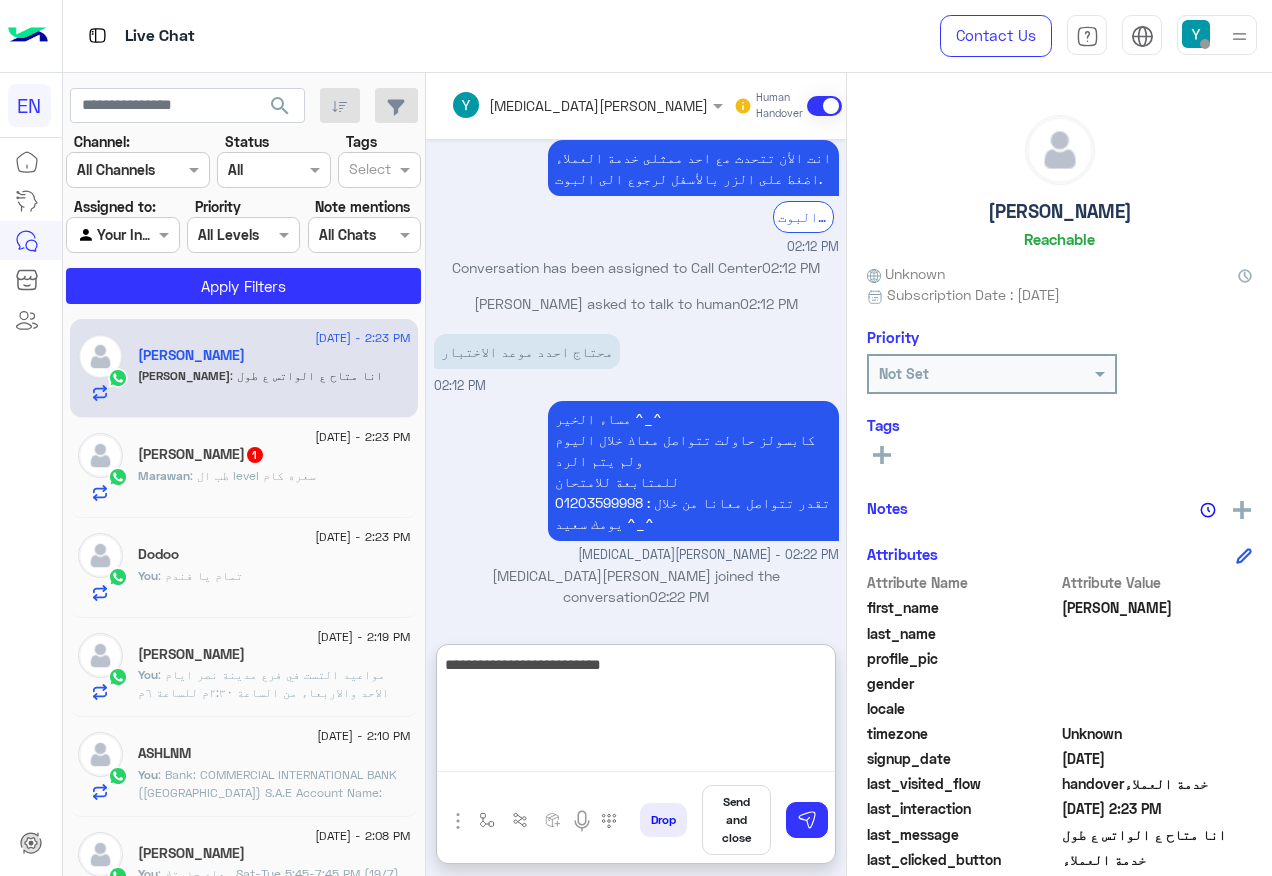 paste on "**********" 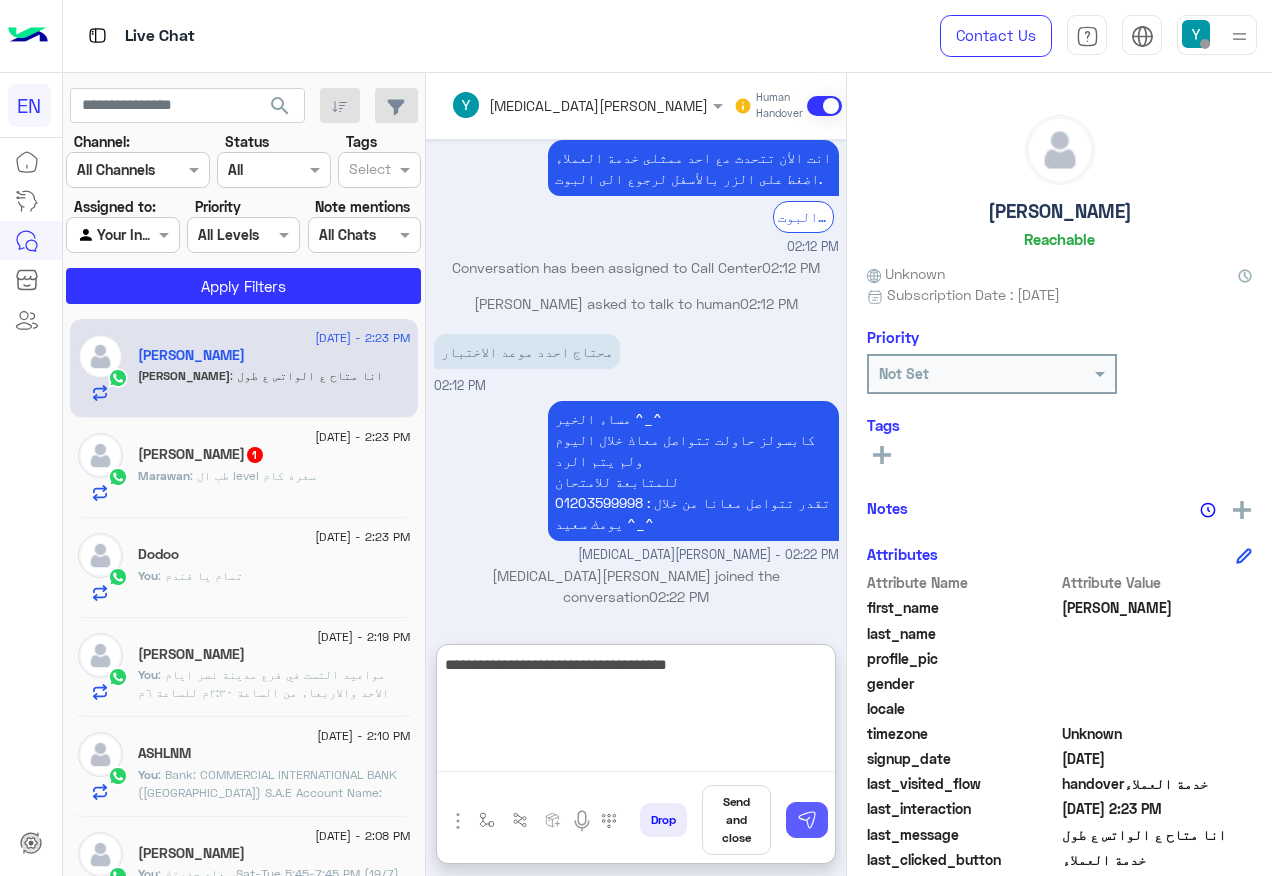 type on "**********" 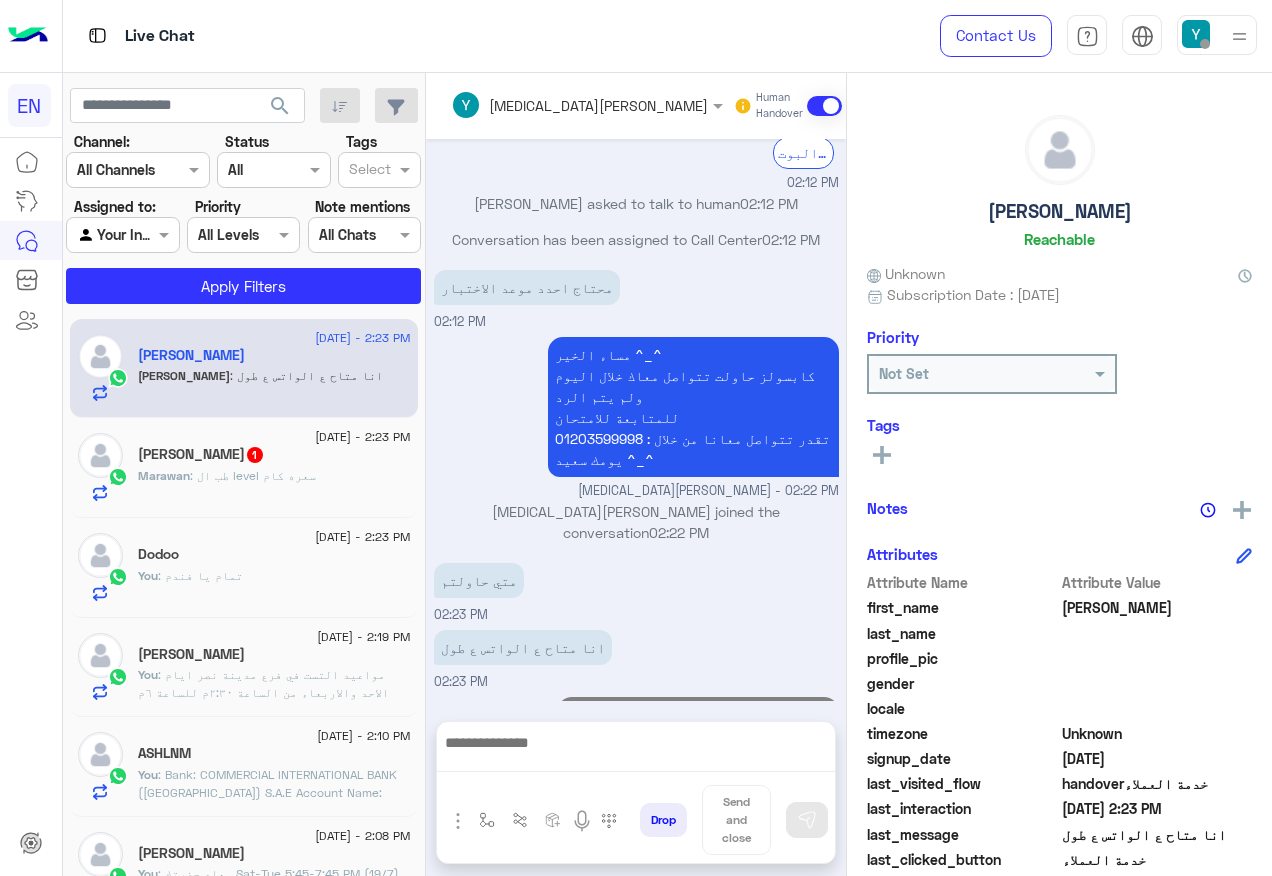scroll, scrollTop: 1505, scrollLeft: 0, axis: vertical 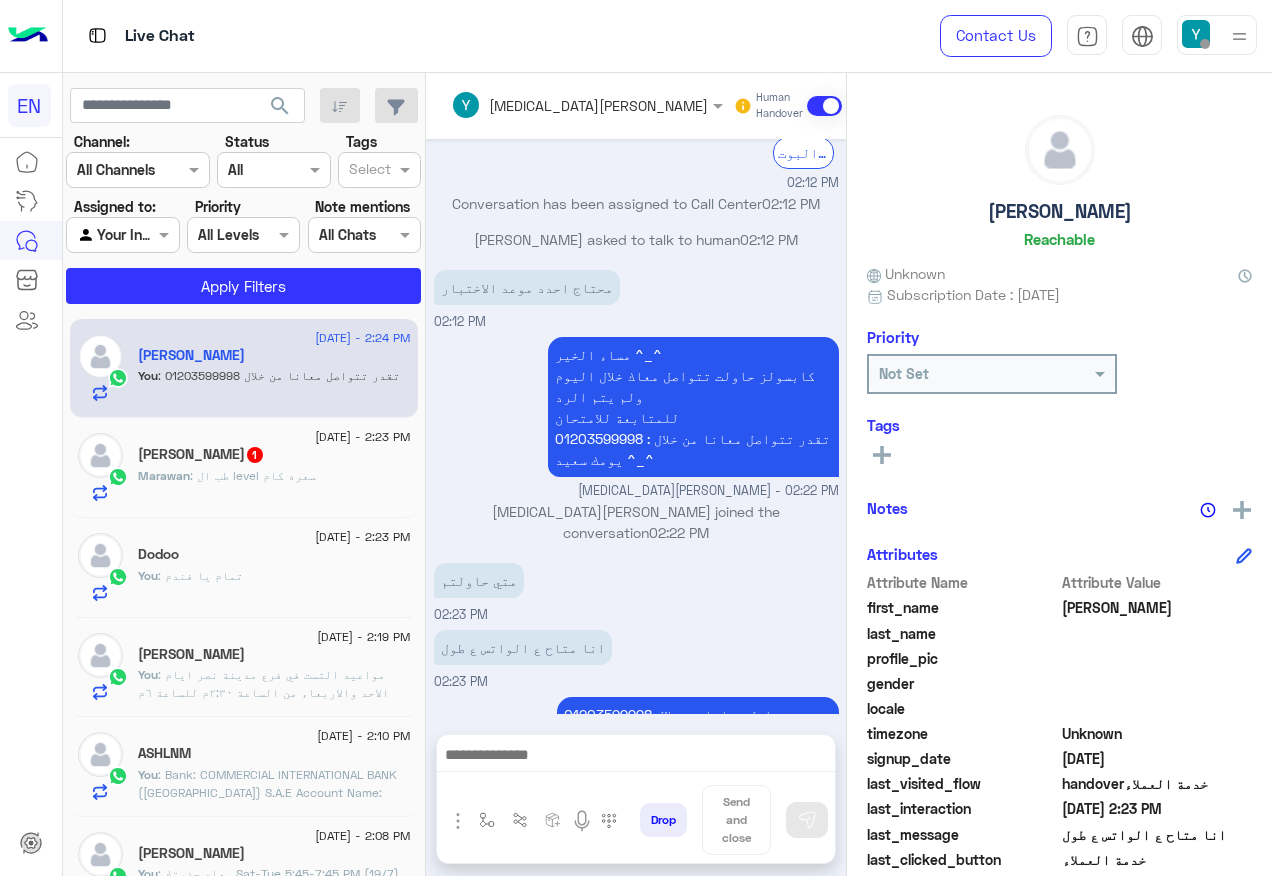 click on "[PERSON_NAME]  1" 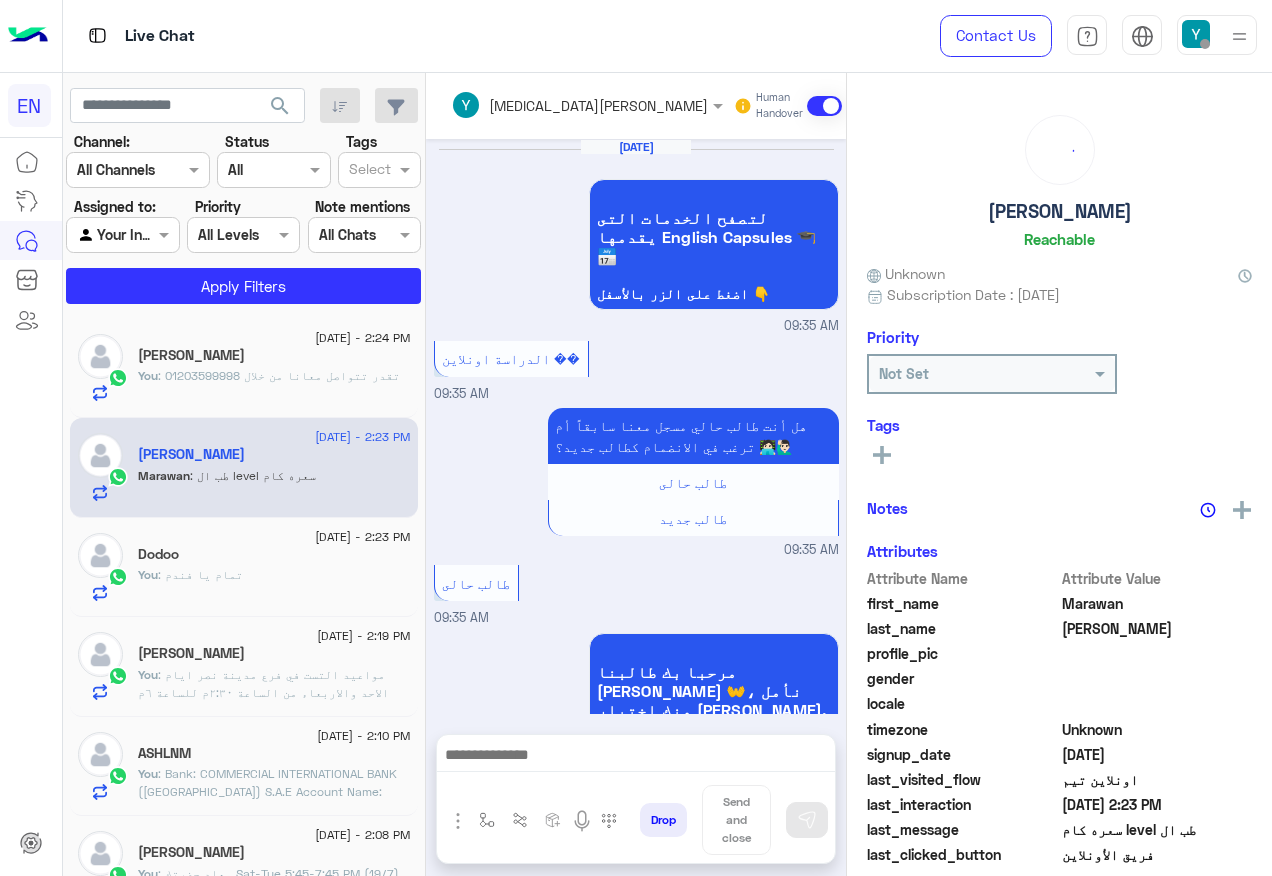 scroll, scrollTop: 1174, scrollLeft: 0, axis: vertical 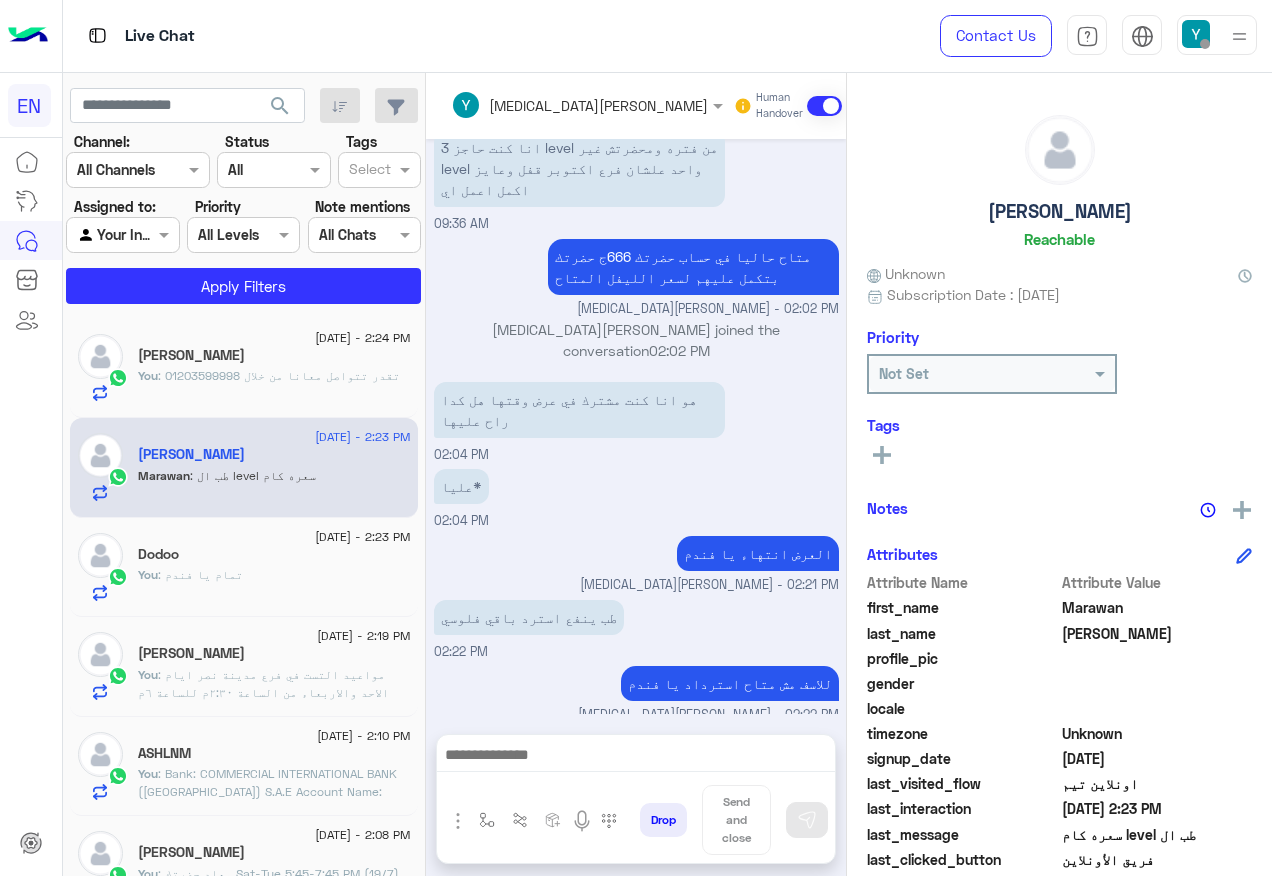 click at bounding box center [636, 757] 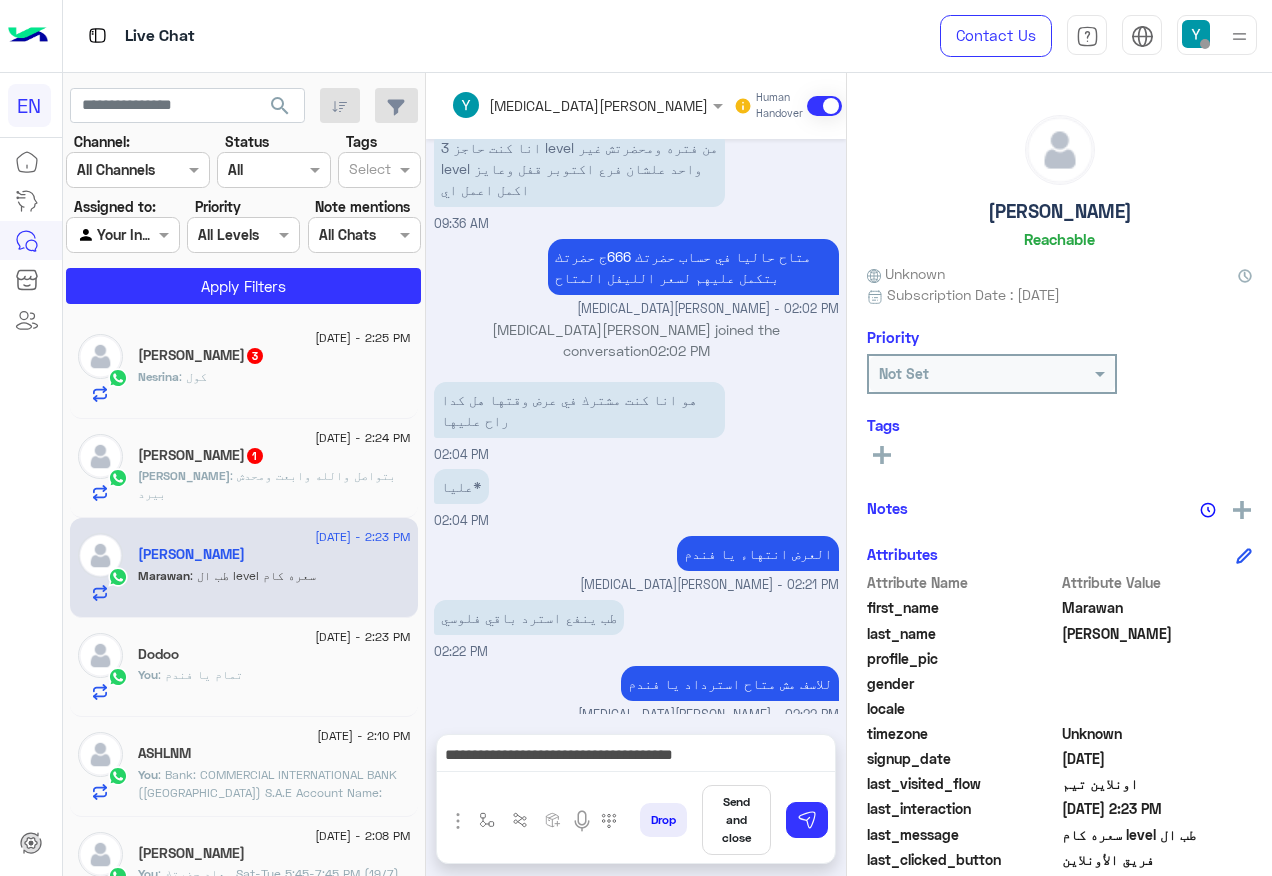 click on "طب ينفع استرد باقي فلوسي" at bounding box center [568, -815] 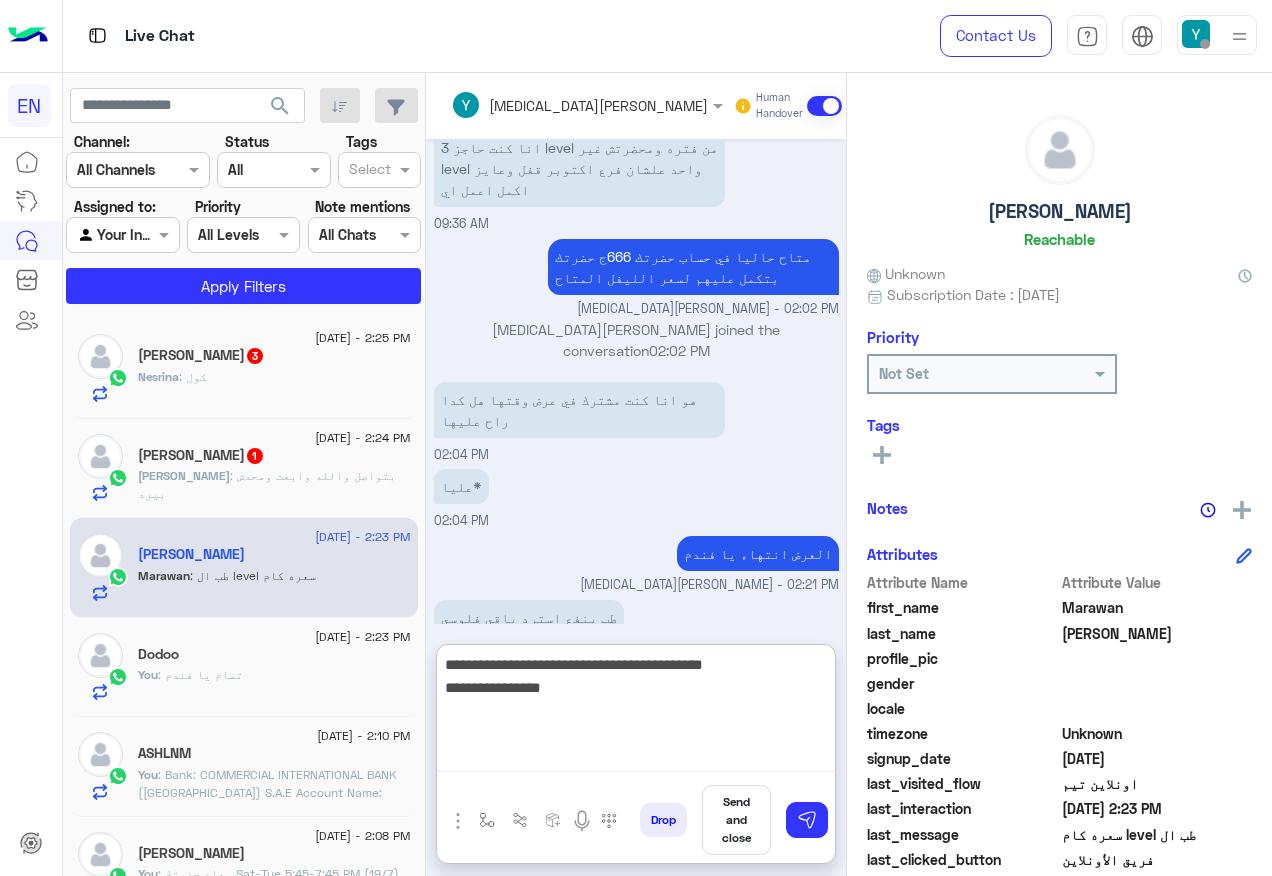 type on "**********" 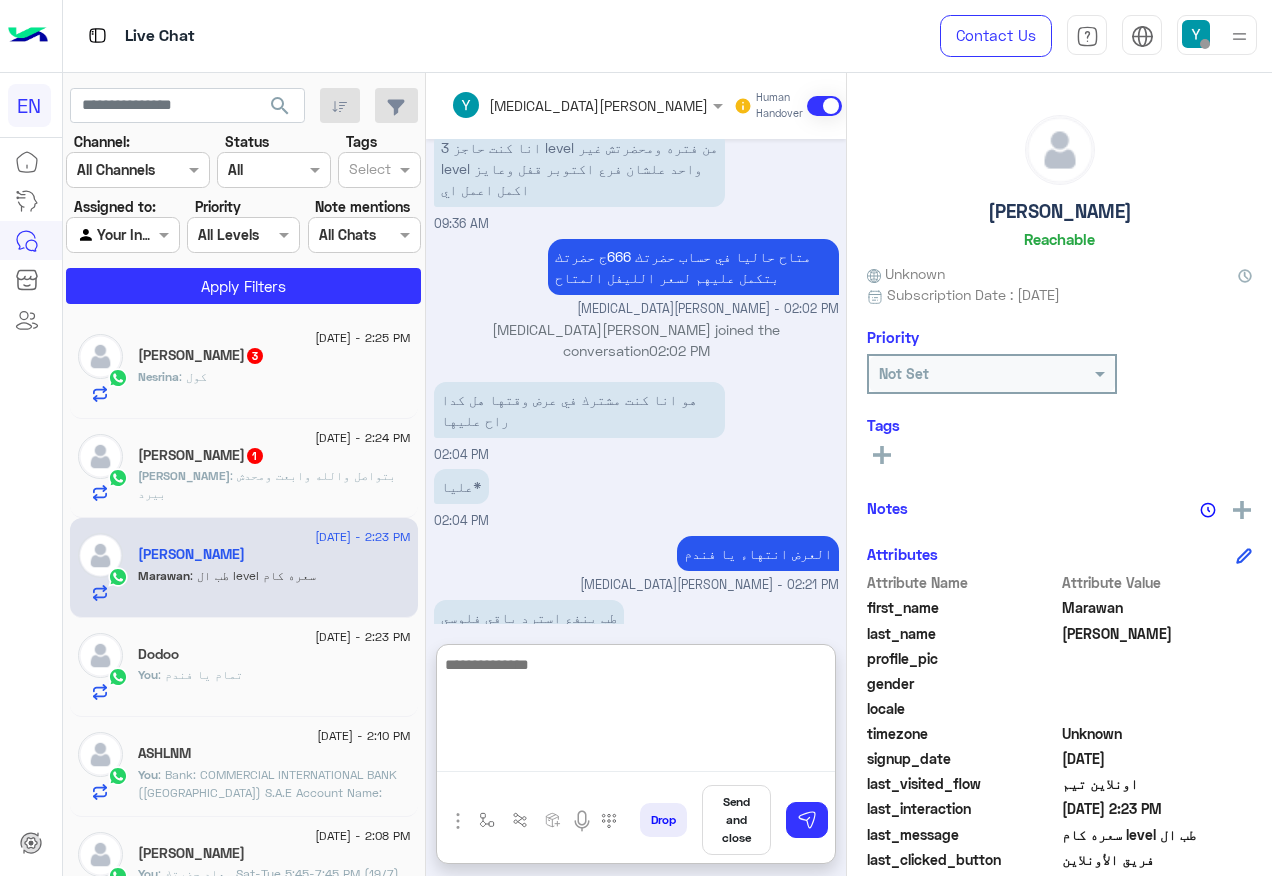 scroll, scrollTop: 1370, scrollLeft: 0, axis: vertical 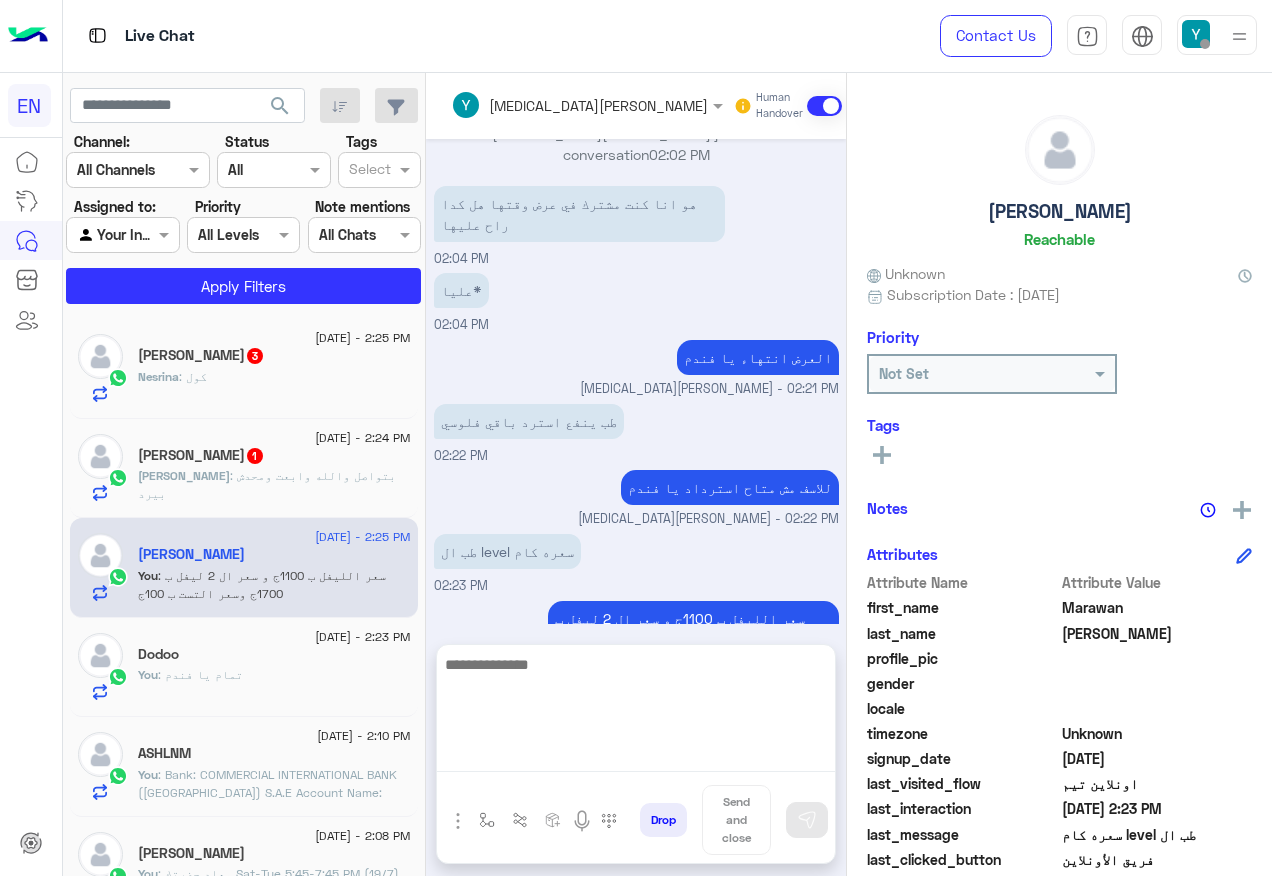 click on "[PERSON_NAME] : بتواصل والله وابعت ومحدش بيرد" 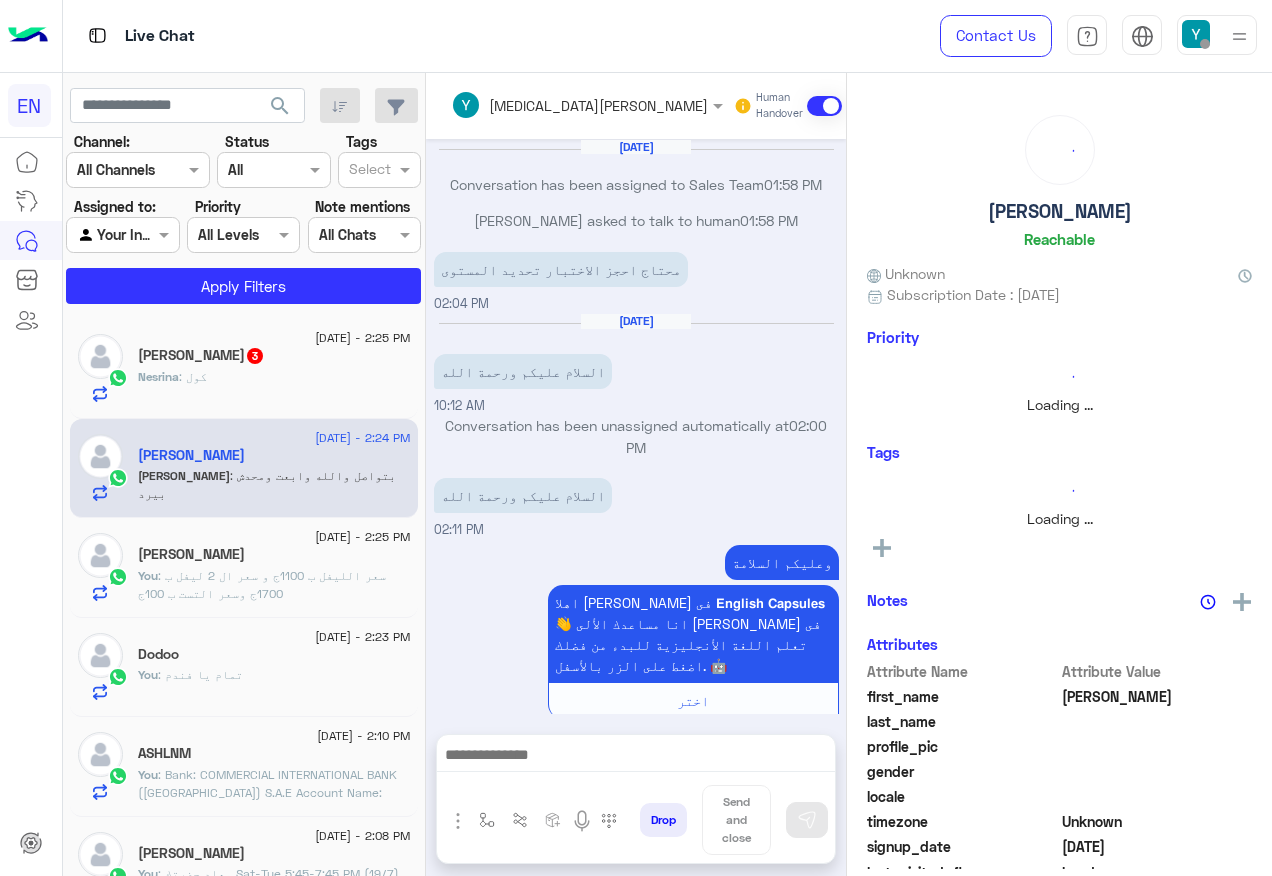 scroll, scrollTop: 1384, scrollLeft: 0, axis: vertical 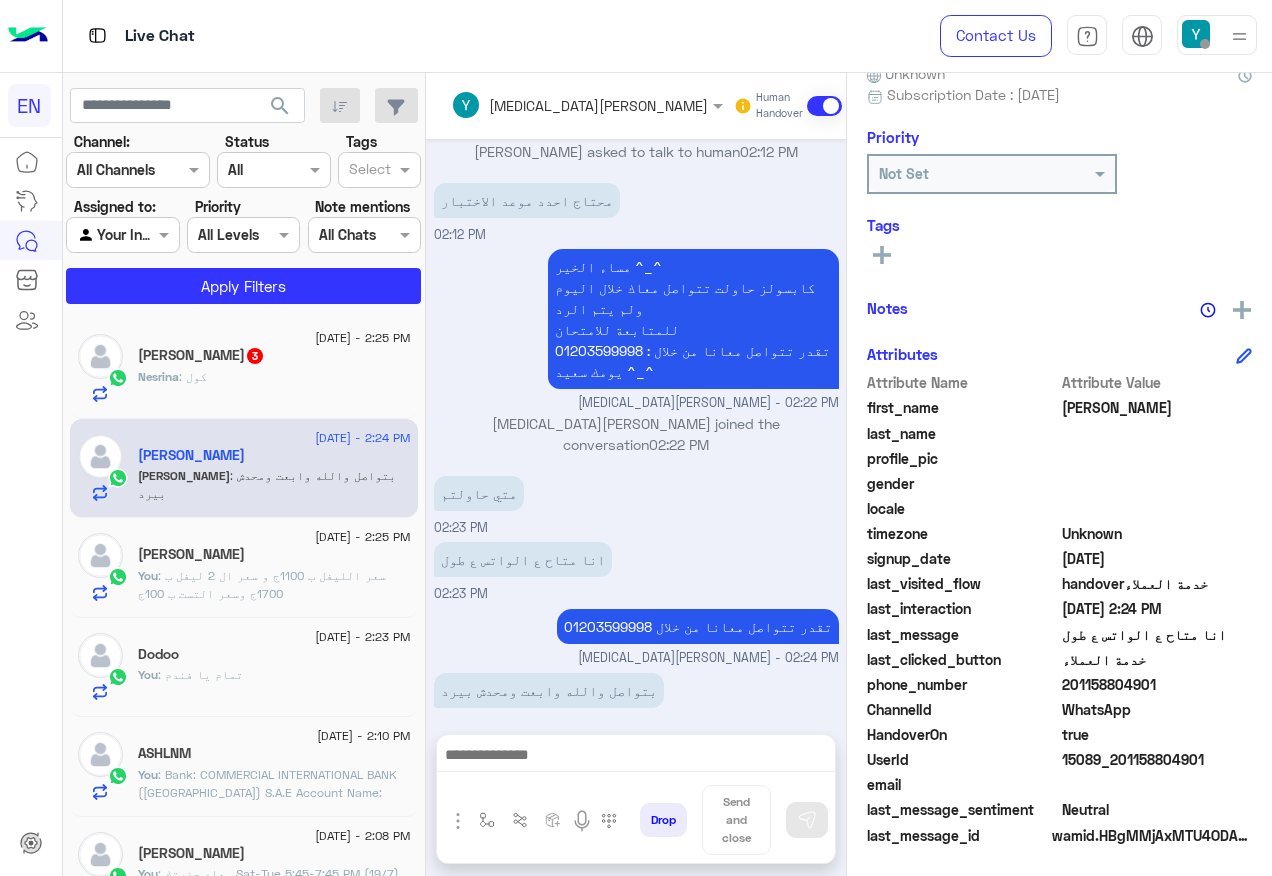 click on "201158804901" 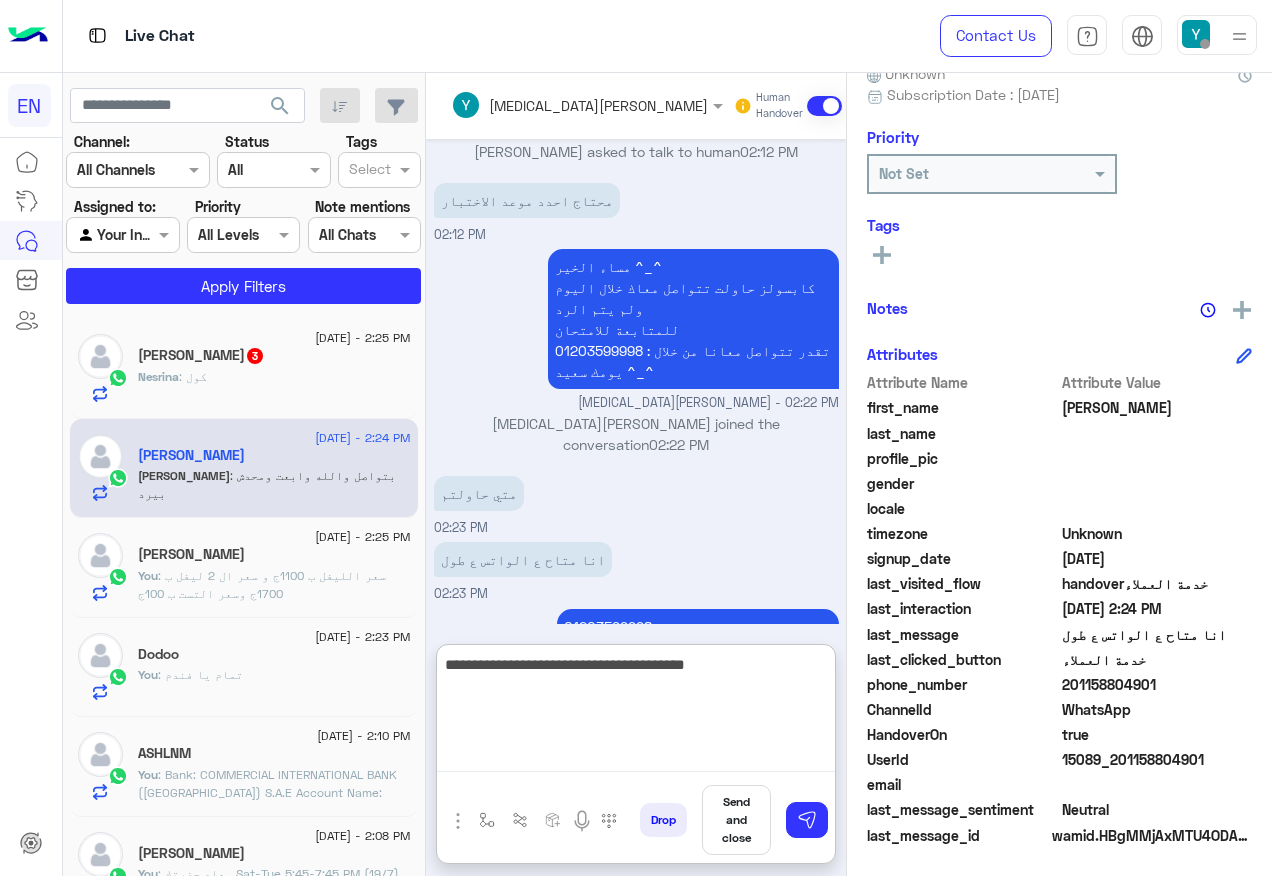 type on "**********" 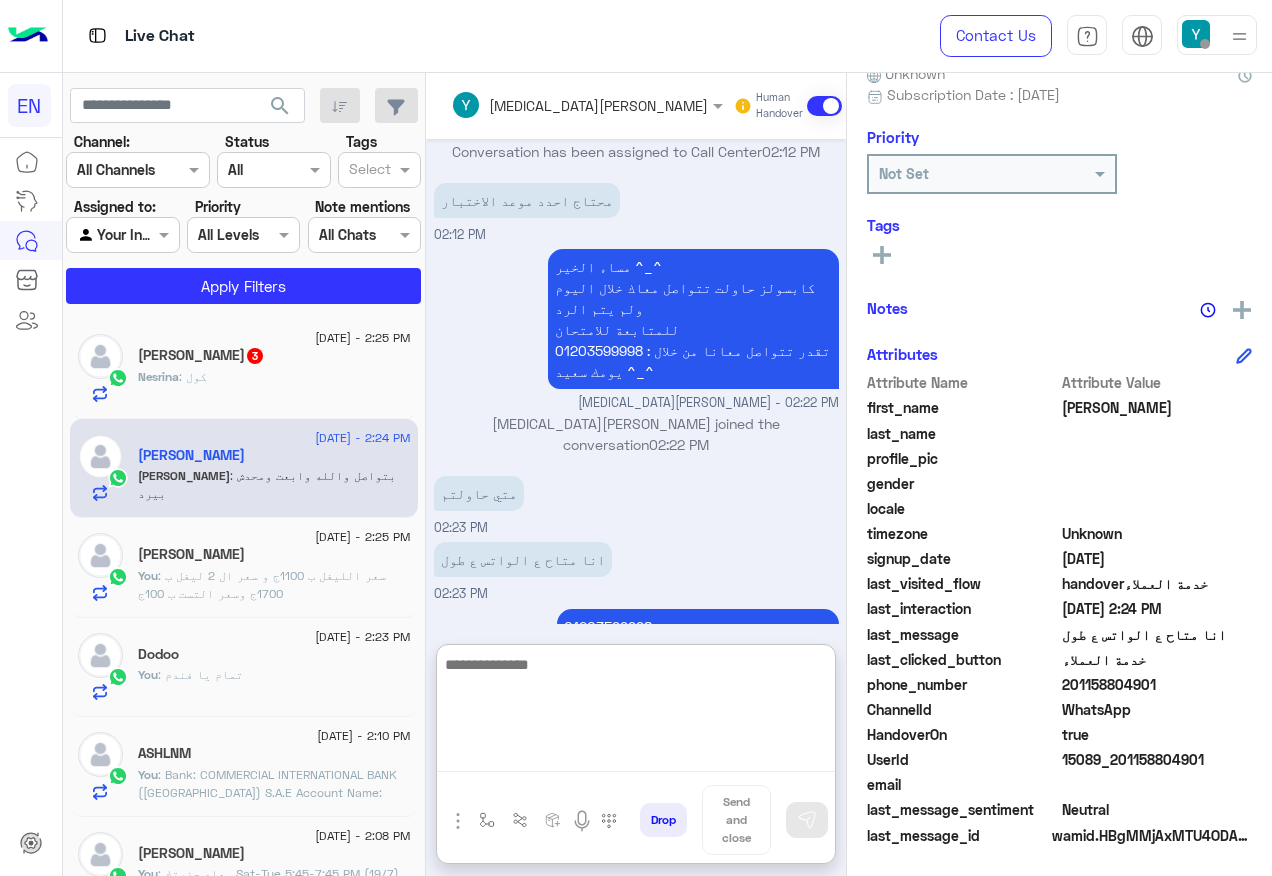 scroll, scrollTop: 1537, scrollLeft: 0, axis: vertical 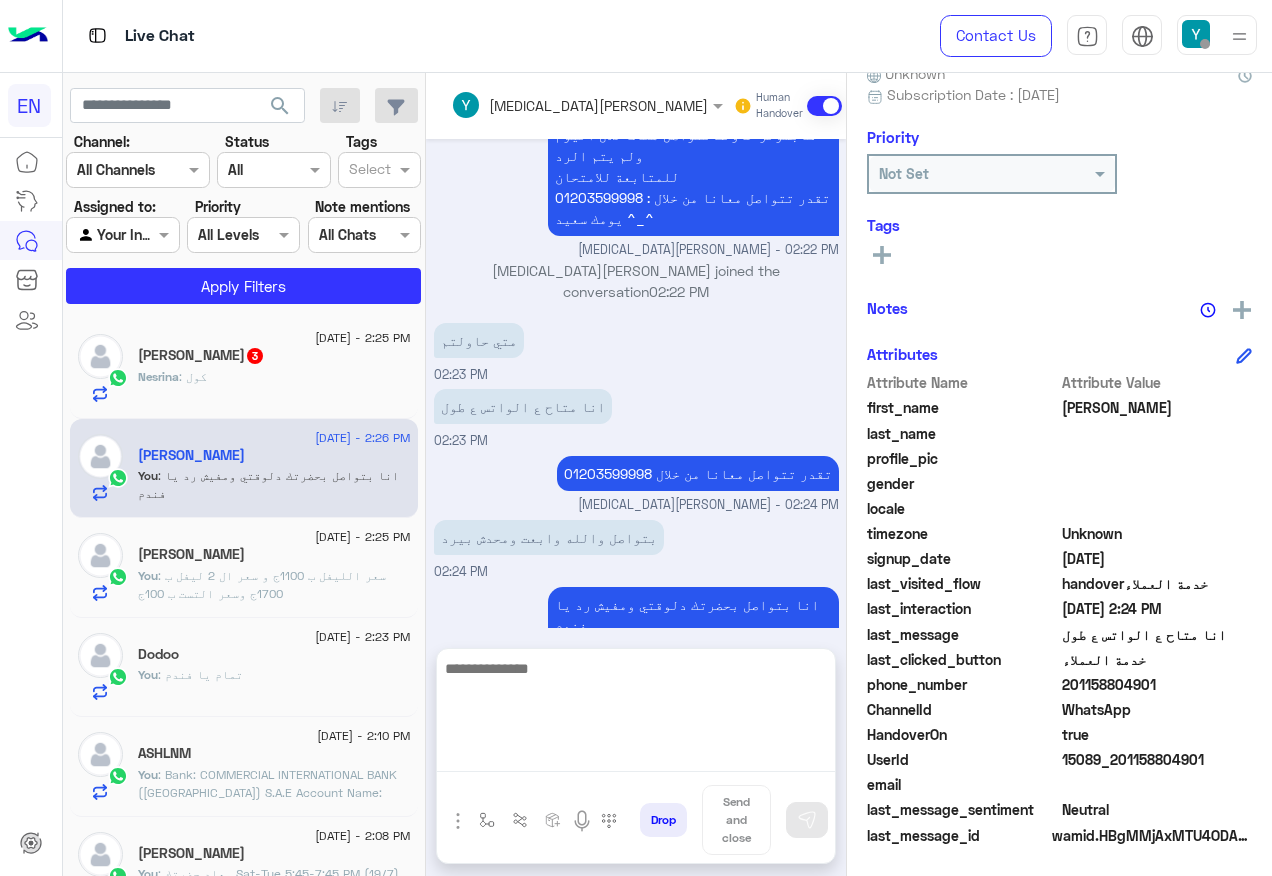 click on "Nesrina : كول" 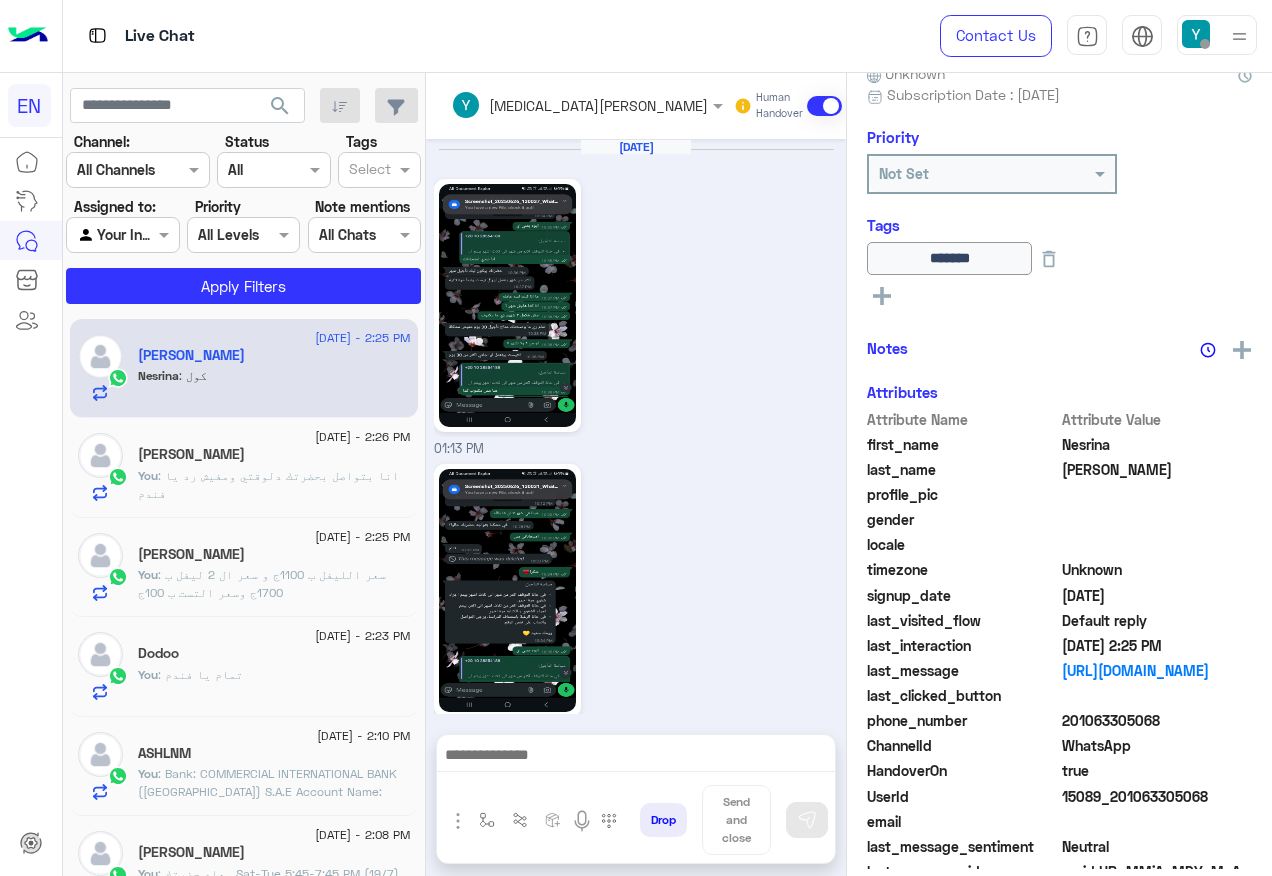 scroll, scrollTop: 1313, scrollLeft: 0, axis: vertical 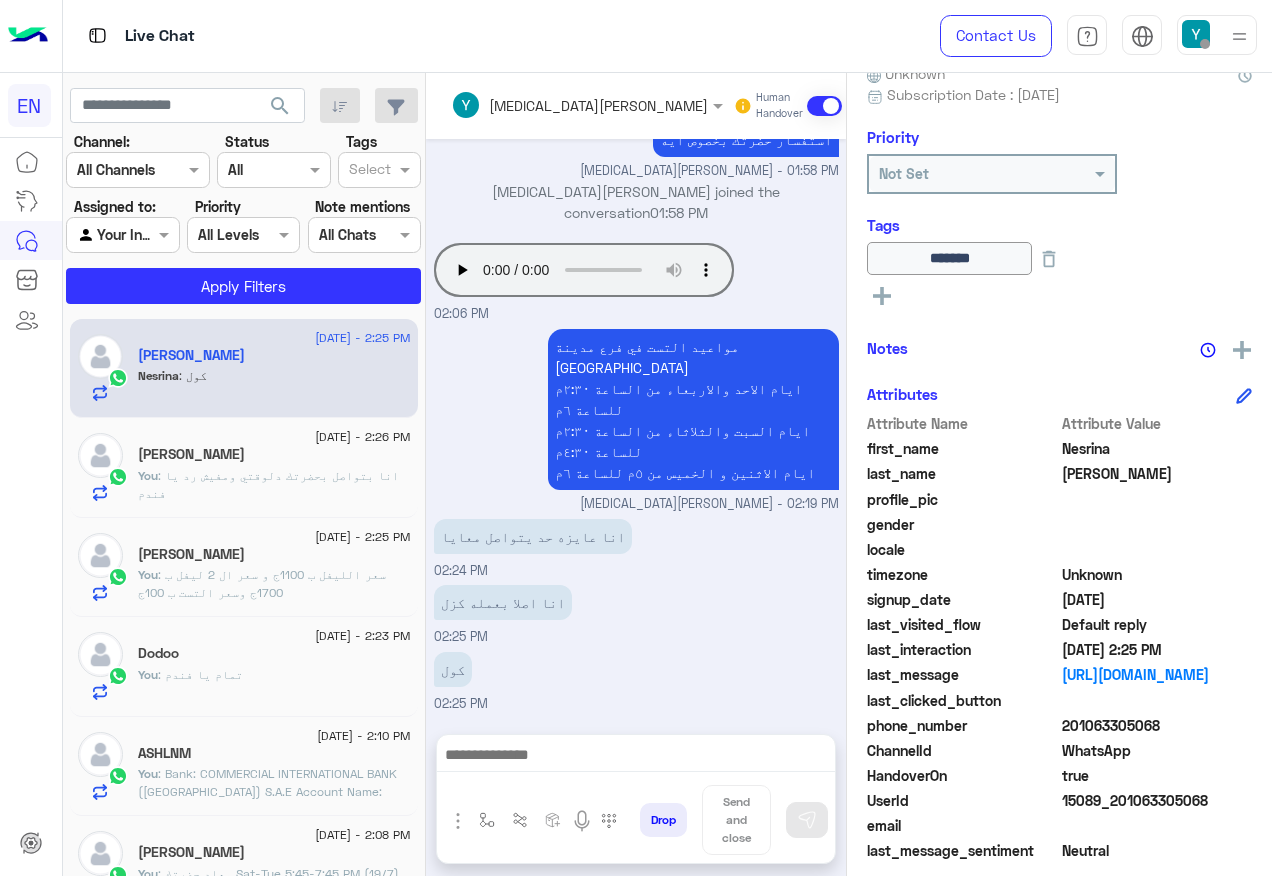 click on "كول   02:25 PM" at bounding box center [636, 680] 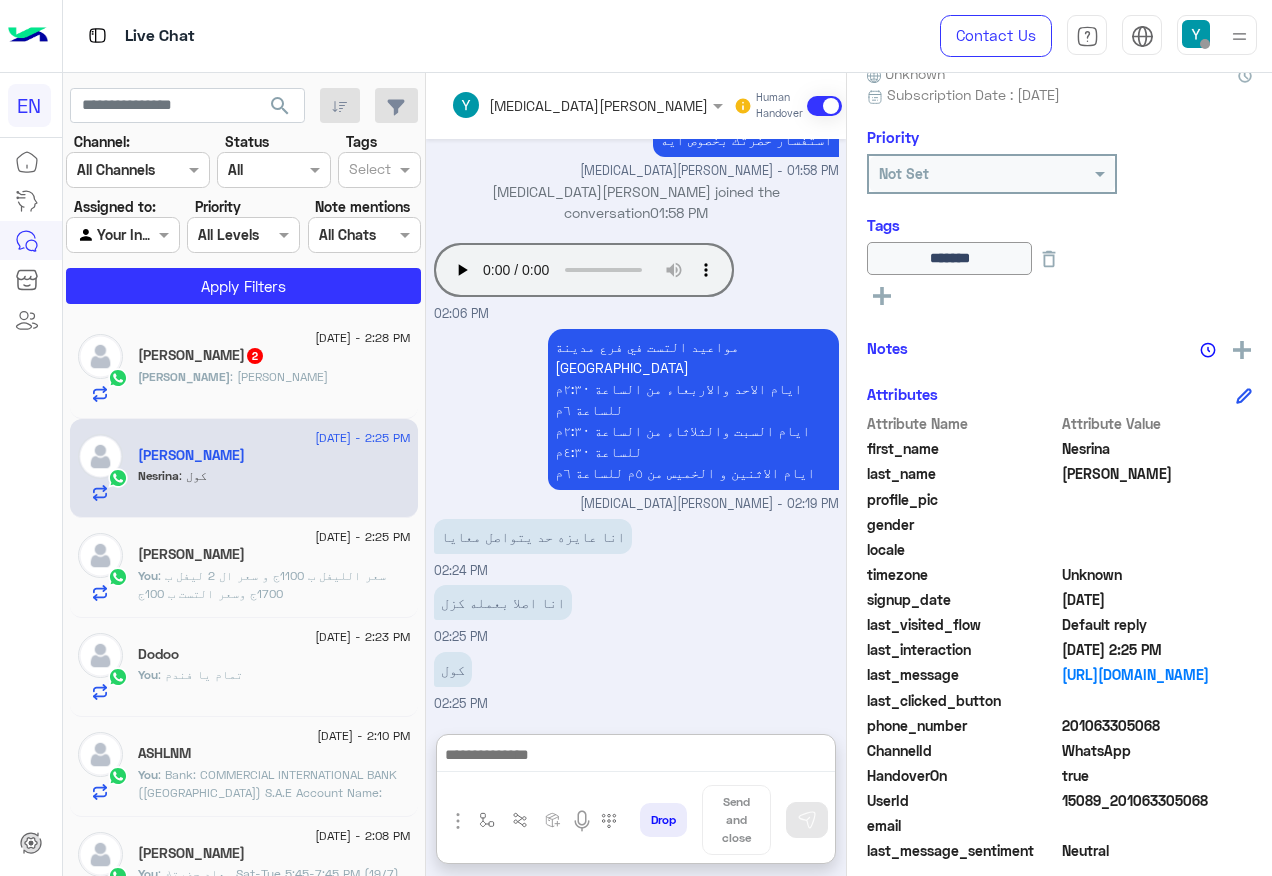 click at bounding box center [636, 757] 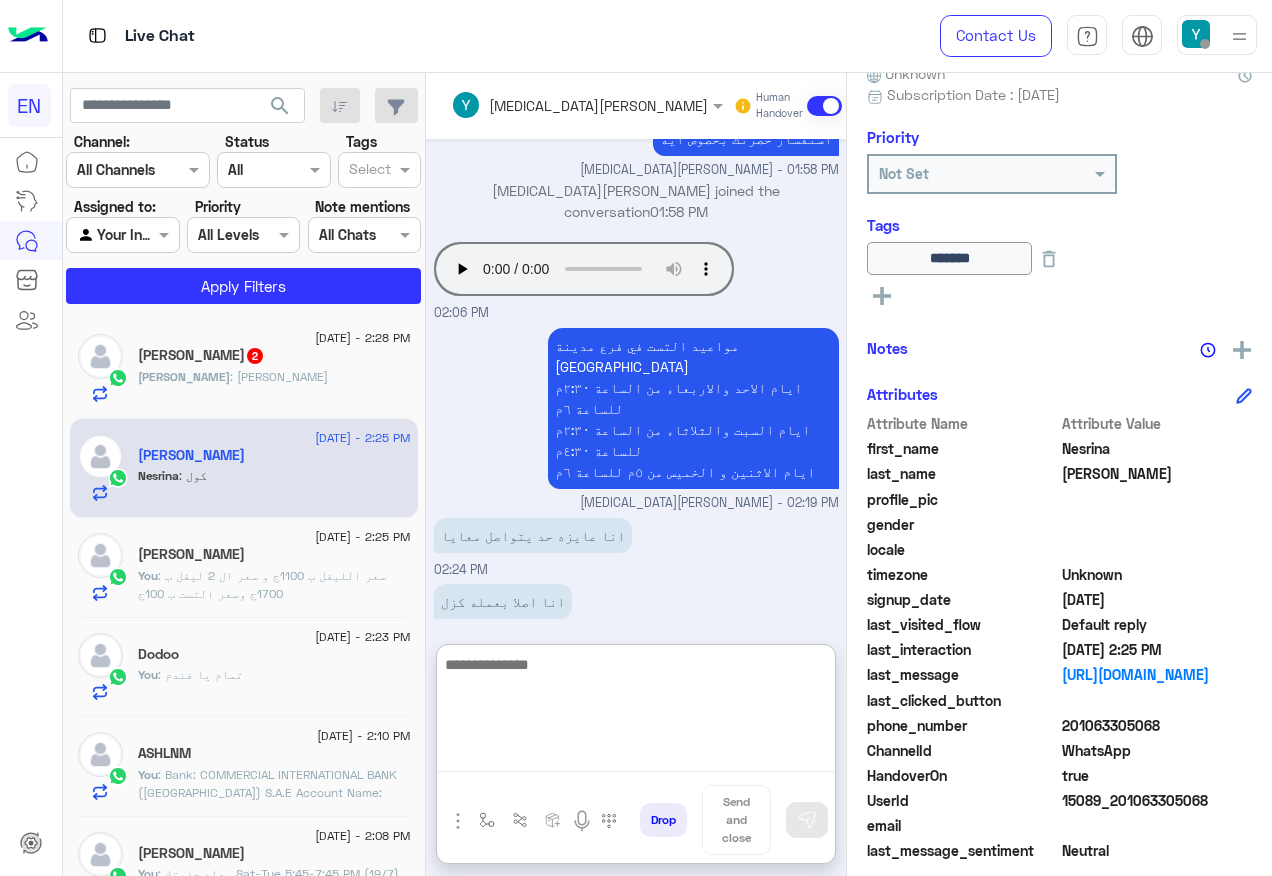 paste on "**********" 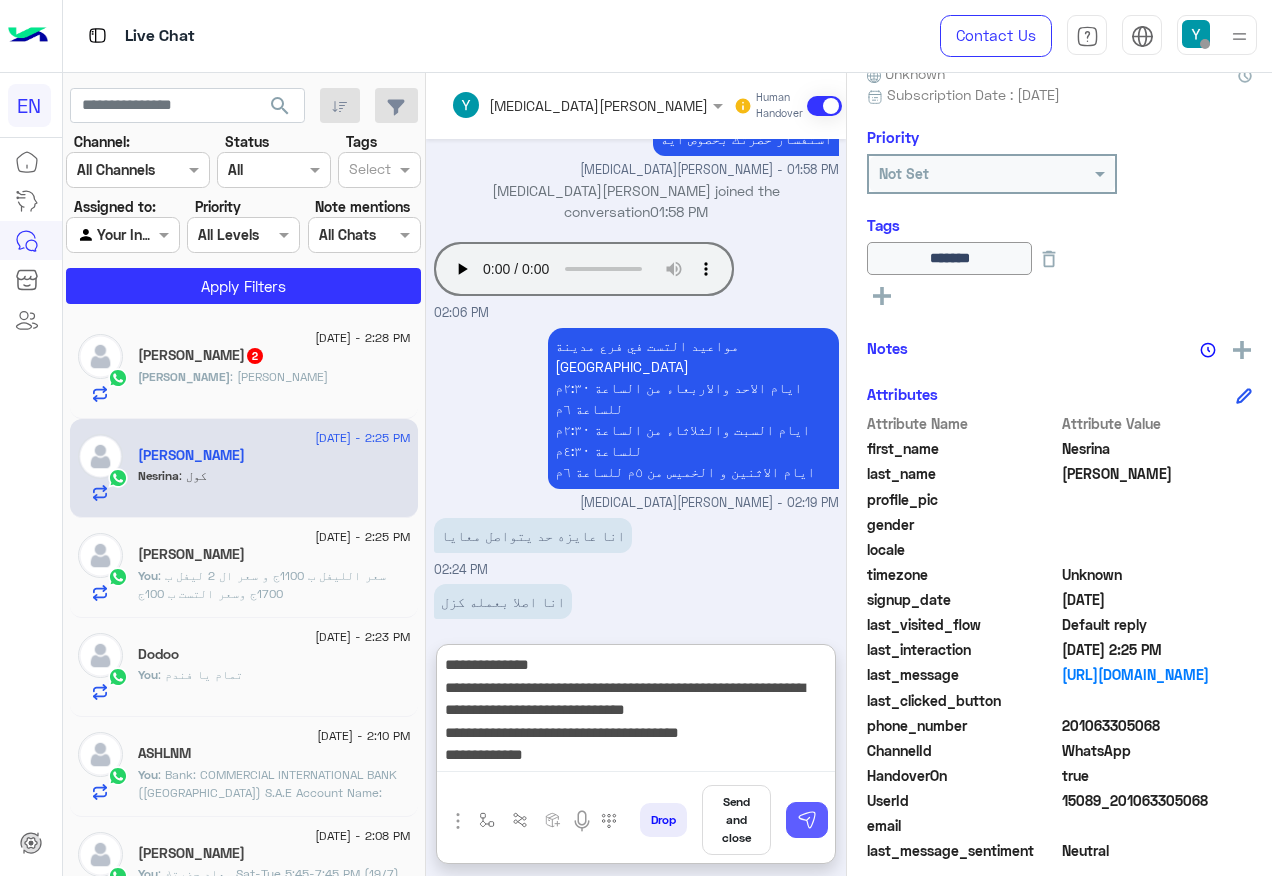type on "**********" 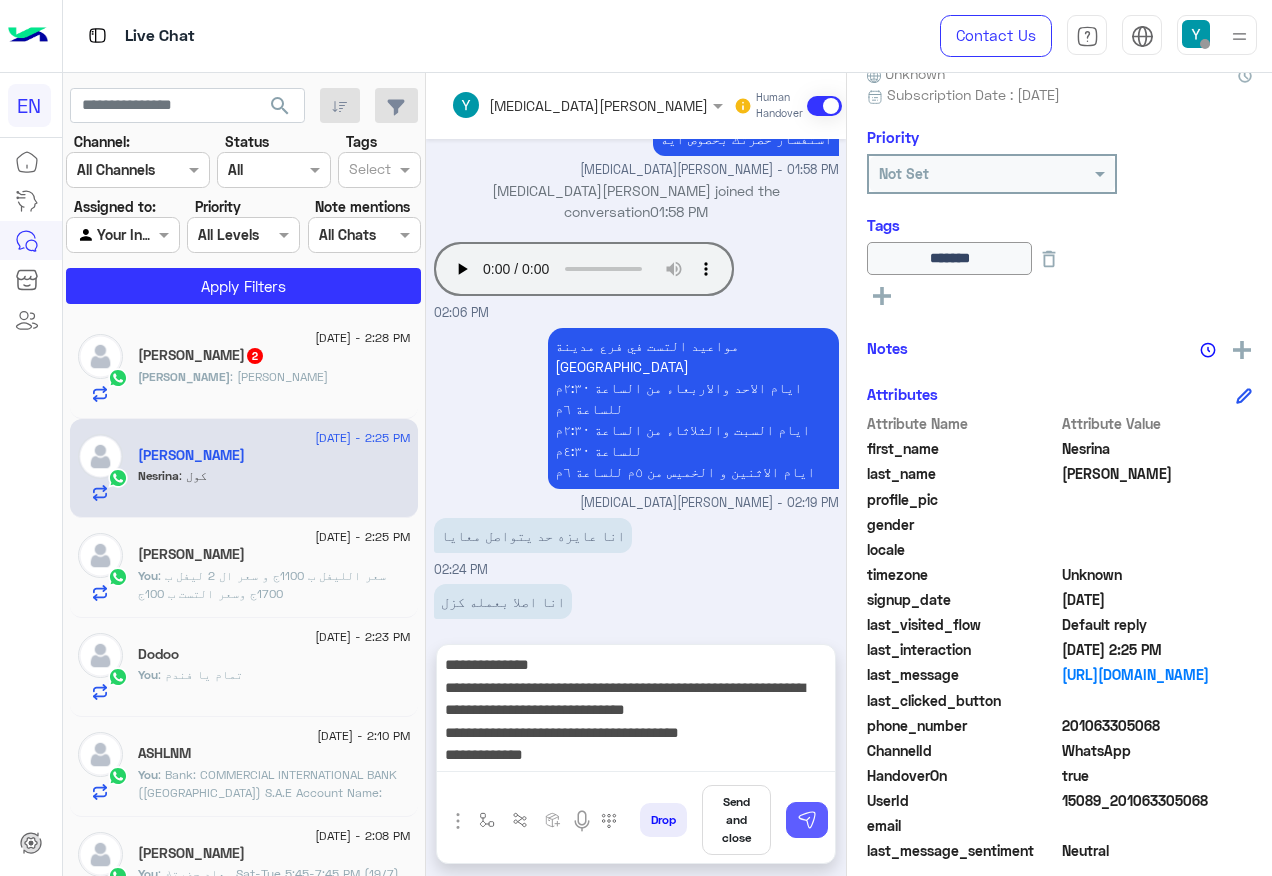 click at bounding box center (807, 820) 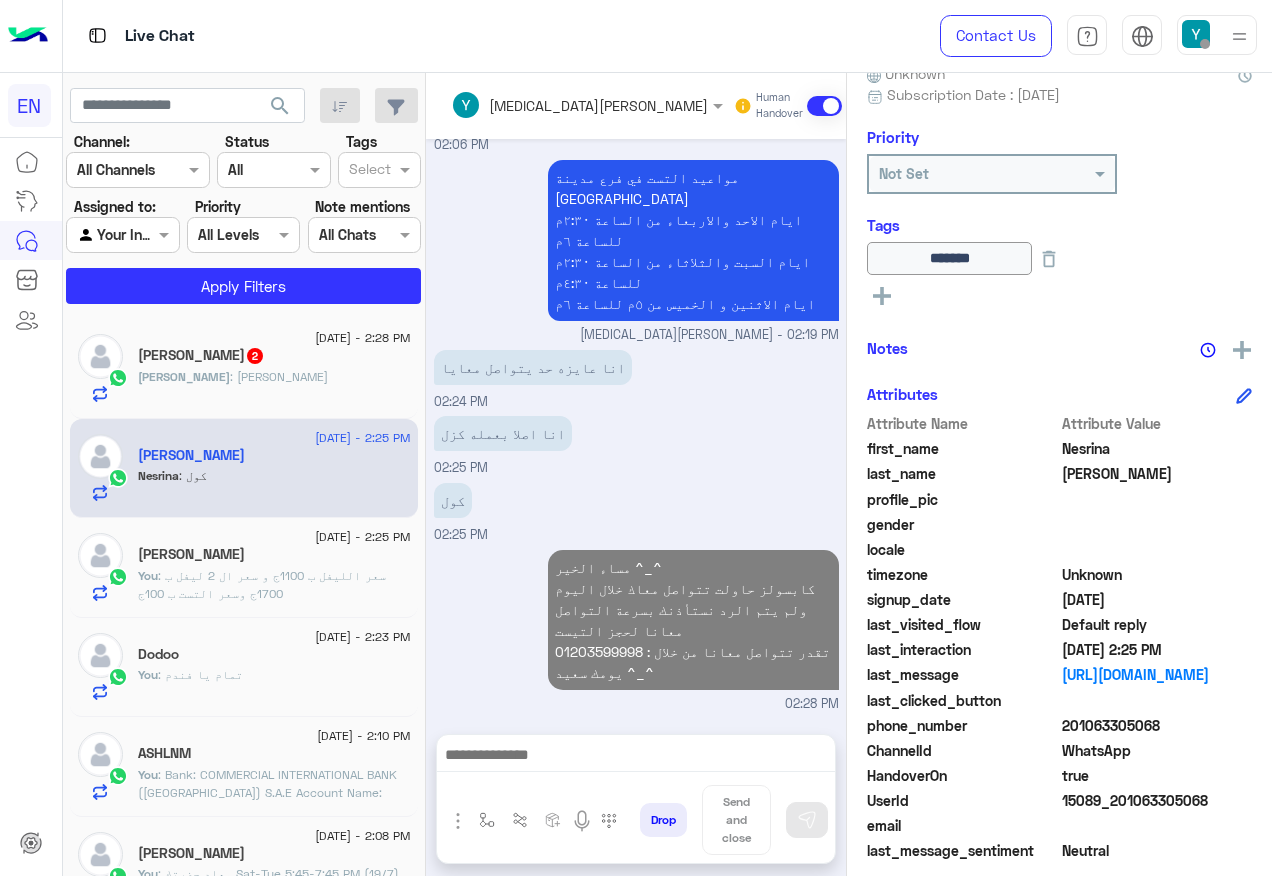 scroll, scrollTop: 1481, scrollLeft: 0, axis: vertical 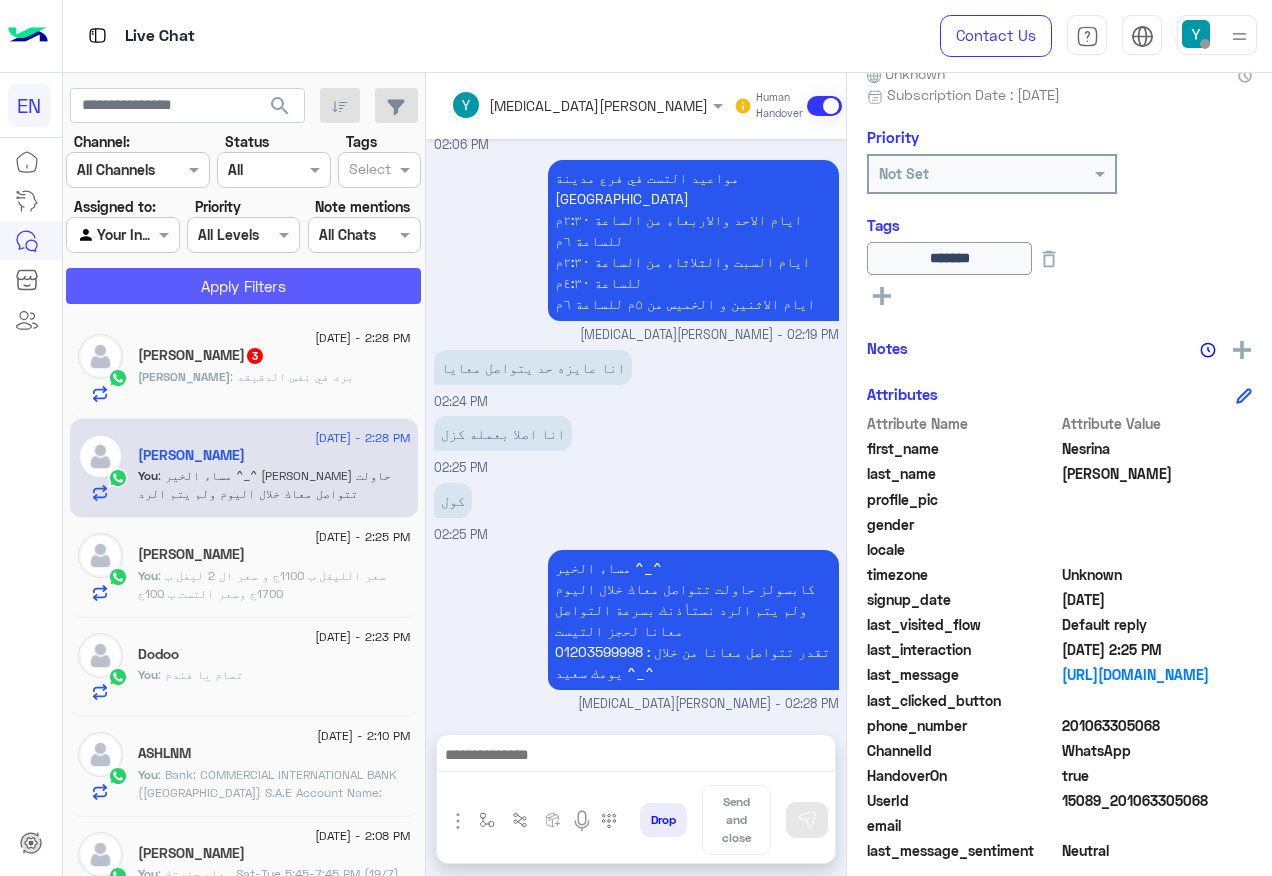 click on "Apply Filters" 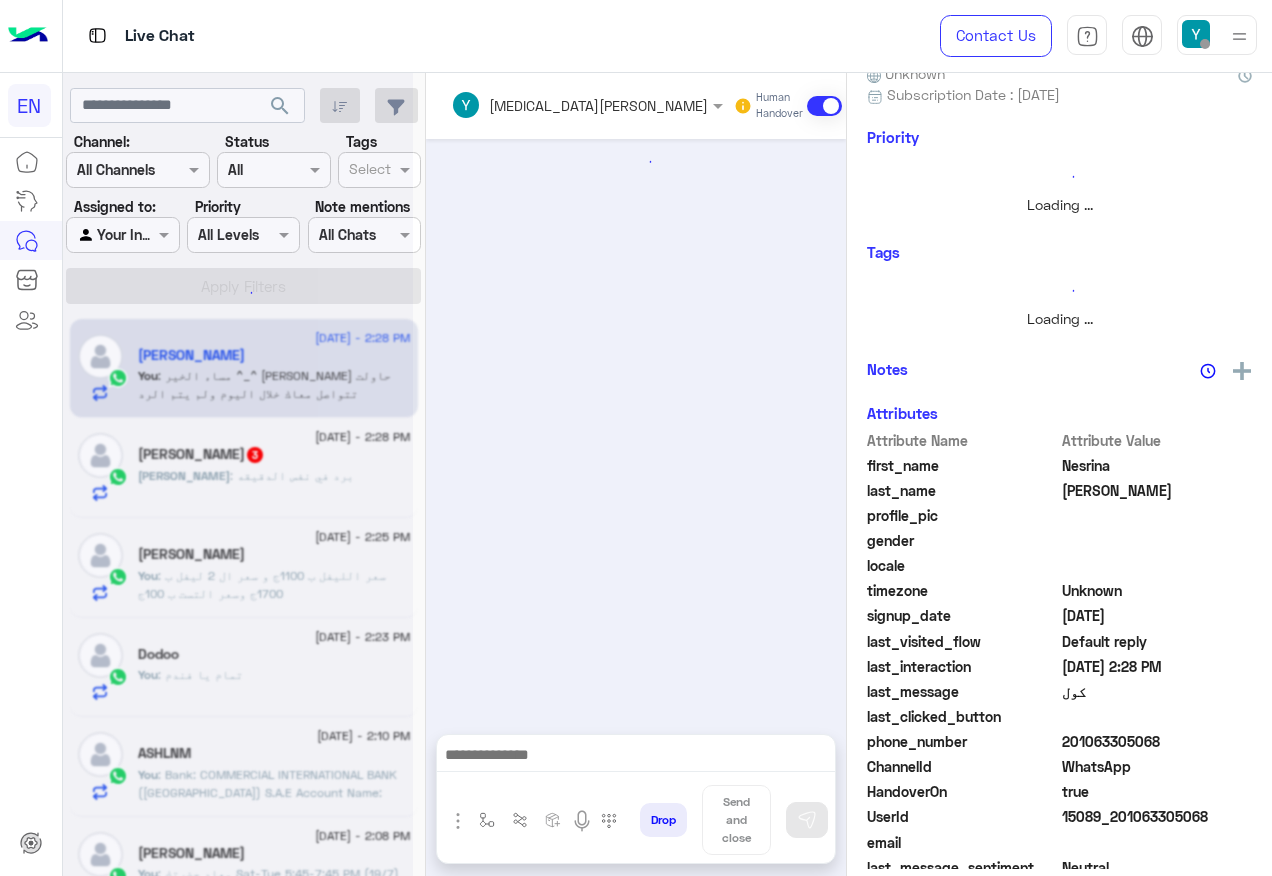scroll, scrollTop: 0, scrollLeft: 0, axis: both 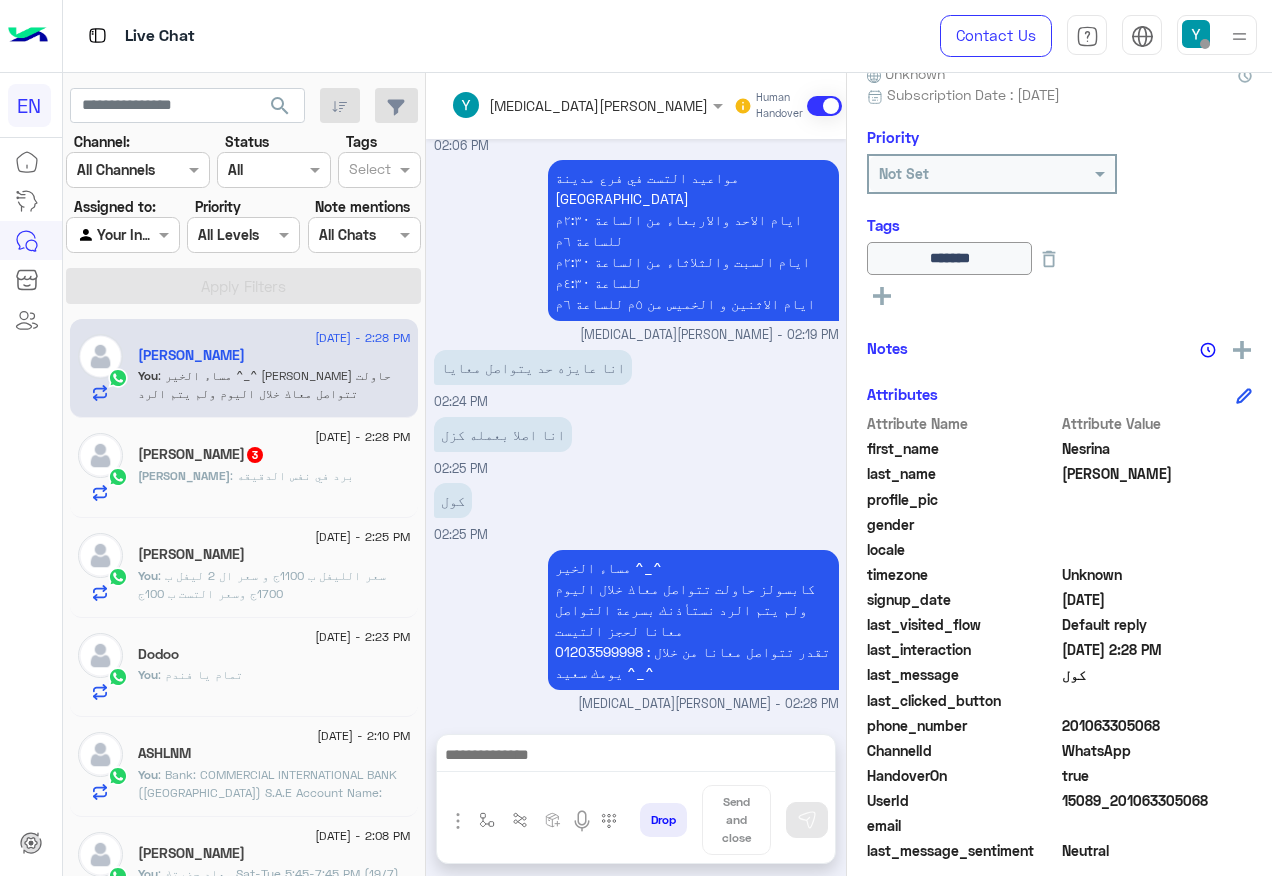 click at bounding box center (122, 234) 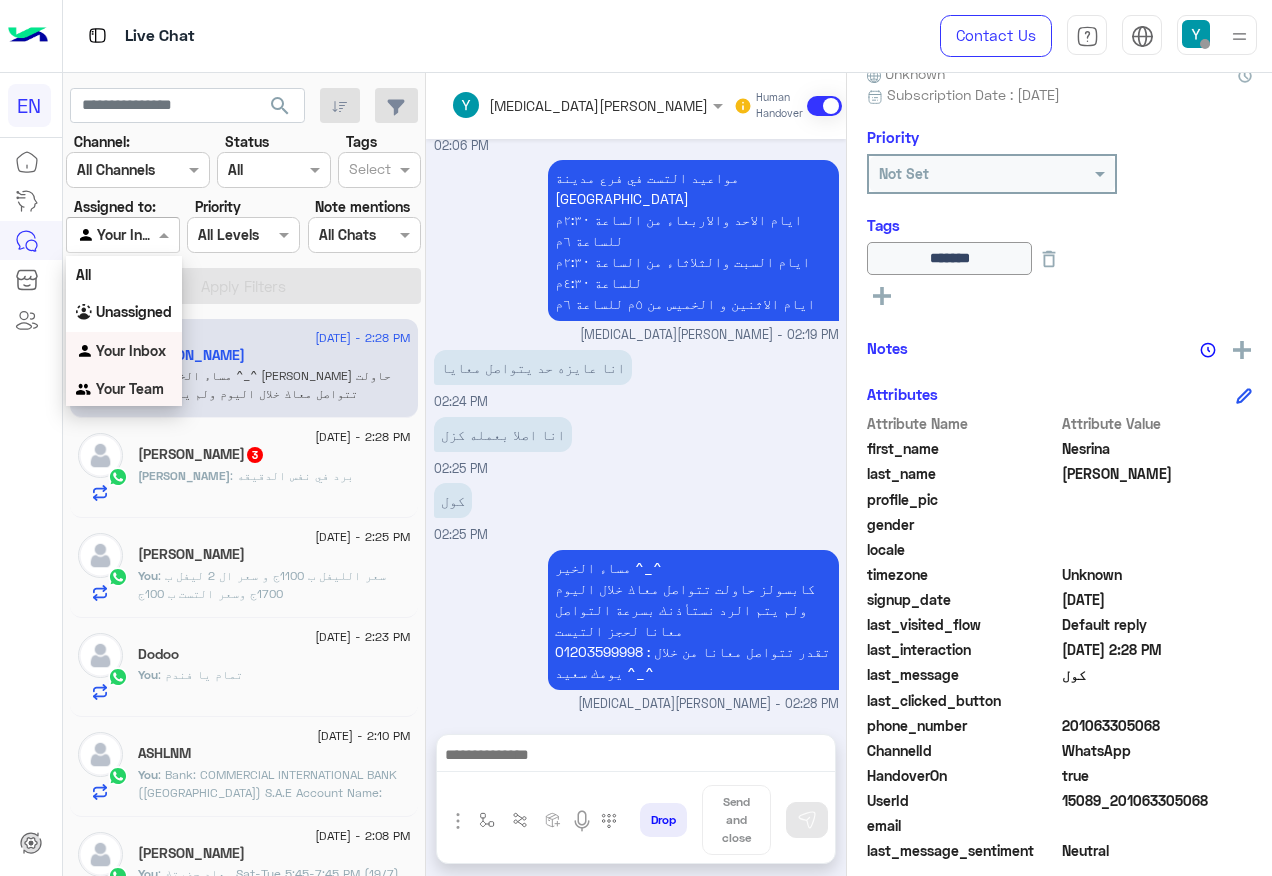 click on "Your Team" at bounding box center (130, 388) 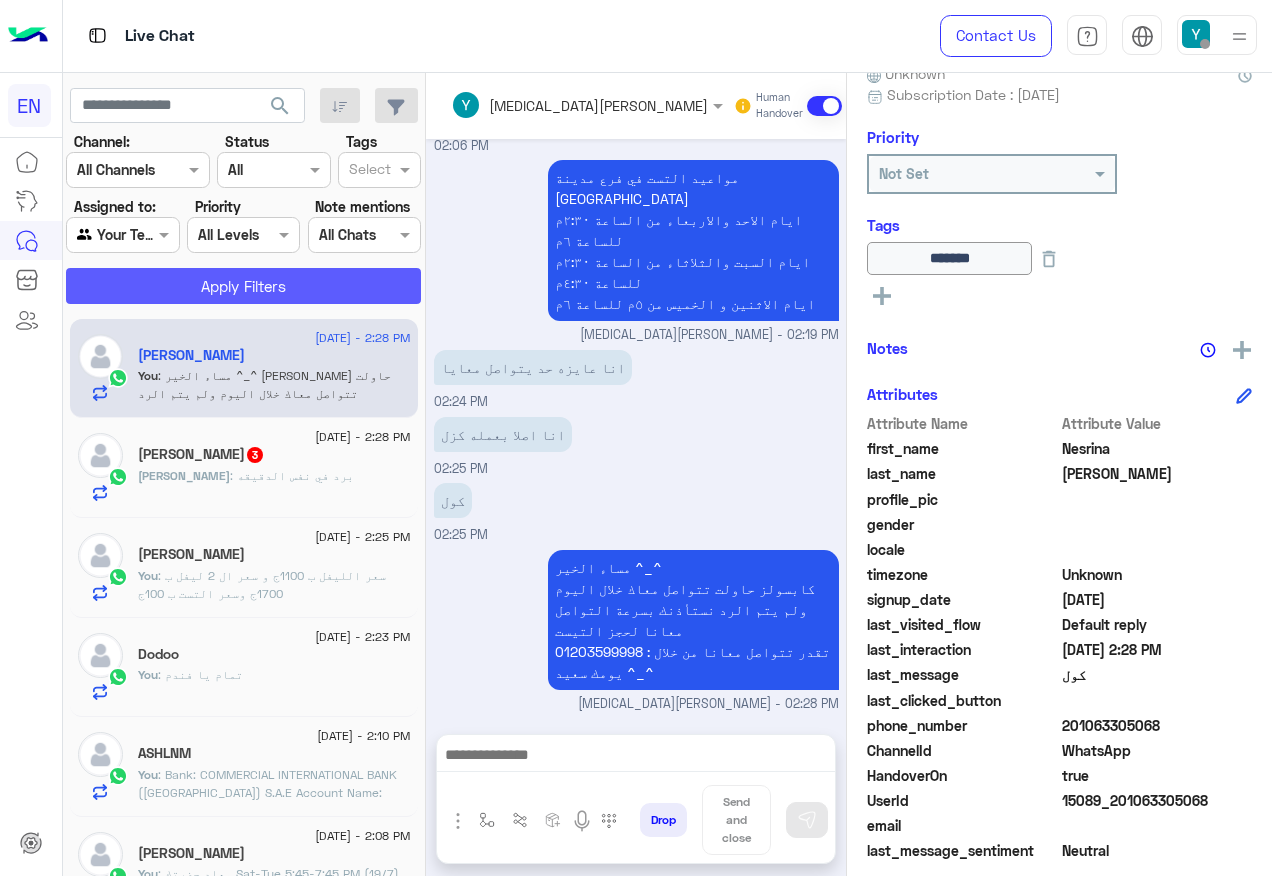 click on "Apply Filters" 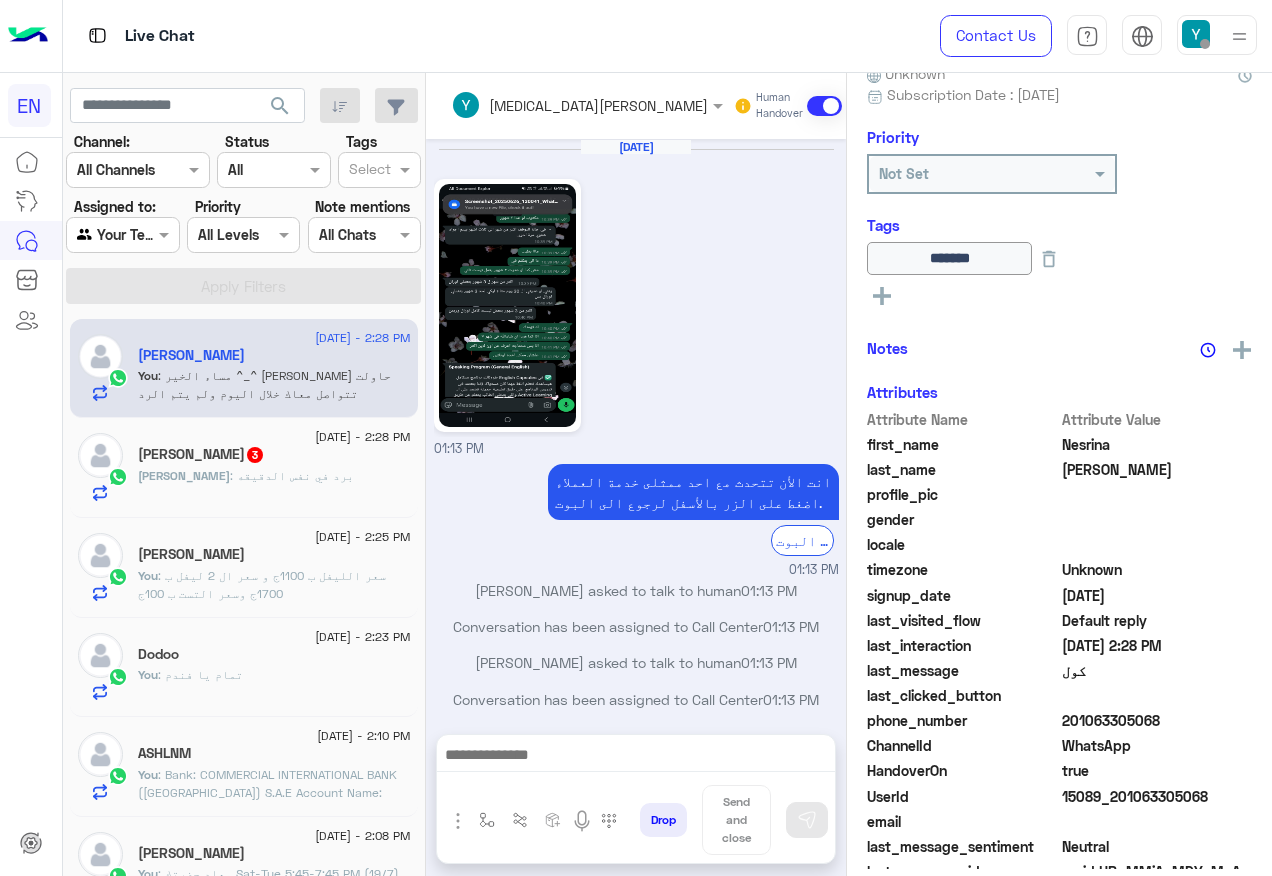 scroll, scrollTop: 1197, scrollLeft: 0, axis: vertical 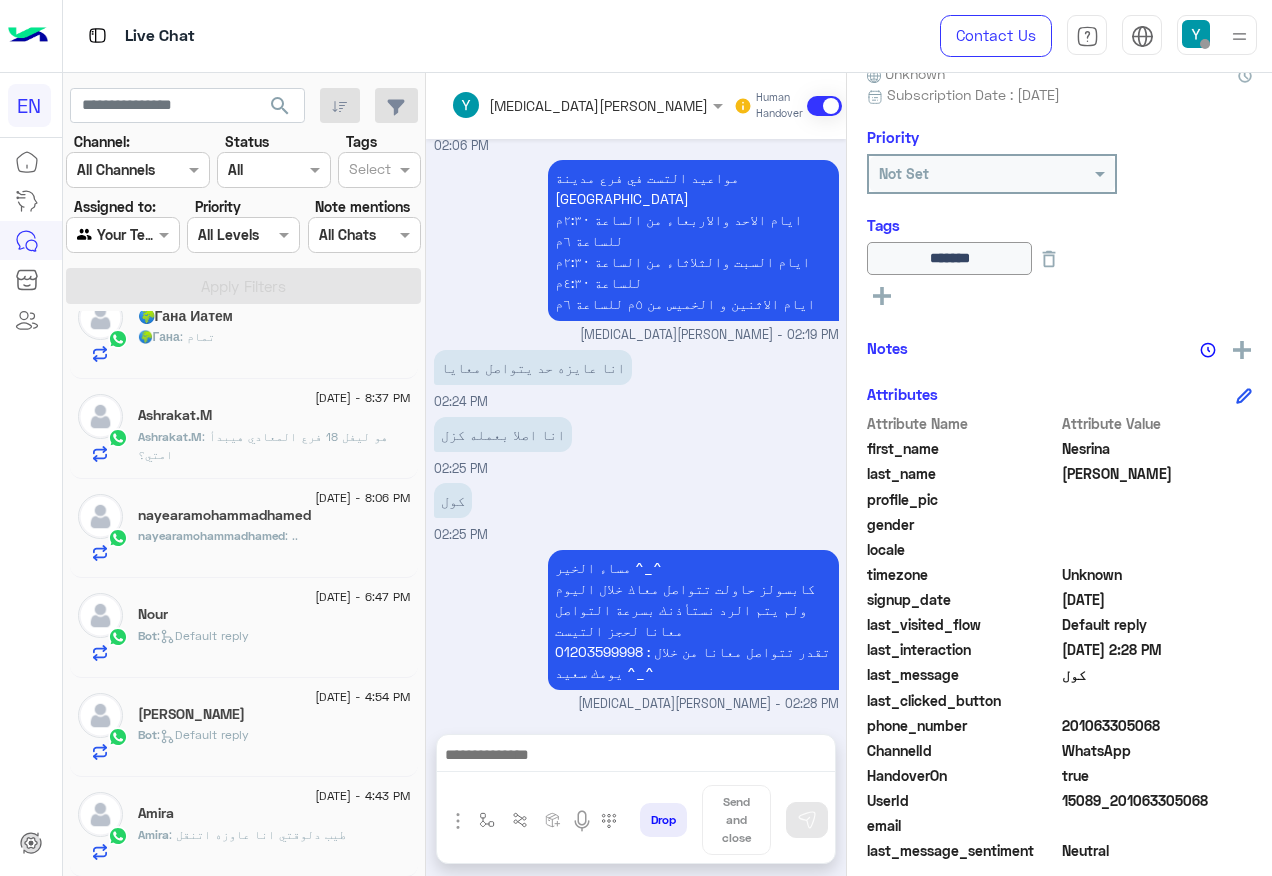 click on "nayearamohammadhamed : .." 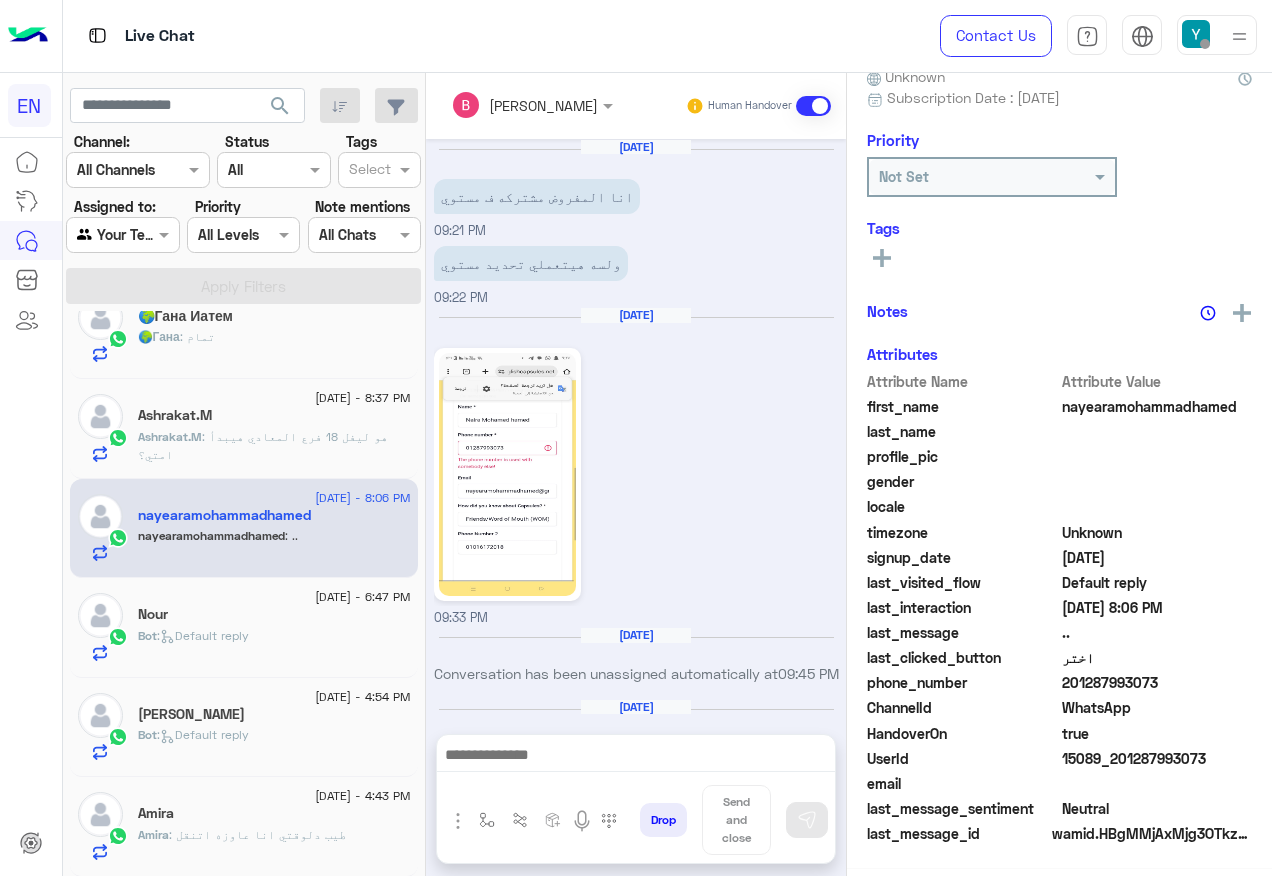 scroll, scrollTop: 1767, scrollLeft: 0, axis: vertical 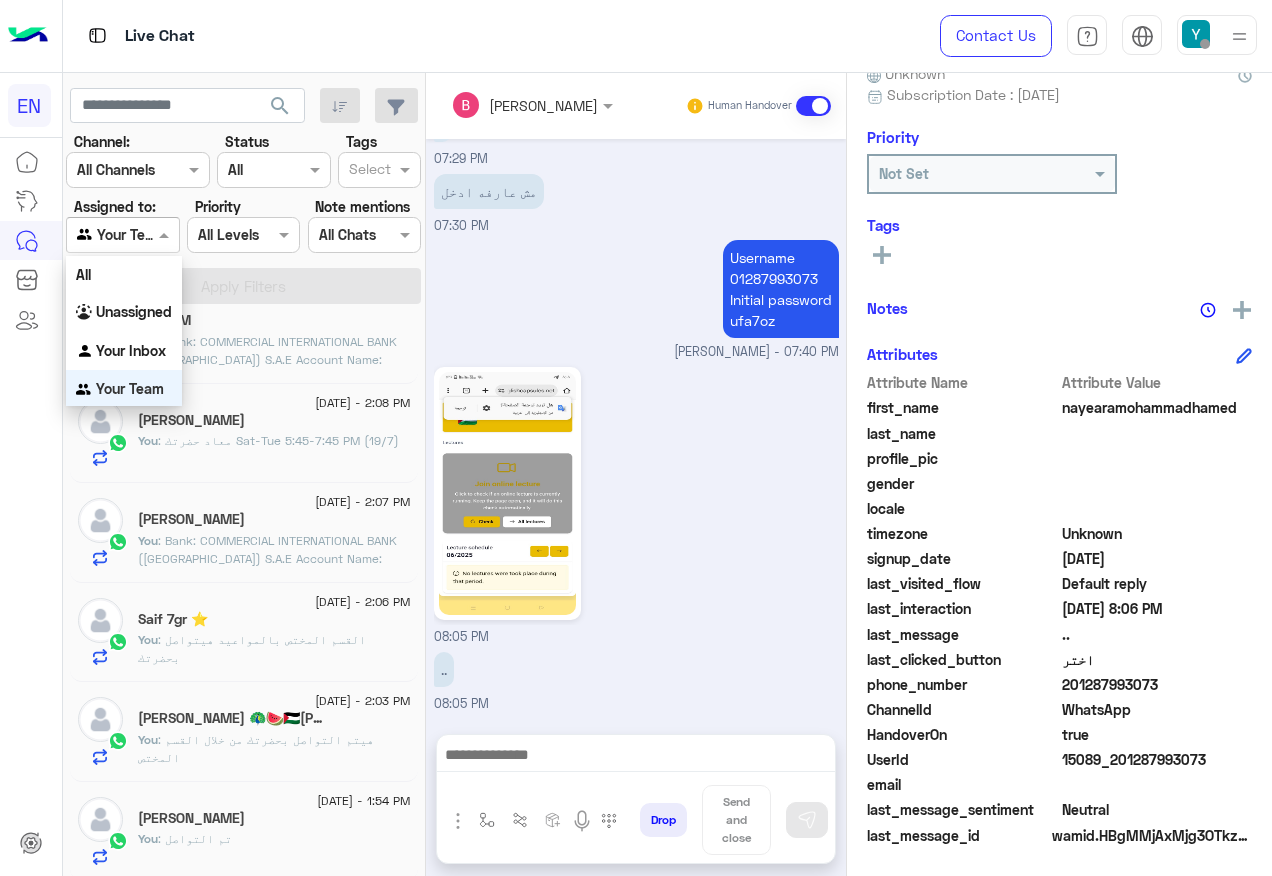 click on "Your Team" at bounding box center [115, 235] 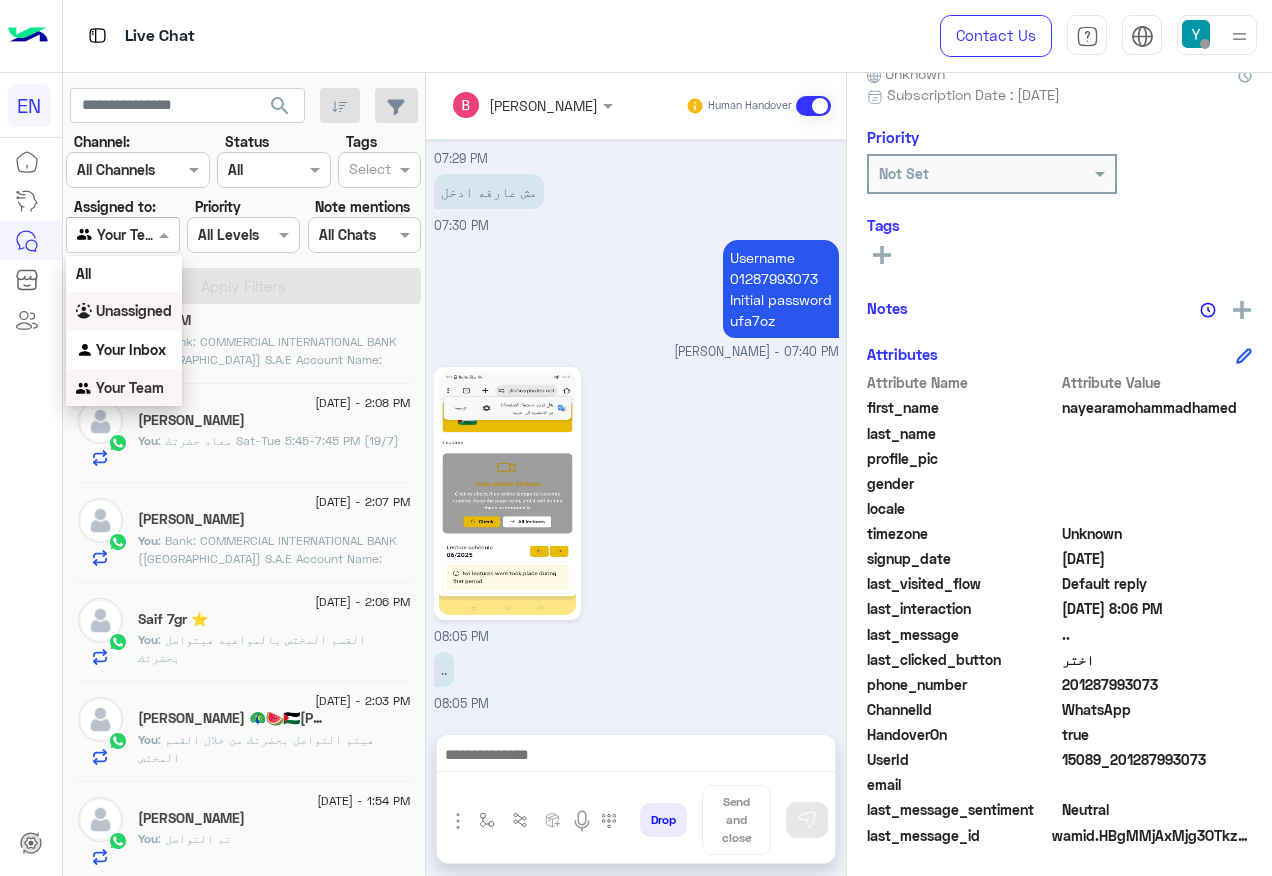 click on "Unassigned" at bounding box center (134, 310) 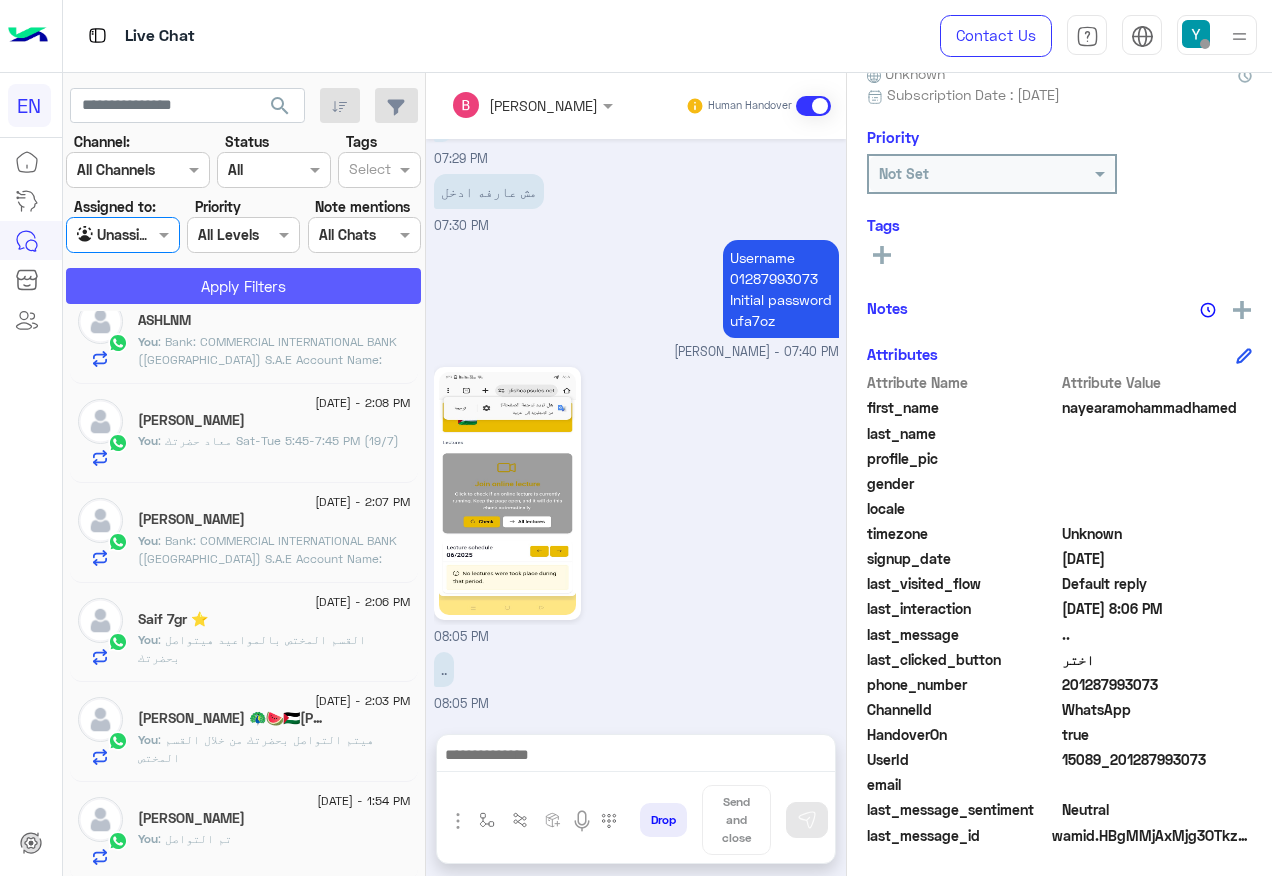 click on "Apply Filters" 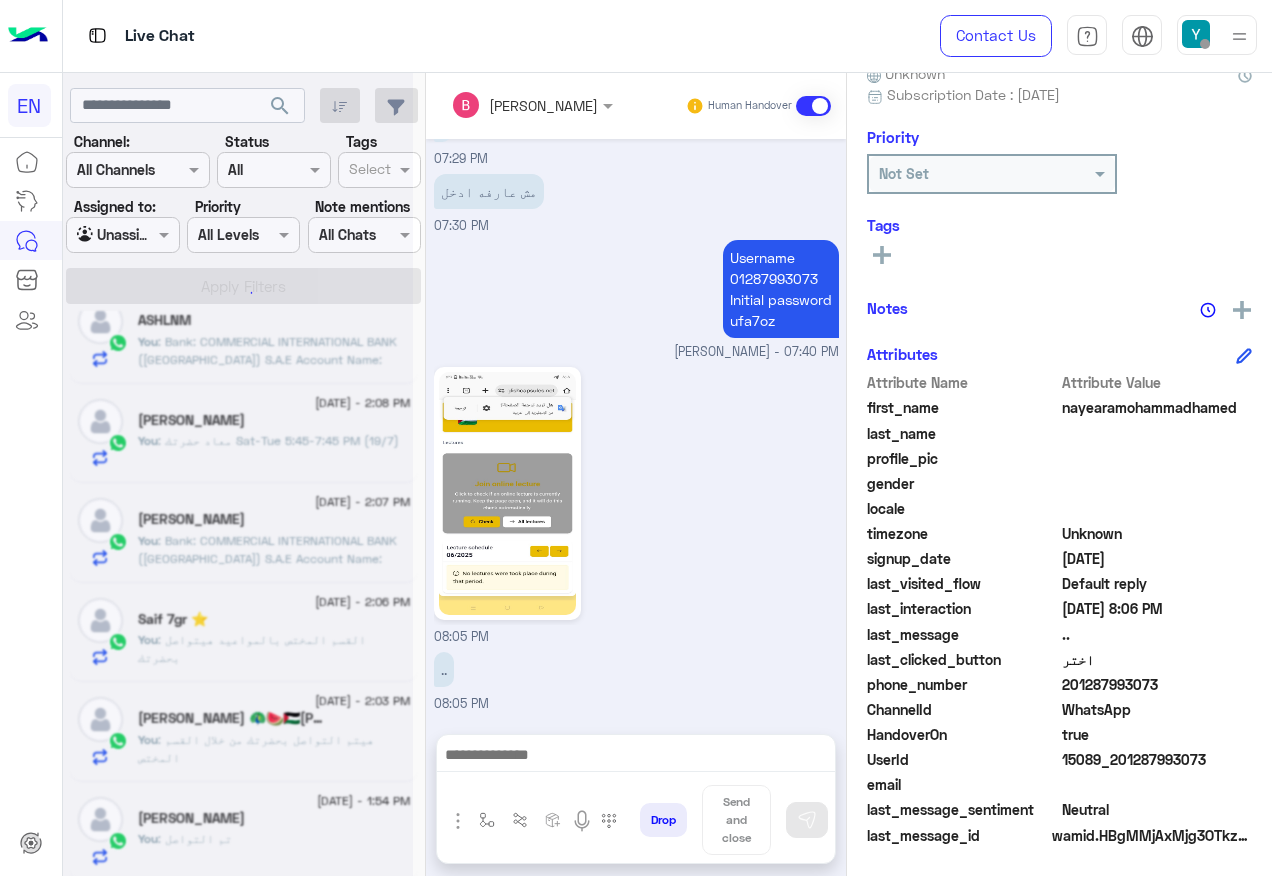 scroll, scrollTop: 0, scrollLeft: 0, axis: both 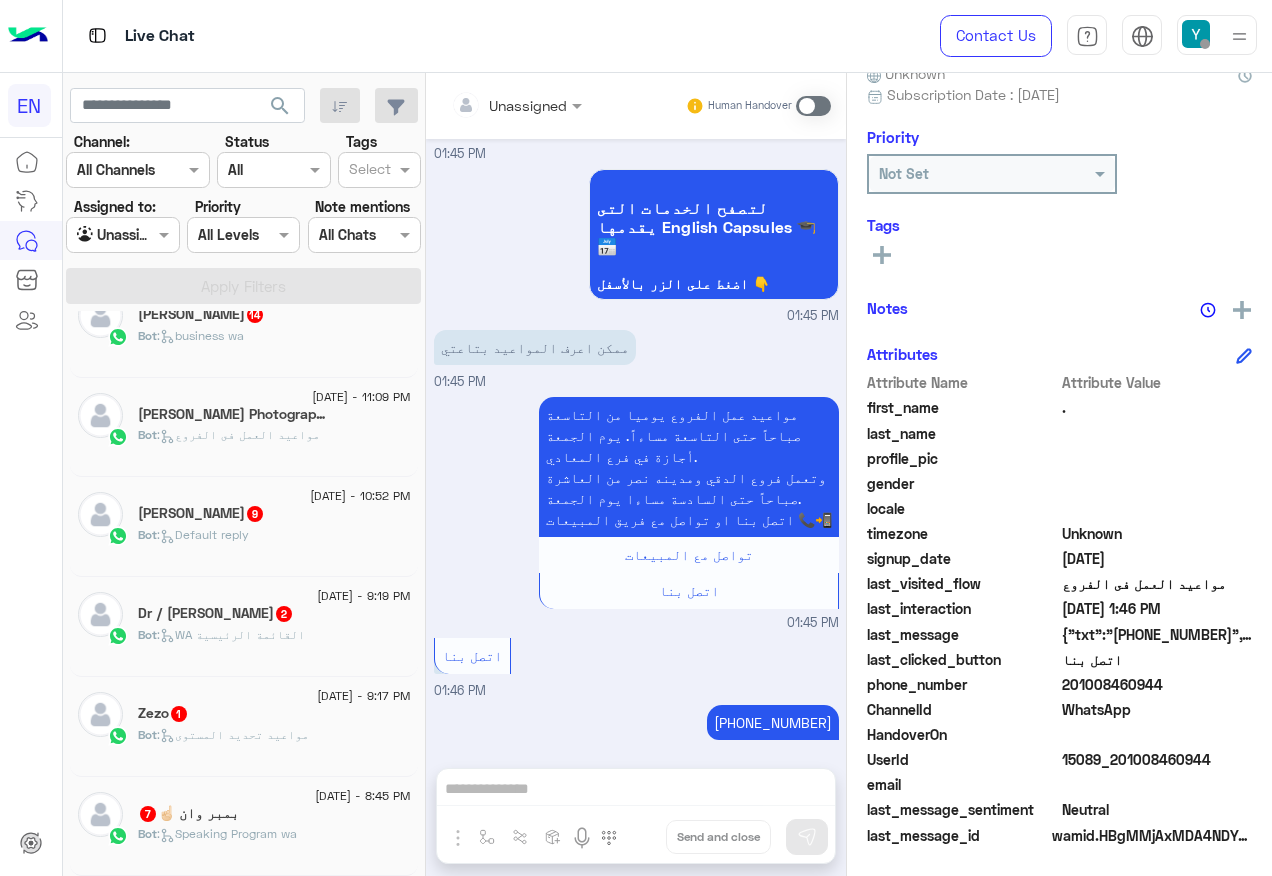 click on "5 July - 8:45 PM" 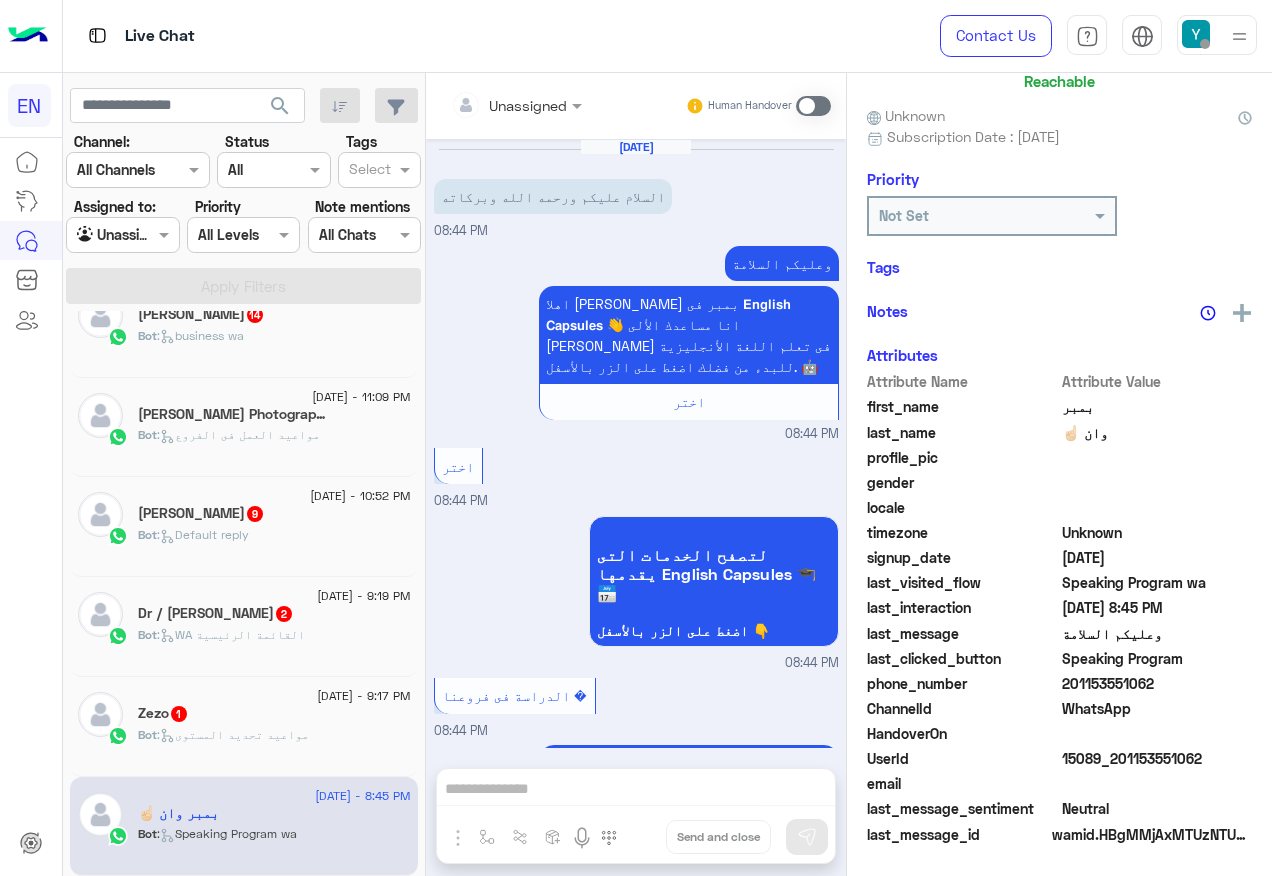 scroll, scrollTop: 2024, scrollLeft: 0, axis: vertical 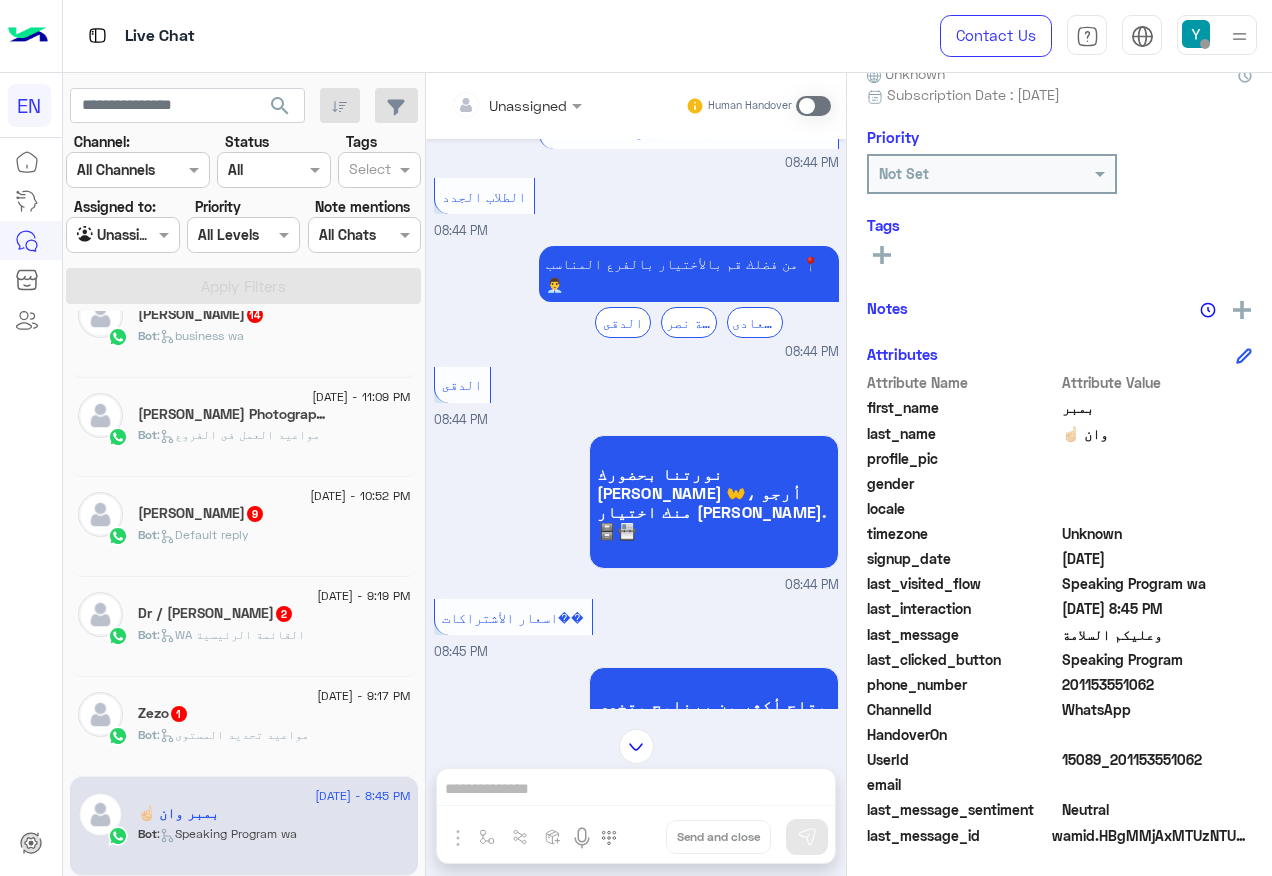 click on "Unassigned" at bounding box center [528, 105] 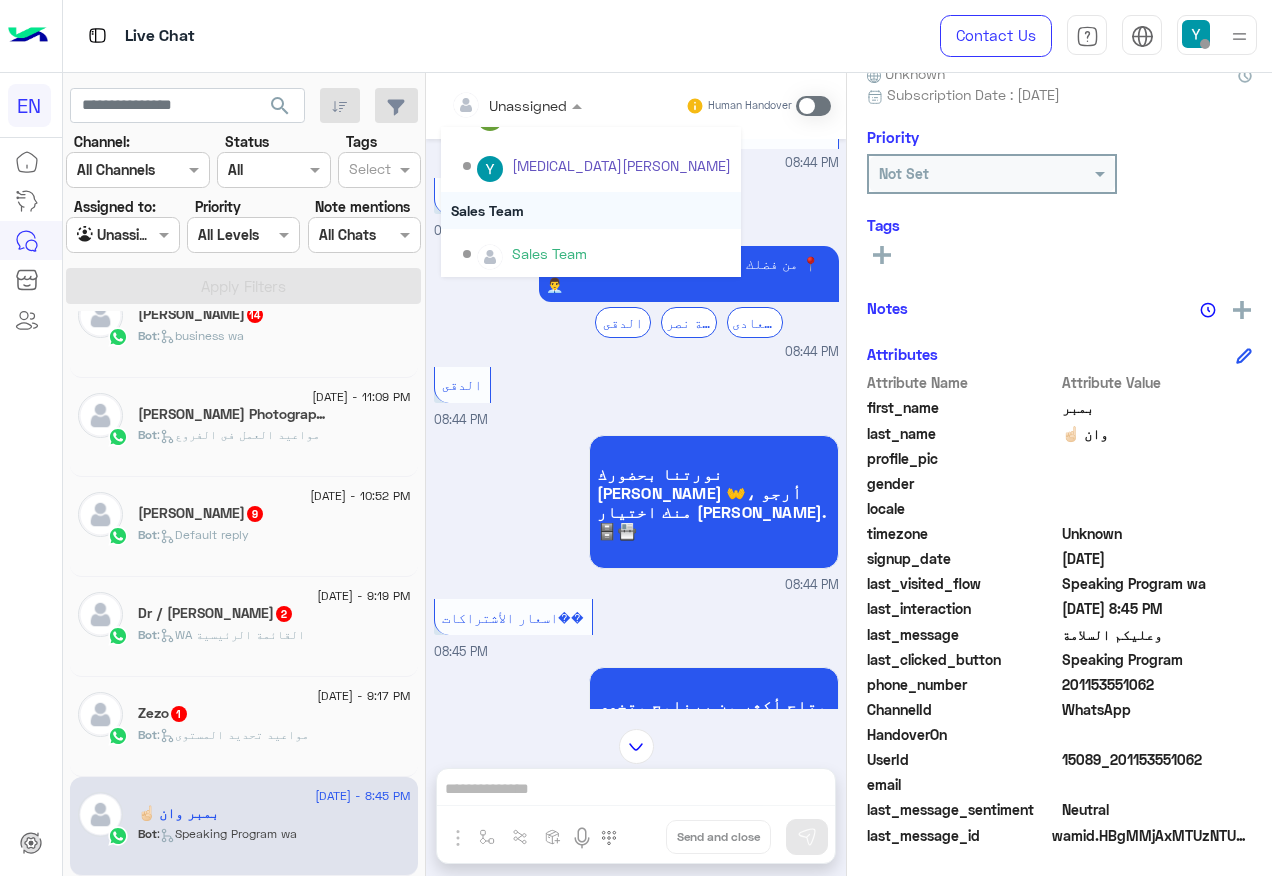 scroll, scrollTop: 332, scrollLeft: 0, axis: vertical 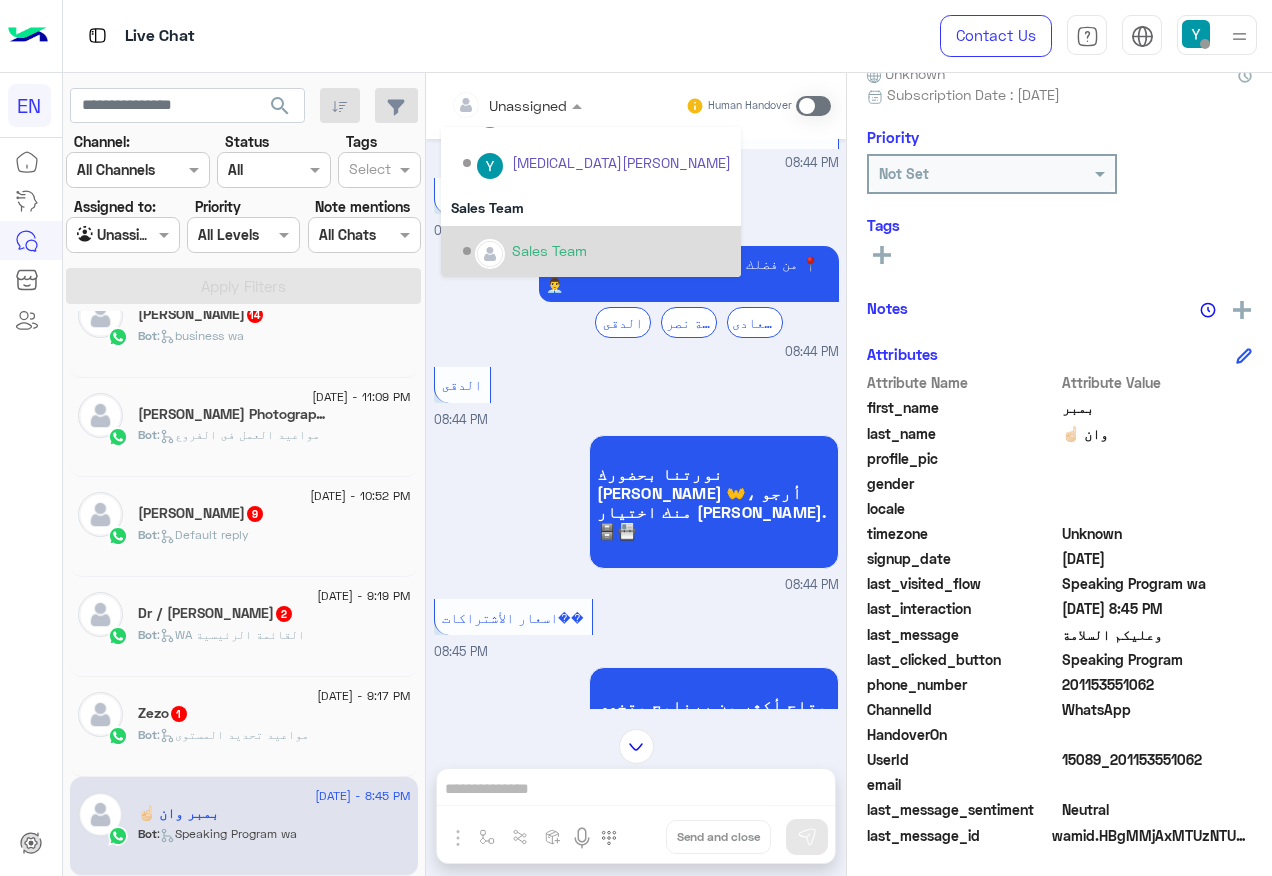 click on "Sales Team" at bounding box center [549, 250] 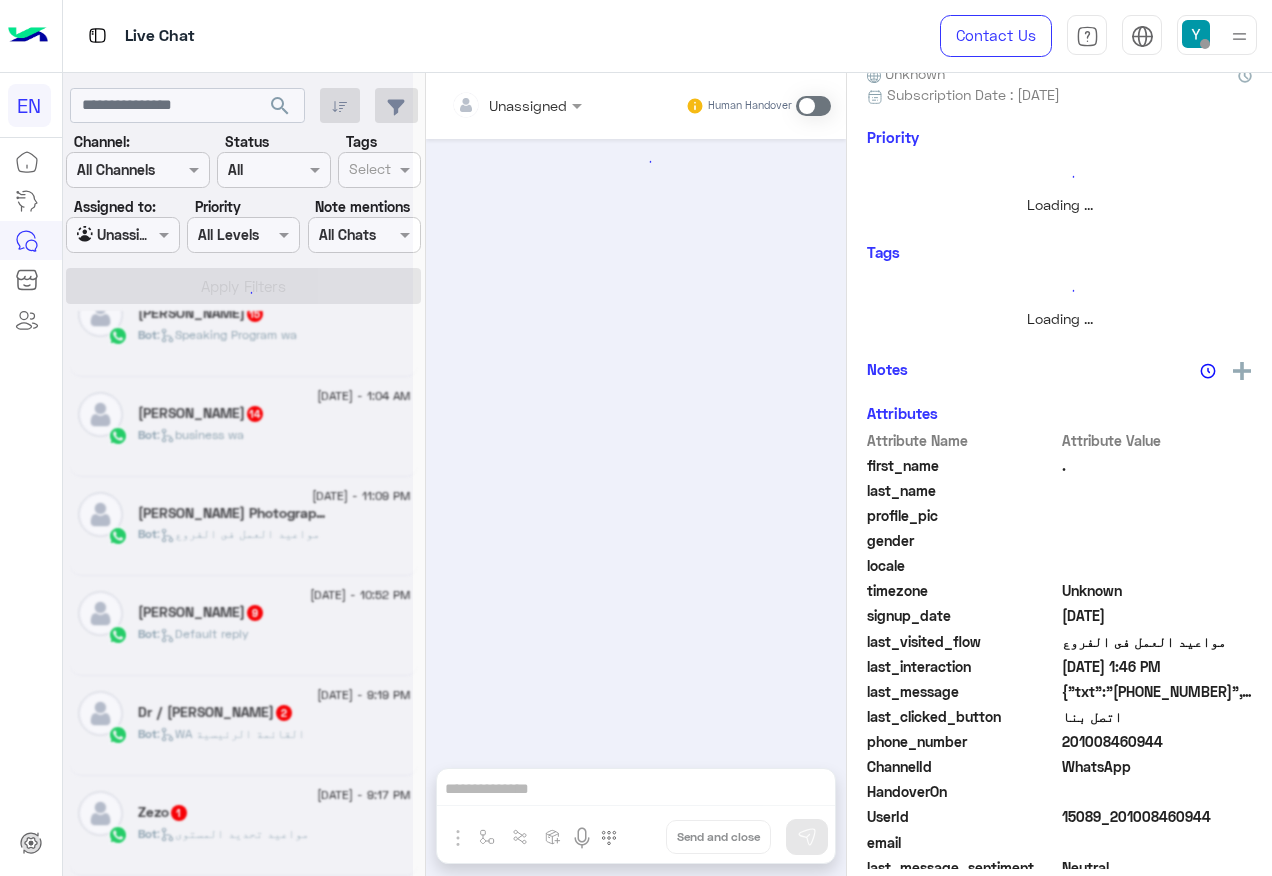 scroll, scrollTop: 1338, scrollLeft: 0, axis: vertical 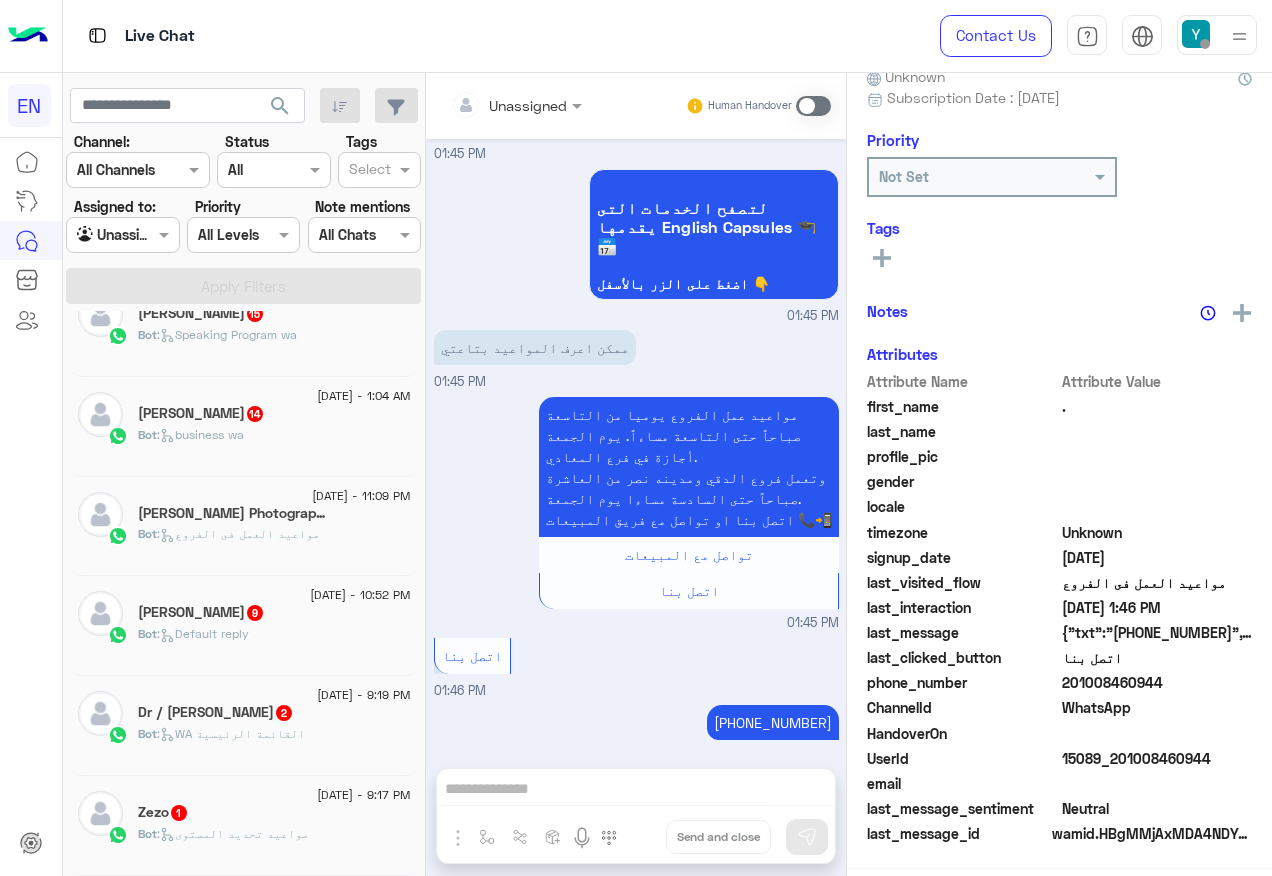 click on "5 July - 9:17 PM" 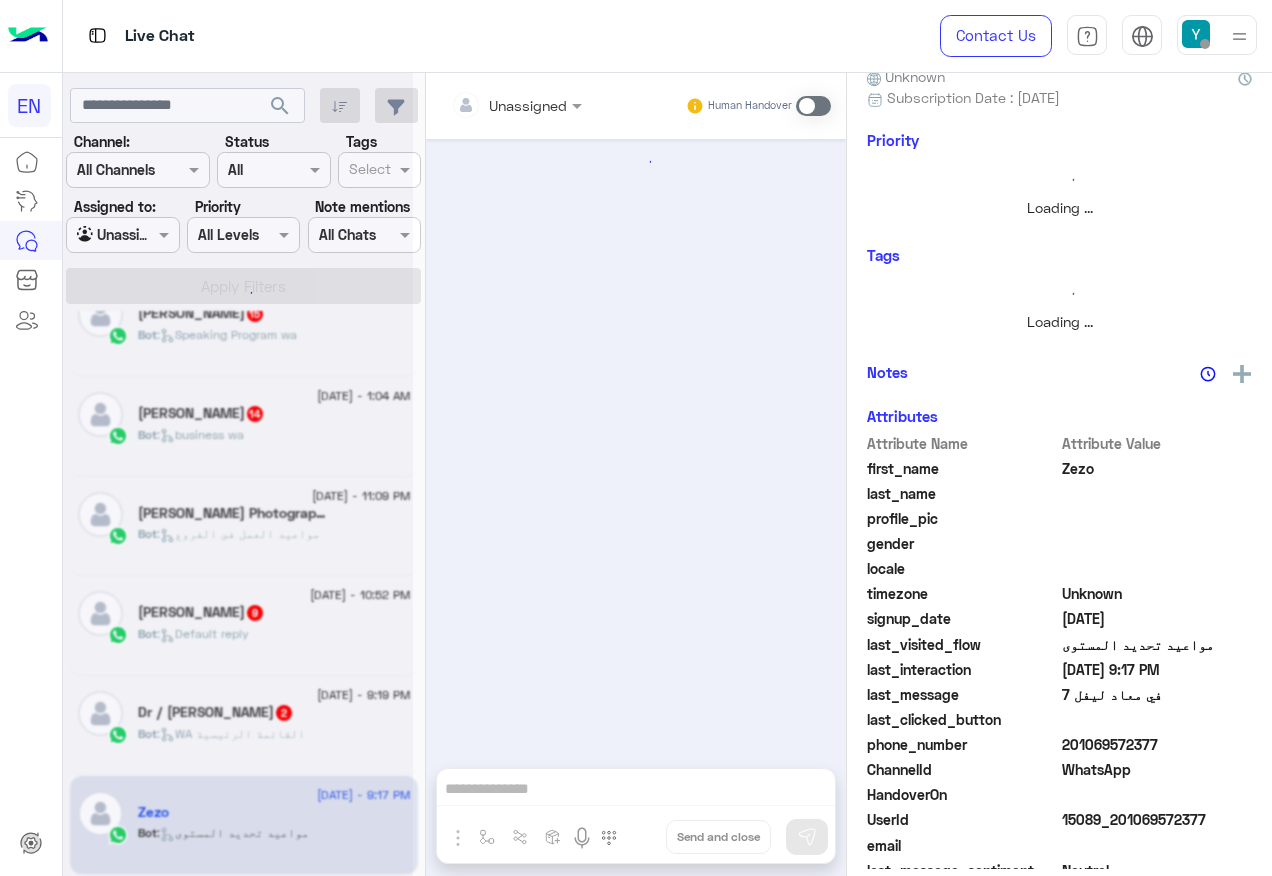 scroll, scrollTop: 200, scrollLeft: 0, axis: vertical 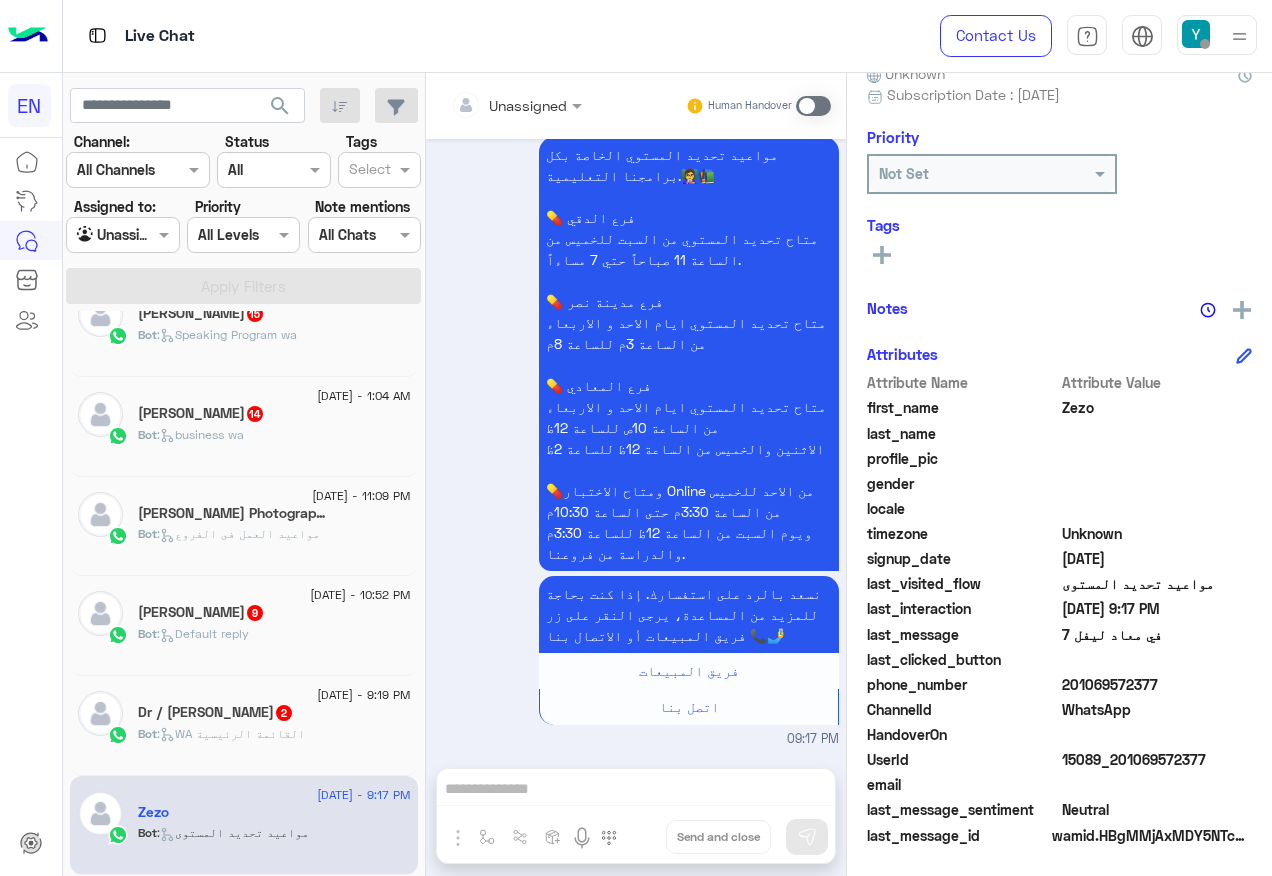 click on "201069572377" 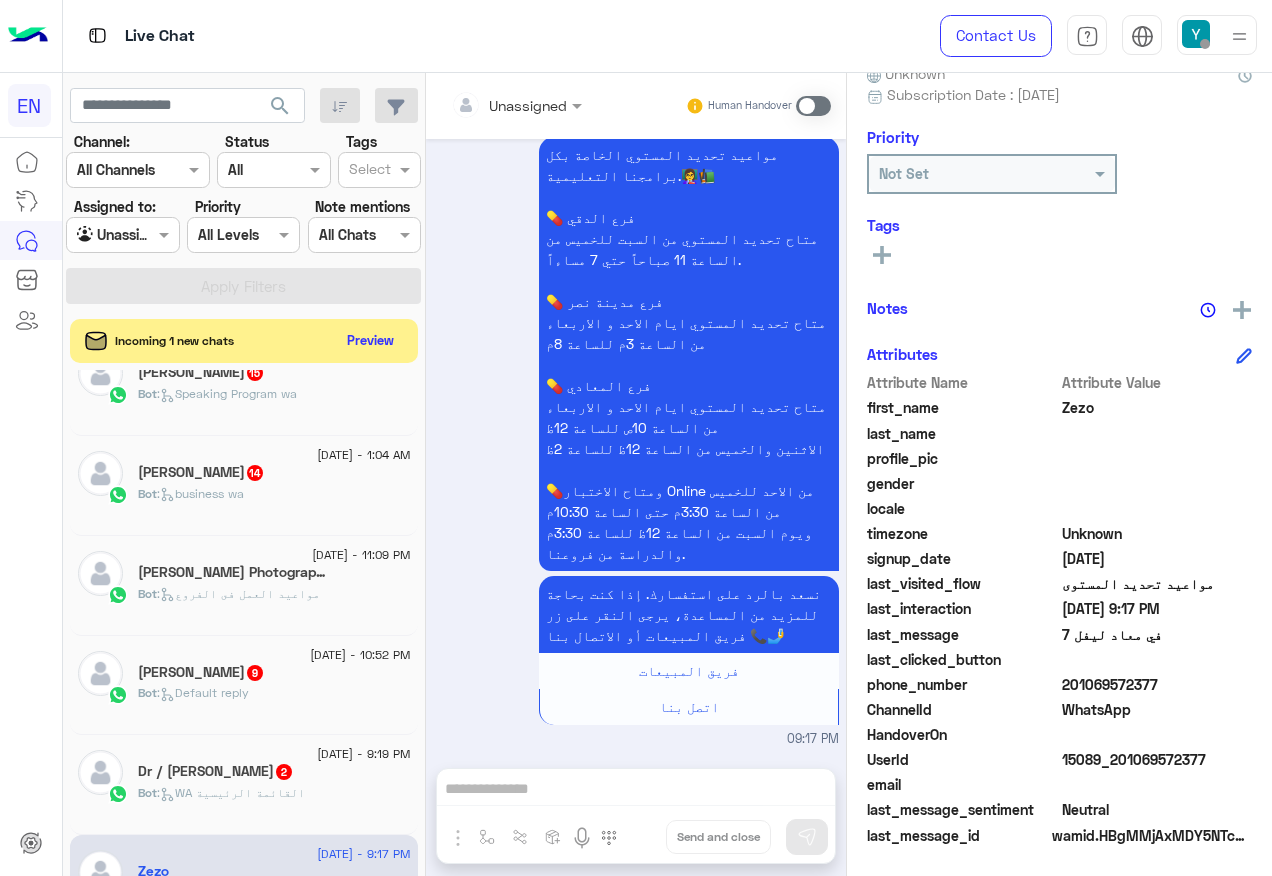 scroll, scrollTop: 1397, scrollLeft: 0, axis: vertical 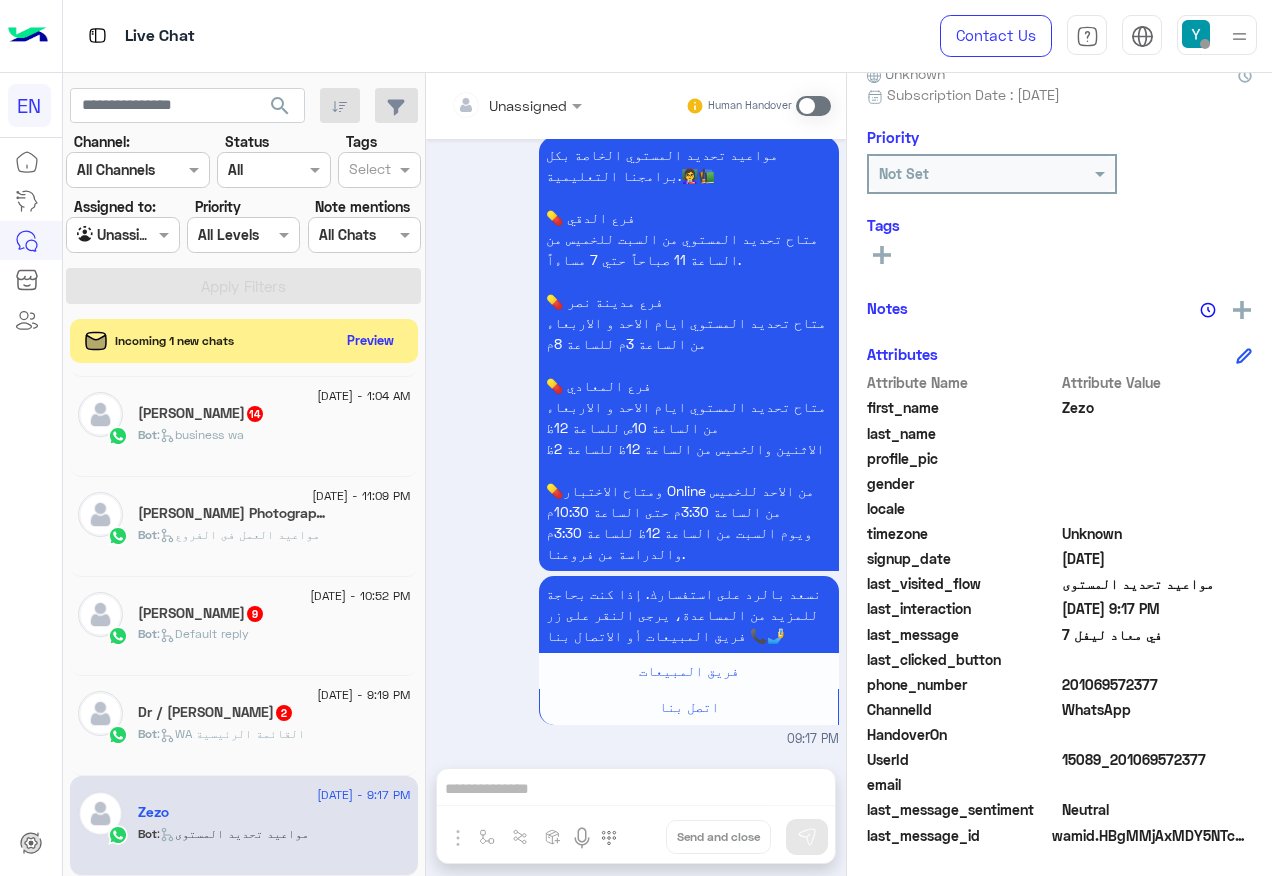 click at bounding box center [813, 106] 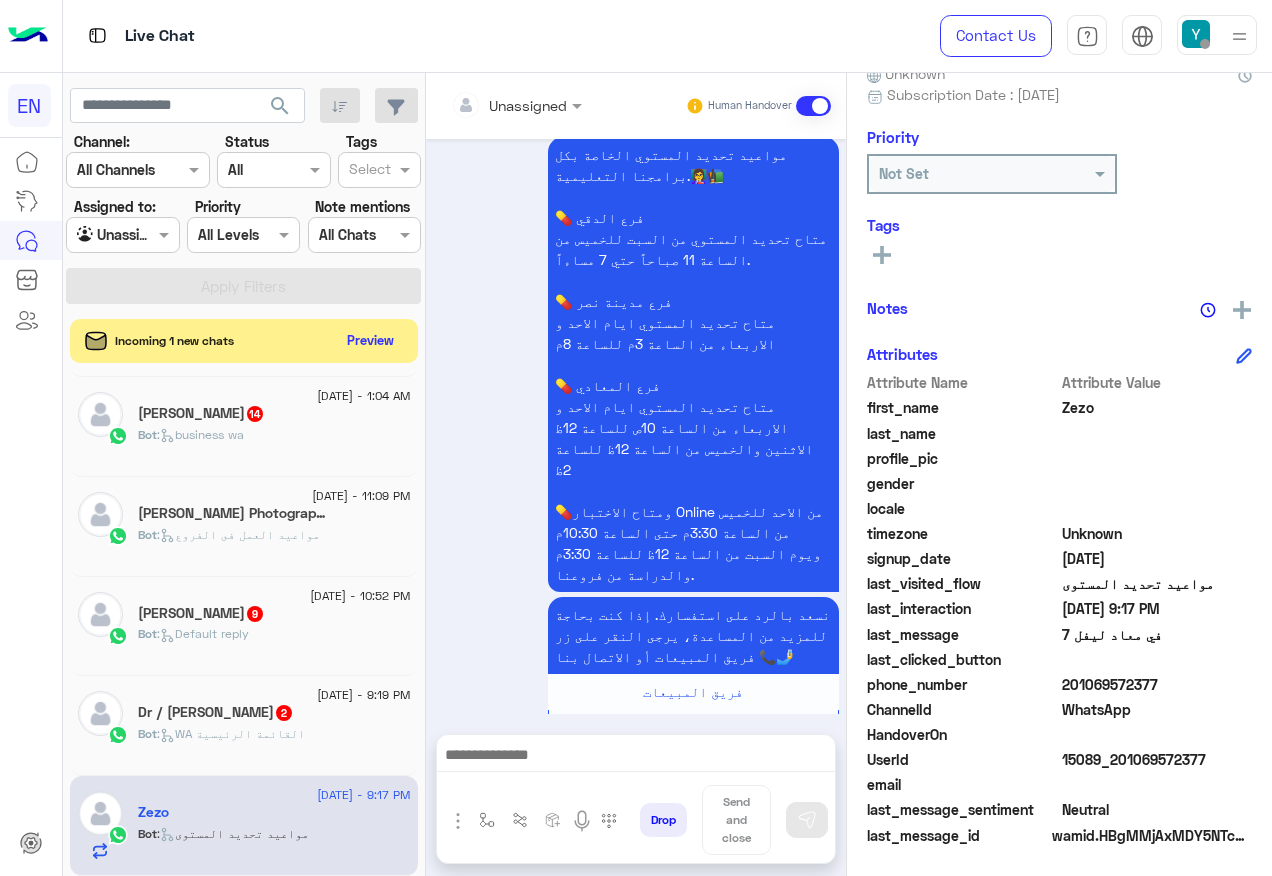 scroll, scrollTop: 216, scrollLeft: 0, axis: vertical 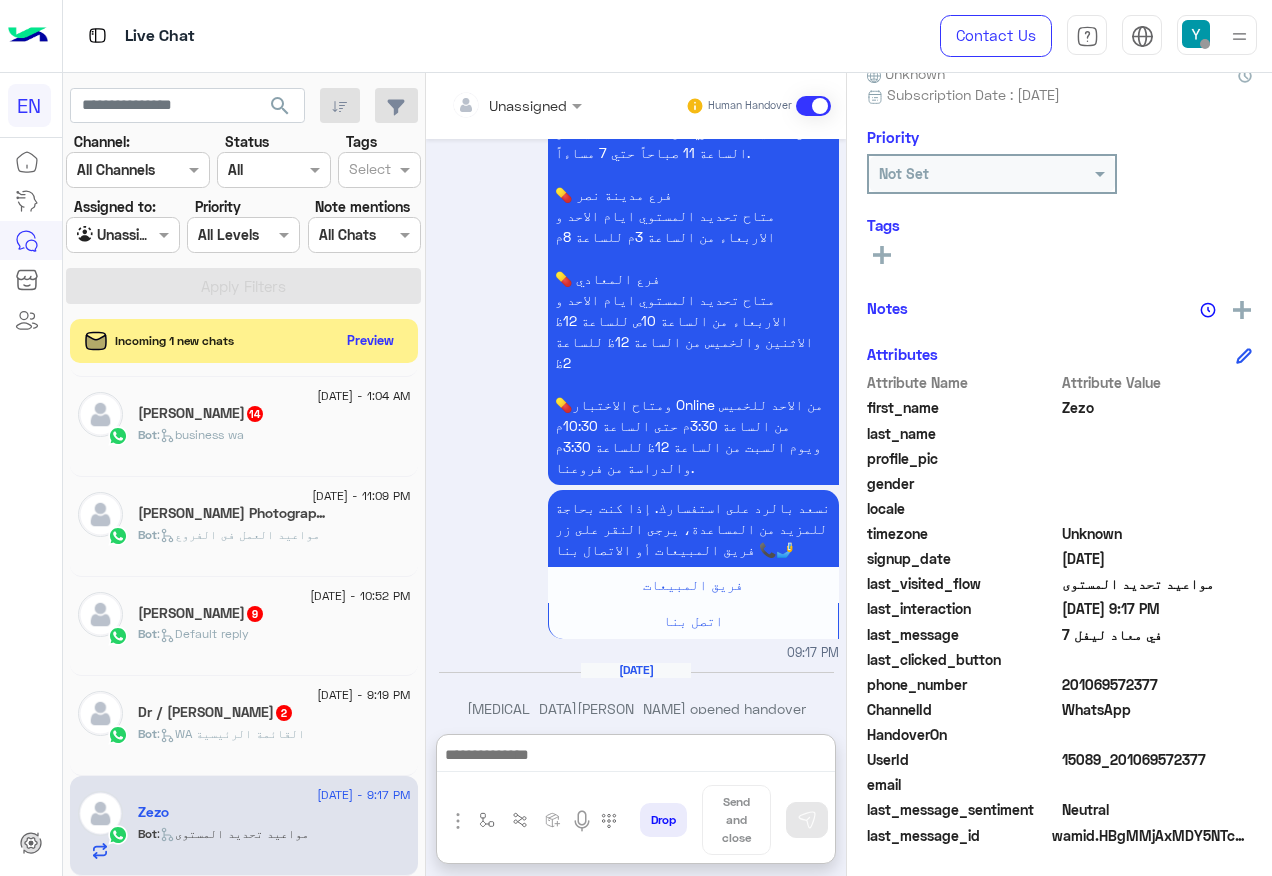 click at bounding box center [636, 757] 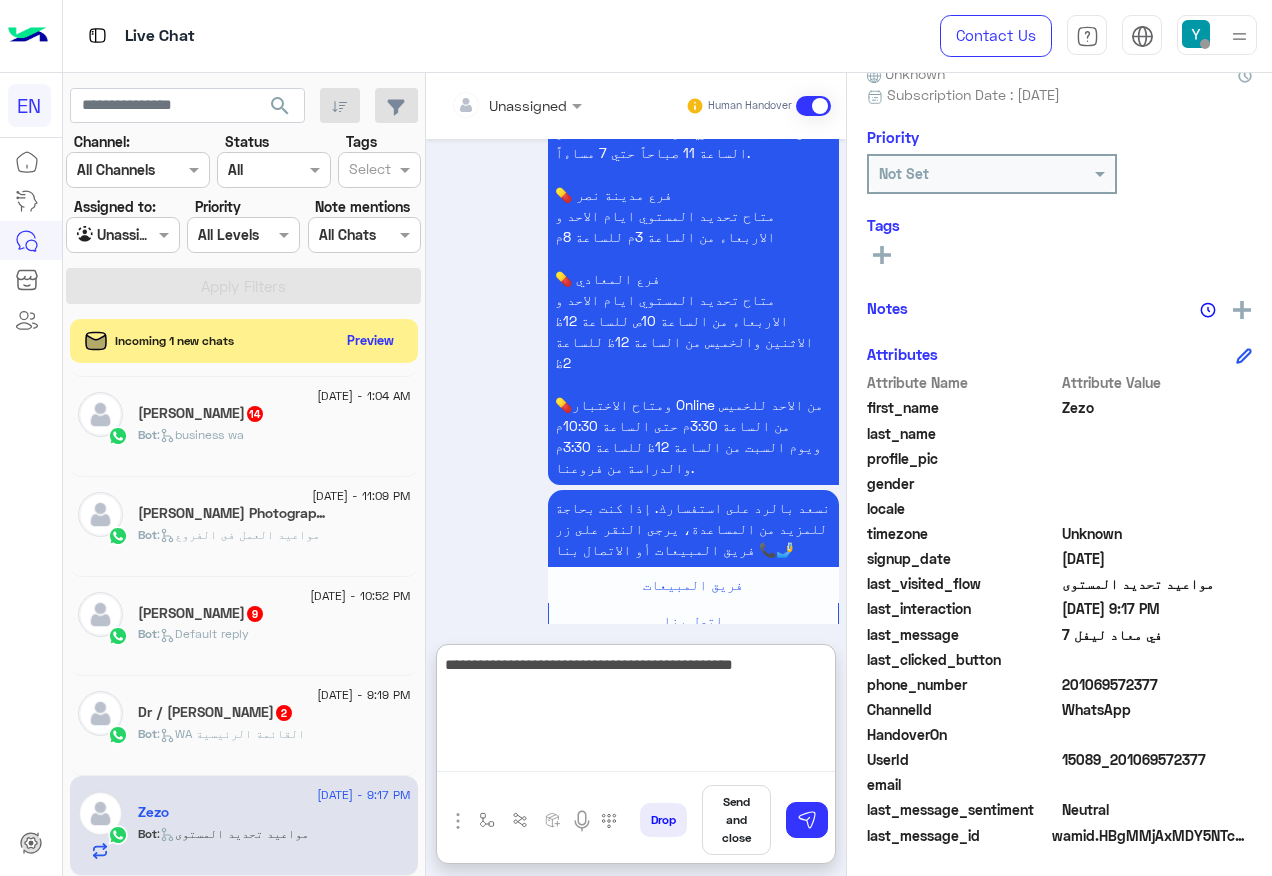 type on "**********" 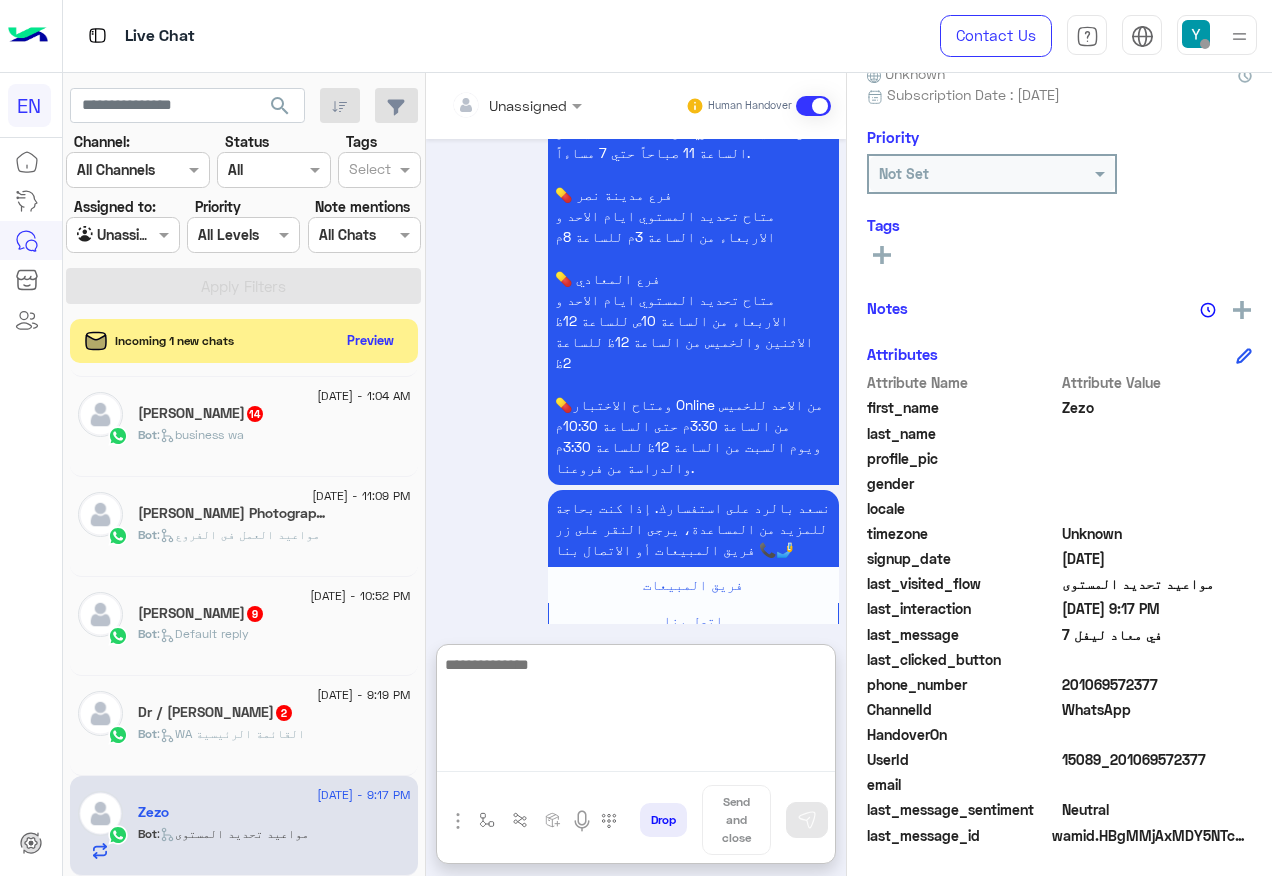 scroll, scrollTop: 390, scrollLeft: 0, axis: vertical 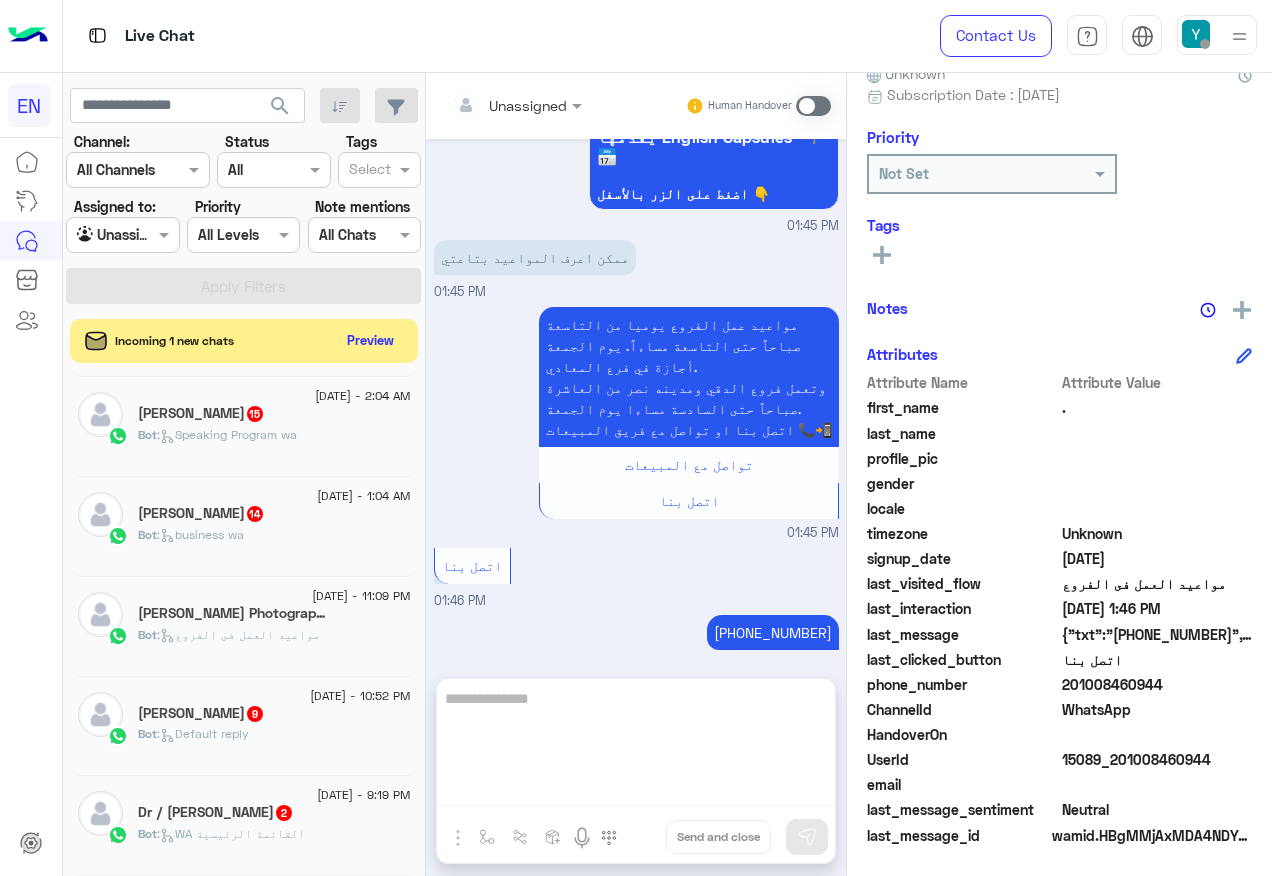 click on ":   مواعيد العمل فى الفروع" 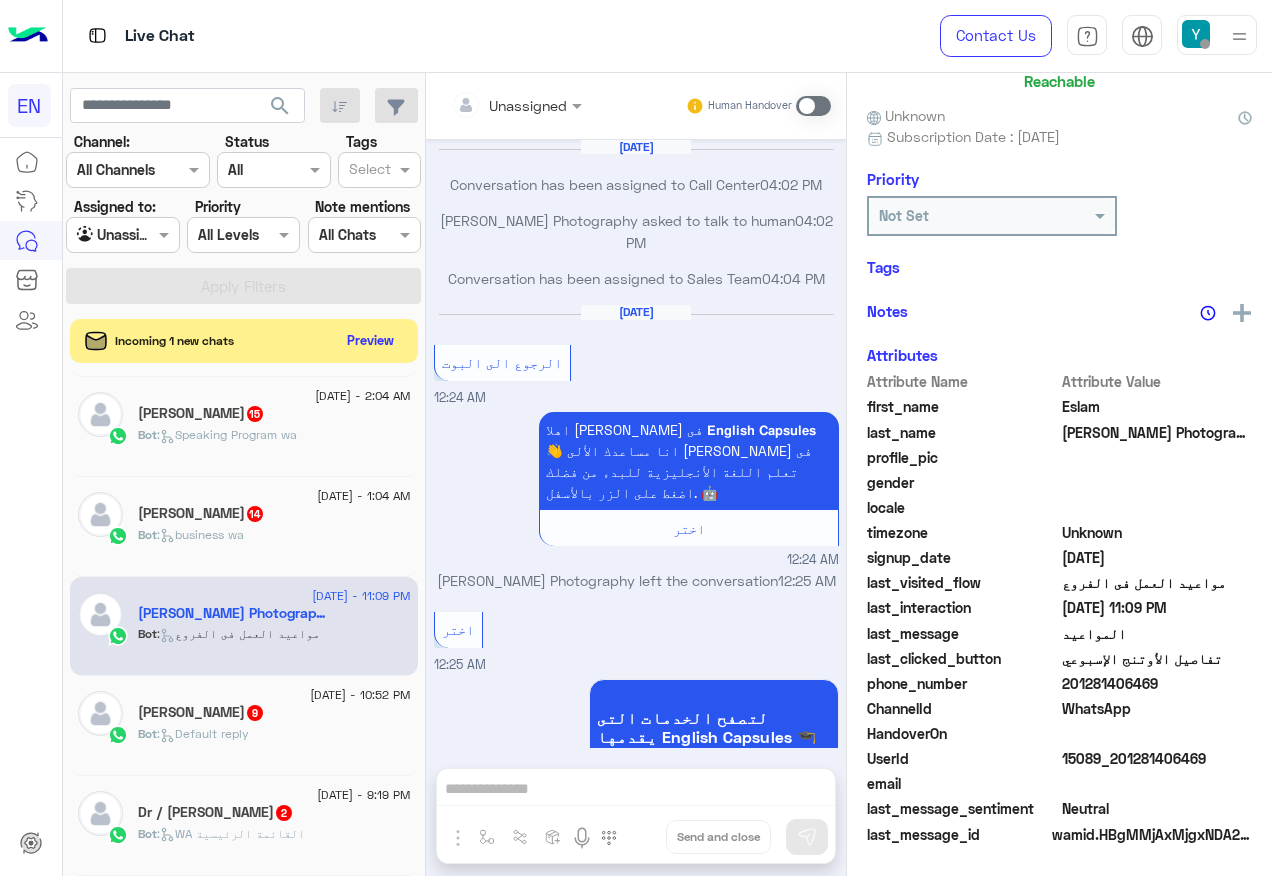scroll, scrollTop: 197, scrollLeft: 0, axis: vertical 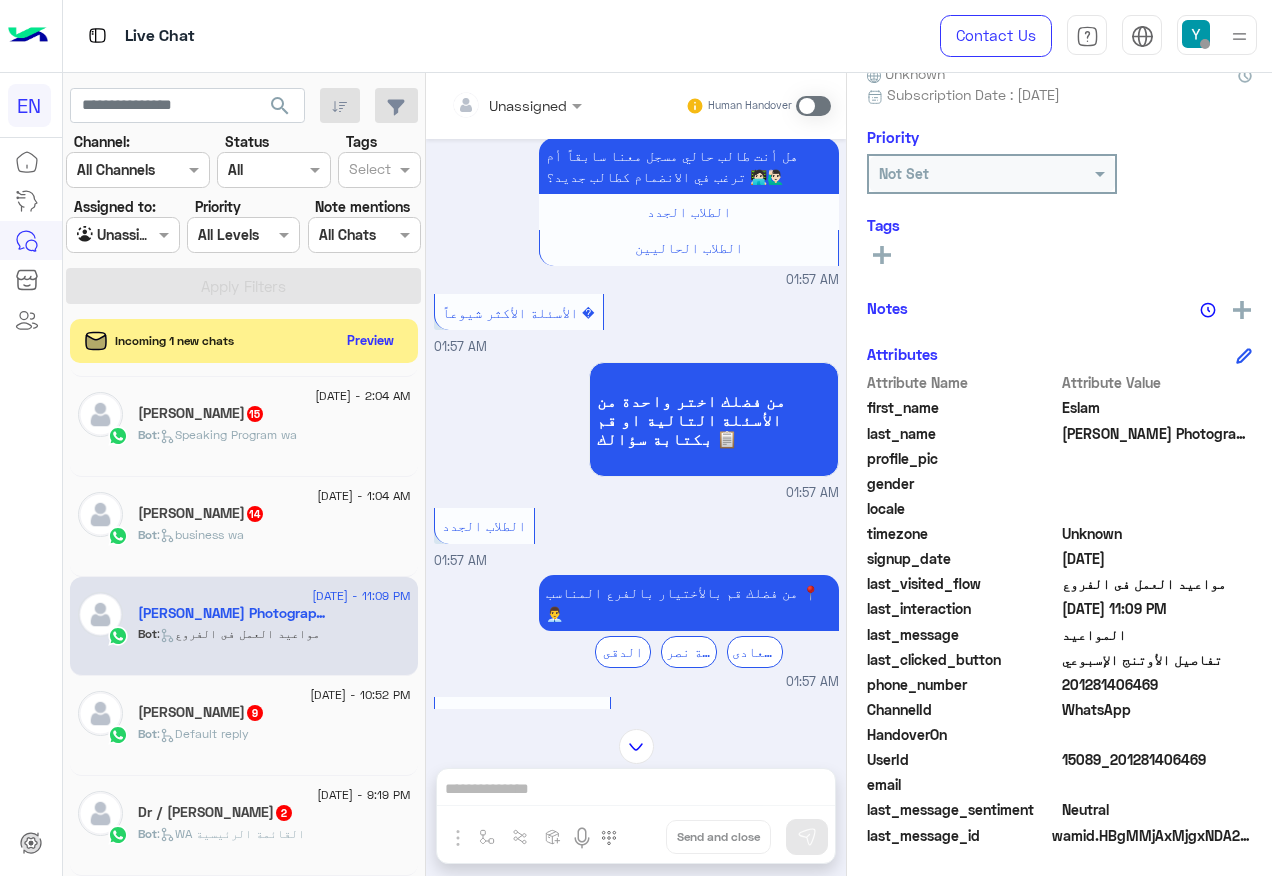 click at bounding box center (491, 105) 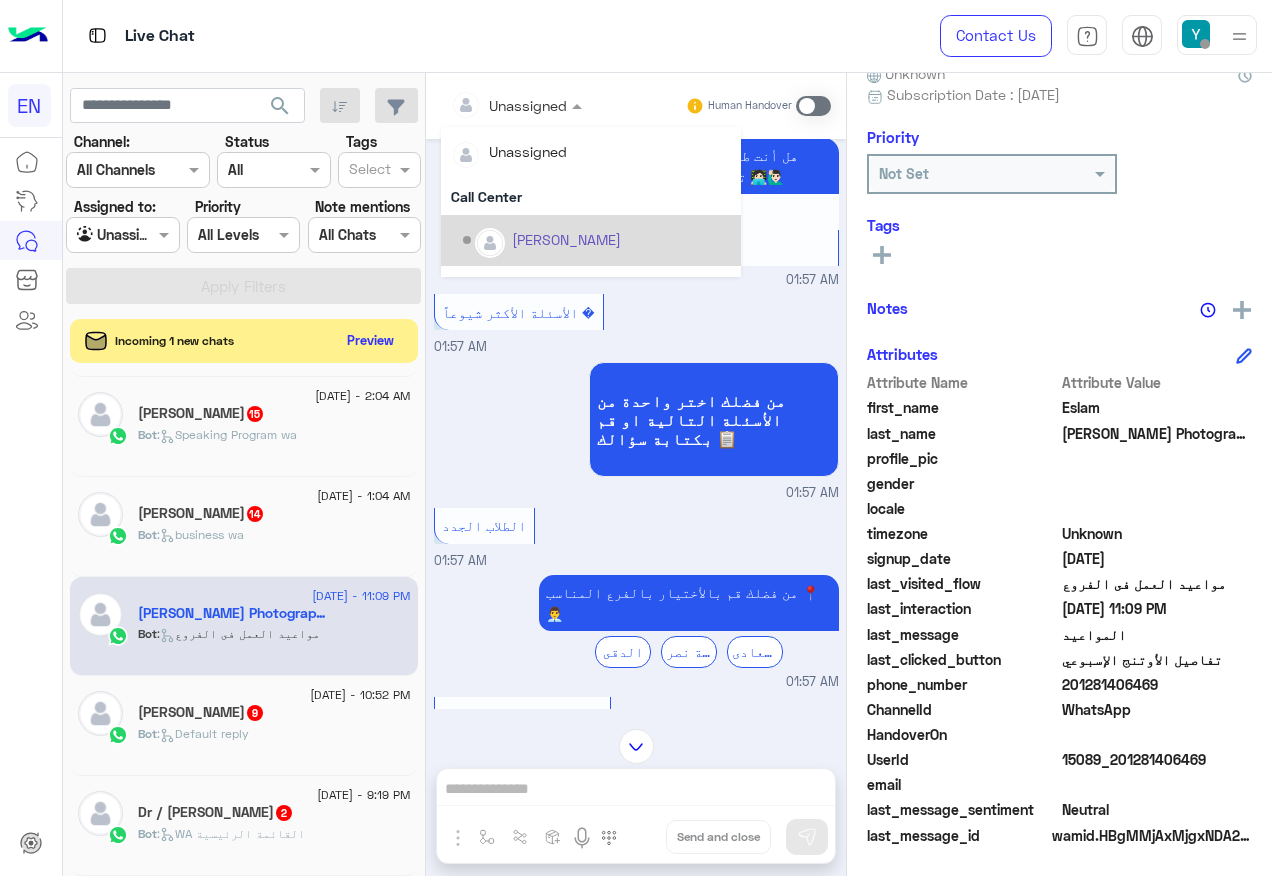 scroll, scrollTop: 332, scrollLeft: 0, axis: vertical 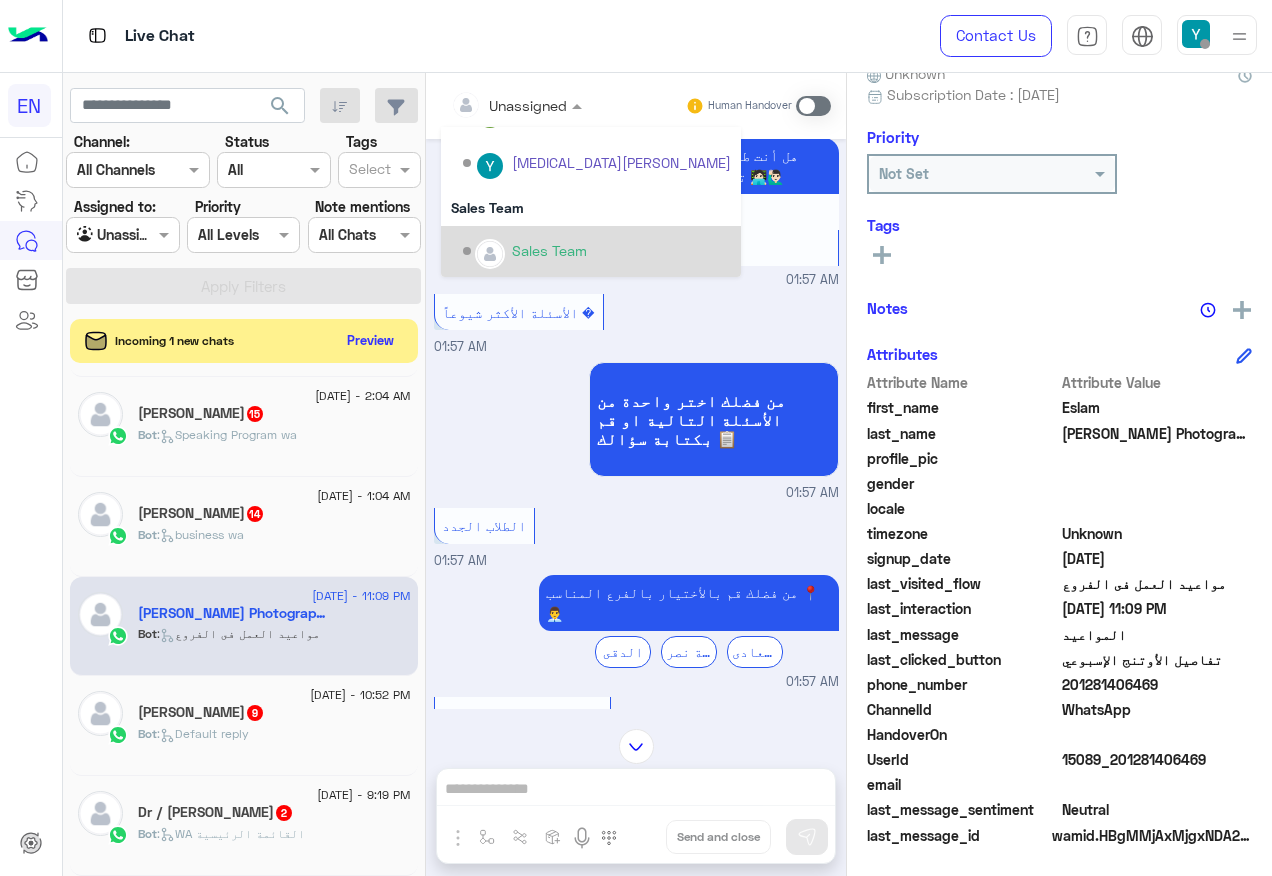 click on "Sales Team" at bounding box center (597, 251) 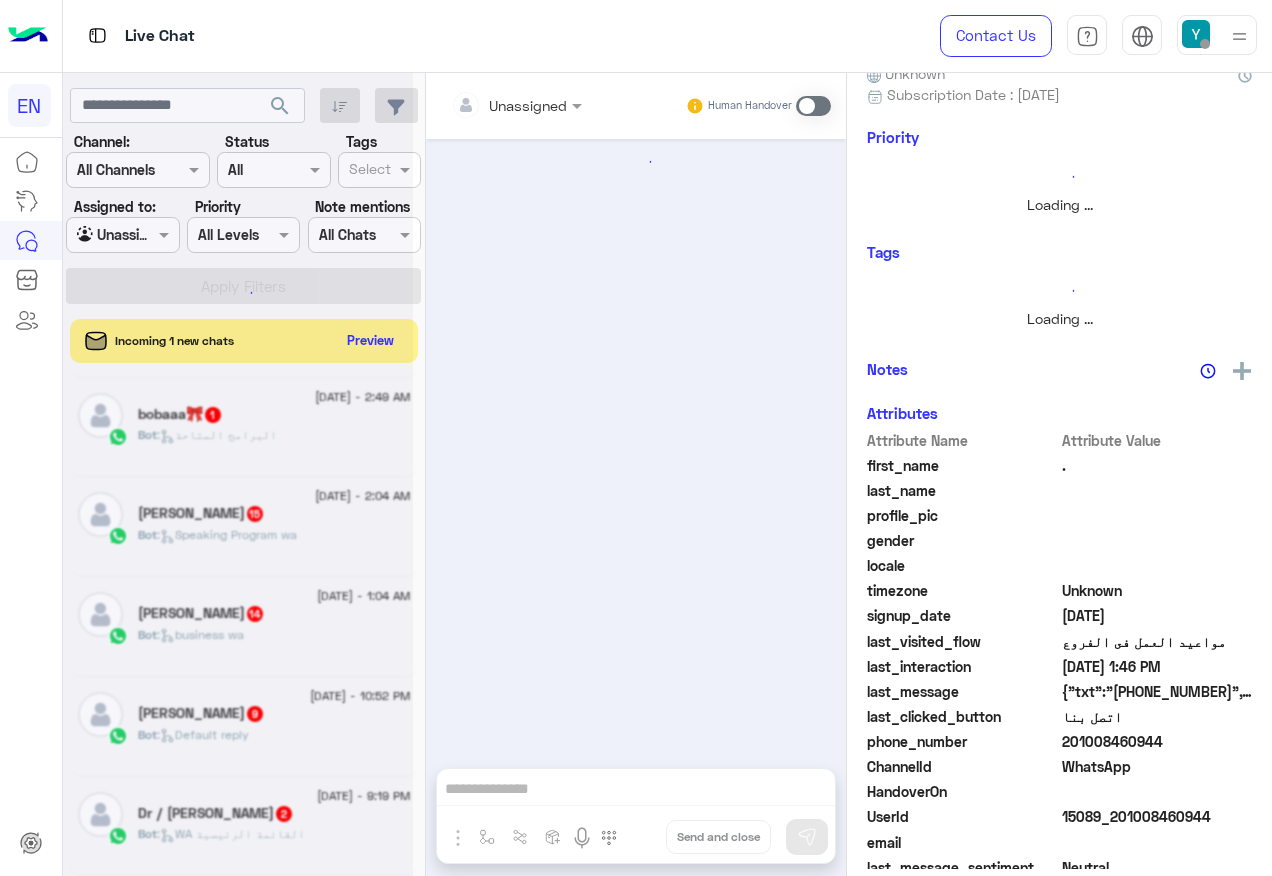 scroll, scrollTop: 1197, scrollLeft: 0, axis: vertical 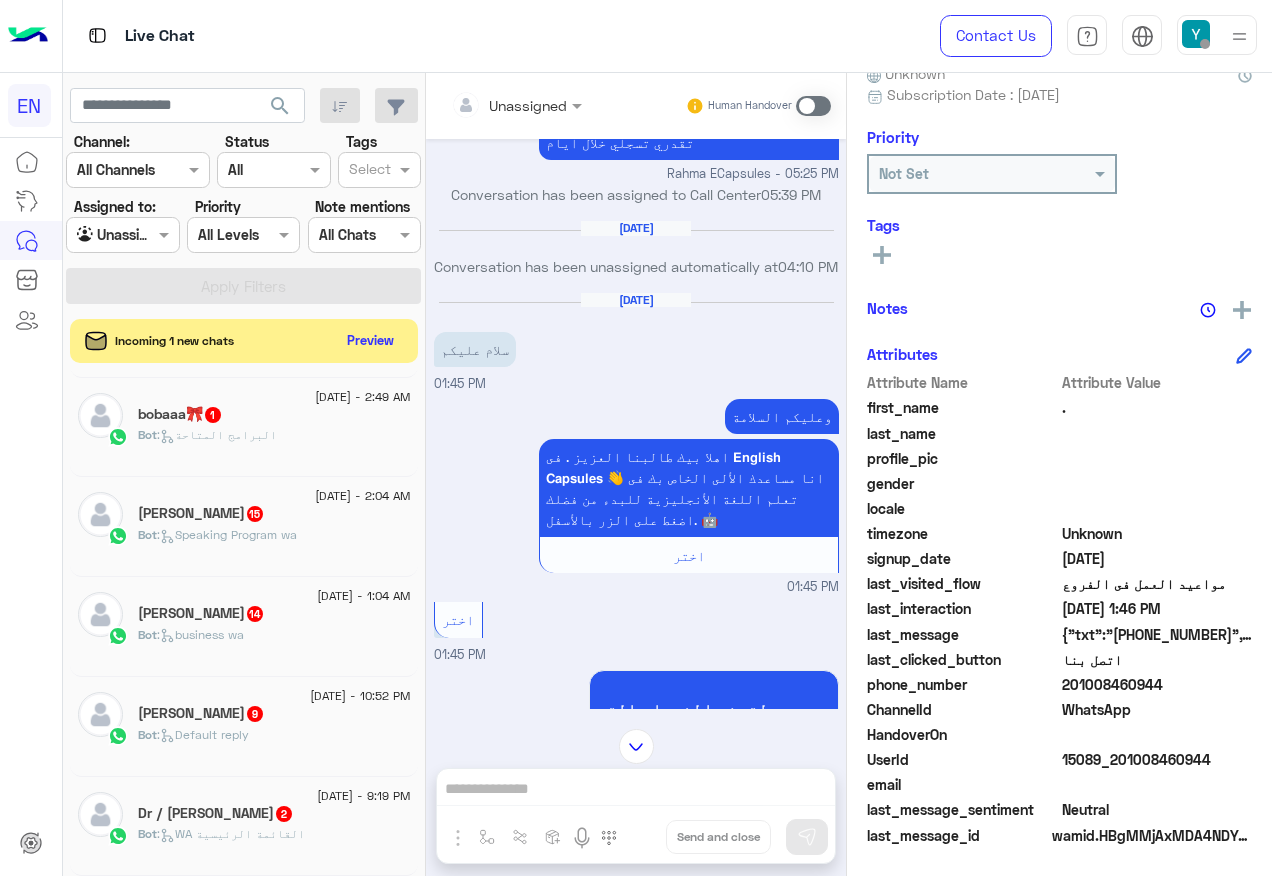 click on "201008460944" 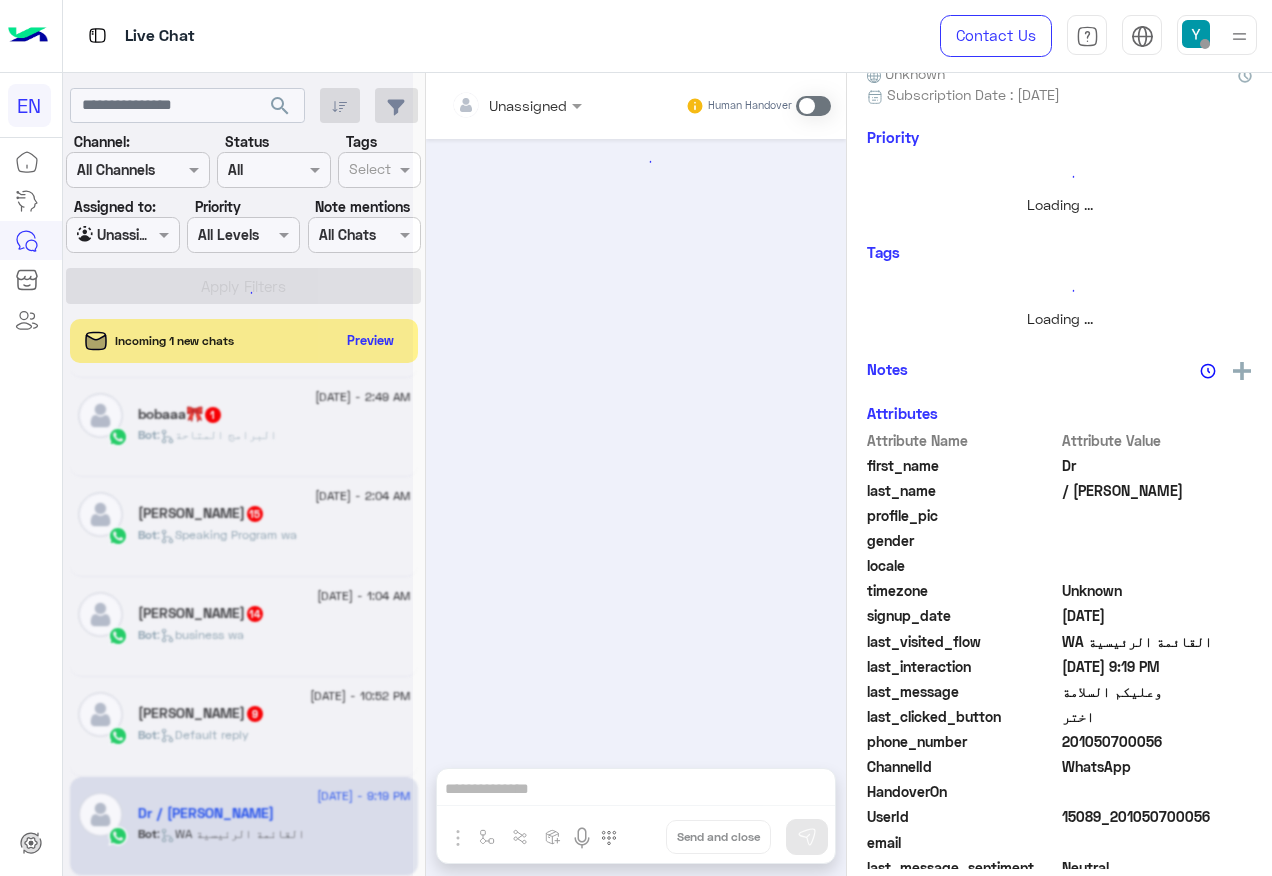 scroll, scrollTop: 0, scrollLeft: 0, axis: both 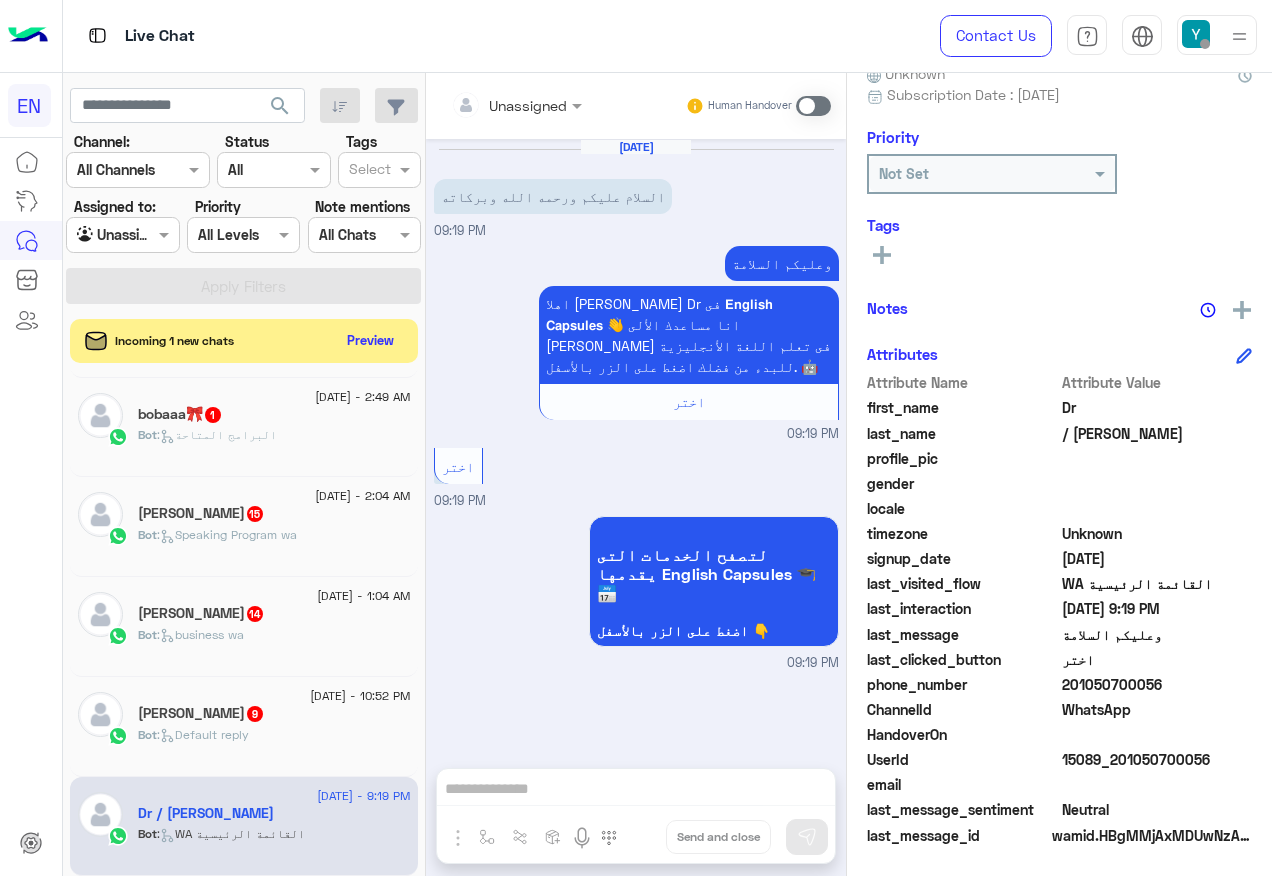 click at bounding box center [813, 106] 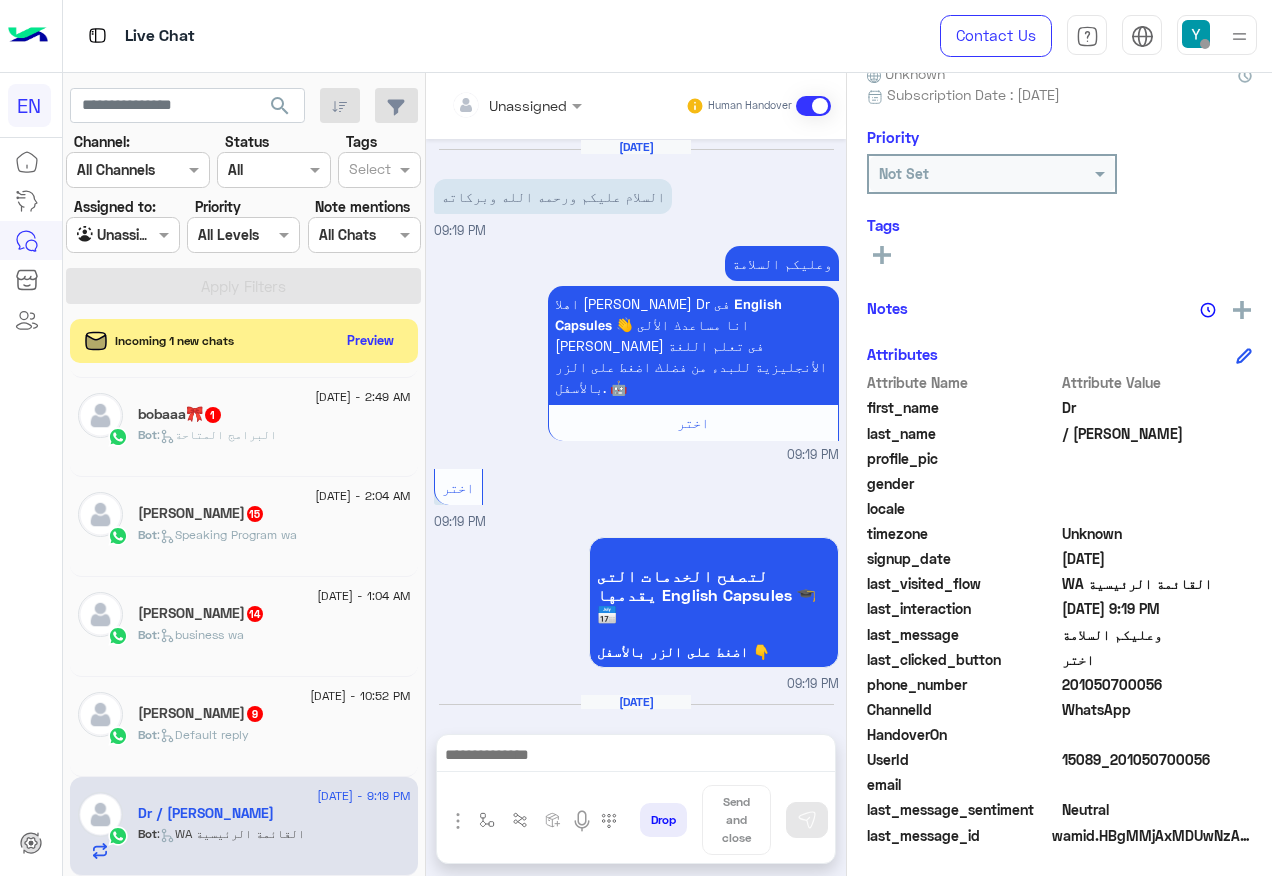 scroll, scrollTop: 12, scrollLeft: 0, axis: vertical 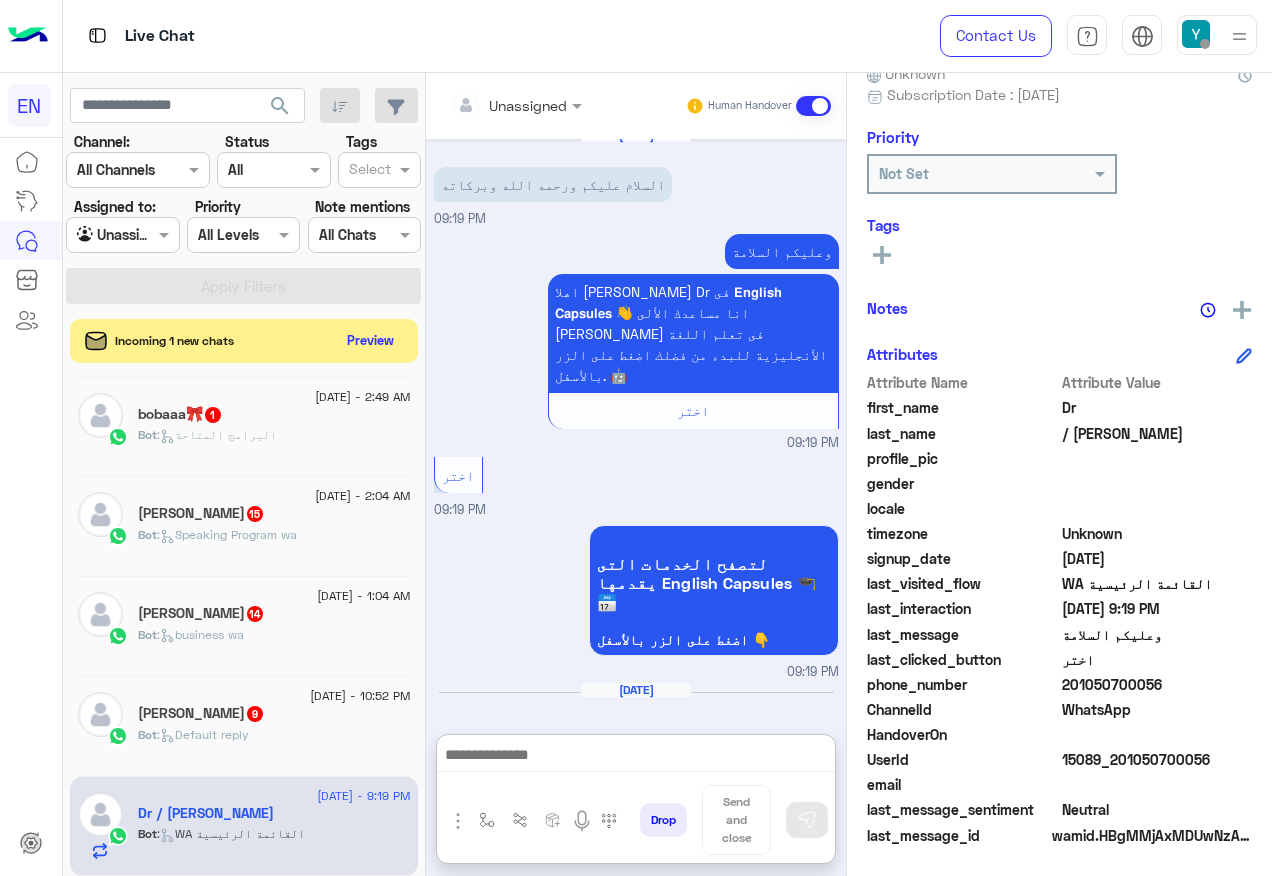 click at bounding box center [636, 757] 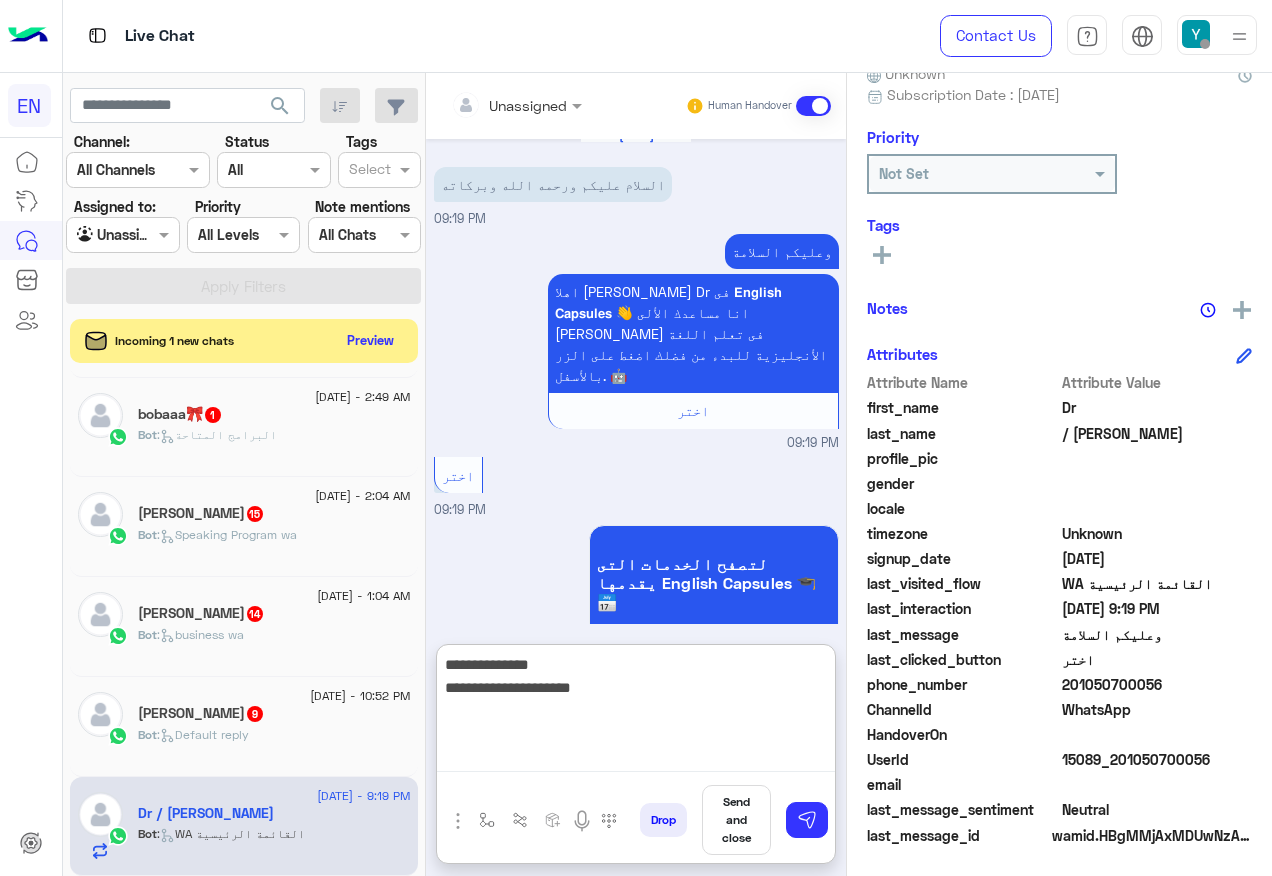 type on "**********" 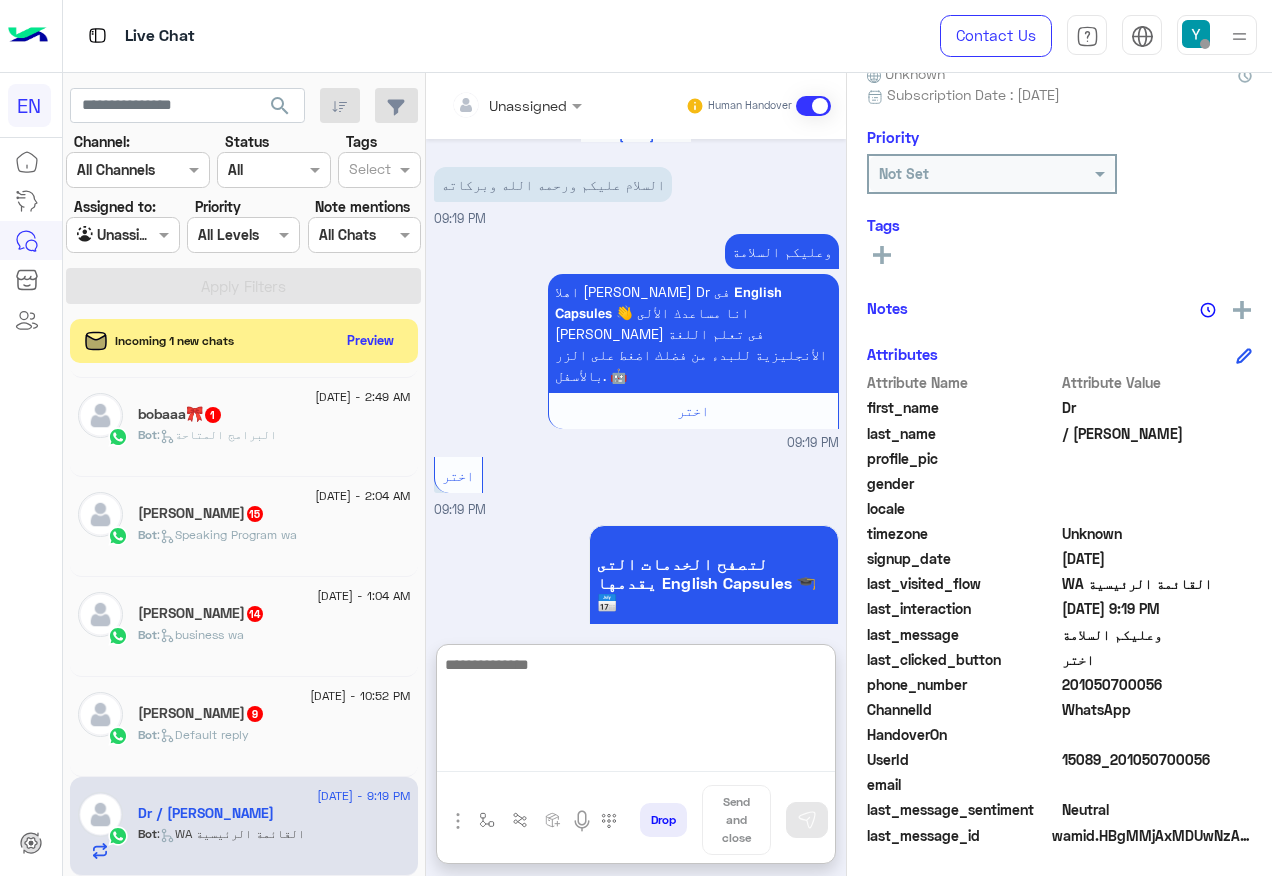 scroll, scrollTop: 187, scrollLeft: 0, axis: vertical 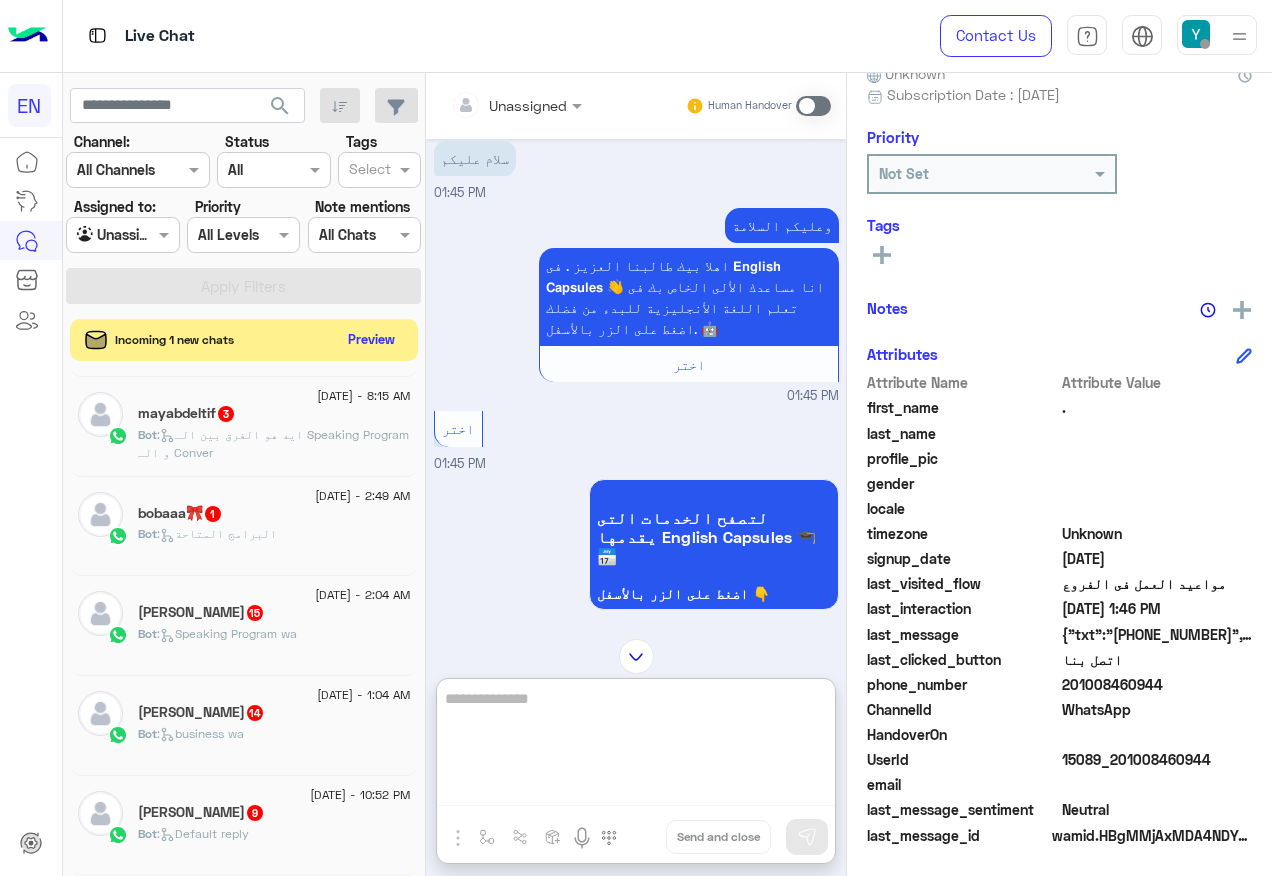 click on "Preview" 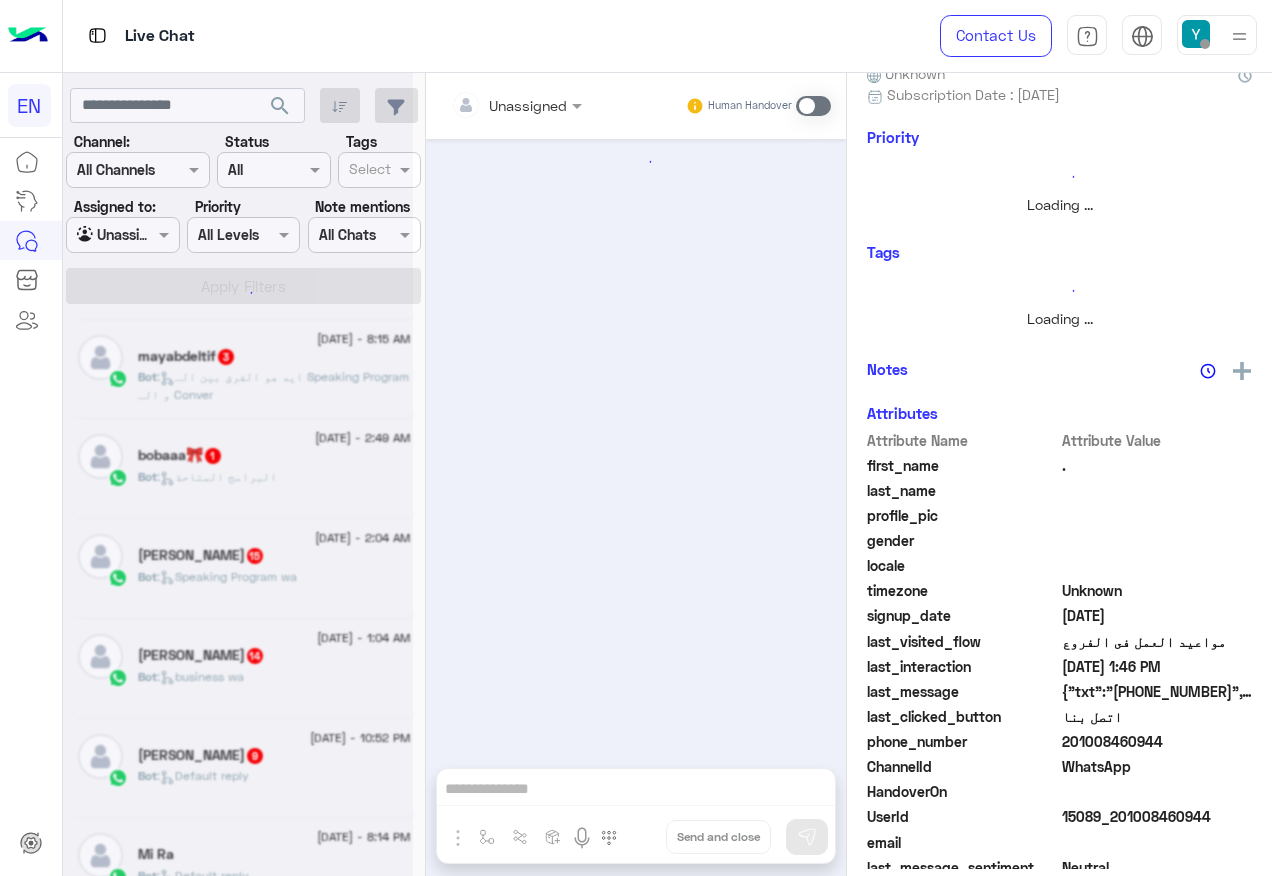 scroll, scrollTop: 0, scrollLeft: 0, axis: both 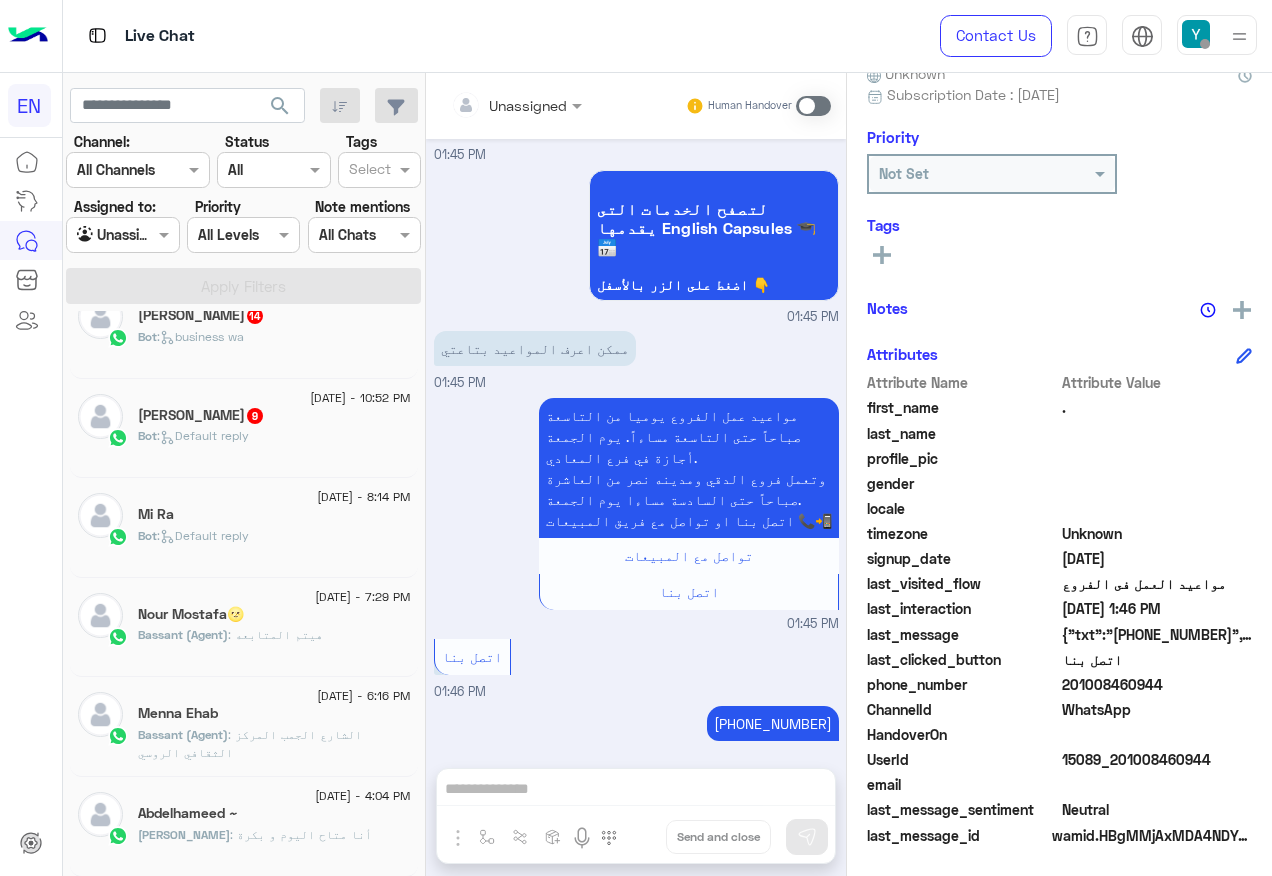 click on "Bot :   Default reply" 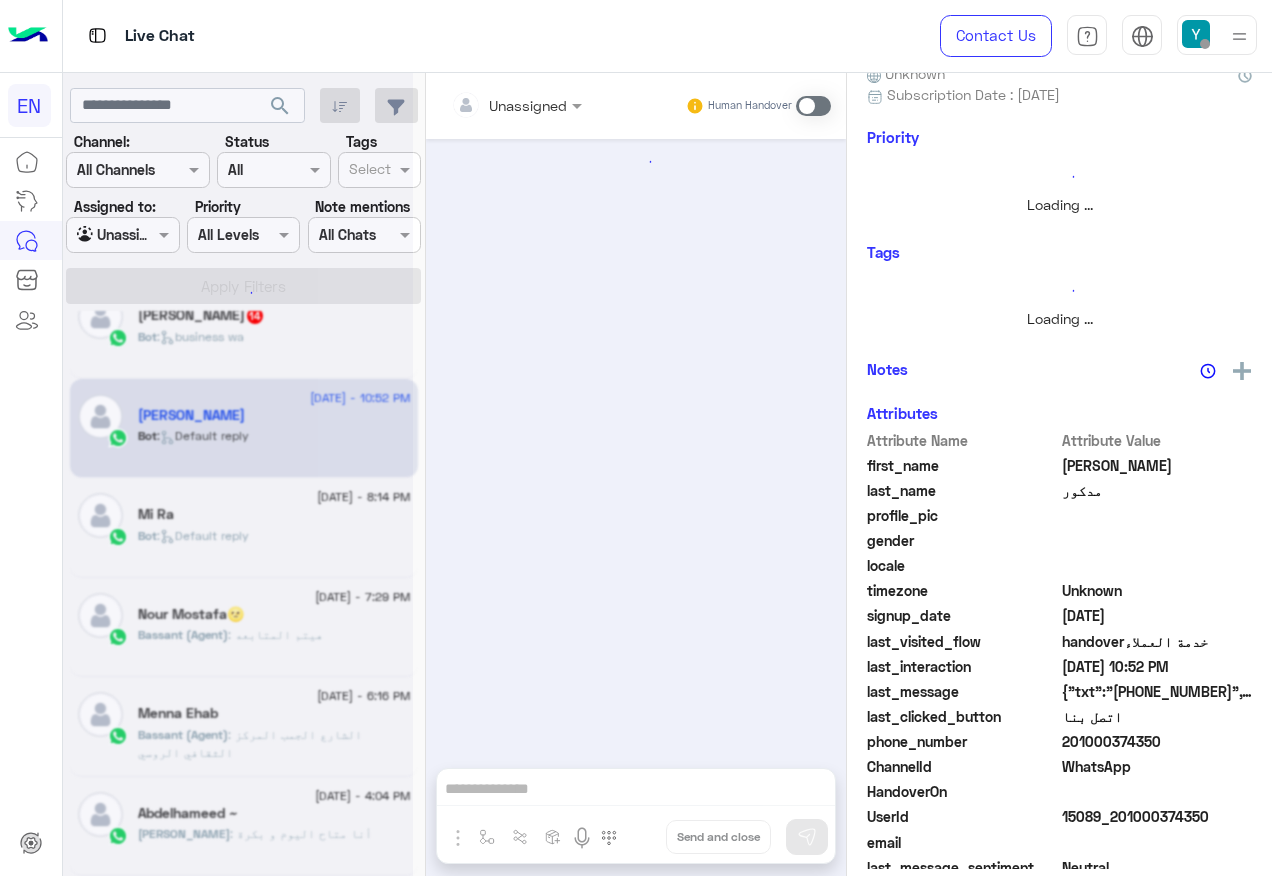 scroll, scrollTop: 0, scrollLeft: 0, axis: both 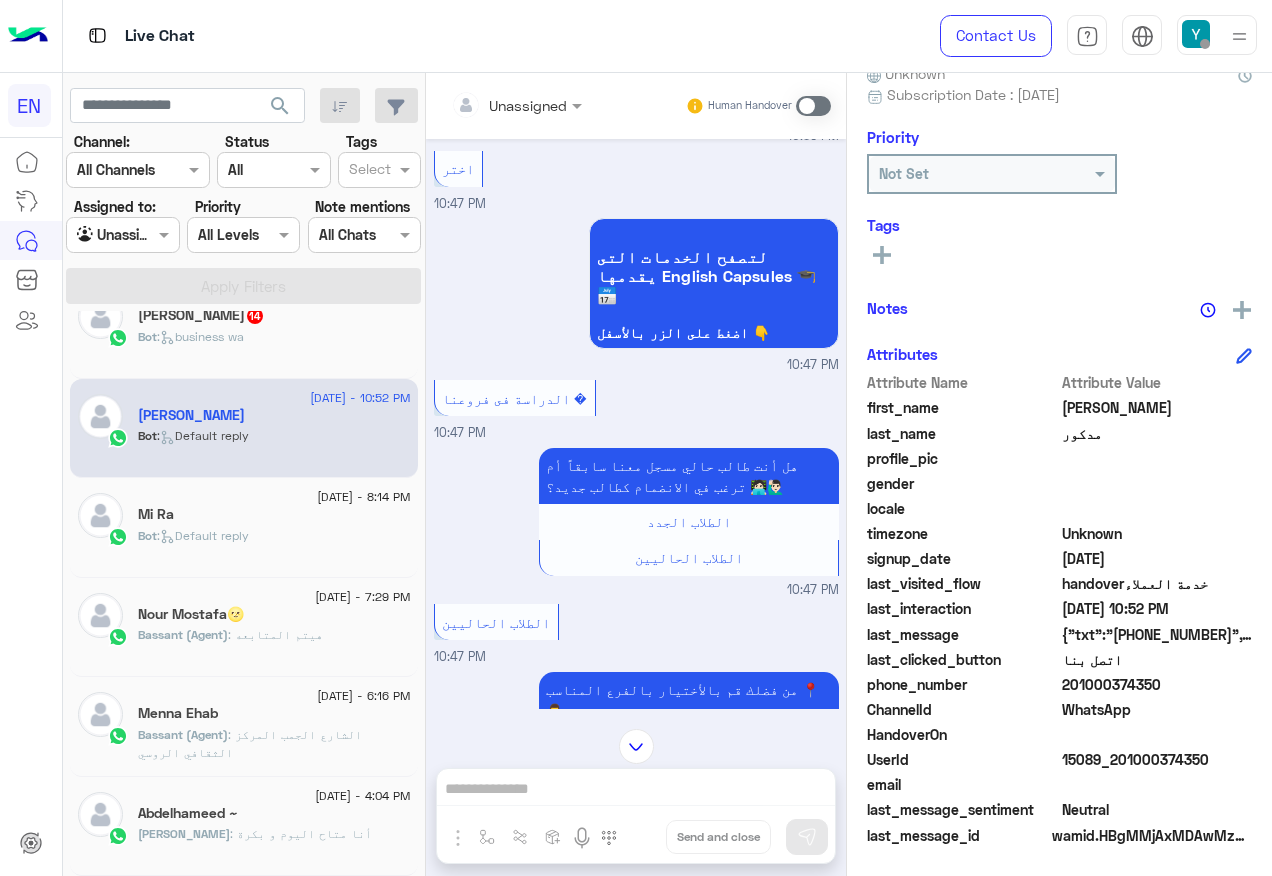 click on "201000374350" 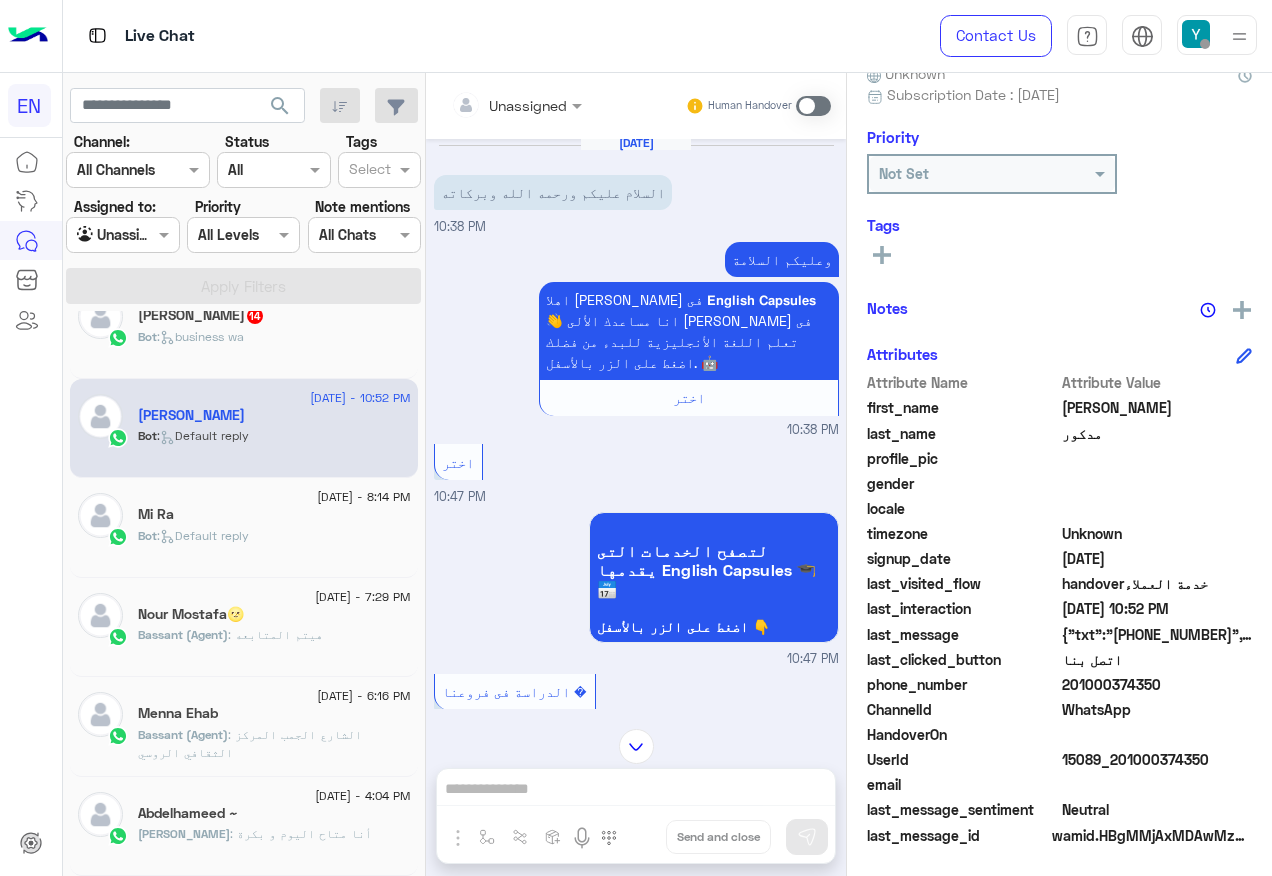 scroll, scrollTop: 0, scrollLeft: 0, axis: both 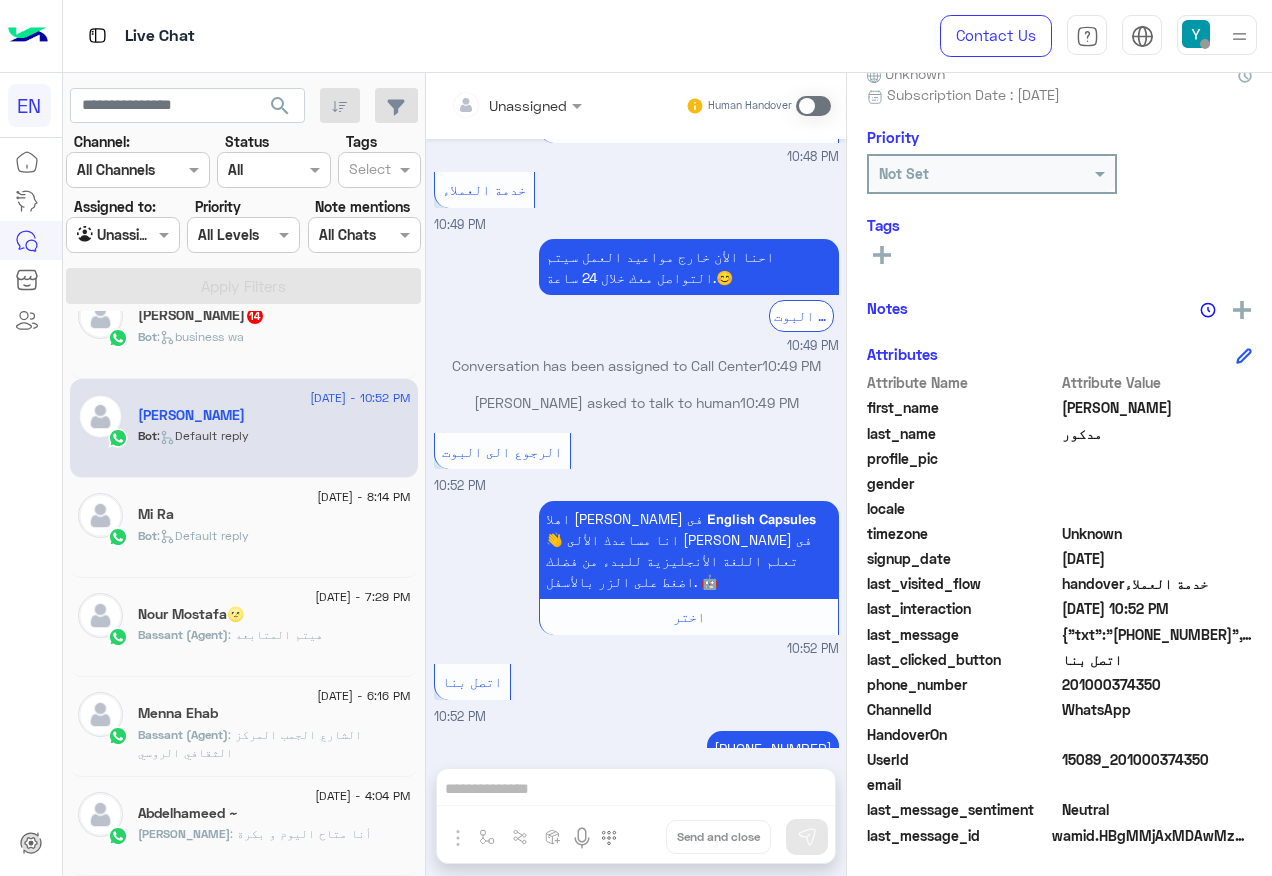 click at bounding box center (813, 106) 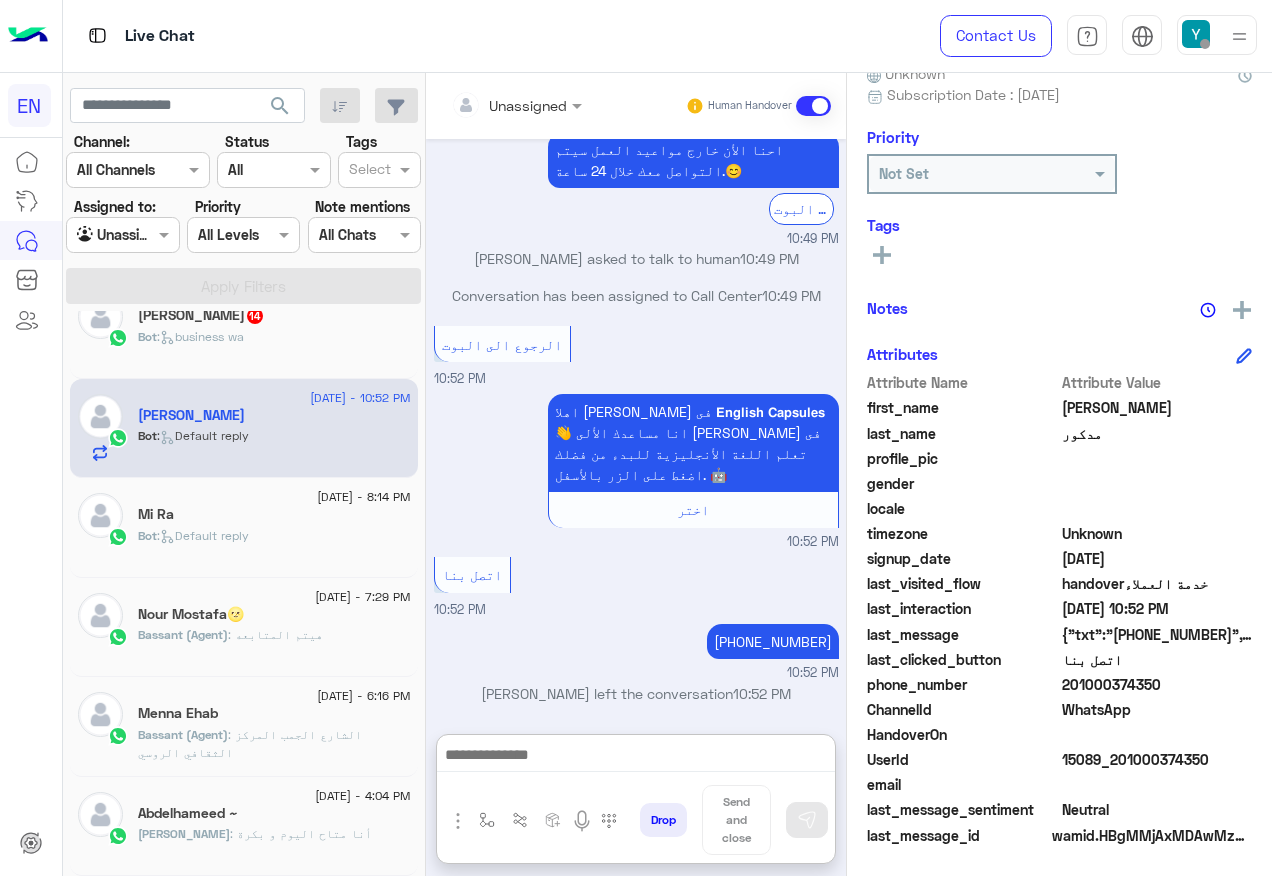 click at bounding box center (636, 757) 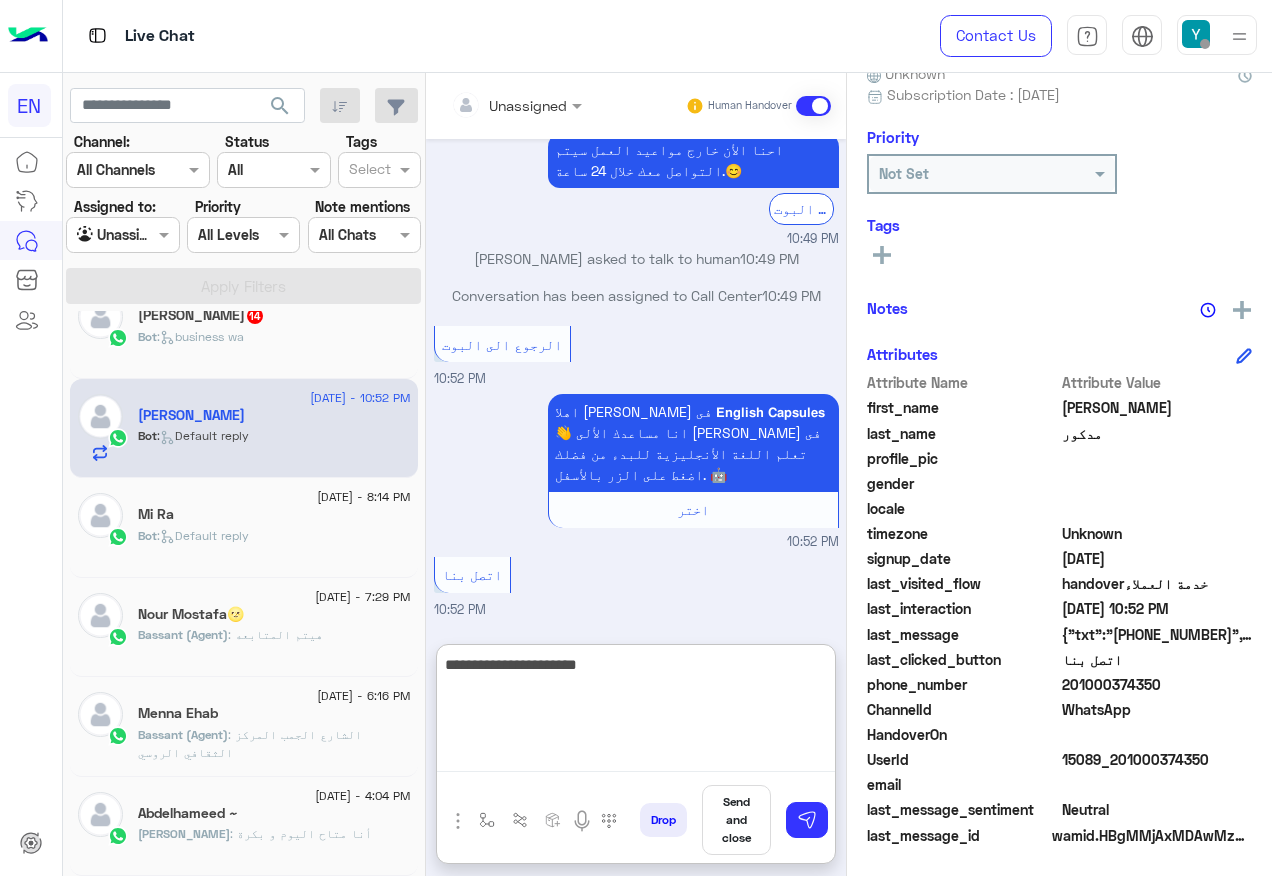 type on "**********" 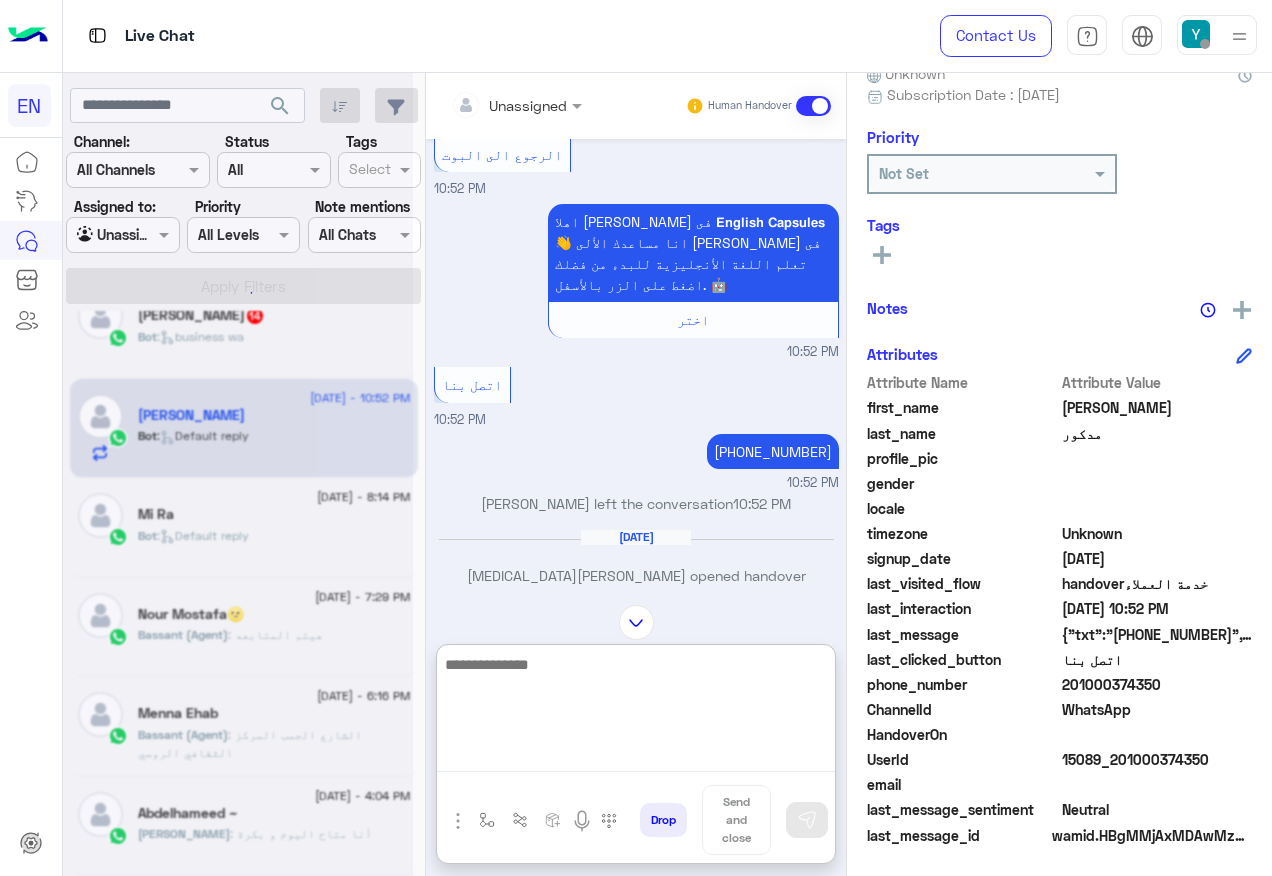 scroll, scrollTop: 0, scrollLeft: 0, axis: both 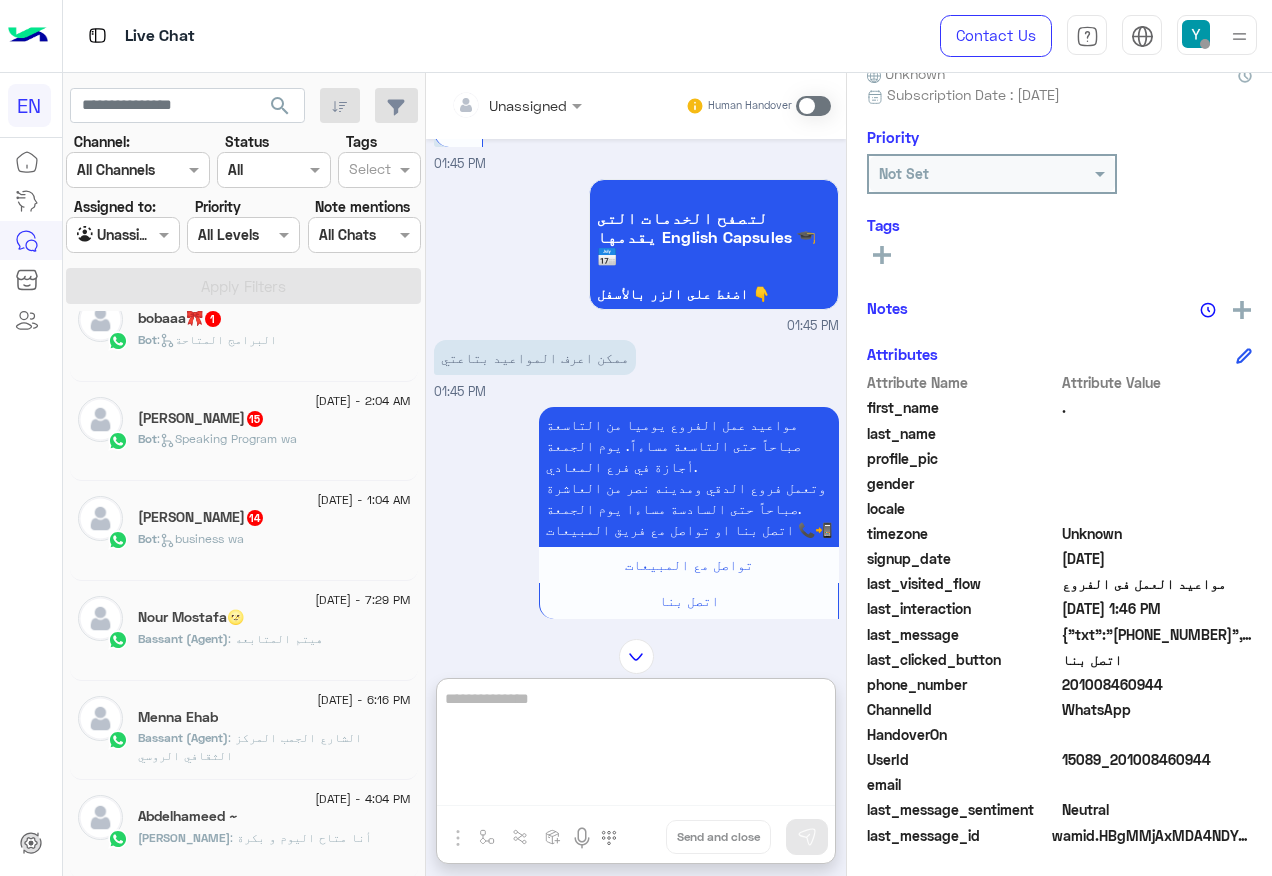 click on "Bot :   Speaking Program wa" 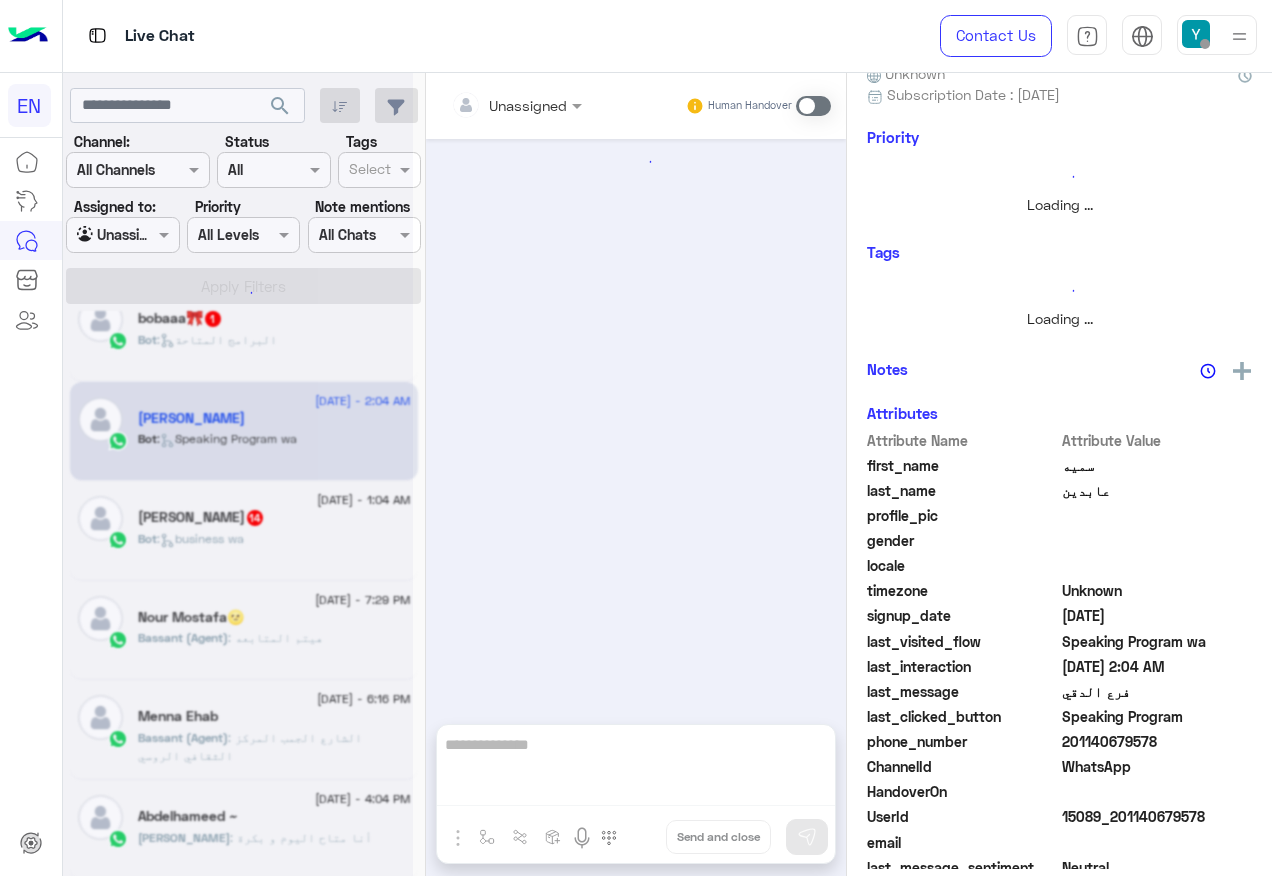 scroll, scrollTop: 0, scrollLeft: 0, axis: both 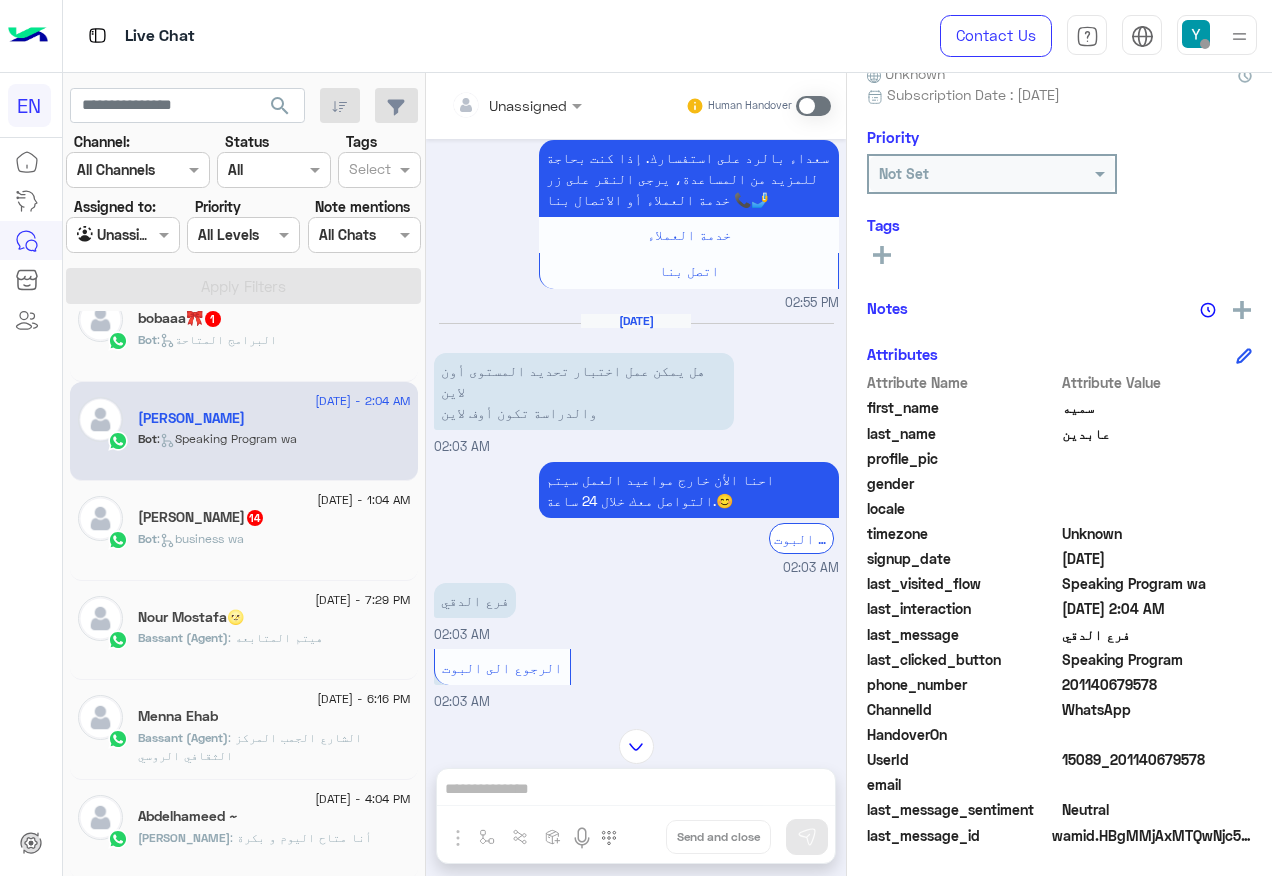 click on "201140679578" 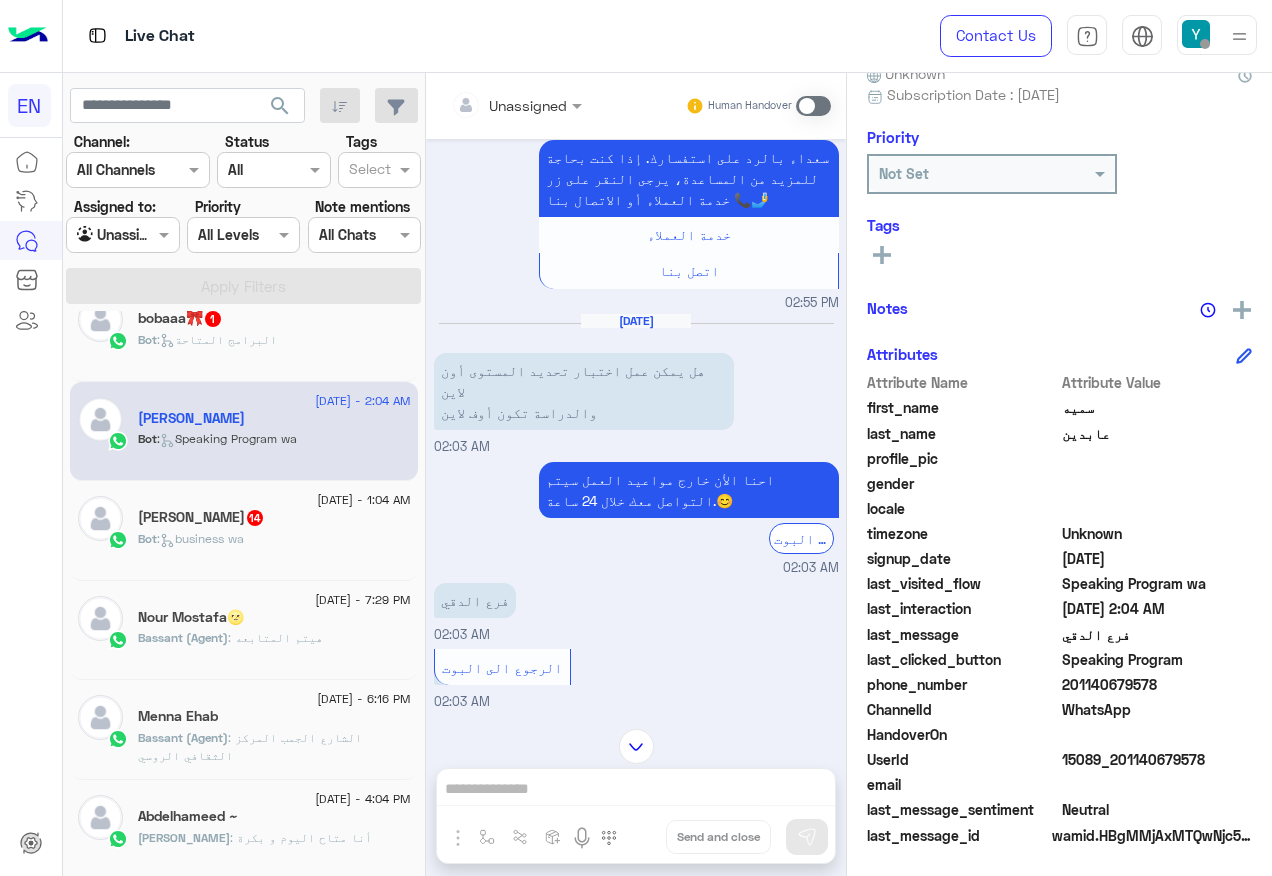 click at bounding box center (491, 105) 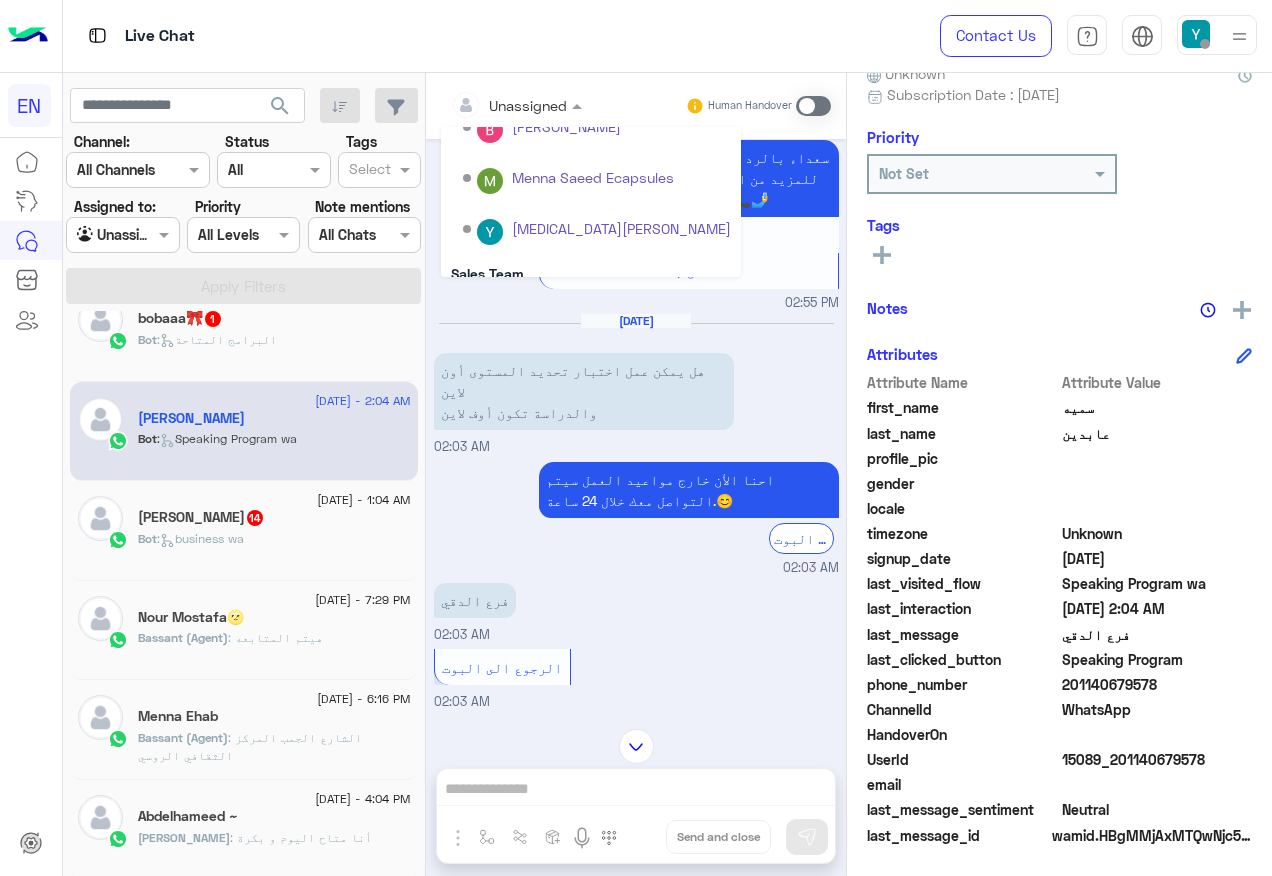 scroll, scrollTop: 332, scrollLeft: 0, axis: vertical 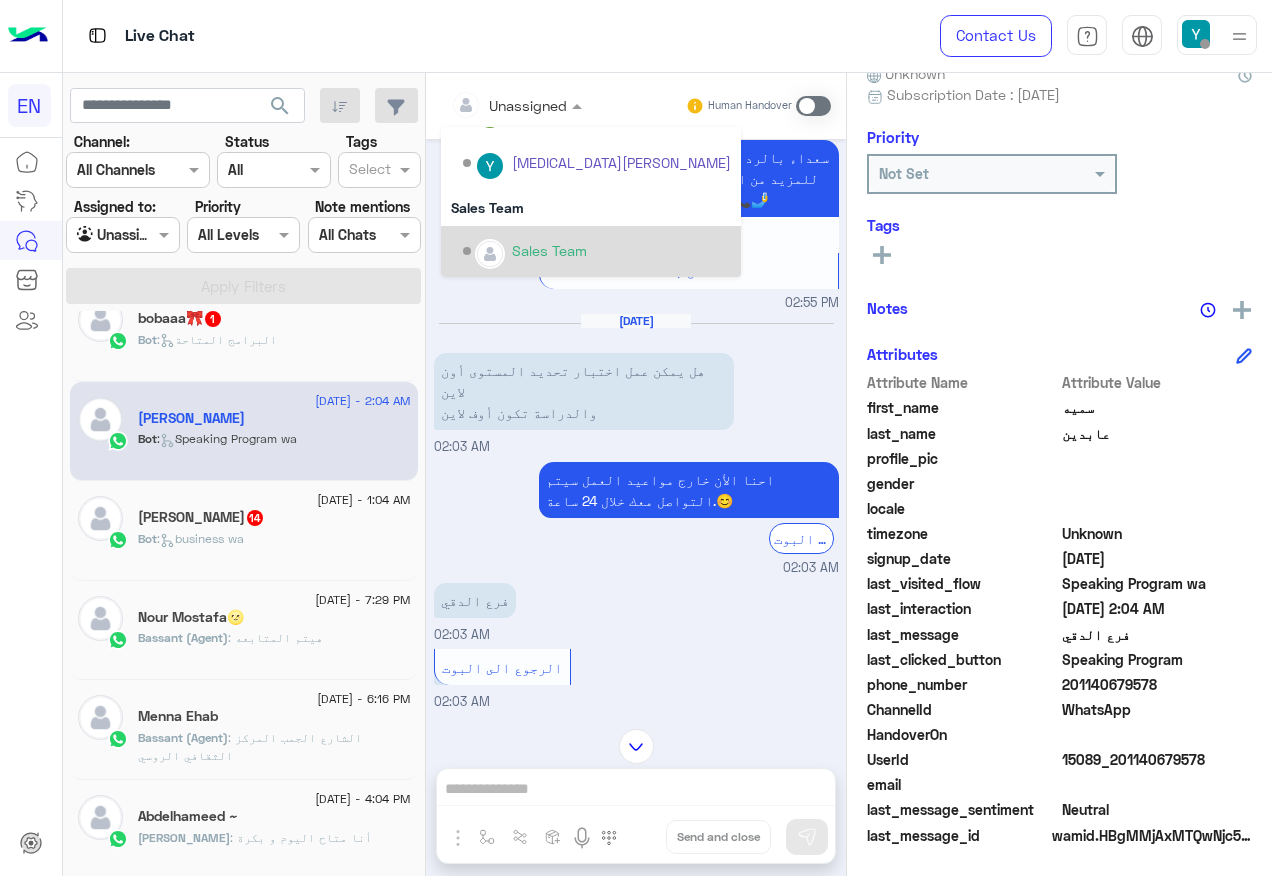click on "Sales Team" at bounding box center (549, 250) 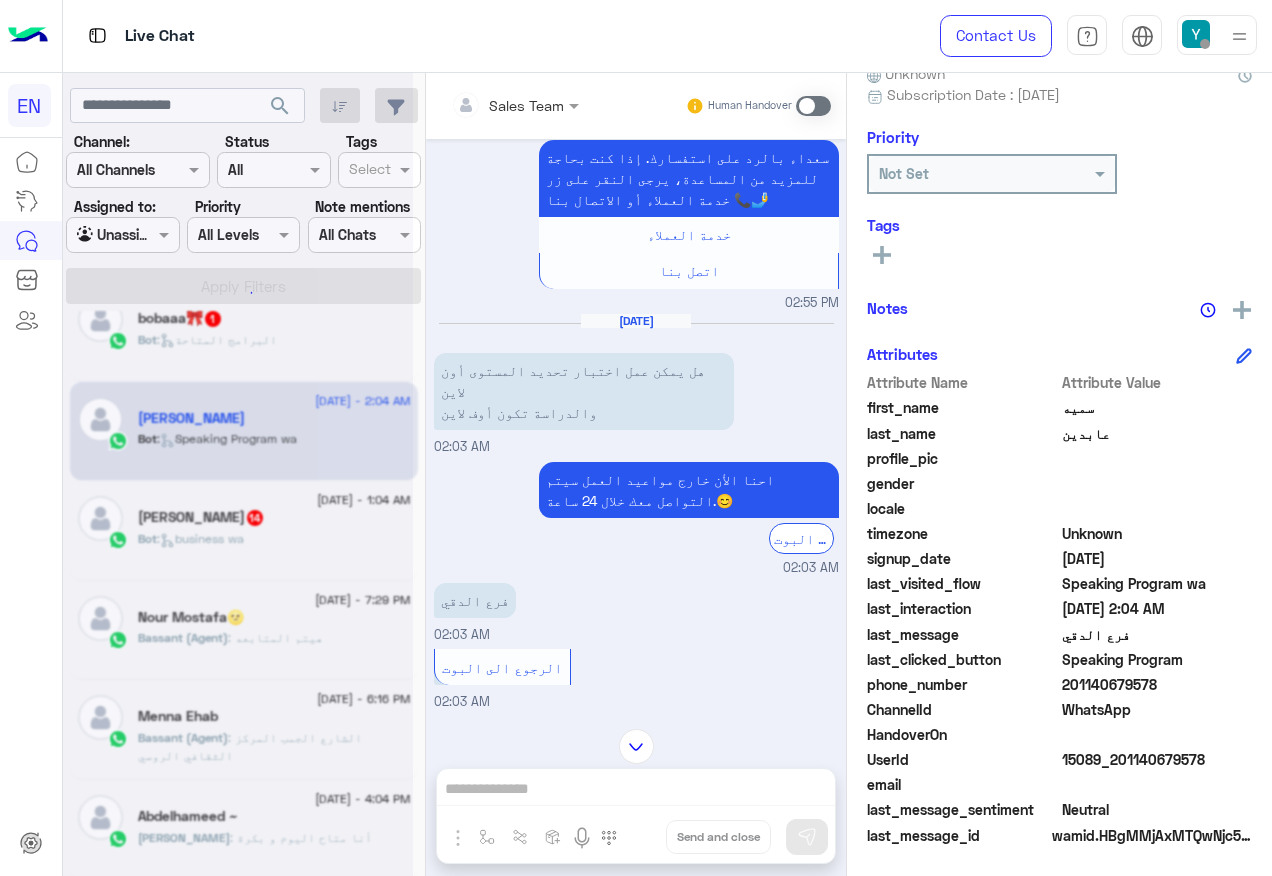 scroll, scrollTop: 1237, scrollLeft: 0, axis: vertical 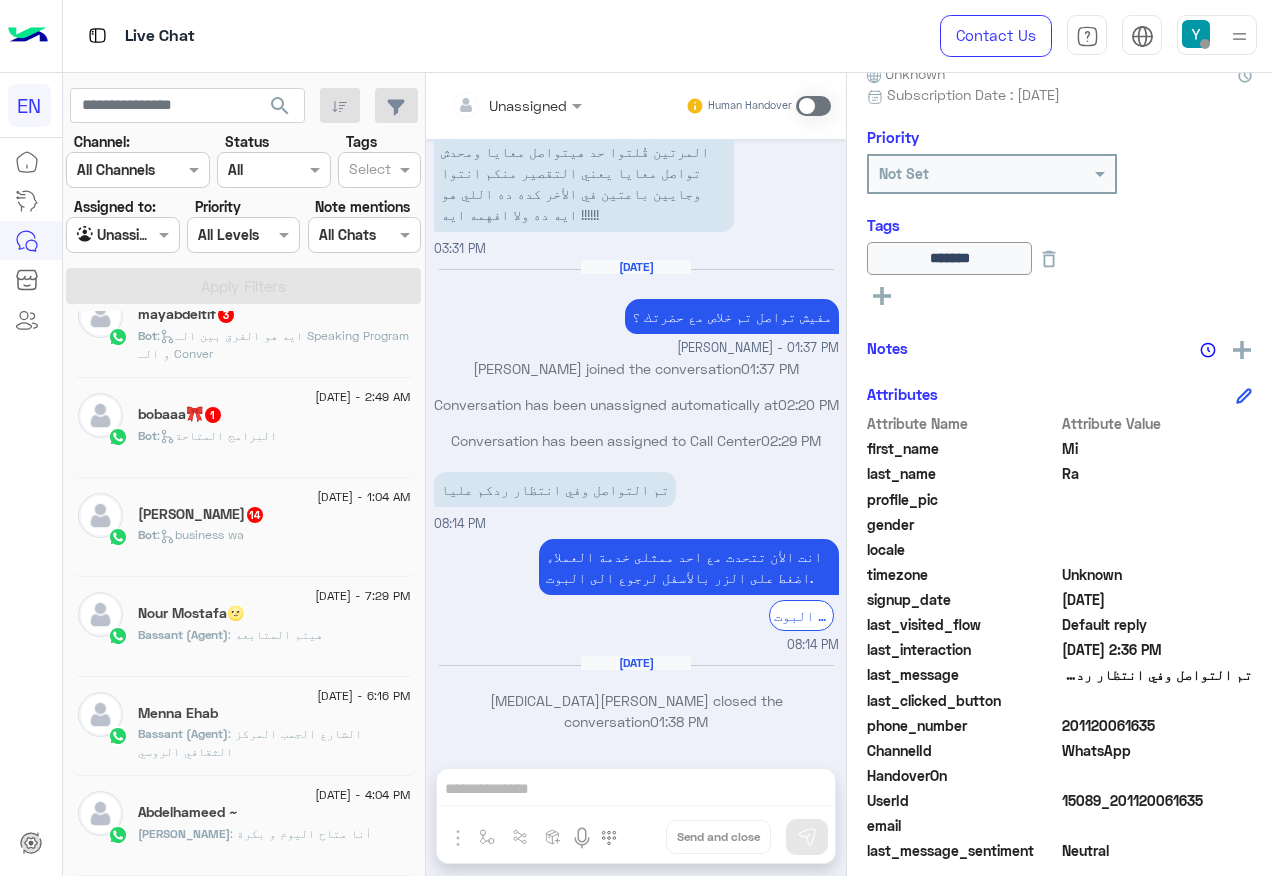 click on "6 July - 1:04 AM" 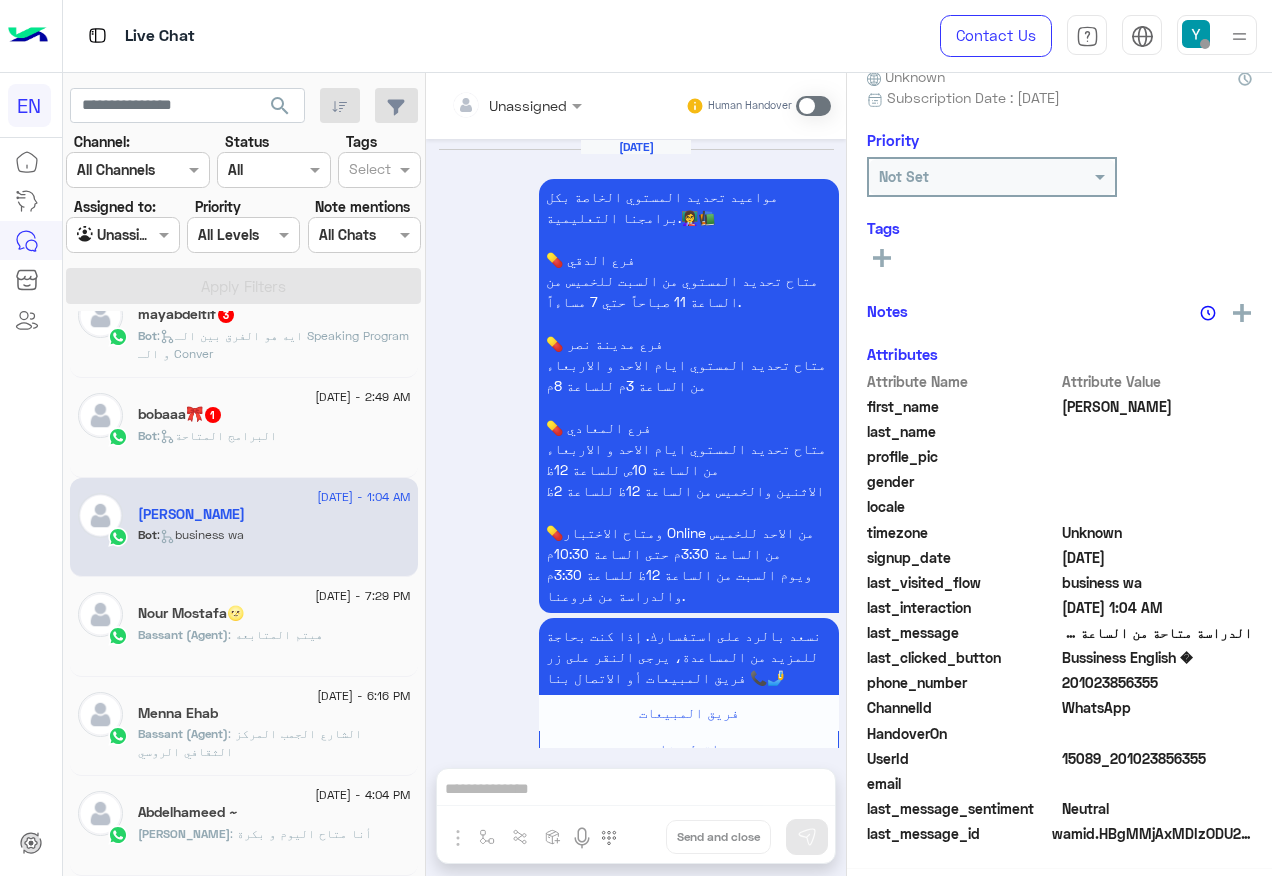 scroll, scrollTop: 197, scrollLeft: 0, axis: vertical 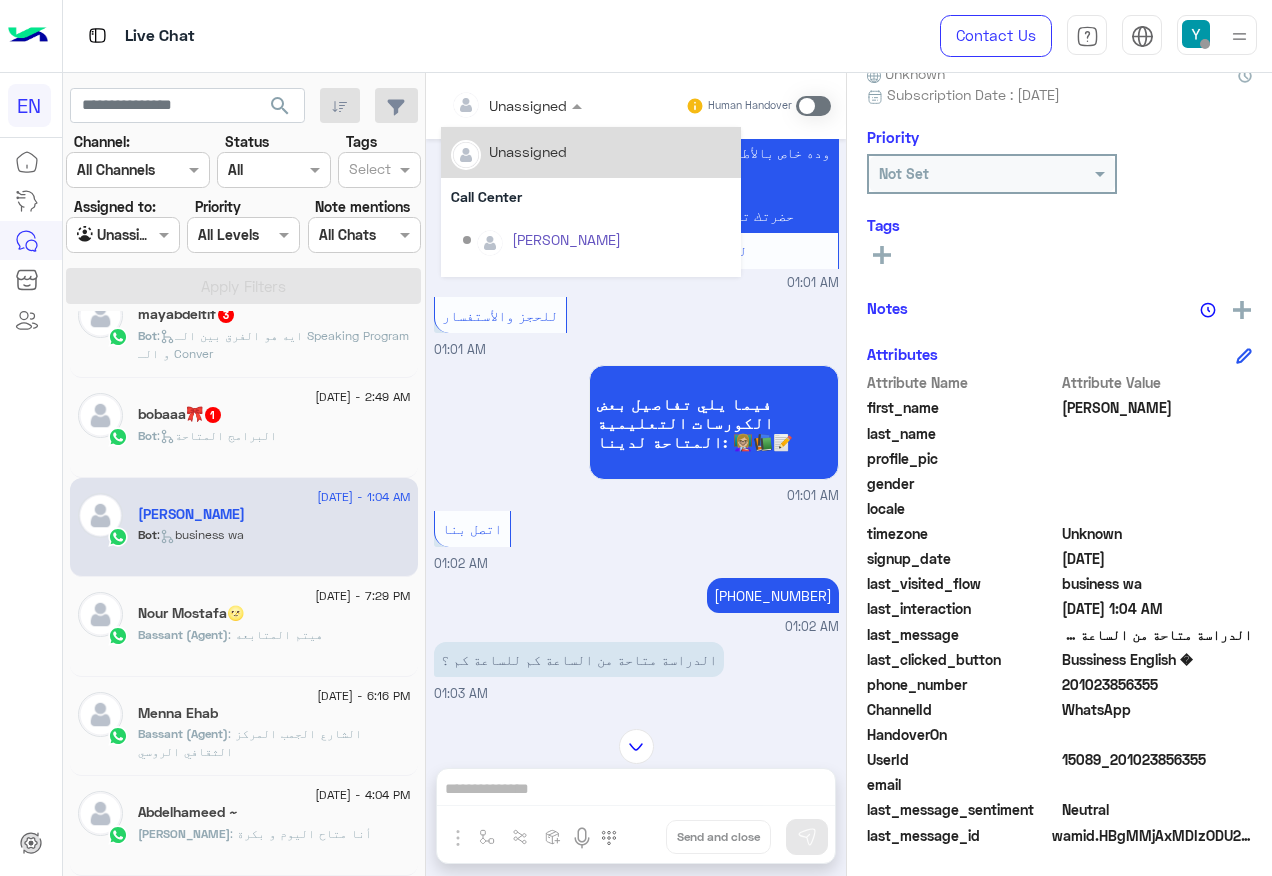 click at bounding box center (491, 105) 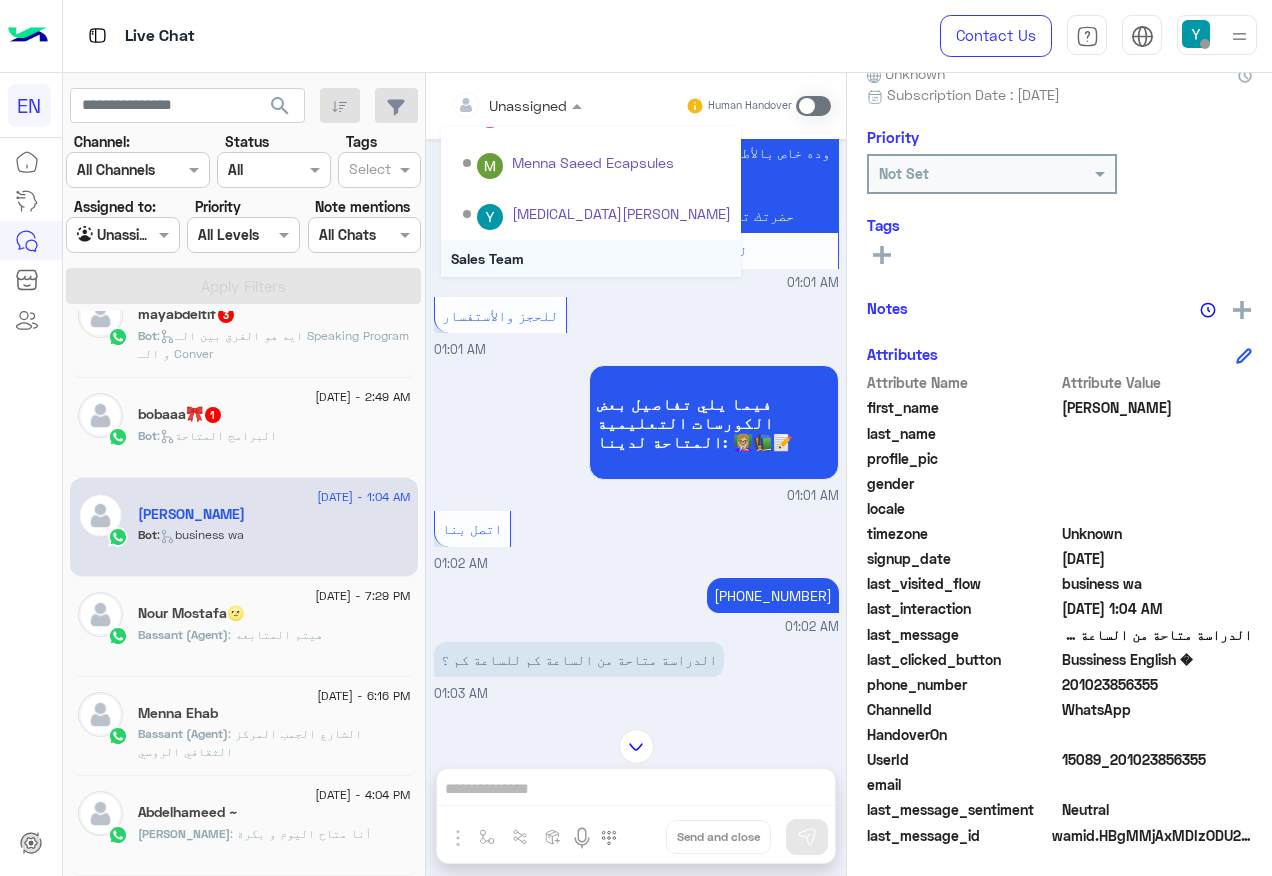 scroll, scrollTop: 332, scrollLeft: 0, axis: vertical 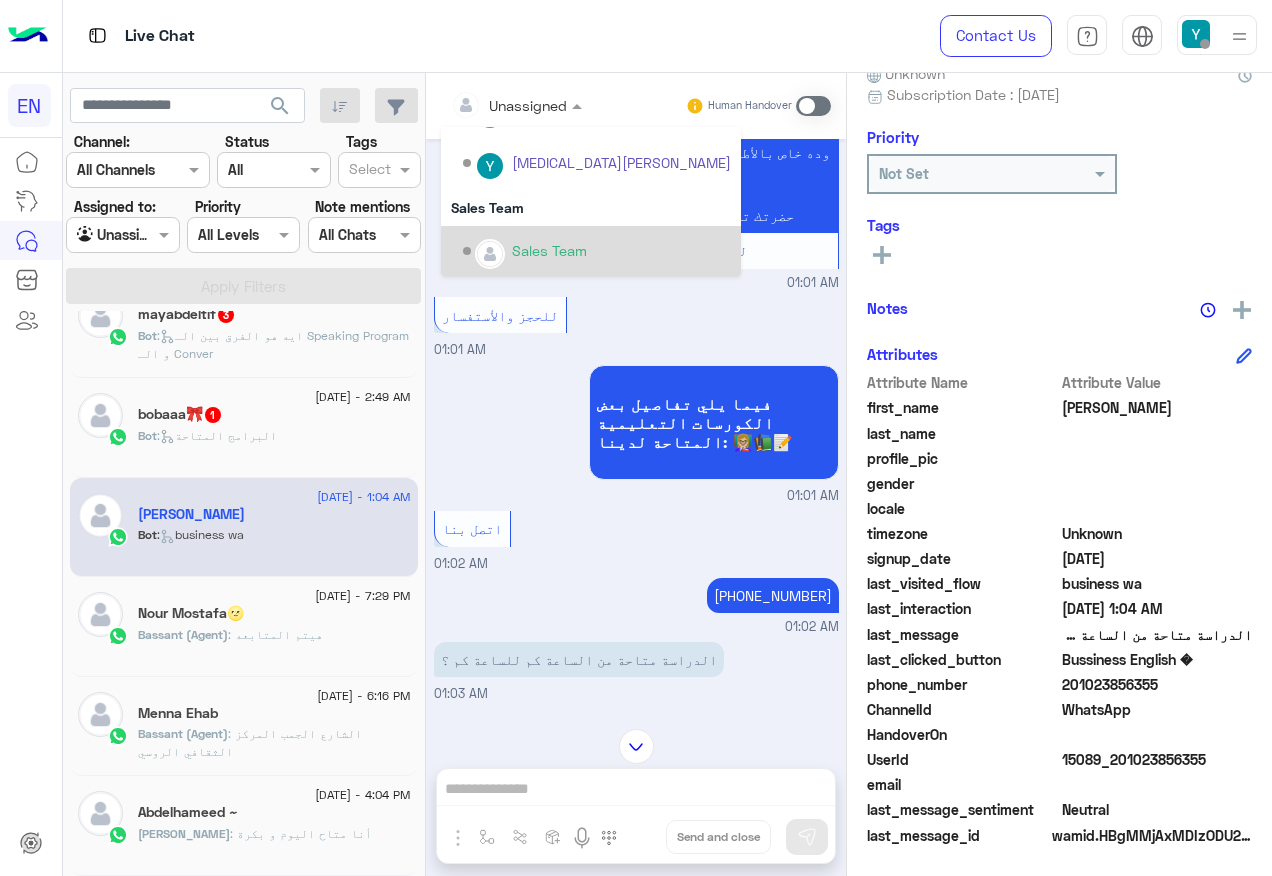 click on "Sales Team" at bounding box center [549, 250] 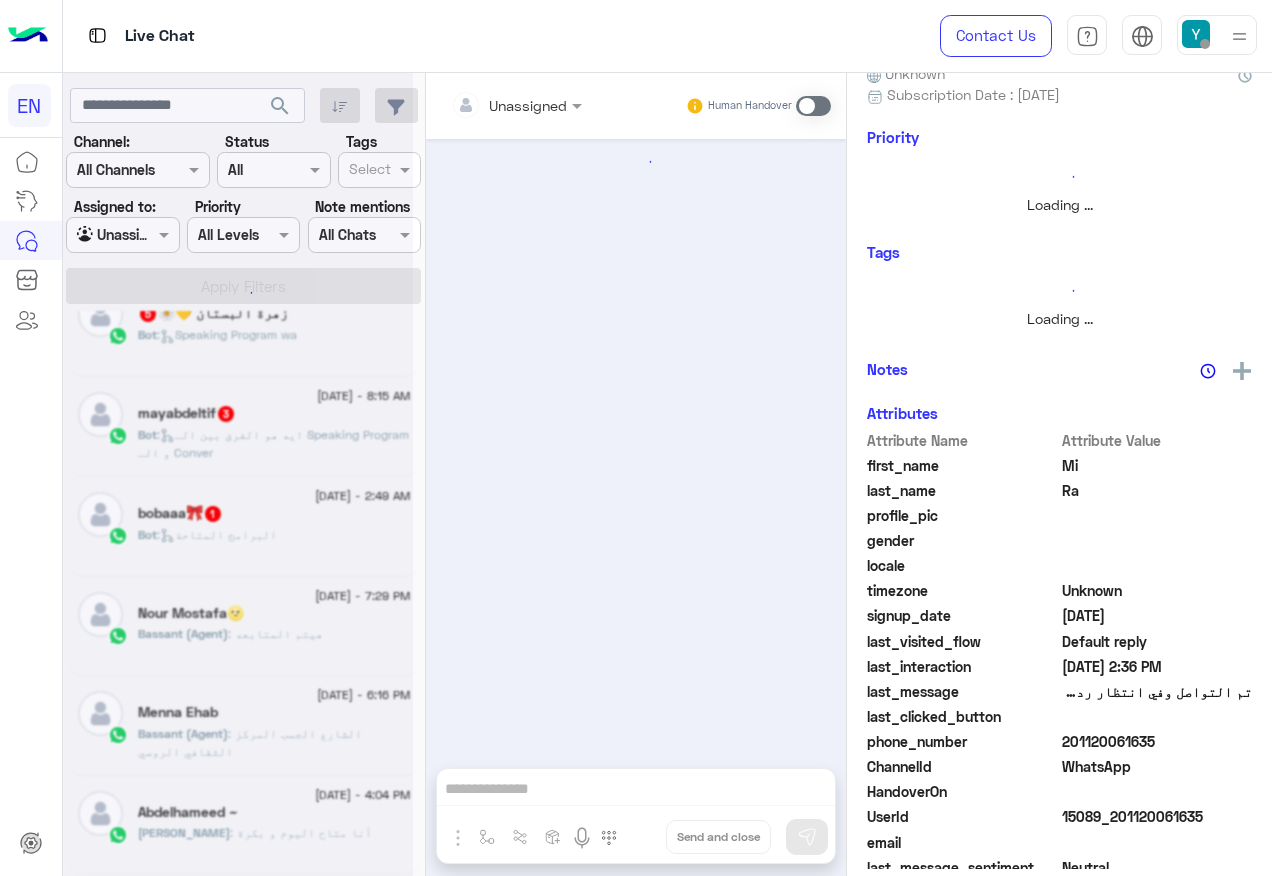 scroll, scrollTop: 1138, scrollLeft: 0, axis: vertical 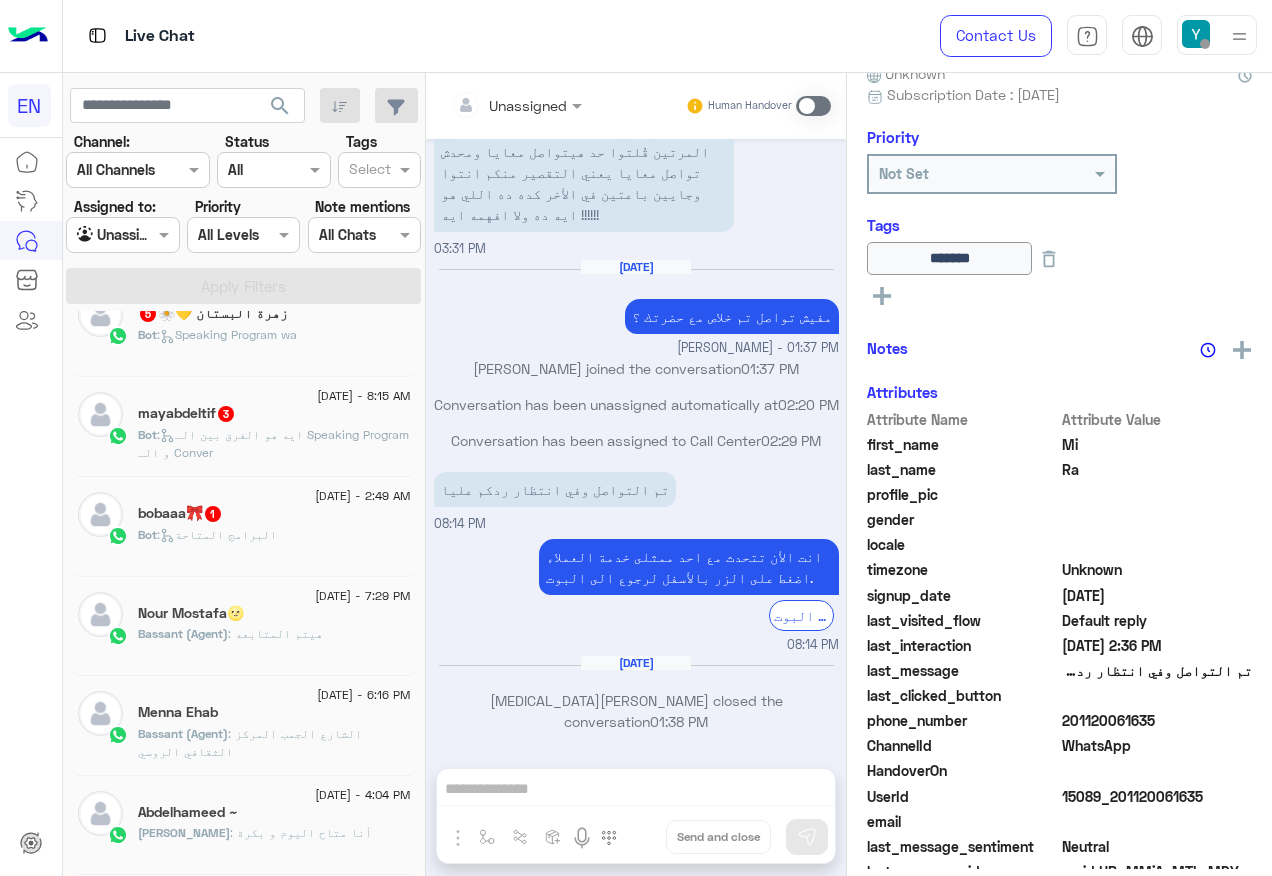 click on ":   البرامج المتاحة" 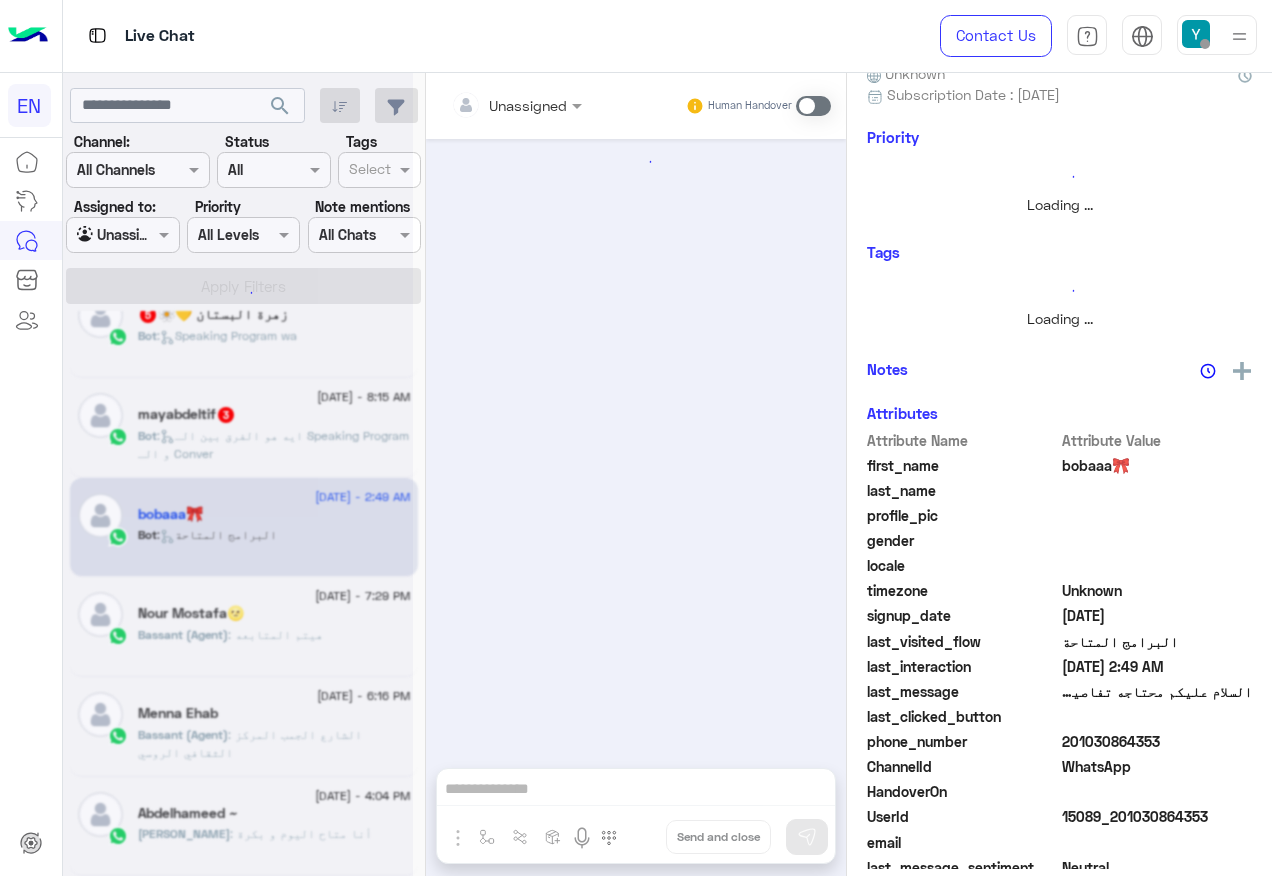 scroll, scrollTop: 1137, scrollLeft: 0, axis: vertical 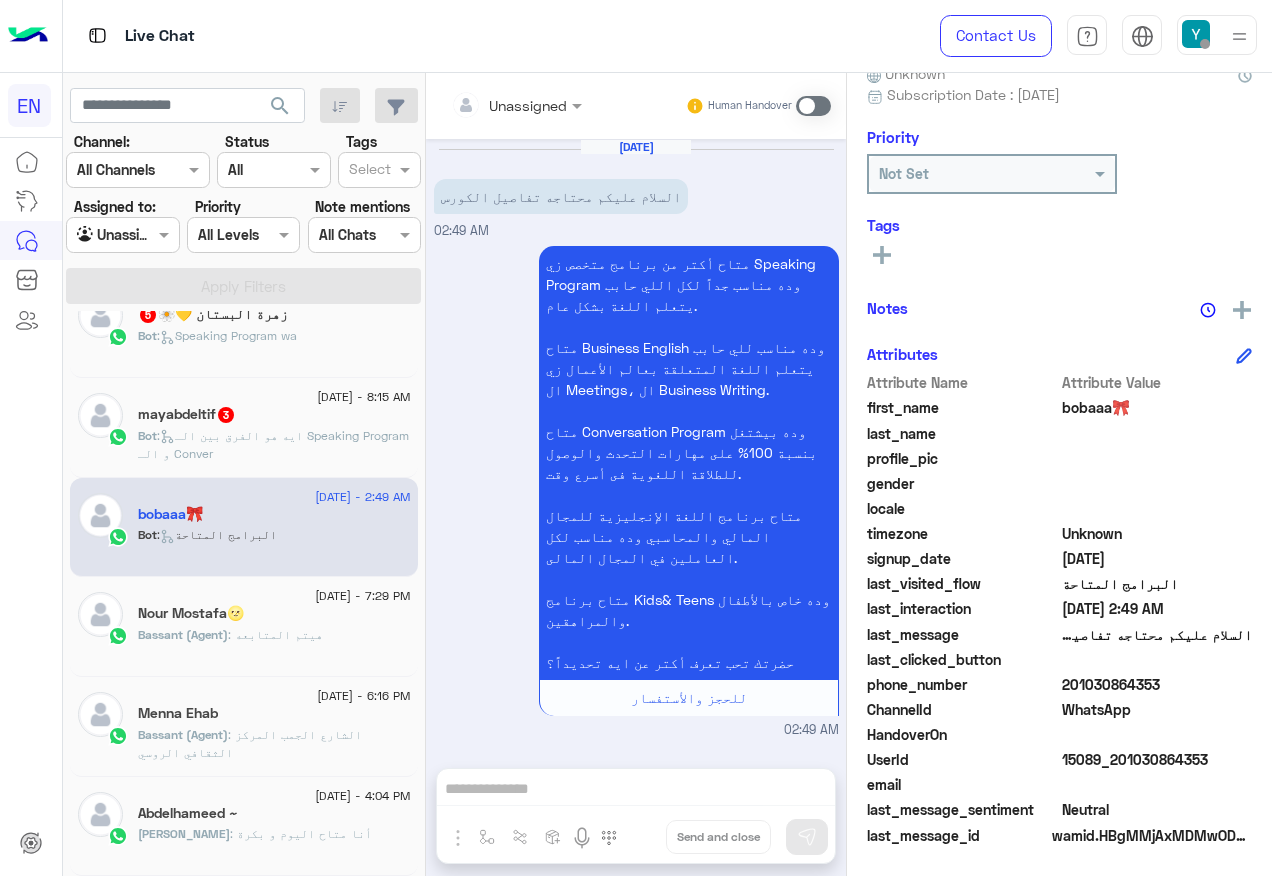 click at bounding box center (491, 105) 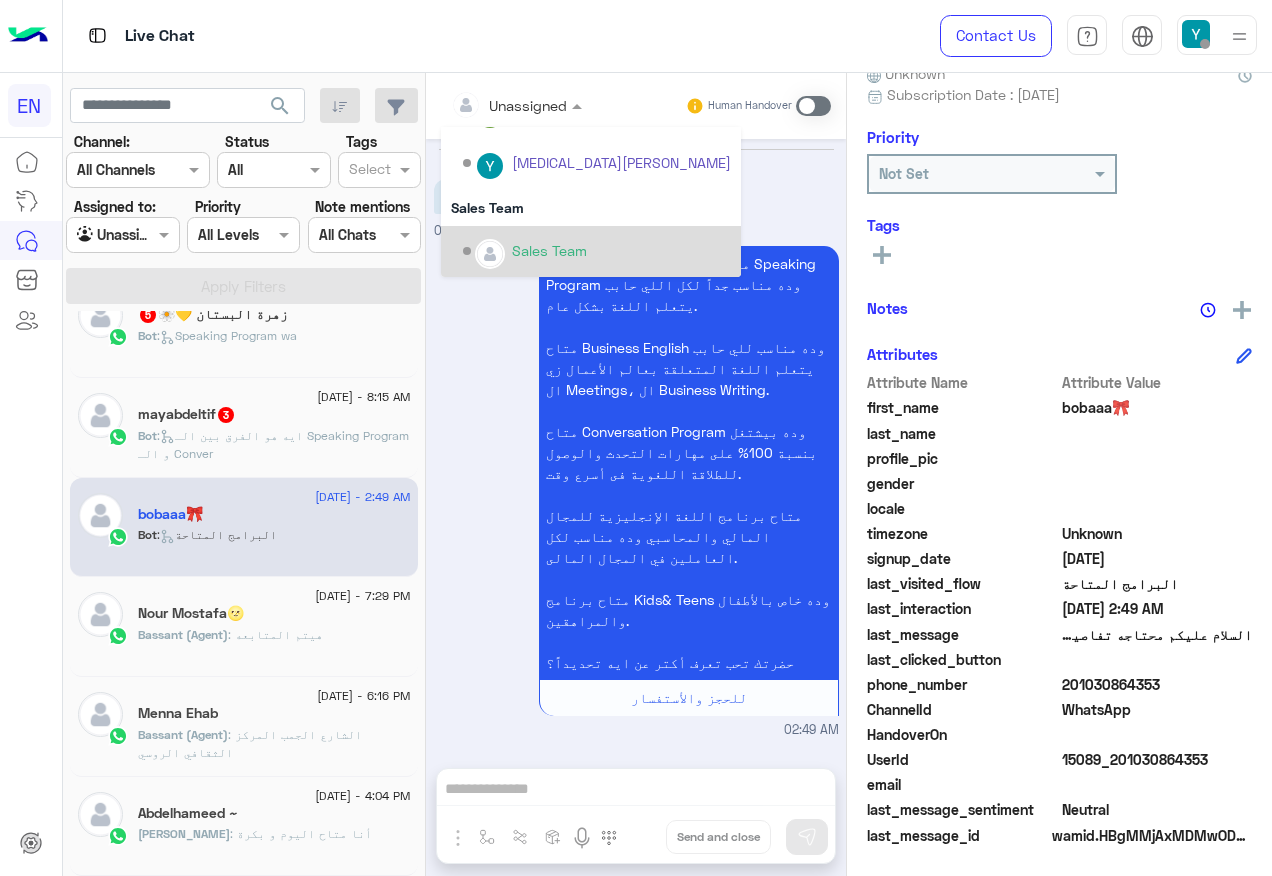 click on "Sales Team" at bounding box center [549, 250] 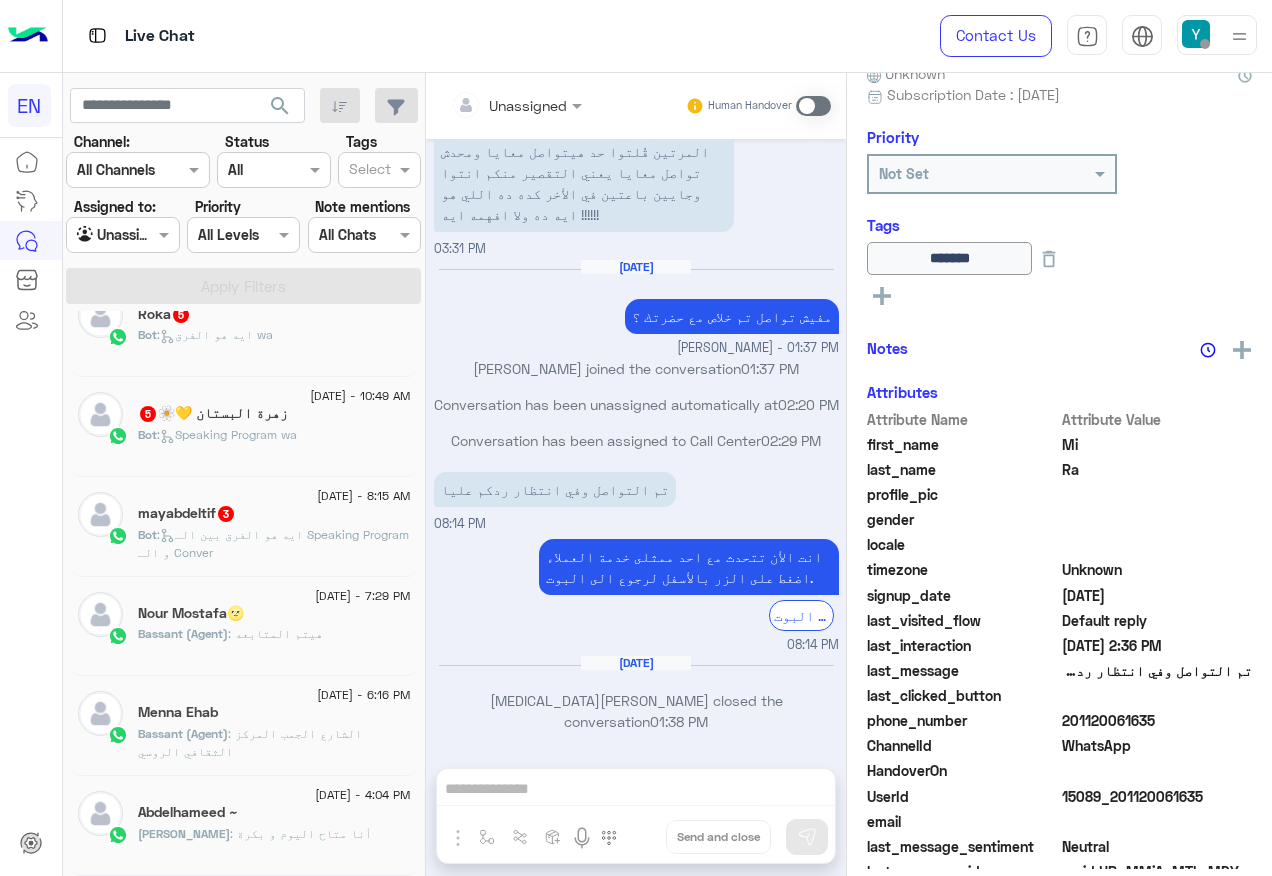 click on "mayabdeltif   3" 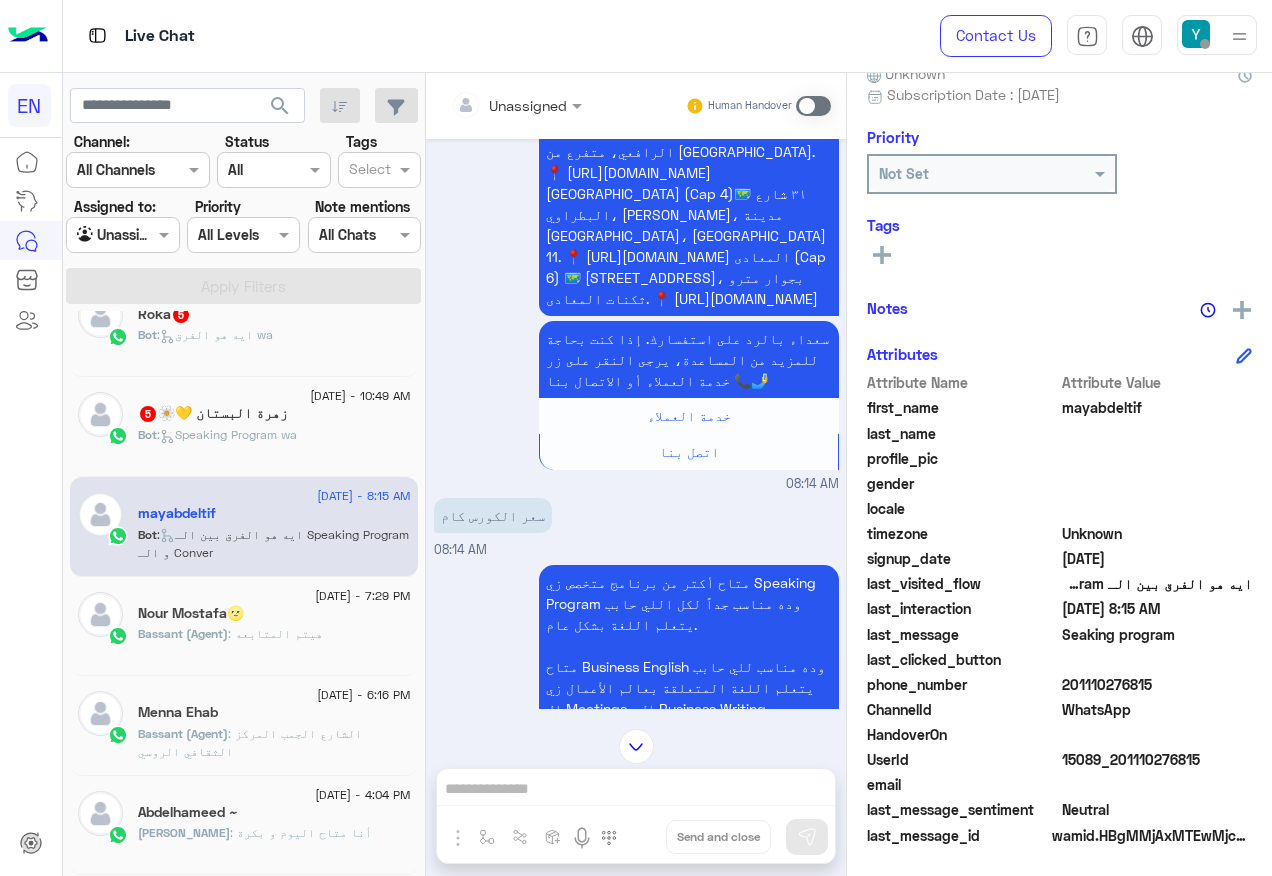 click at bounding box center (491, 105) 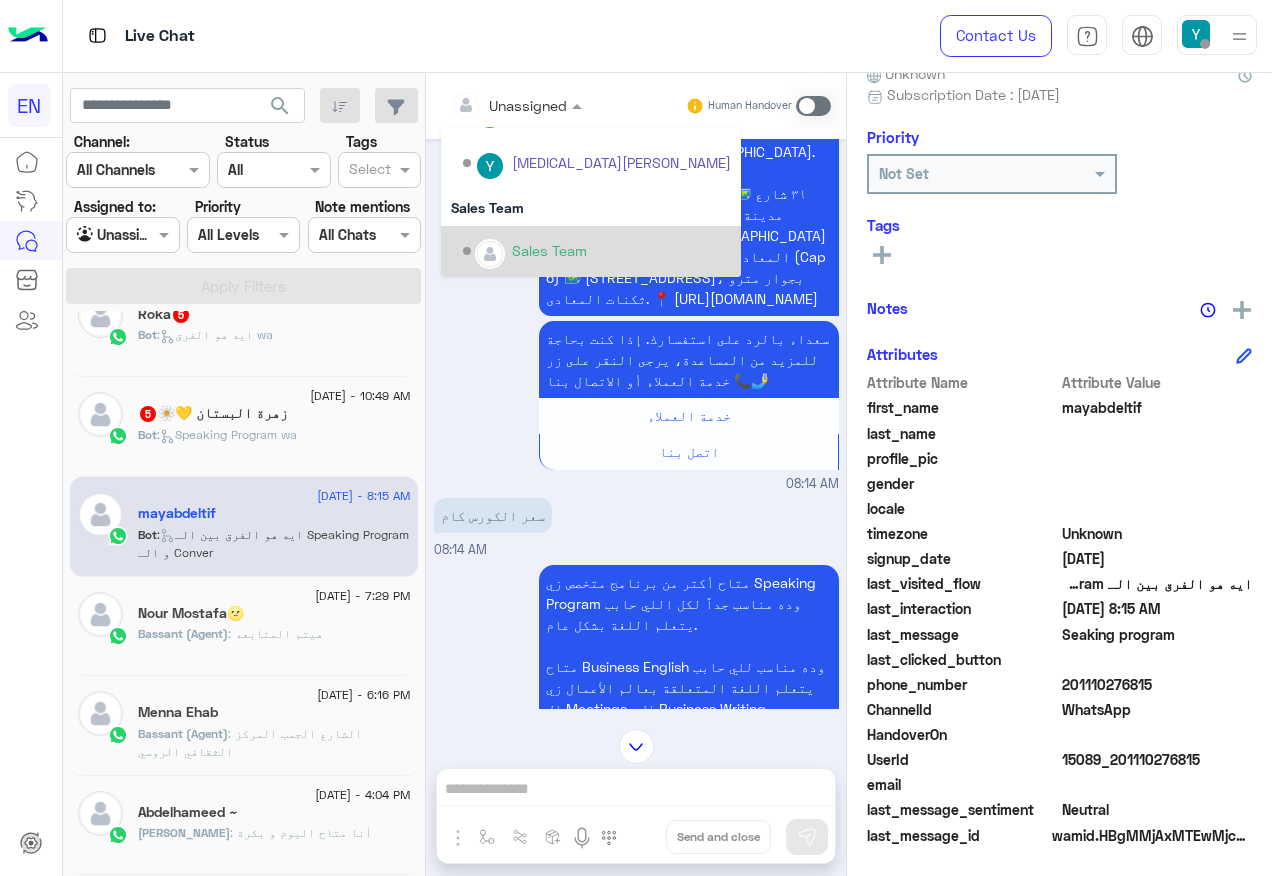 click on "Sales Team" at bounding box center (549, 250) 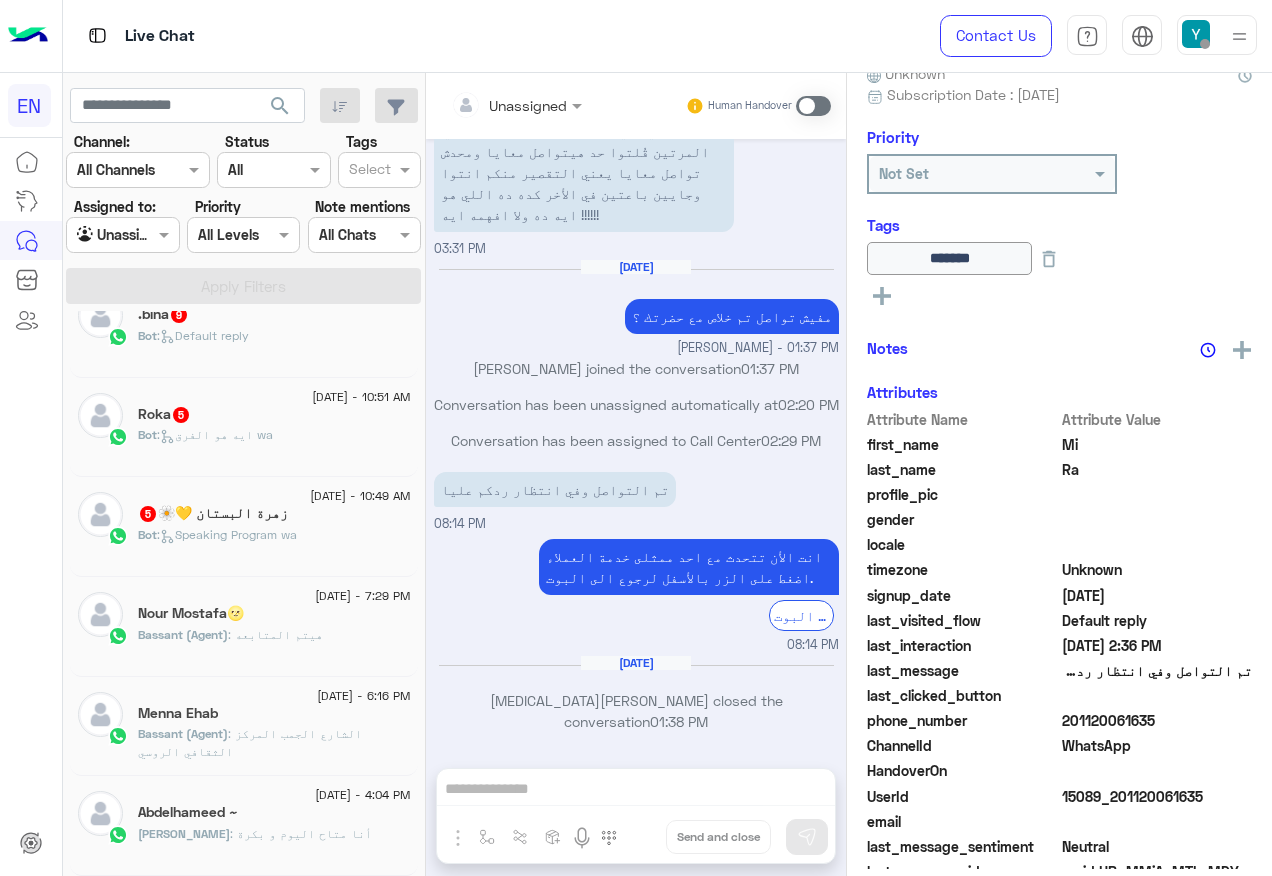 click on "زهرة البستان 💛🌼  5" 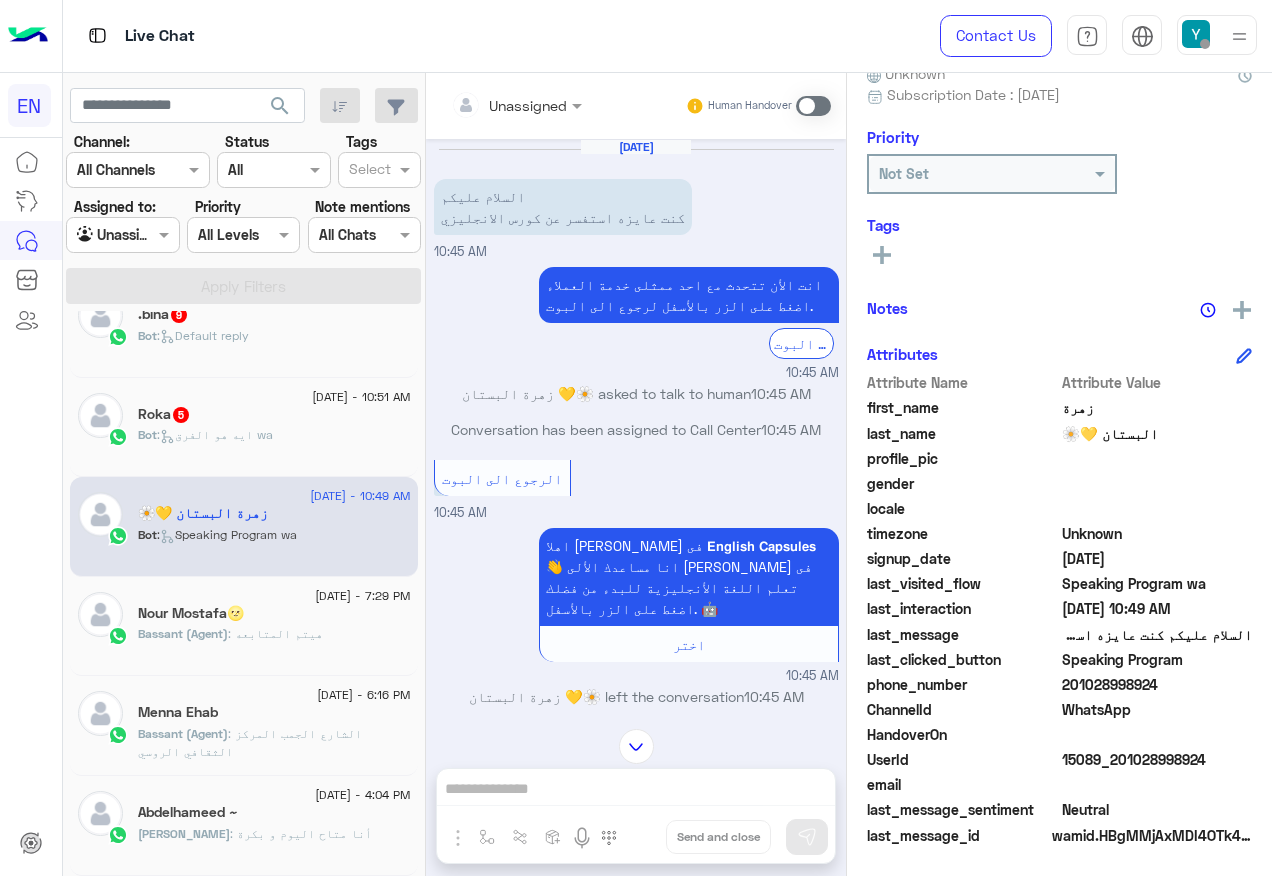 click on "Unassigned" at bounding box center (528, 105) 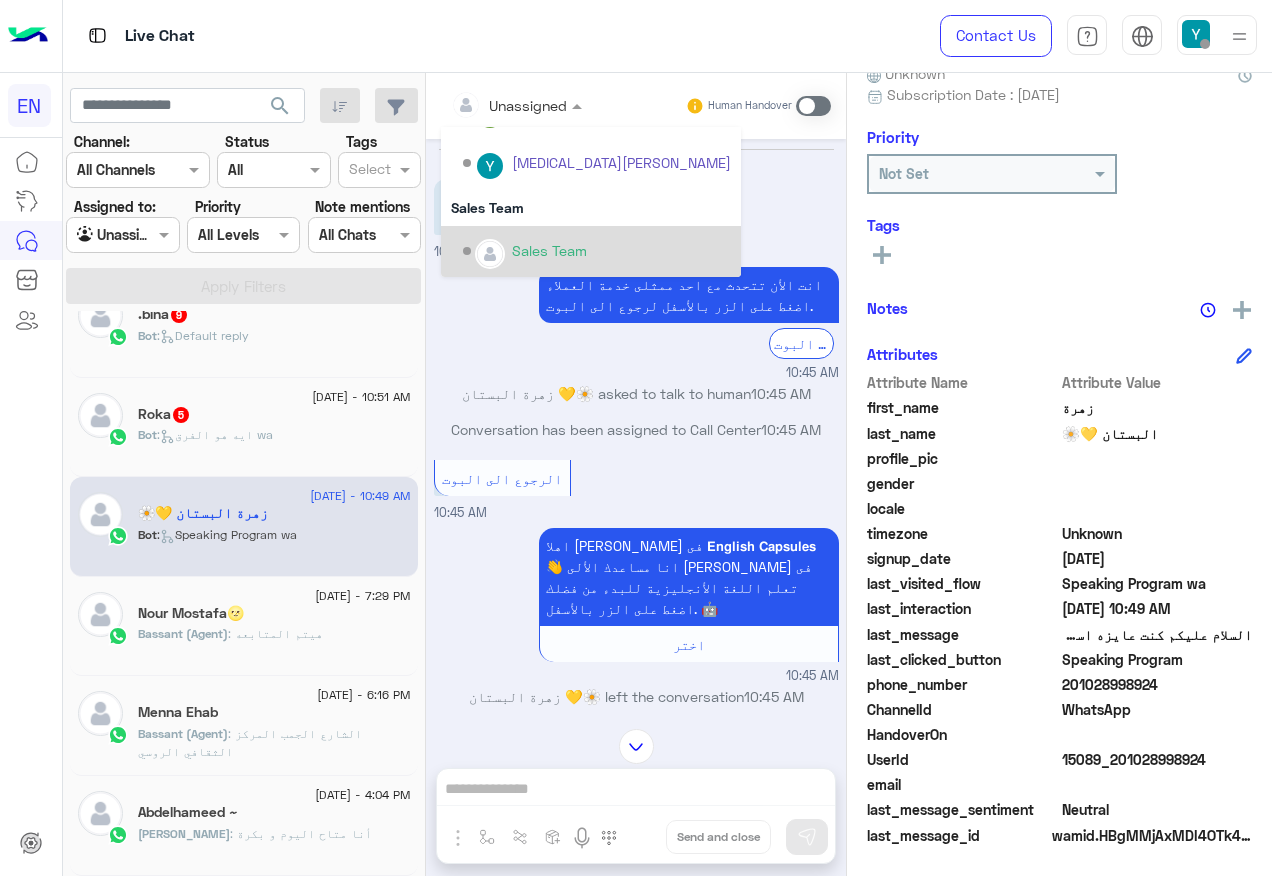 click on "Sales Team" at bounding box center [549, 250] 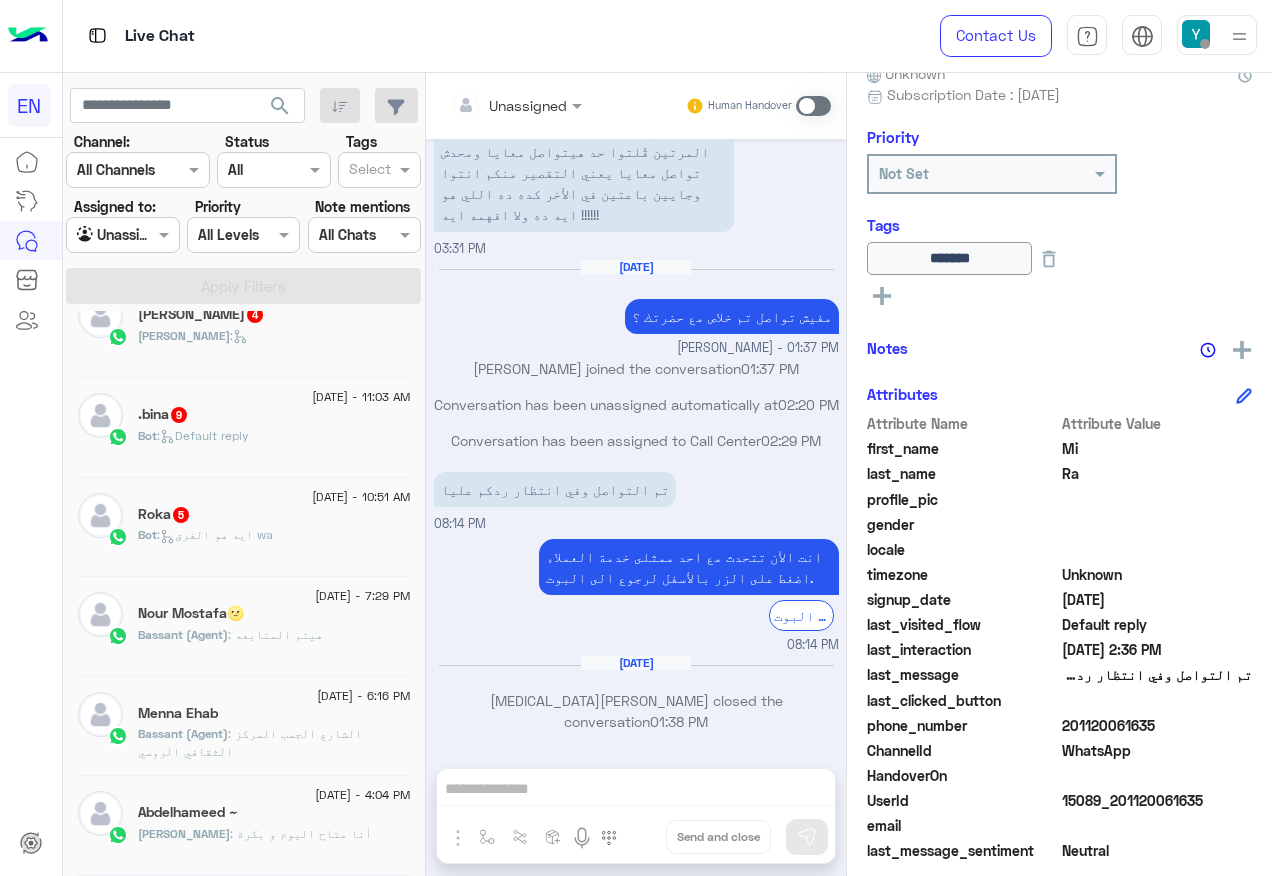 click on "6 July - 10:51 AM  Roka   5 Bot :   ايه هو الفرق wa" 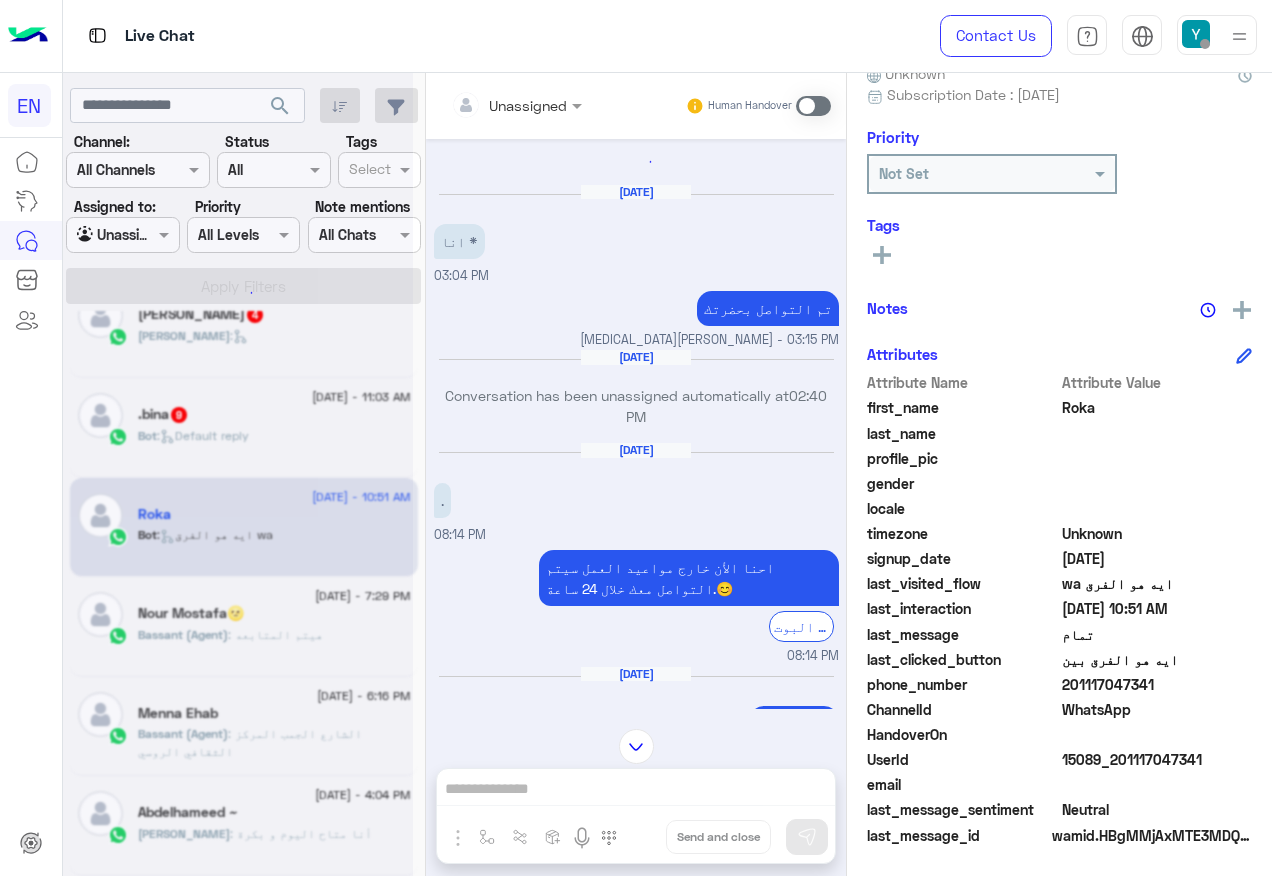 click at bounding box center [491, 105] 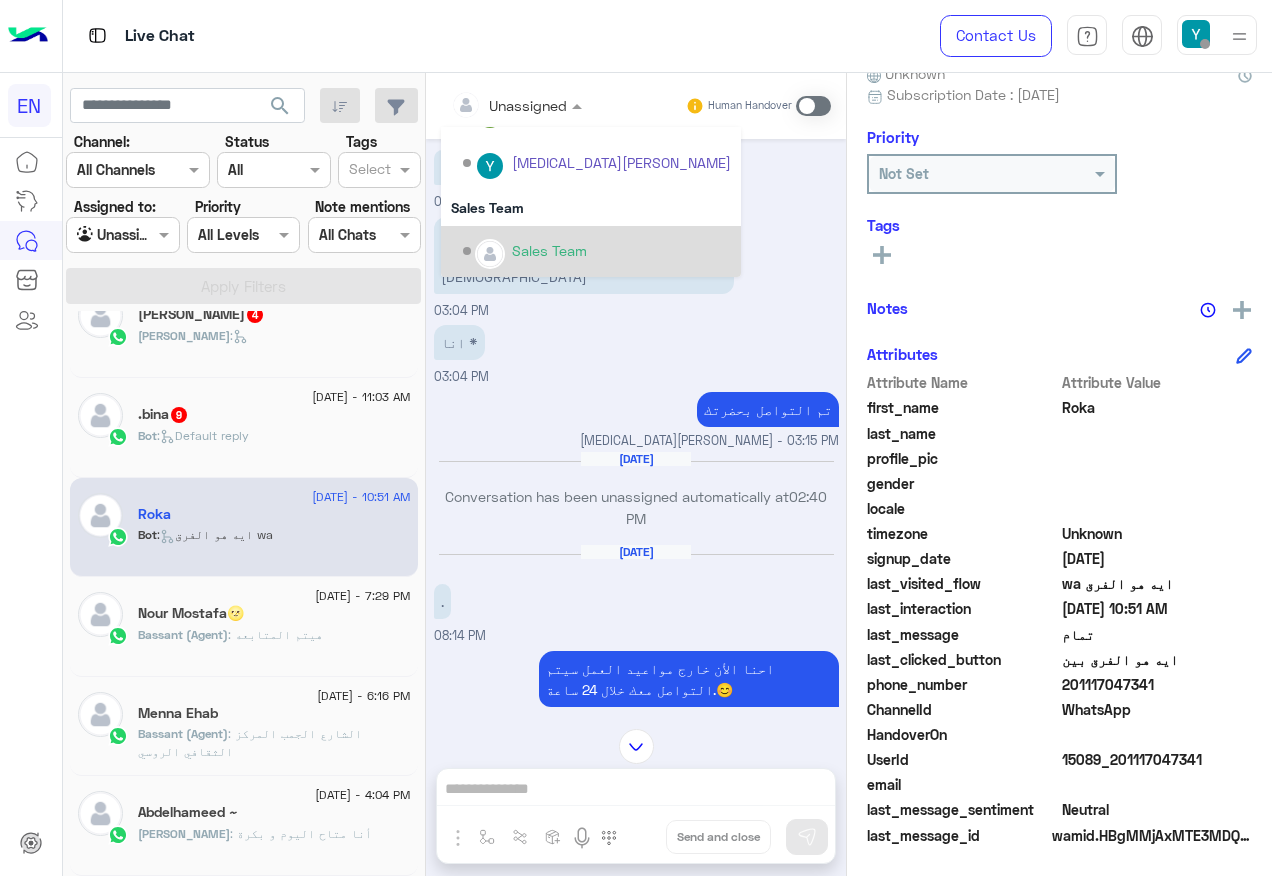 click at bounding box center (490, 254) 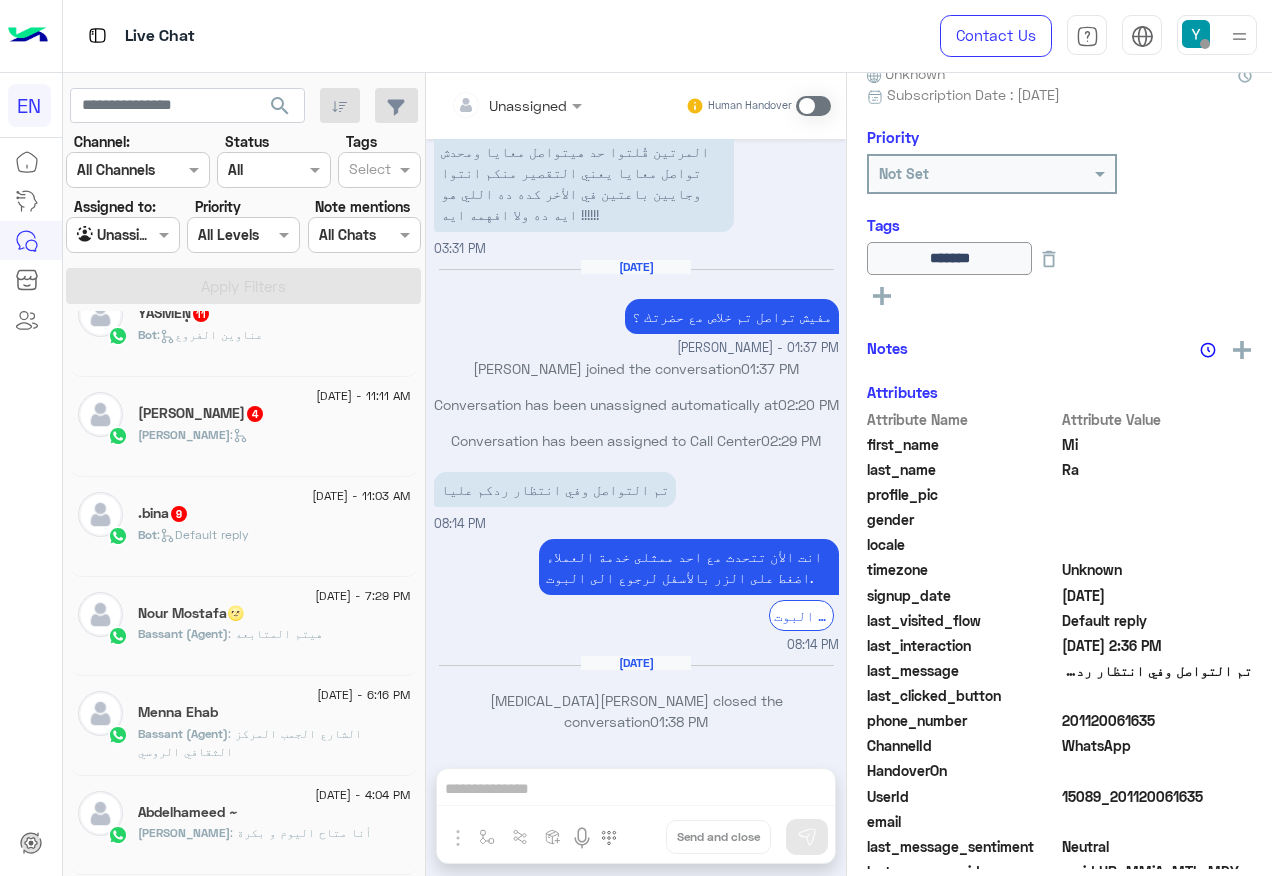 click on ".bina   9" 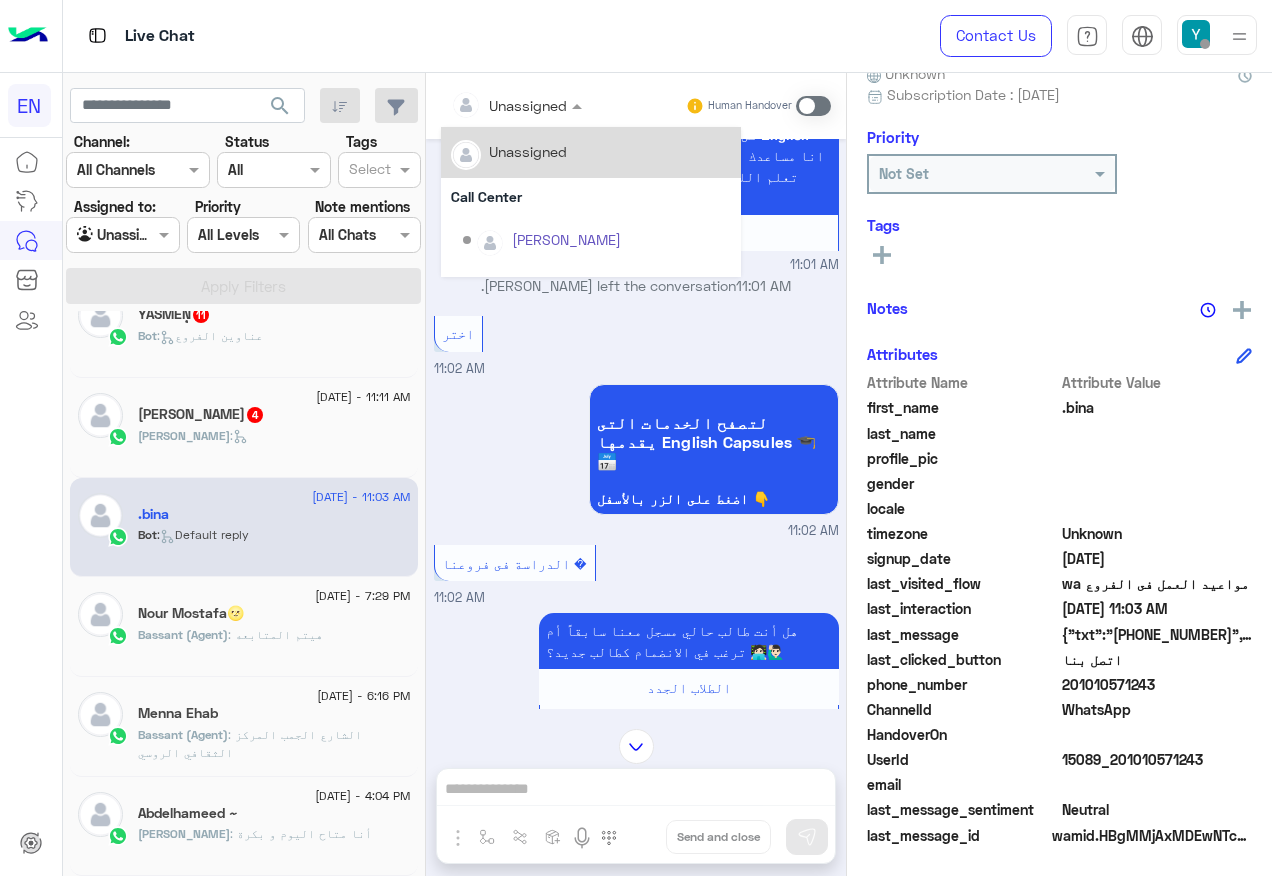 click at bounding box center [491, 105] 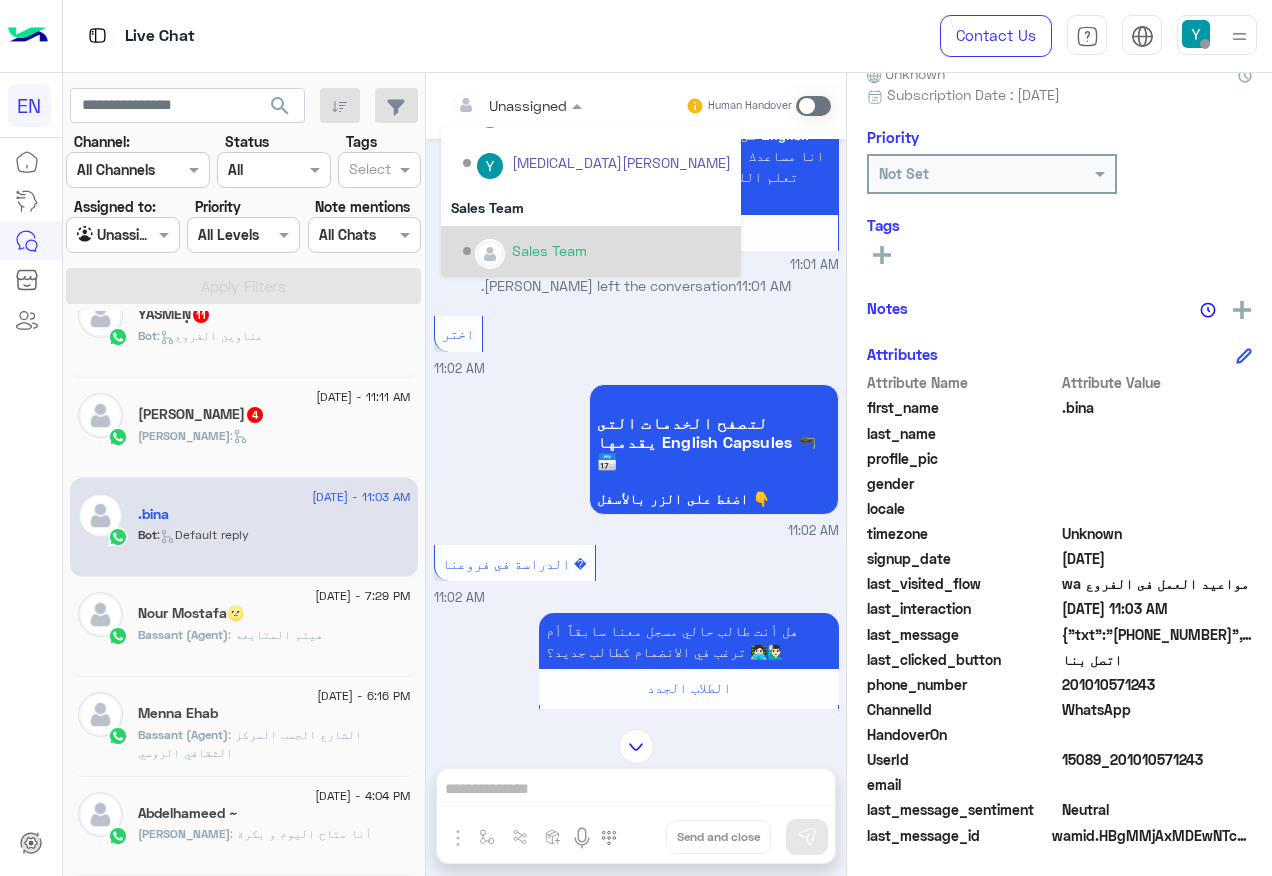 click on "Sales Team" at bounding box center [591, 251] 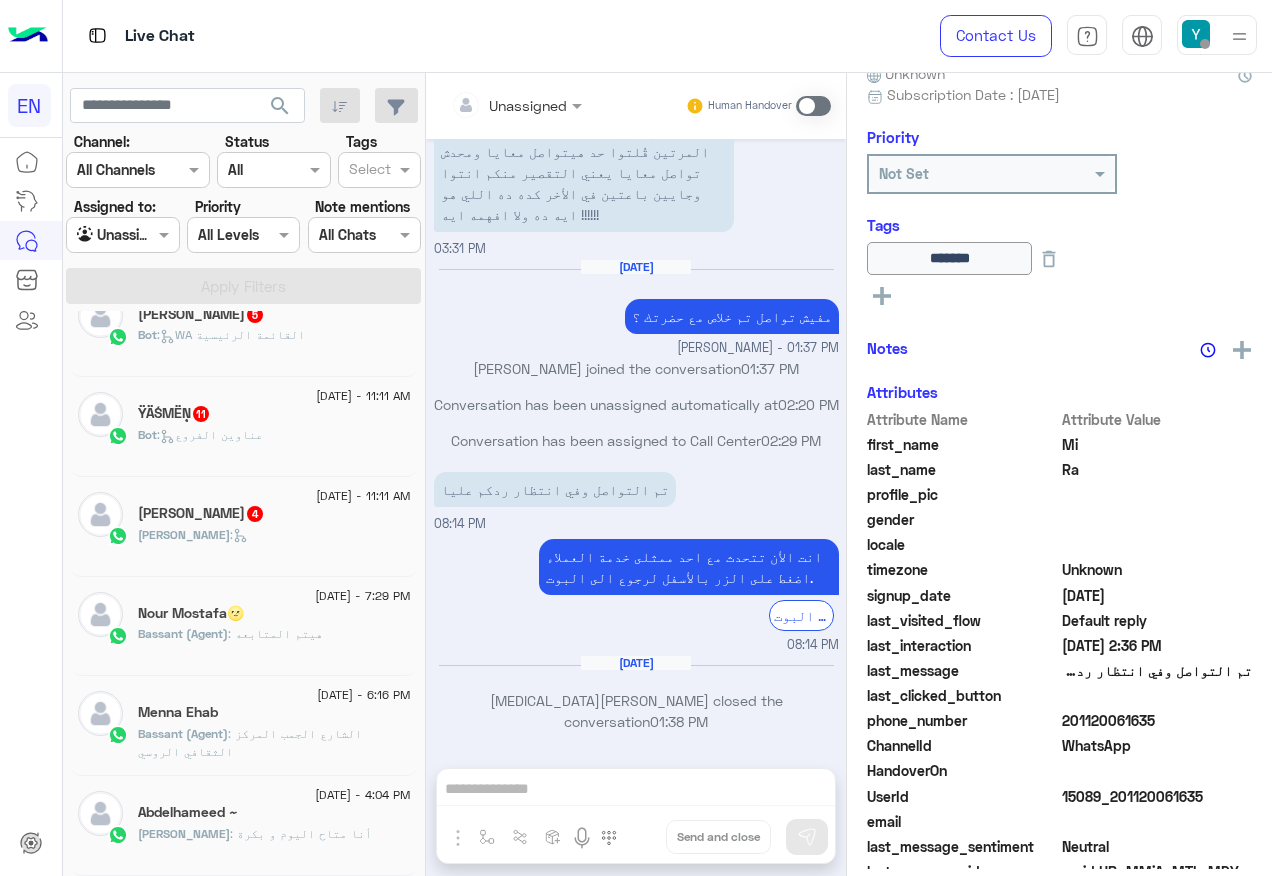 click on "مصطفى :" 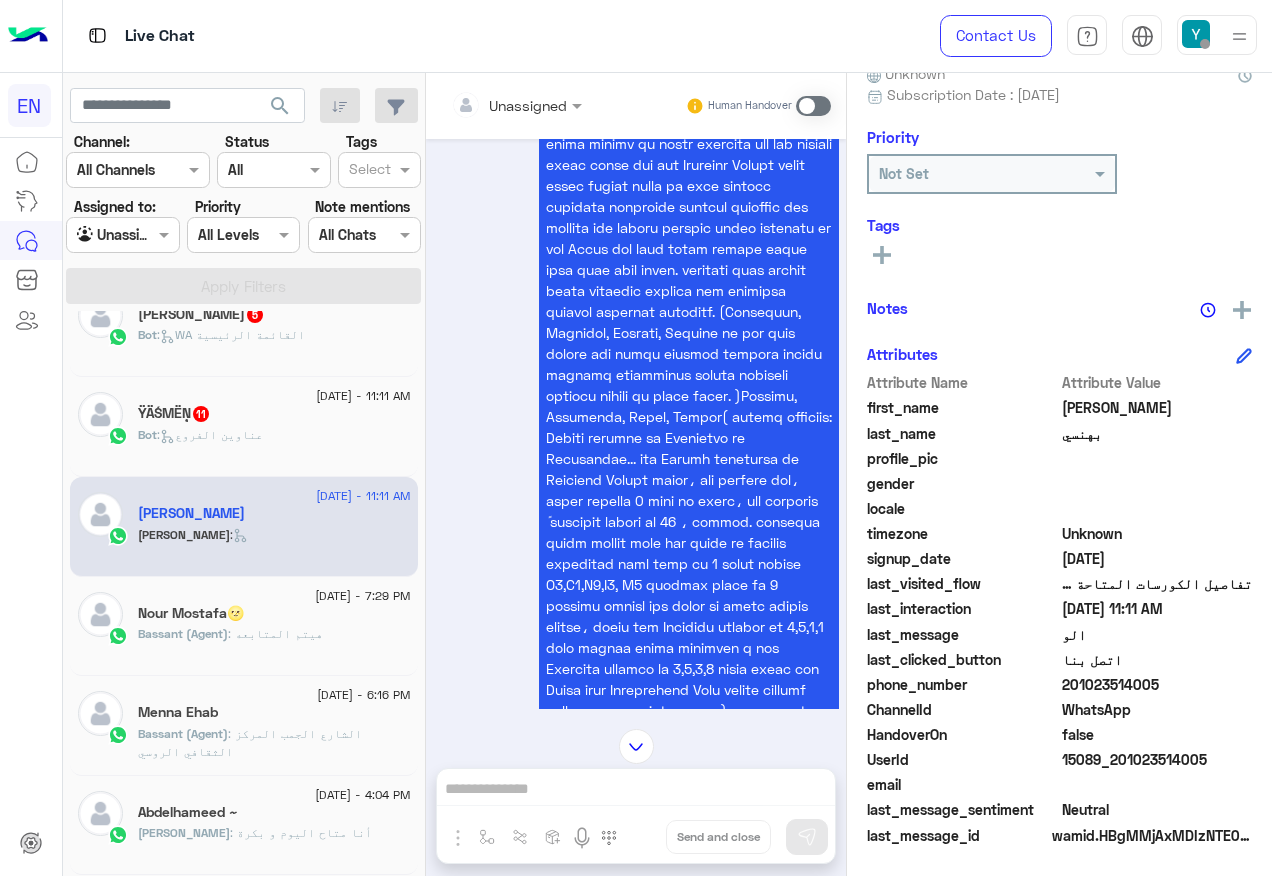 click at bounding box center (516, 104) 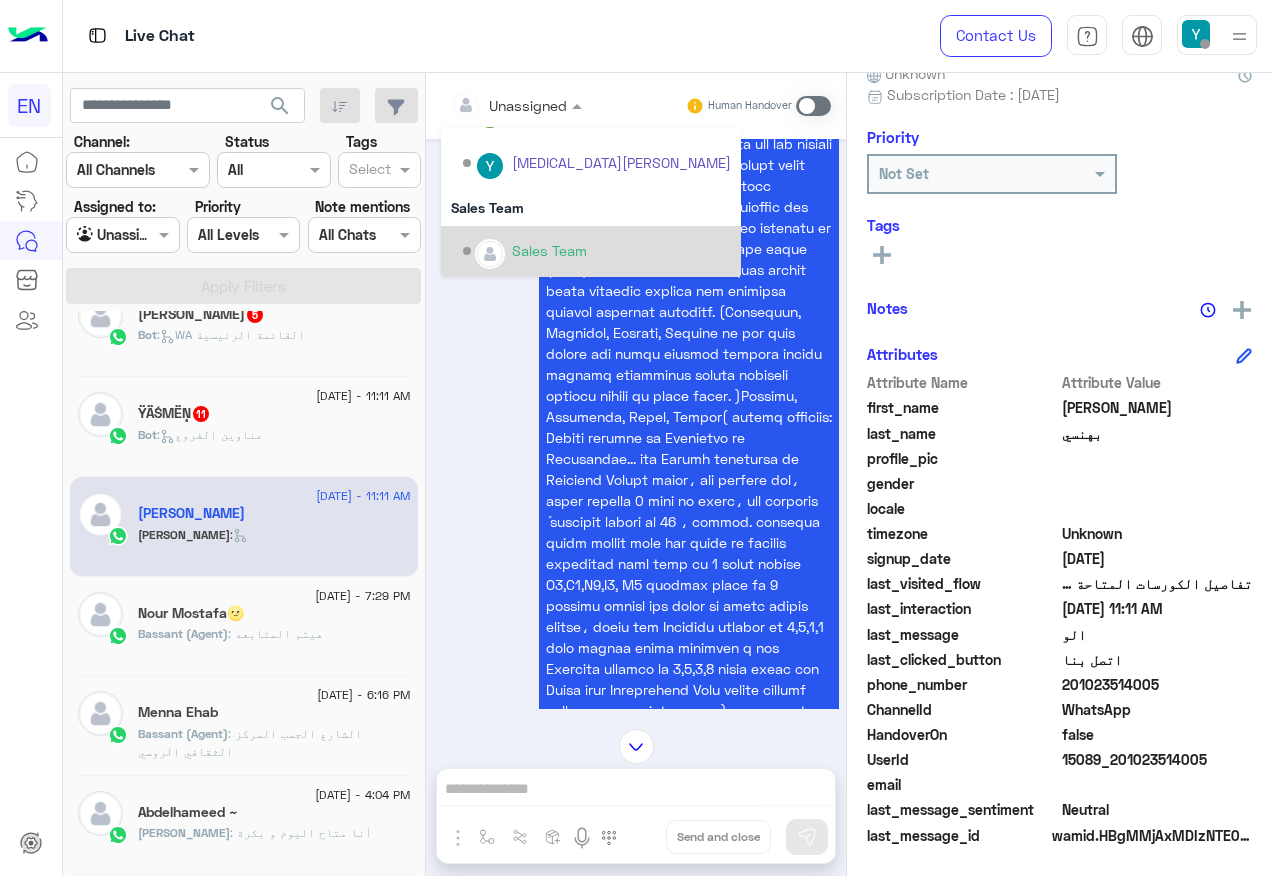 click on "Sales Team" at bounding box center (597, 251) 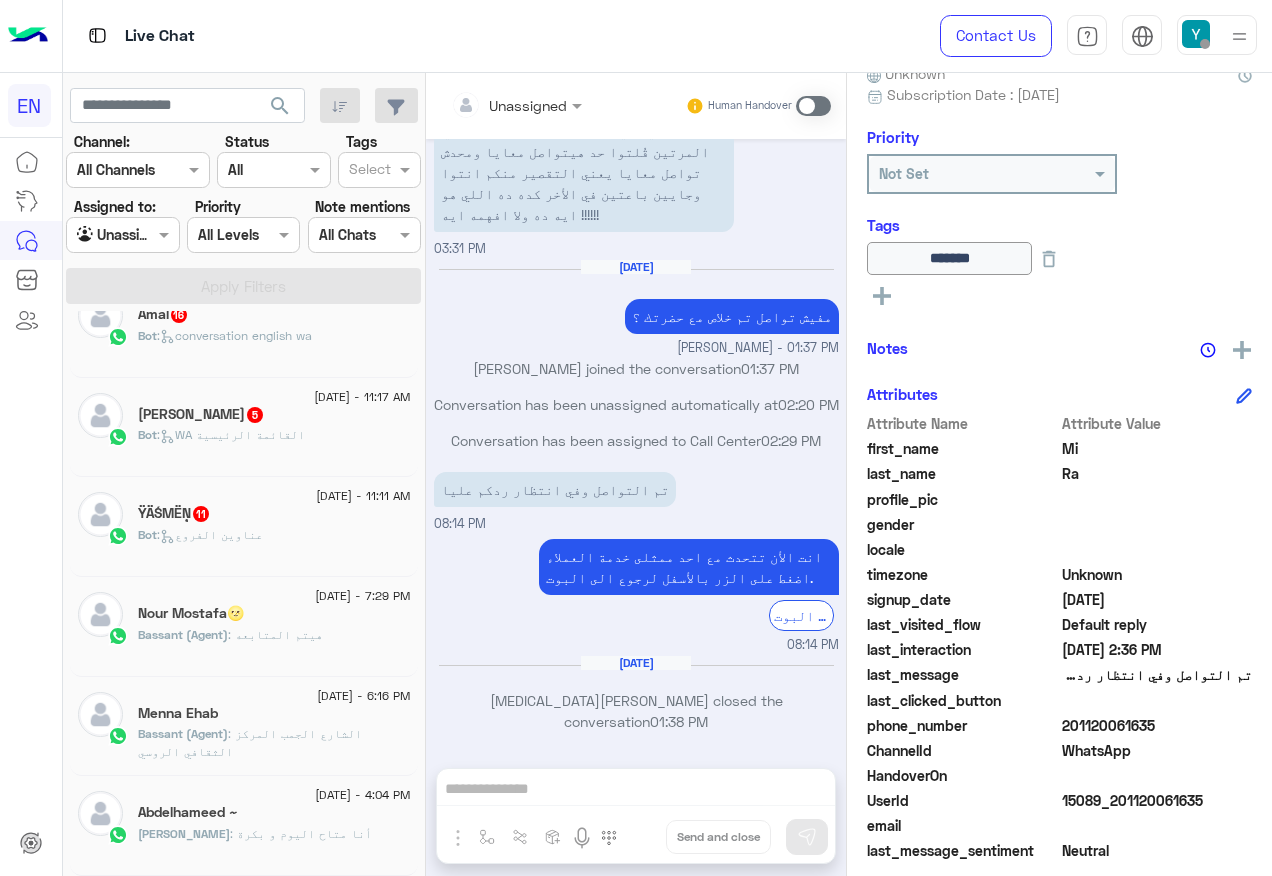 click on "Bot :   عناوين الفروع" 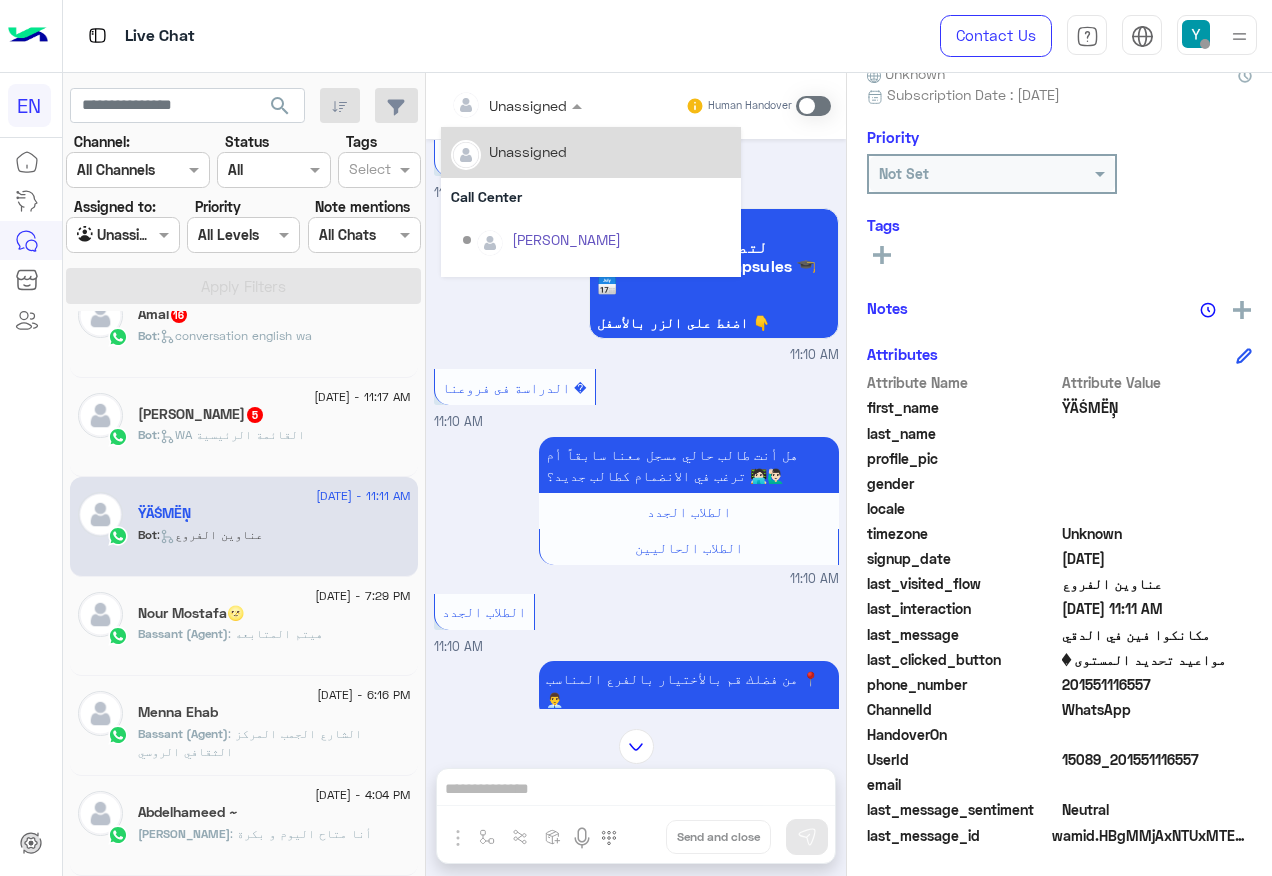 click on "Unassigned" at bounding box center (509, 105) 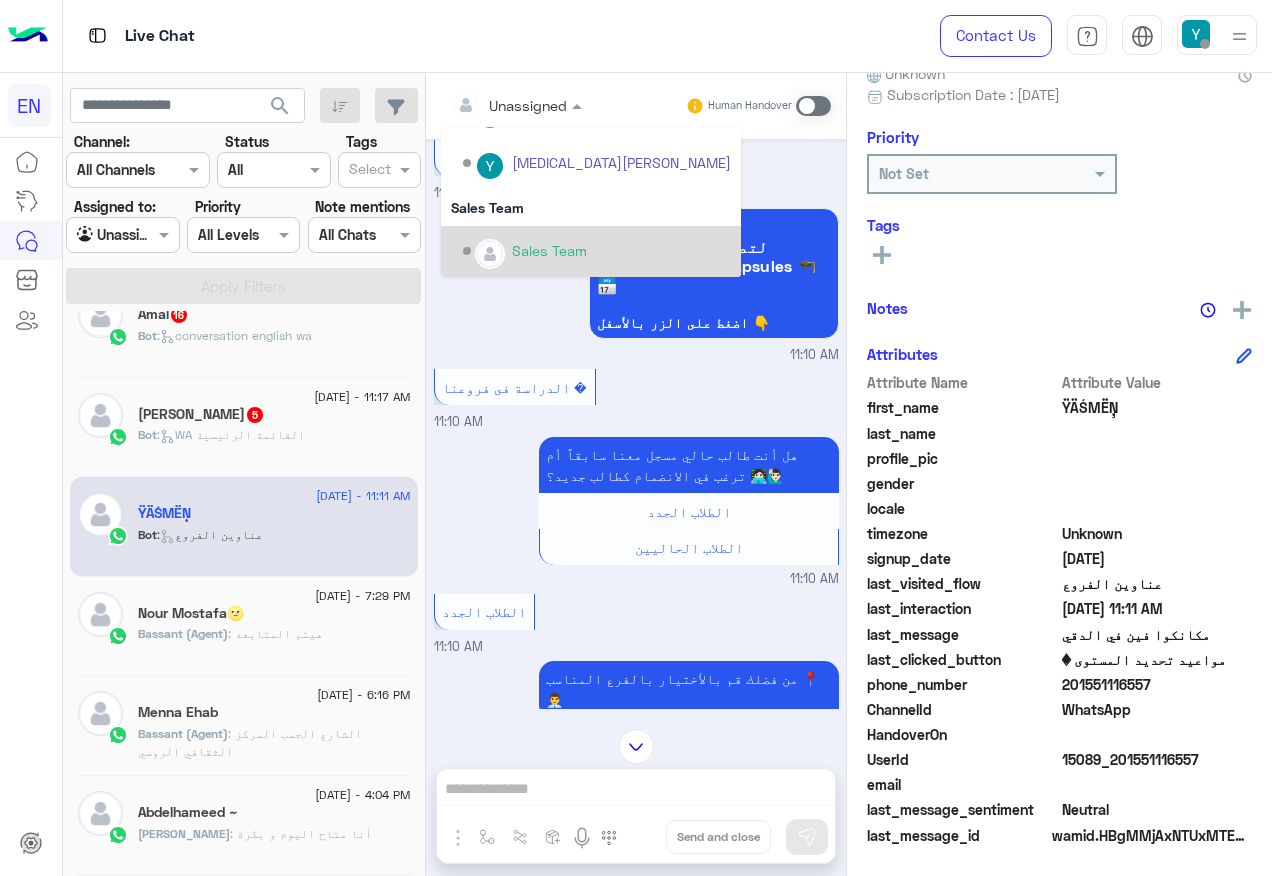 click on "Sales Team" at bounding box center (591, 251) 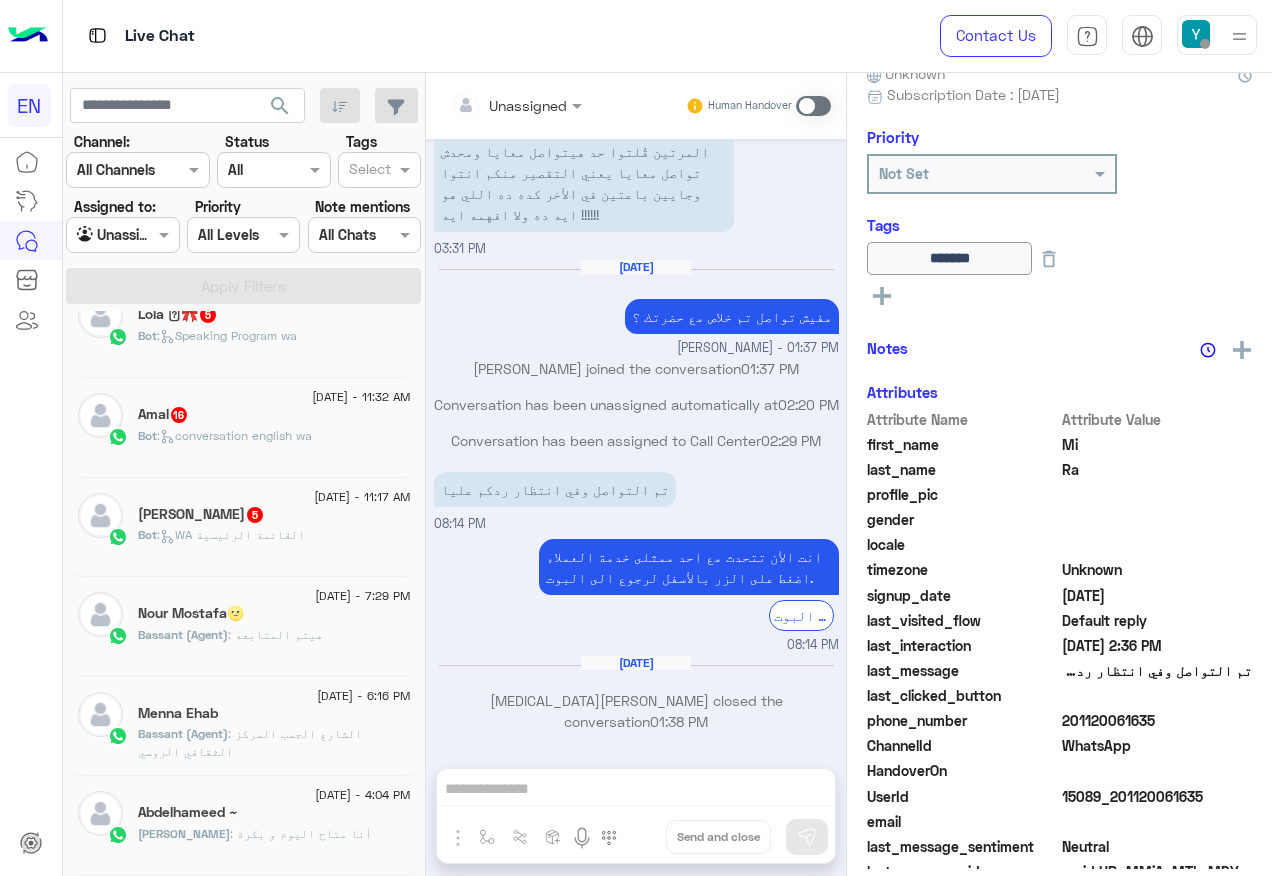 click on "Rasha Shahin  5" 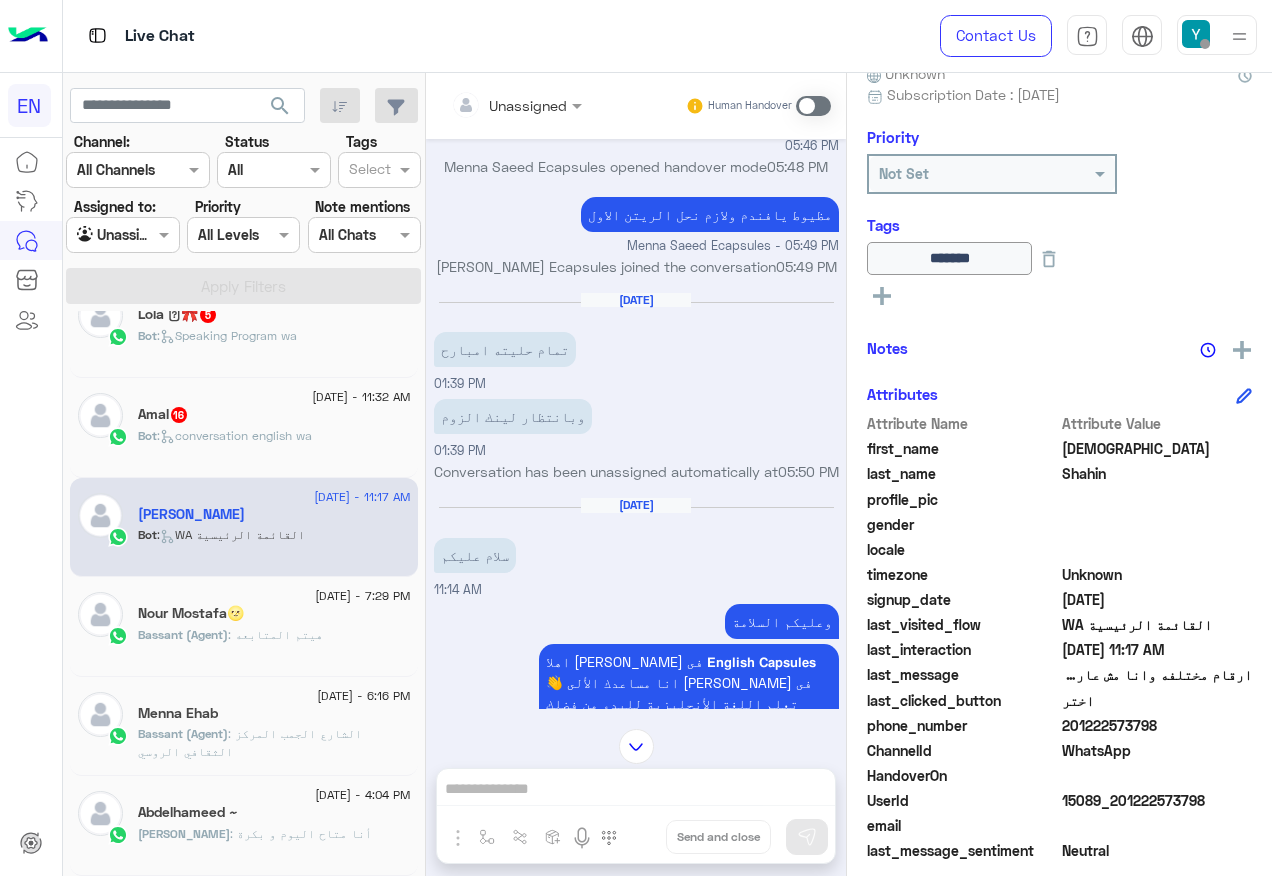 click on "201222573798" 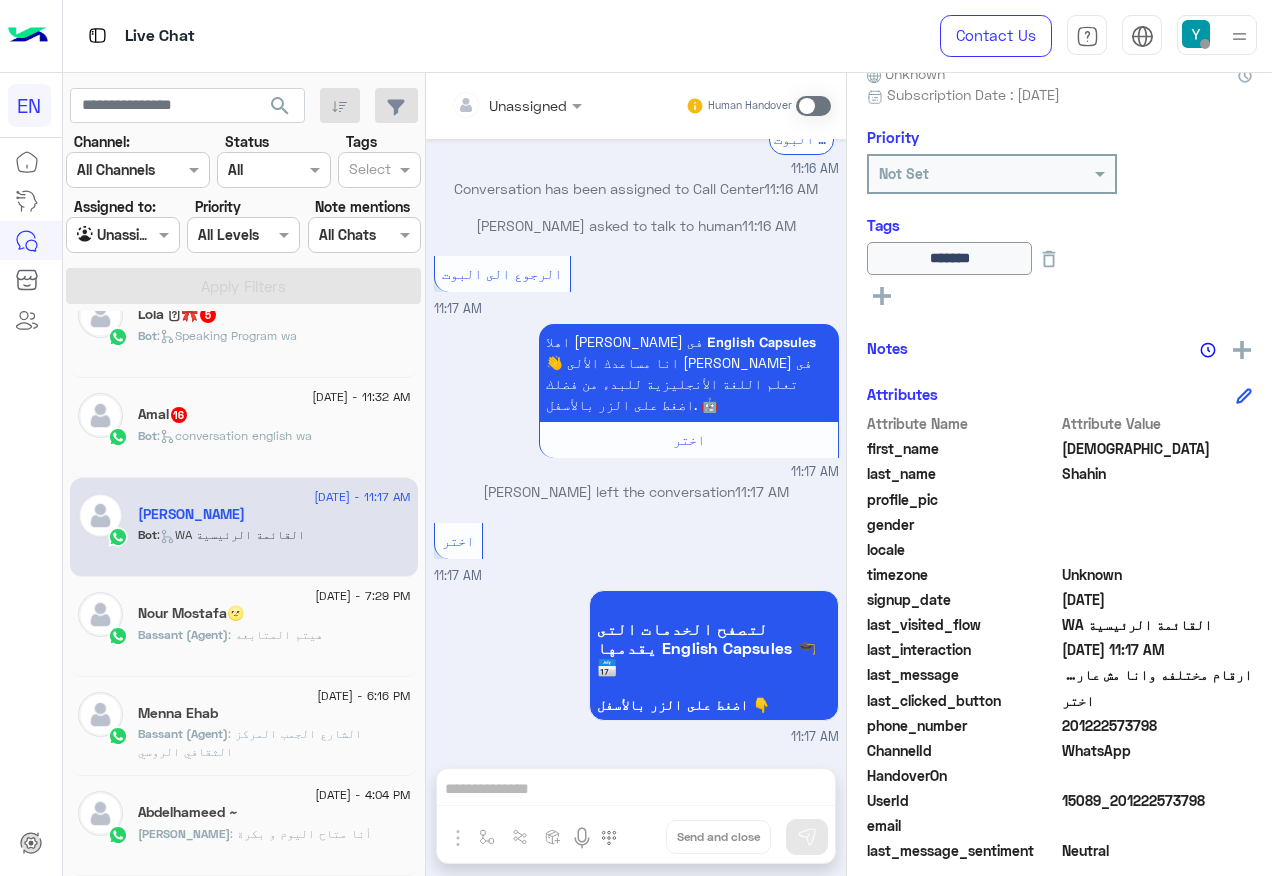 click on "Amal   16" 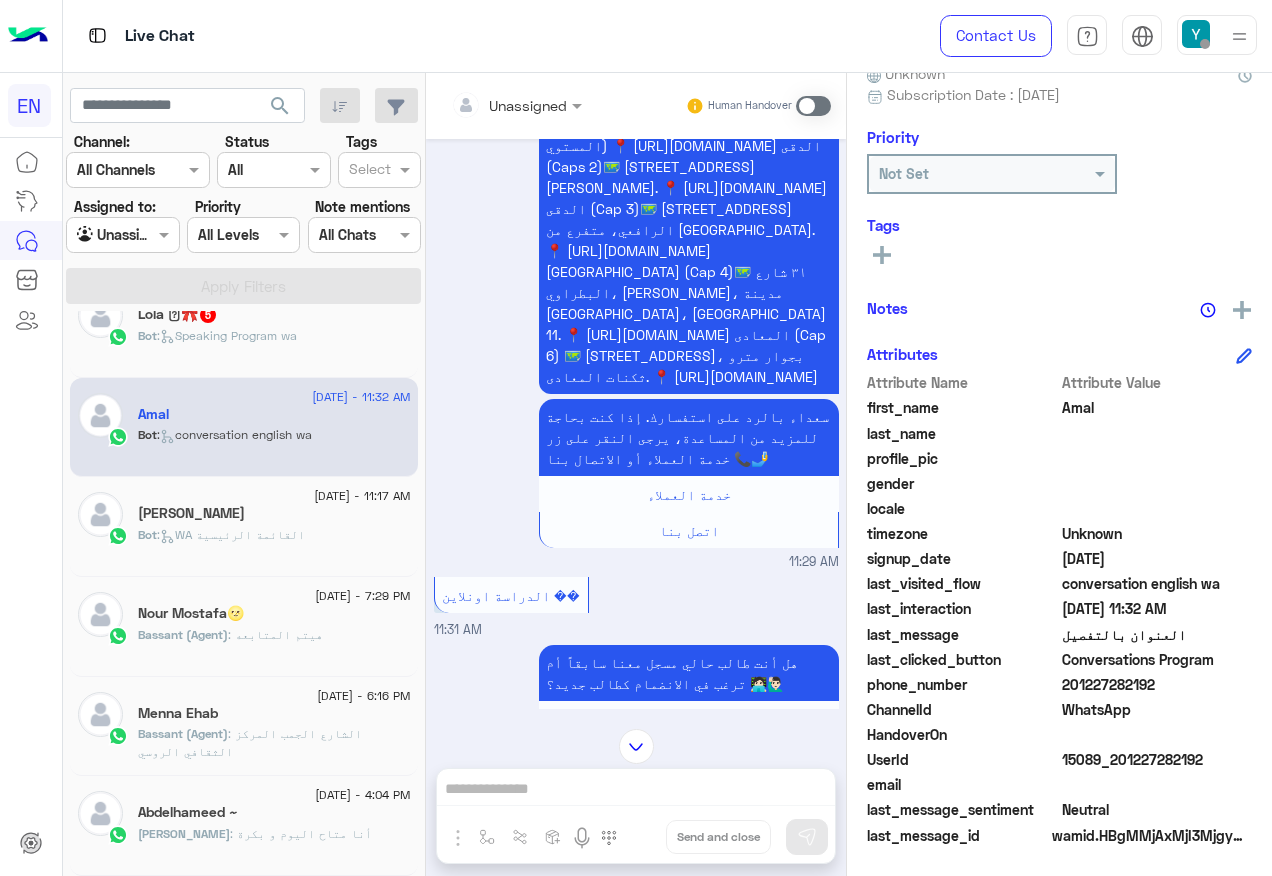 click at bounding box center [516, 104] 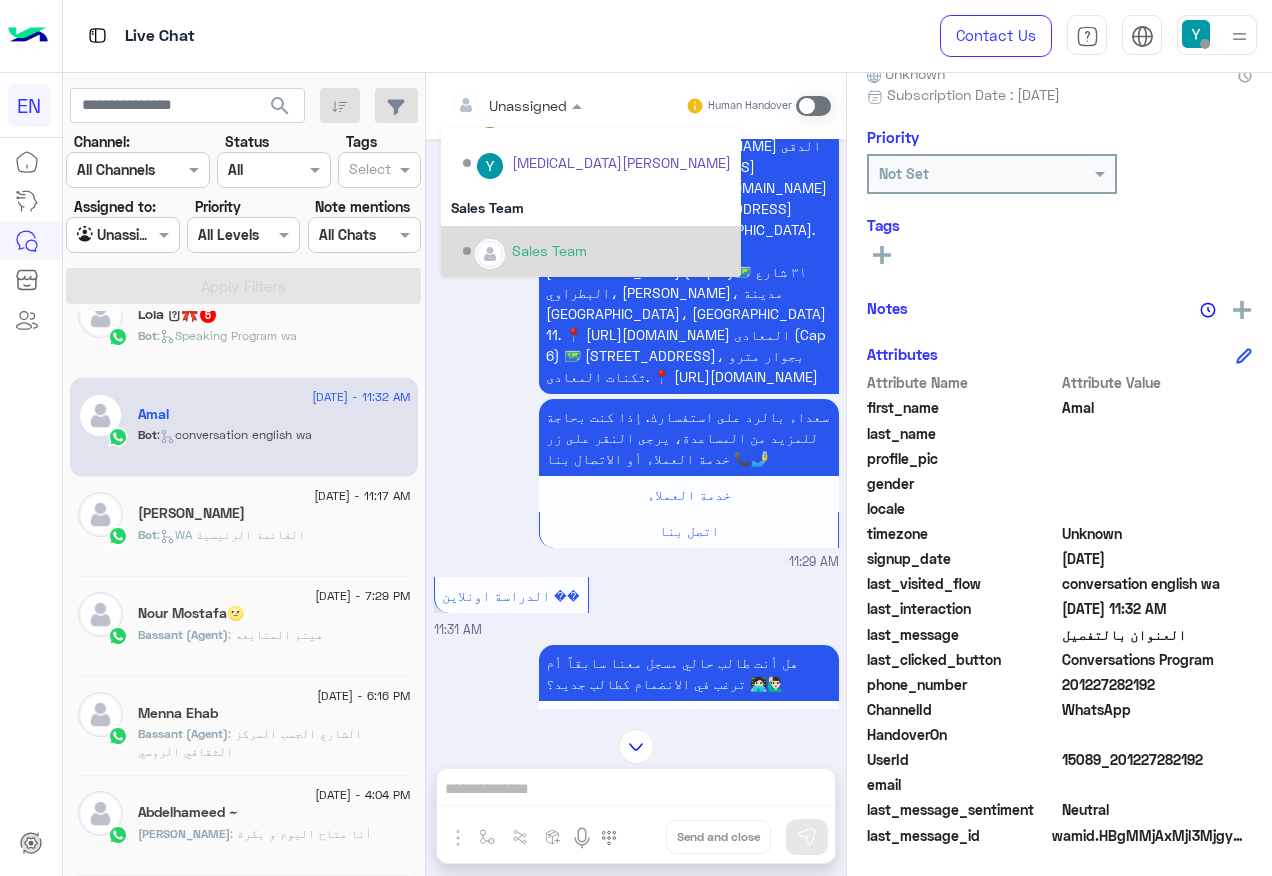 click on "Sales Team" at bounding box center (549, 250) 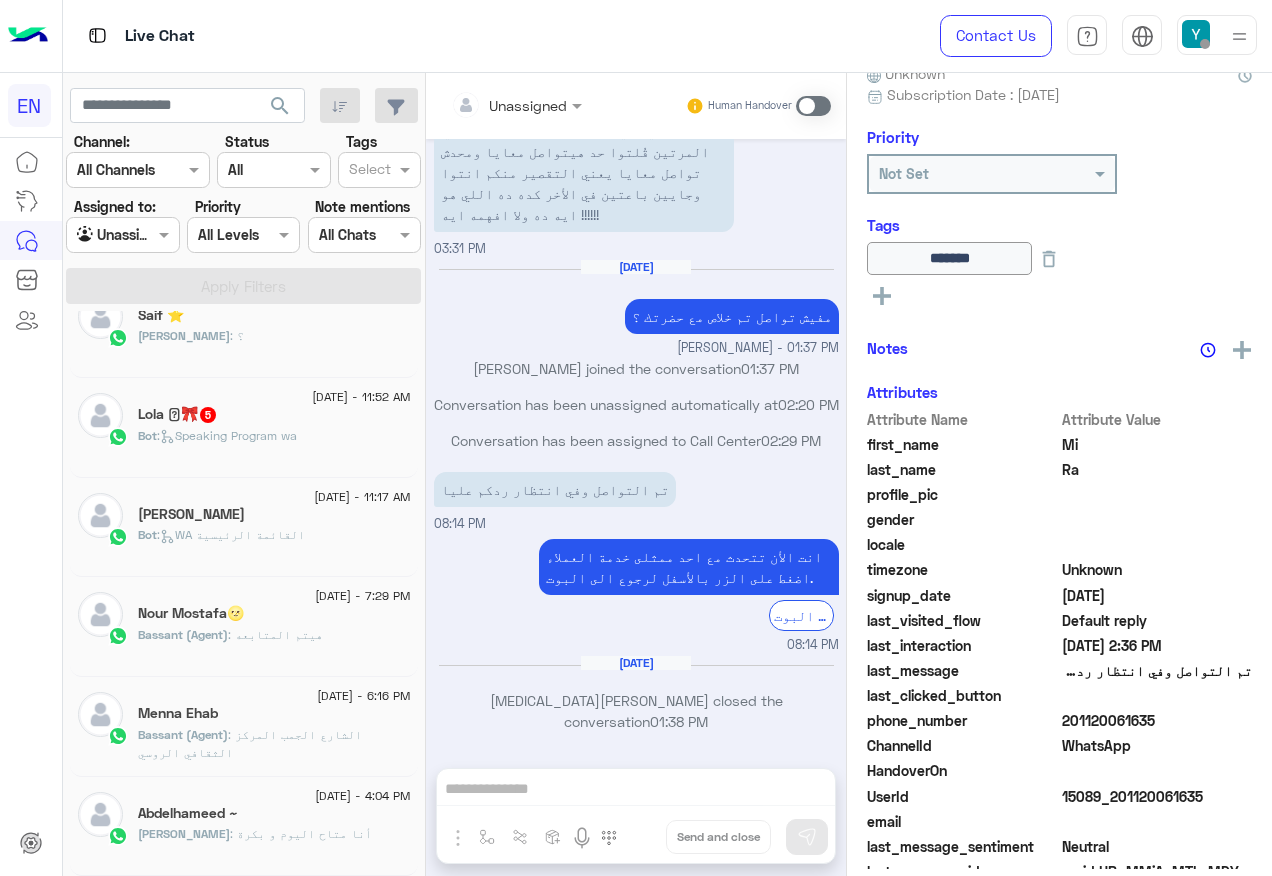 click on "Bot :   Speaking Program wa" 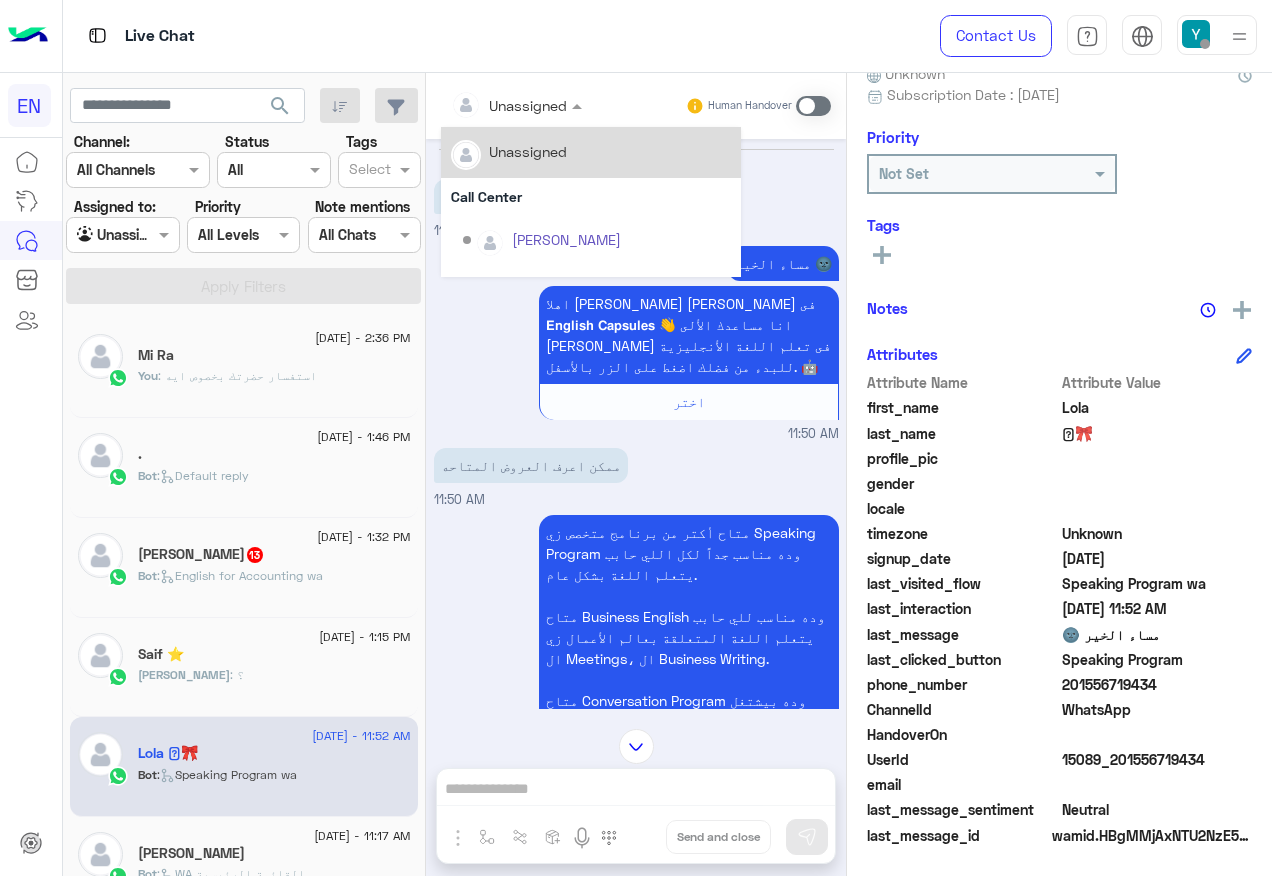 click at bounding box center (516, 104) 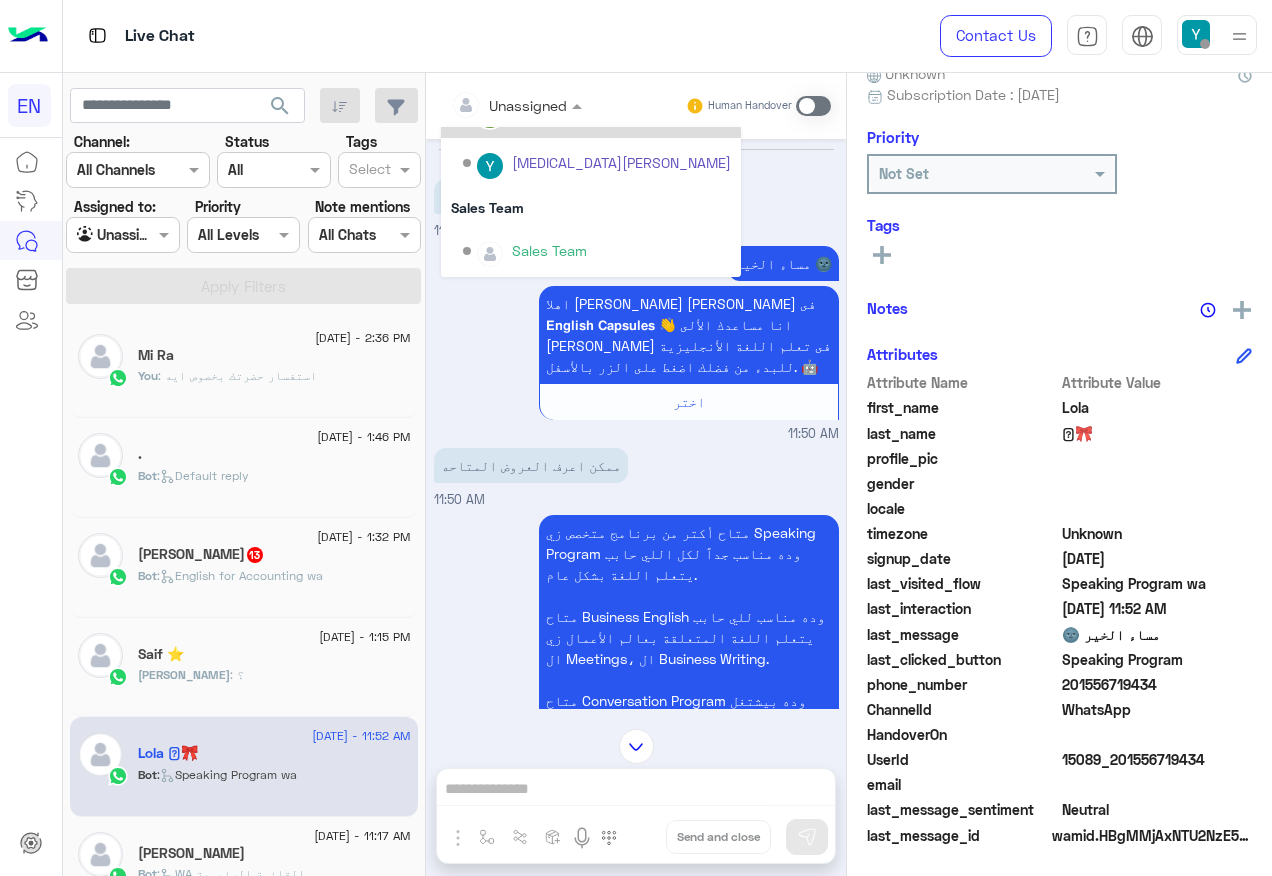 click on "Sales Team" at bounding box center [549, 250] 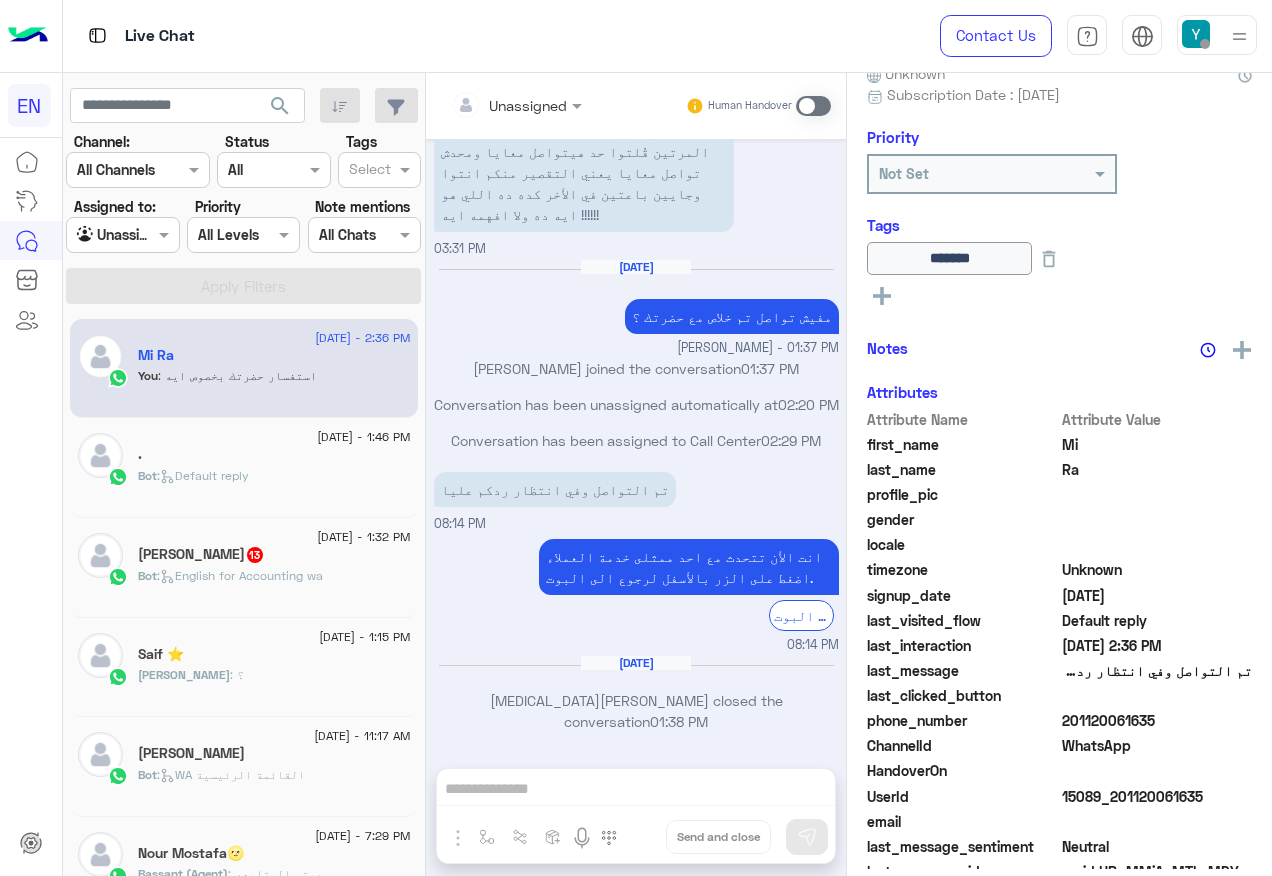 click on "Bot :   English for Accounting wa" 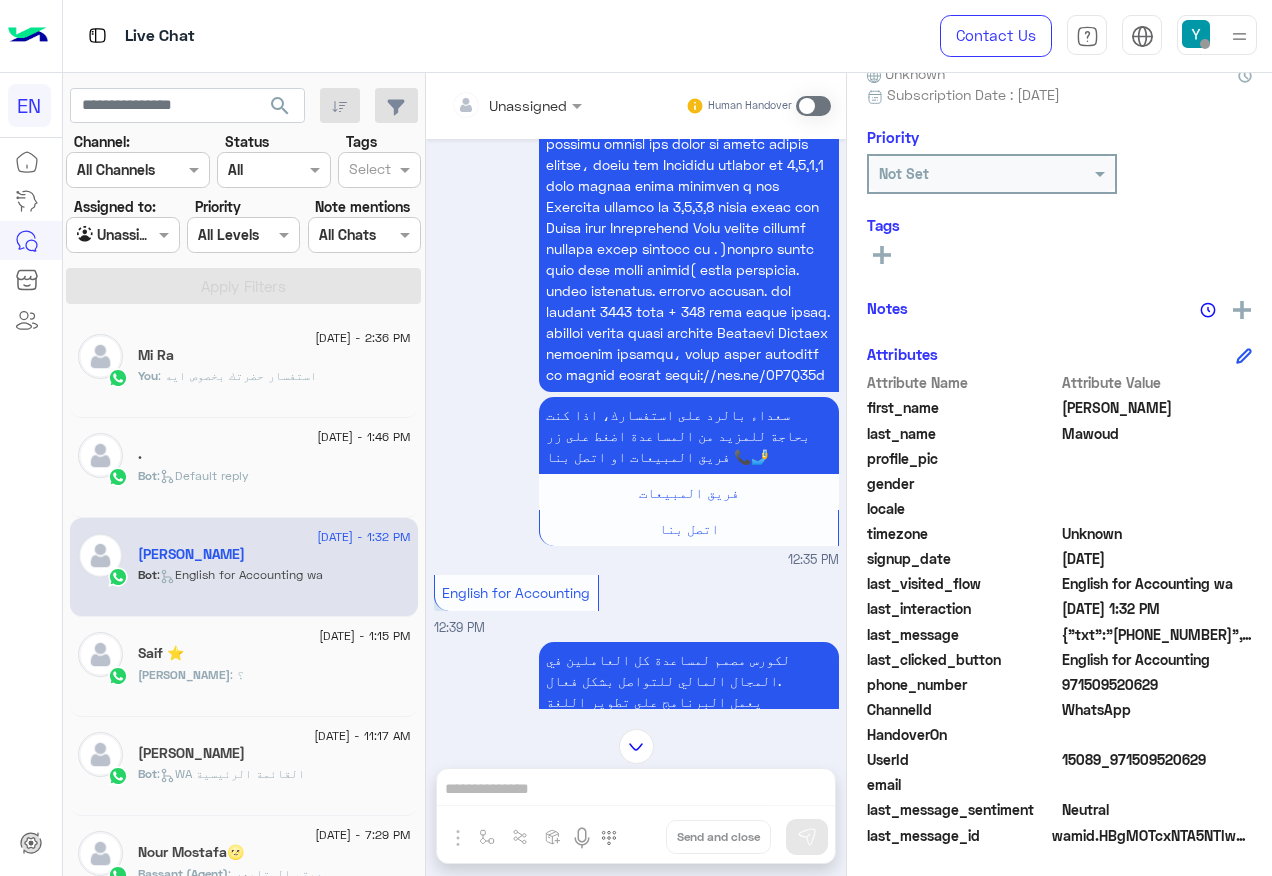 click on "Unassigned Human Handover" at bounding box center (636, 106) 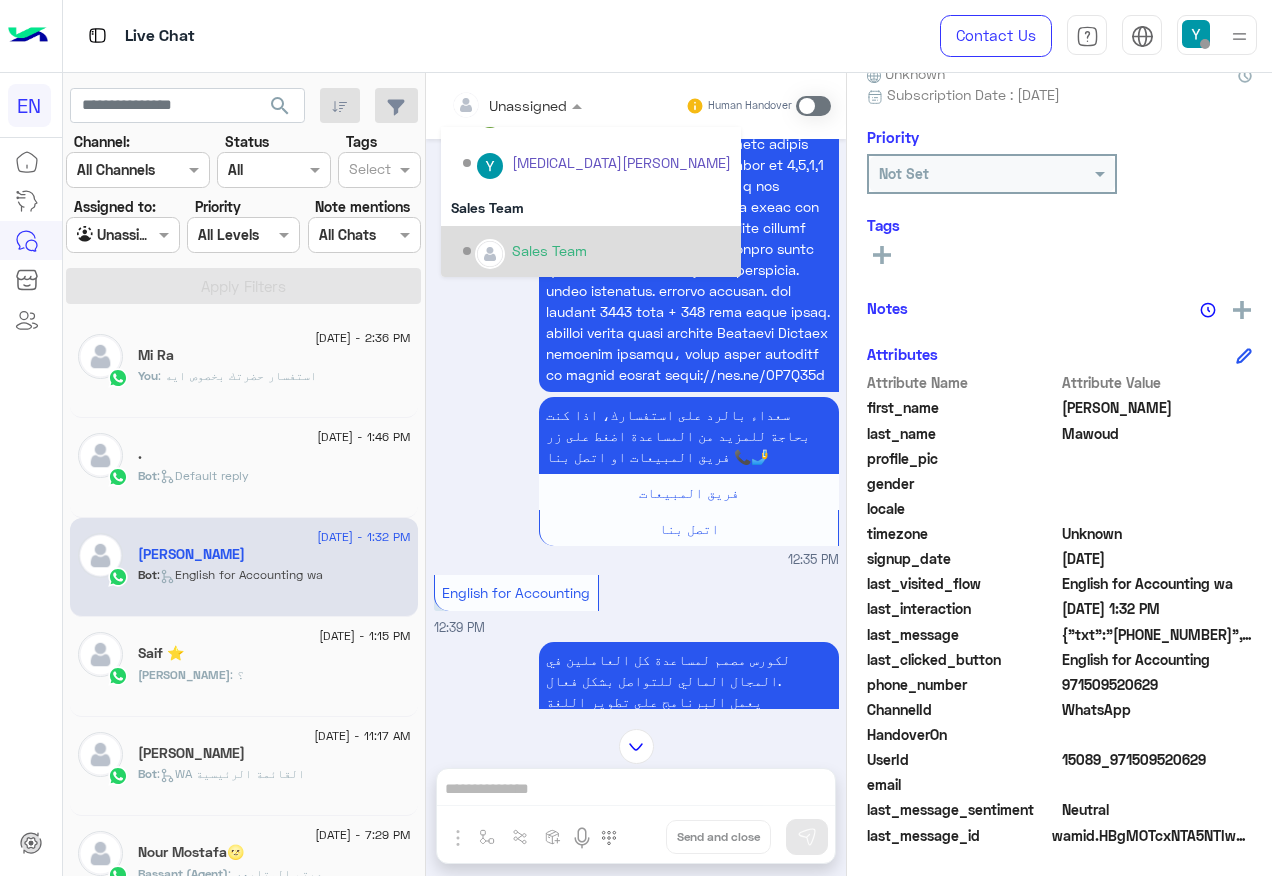 click on "Sales Team" at bounding box center (549, 250) 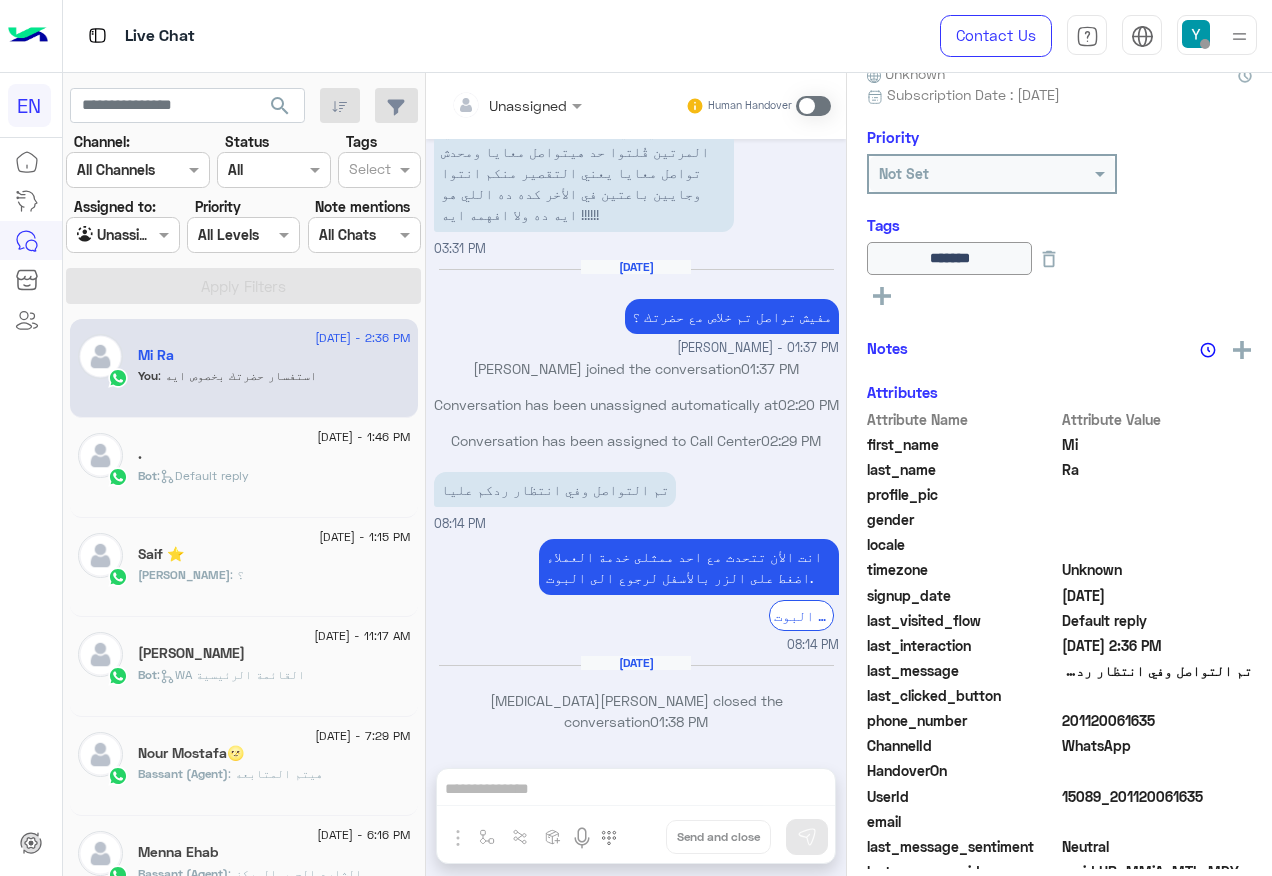 click at bounding box center [122, 234] 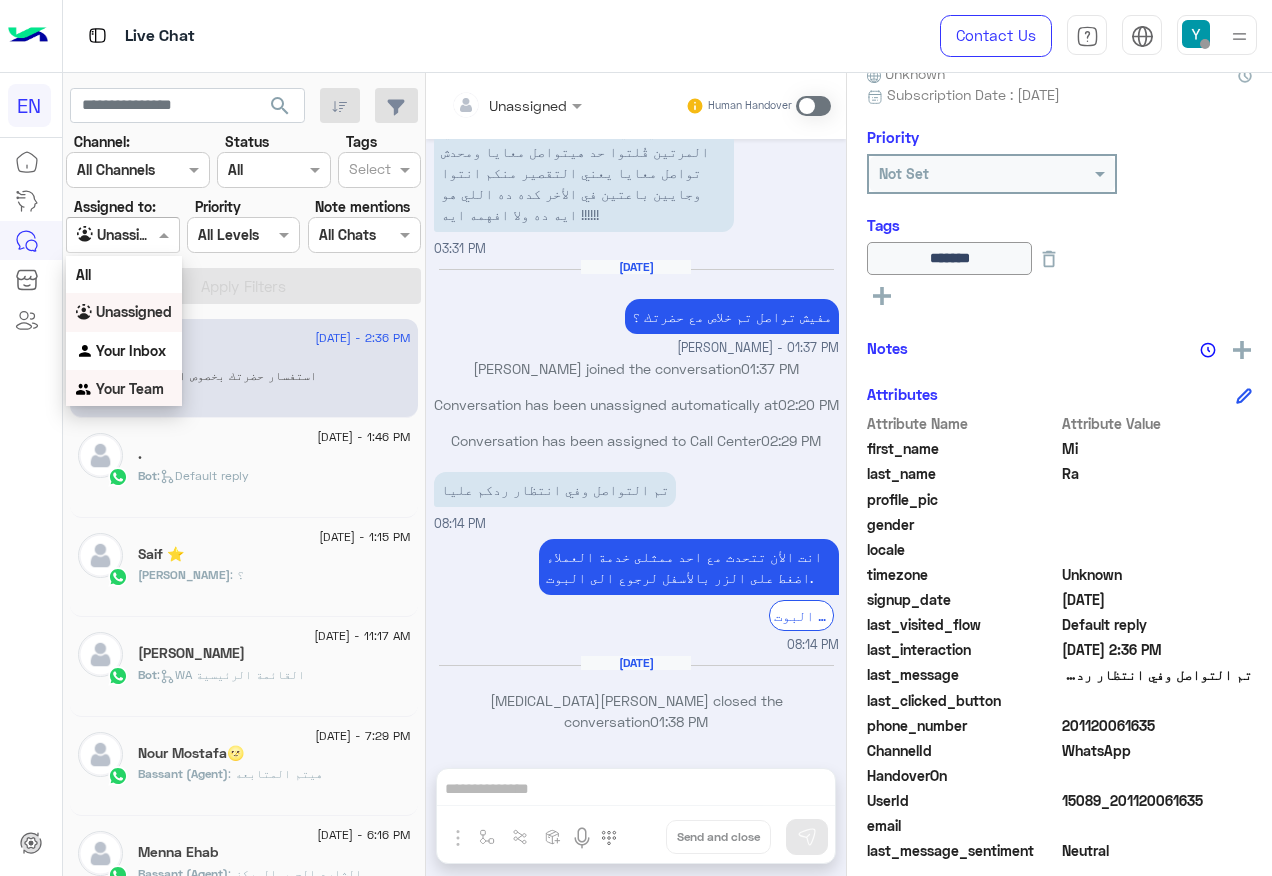 click on "Your Team" at bounding box center (130, 388) 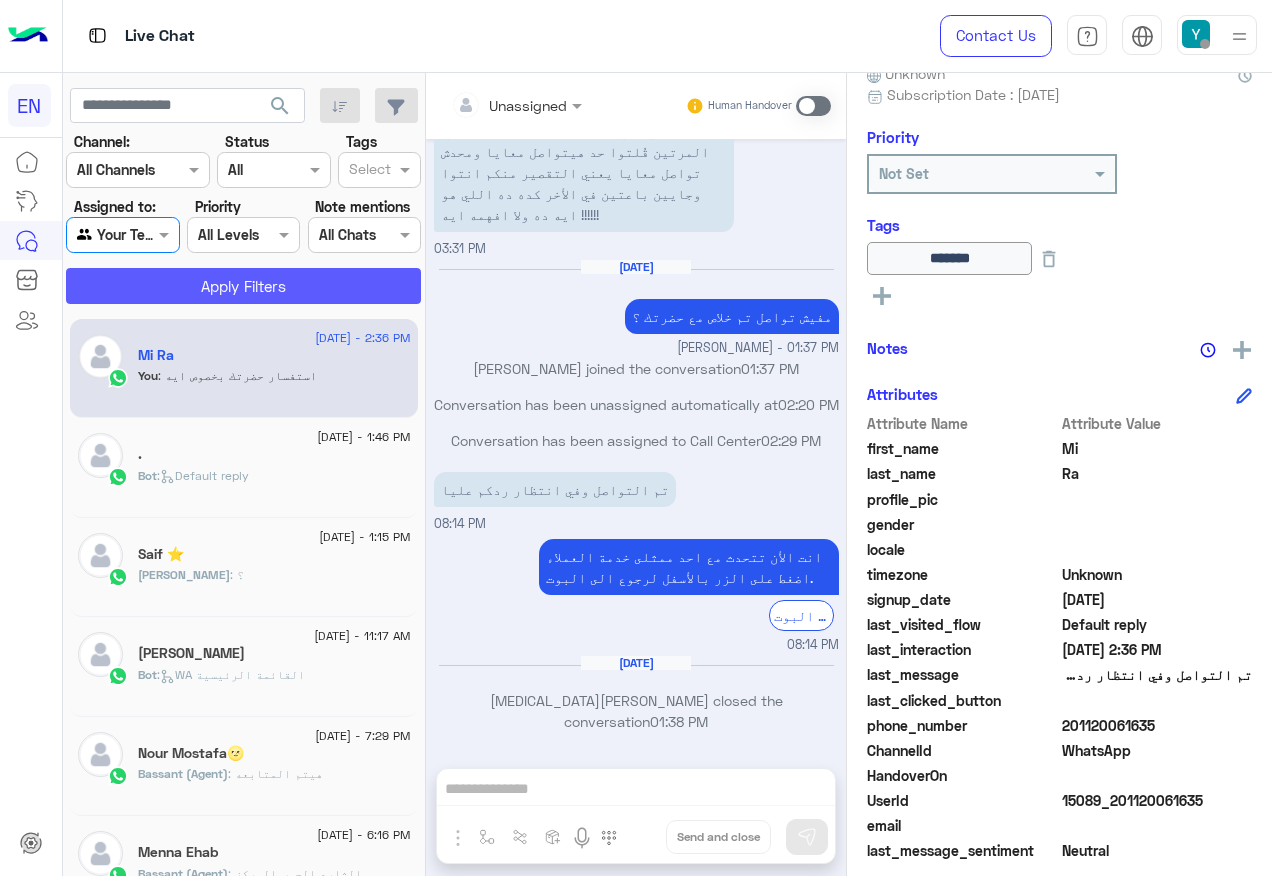 click on "Apply Filters" 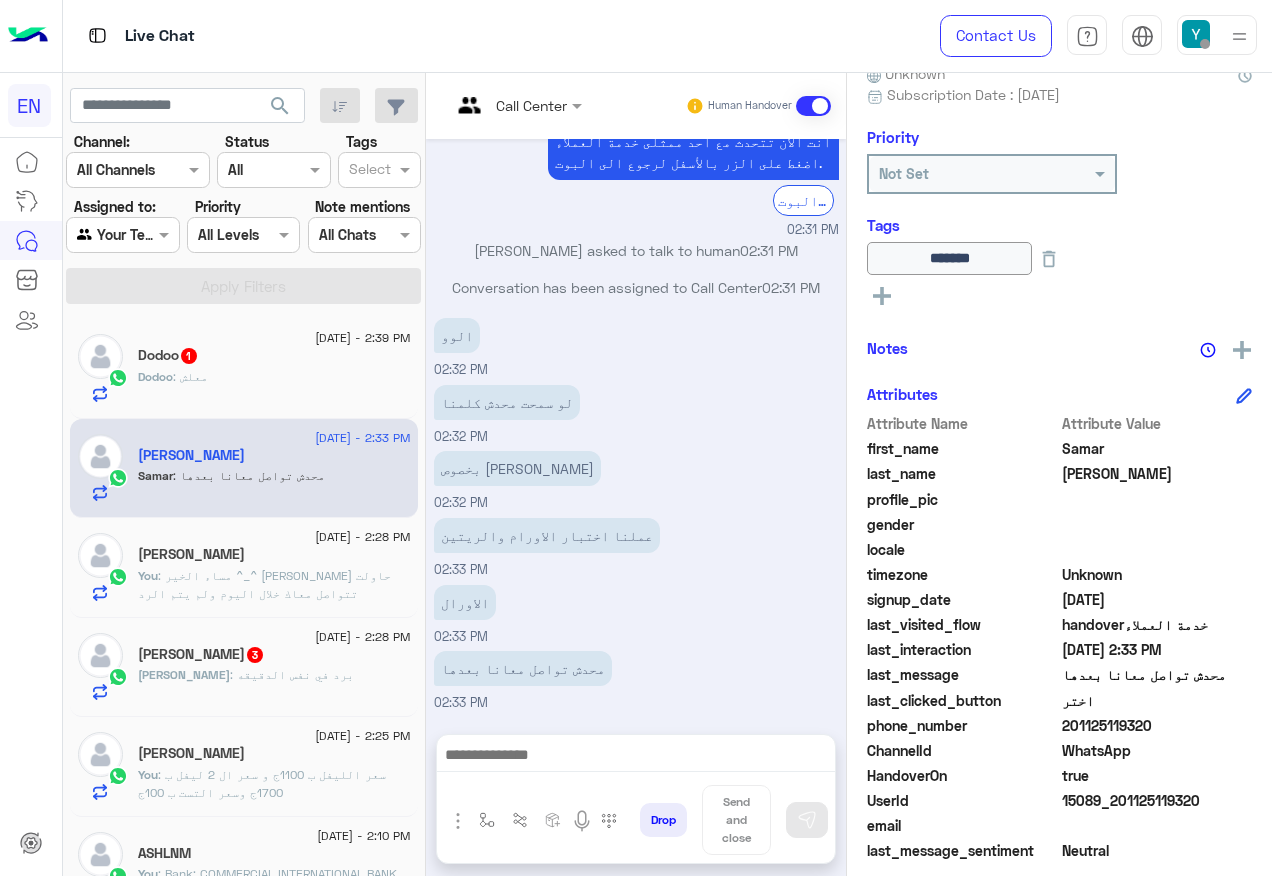 click on "201125119320" 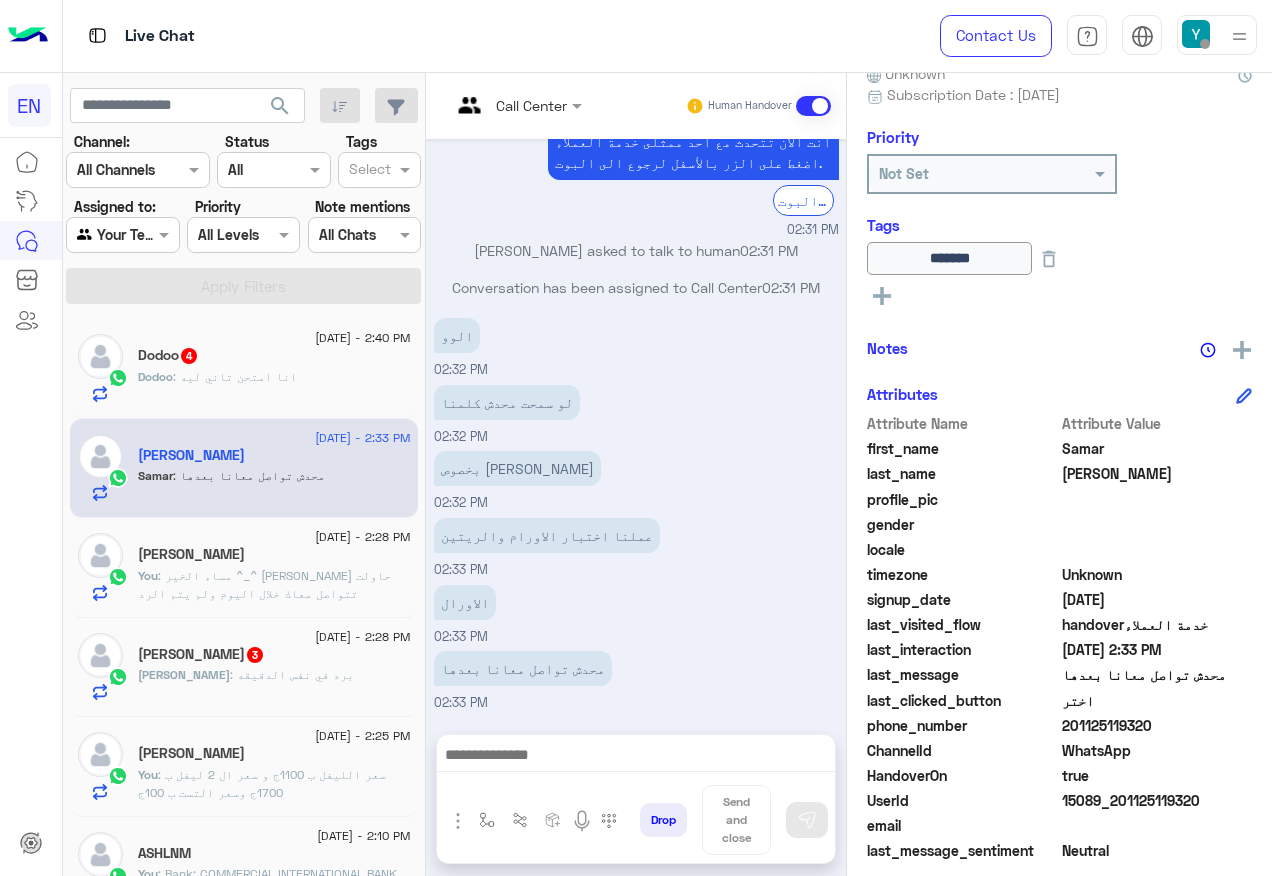 click at bounding box center [636, 757] 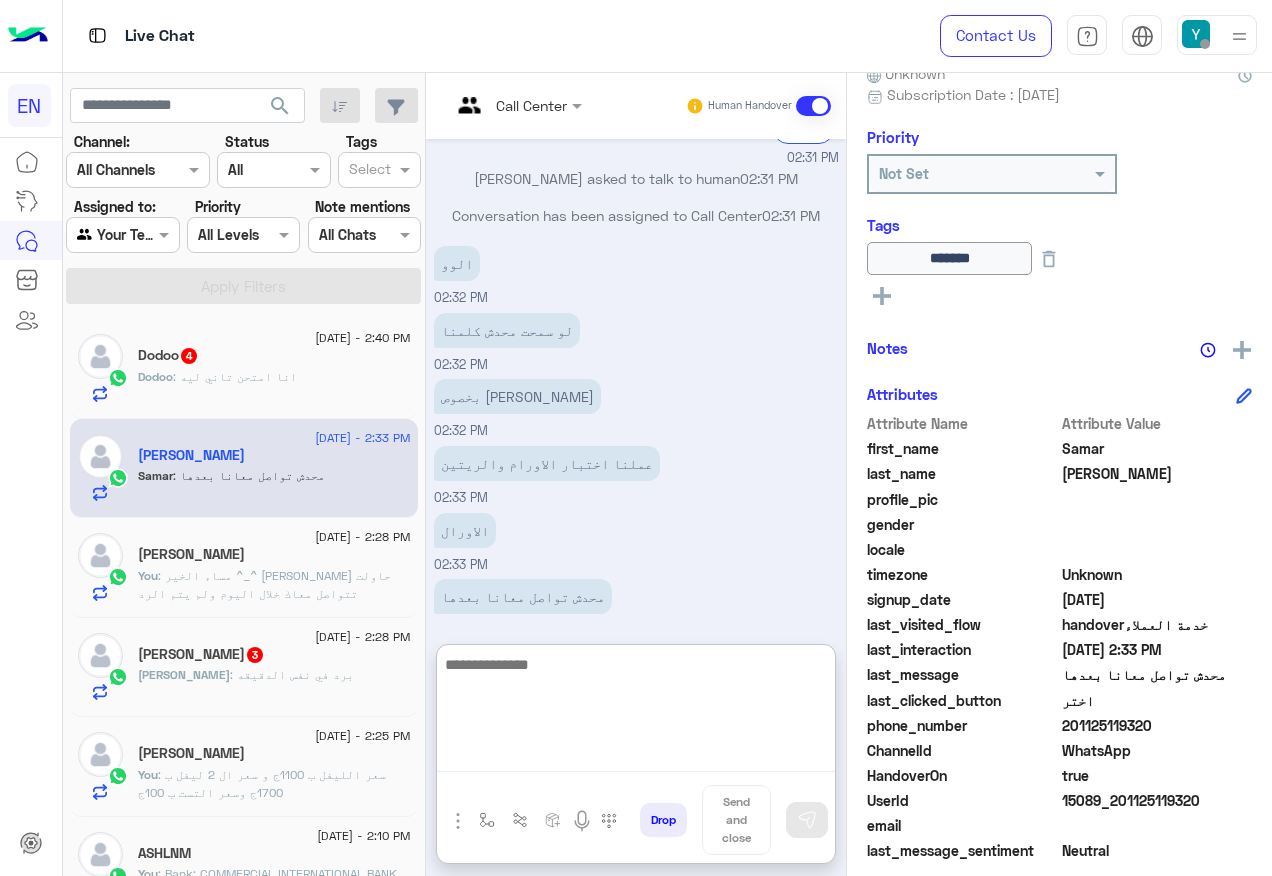 scroll, scrollTop: 1171, scrollLeft: 0, axis: vertical 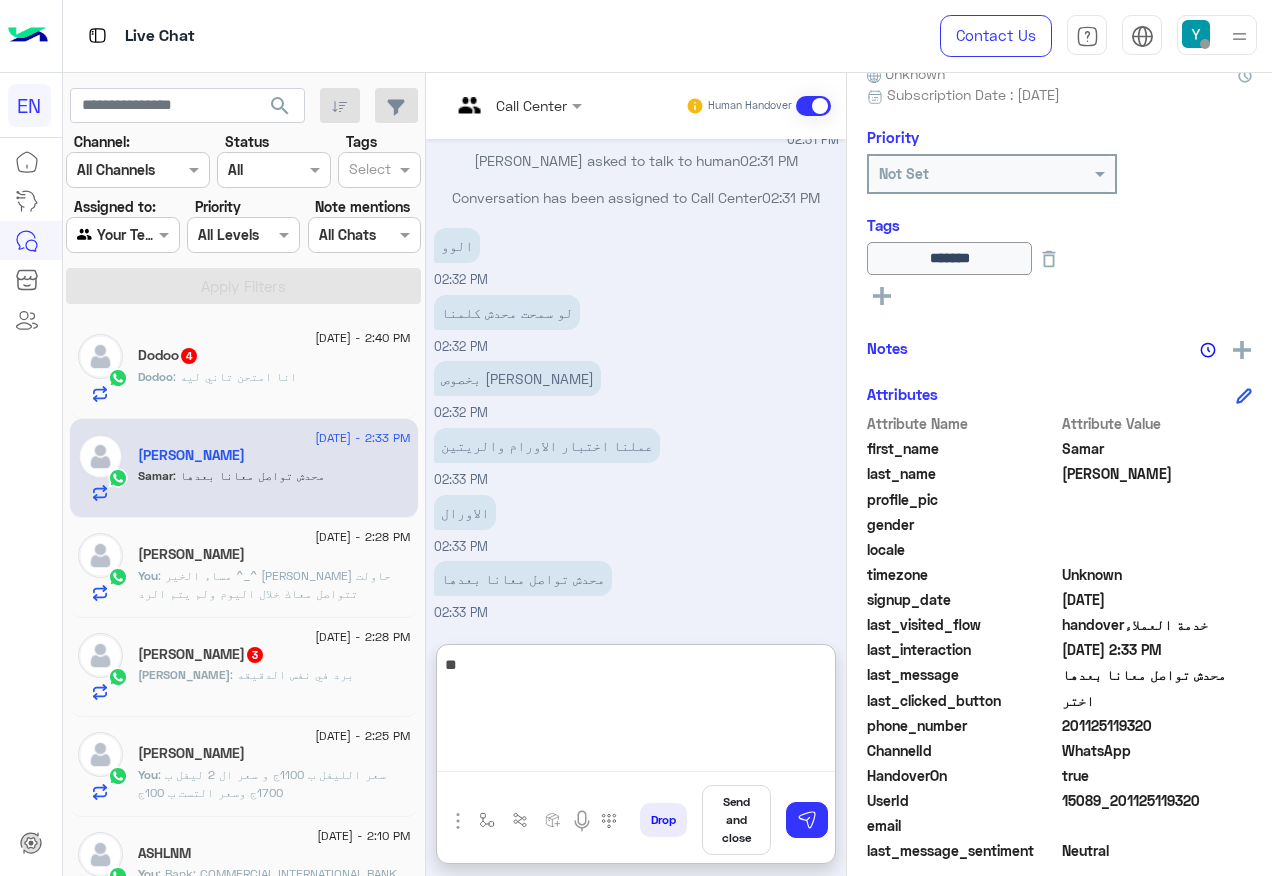 type on "*" 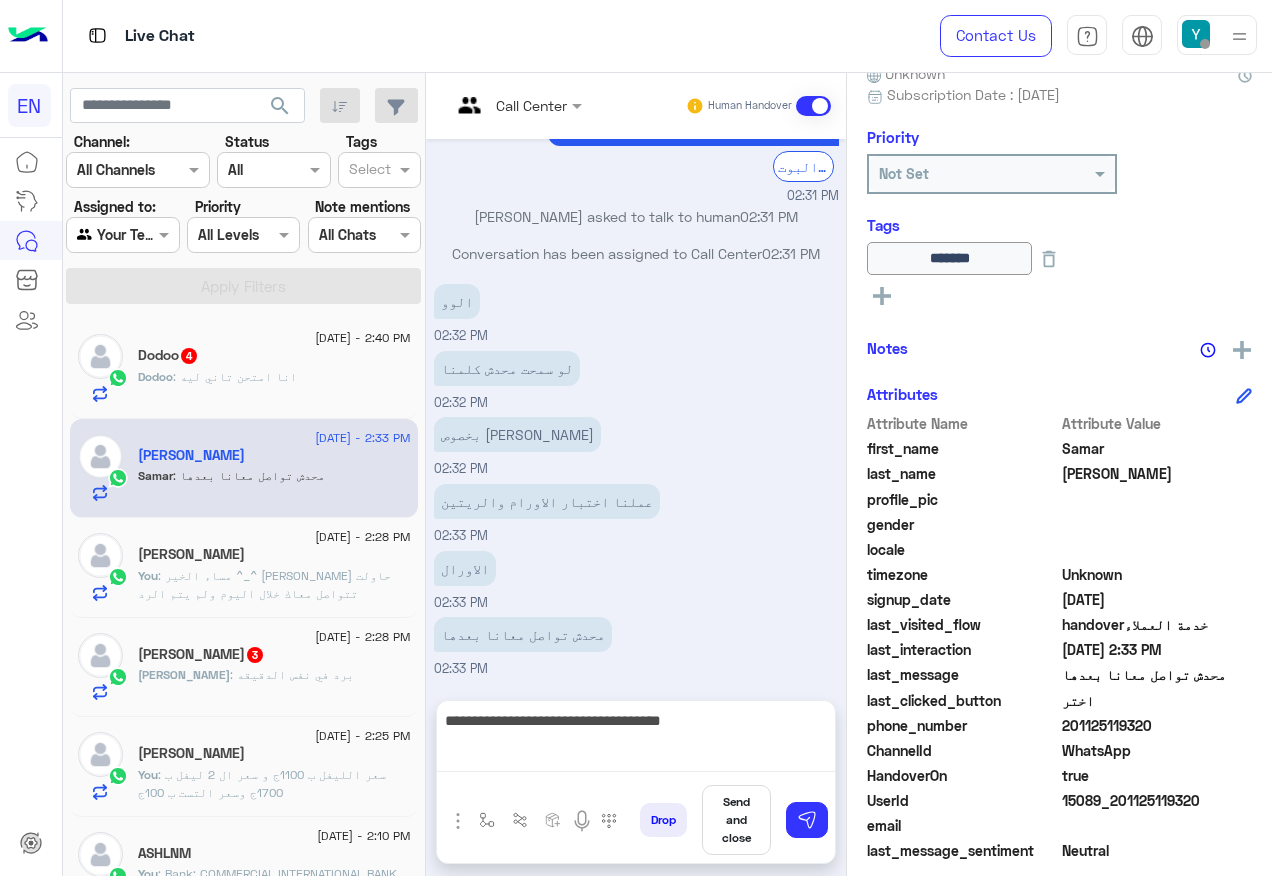 scroll, scrollTop: 1081, scrollLeft: 0, axis: vertical 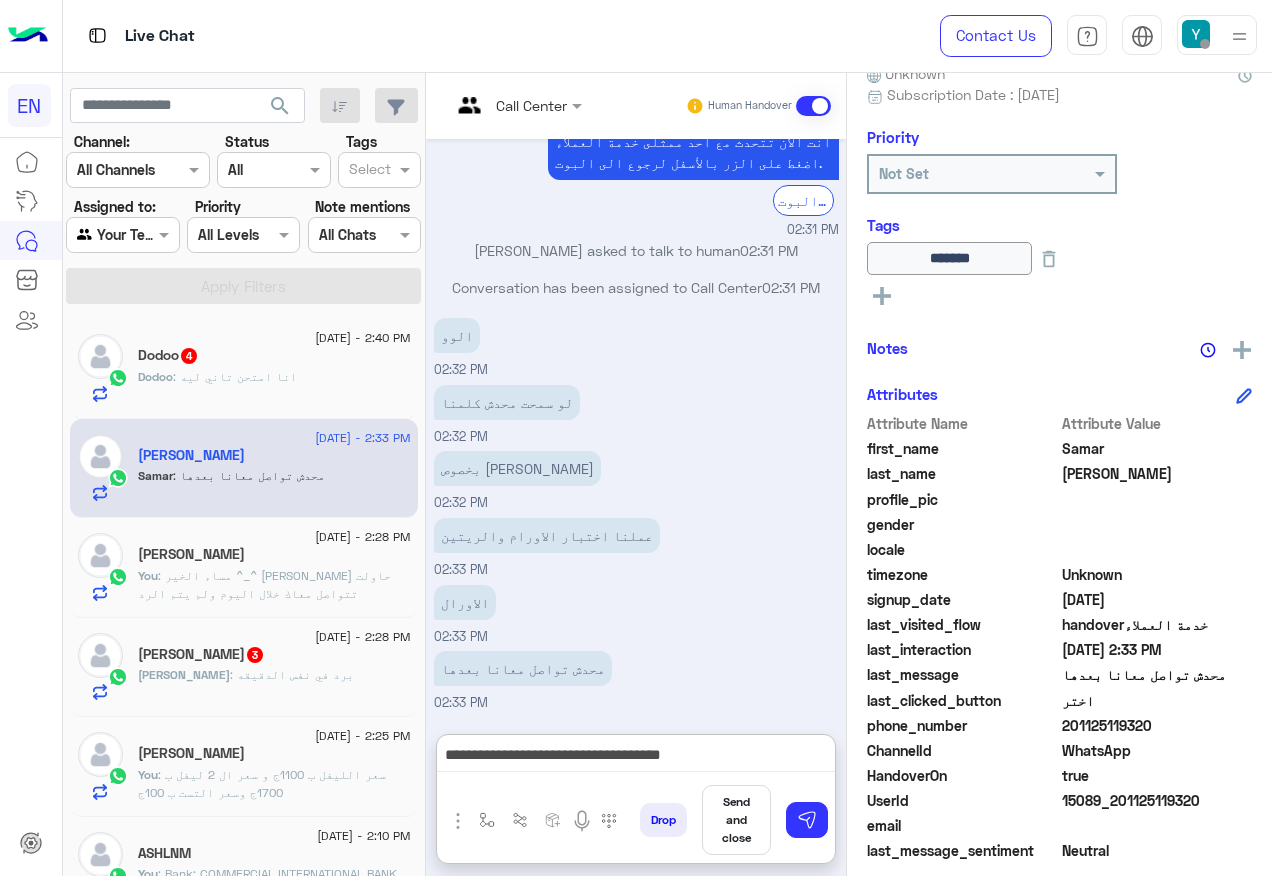 click on "**********" at bounding box center [636, 757] 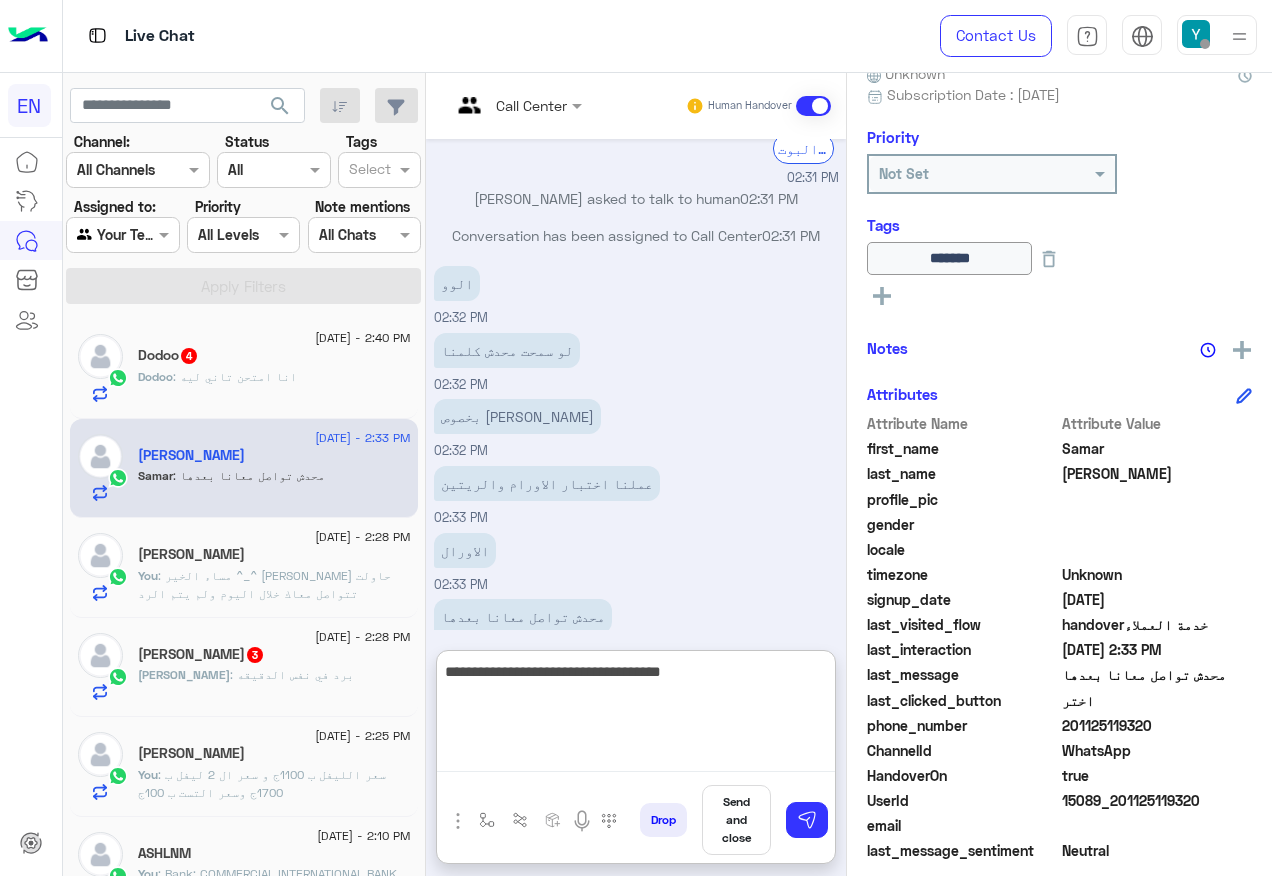 scroll, scrollTop: 1171, scrollLeft: 0, axis: vertical 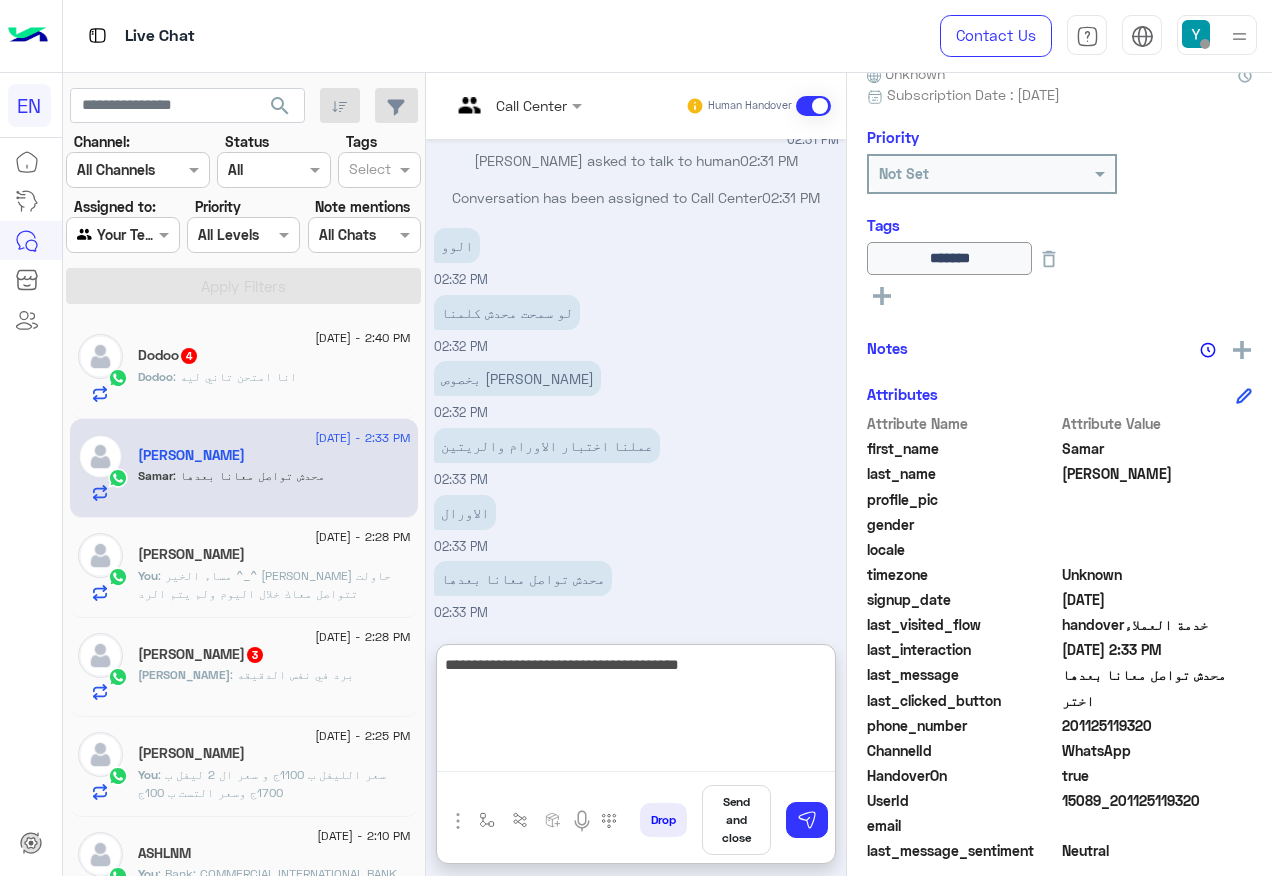 click on "**********" at bounding box center (636, 712) 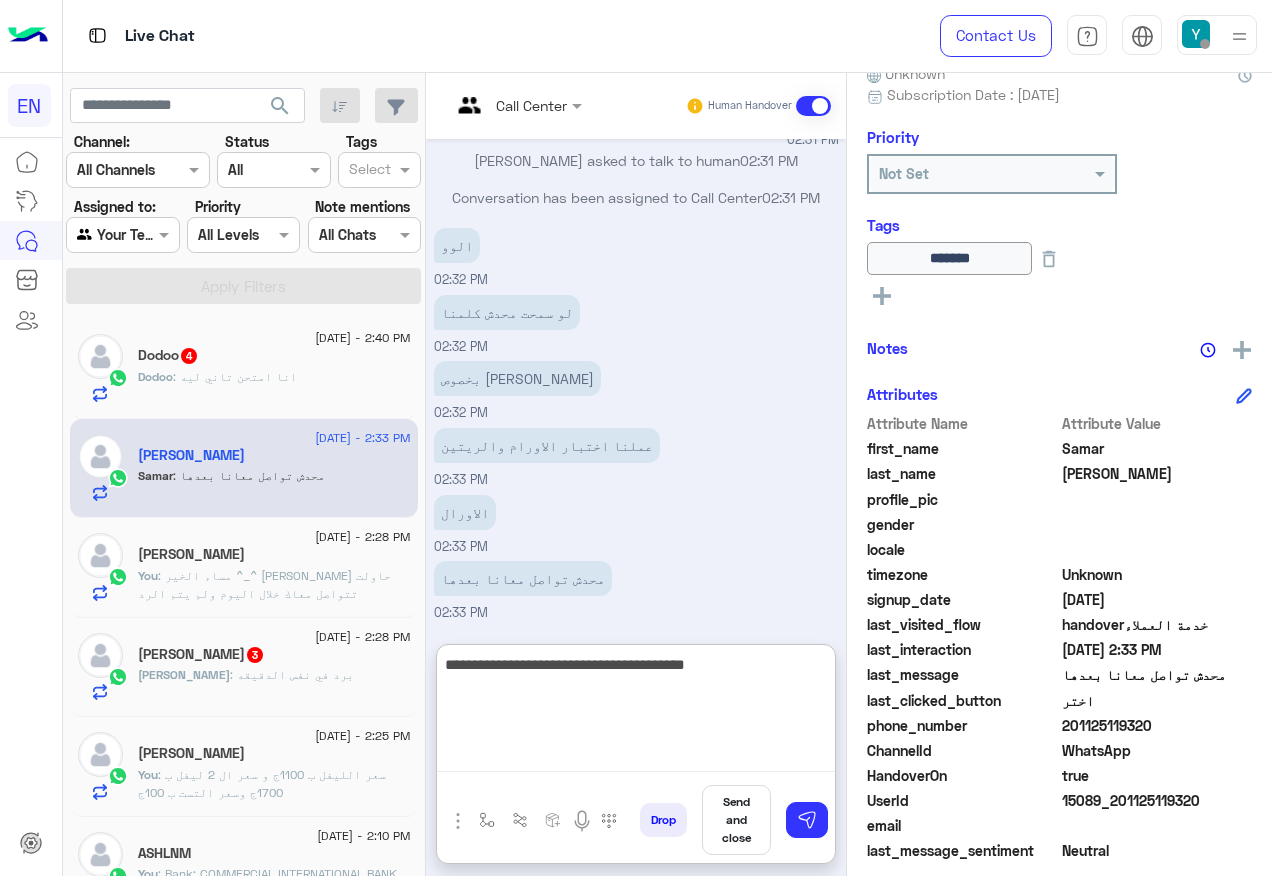 type on "**********" 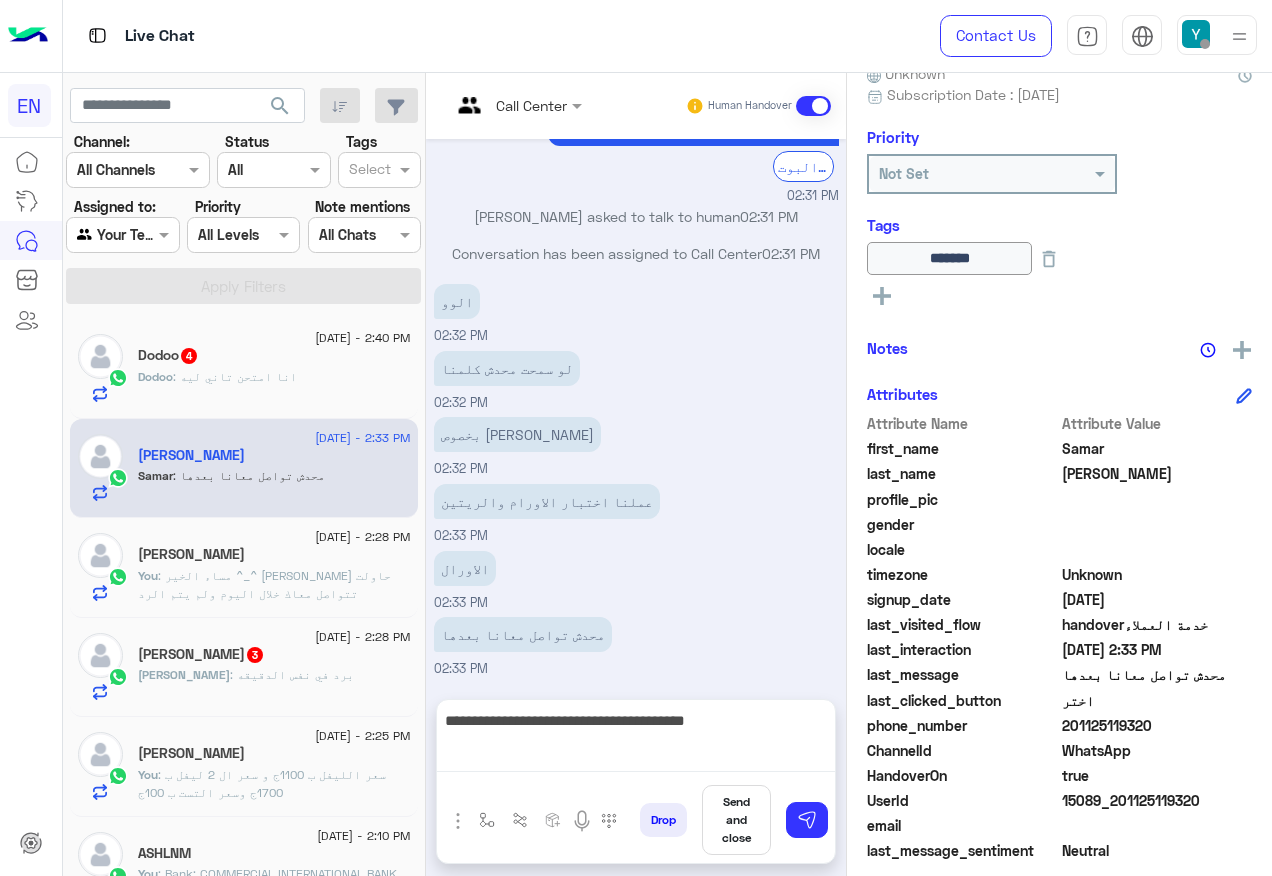scroll, scrollTop: 1081, scrollLeft: 0, axis: vertical 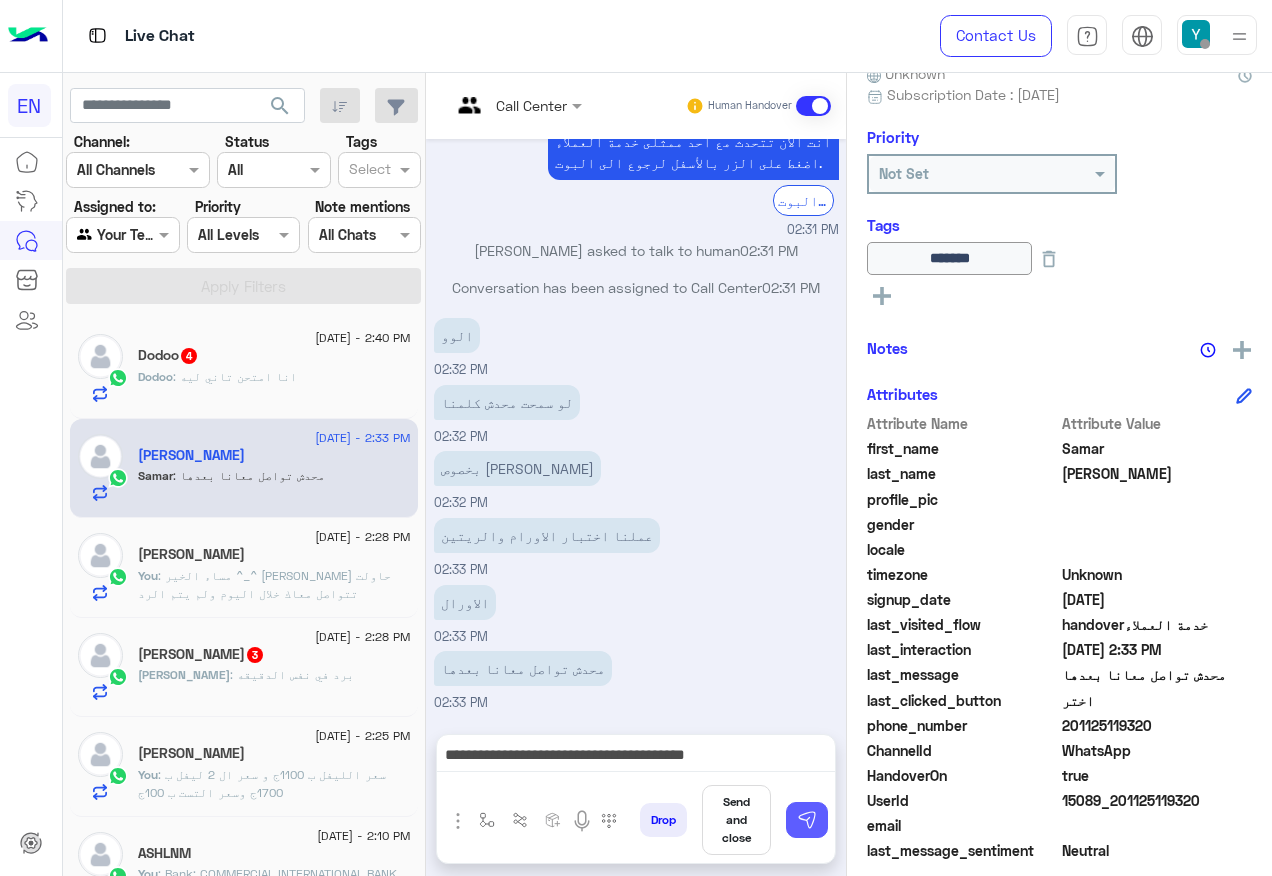 click at bounding box center [807, 820] 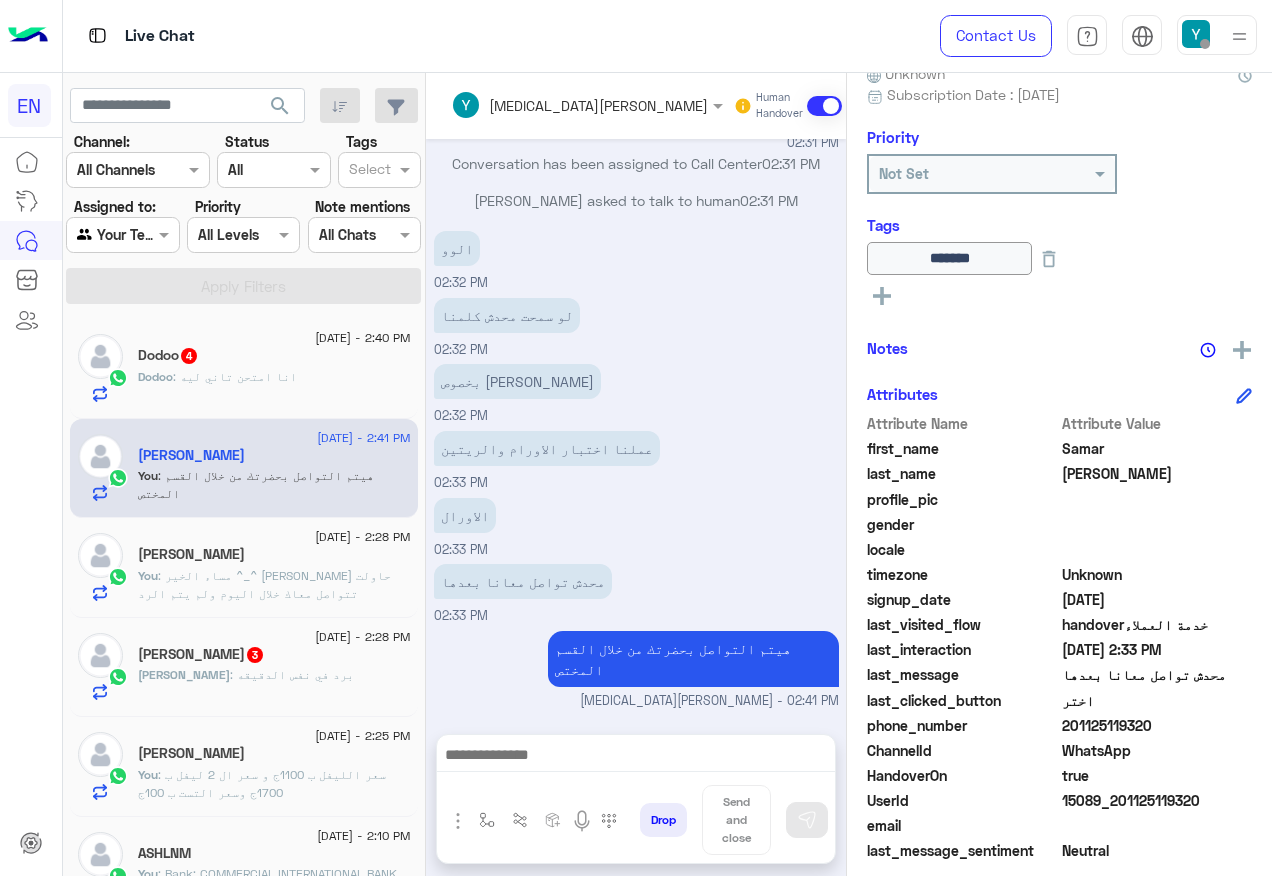 scroll, scrollTop: 1202, scrollLeft: 0, axis: vertical 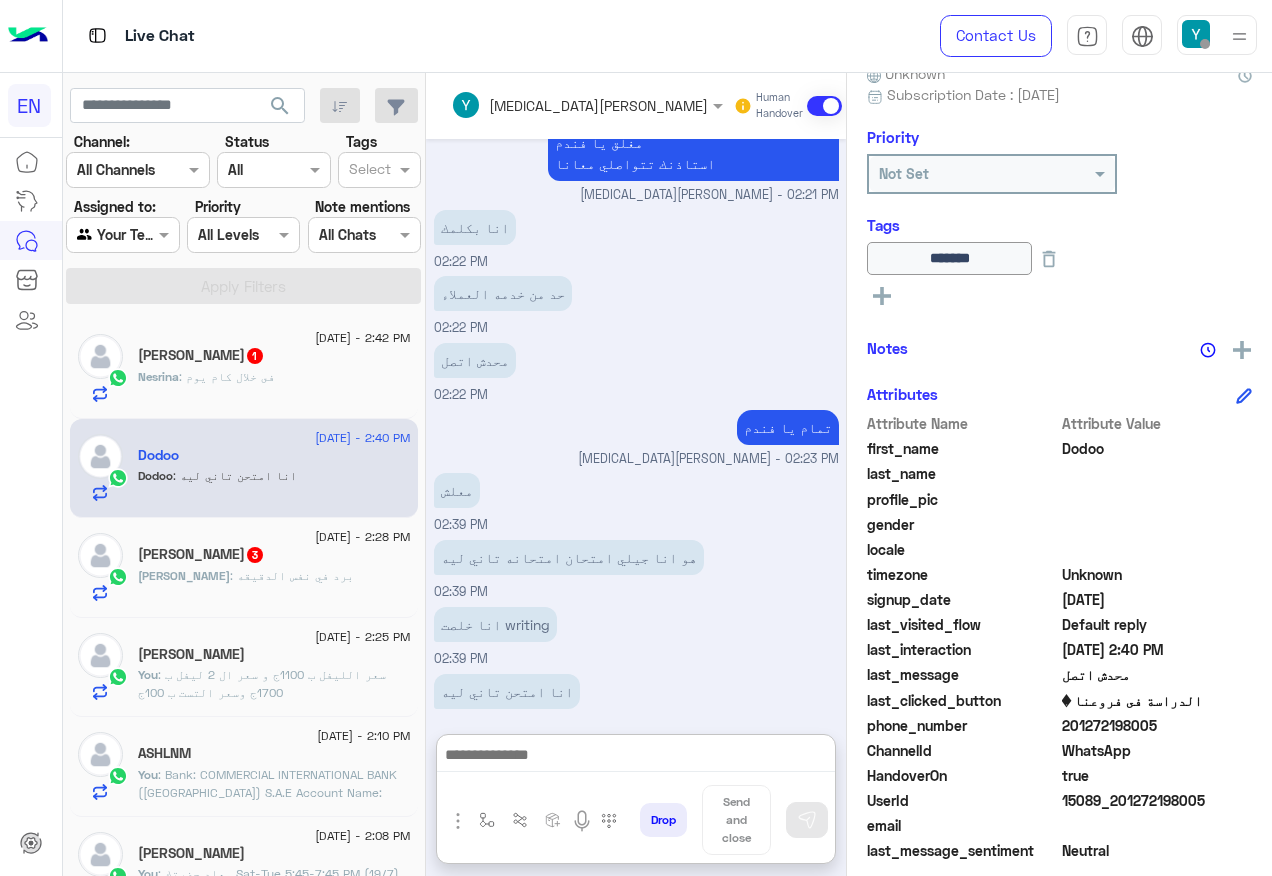 click at bounding box center (636, 757) 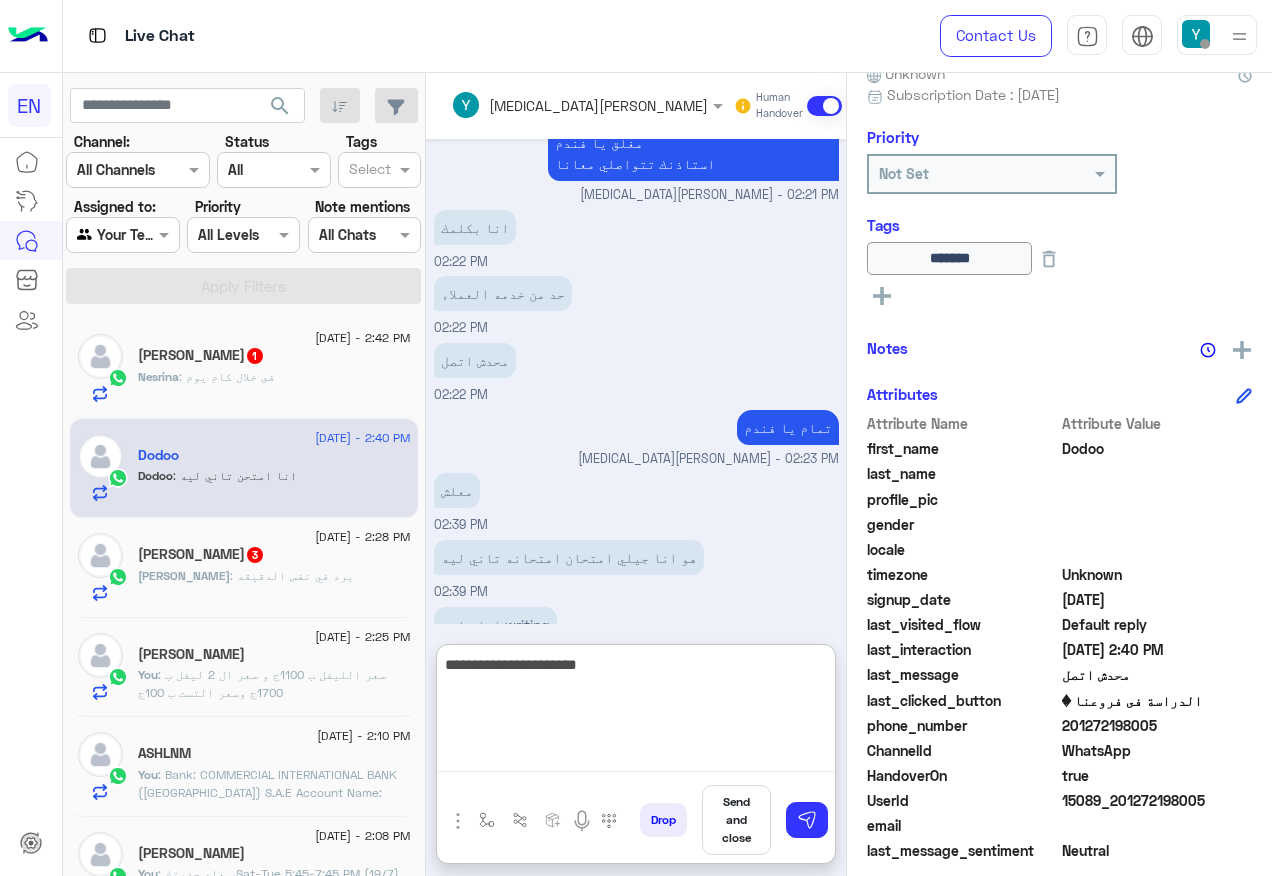 type on "**********" 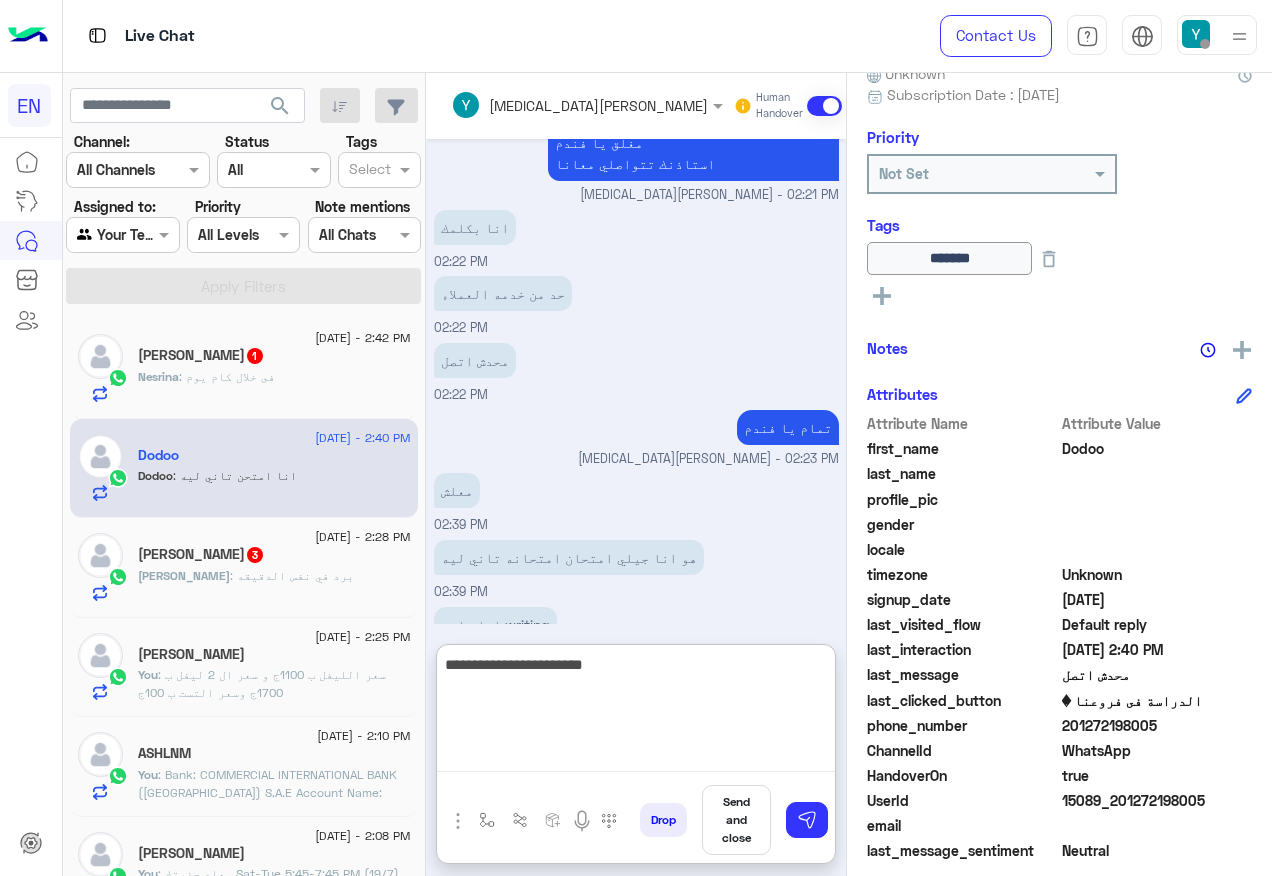 type 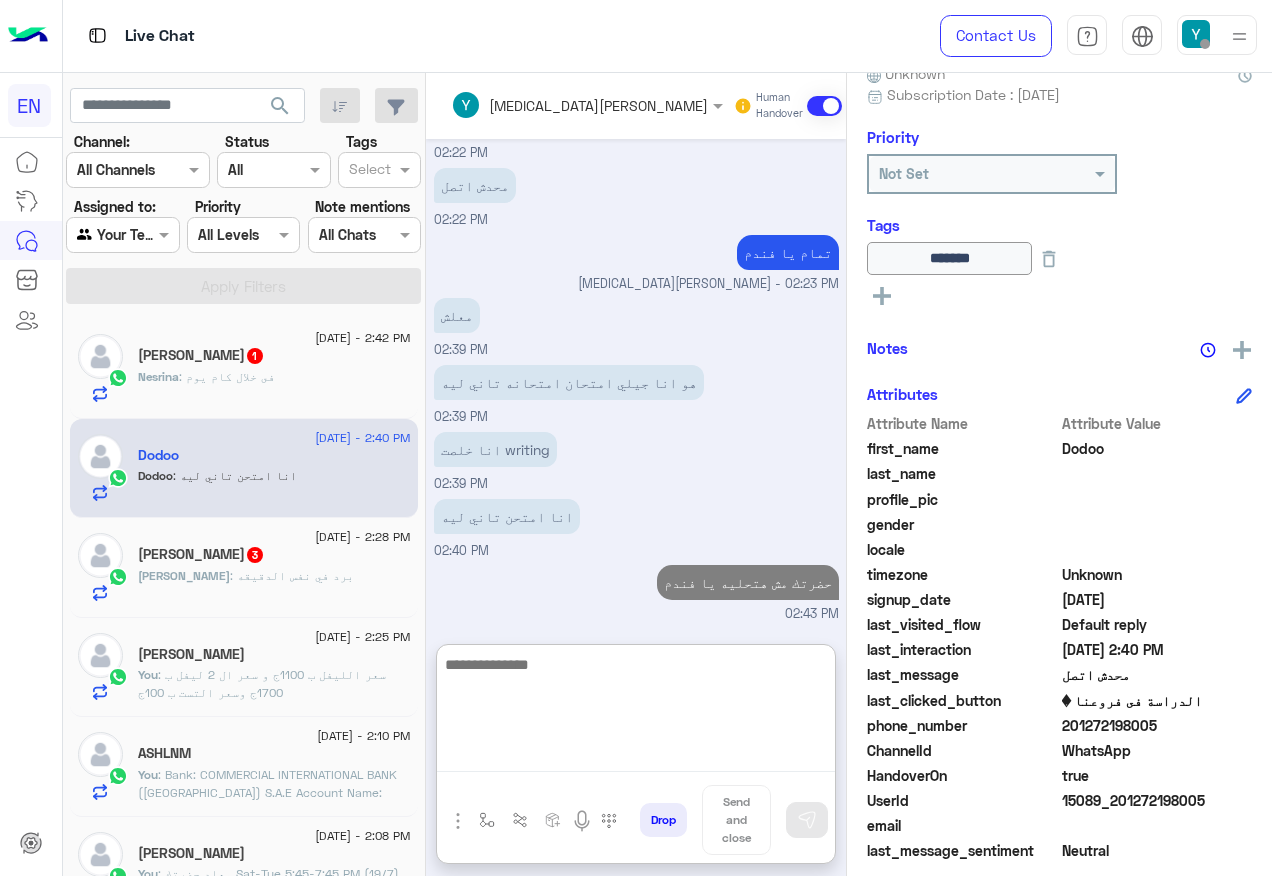 scroll, scrollTop: 2850, scrollLeft: 0, axis: vertical 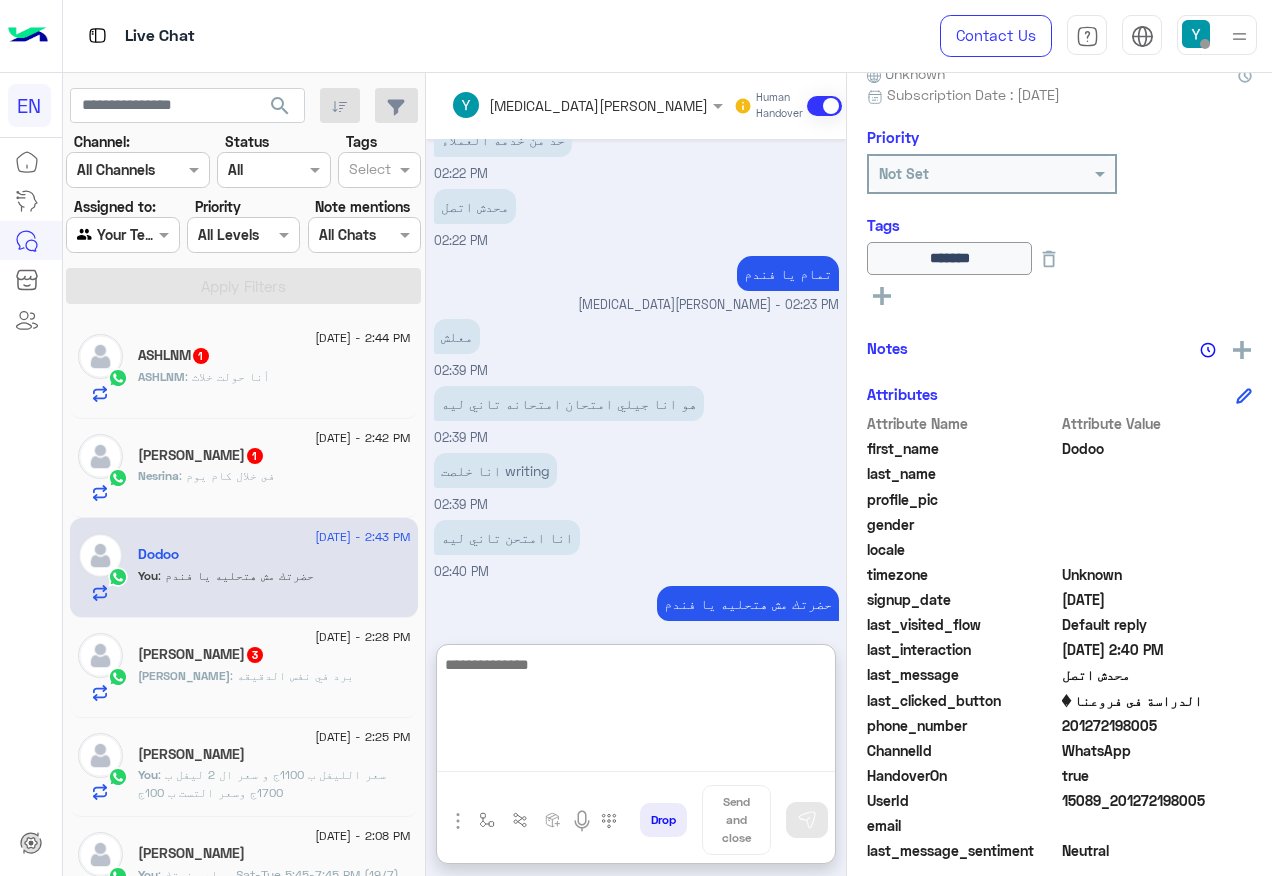 click on "Ahmed   3" 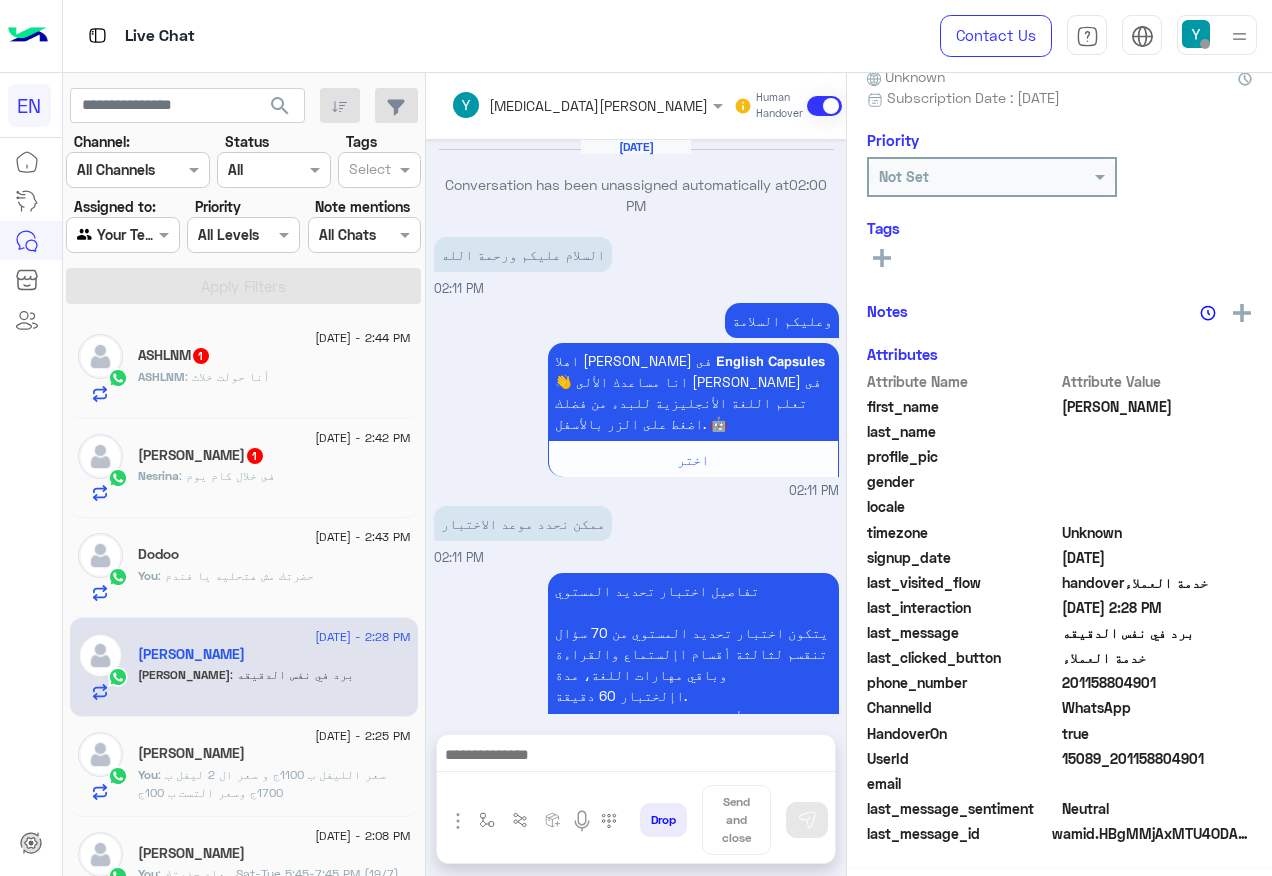 scroll, scrollTop: 1406, scrollLeft: 0, axis: vertical 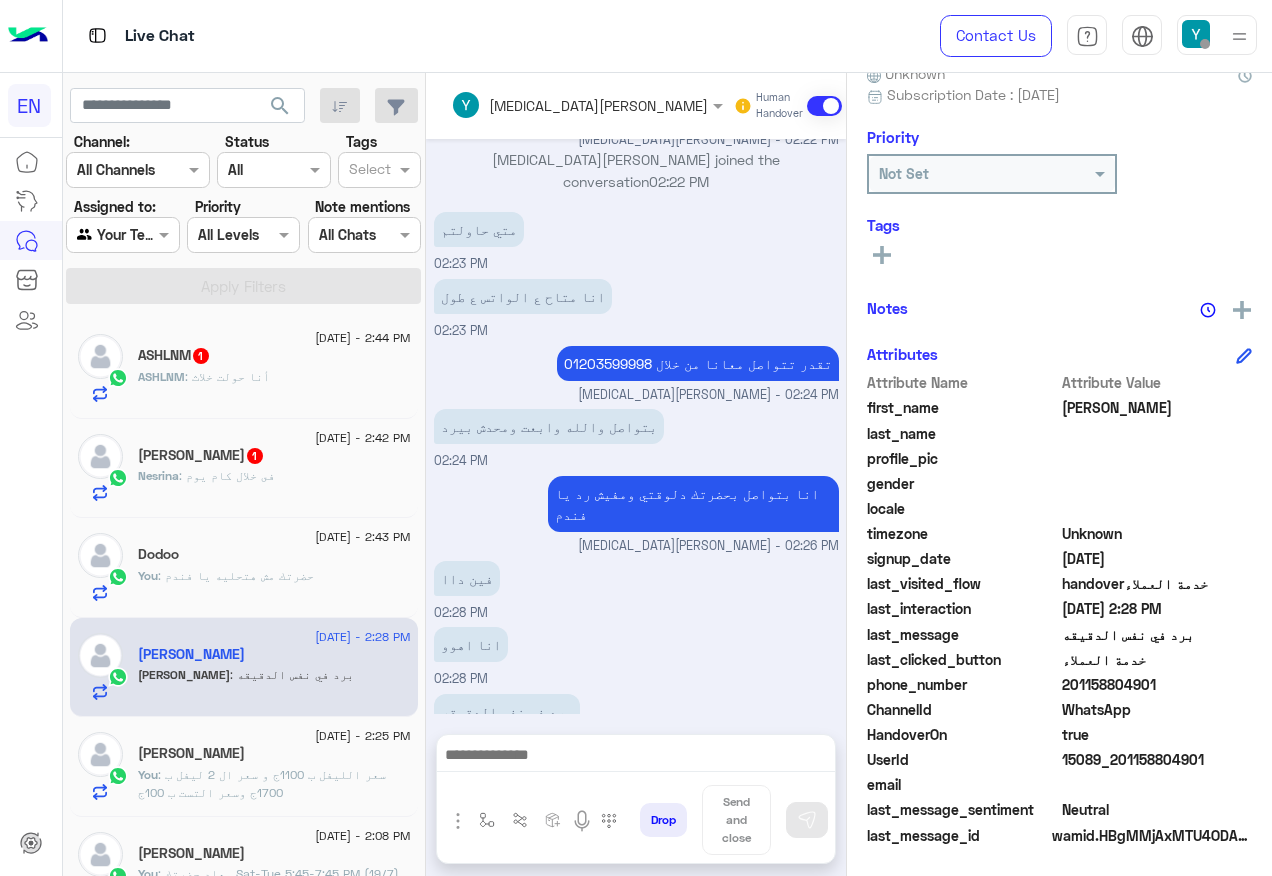 click on "201158804901" 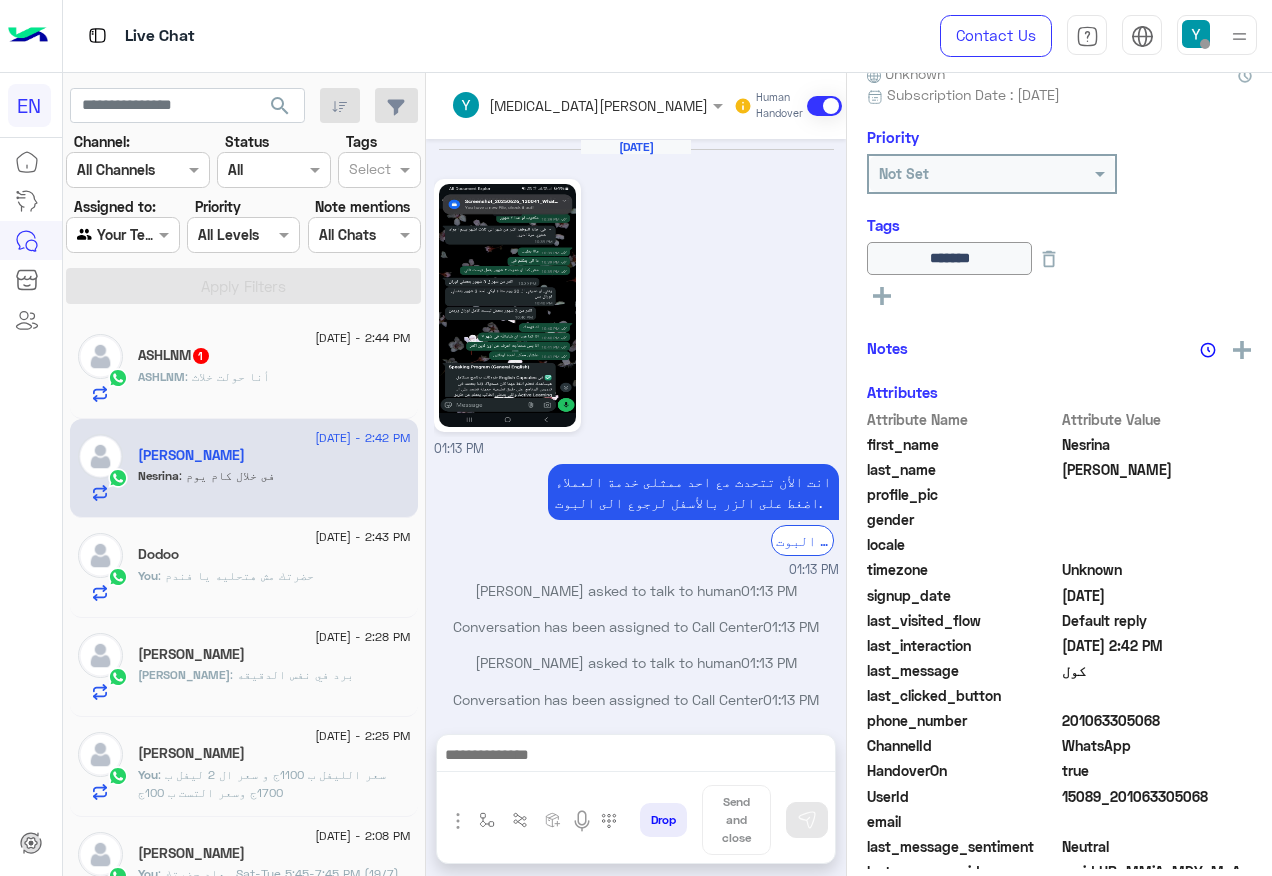 scroll, scrollTop: 1197, scrollLeft: 0, axis: vertical 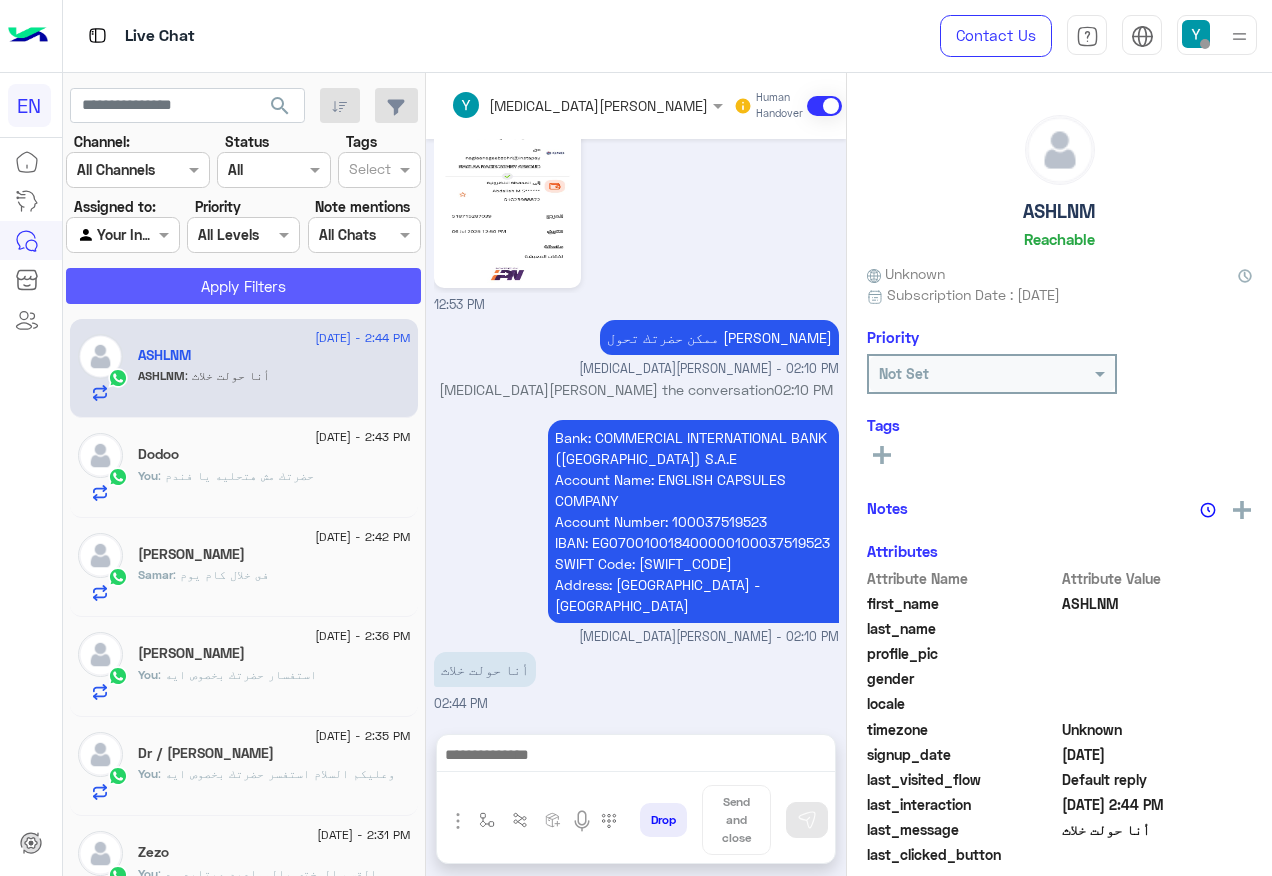 click on "Apply Filters" 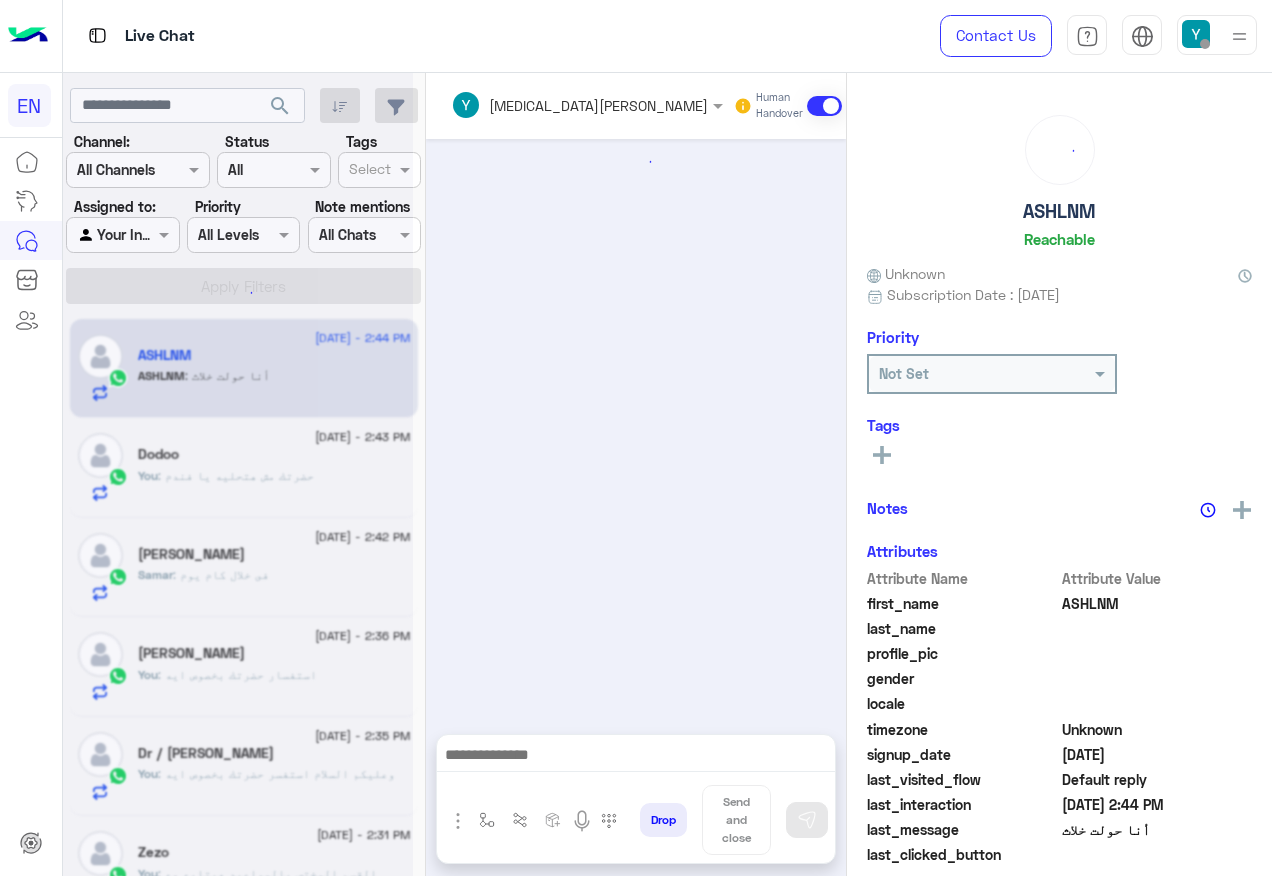 scroll, scrollTop: 1101, scrollLeft: 0, axis: vertical 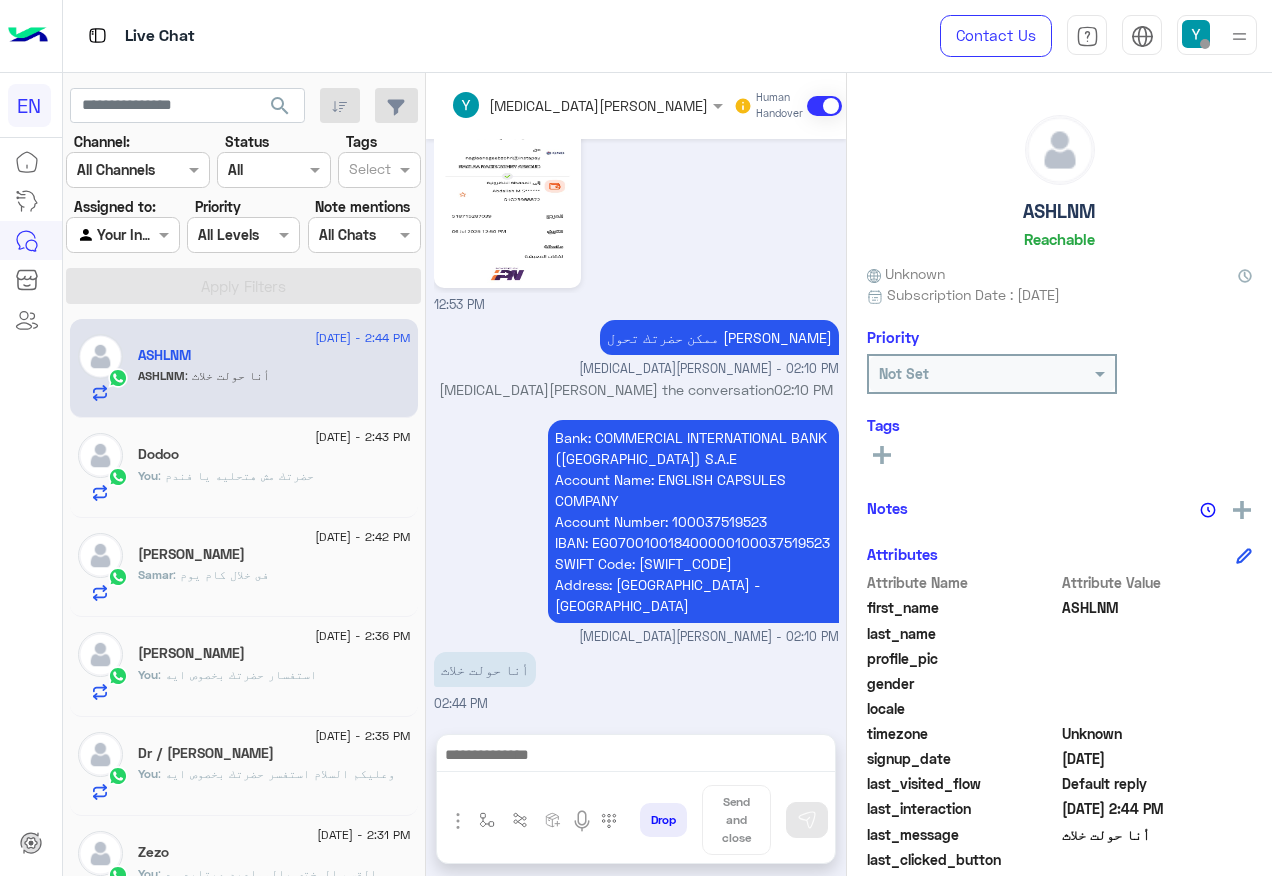 click at bounding box center (636, 760) 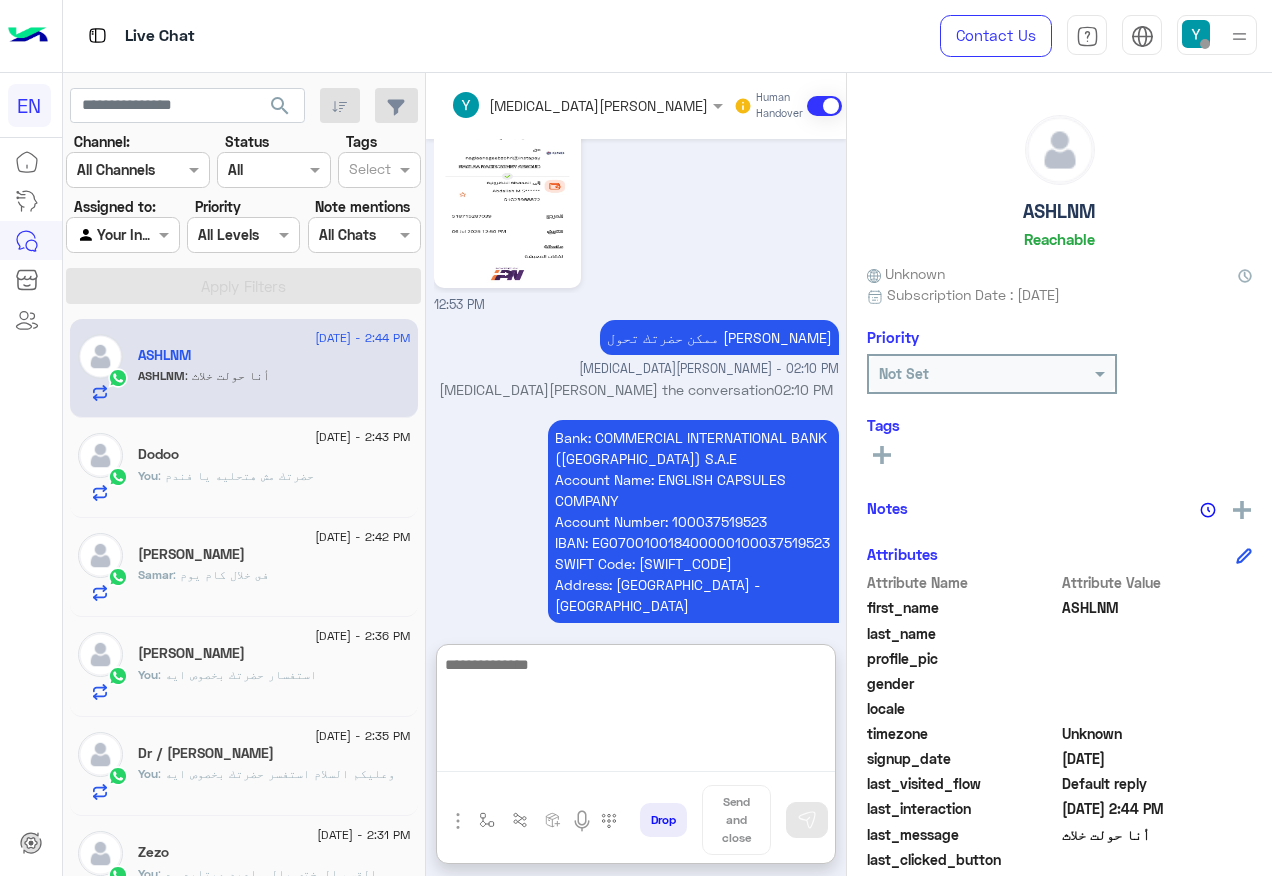 click at bounding box center (636, 712) 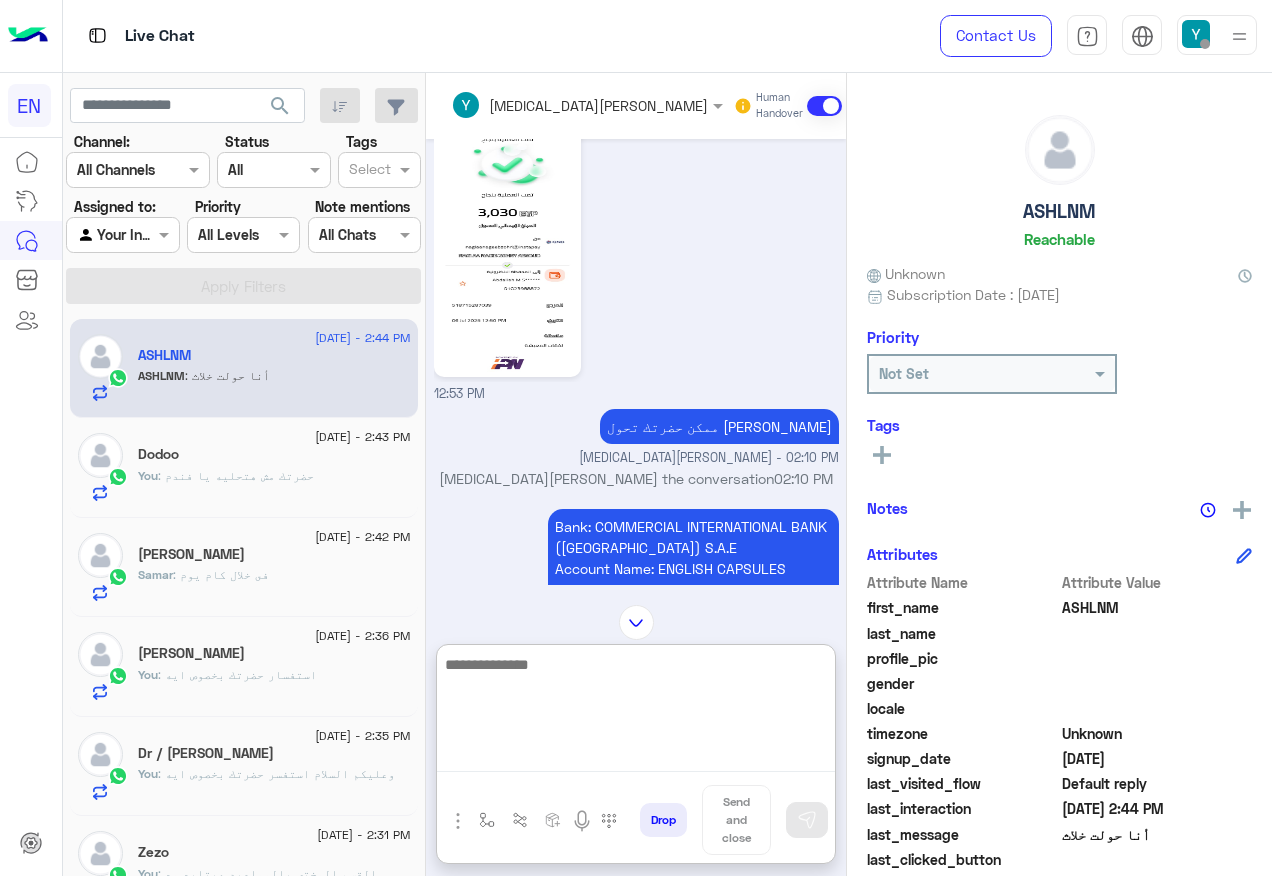scroll, scrollTop: 901, scrollLeft: 0, axis: vertical 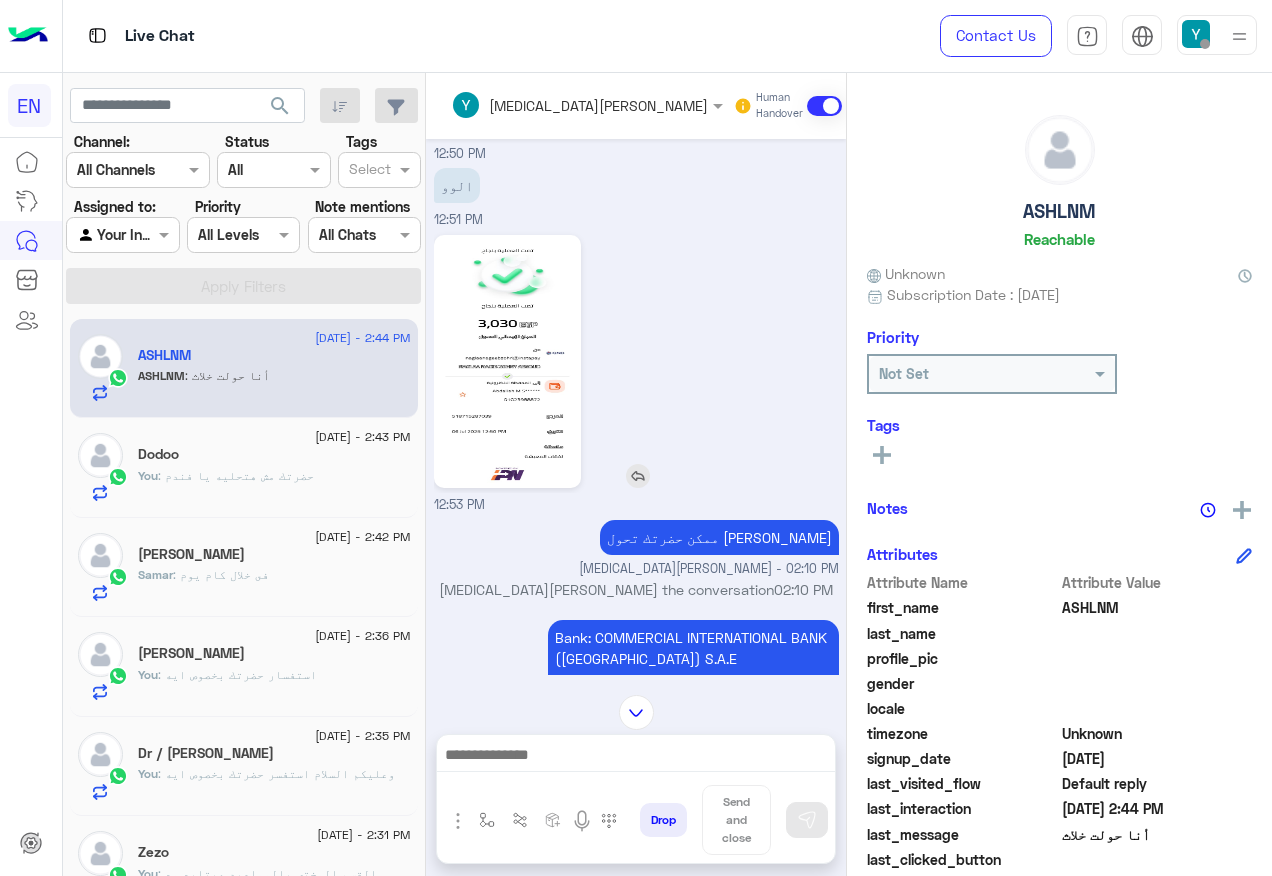 click 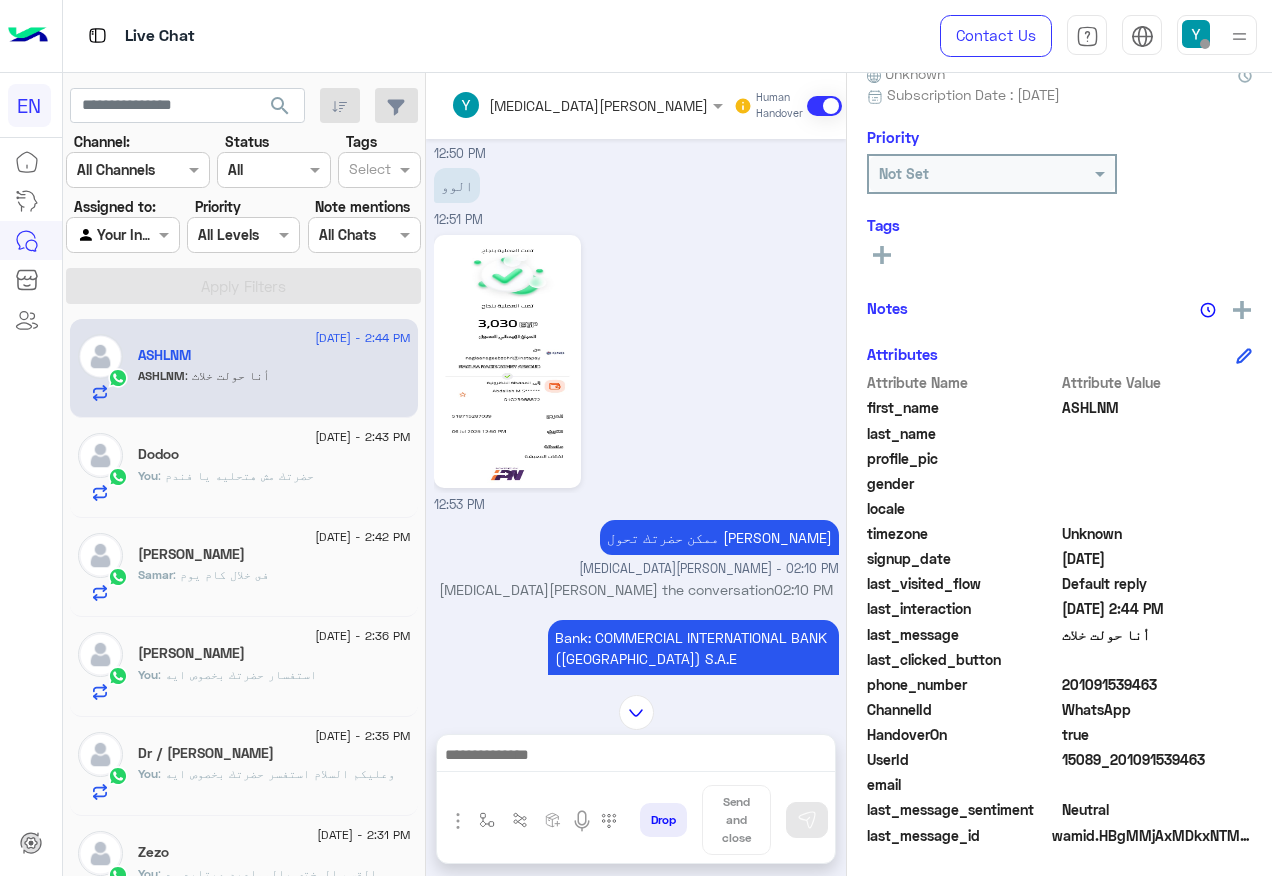 scroll, scrollTop: 201, scrollLeft: 0, axis: vertical 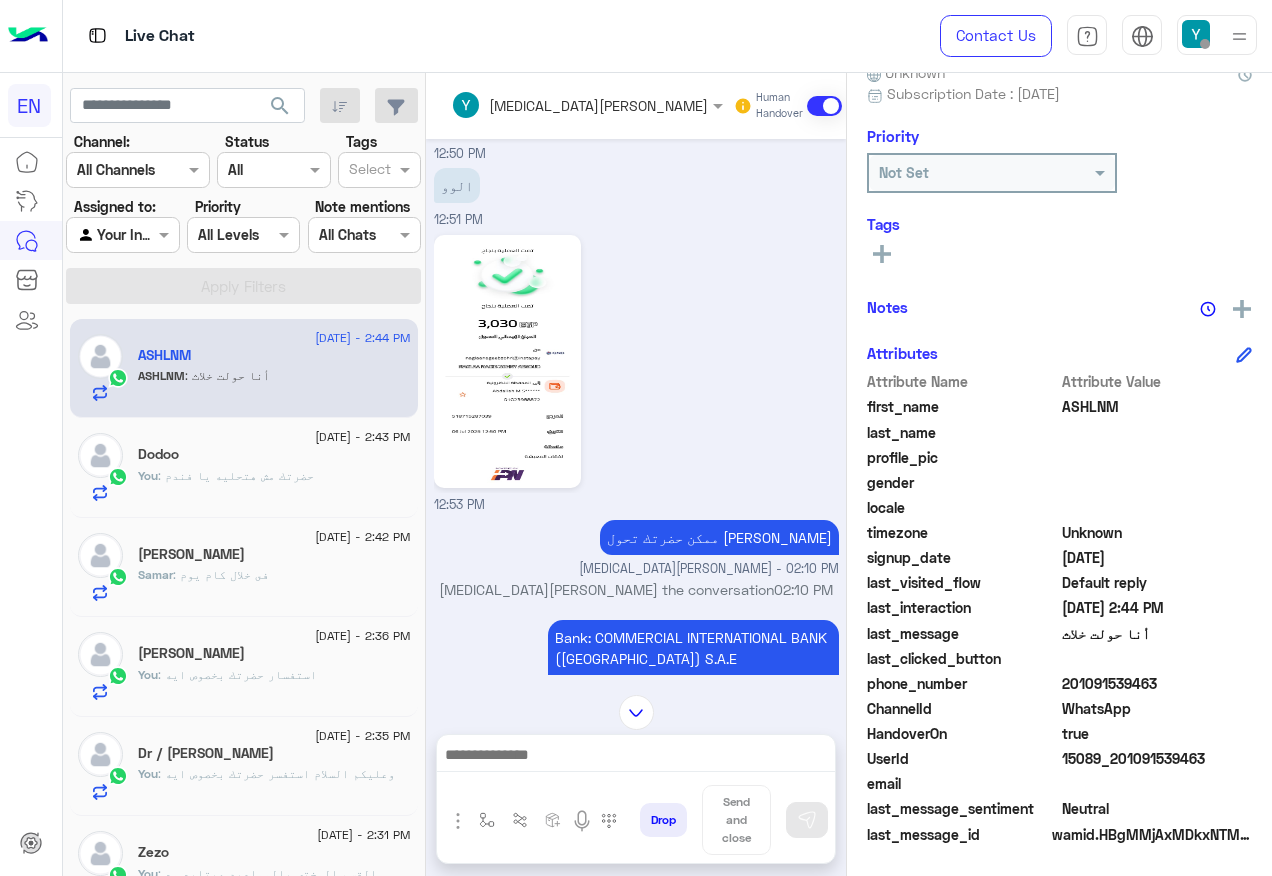 click on "201091539463" 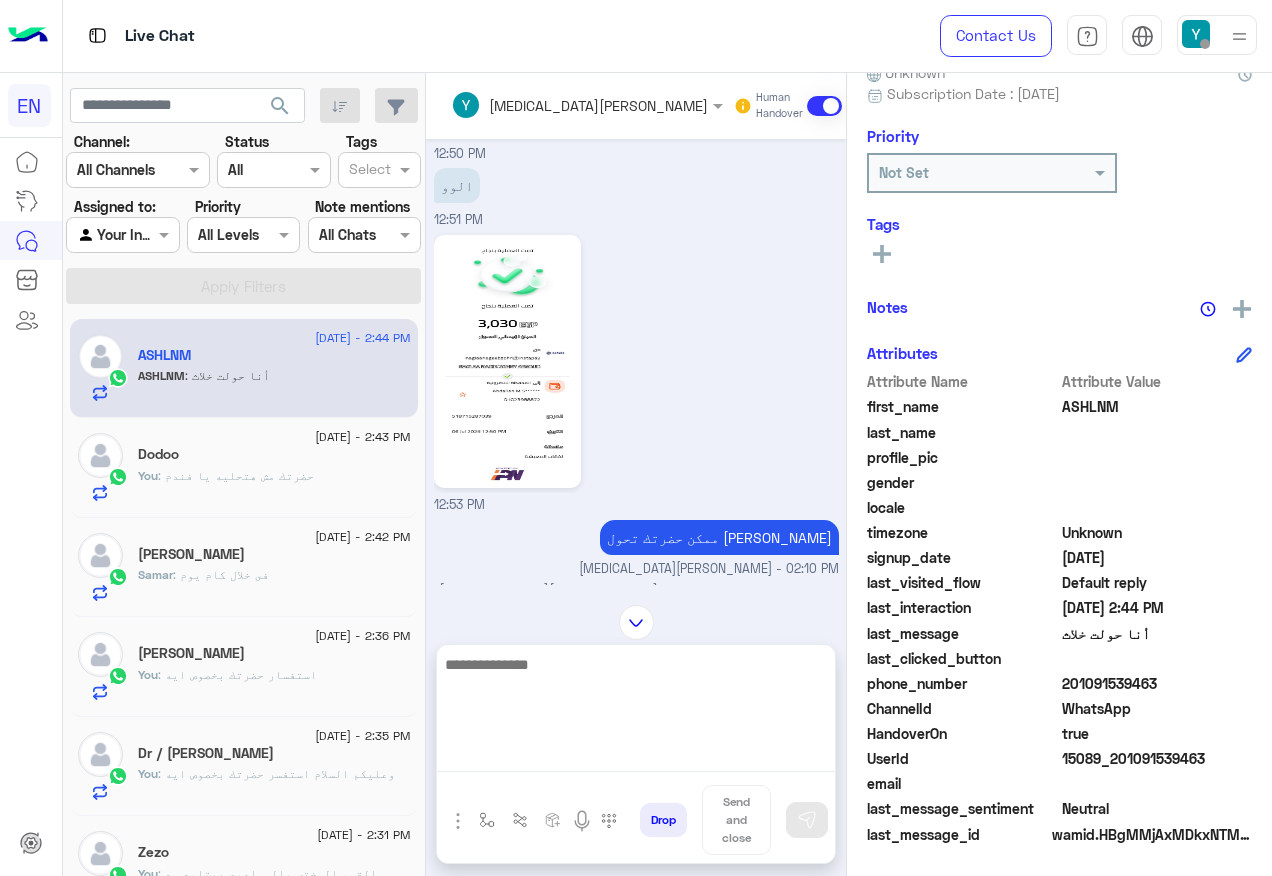 click at bounding box center [636, 712] 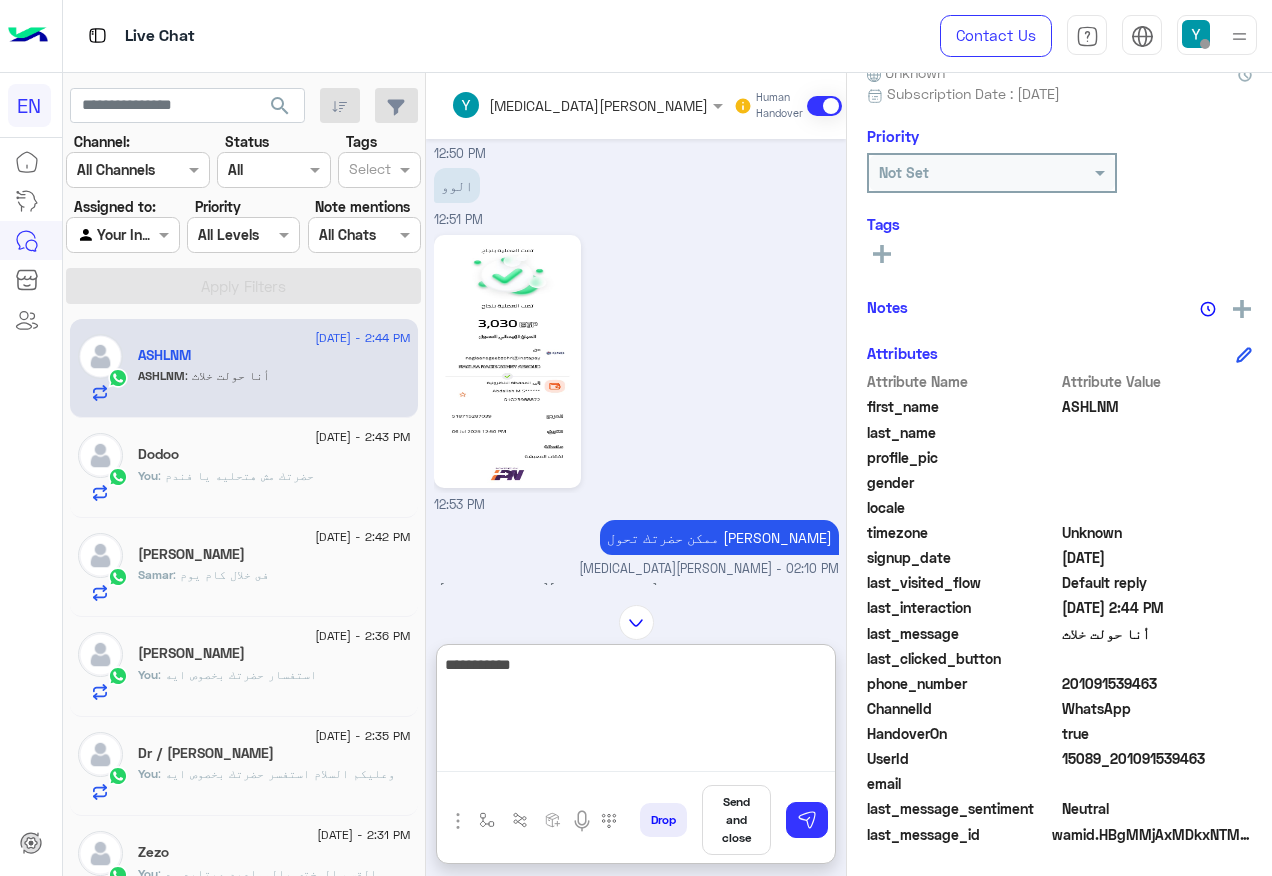type on "**********" 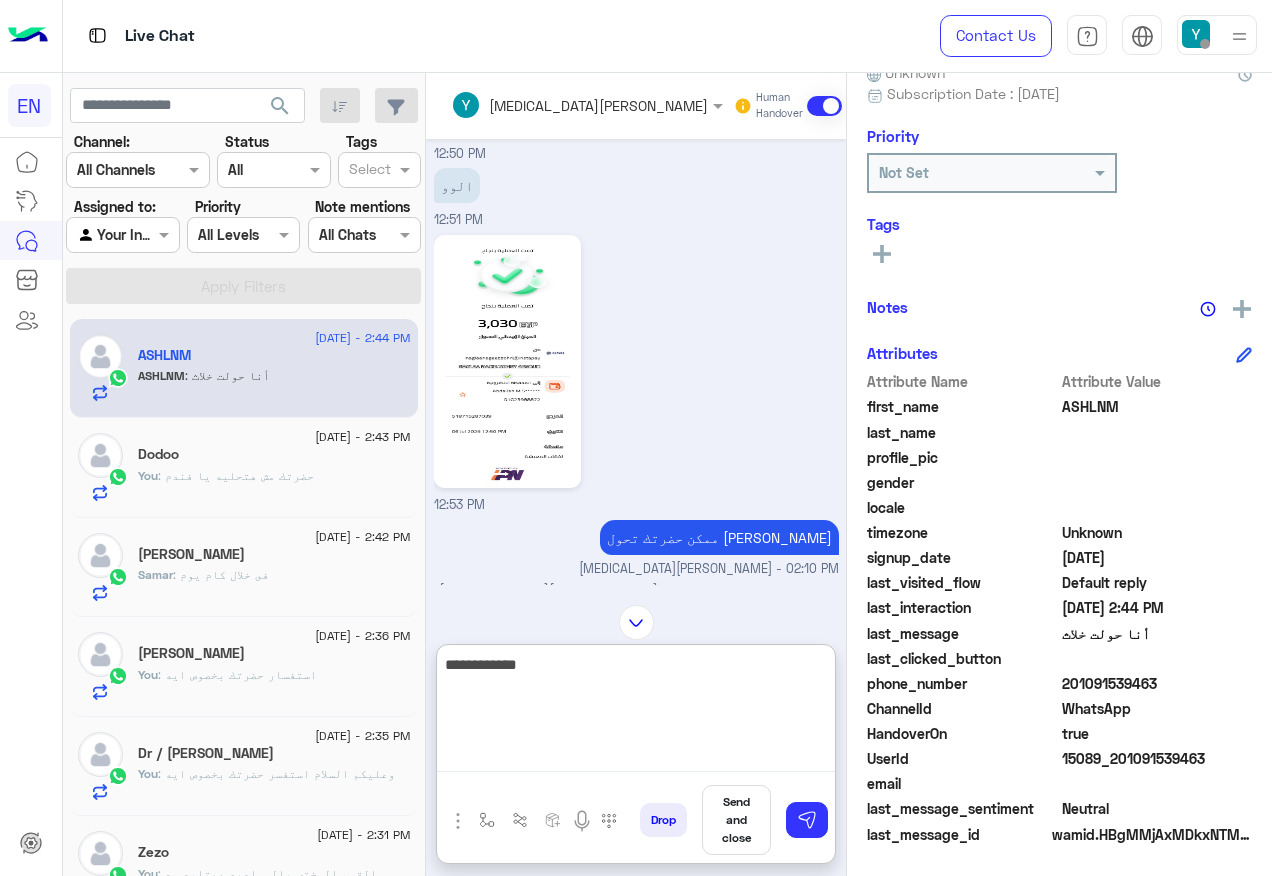 type 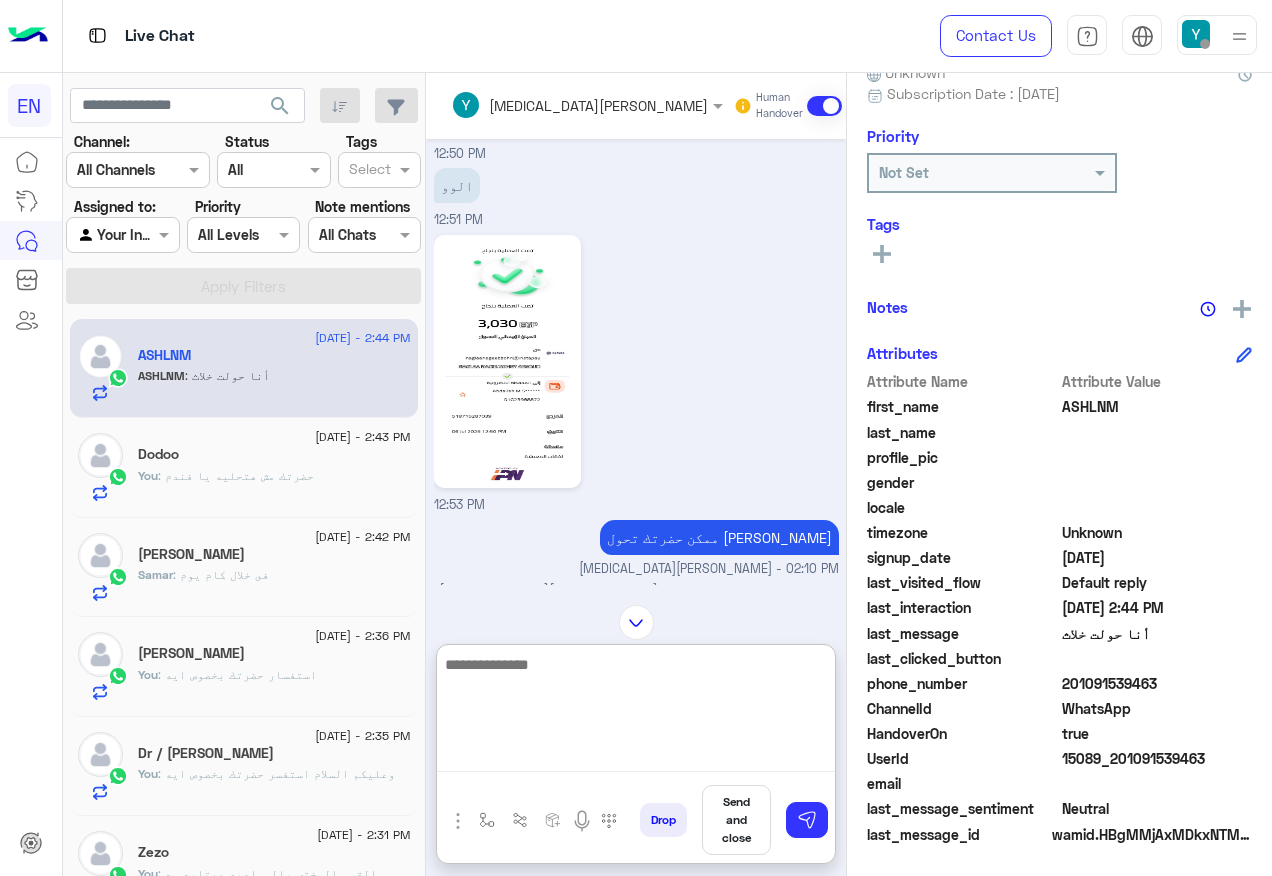 scroll, scrollTop: 1255, scrollLeft: 0, axis: vertical 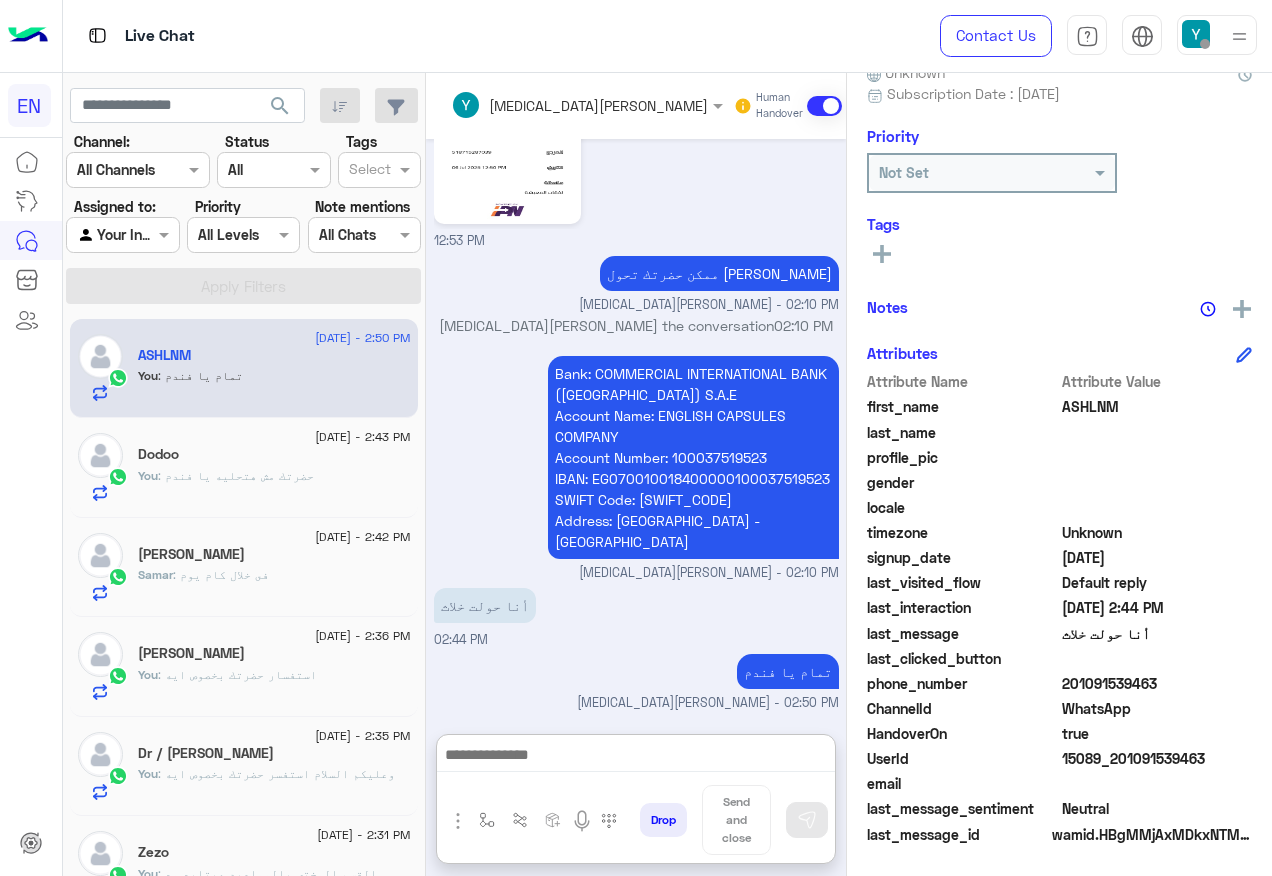 click on "Channel: Channel All Channels Status Channel All Tags Select Assigned to: Agent Filter Your Inbox Priority All Levels All Levels Note mentions Select All Chats Apply Filters" 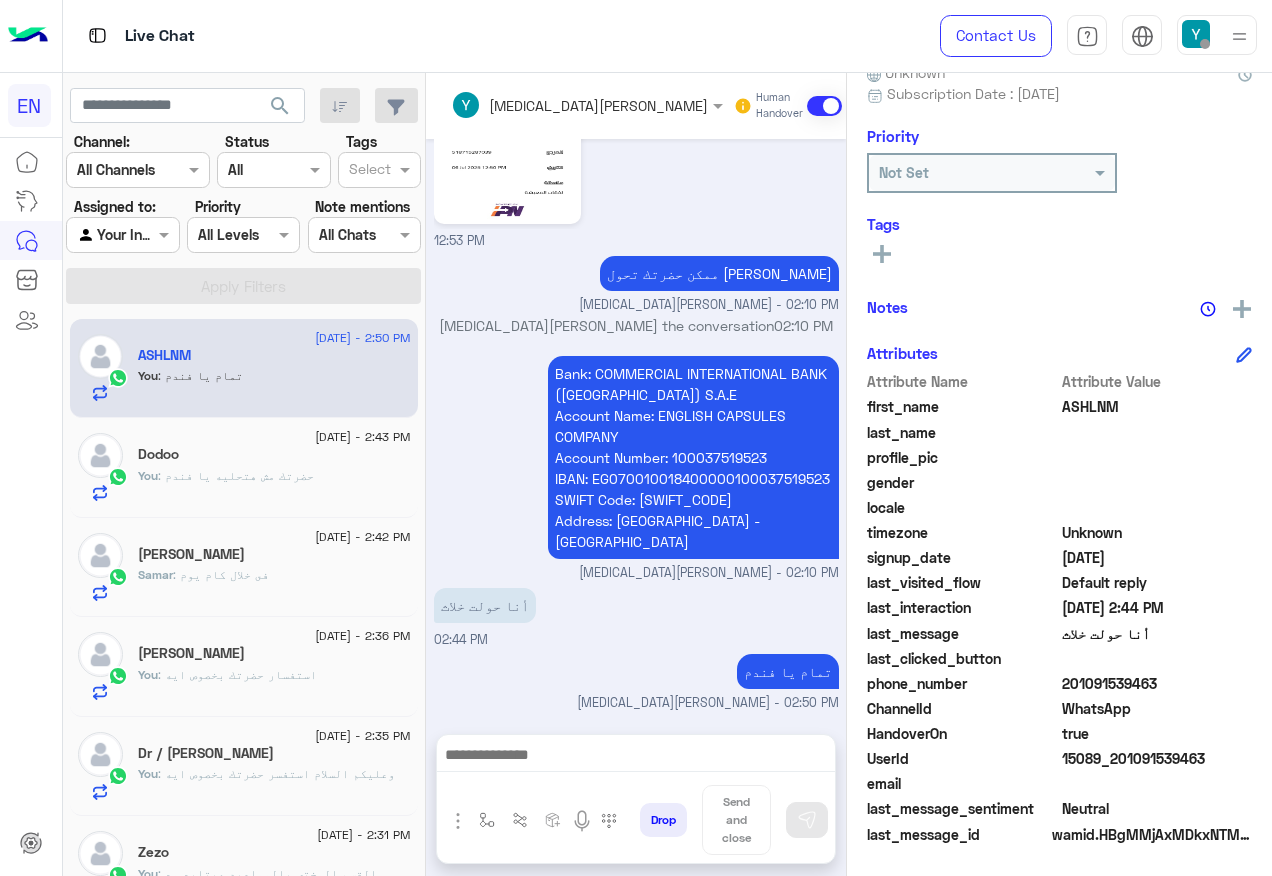 scroll, scrollTop: 1165, scrollLeft: 0, axis: vertical 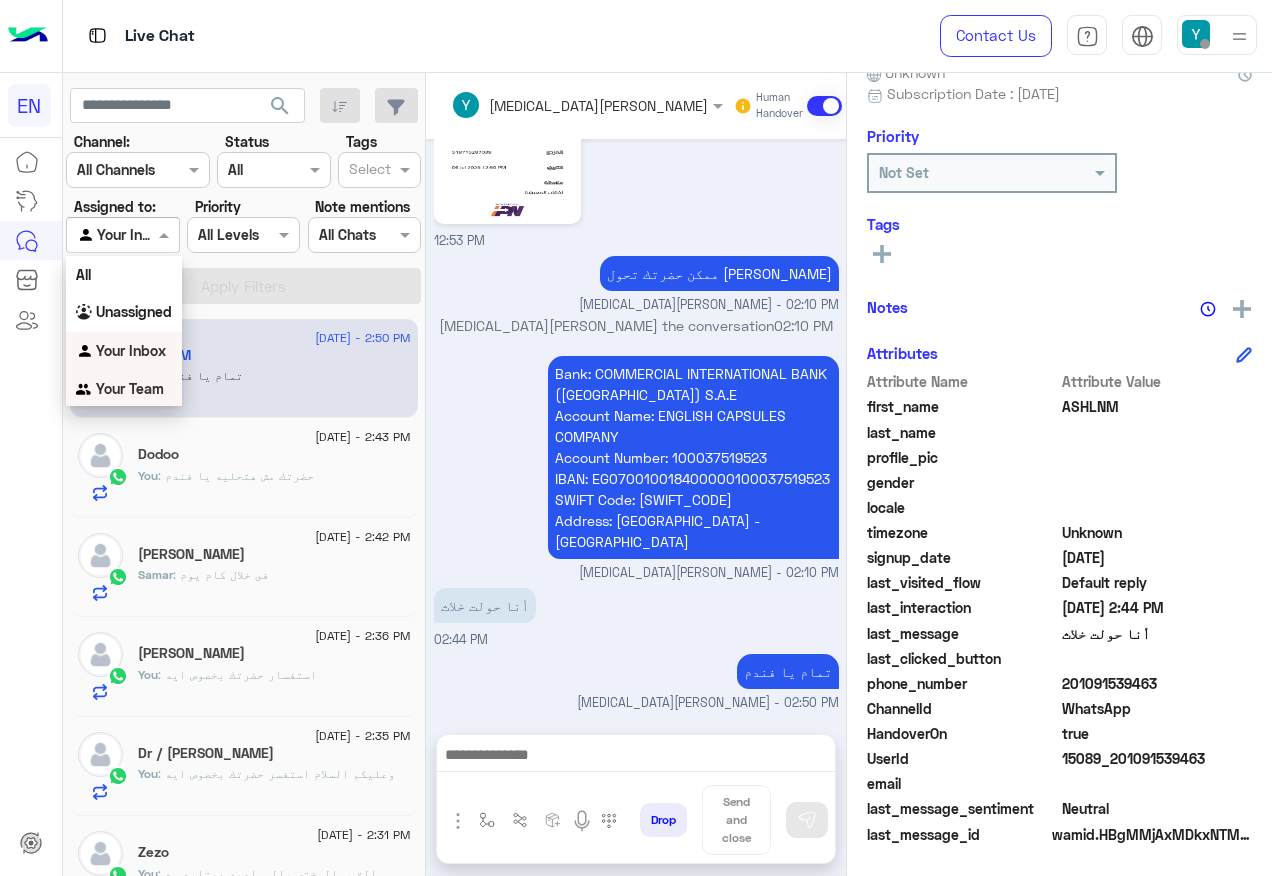 click on "Your Team" at bounding box center [130, 388] 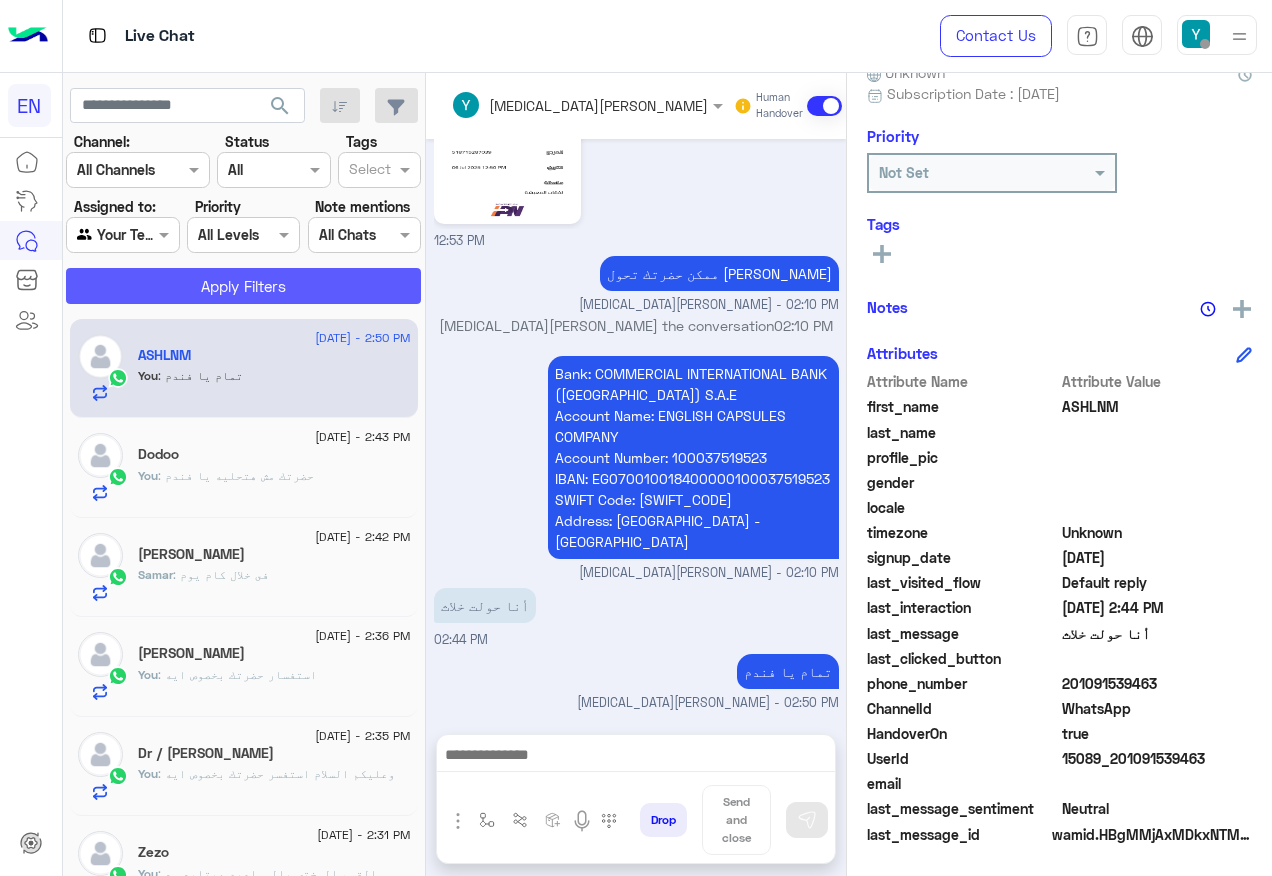 click on "Apply Filters" 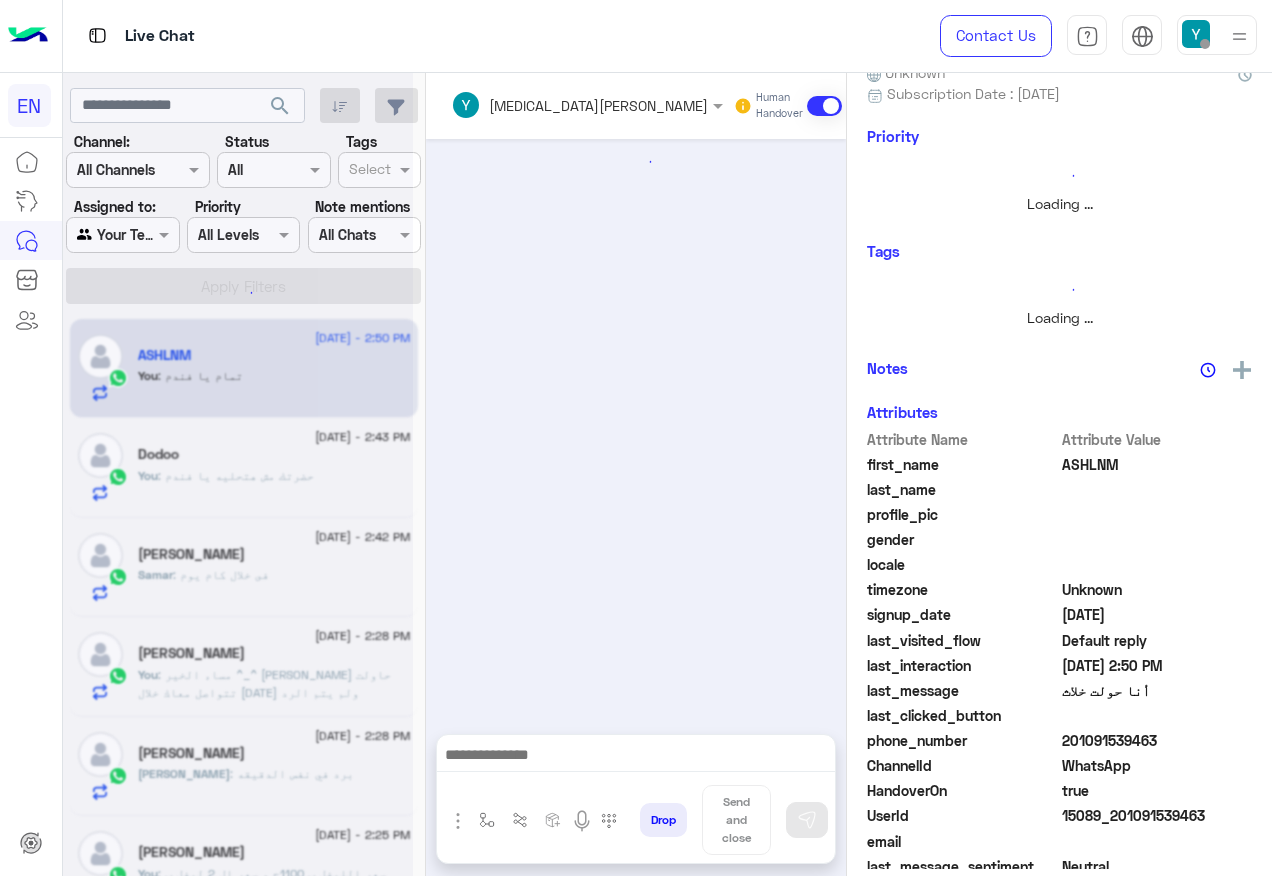scroll, scrollTop: 0, scrollLeft: 0, axis: both 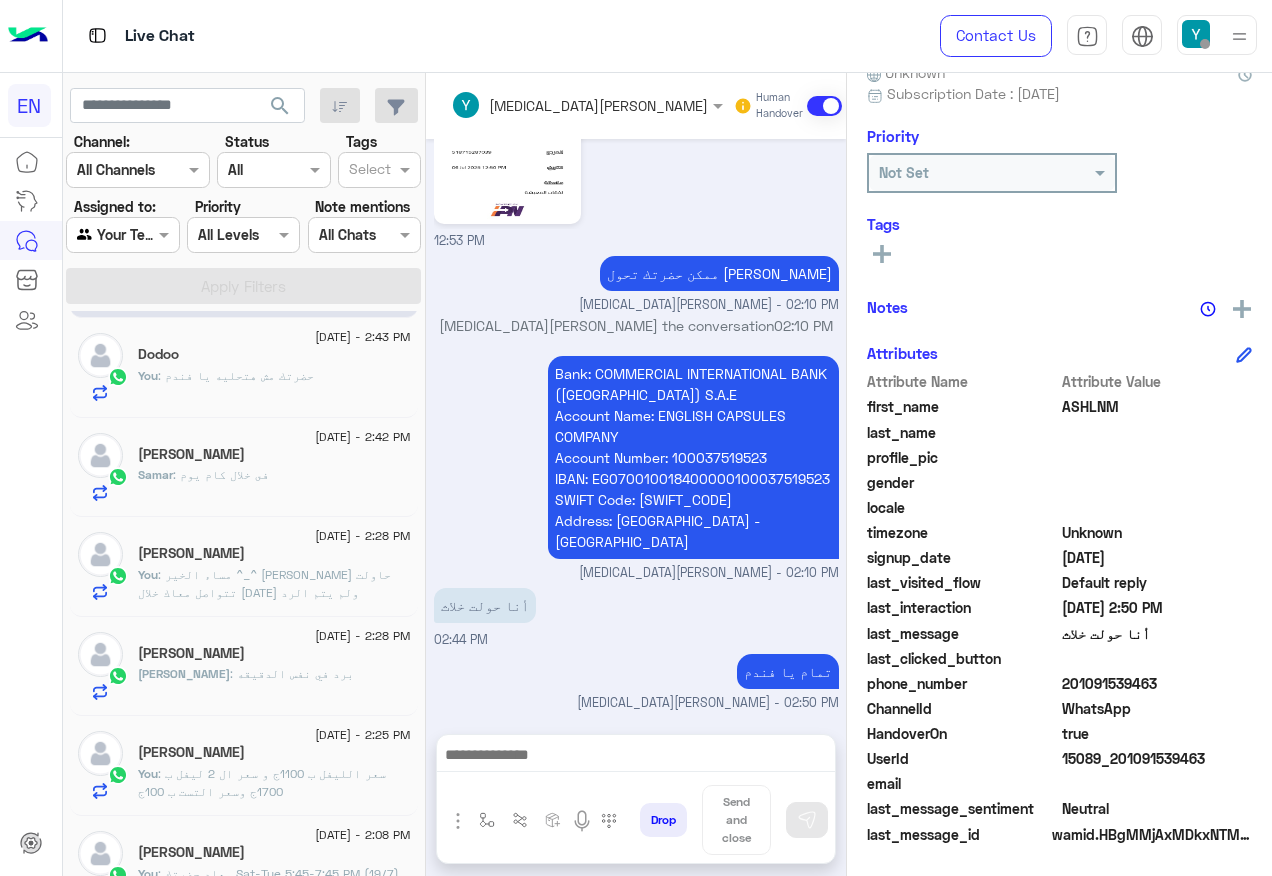 click at bounding box center [100, 235] 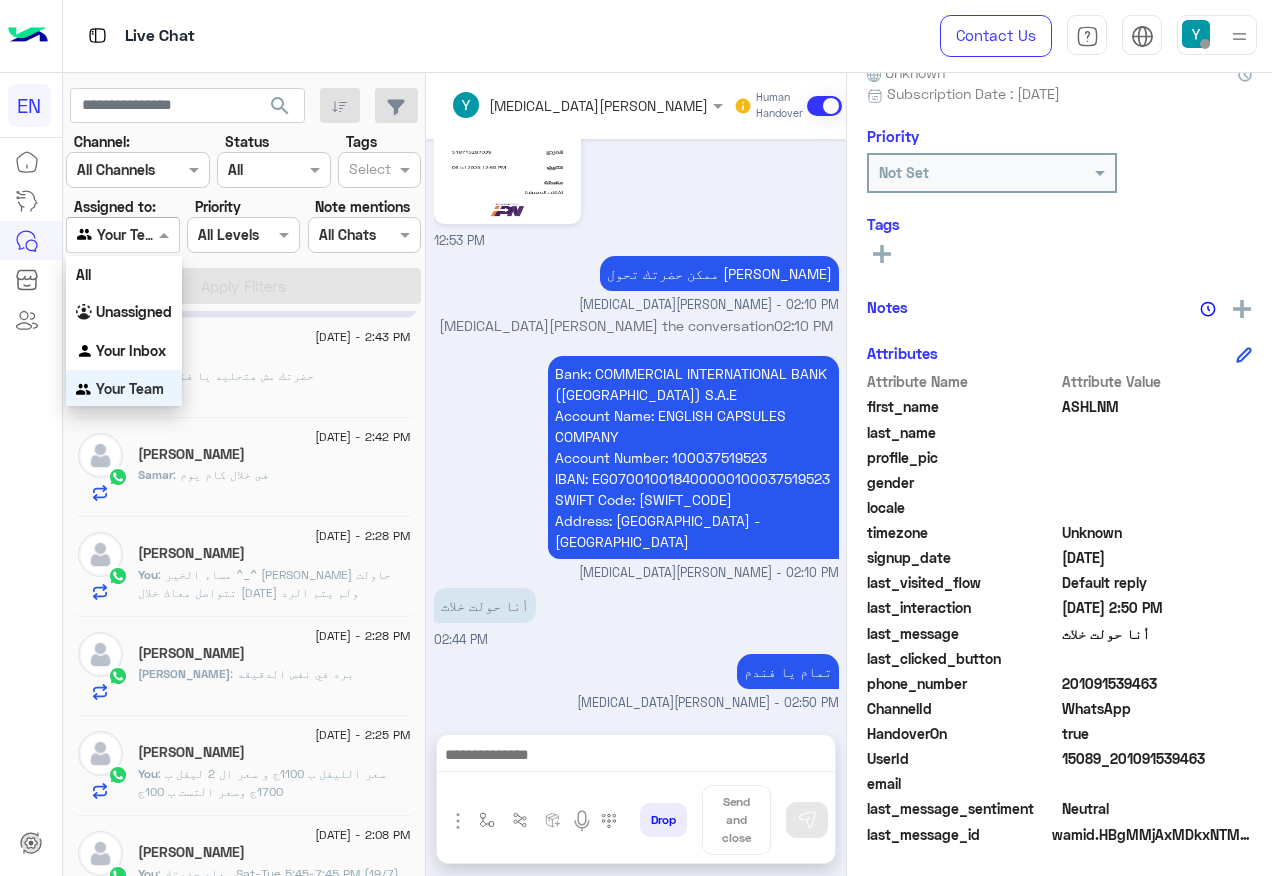 scroll, scrollTop: 3, scrollLeft: 0, axis: vertical 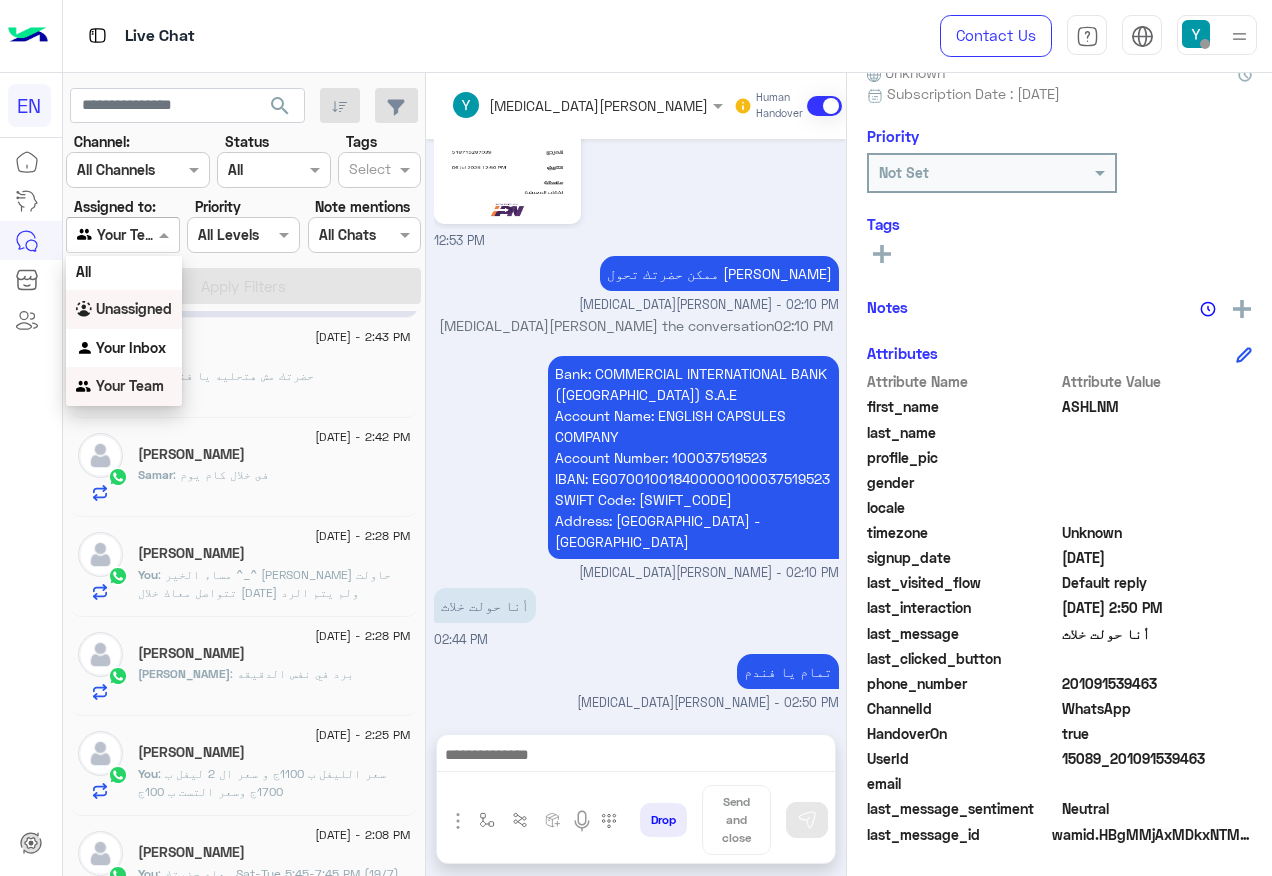 click on "Unassigned" at bounding box center [124, 309] 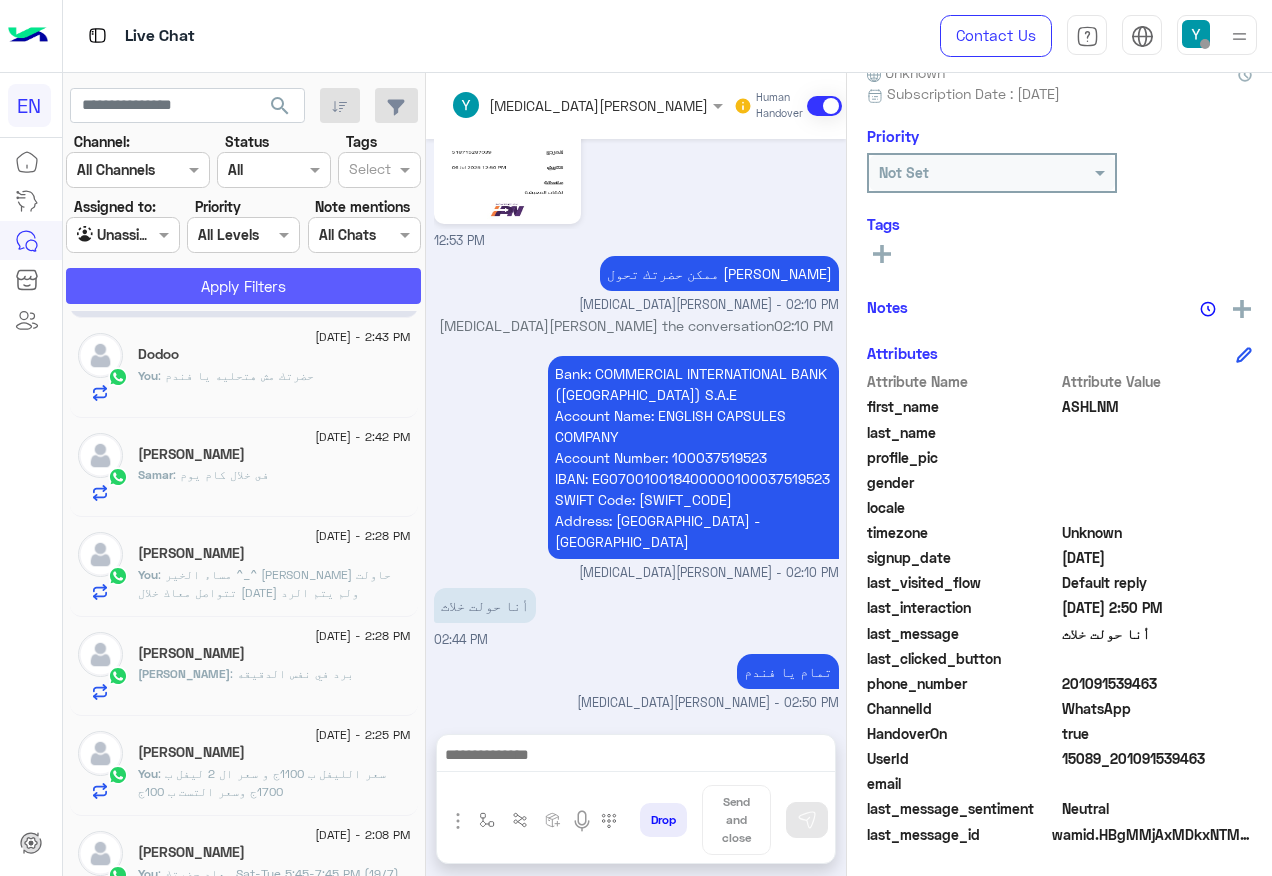 click on "Apply Filters" 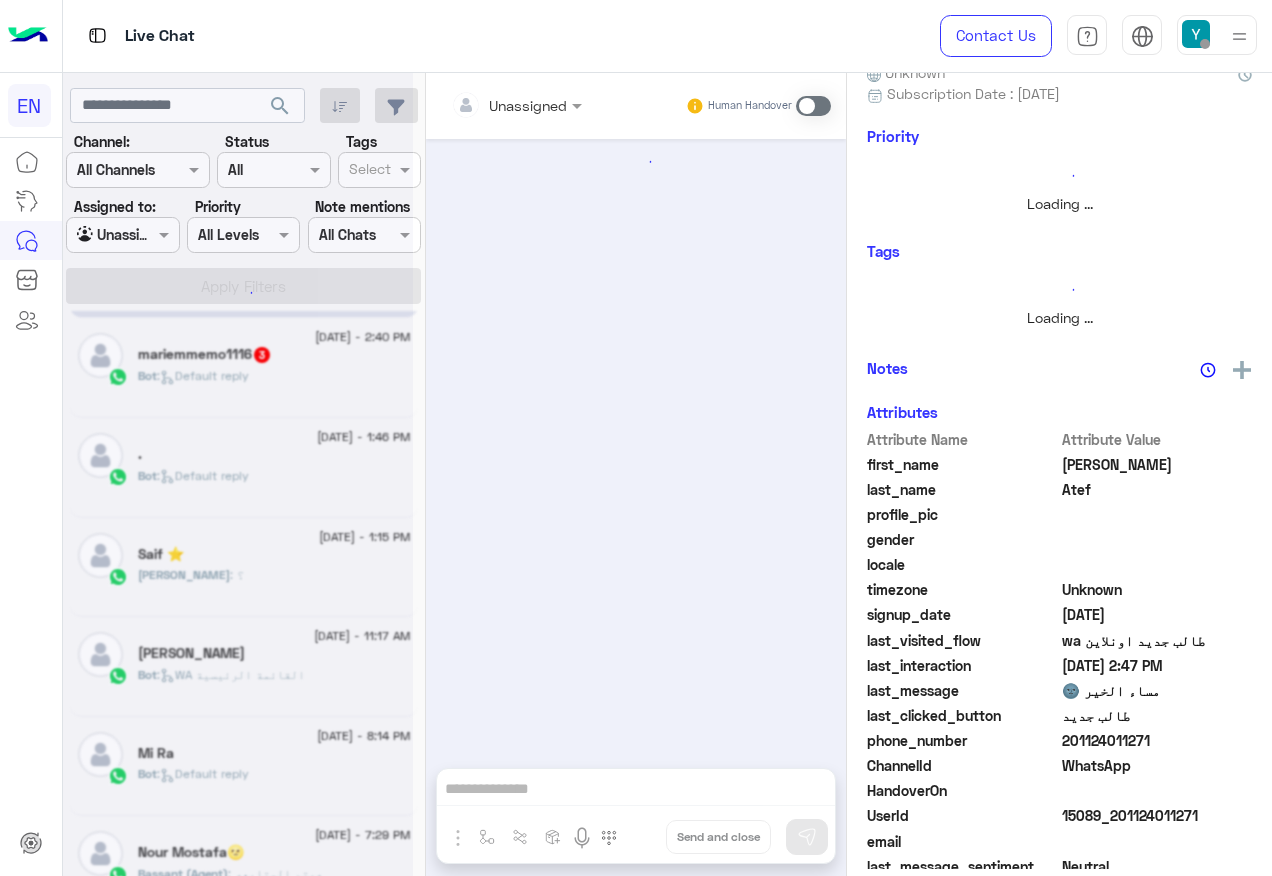 scroll, scrollTop: 0, scrollLeft: 0, axis: both 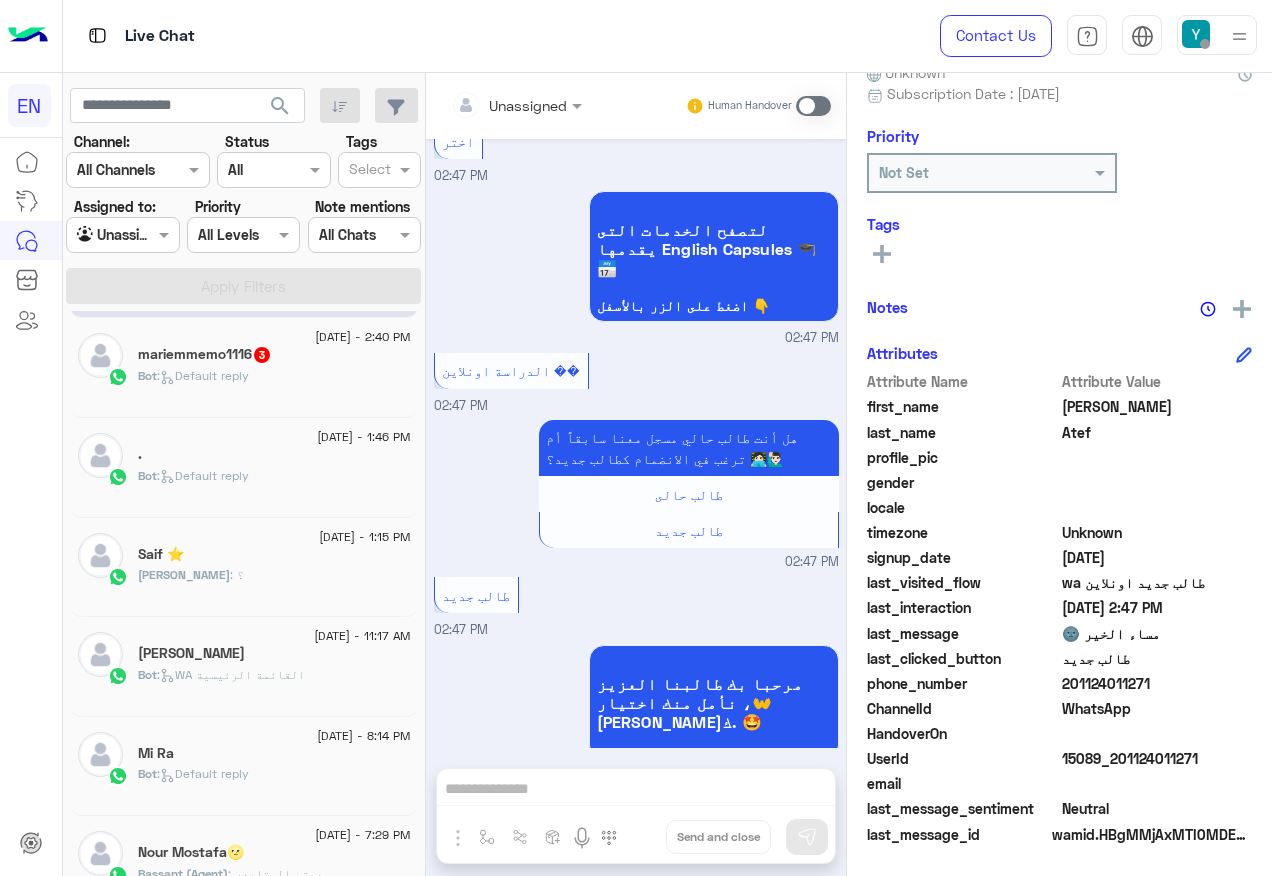 click on "Unassigned" at bounding box center [509, 105] 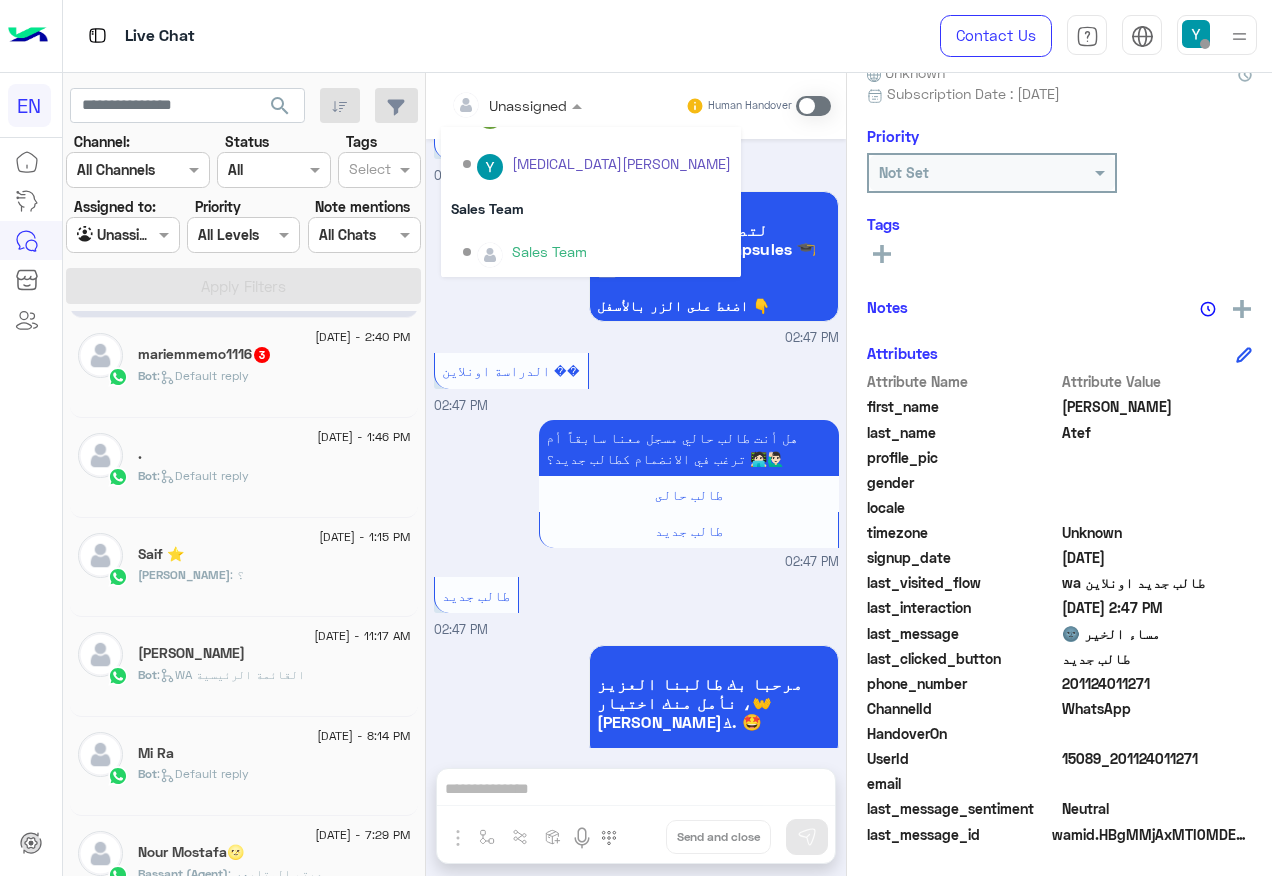 scroll, scrollTop: 332, scrollLeft: 0, axis: vertical 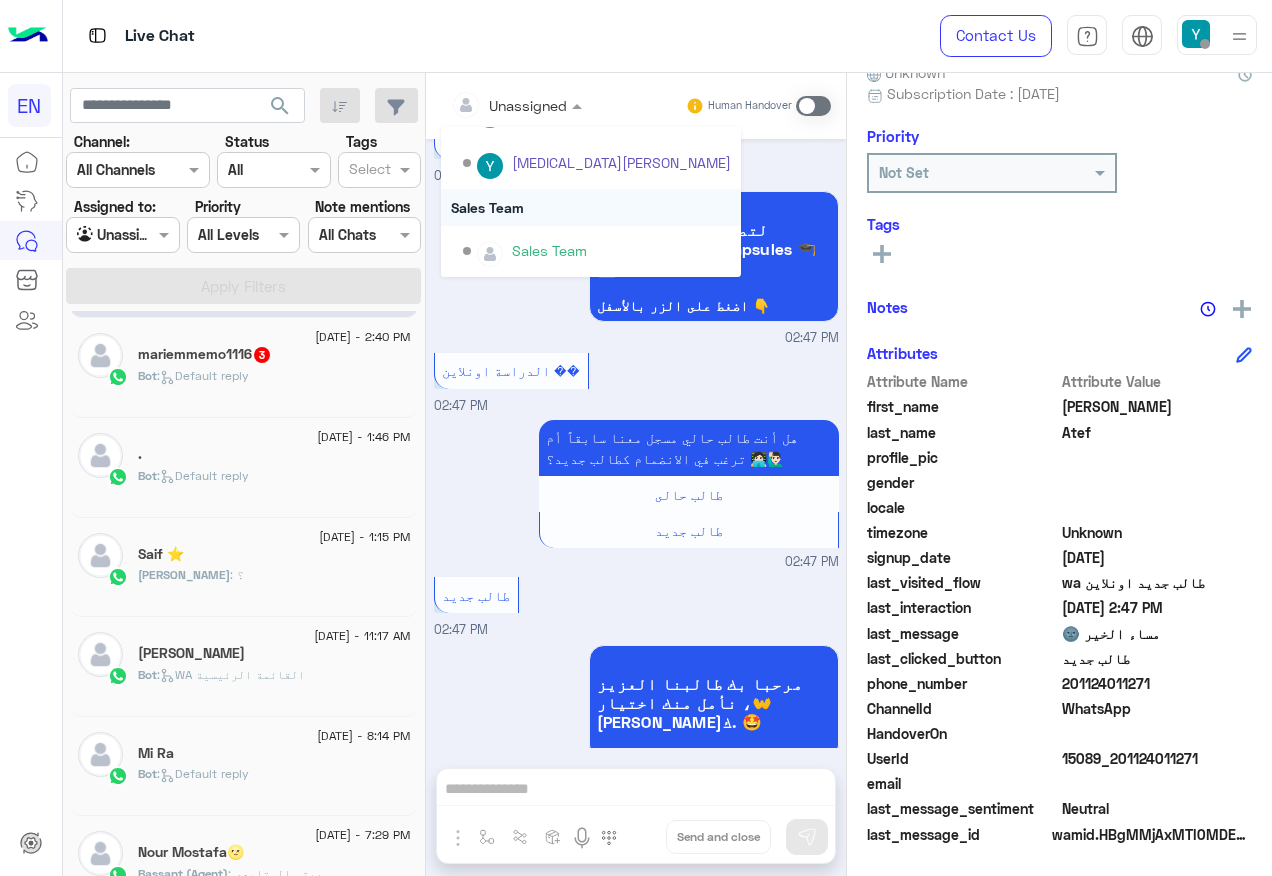 click on "Sales Team" at bounding box center (591, 207) 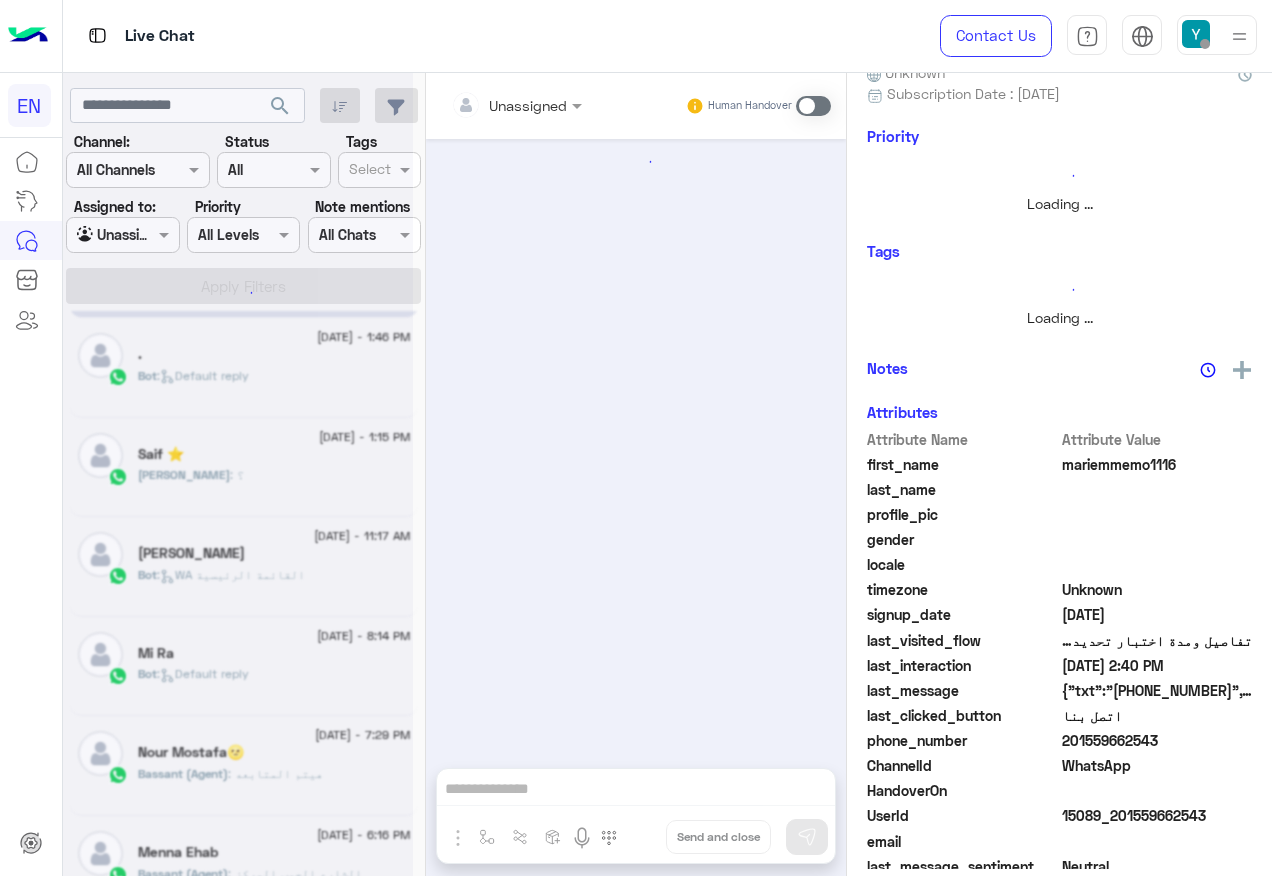 scroll, scrollTop: 0, scrollLeft: 0, axis: both 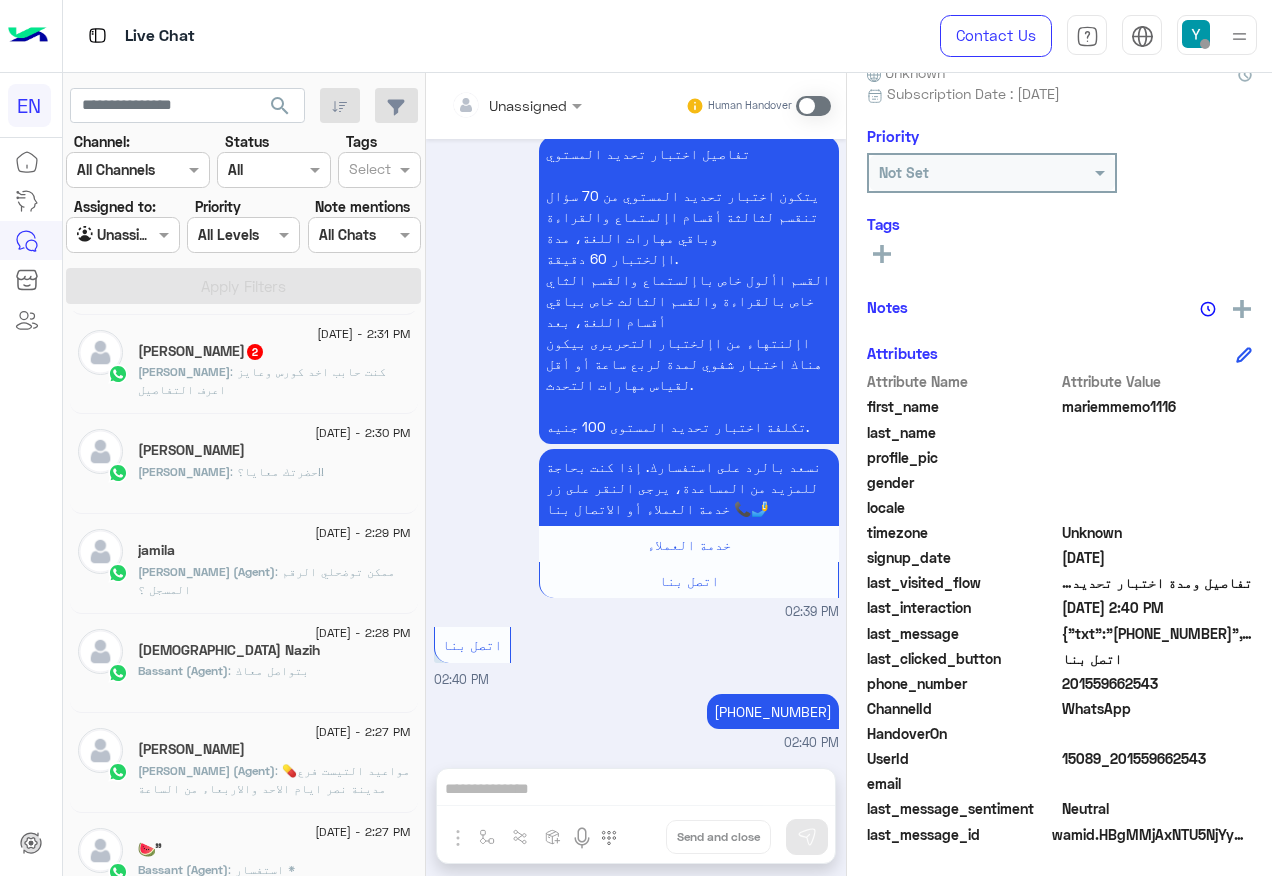 click on "Yousef   2" 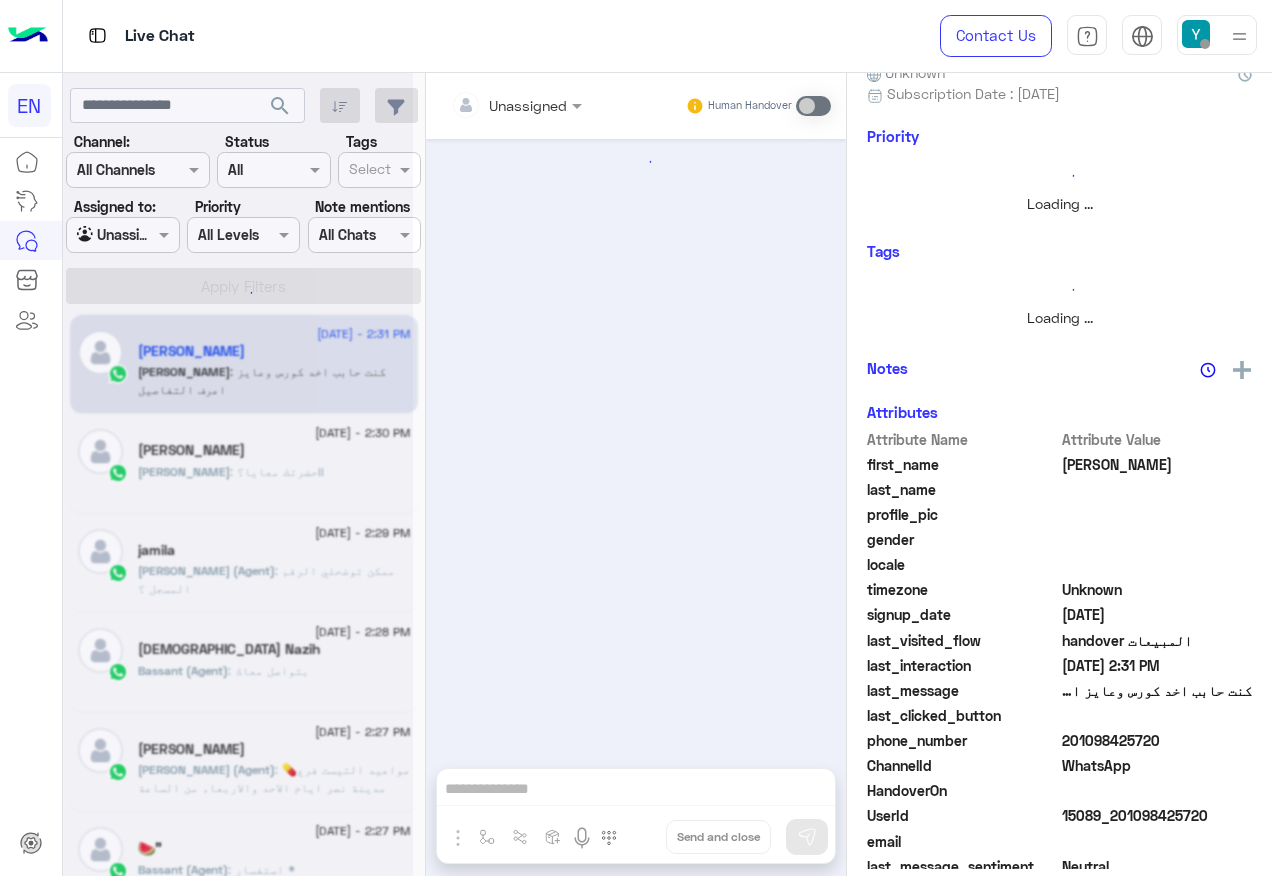 scroll, scrollTop: 0, scrollLeft: 0, axis: both 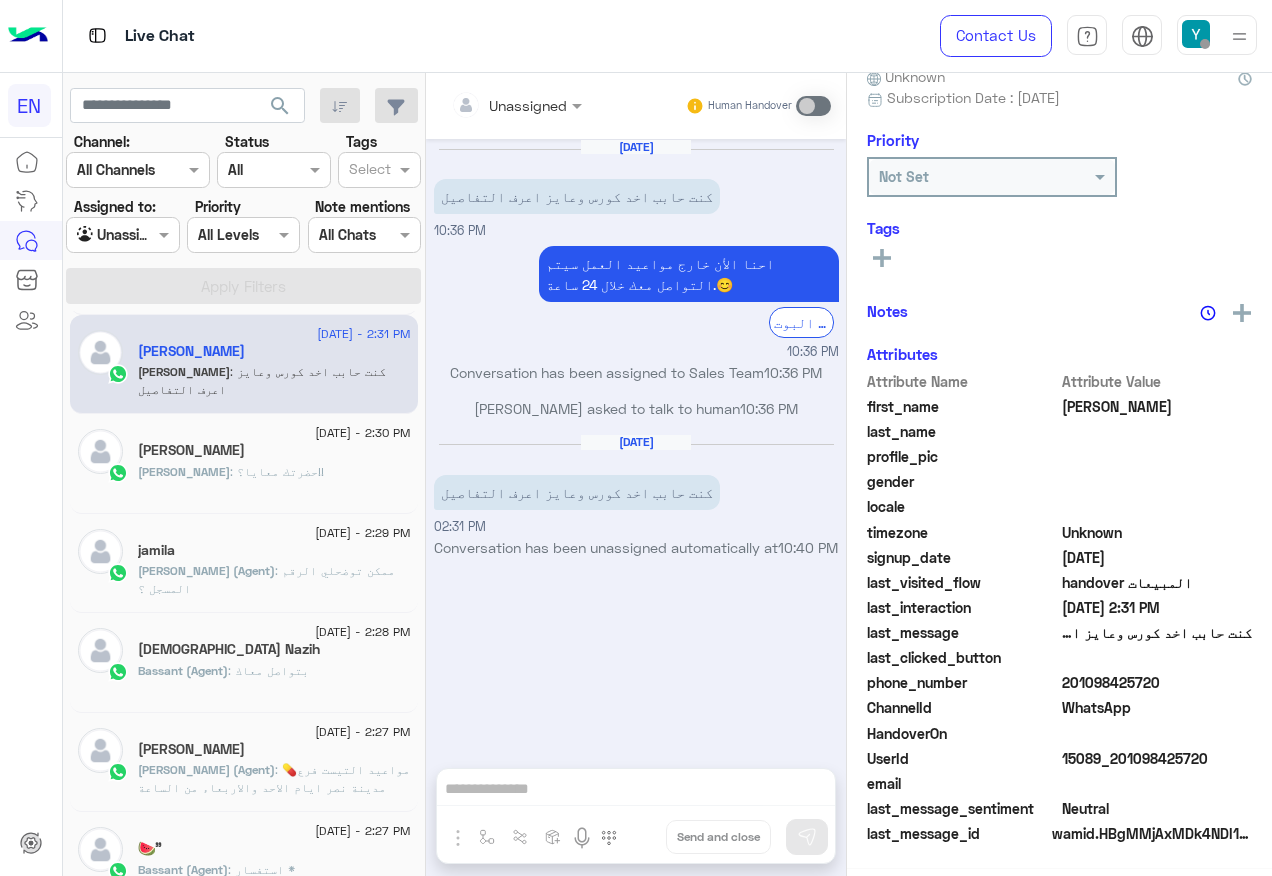 click at bounding box center (491, 105) 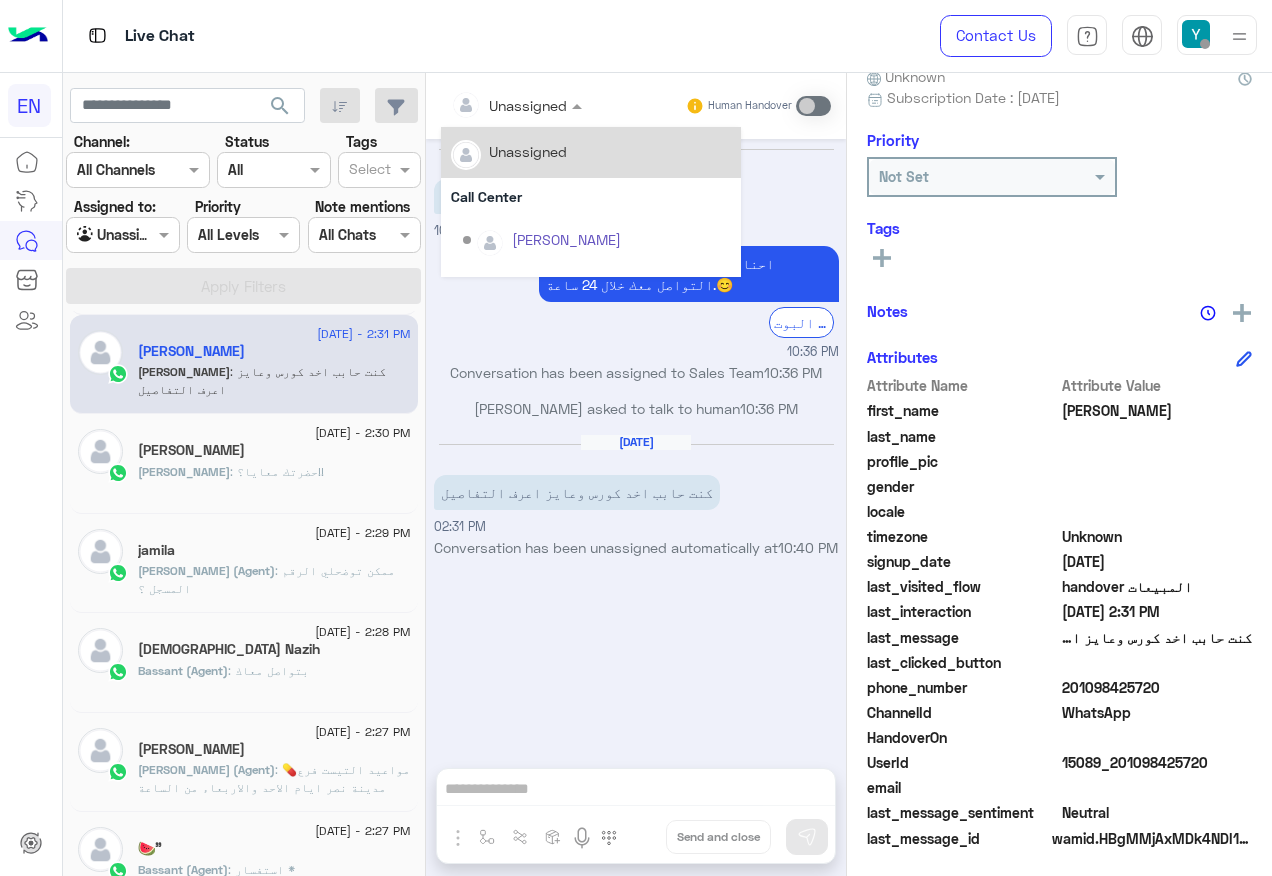 scroll, scrollTop: 63, scrollLeft: 0, axis: vertical 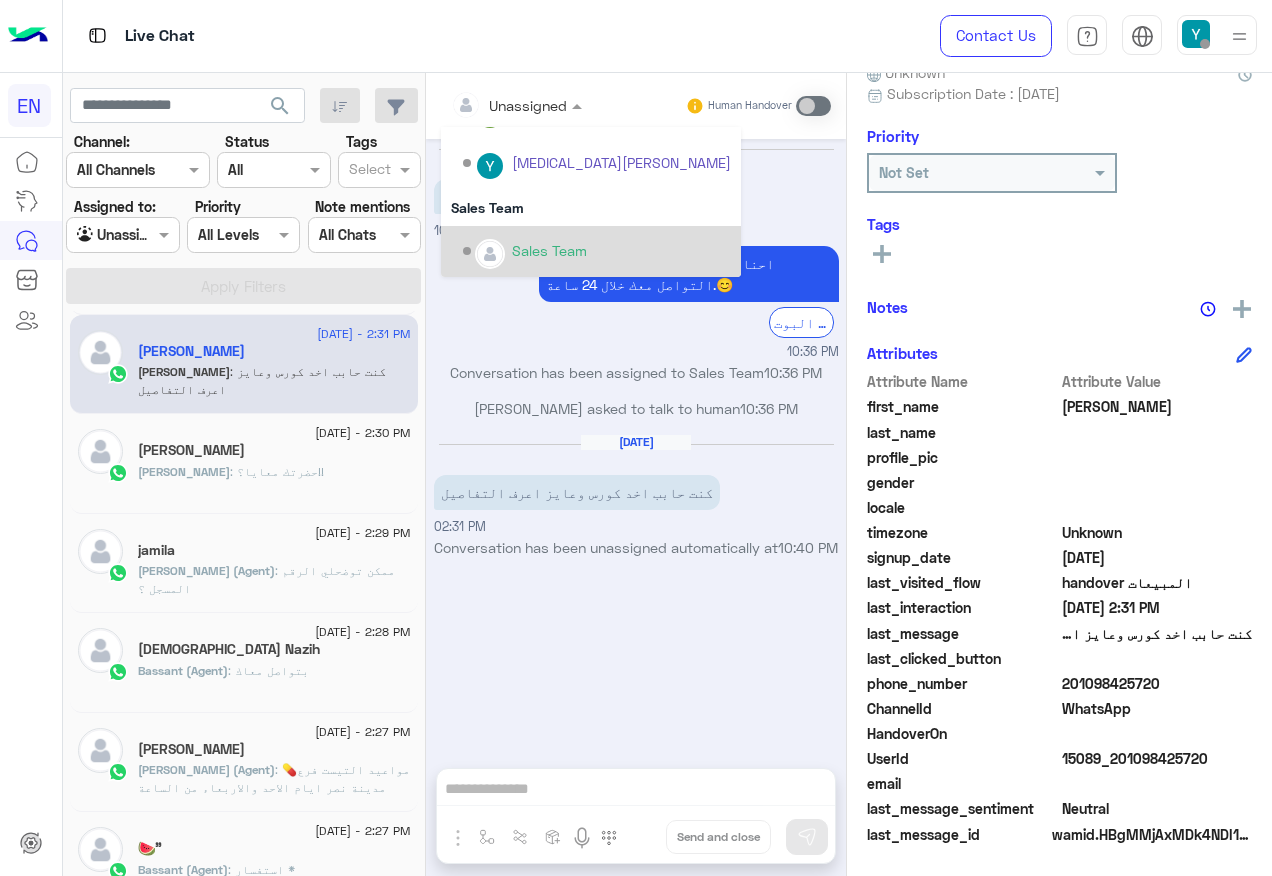click on "Sales Team" at bounding box center (549, 250) 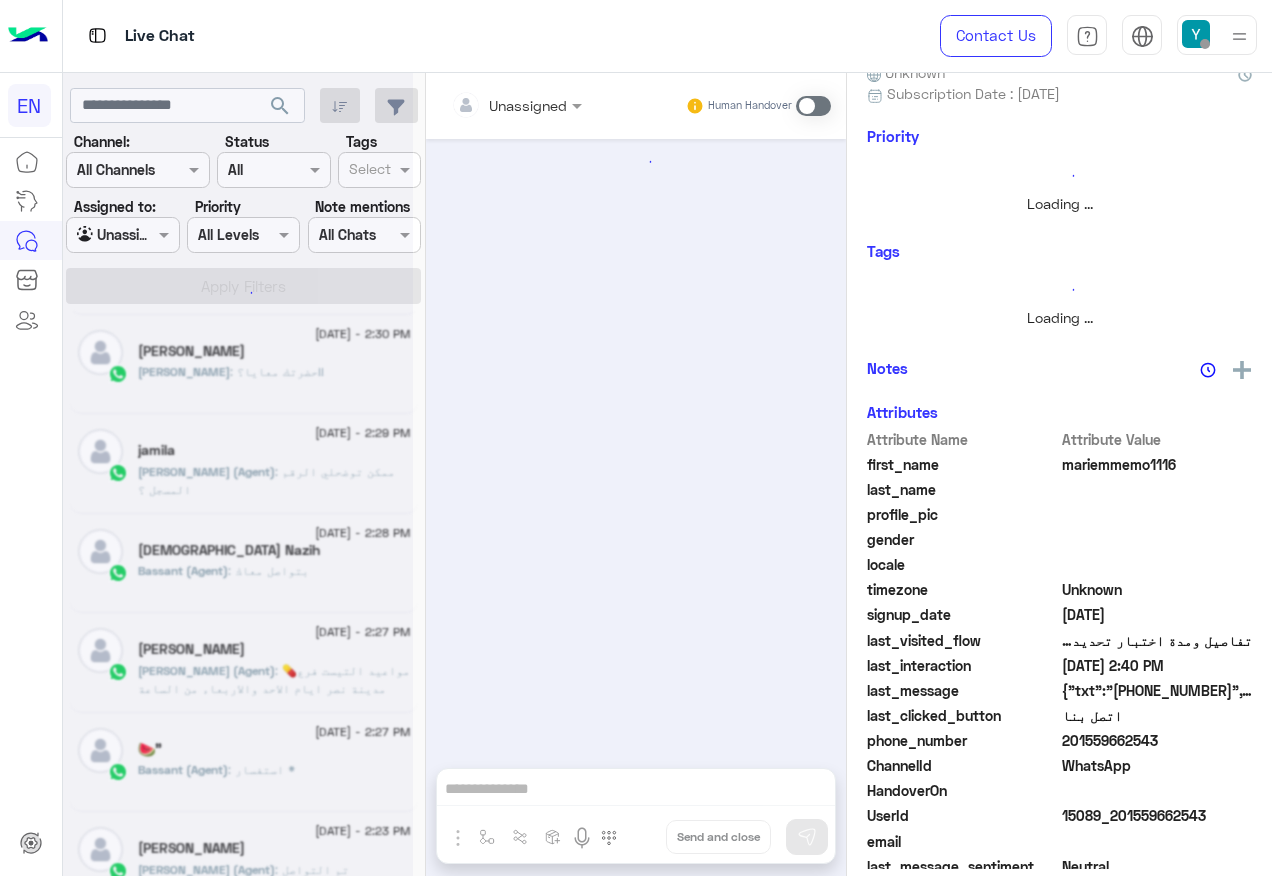 scroll, scrollTop: 197, scrollLeft: 0, axis: vertical 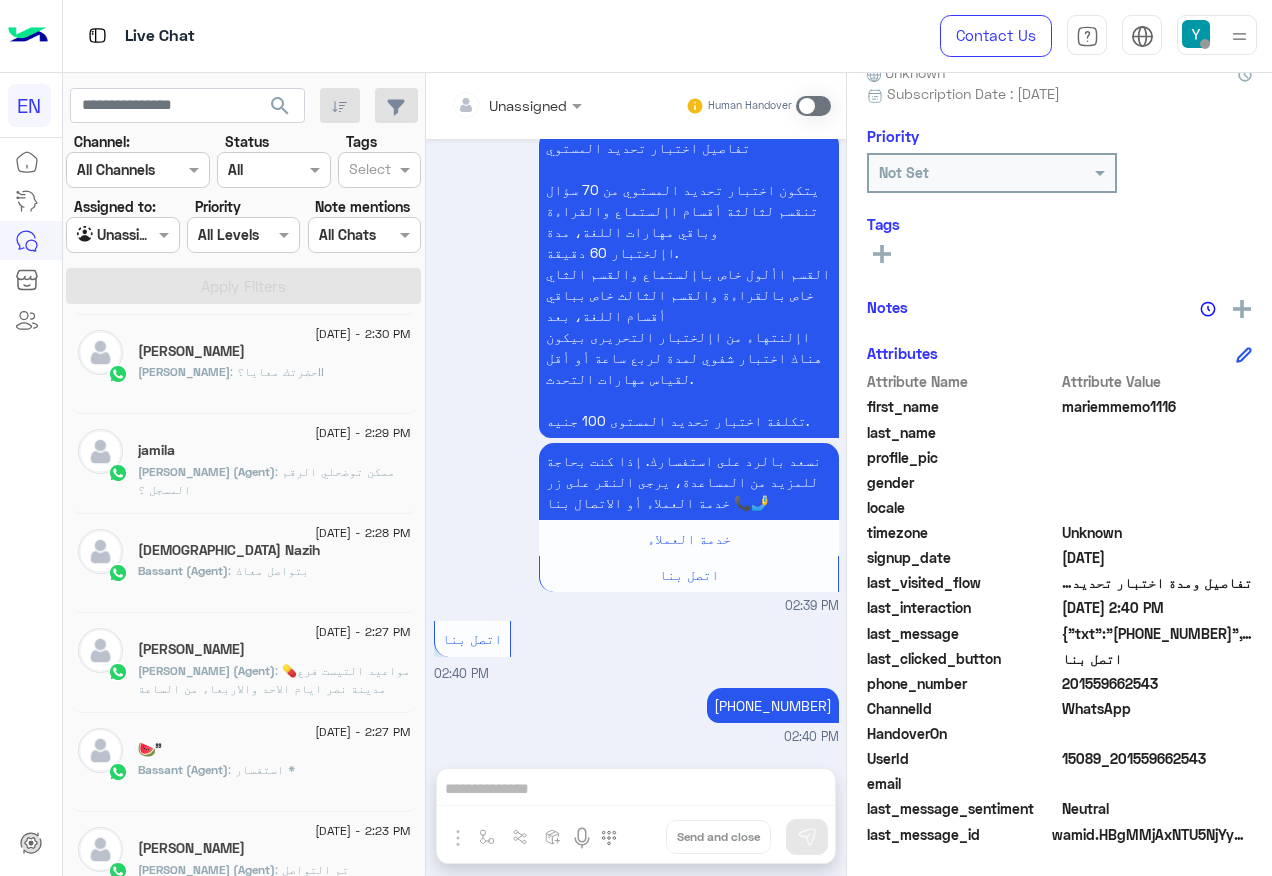 click on ": حضرتك معايا؟!!" 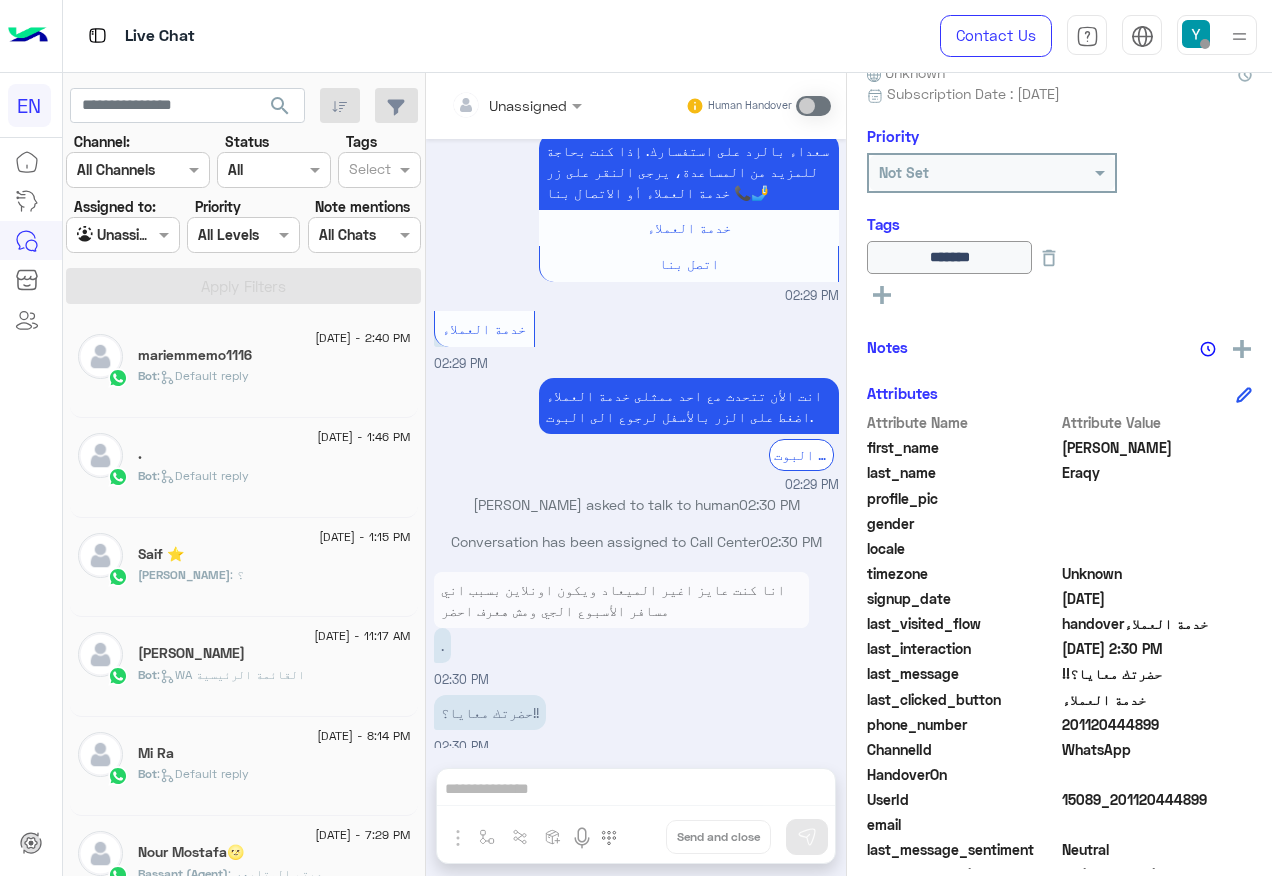 click on "6 July - 2:40 PM  mariemmemo1116   Bot :   Default reply" 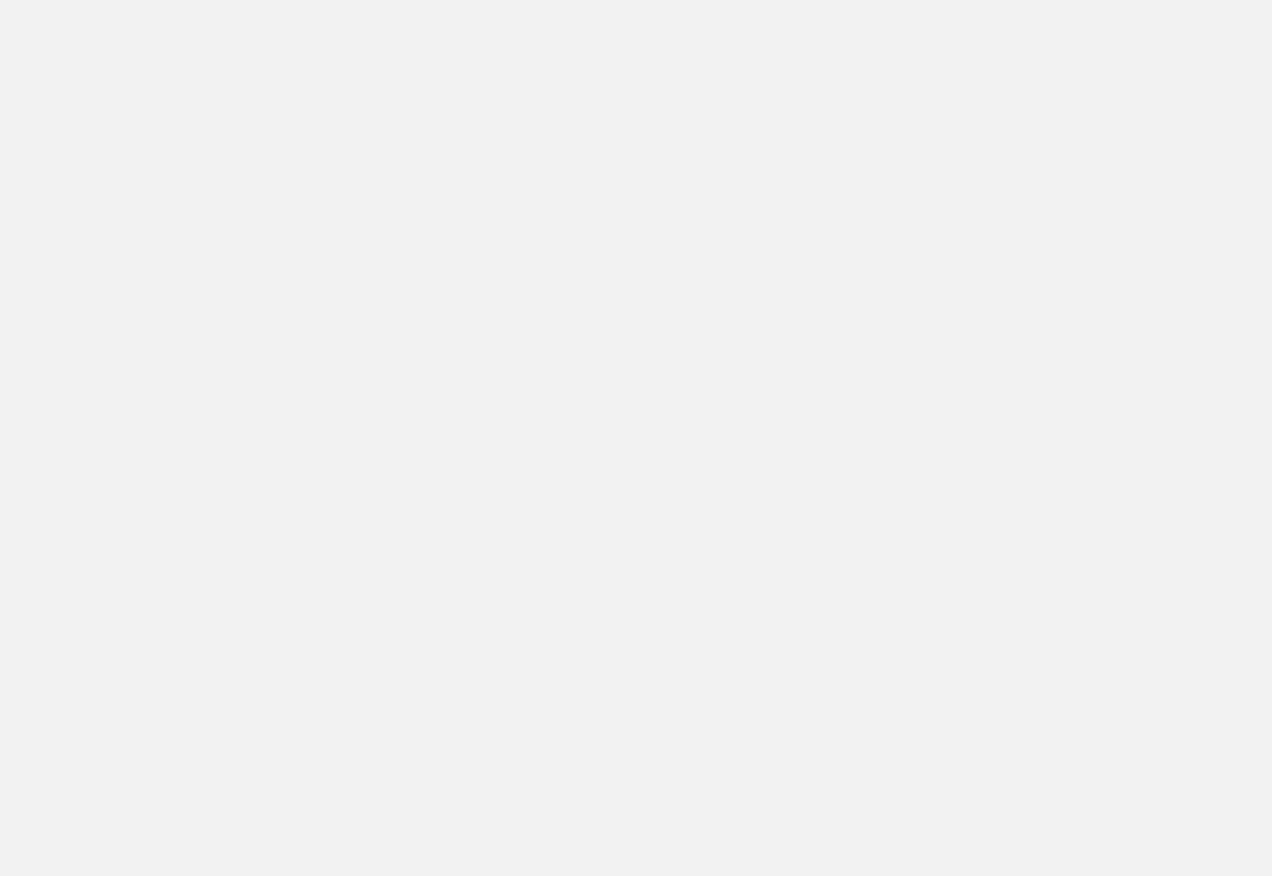 scroll, scrollTop: 0, scrollLeft: 0, axis: both 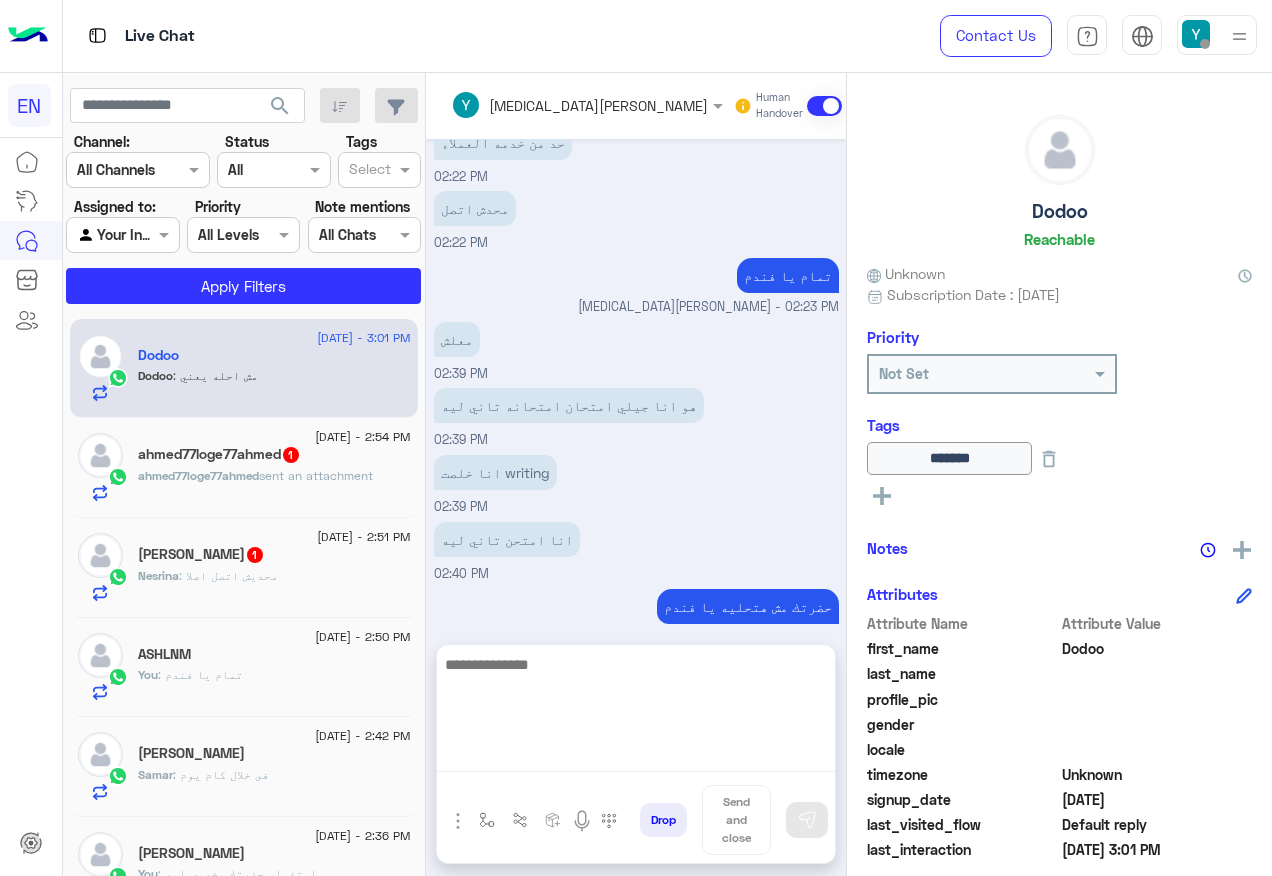 click at bounding box center [636, 712] 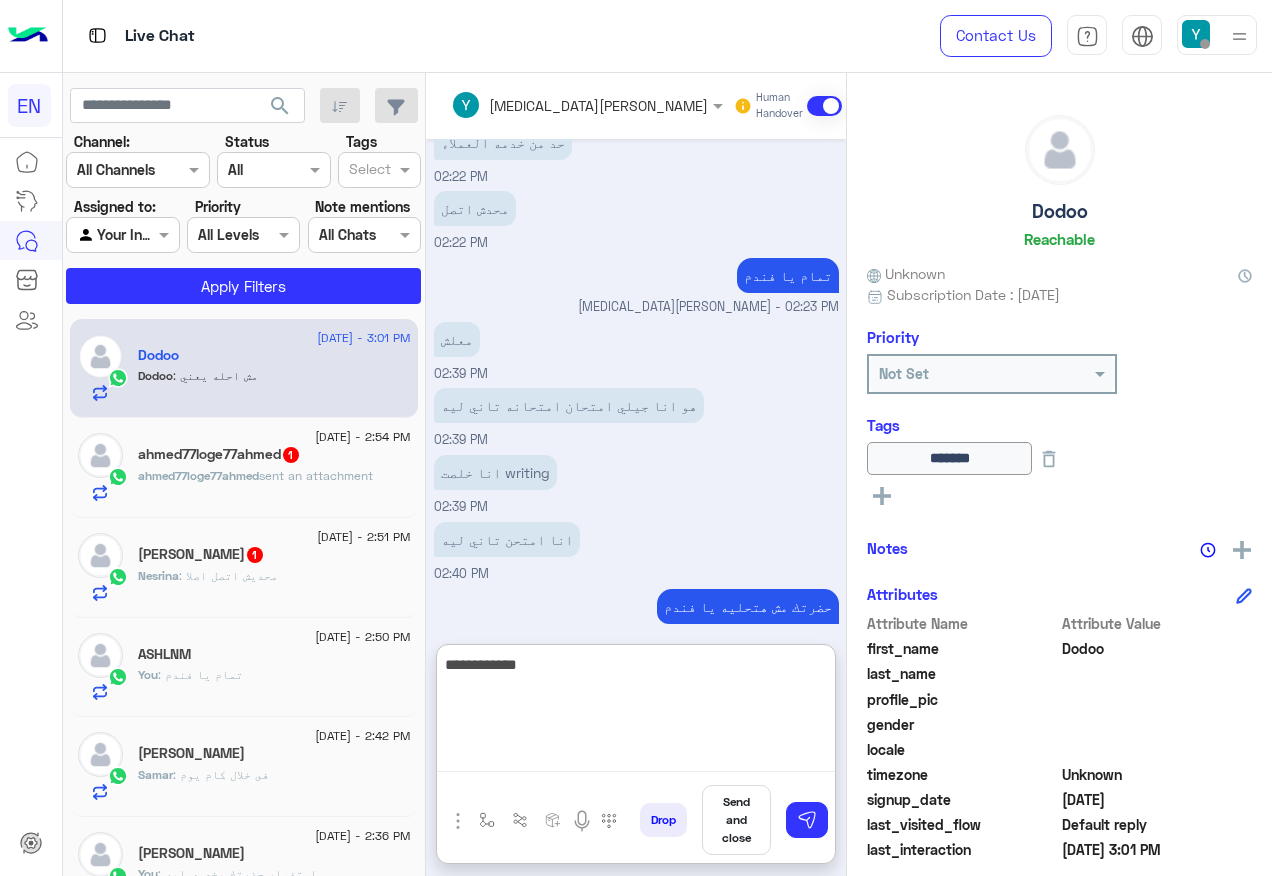 type on "**********" 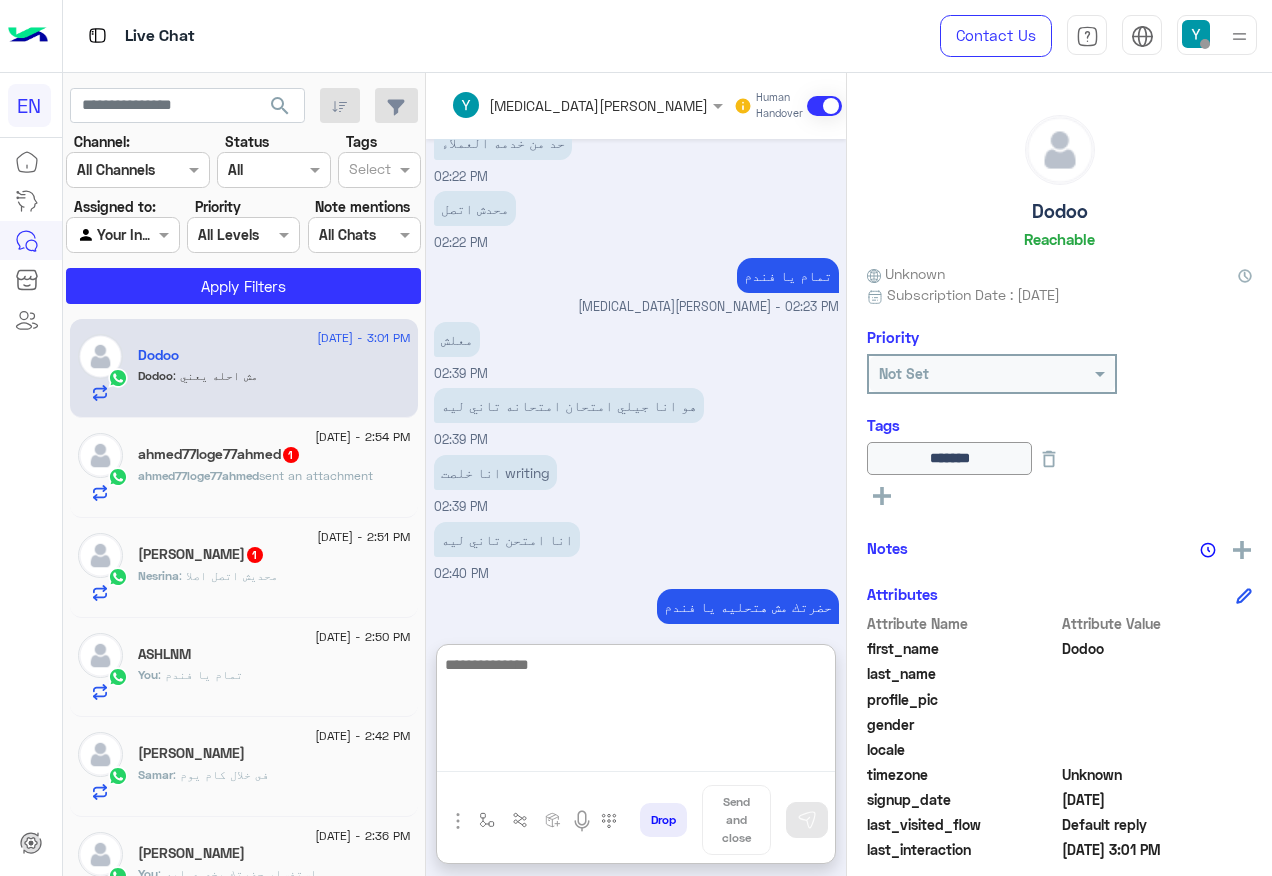scroll, scrollTop: 1020, scrollLeft: 0, axis: vertical 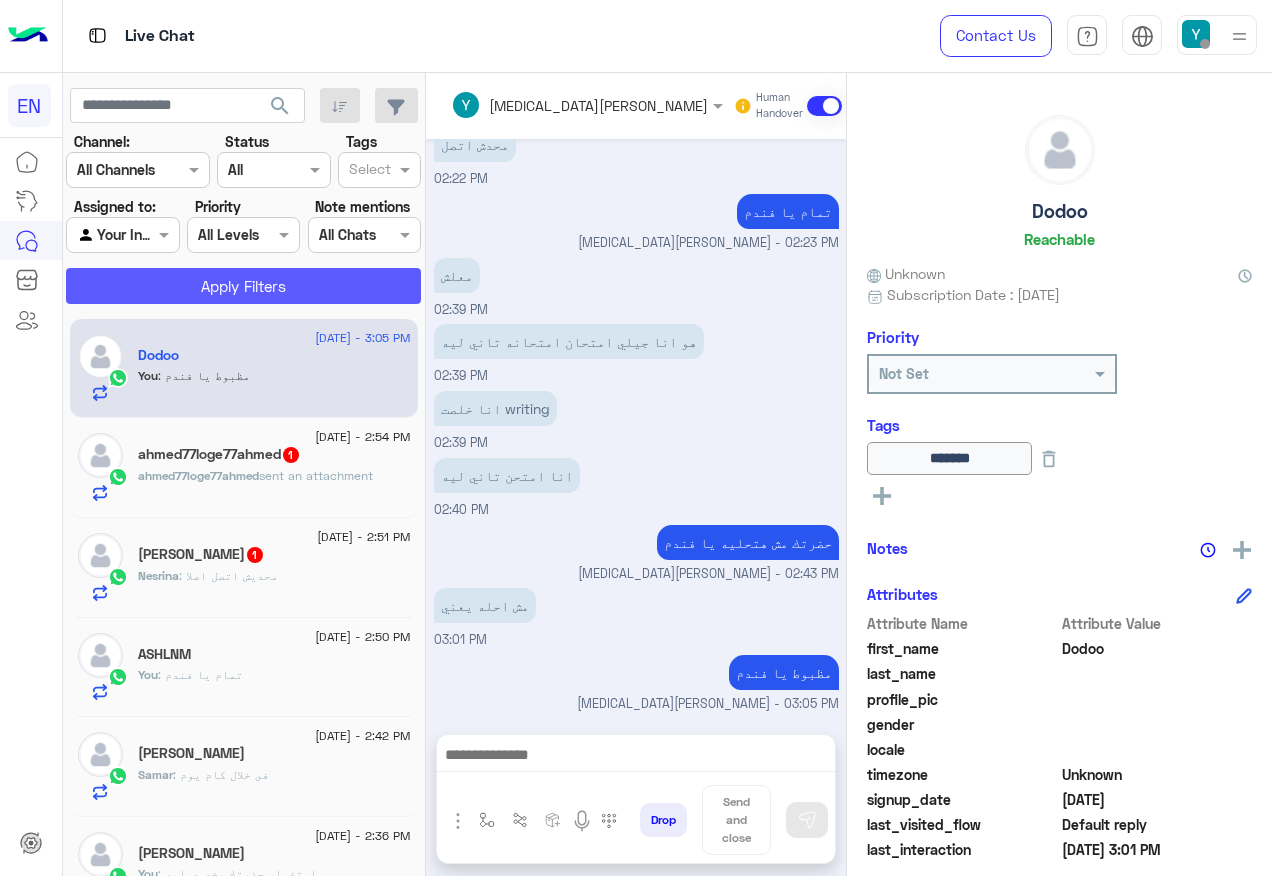 click on "Apply Filters" 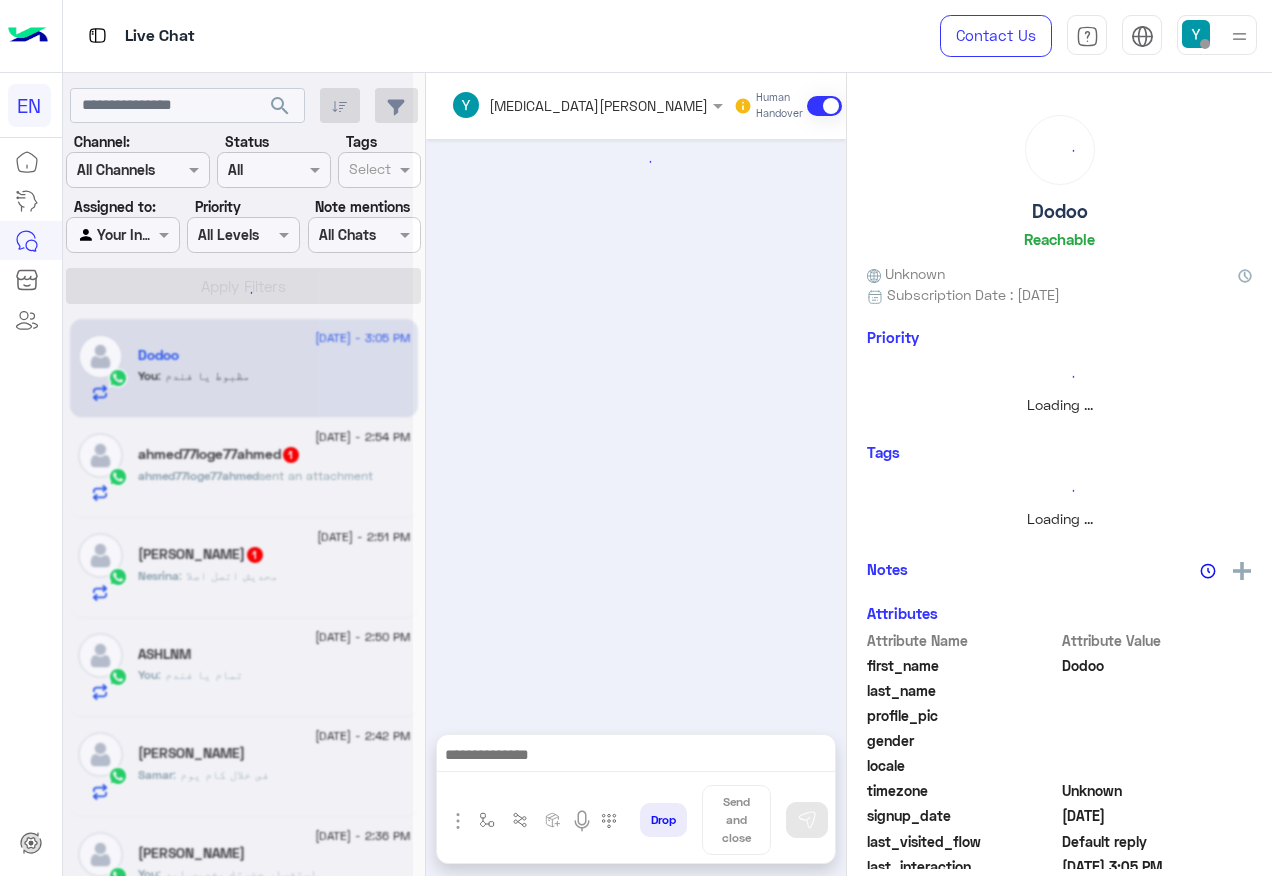 scroll, scrollTop: 863, scrollLeft: 0, axis: vertical 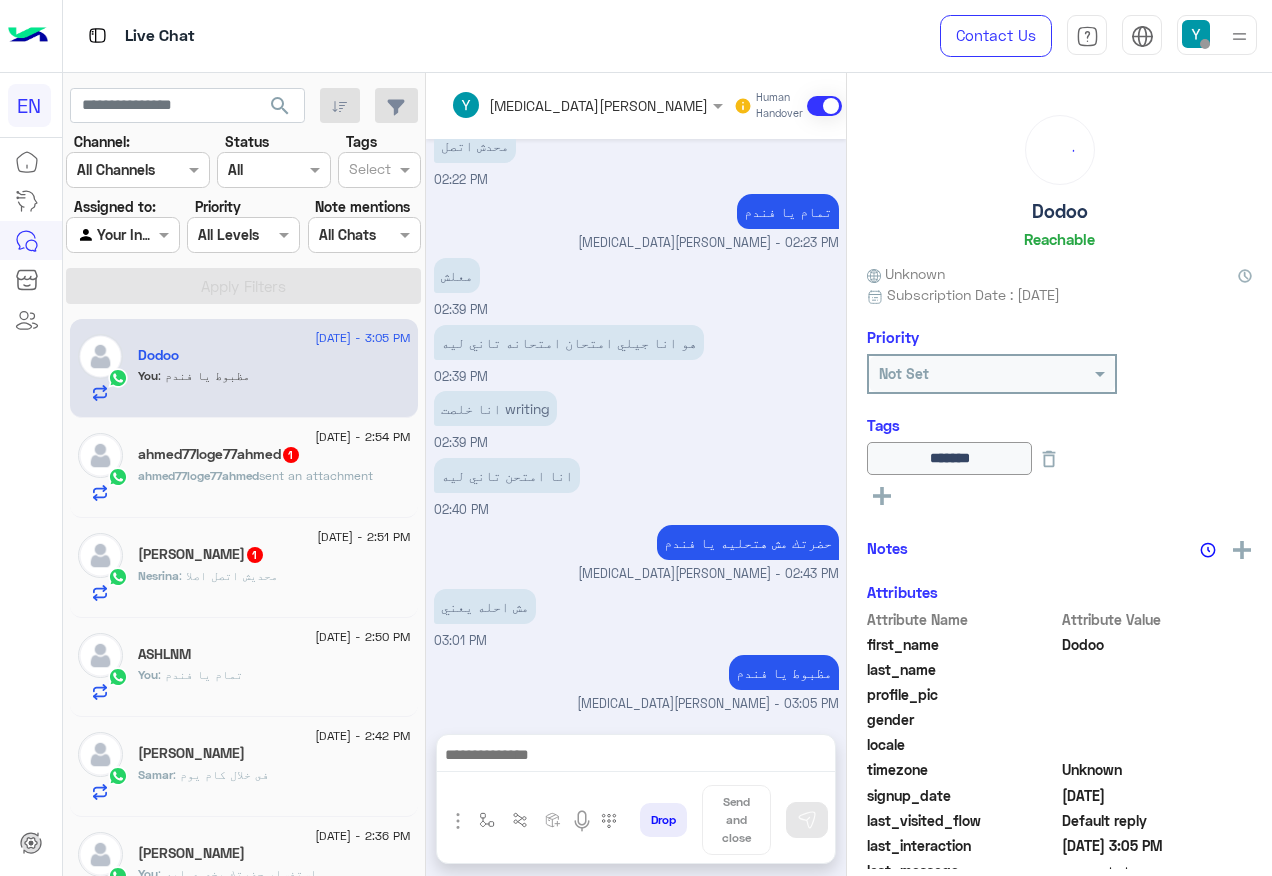 click on "[PERSON_NAME]  1" 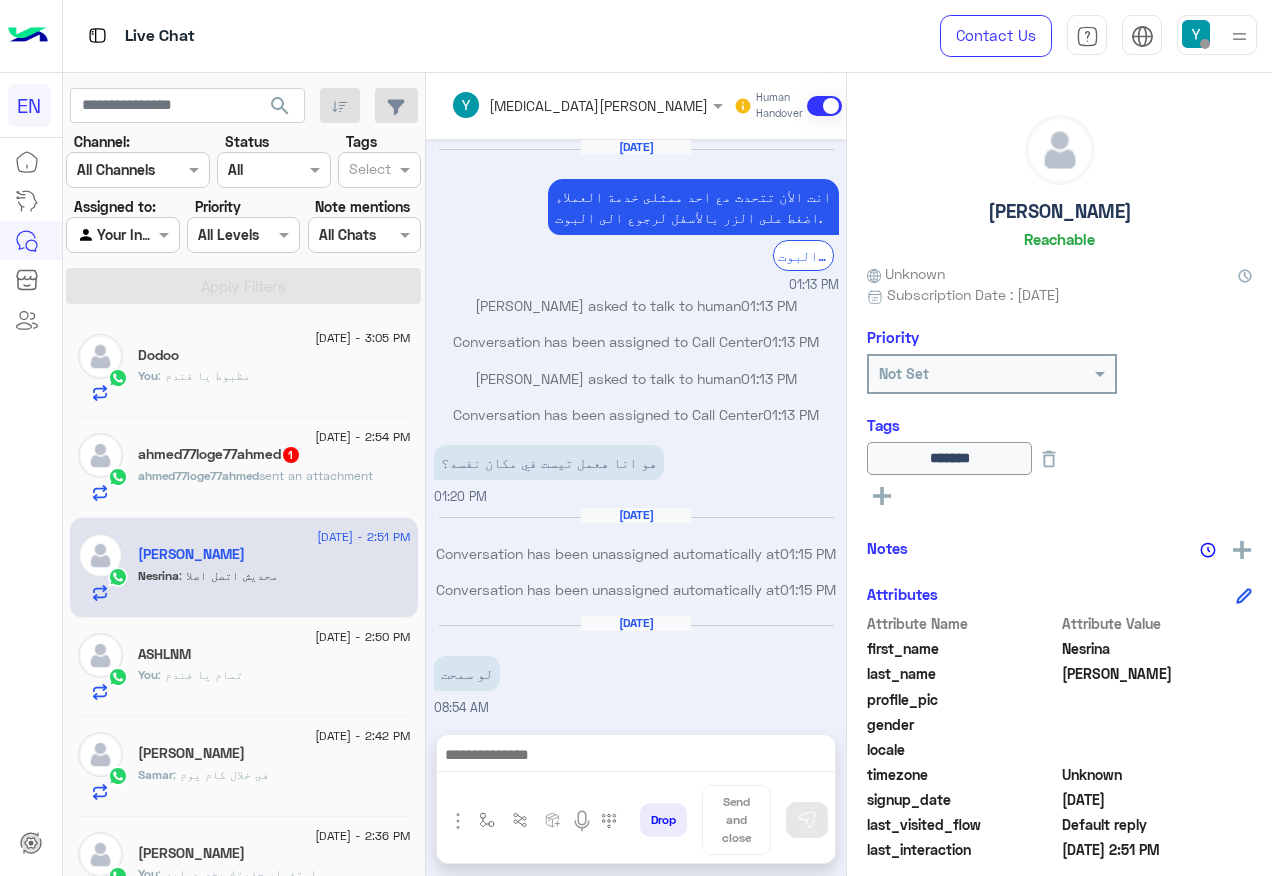 scroll, scrollTop: 979, scrollLeft: 0, axis: vertical 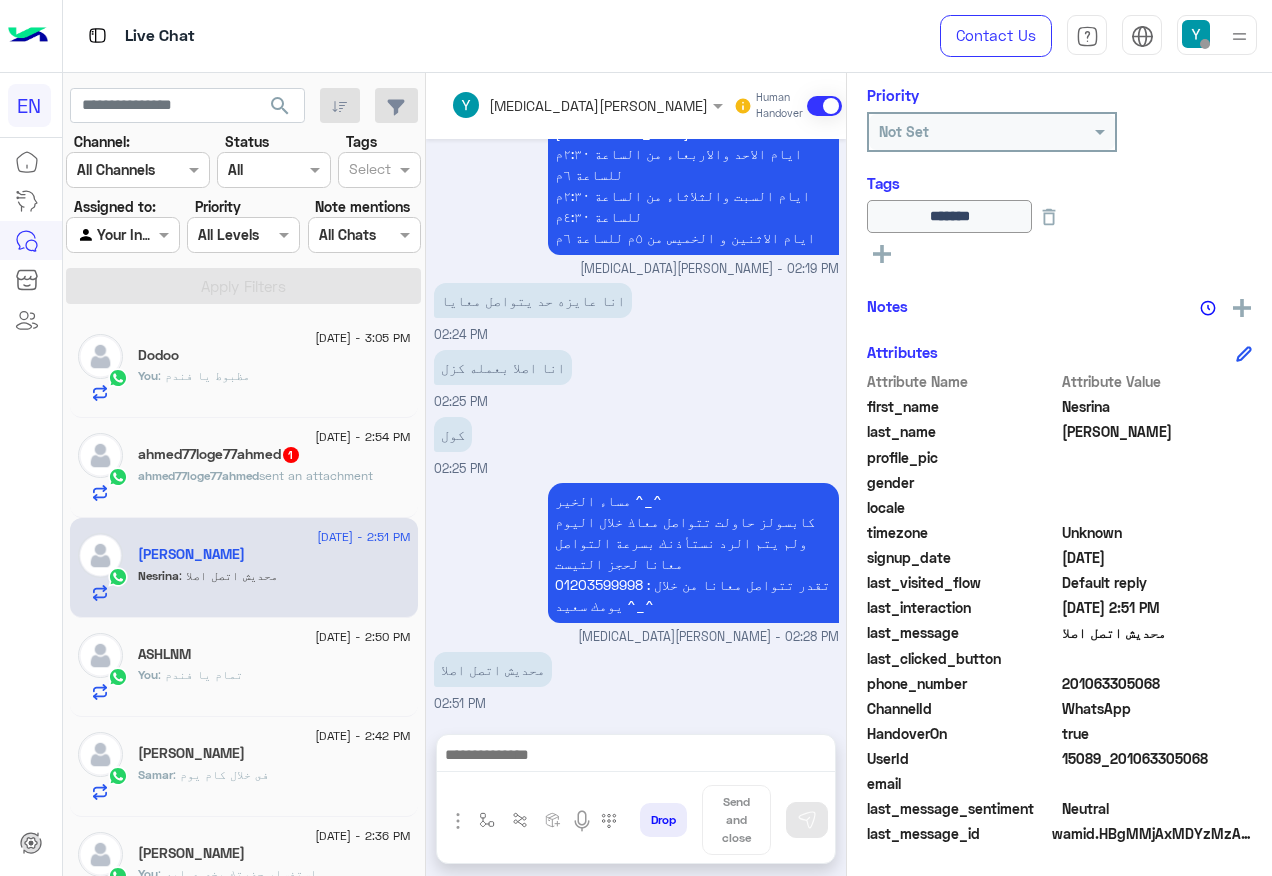 click on "201063305068" 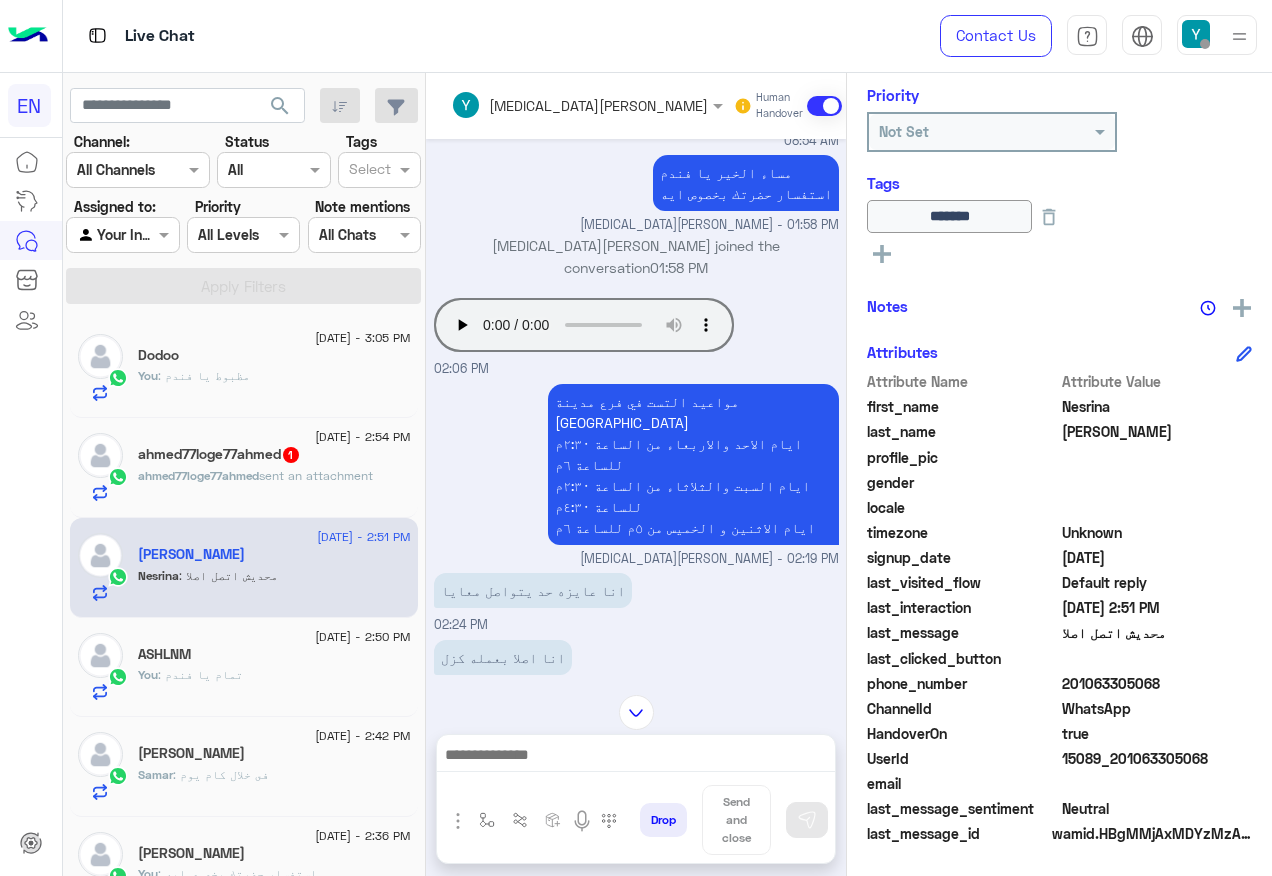 scroll, scrollTop: 579, scrollLeft: 0, axis: vertical 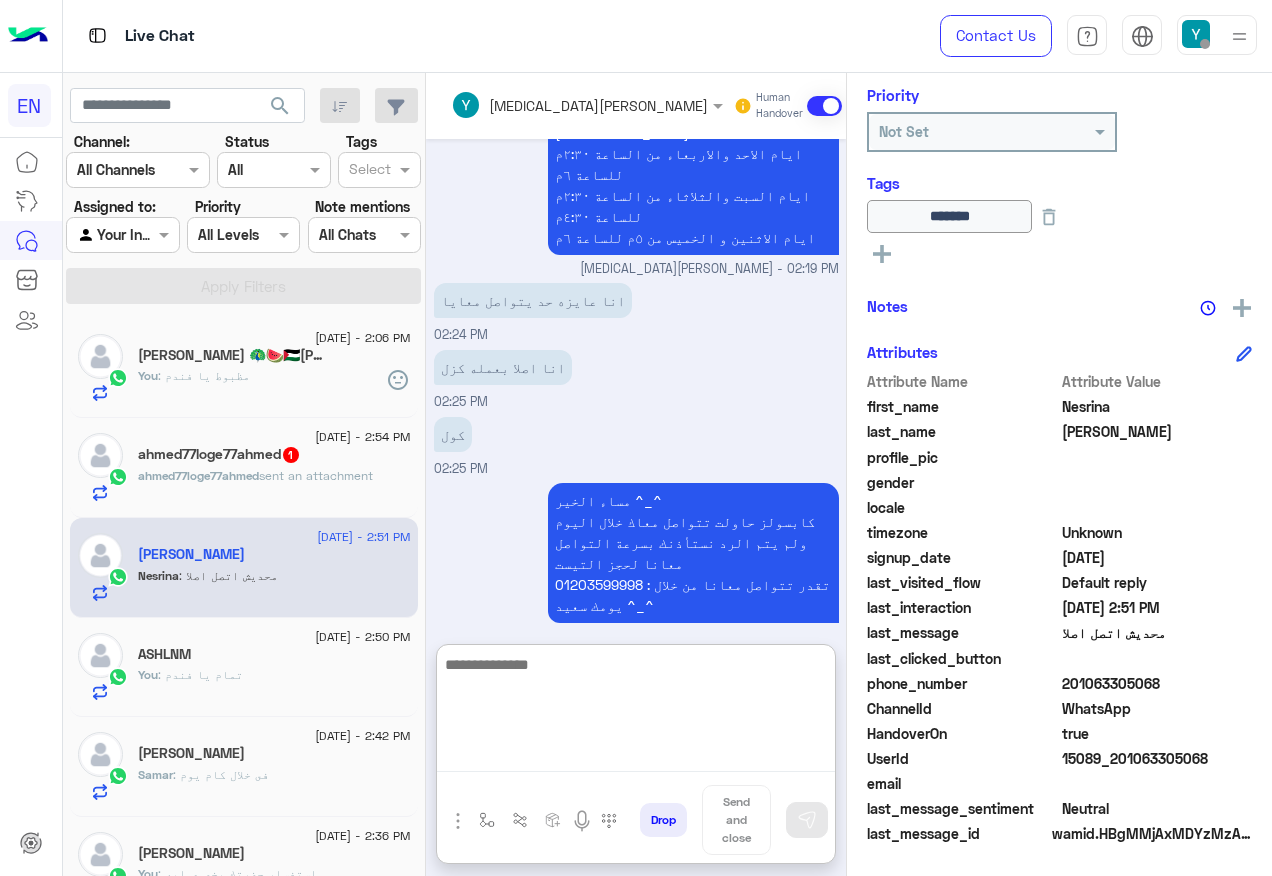 click at bounding box center [636, 712] 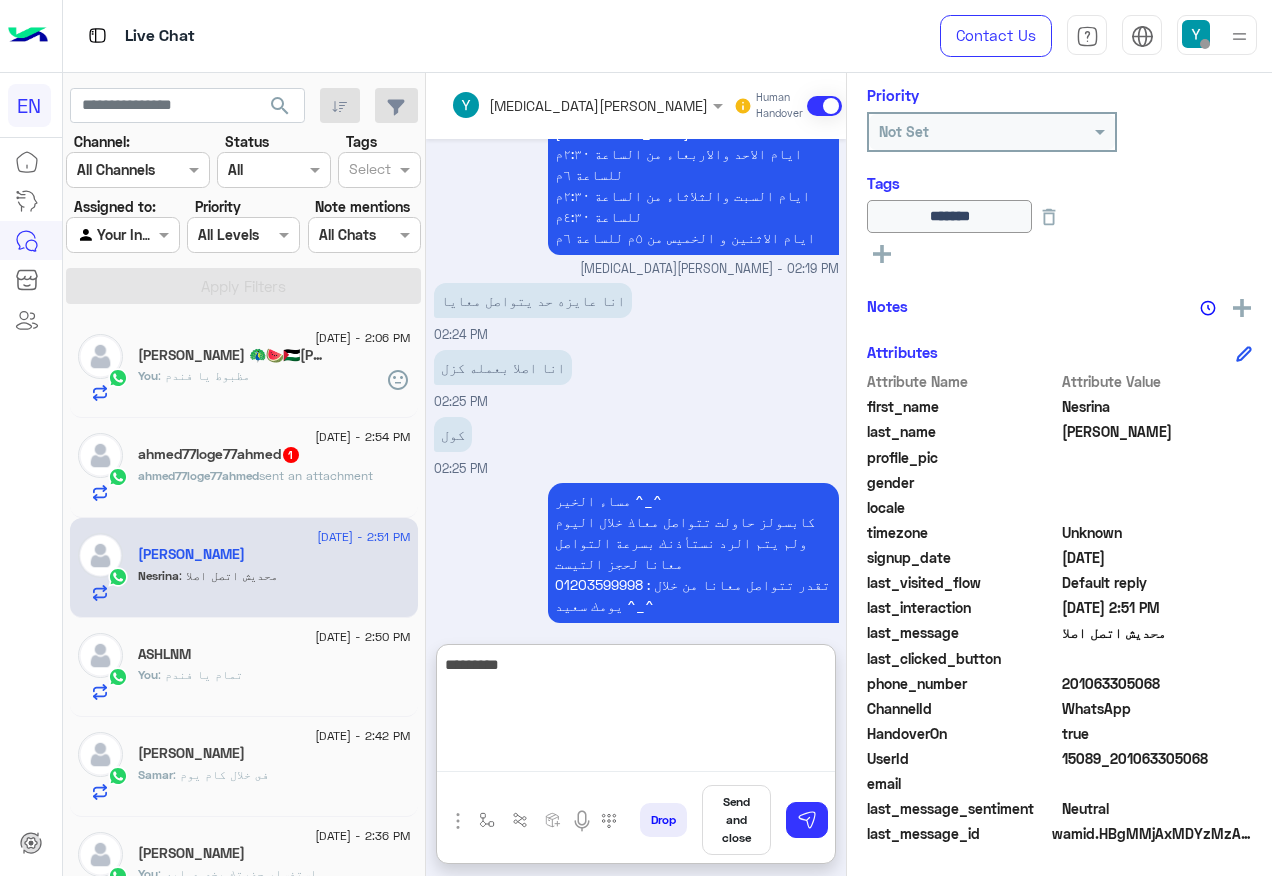 type on "**********" 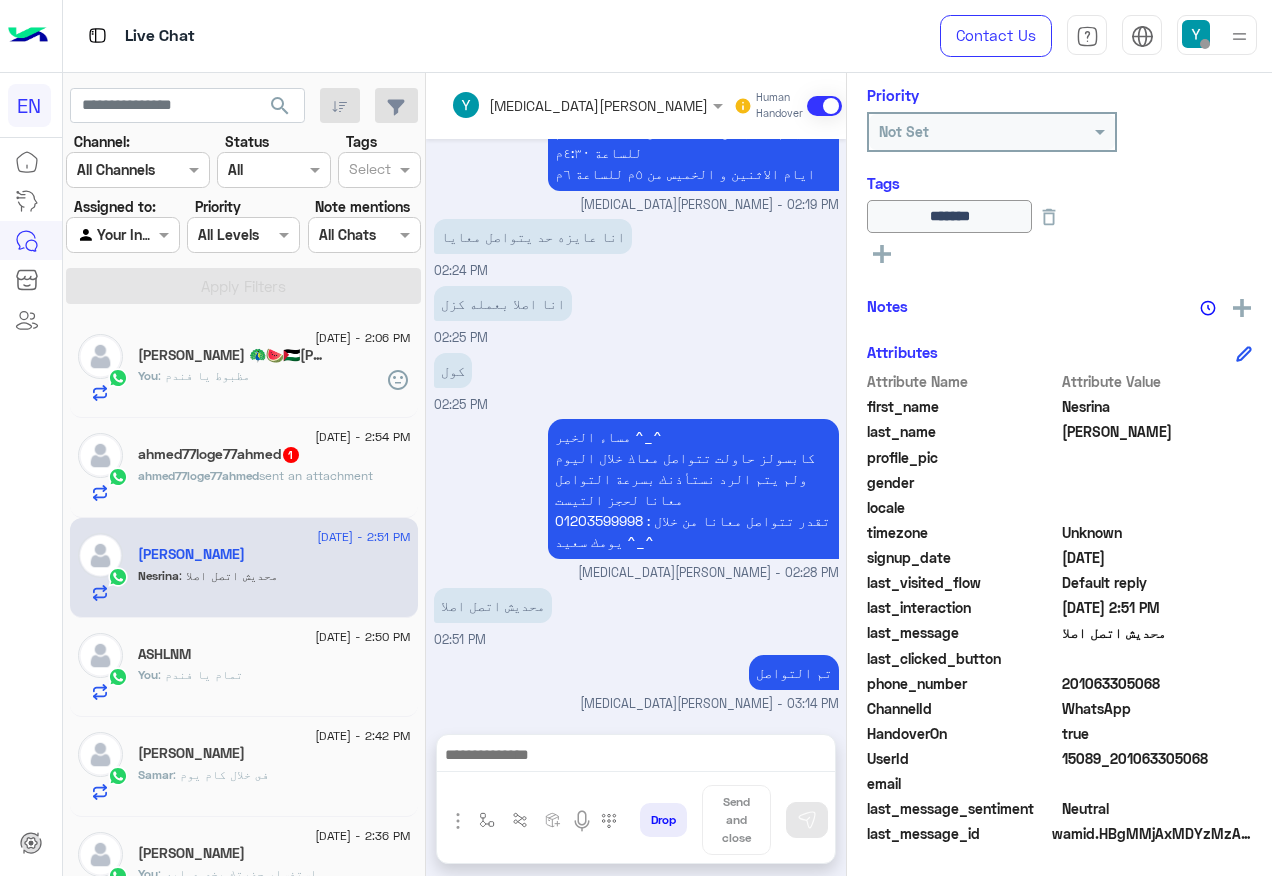 scroll, scrollTop: 1042, scrollLeft: 0, axis: vertical 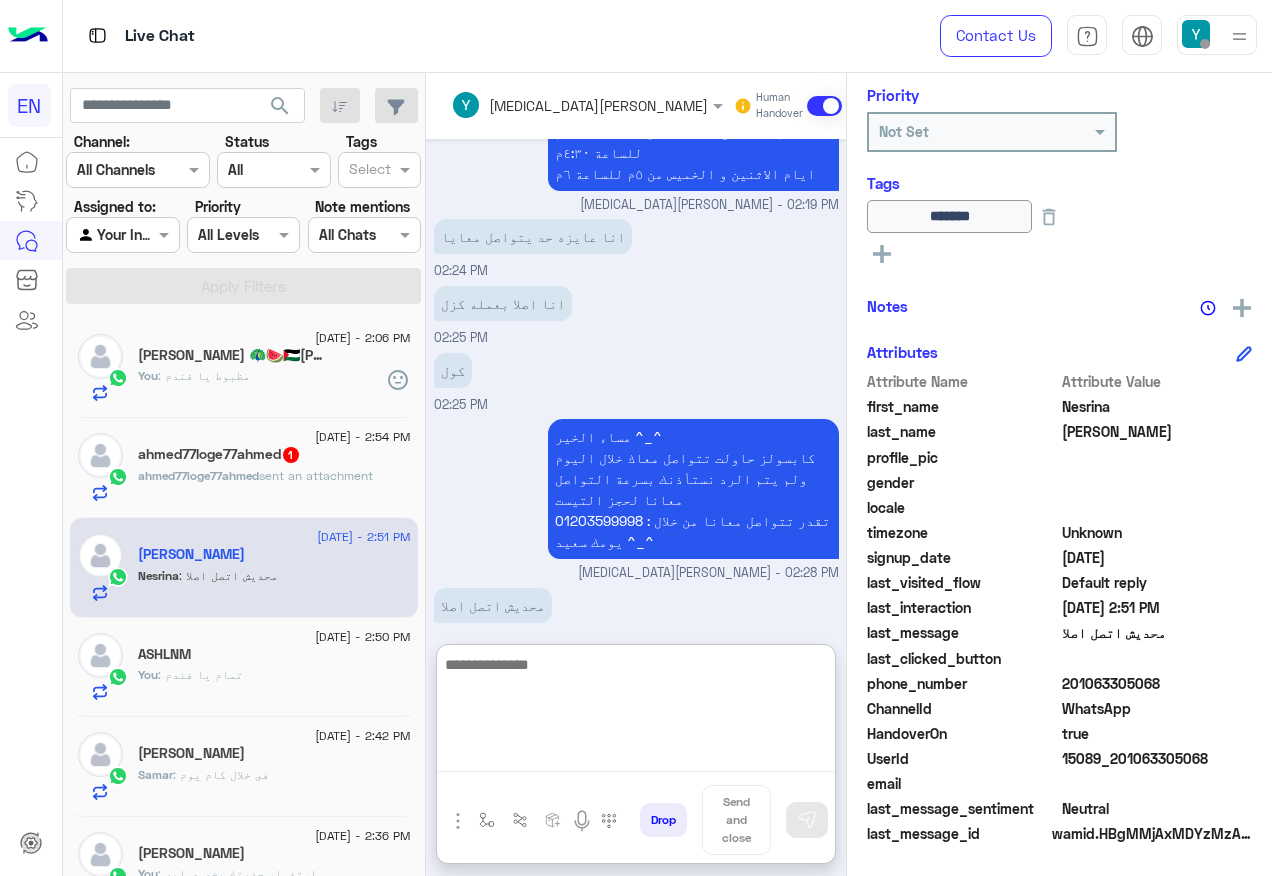 click at bounding box center (636, 712) 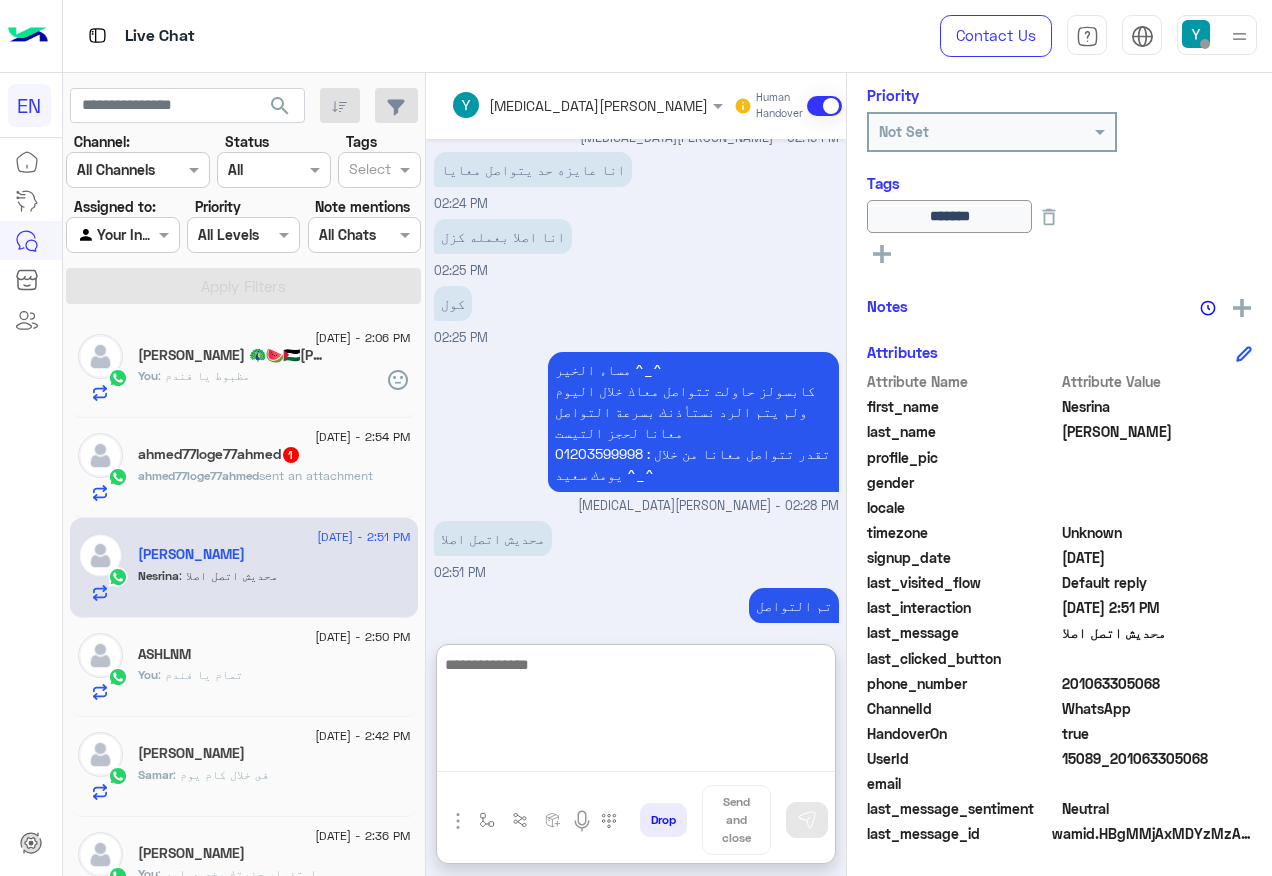scroll, scrollTop: 1132, scrollLeft: 0, axis: vertical 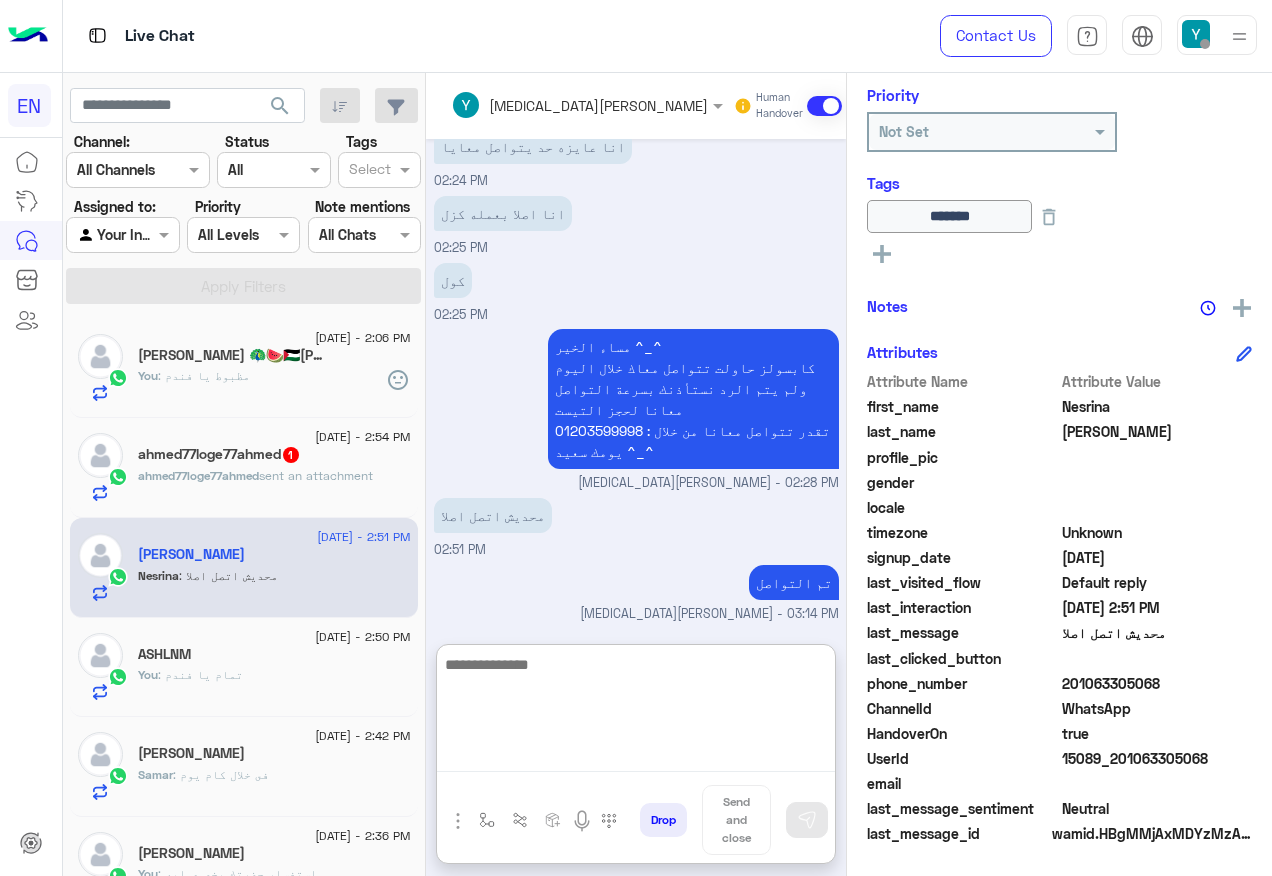 paste on "**********" 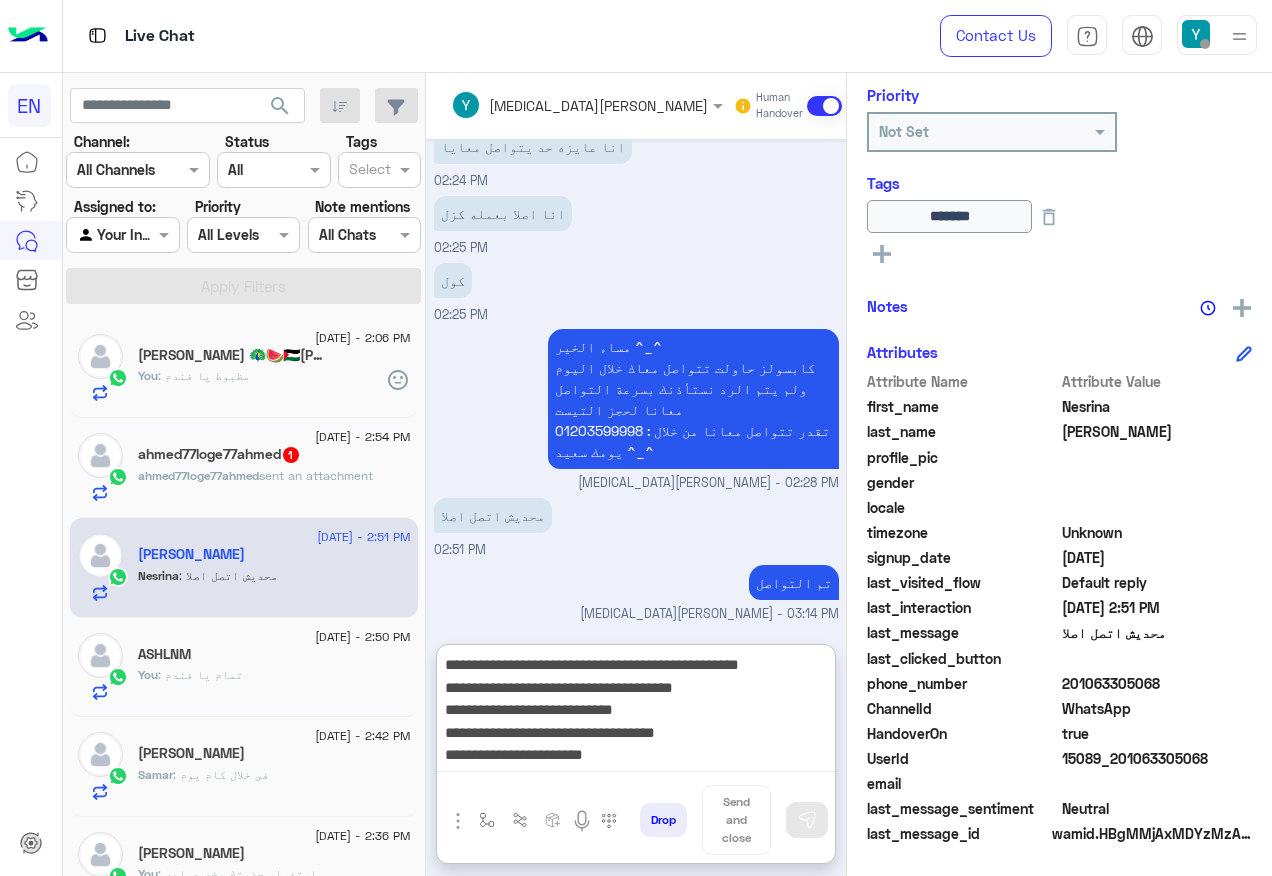 scroll, scrollTop: 39, scrollLeft: 0, axis: vertical 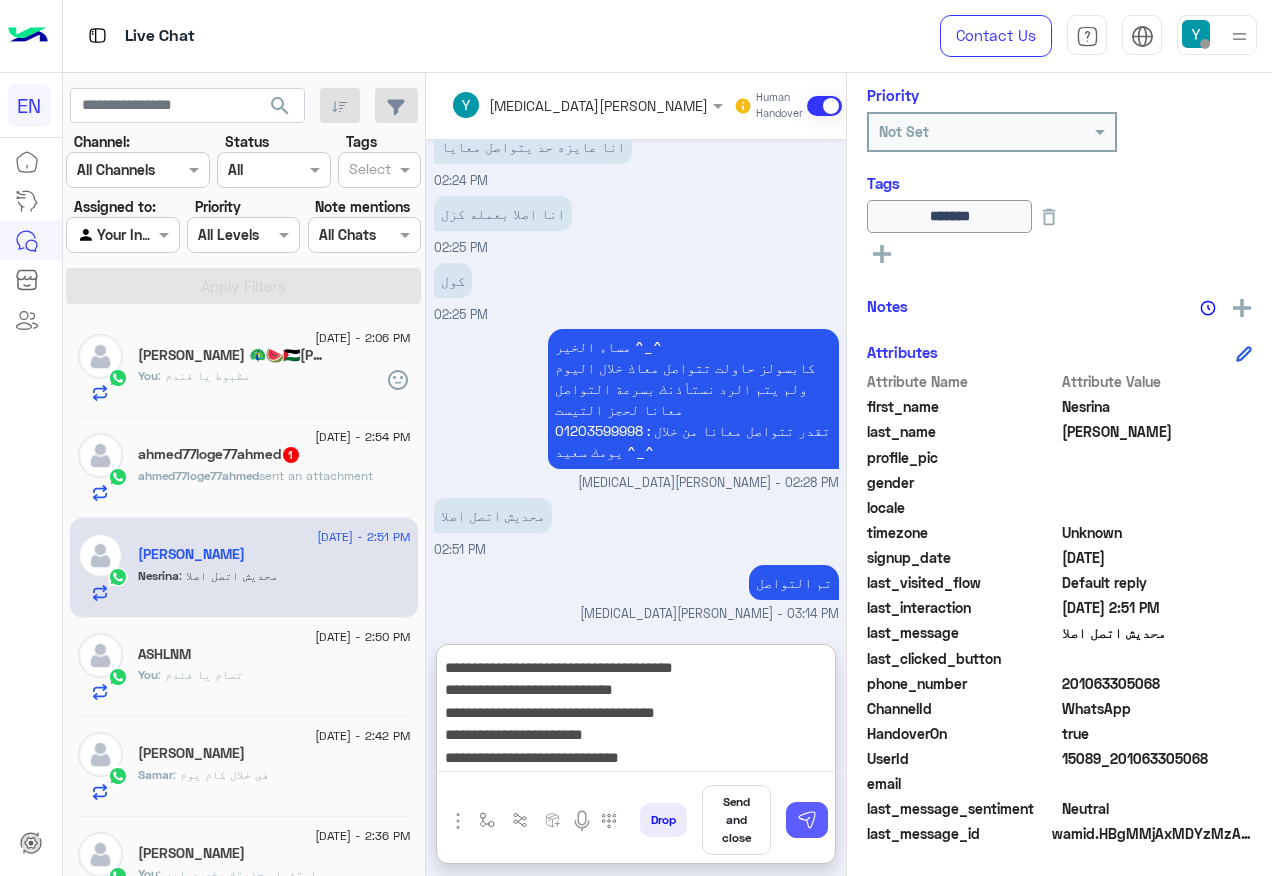 type on "**********" 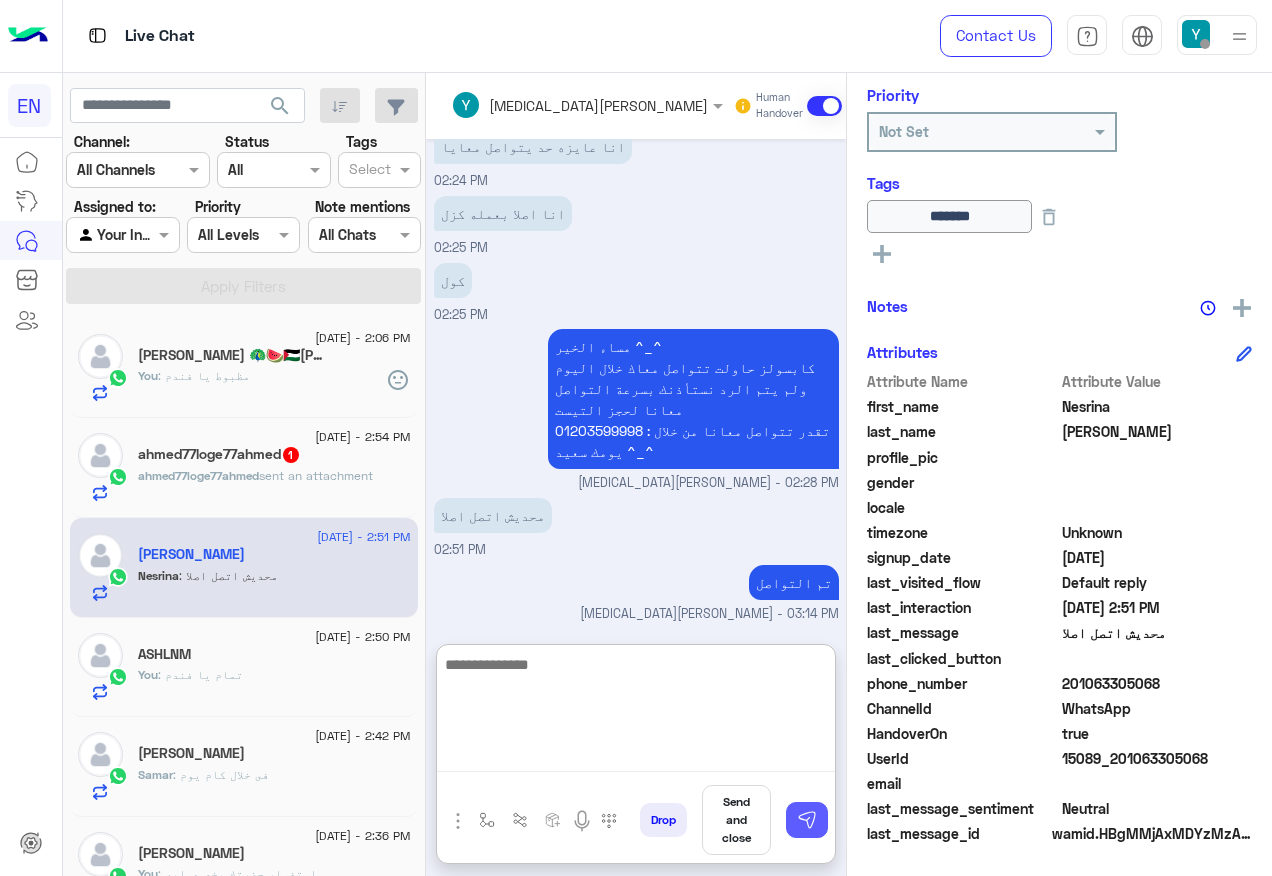 scroll, scrollTop: 1327, scrollLeft: 0, axis: vertical 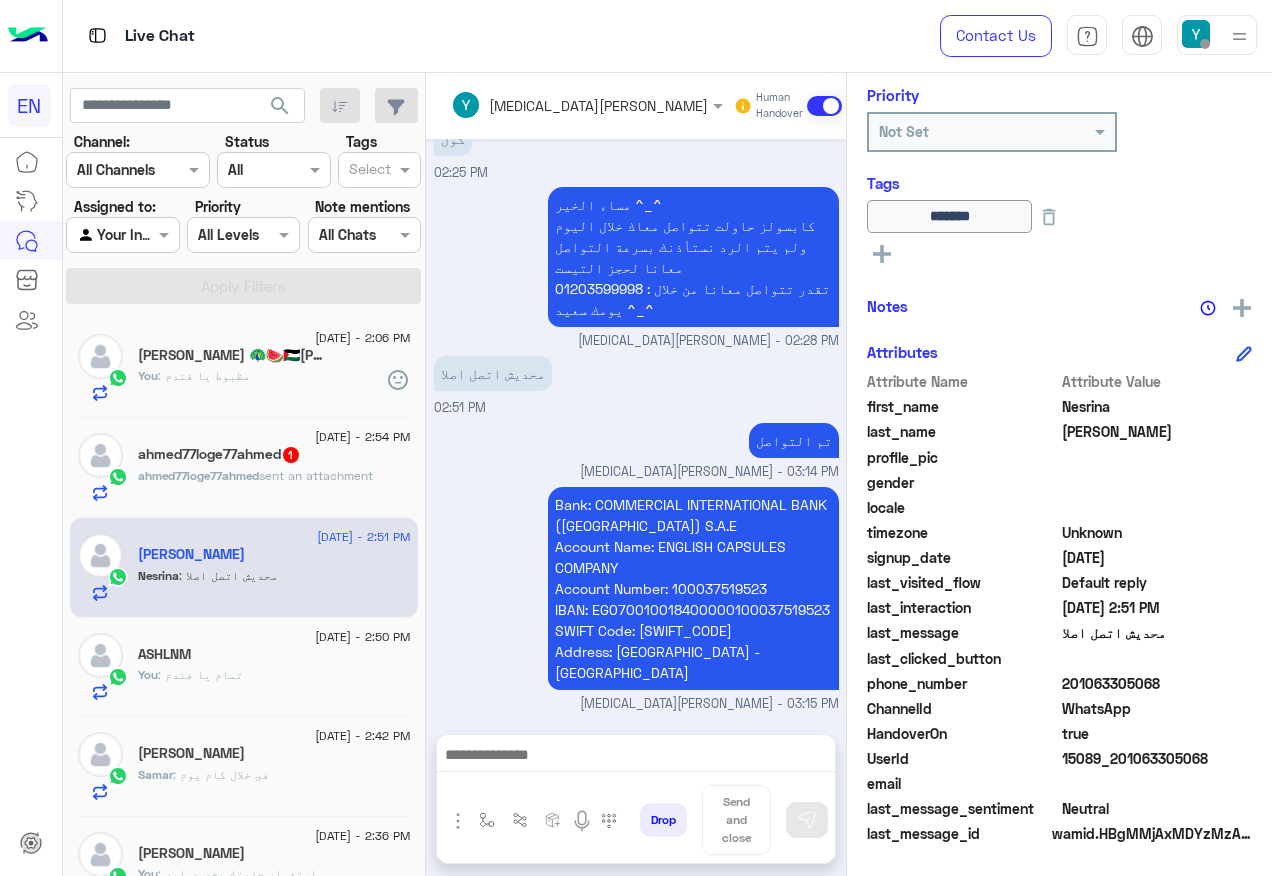 click on "ahmed77loge77ahmed  sent an attachment" 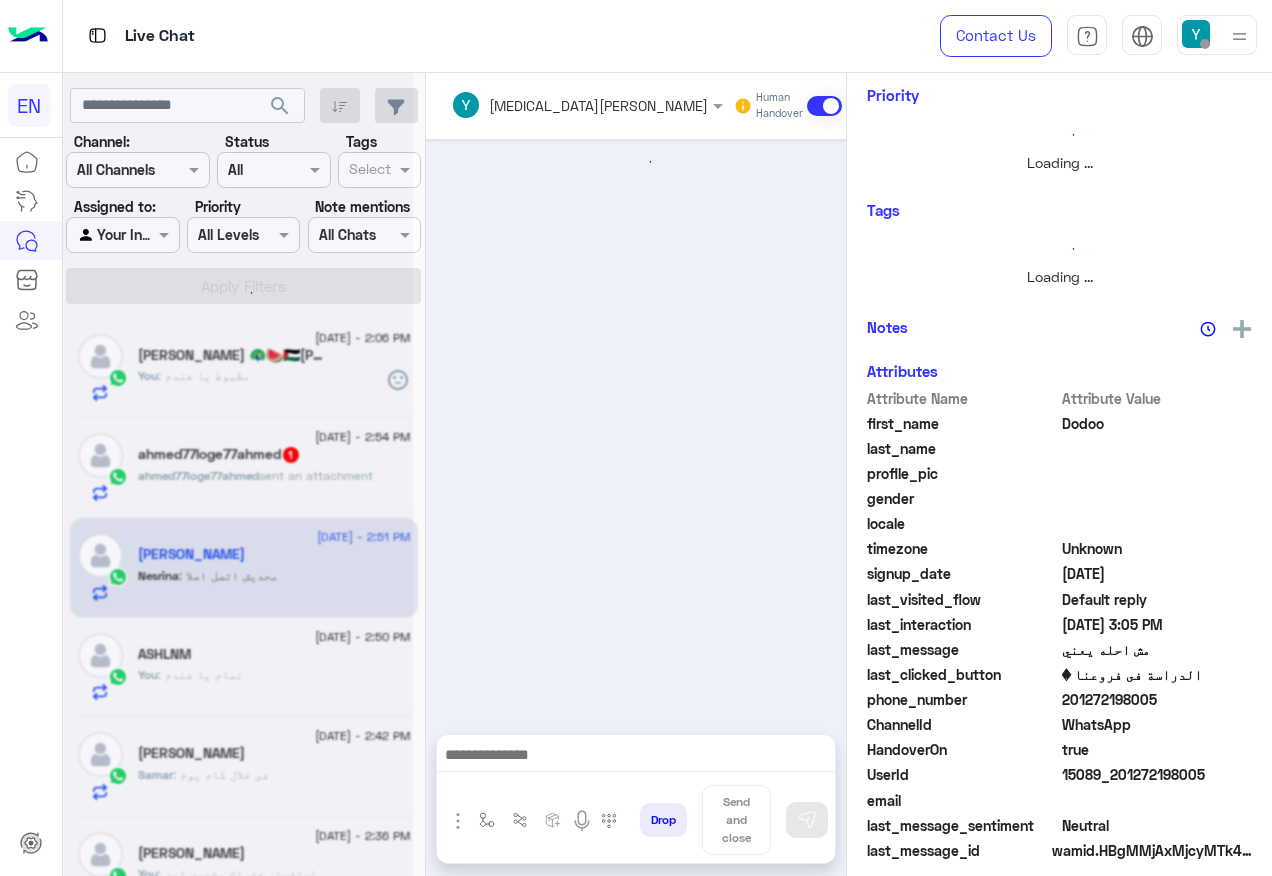 scroll, scrollTop: 0, scrollLeft: 0, axis: both 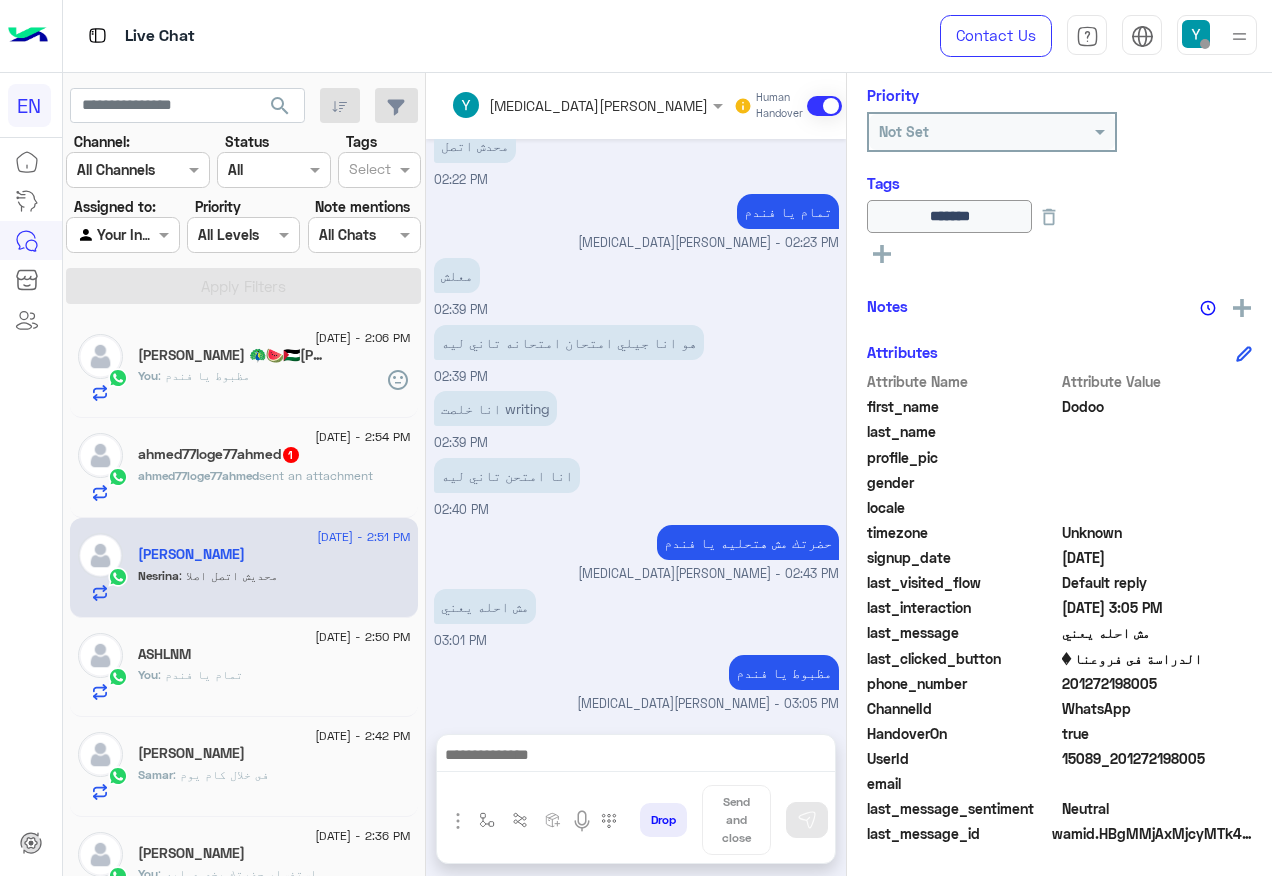 click on "ahmed77loge77ahmed   1" 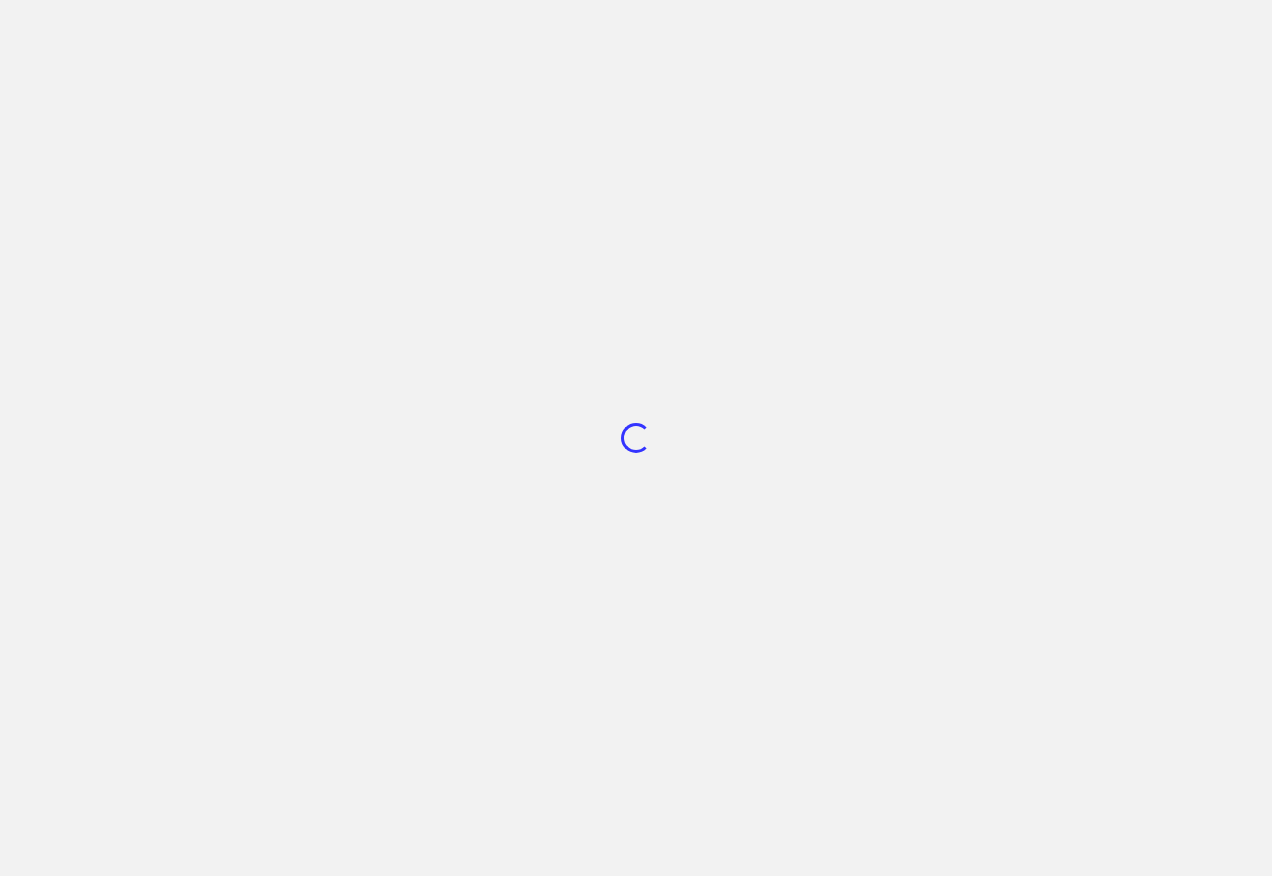 scroll, scrollTop: 0, scrollLeft: 0, axis: both 